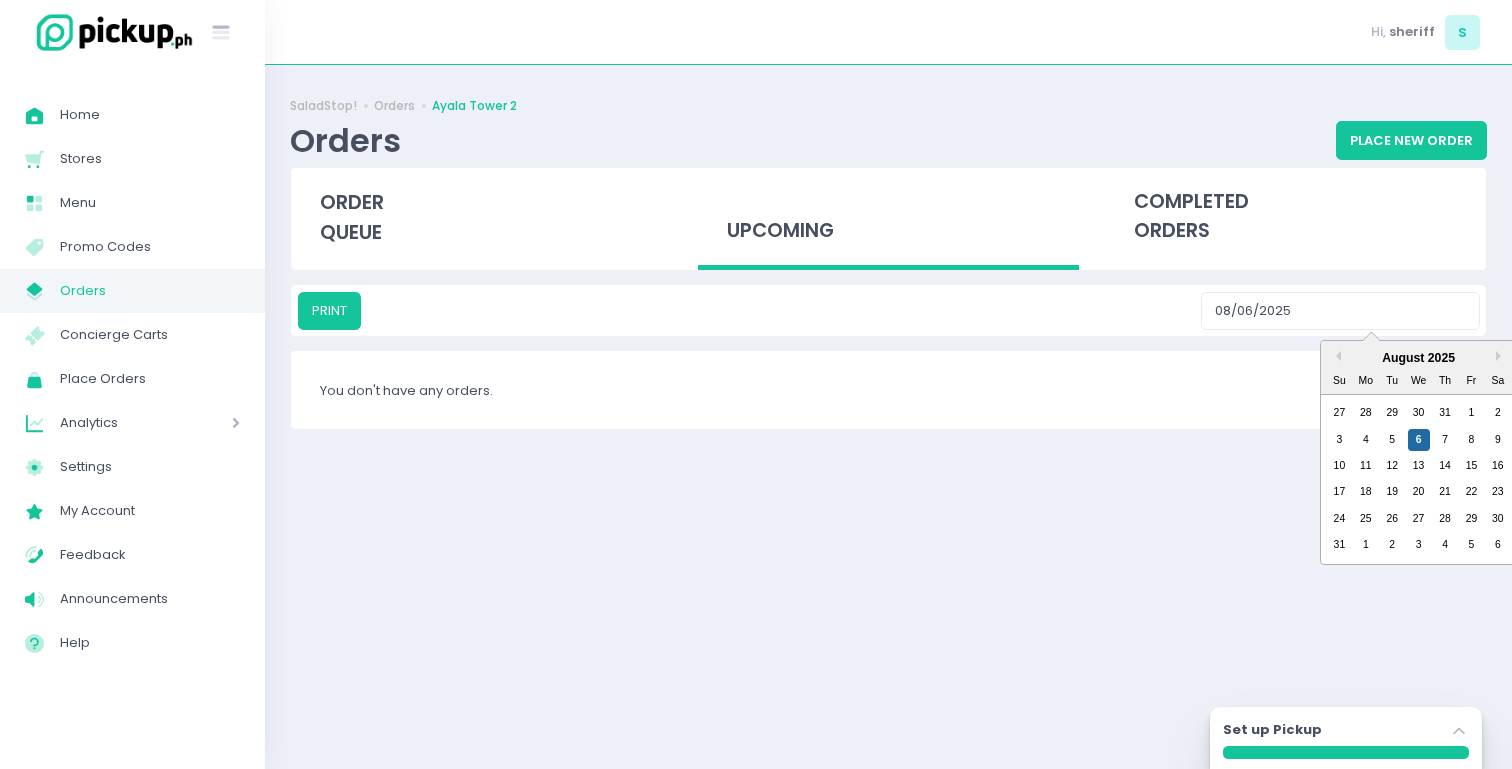 scroll, scrollTop: 0, scrollLeft: 0, axis: both 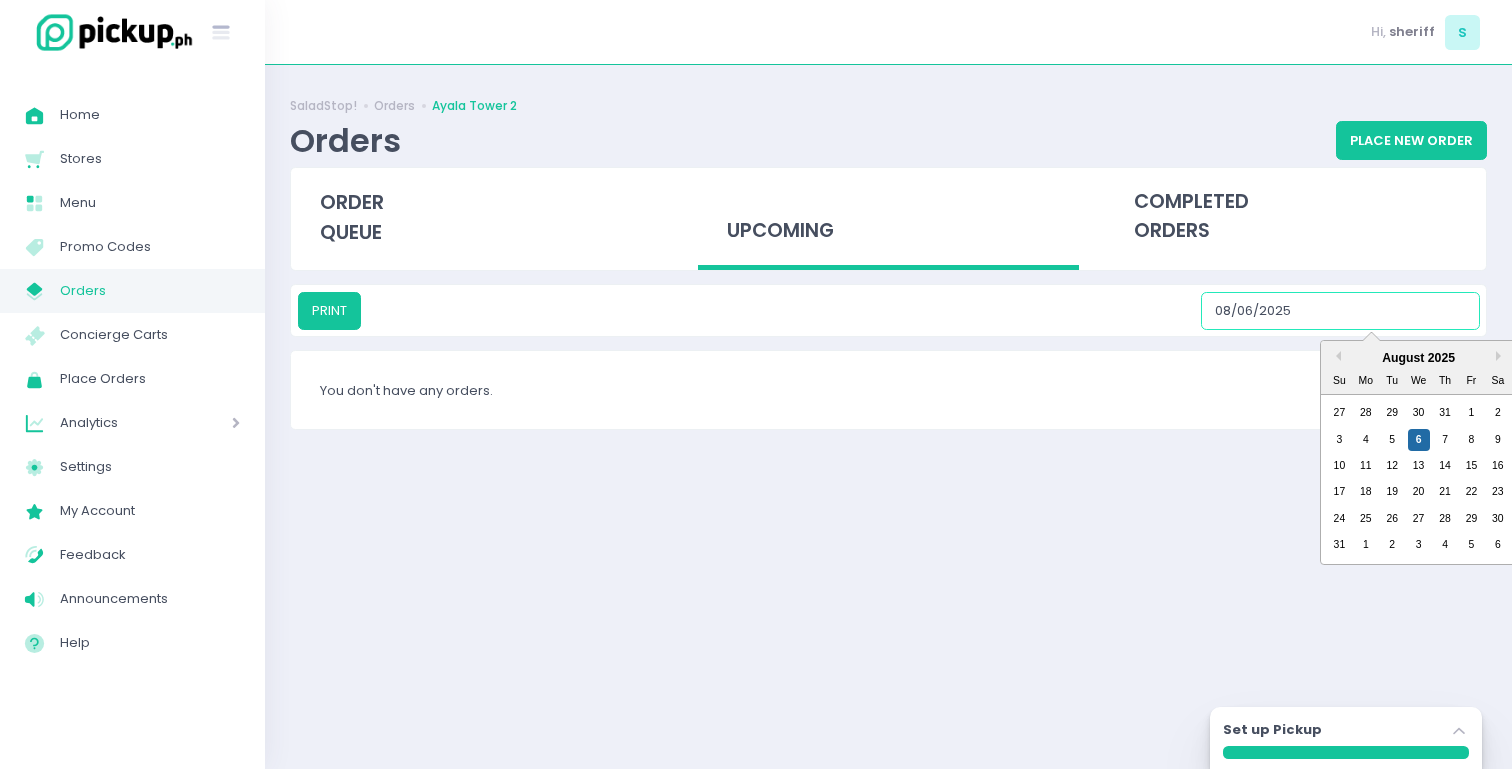 click on "7" at bounding box center (1445, 440) 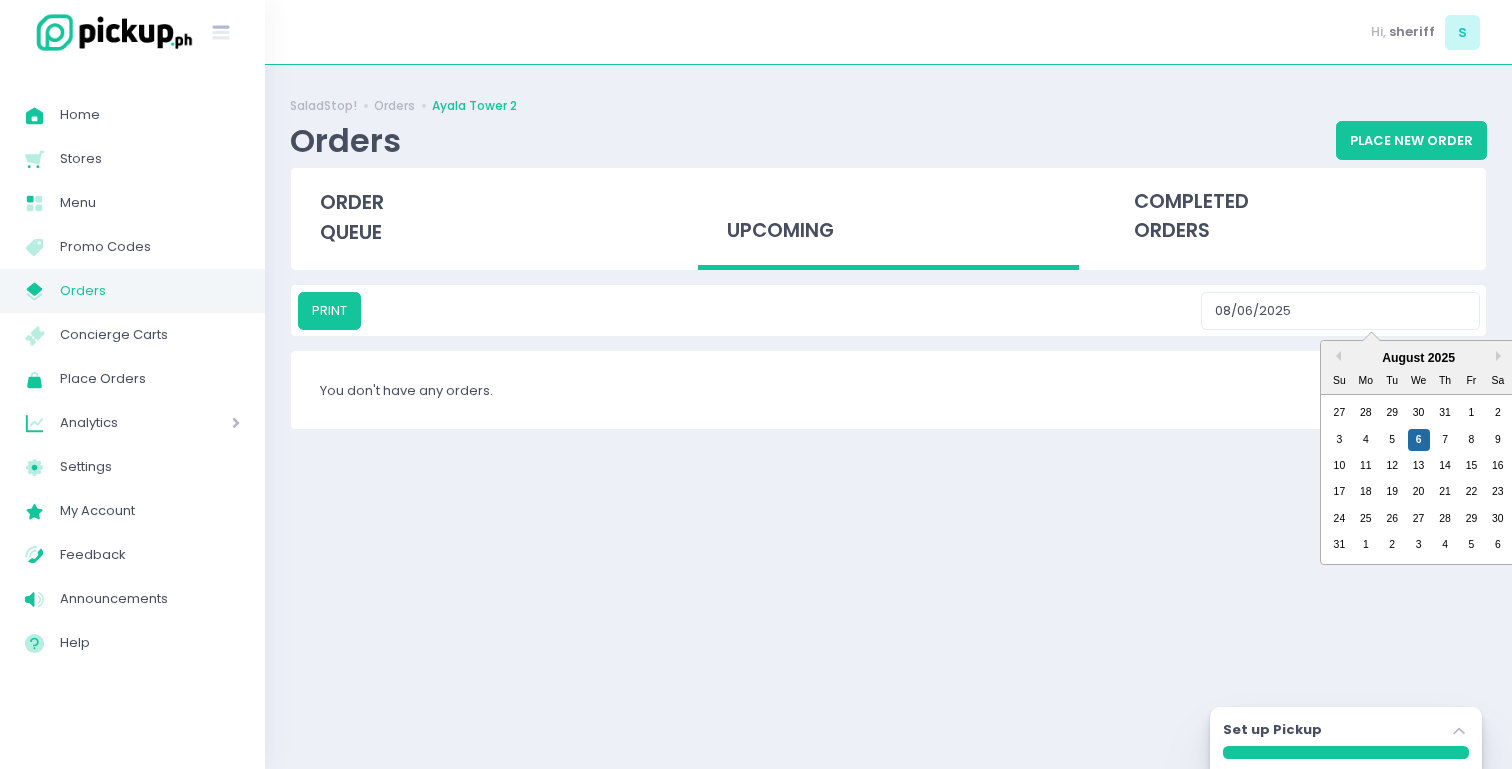 type on "08/07/2025" 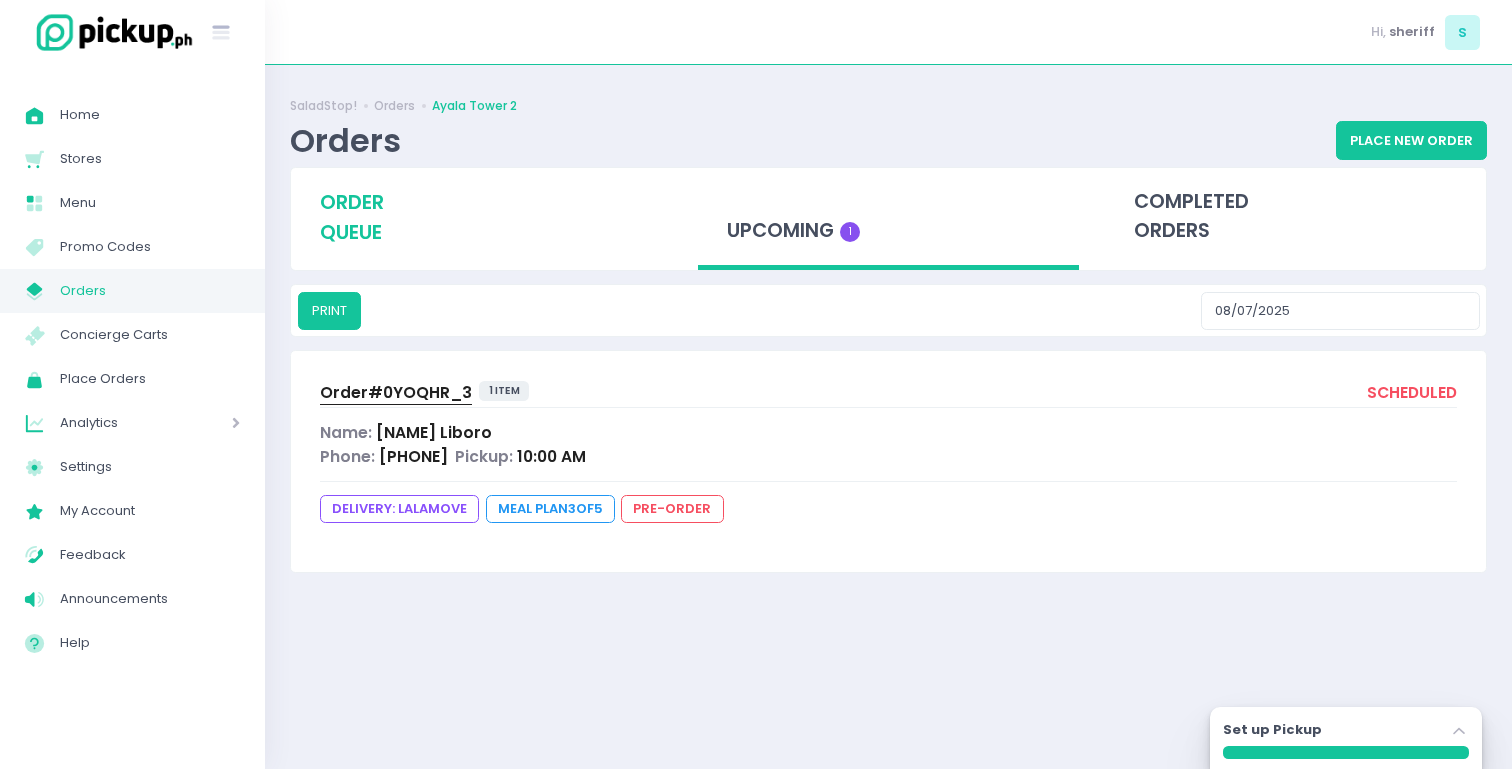 click on "order   queue" at bounding box center (482, 217) 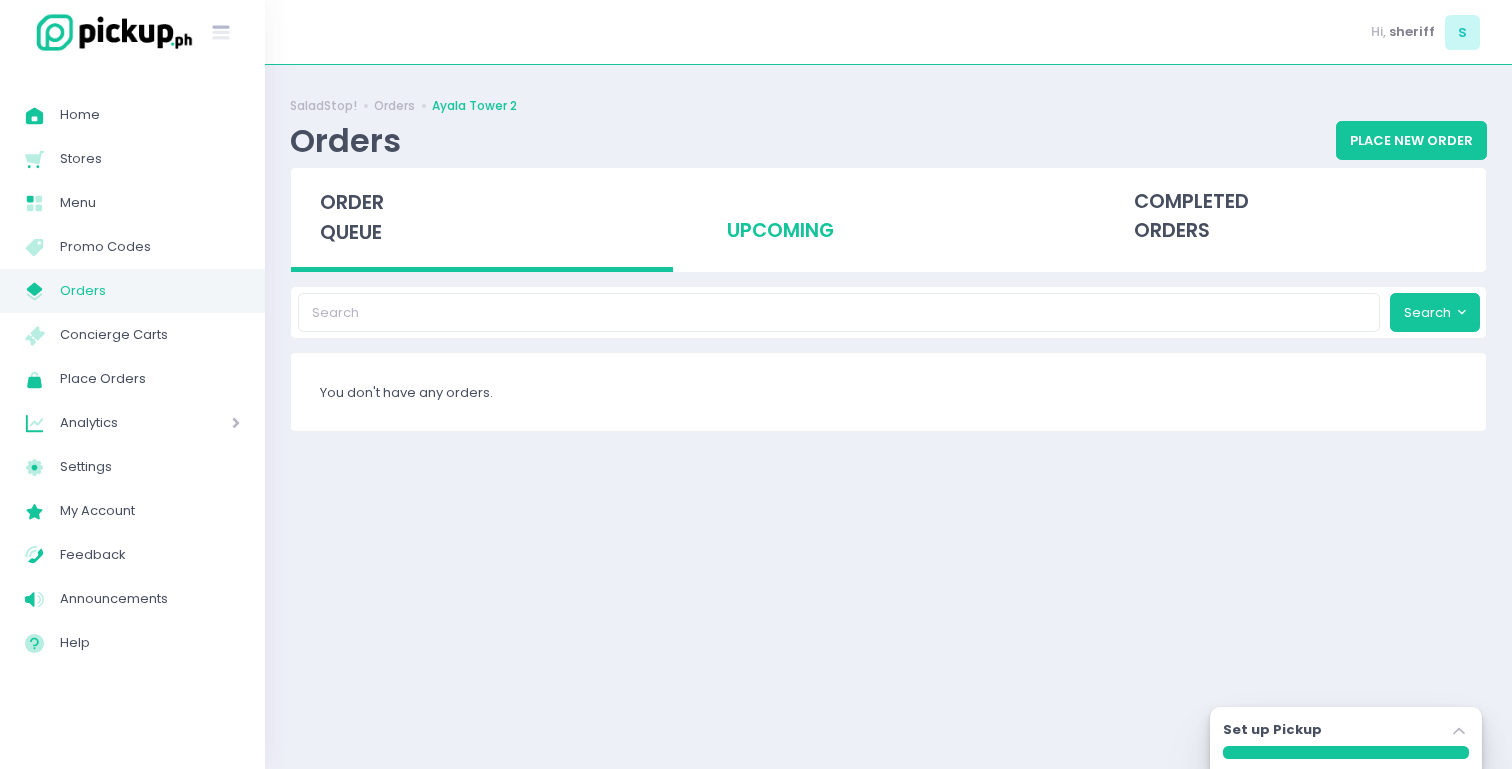 click on "upcoming" at bounding box center [889, 217] 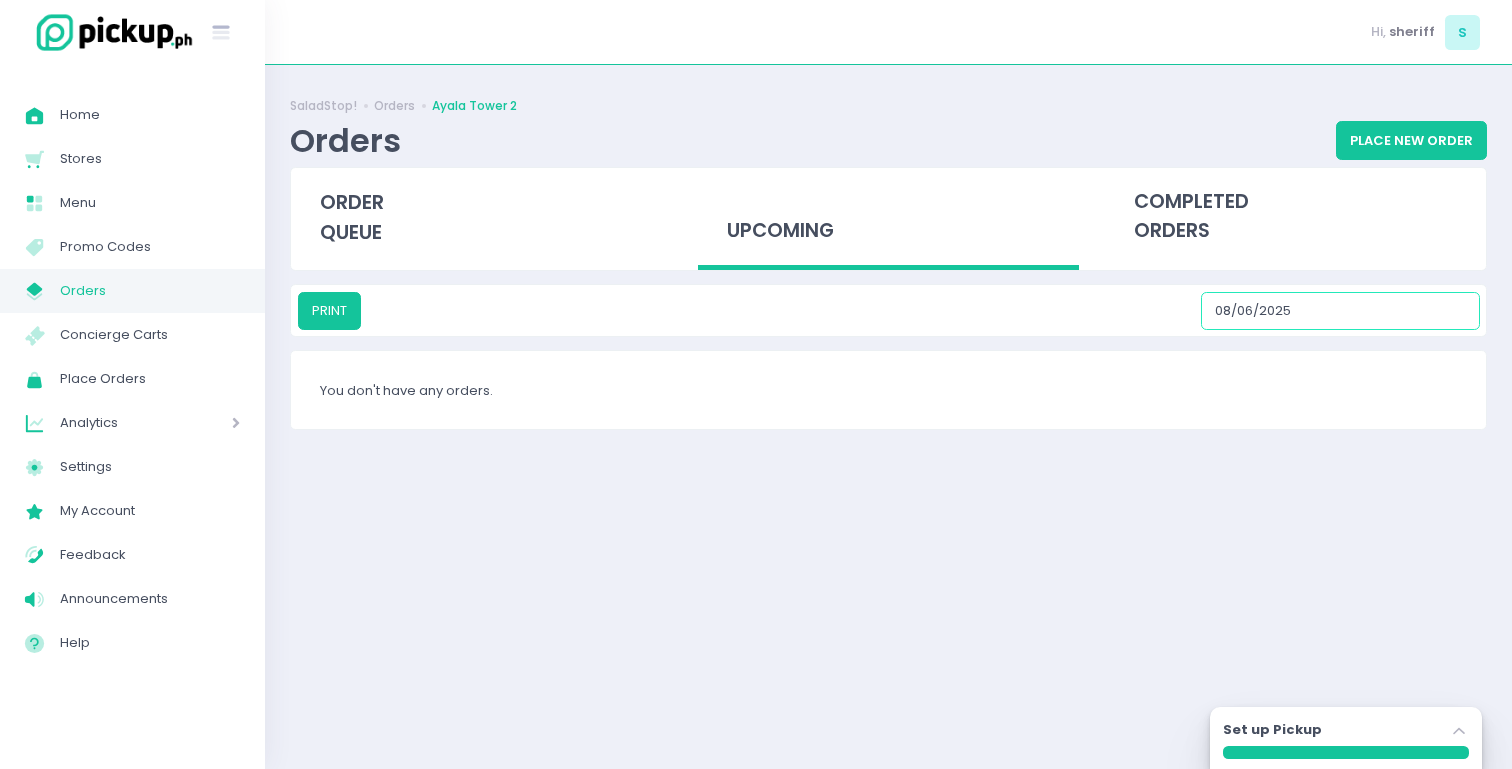 click on "[DATE]" at bounding box center (1340, 311) 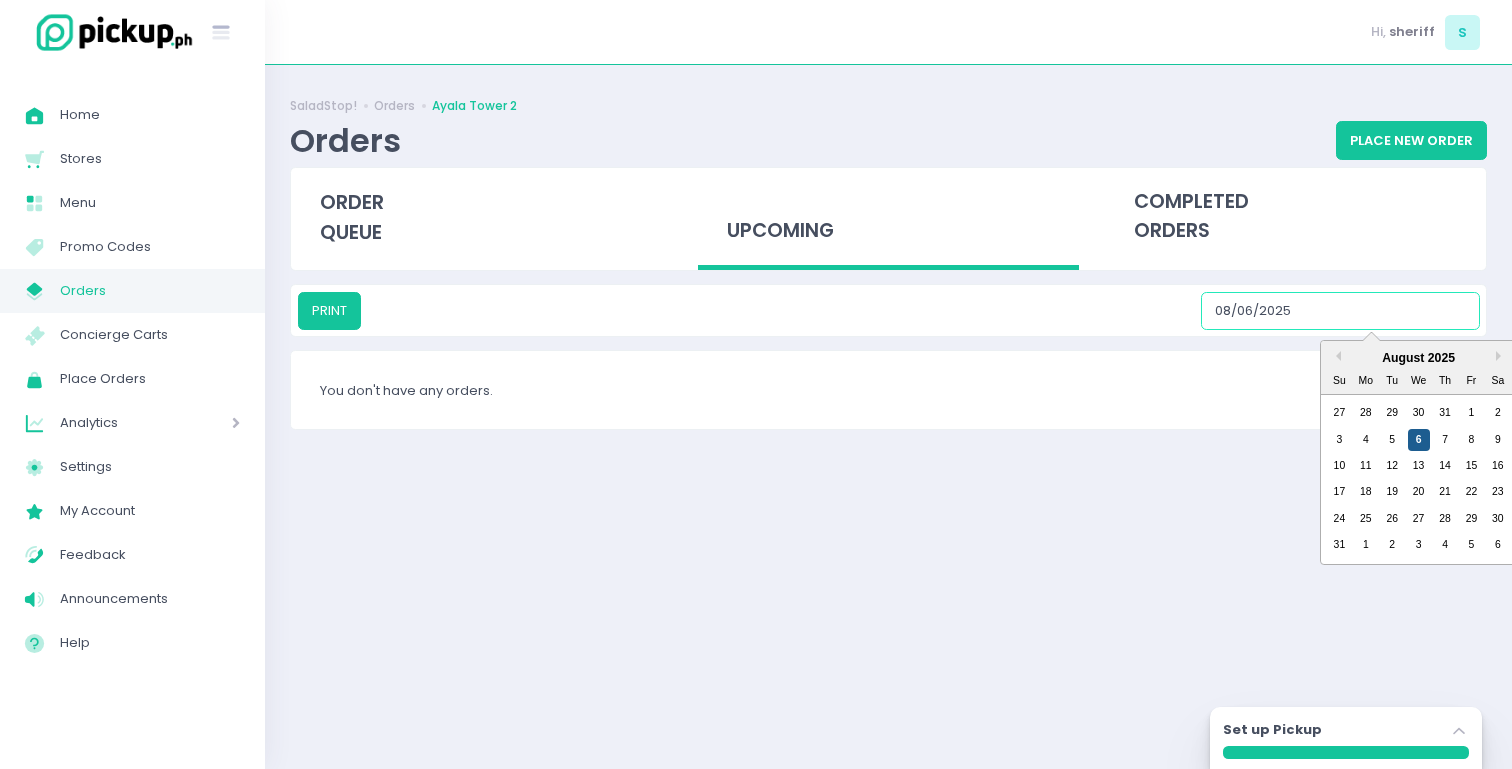 click on "6" at bounding box center (1419, 440) 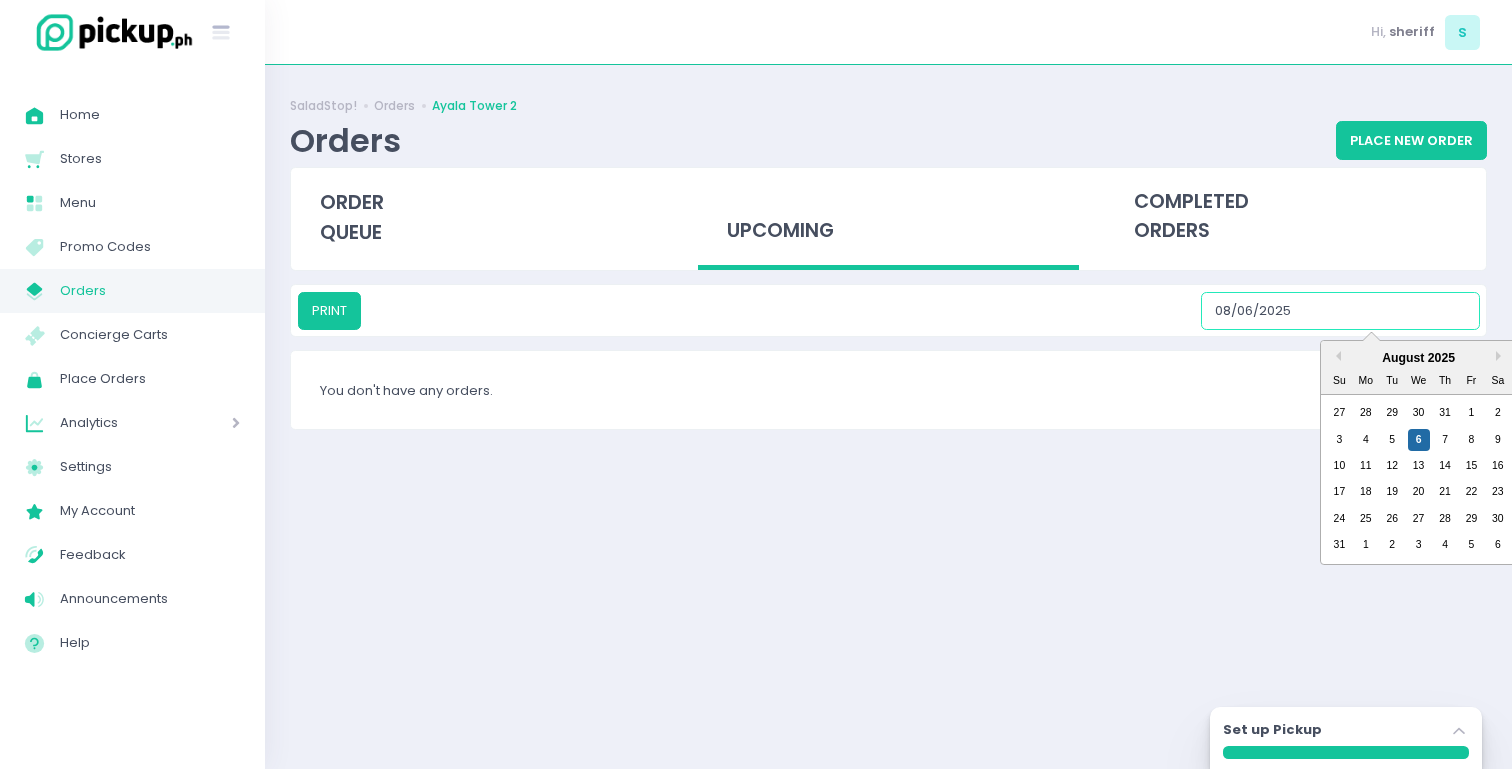 click on "[DATE]" at bounding box center [1340, 311] 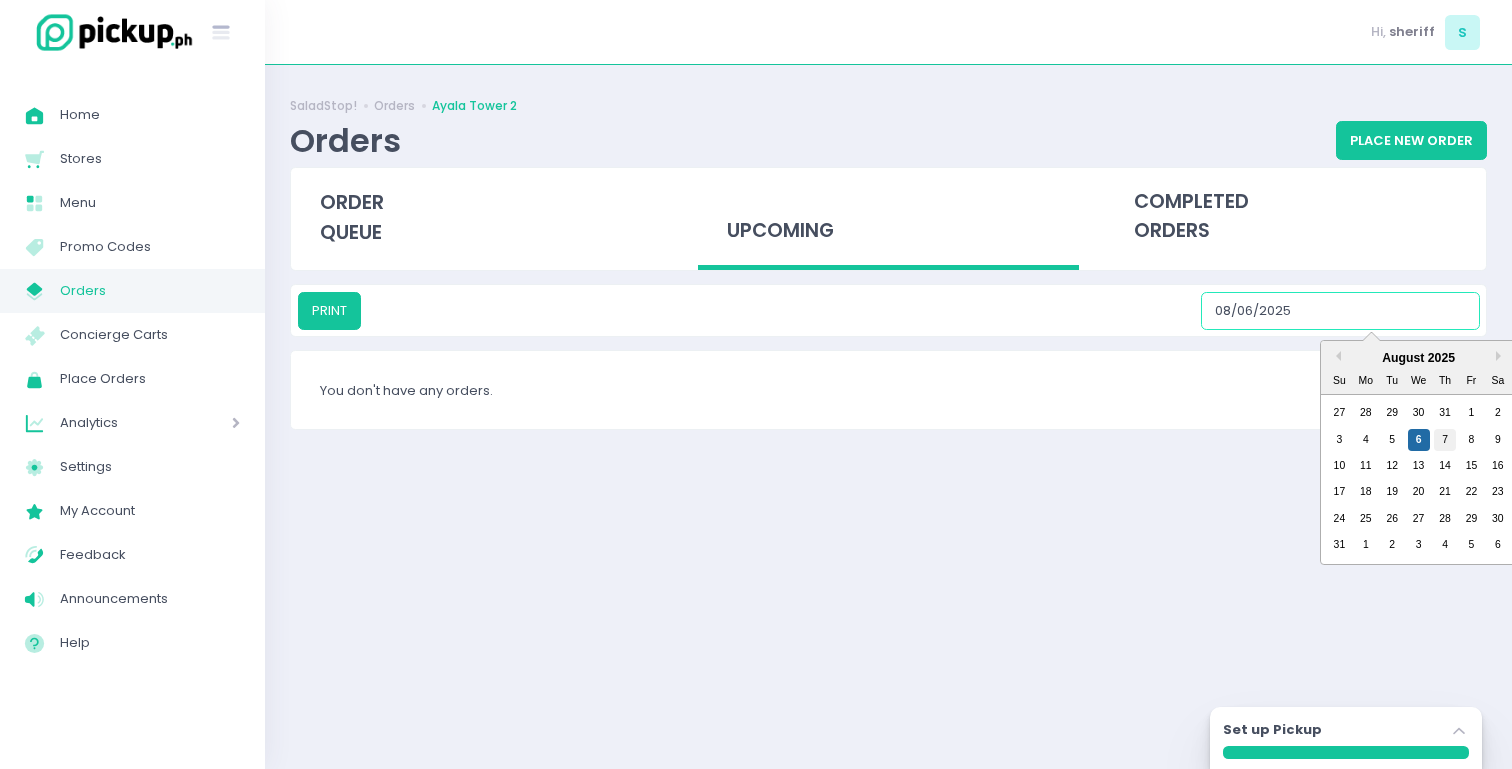 click on "7" at bounding box center (1445, 440) 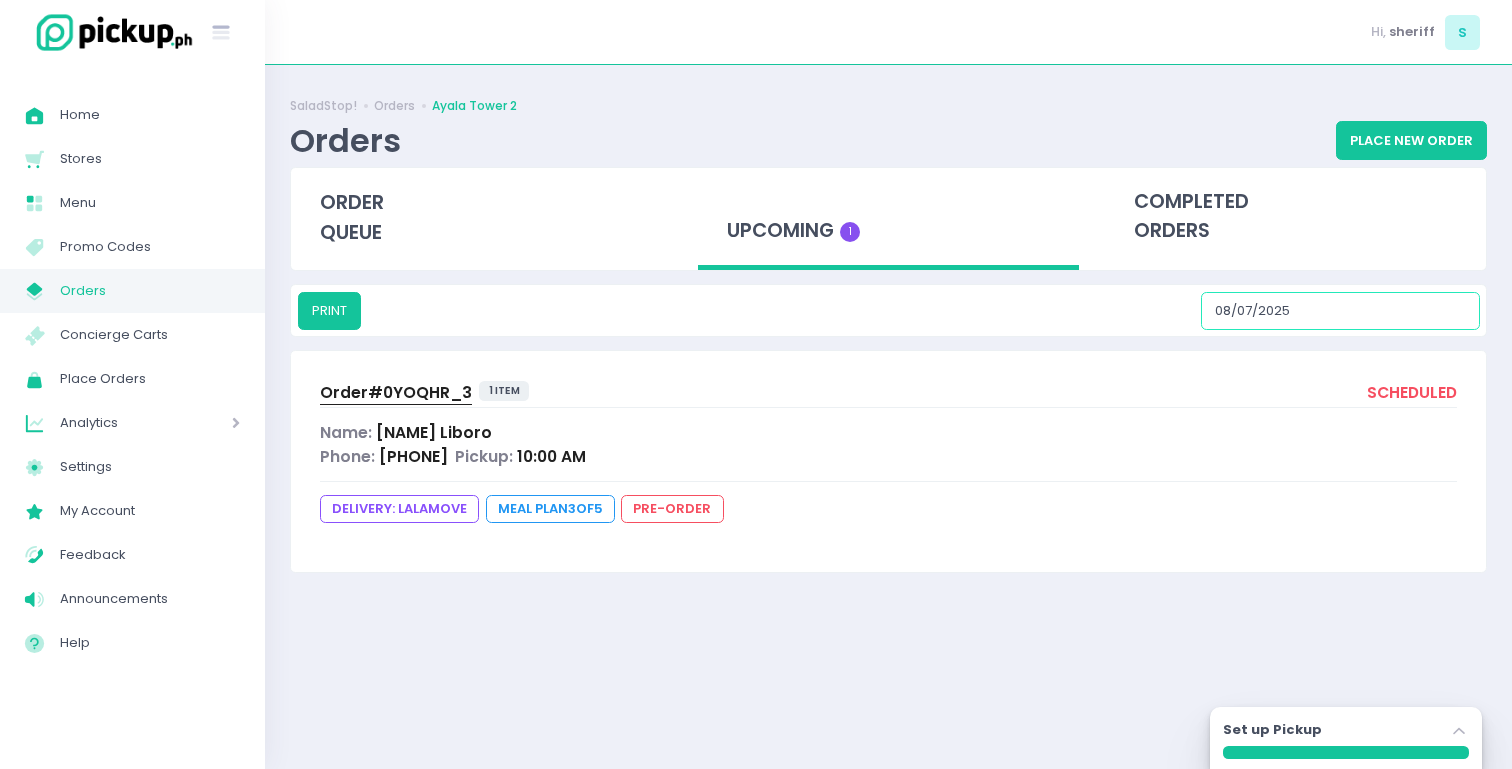 click on "[DATE]" at bounding box center (1340, 311) 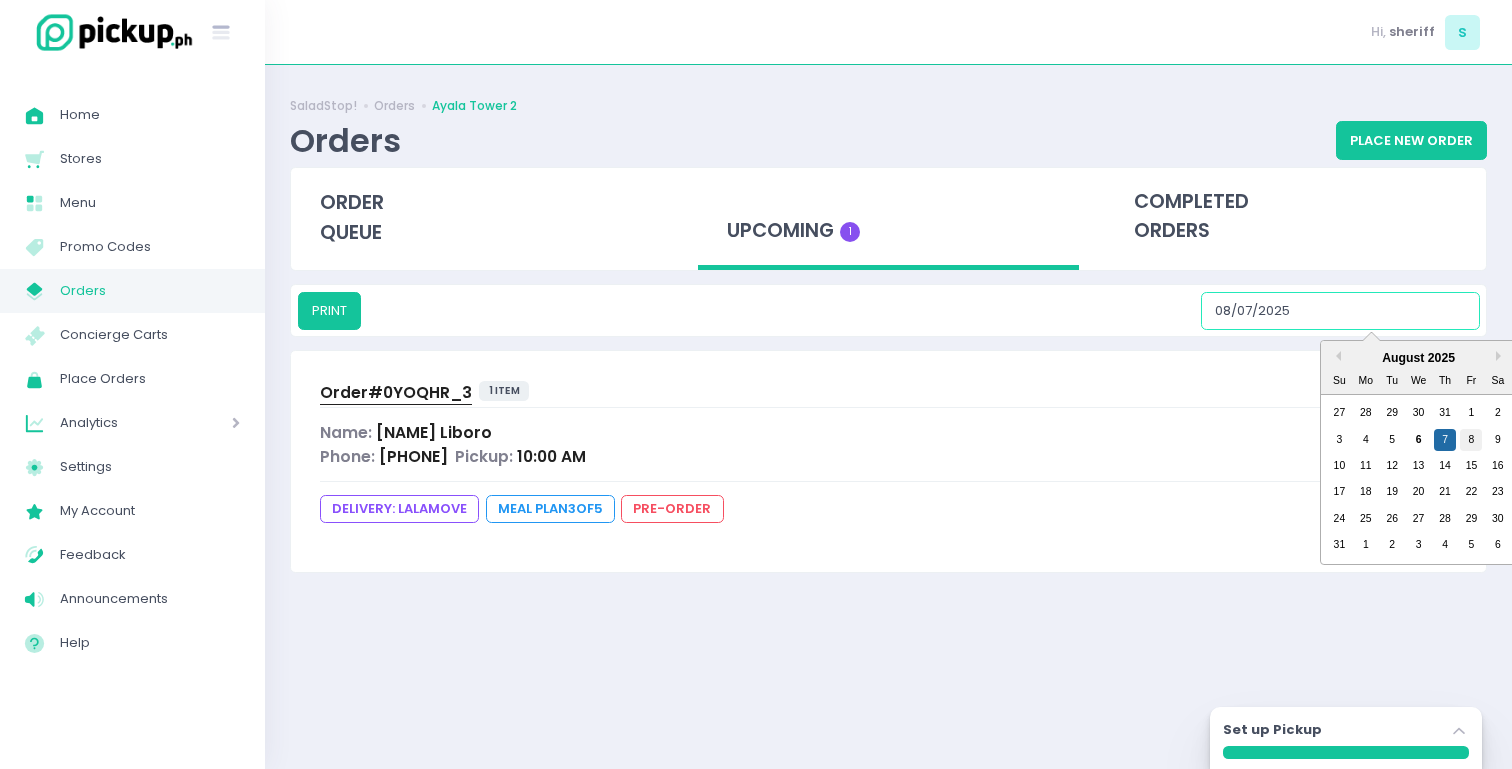 click on "8" at bounding box center (1471, 440) 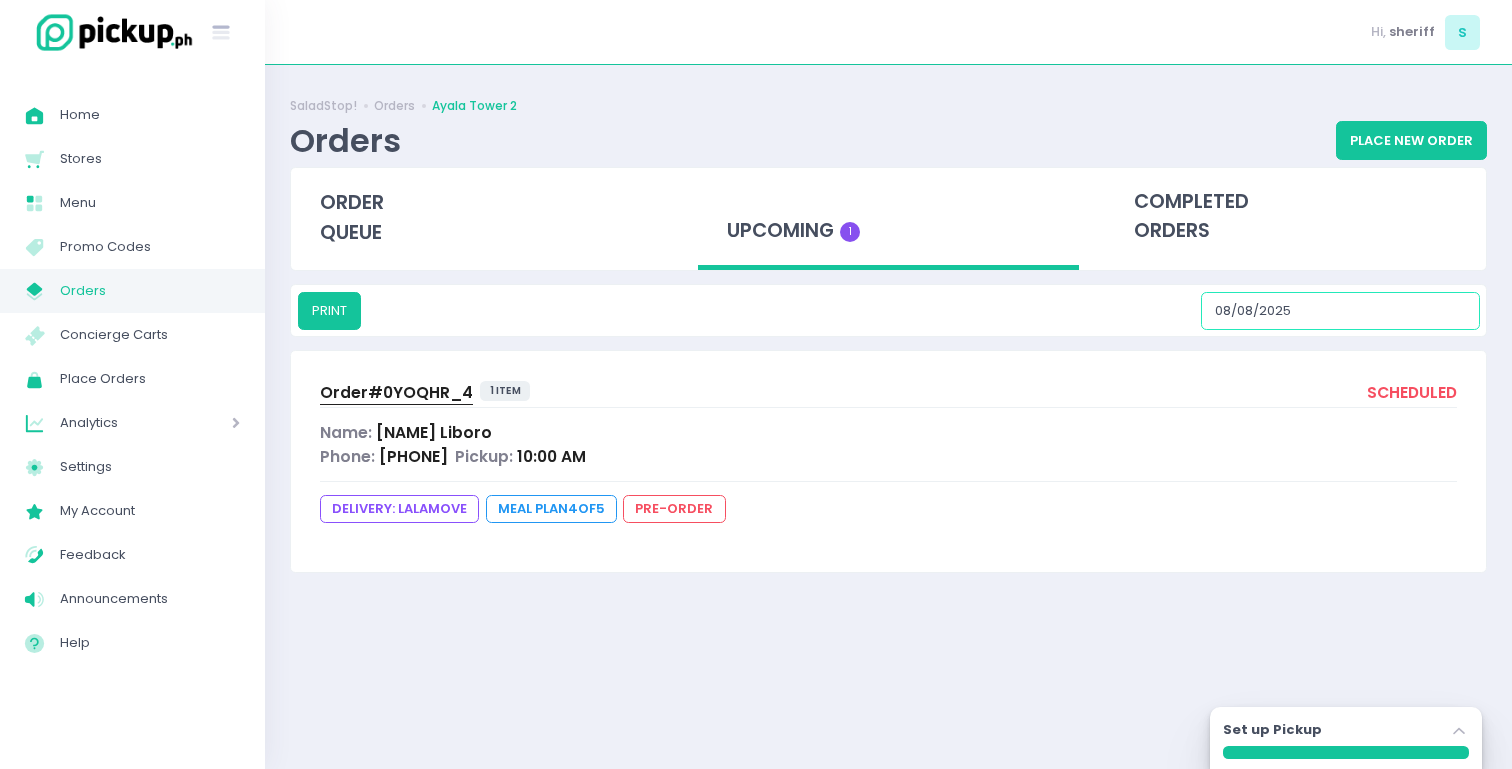 click on "[DATE]" at bounding box center (1340, 311) 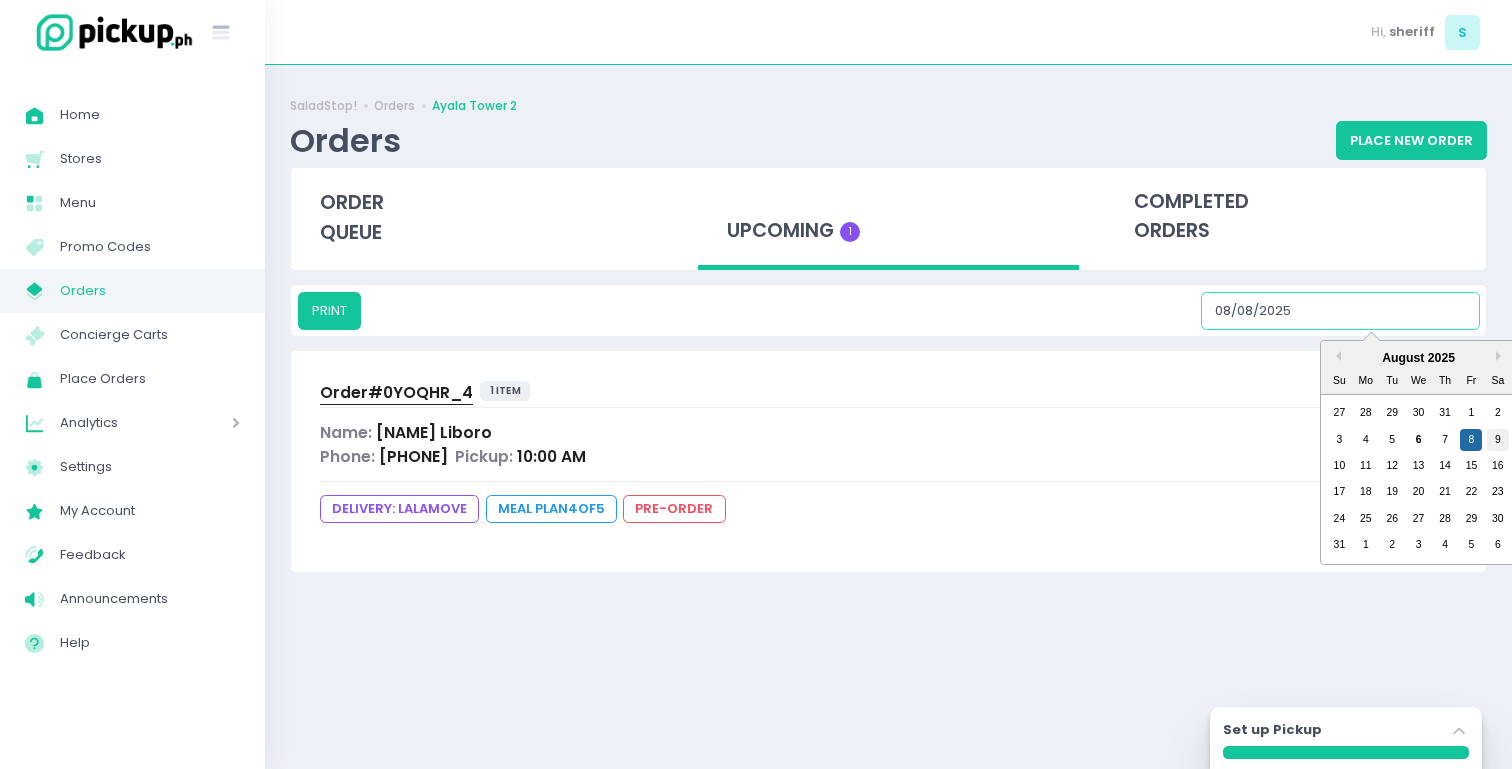 click on "9" at bounding box center (1498, 440) 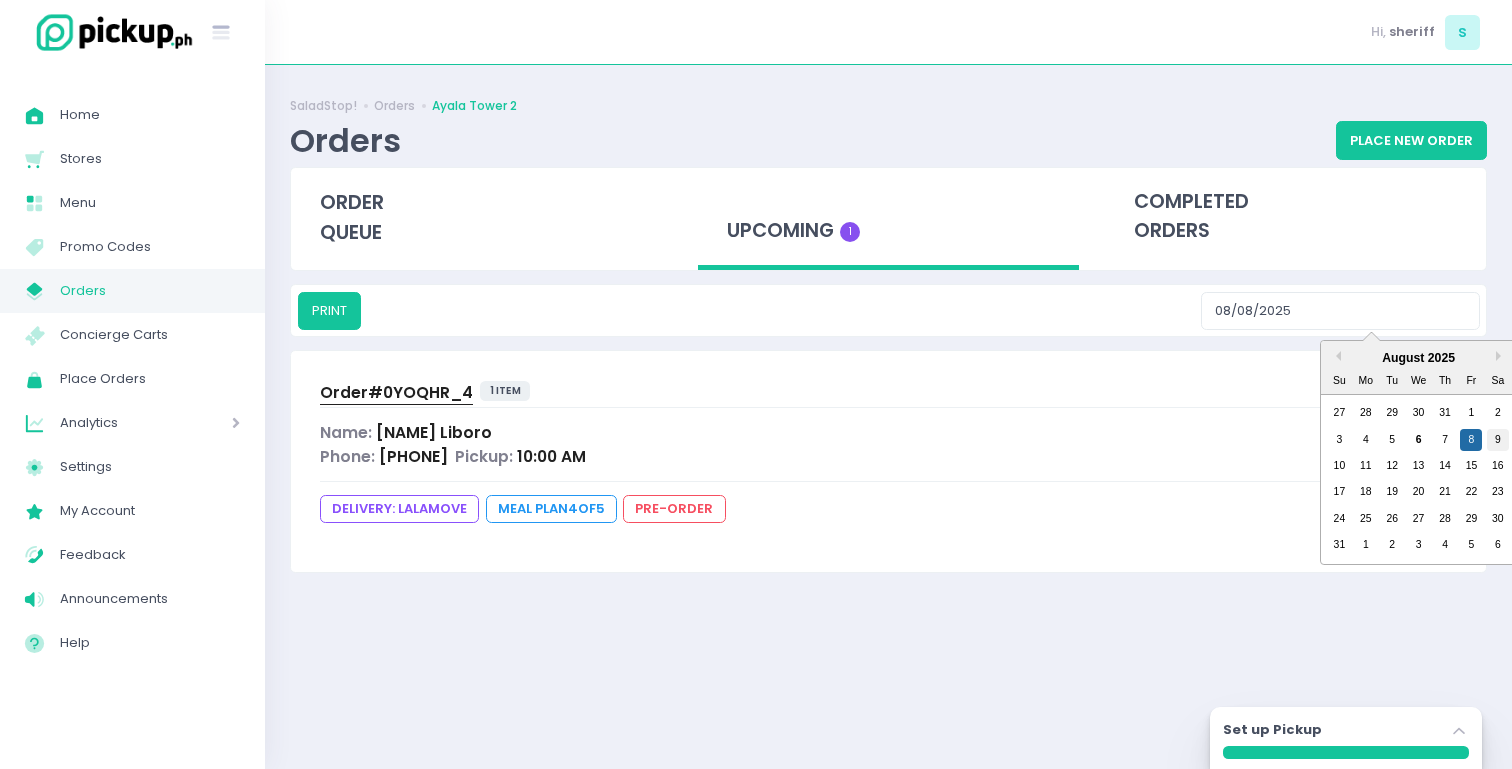 type on "[DATE]" 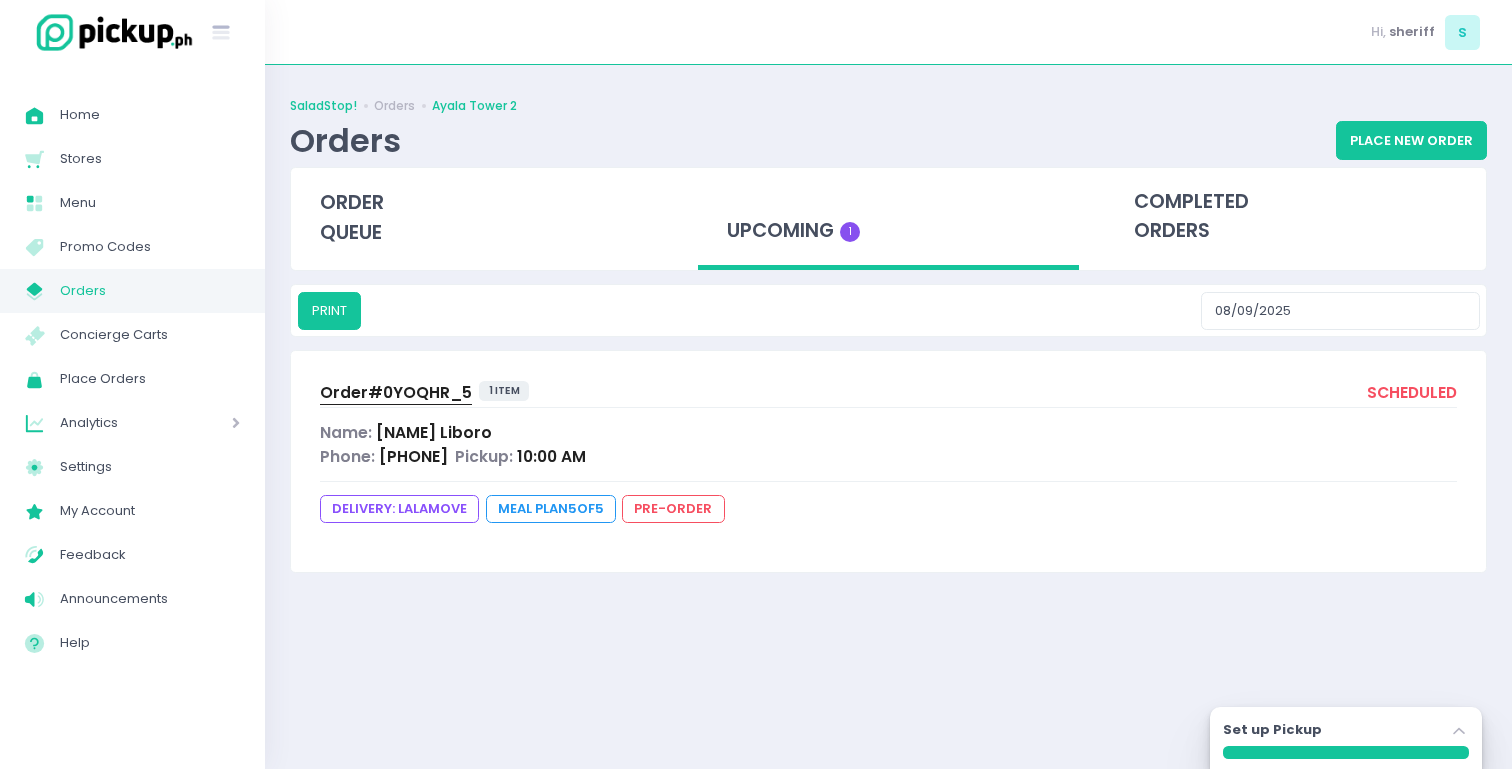 click on "SaladStop!" at bounding box center (323, 106) 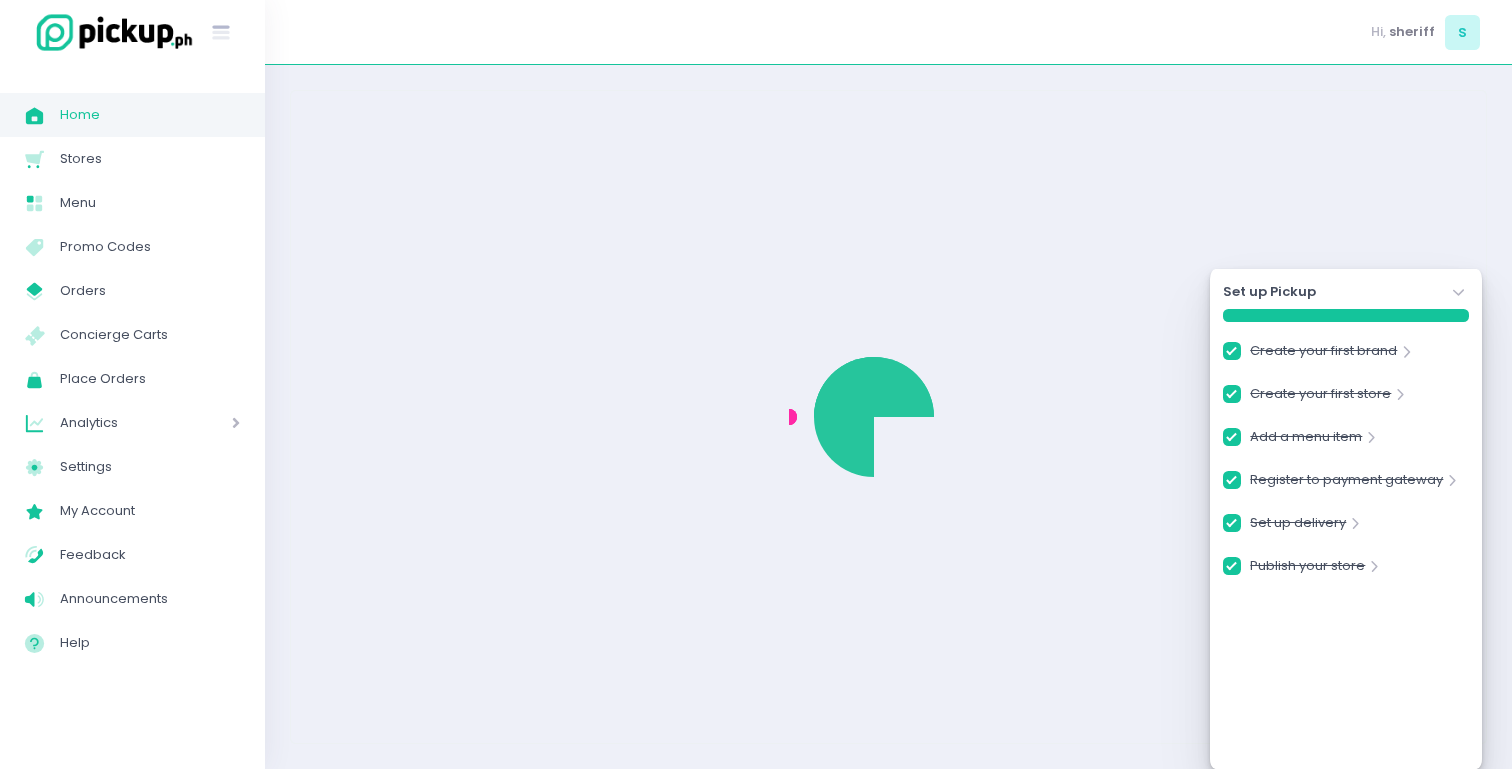 checkbox on "true" 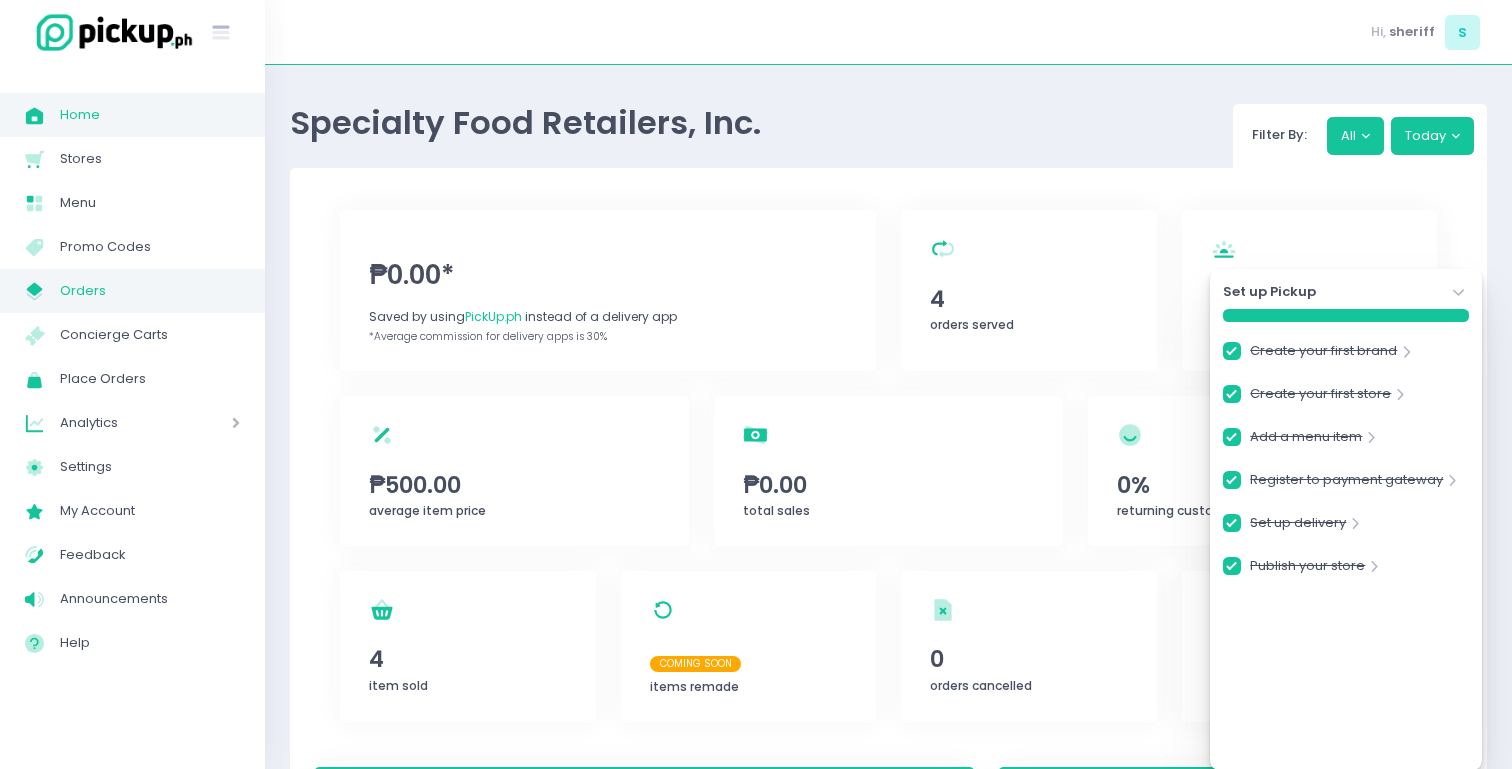 click on "Orders" at bounding box center (150, 291) 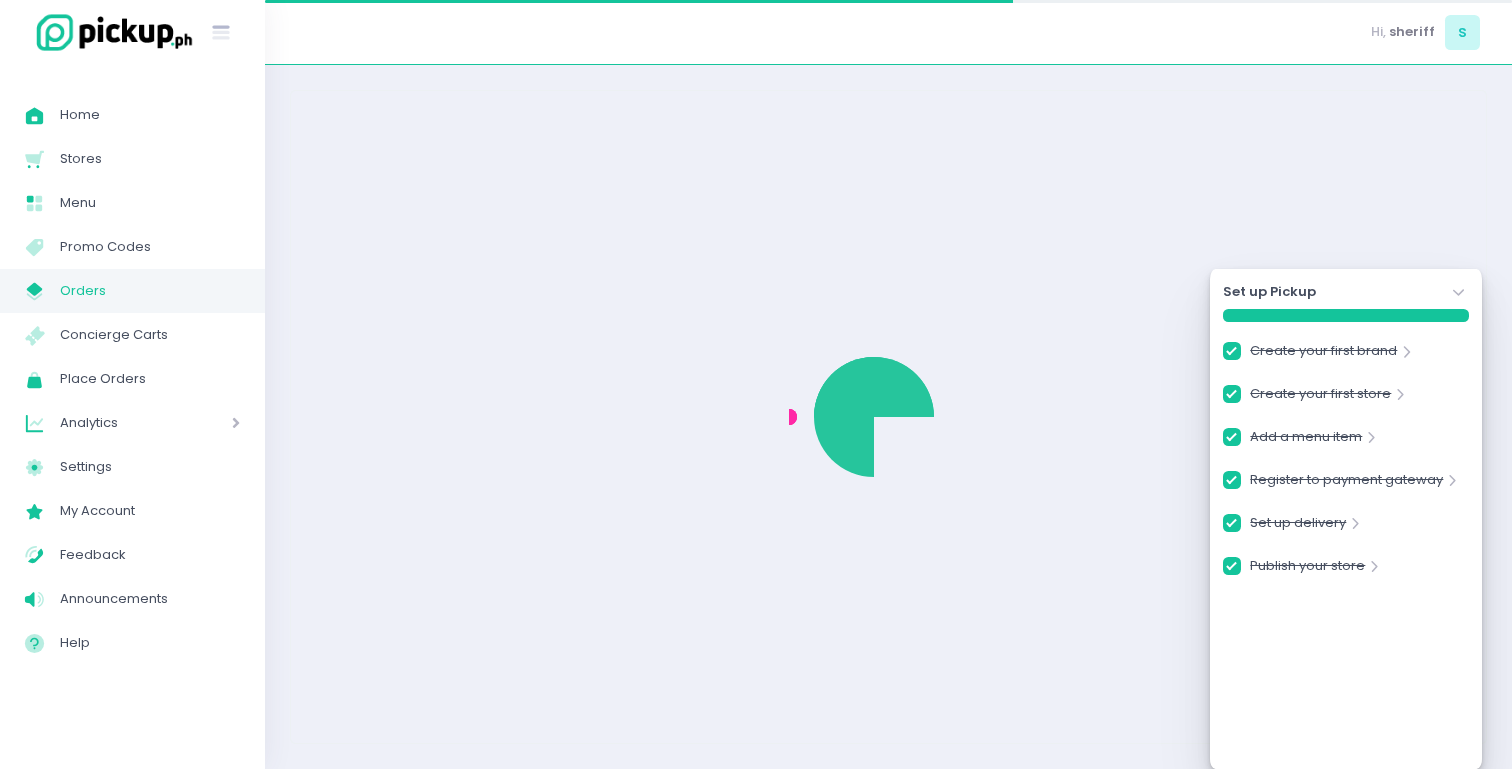 checkbox on "true" 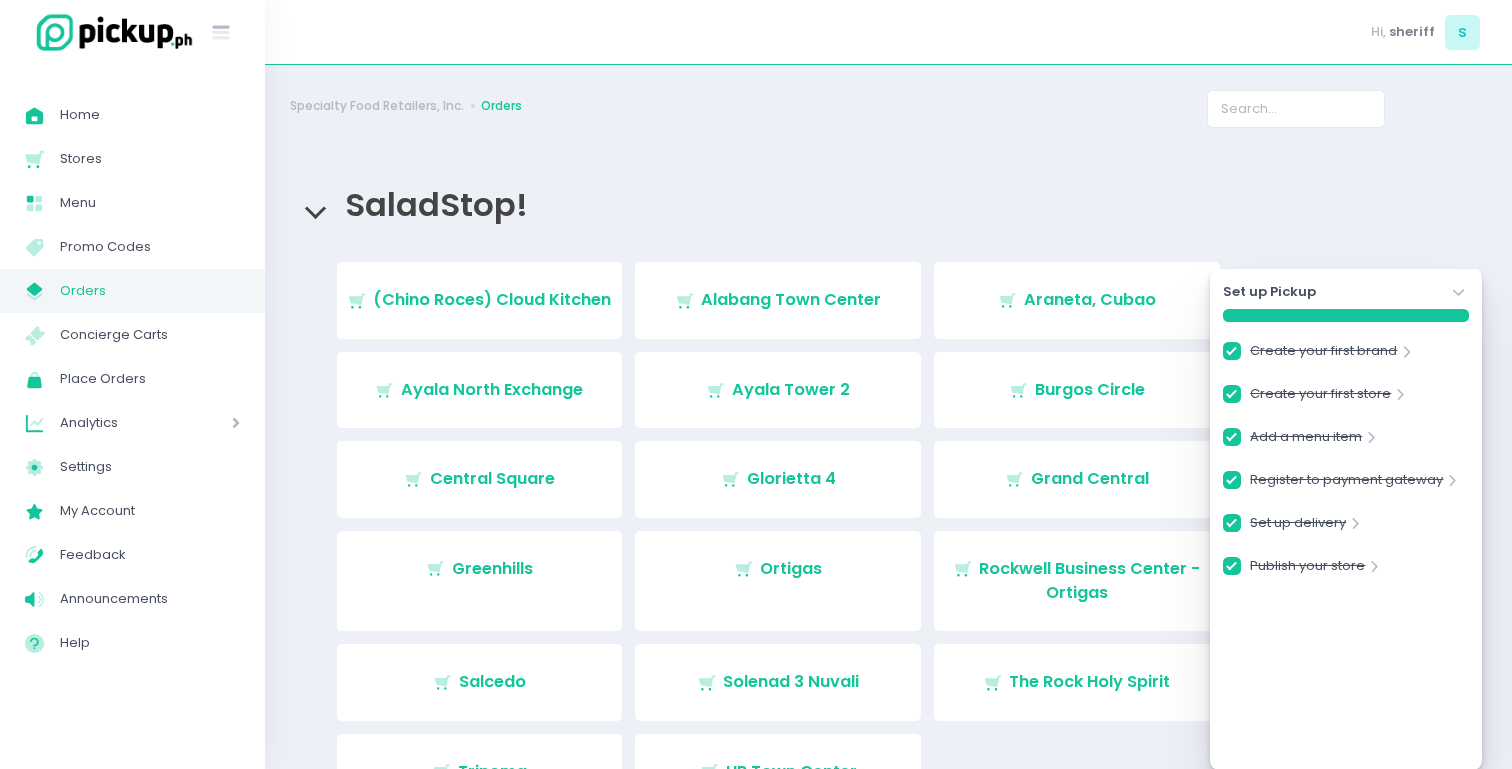 click on "Stockholm-icons / Navigation / Angle-down Created with Sketch." 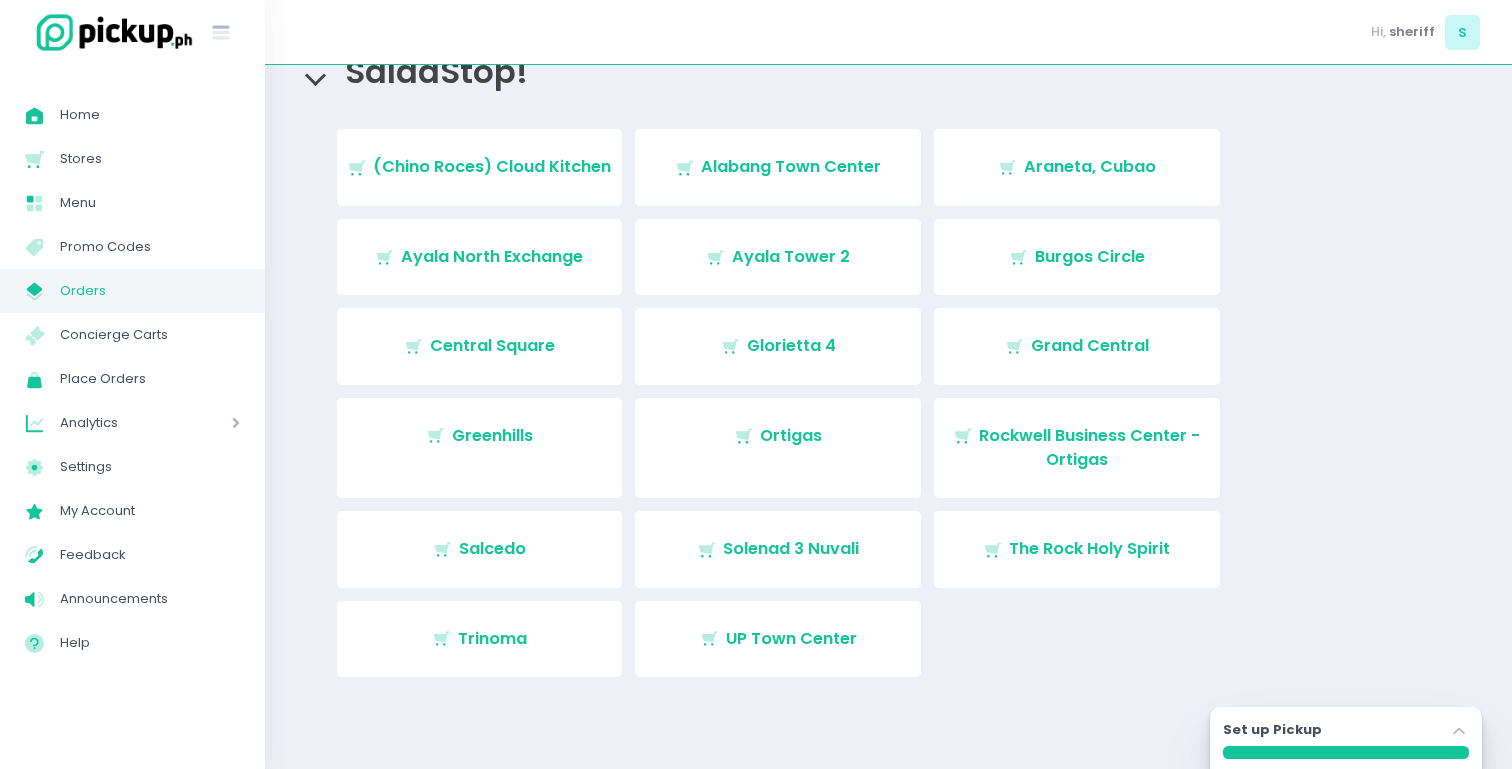 scroll, scrollTop: 138, scrollLeft: 0, axis: vertical 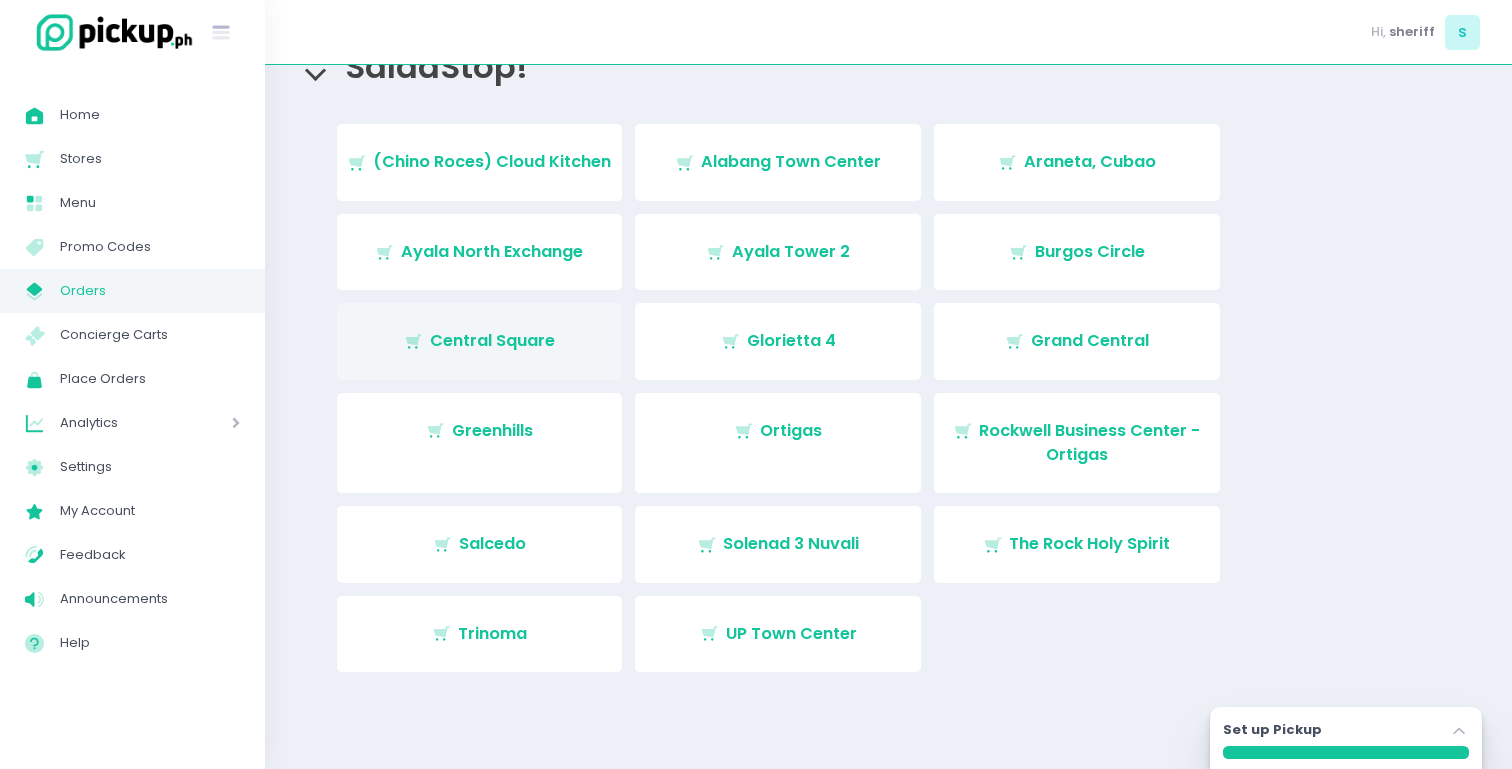 click on "Central Square" at bounding box center [492, 340] 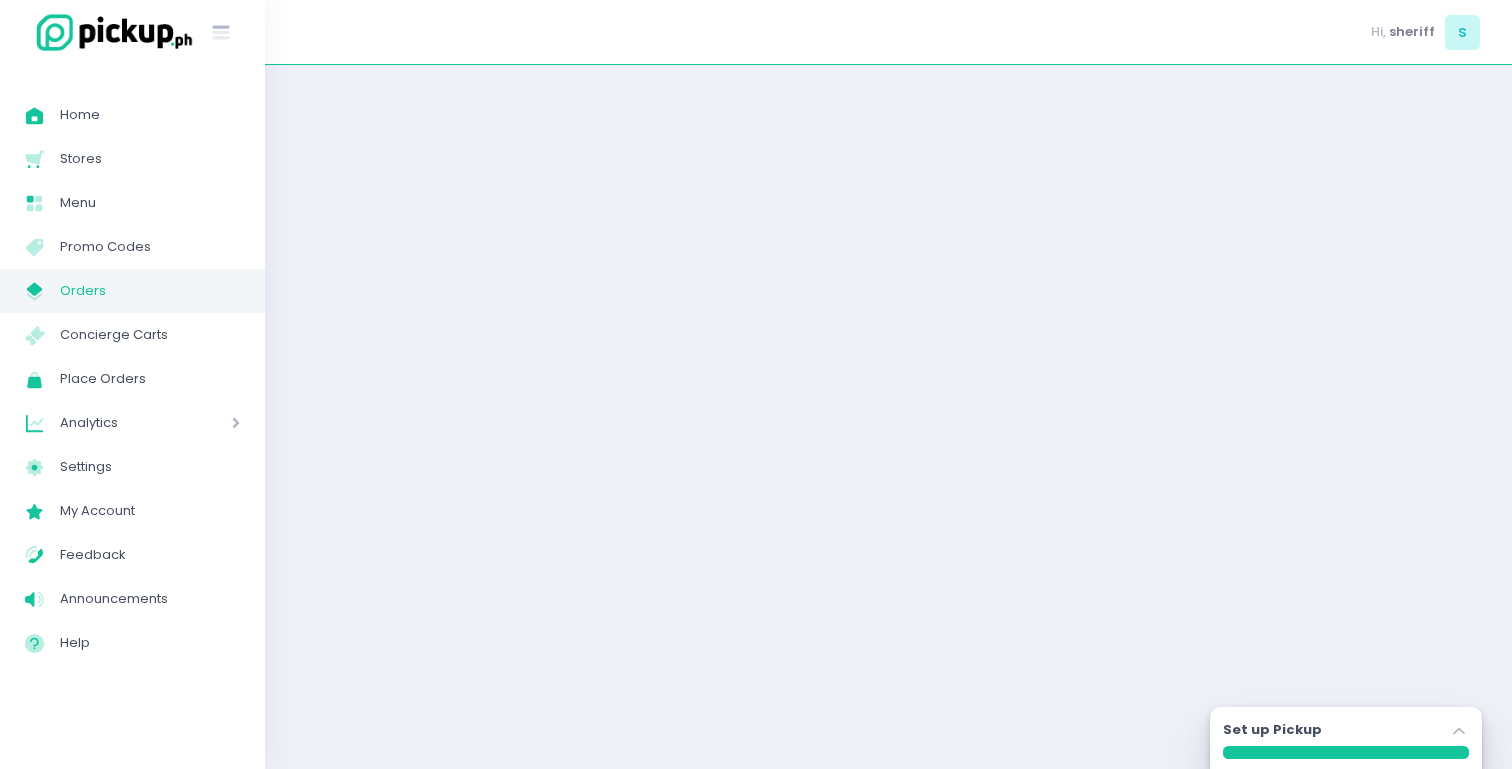 scroll, scrollTop: 0, scrollLeft: 0, axis: both 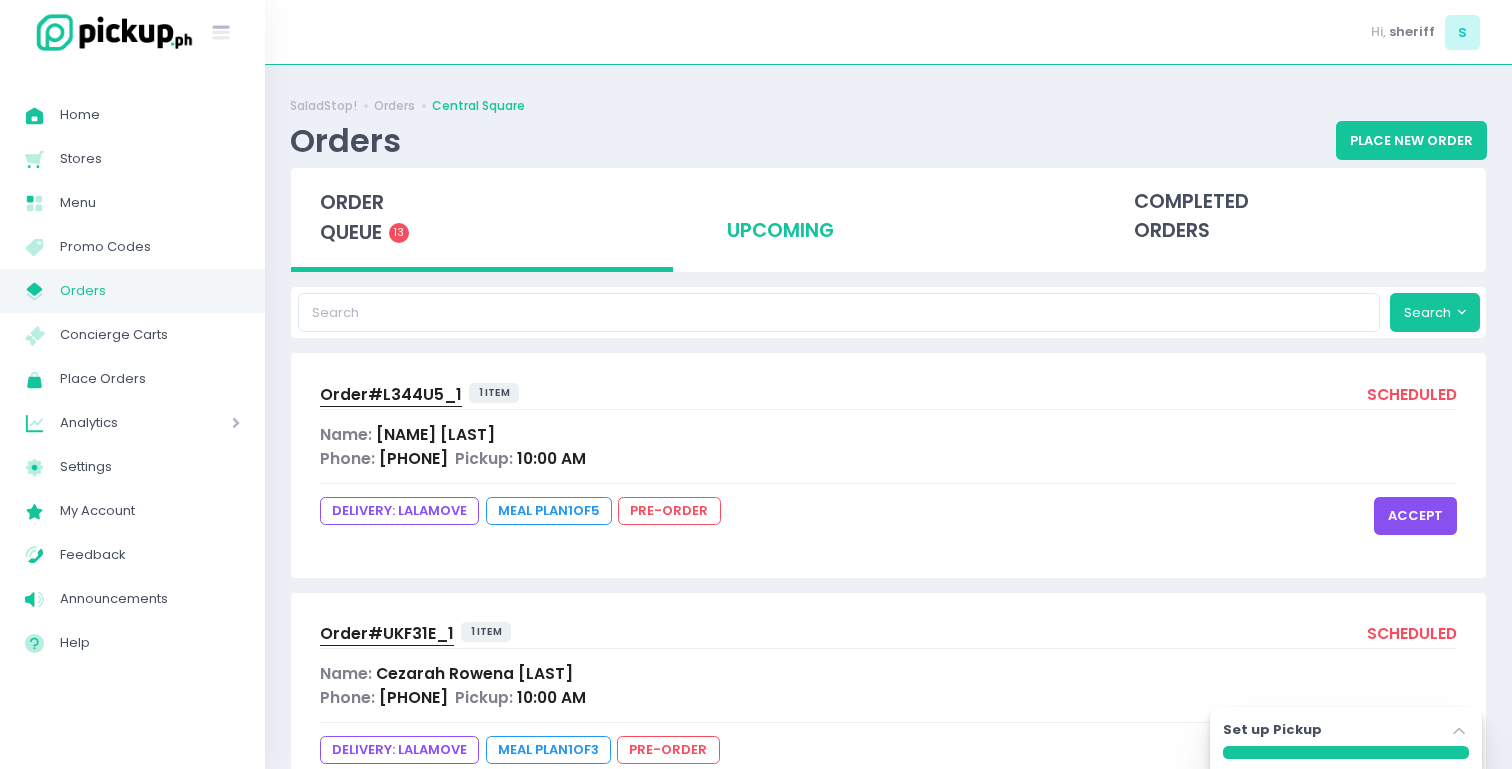 click on "upcoming" at bounding box center [889, 217] 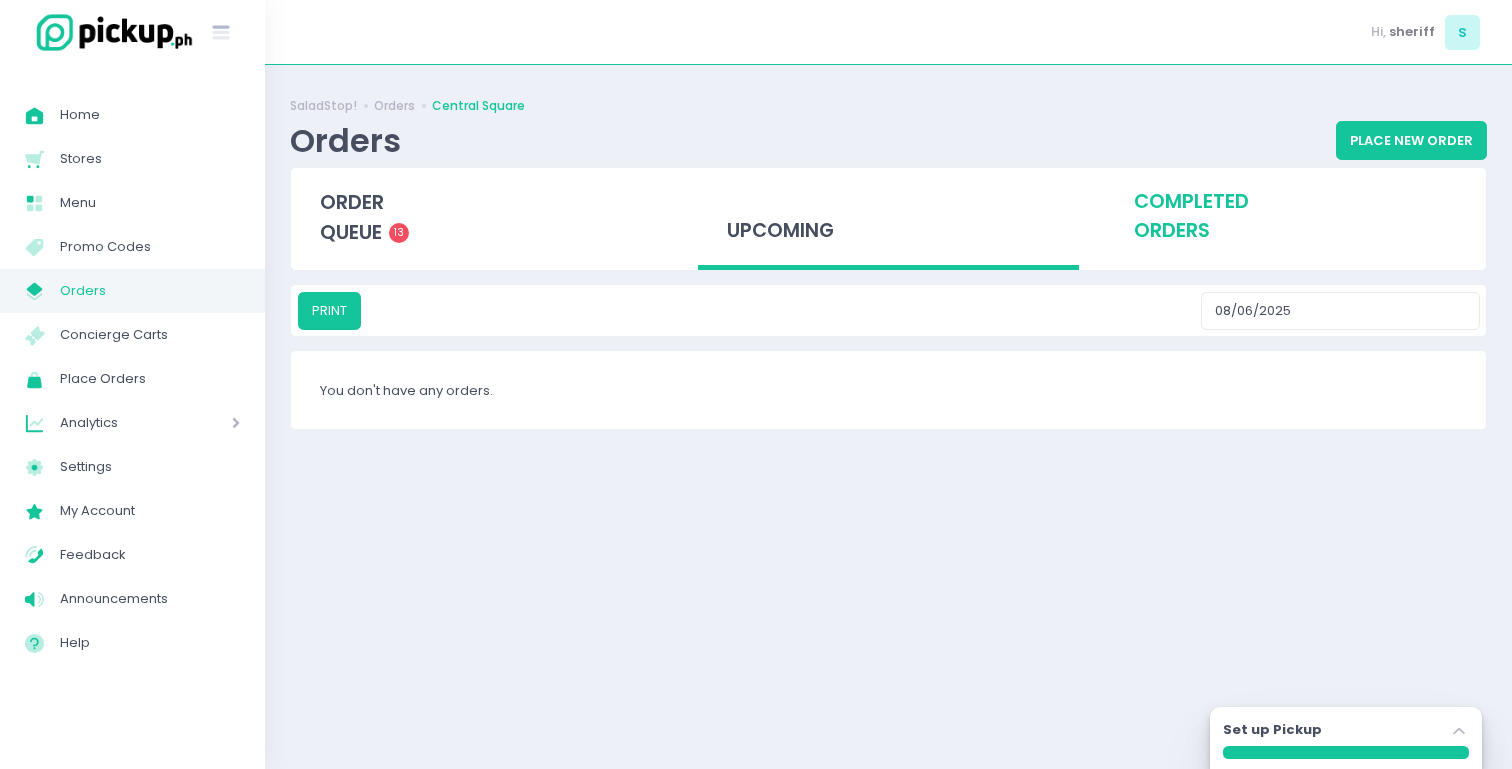 click on "completed  orders" at bounding box center [1295, 217] 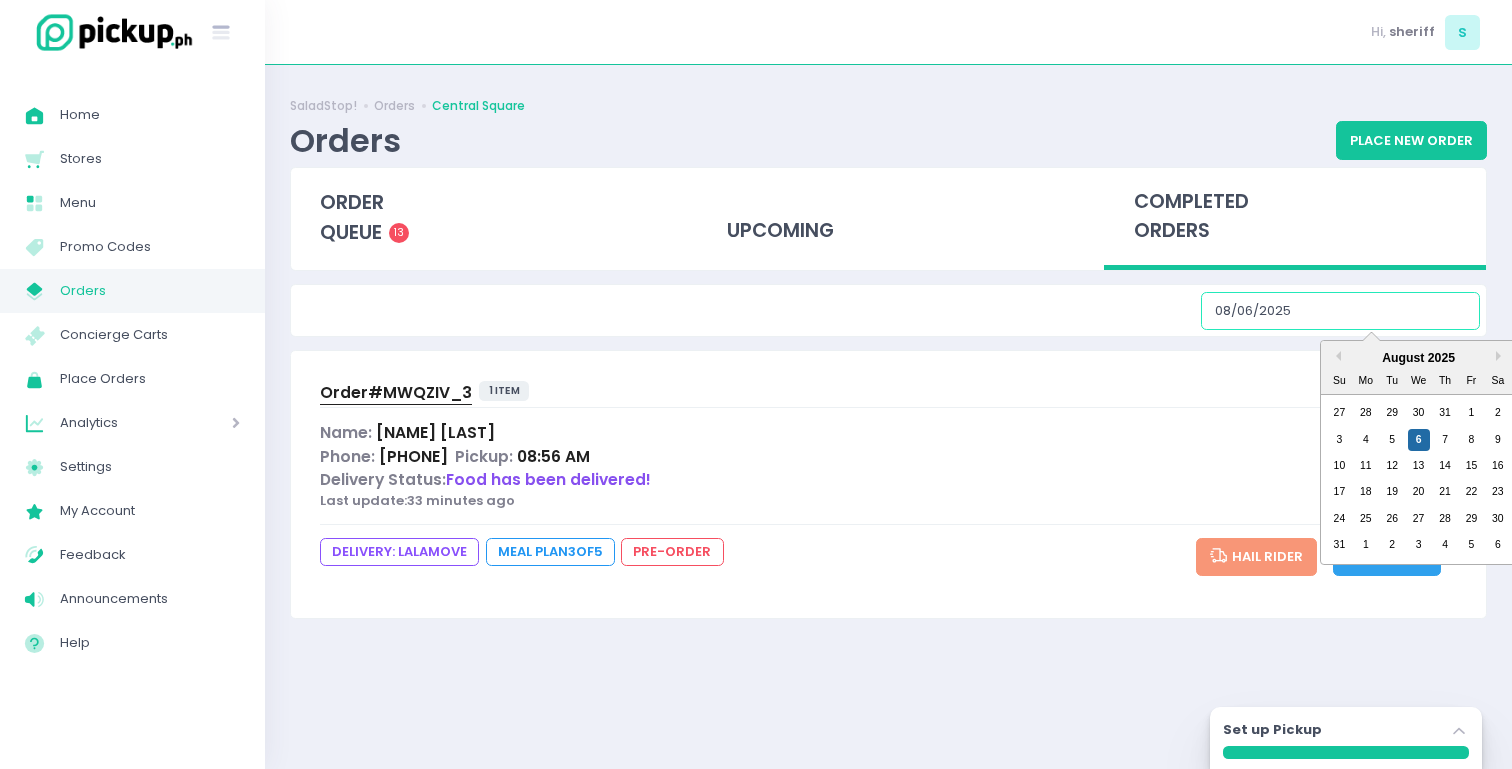 click on "[DATE]" at bounding box center [1340, 311] 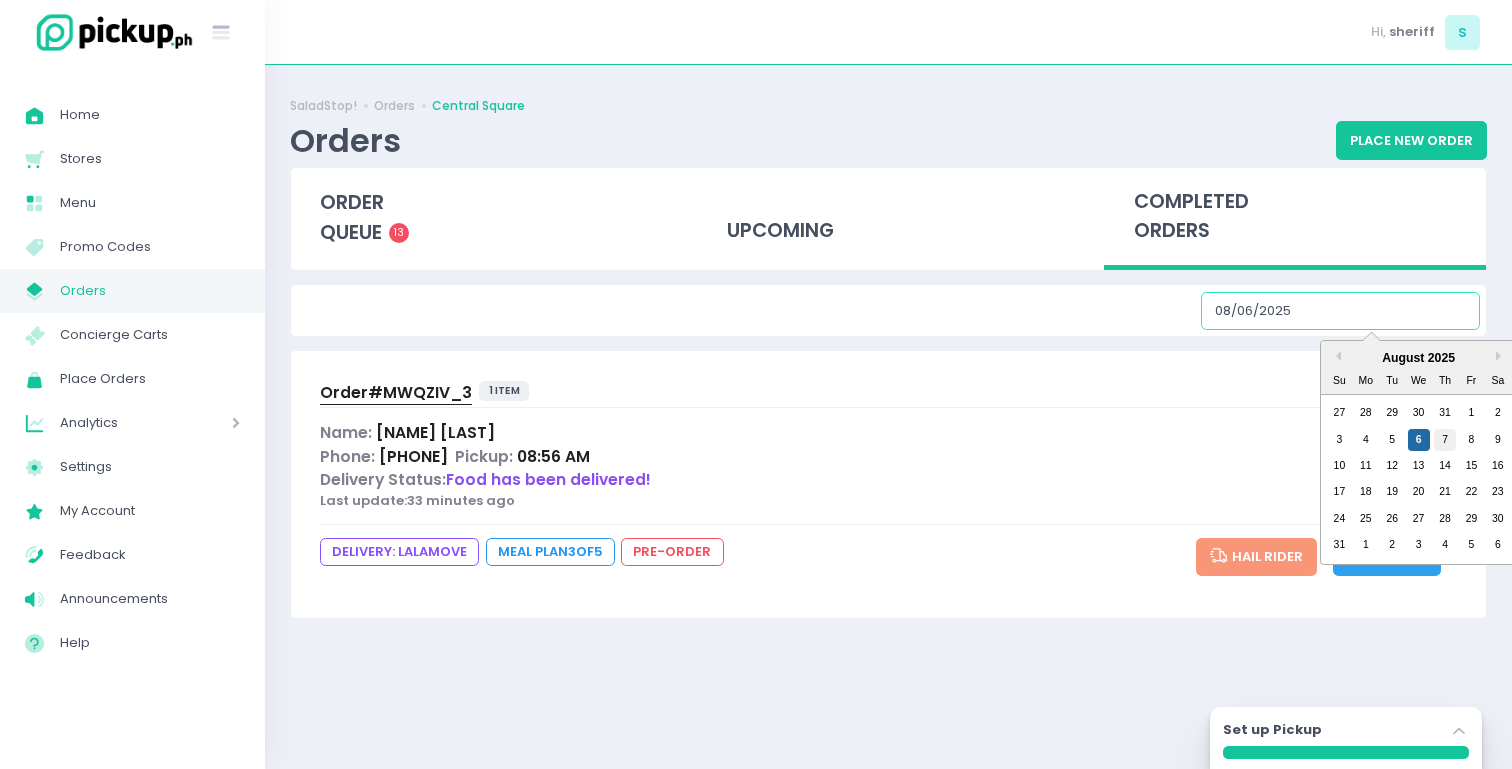 click on "7" at bounding box center (1445, 440) 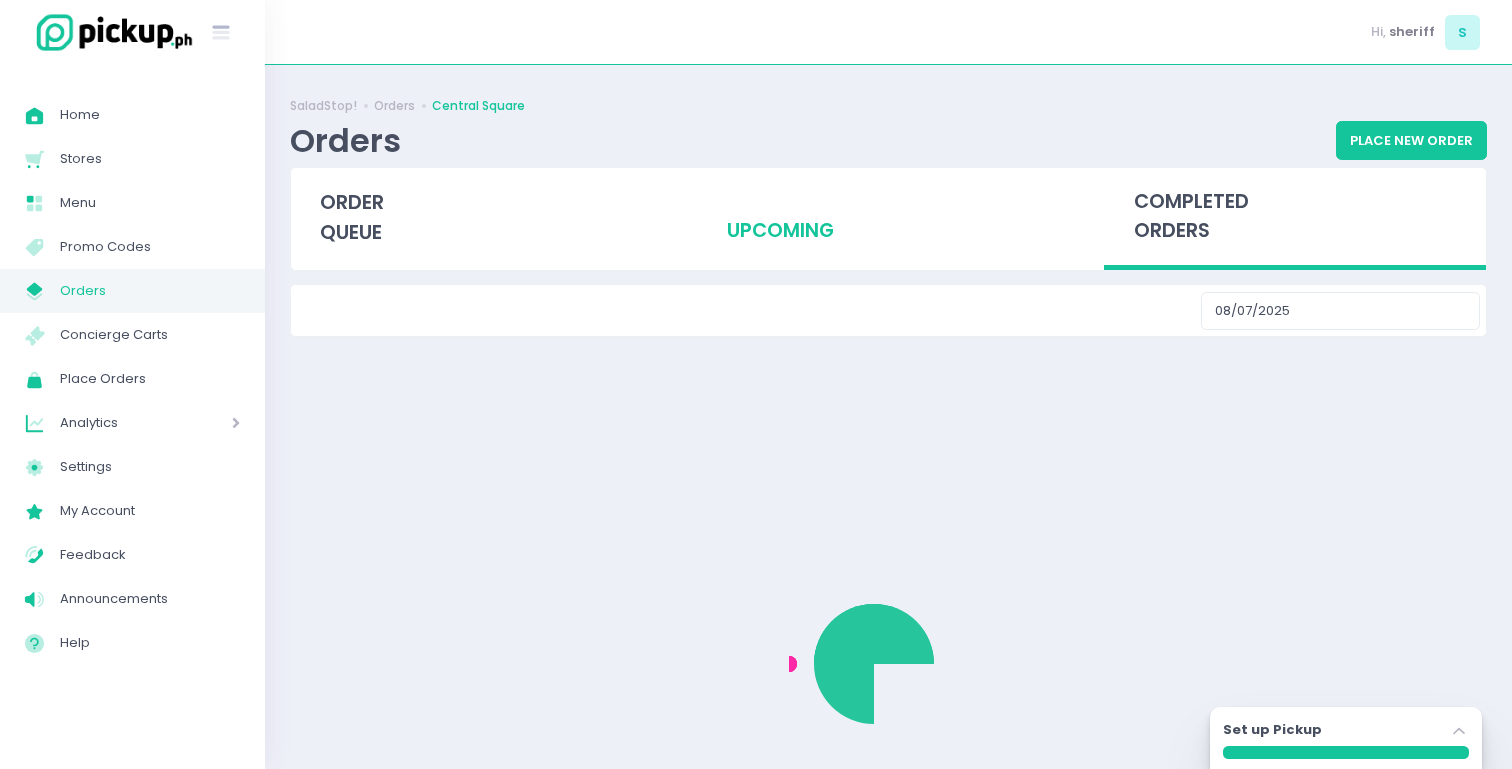 click on "upcoming" at bounding box center [889, 217] 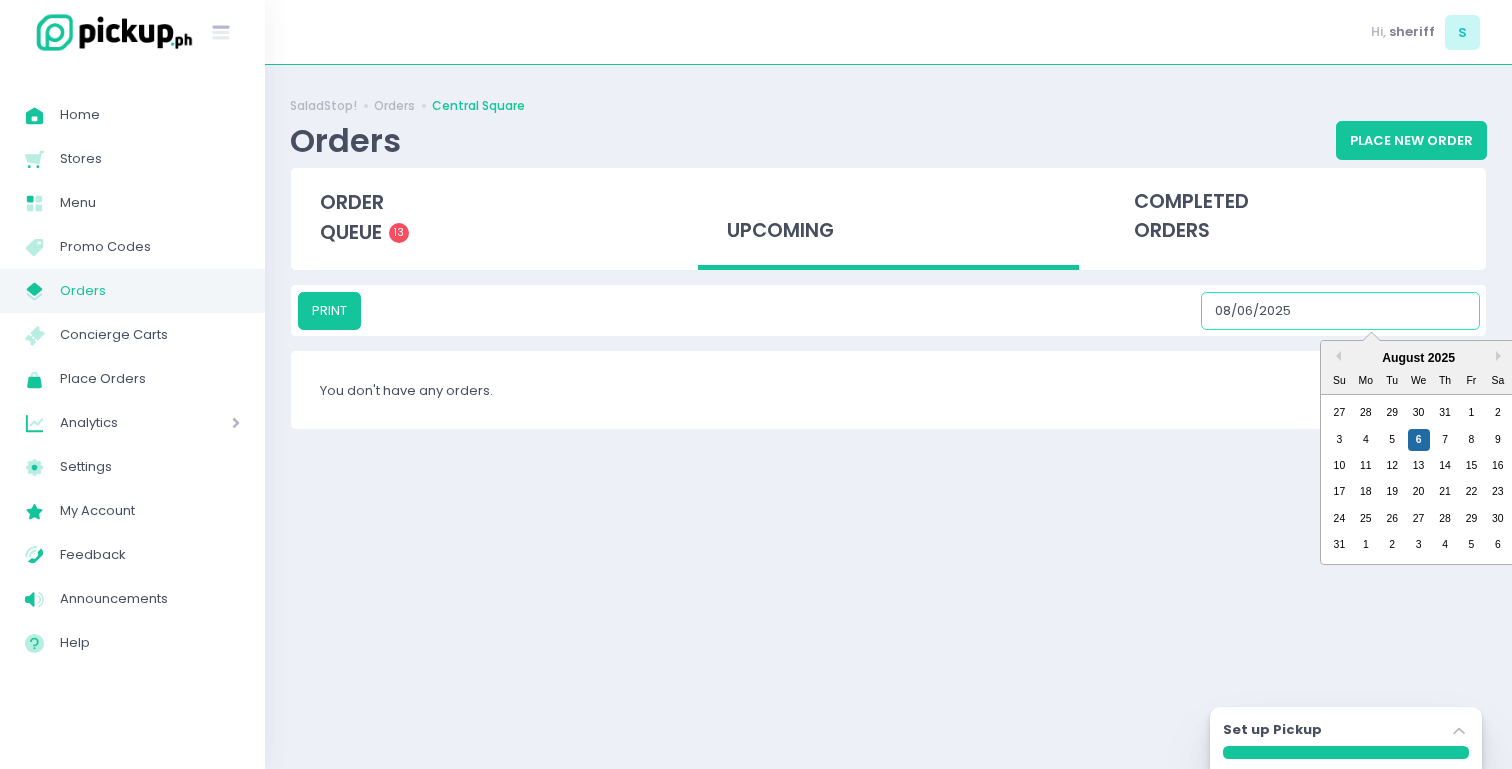 click on "[DATE]" at bounding box center [1340, 311] 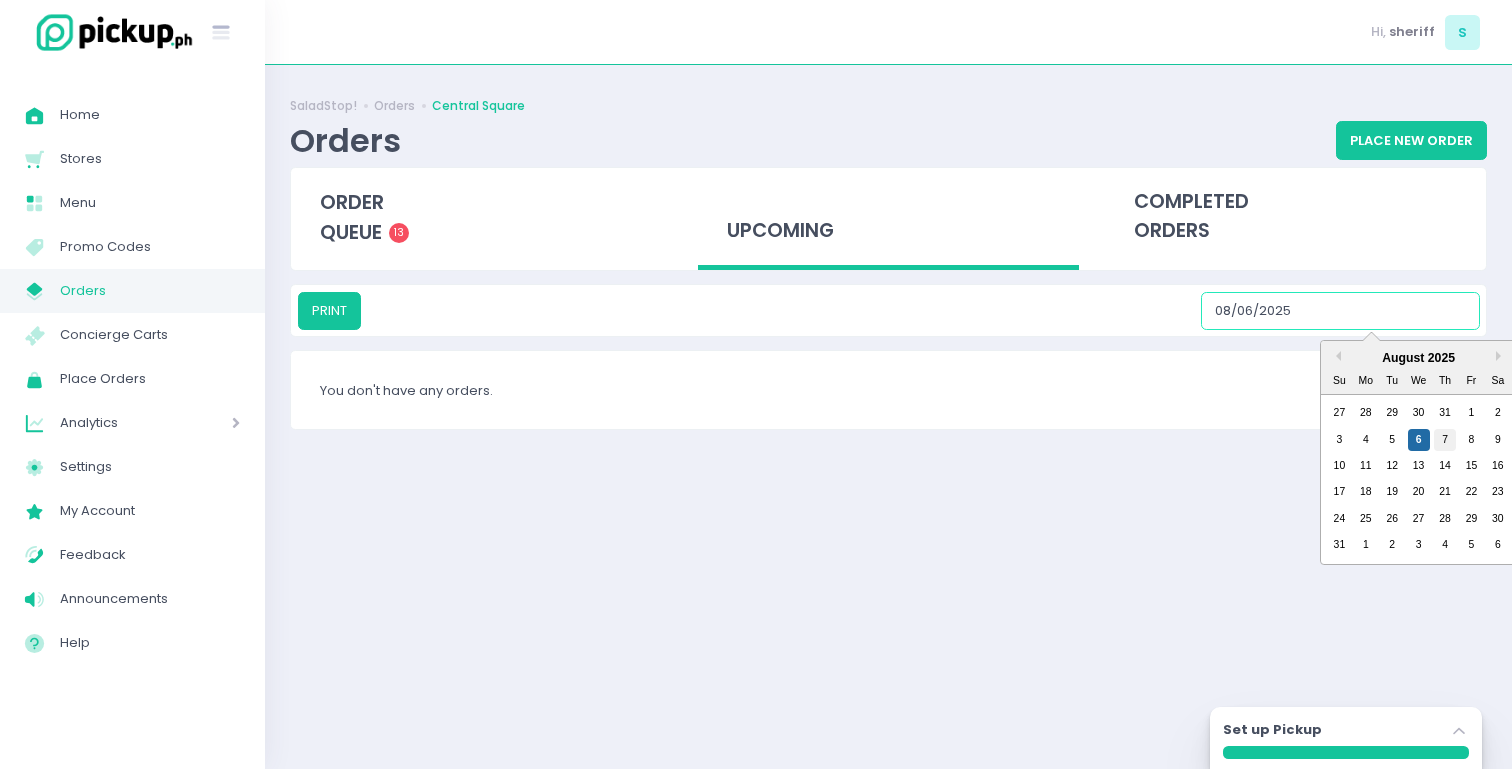 click on "7" at bounding box center (1445, 440) 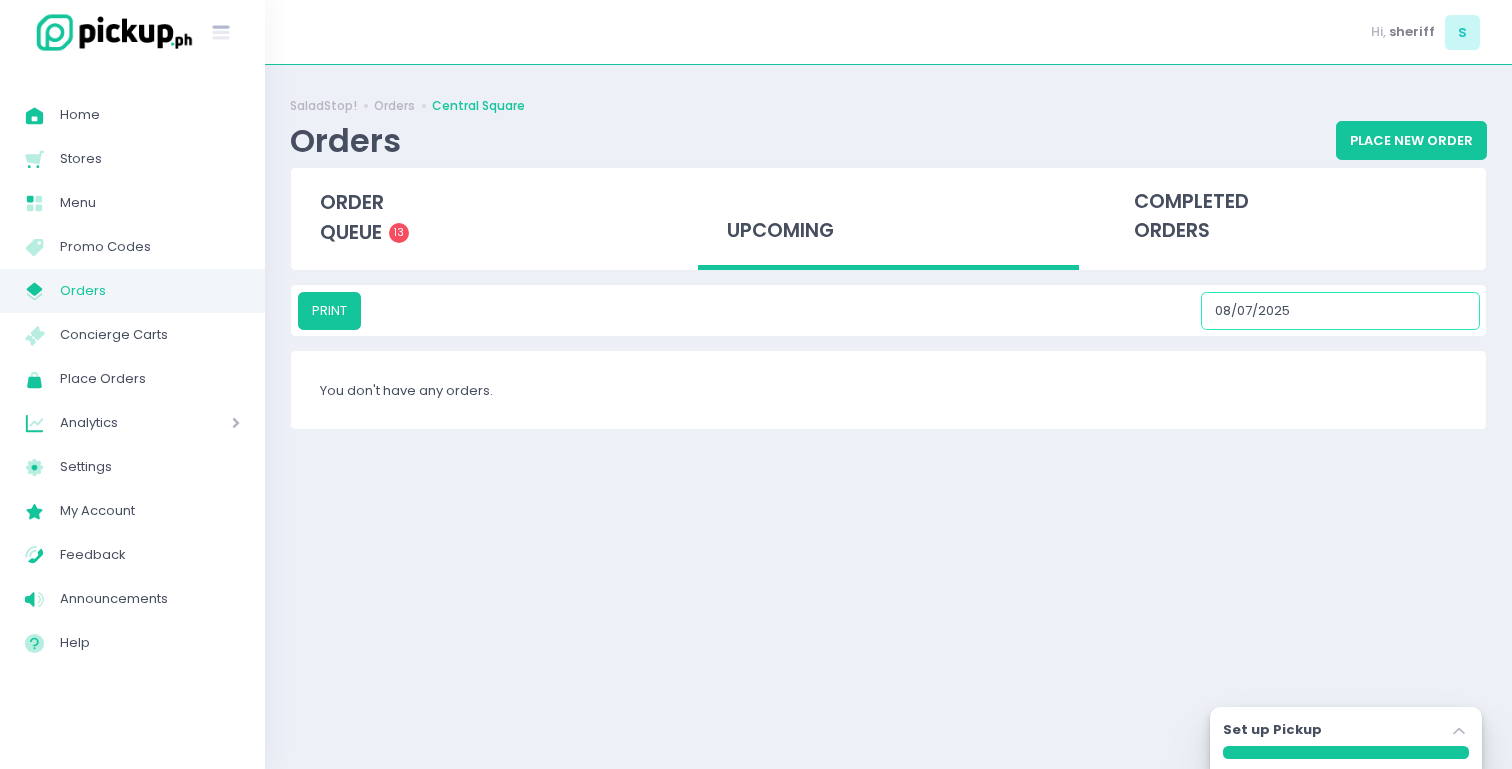 click on "[DATE]" at bounding box center [1340, 311] 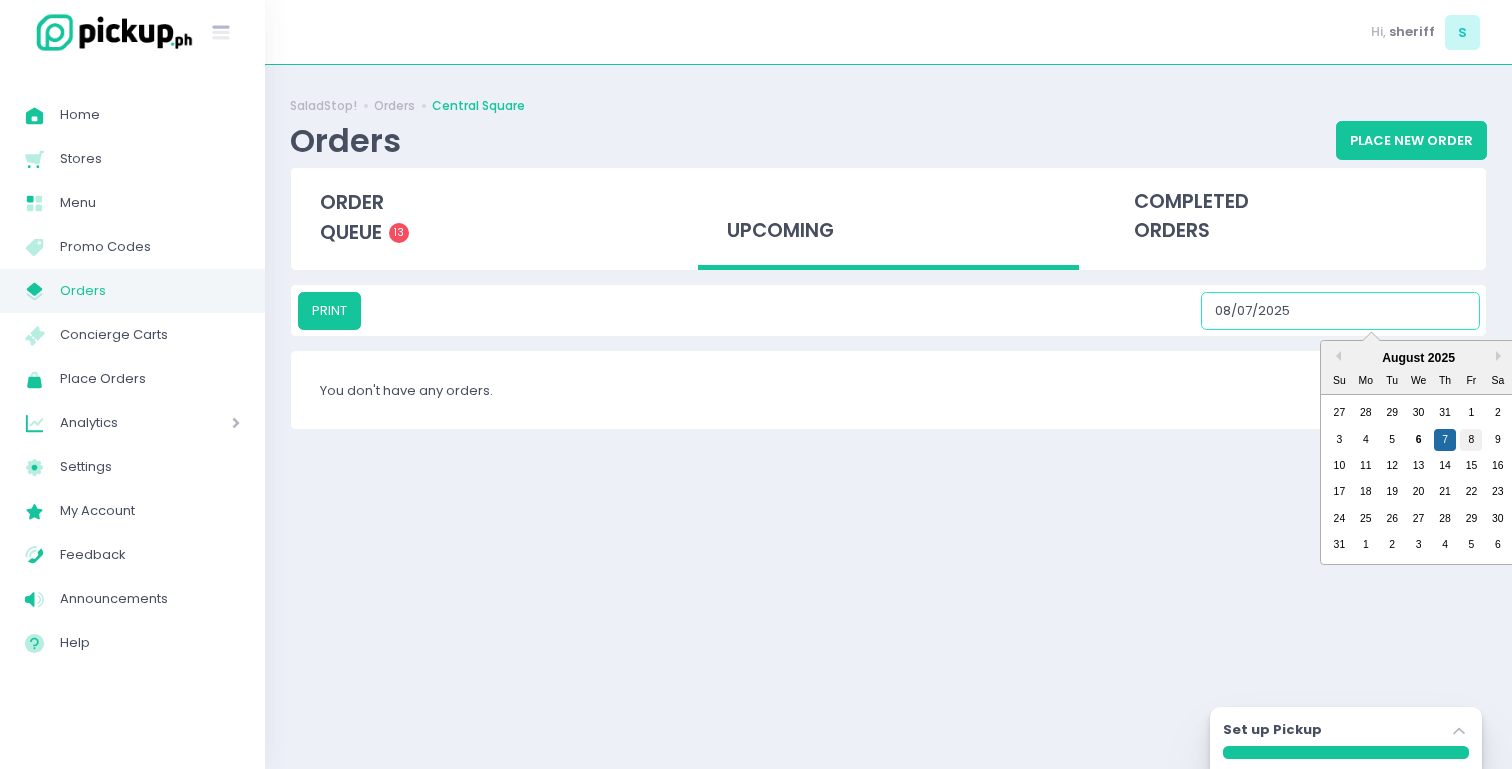 click on "8" at bounding box center [1471, 440] 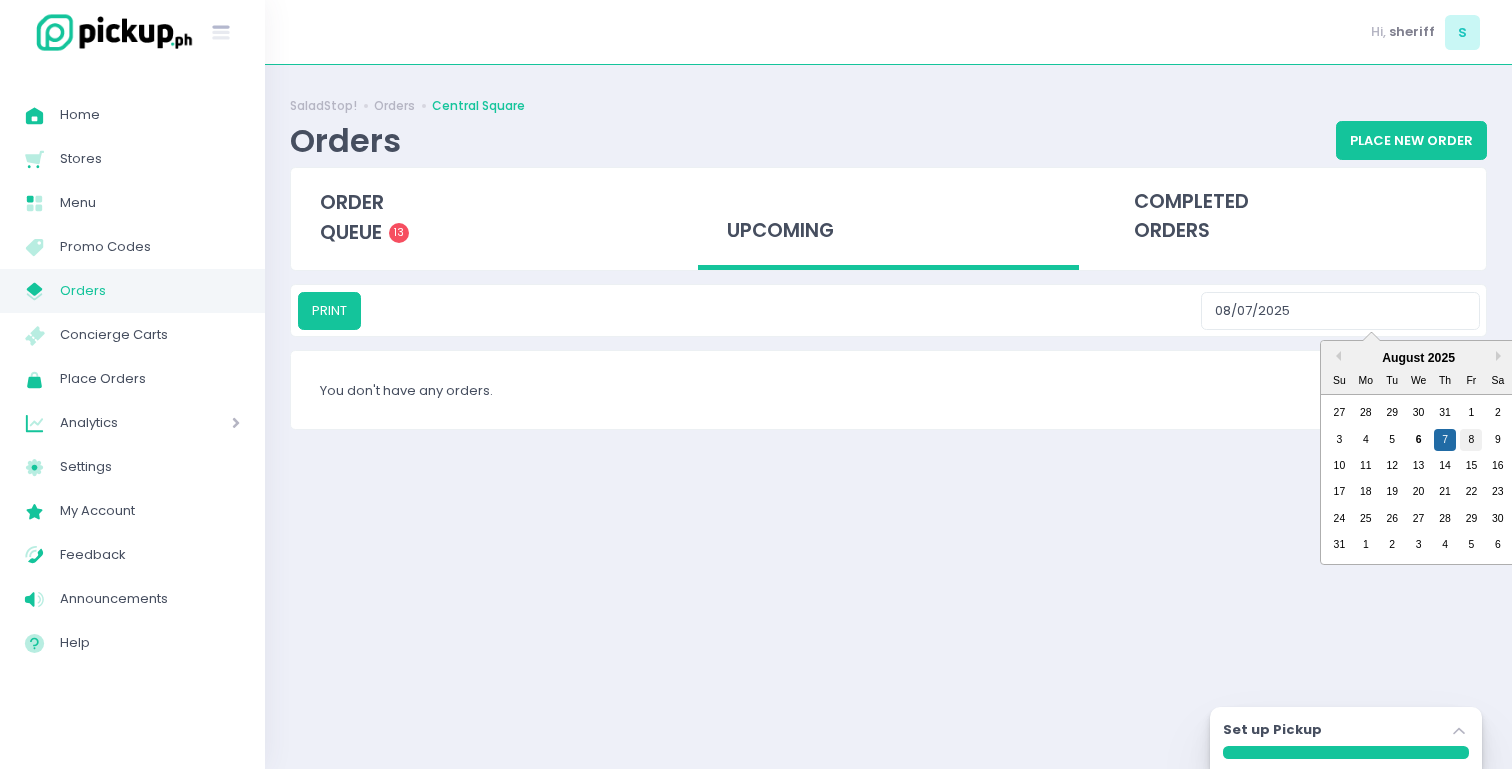 type on "[DATE]" 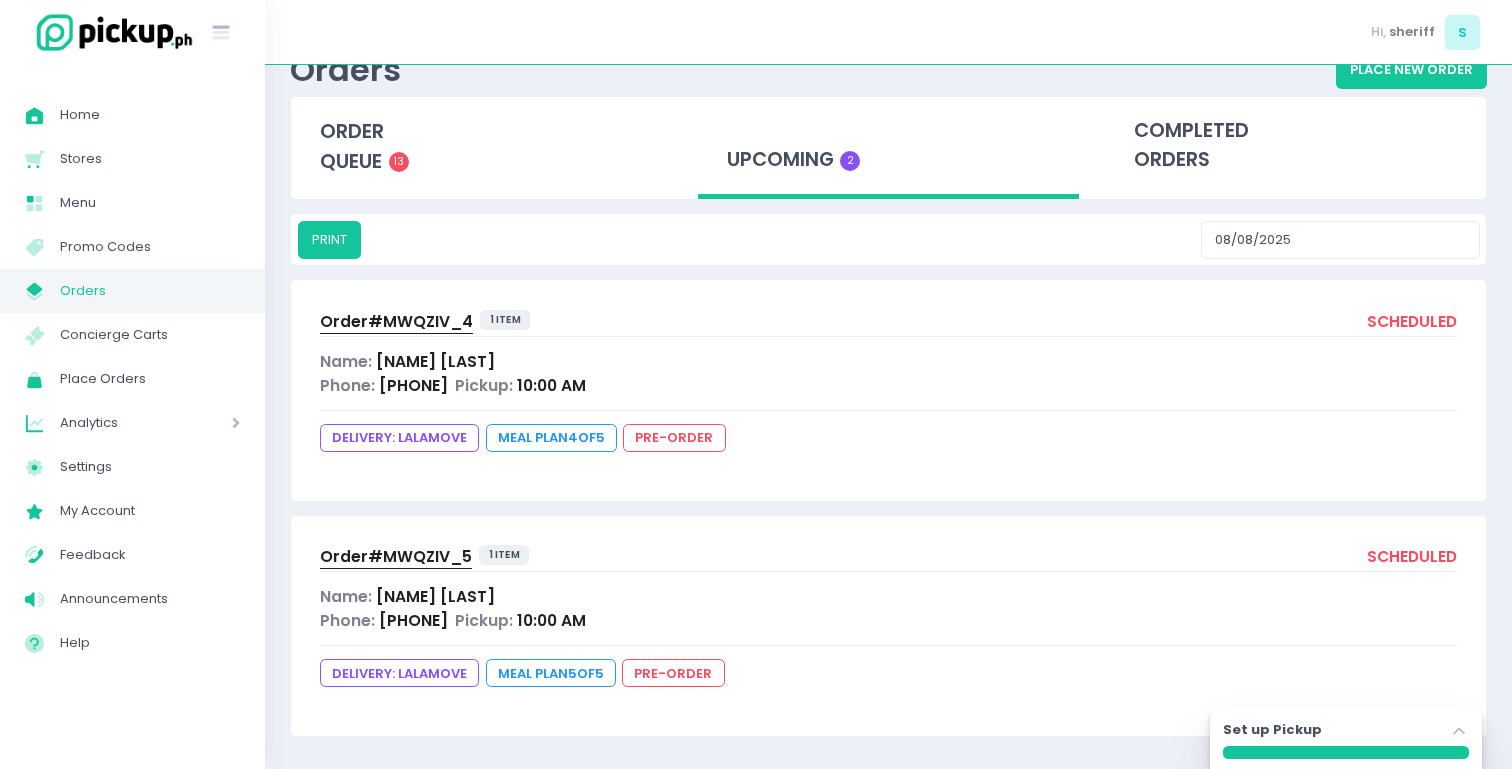 scroll, scrollTop: 77, scrollLeft: 0, axis: vertical 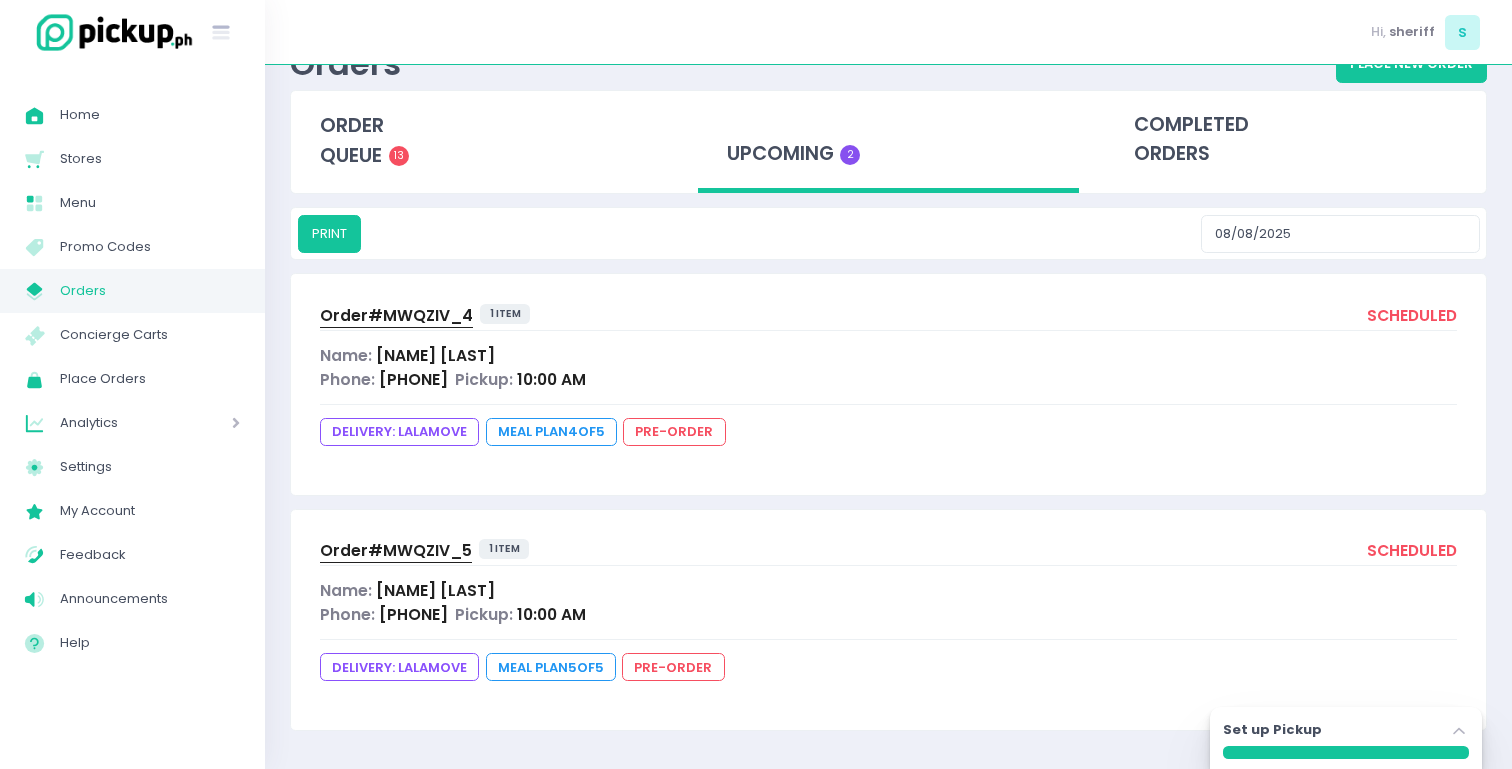 click on "Order# [ORDER_ID]" at bounding box center [396, 315] 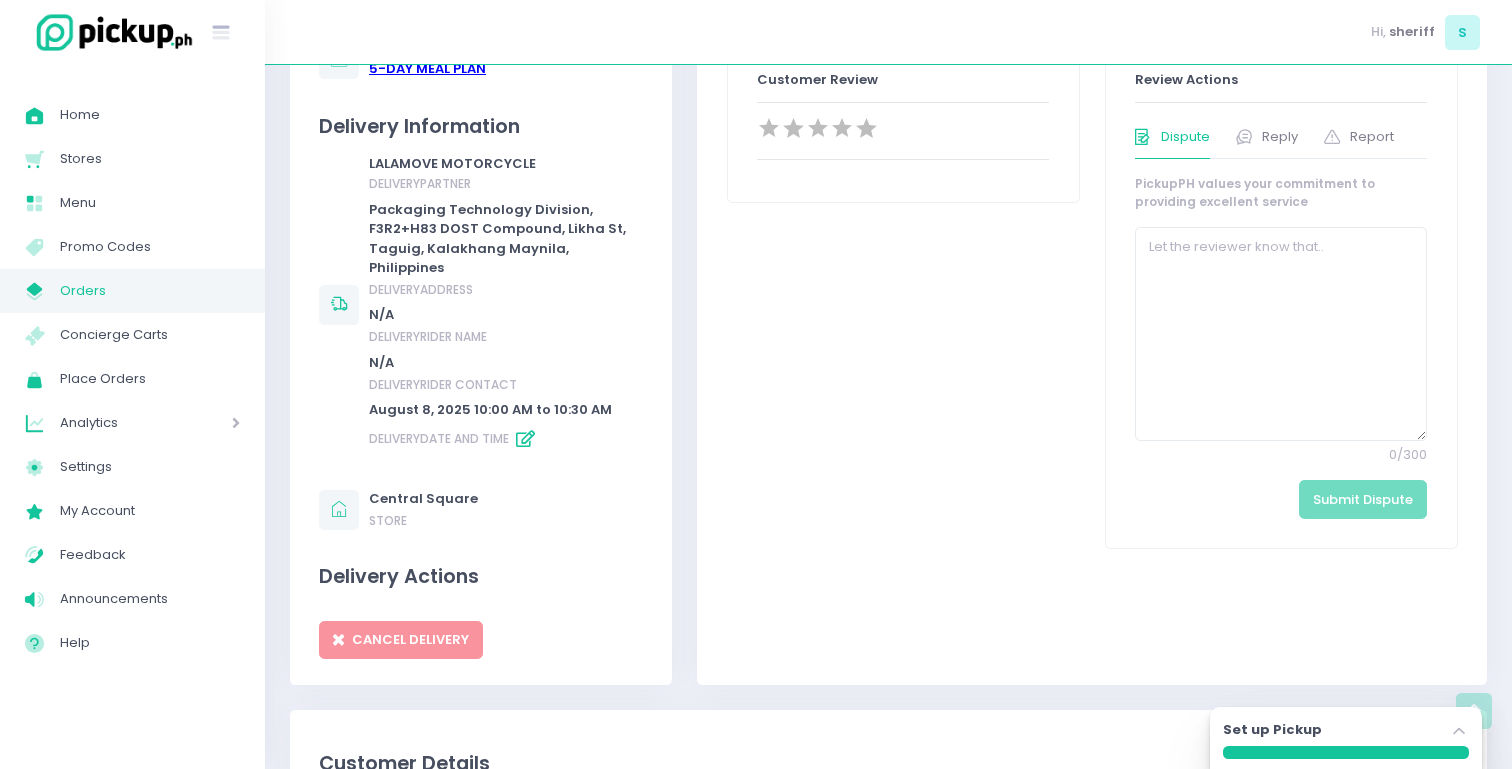 scroll, scrollTop: 911, scrollLeft: 0, axis: vertical 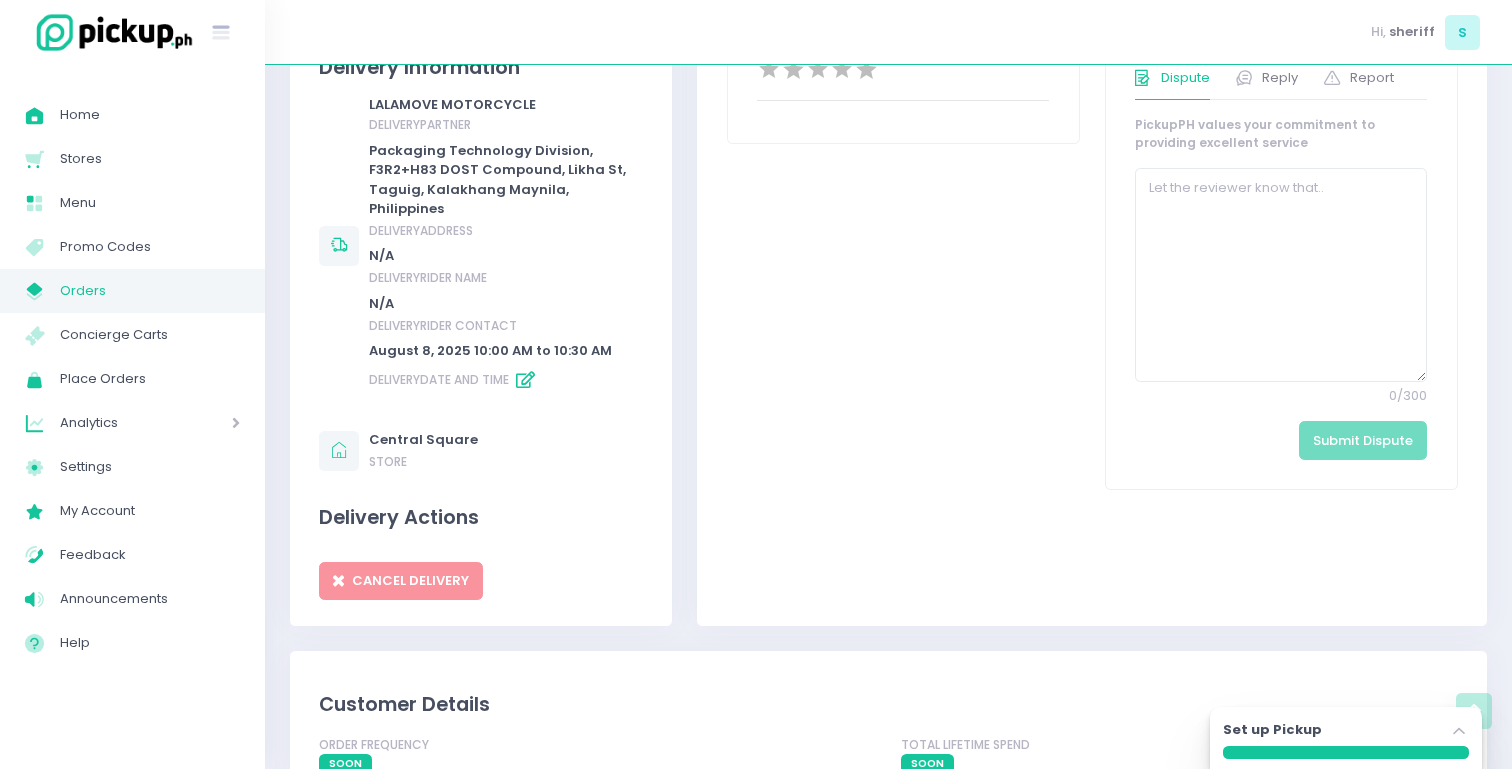 click at bounding box center [525, 380] 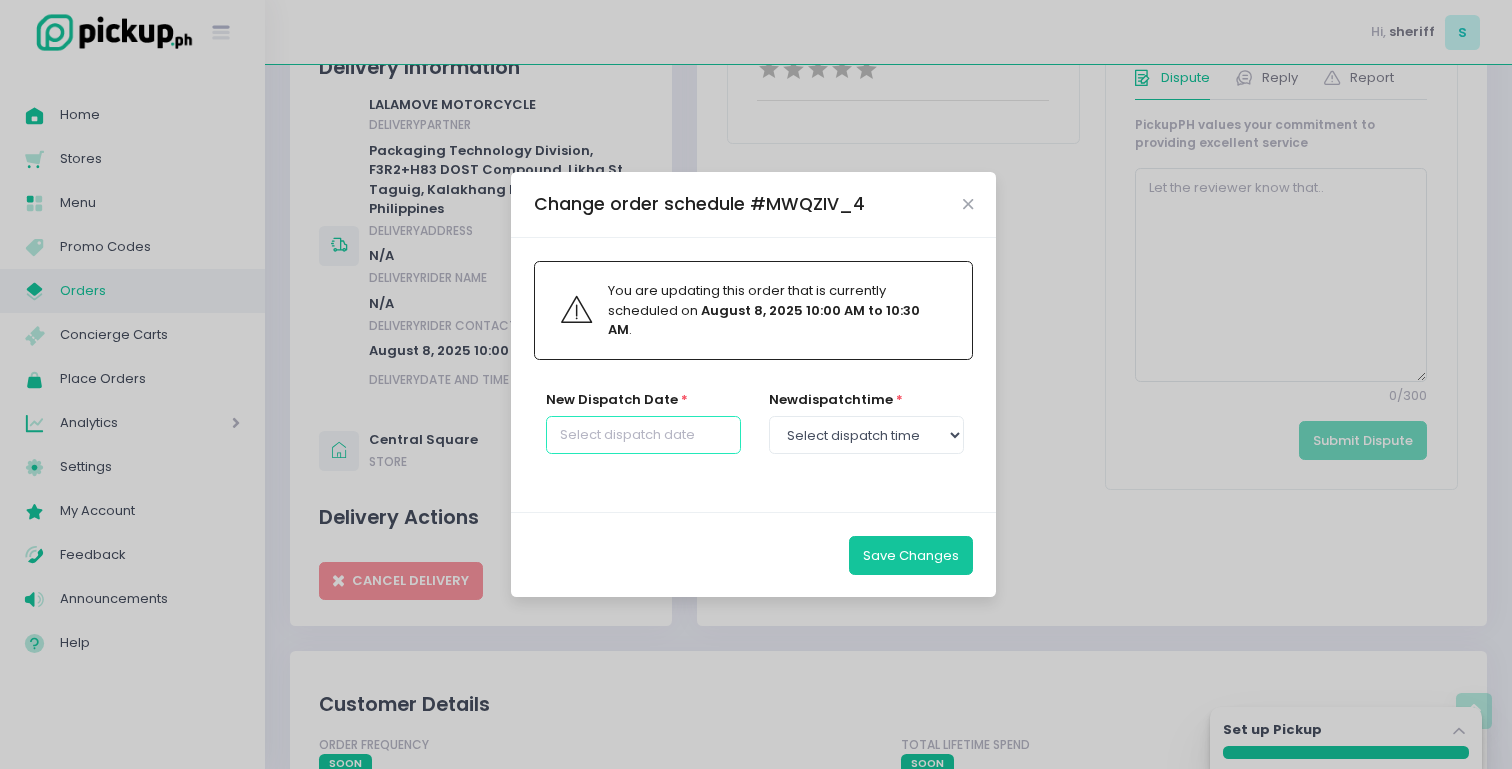 click at bounding box center [643, 435] 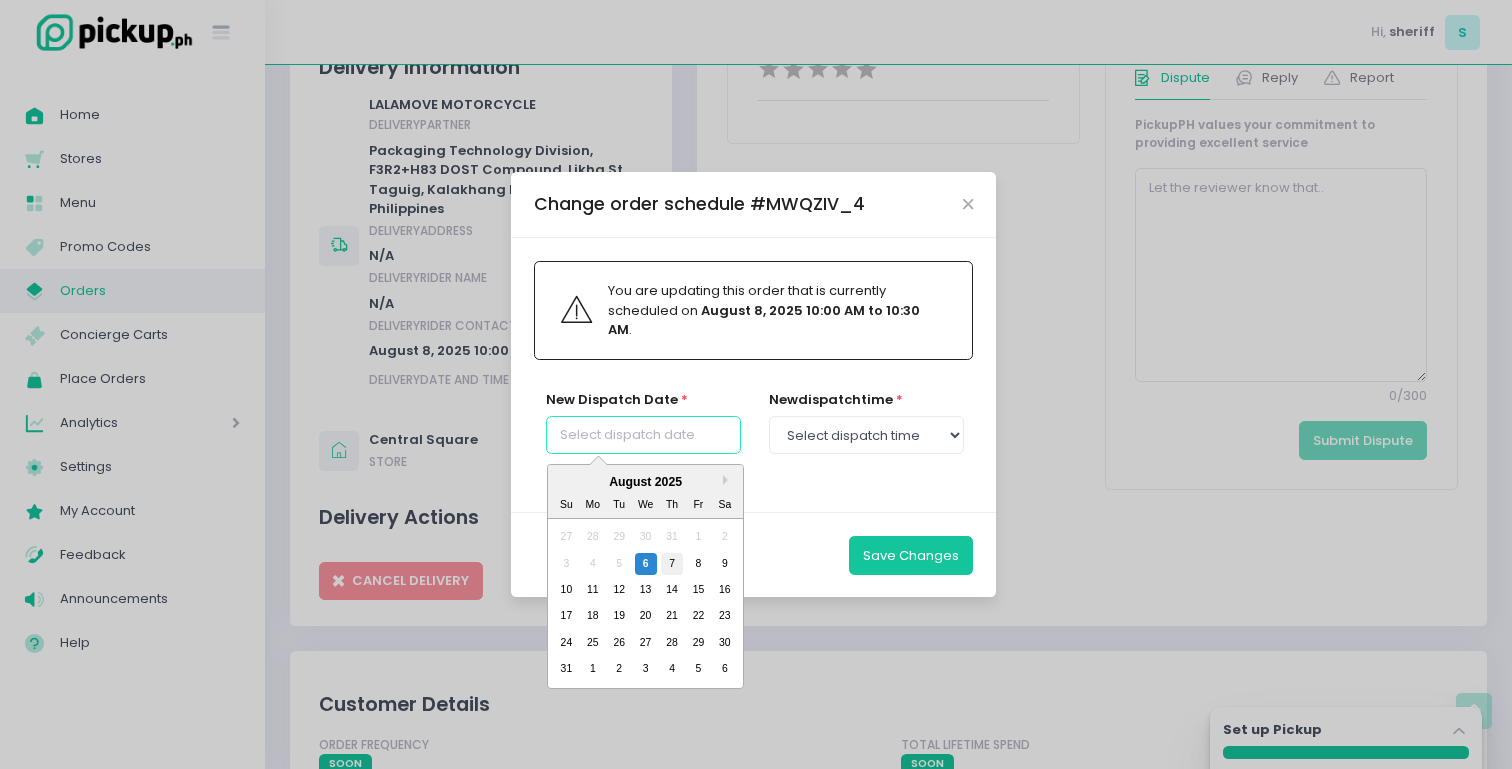 click on "7" at bounding box center [672, 563] 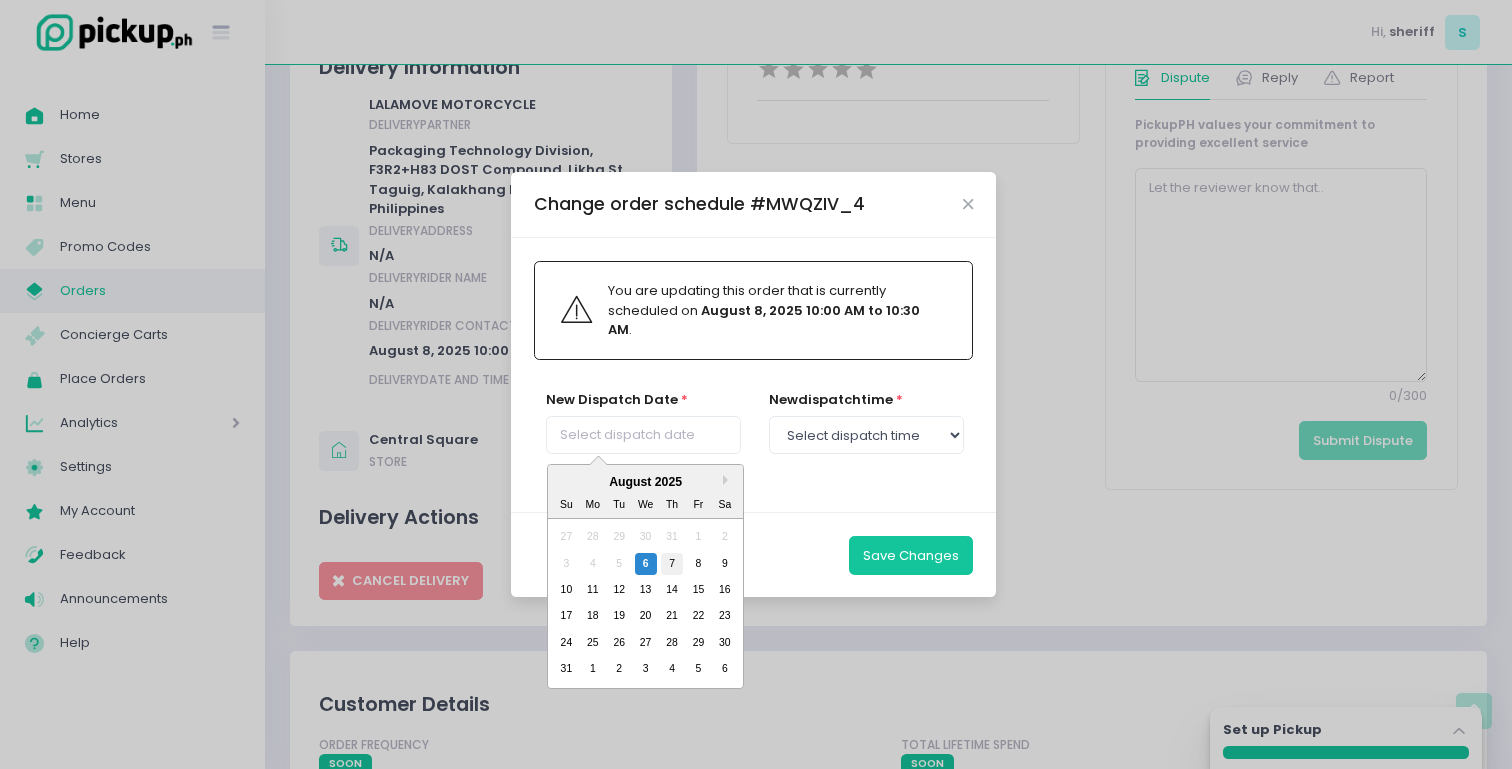 type on "Thursday, Aug 07" 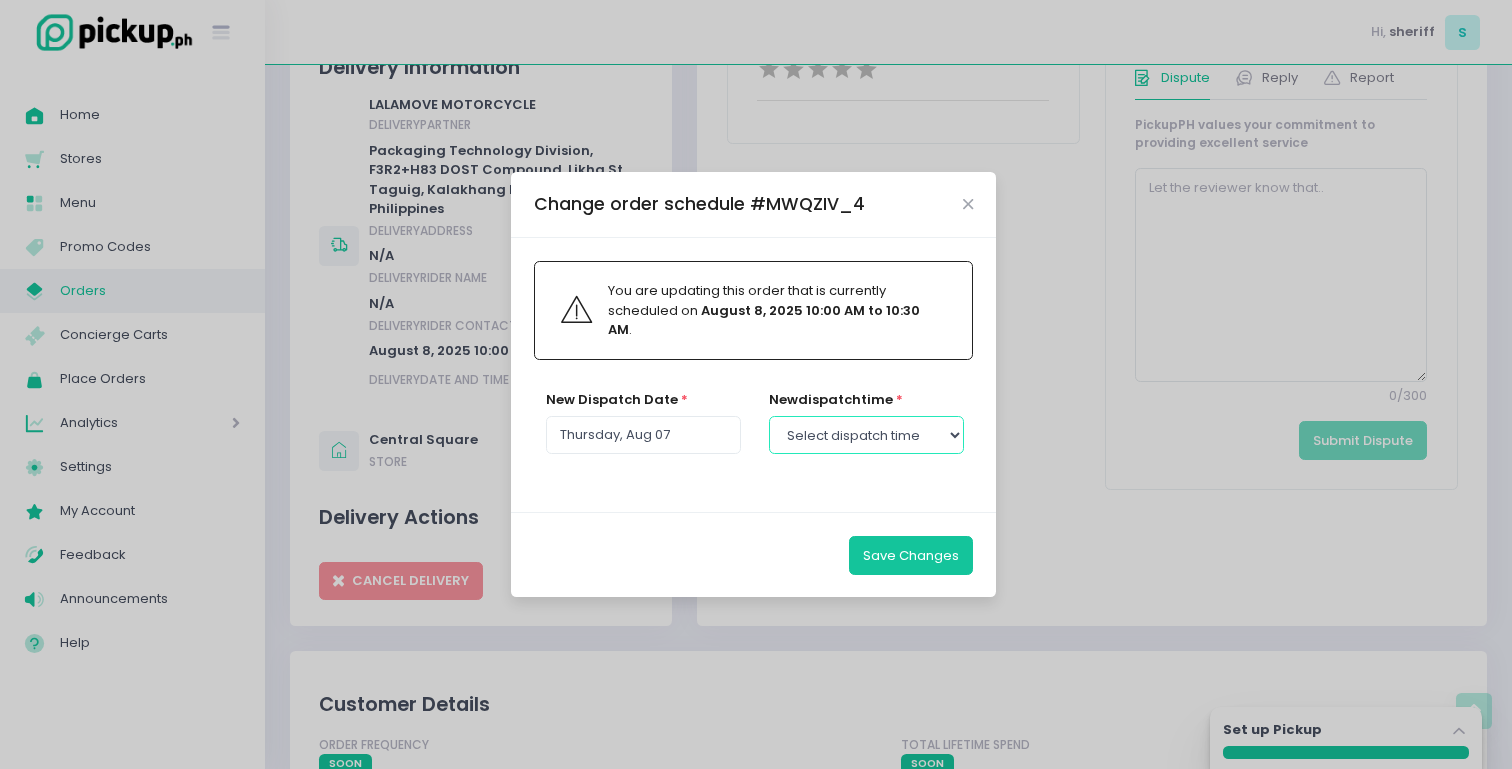 click on "Select dispatch time [TIME] - [TIME] [TIME] - [TIME] [TIME] - [TIME] [TIME] - [TIME] [TIME] - [TIME] [TIME] - [TIME] [TIME] - [TIME] [TIME] - [TIME] [TIME] - [TIME] [TIME] - [TIME] [TIME] - [TIME] [TIME] - [TIME] [TIME] - [TIME] [TIME] - [TIME] [TIME] - [TIME] [TIME] - [TIME] [TIME] - [TIME] [TIME] - [TIME] [TIME] - [TIME] [TIME] - [TIME] [TIME] - [TIME] [TIME] - [TIME] [TIME] - [TIME] [TIME] - [TIME] [TIME] - [TIME] [TIME] - [TIME] [TIME] - [TIME] [TIME] - [TIME] [TIME] - [TIME] [TIME] - [TIME] [TIME] - [TIME] [TIME] - [TIME] [TIME] - [TIME] [TIME] - [TIME] [TIME] - [TIME] [TIME] - [TIME] [TIME] - [TIME] [TIME] - [TIME] [TIME] - [TIME] [TIME] - [TIME] [TIME] - [TIME] [TIME] - [TIME] [TIME] - [TIME]" at bounding box center (866, 435) 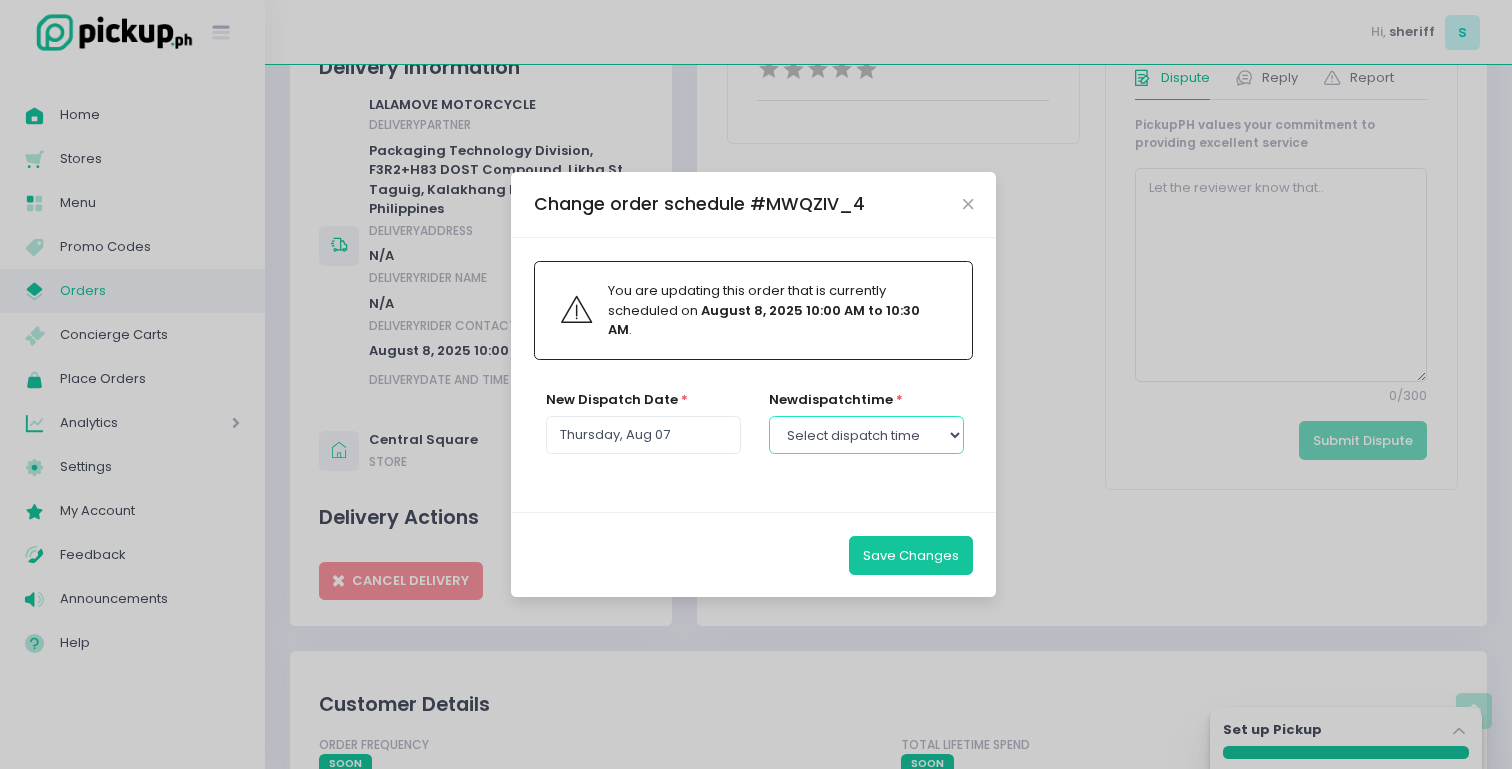 select on "10:00" 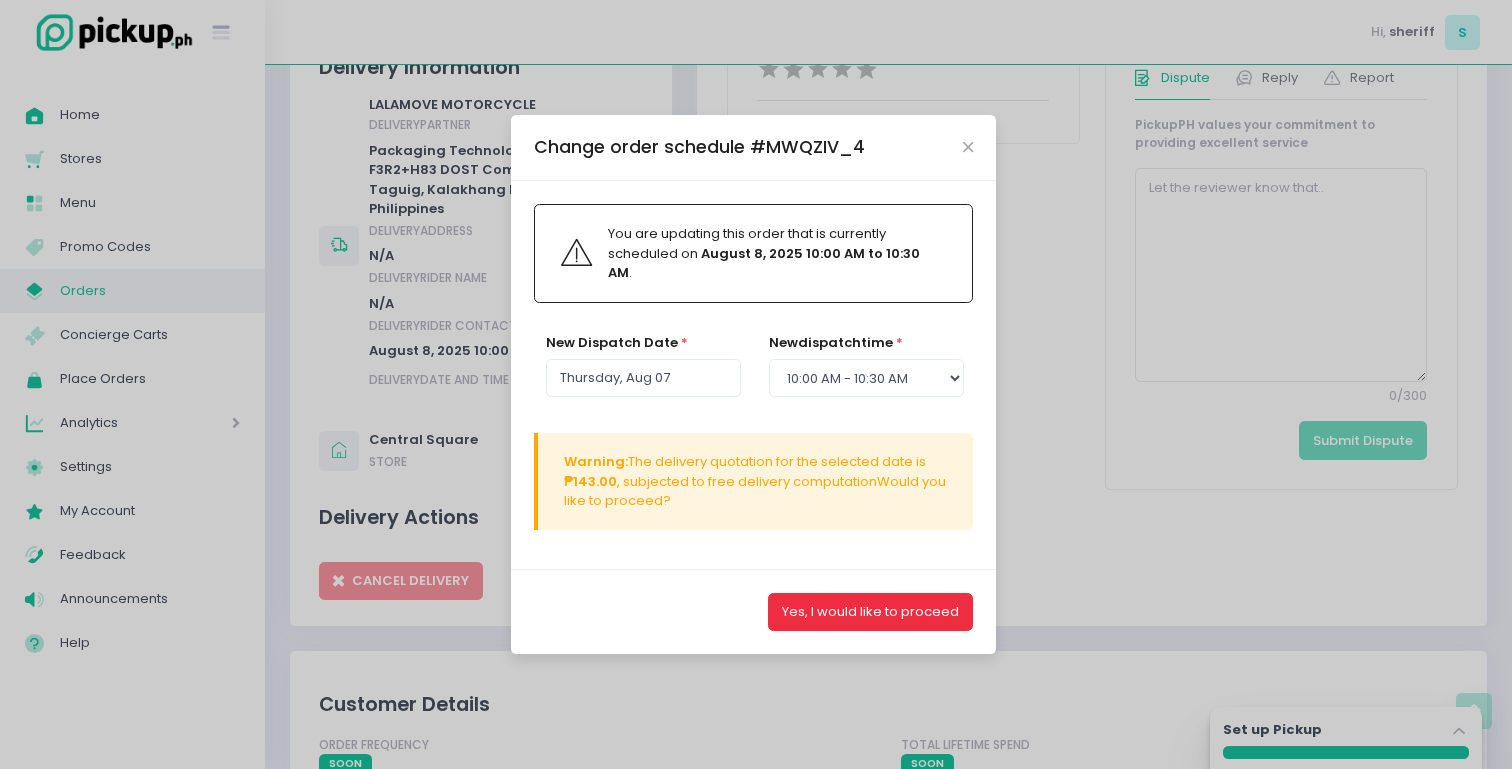 click on "Yes, I would like to proceed" at bounding box center [870, 612] 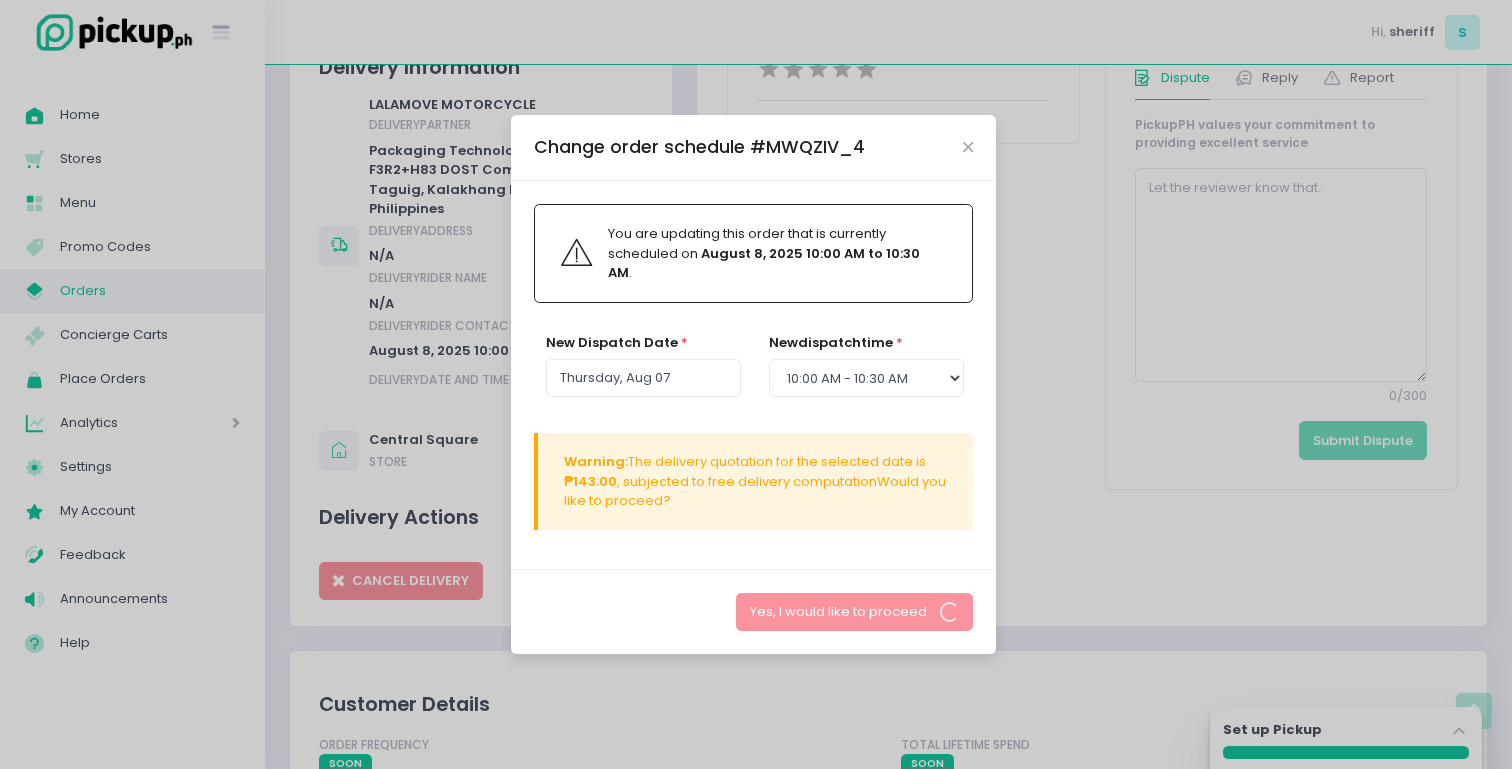 scroll, scrollTop: 0, scrollLeft: 0, axis: both 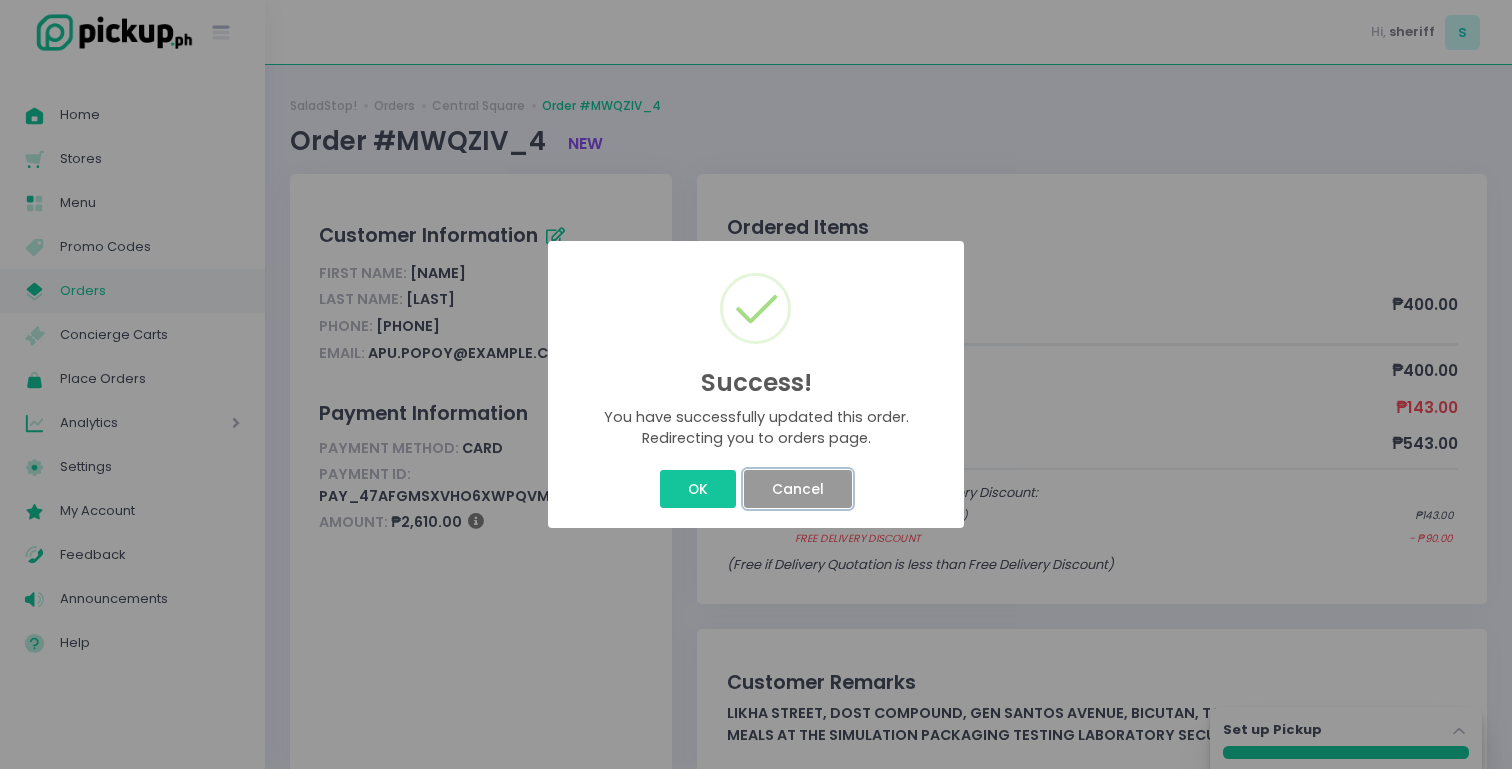 click on "Cancel" at bounding box center (797, 489) 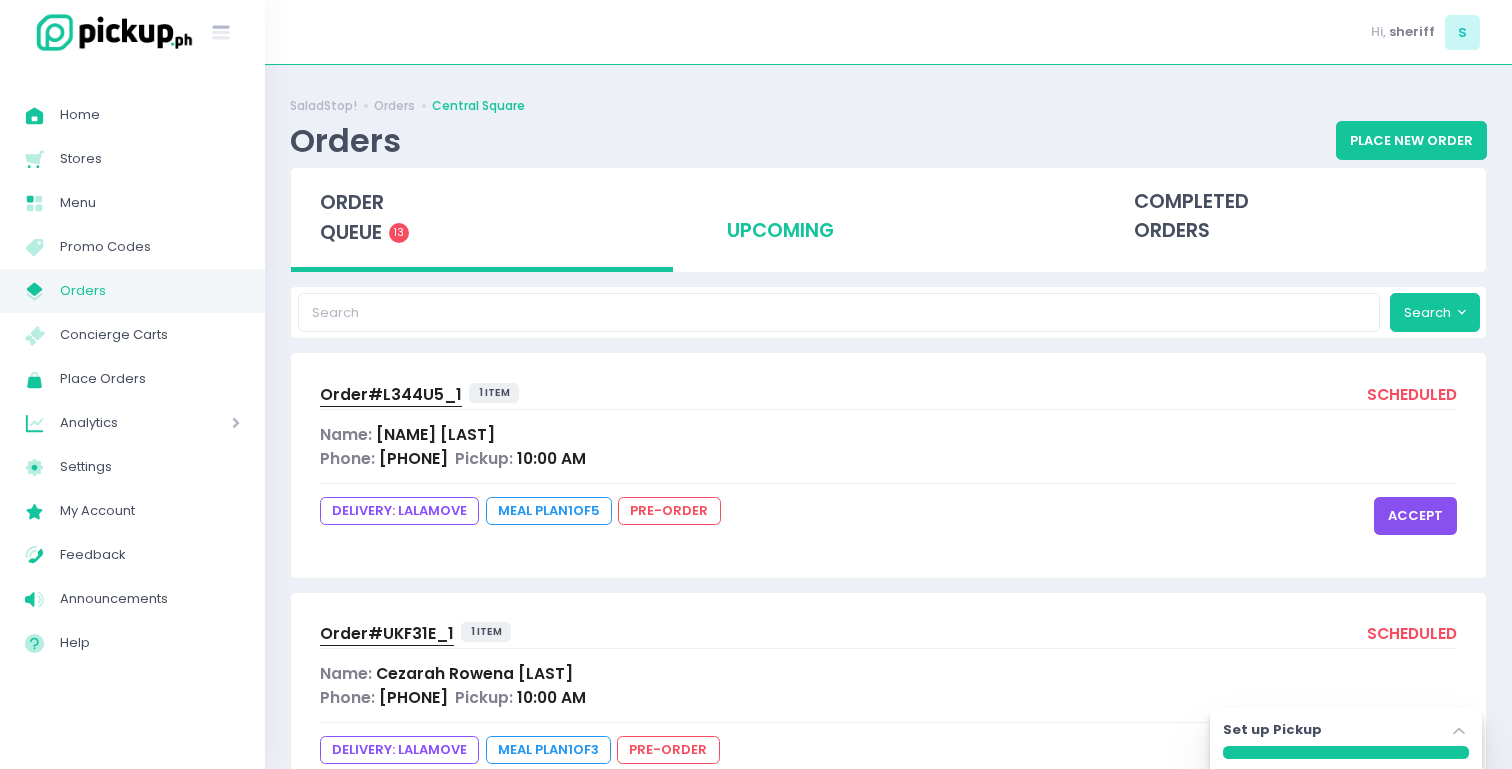 click on "upcoming" at bounding box center (889, 217) 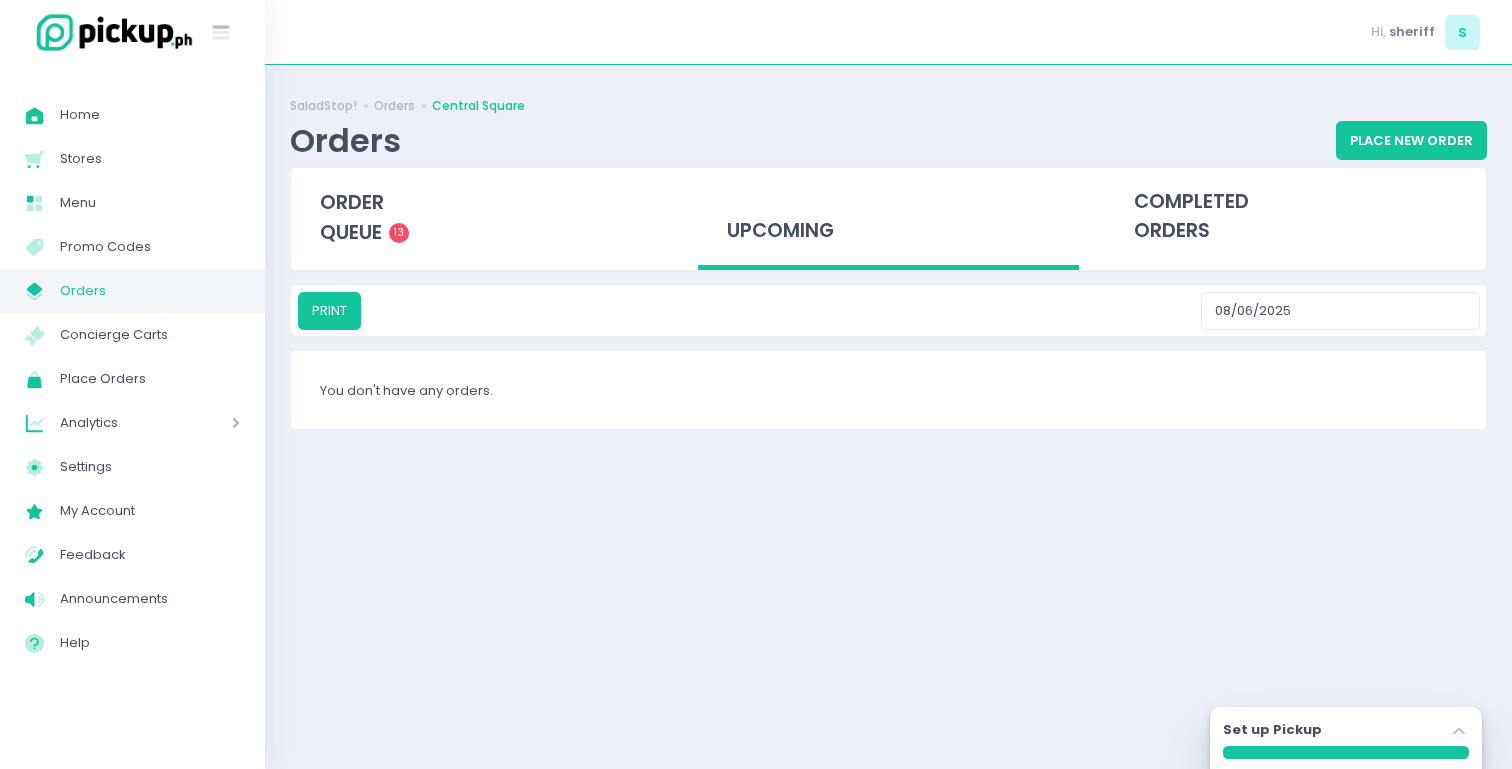 click on "SaladStop! Orders Central Square   Orders Place New Order       order   queue 13    upcoming completed  orders PRINT 08/06/2025 You don't have any orders. Set up Pickup Stockholm-icons / Navigation / Angle-up Created with Sketch." at bounding box center [888, 417] 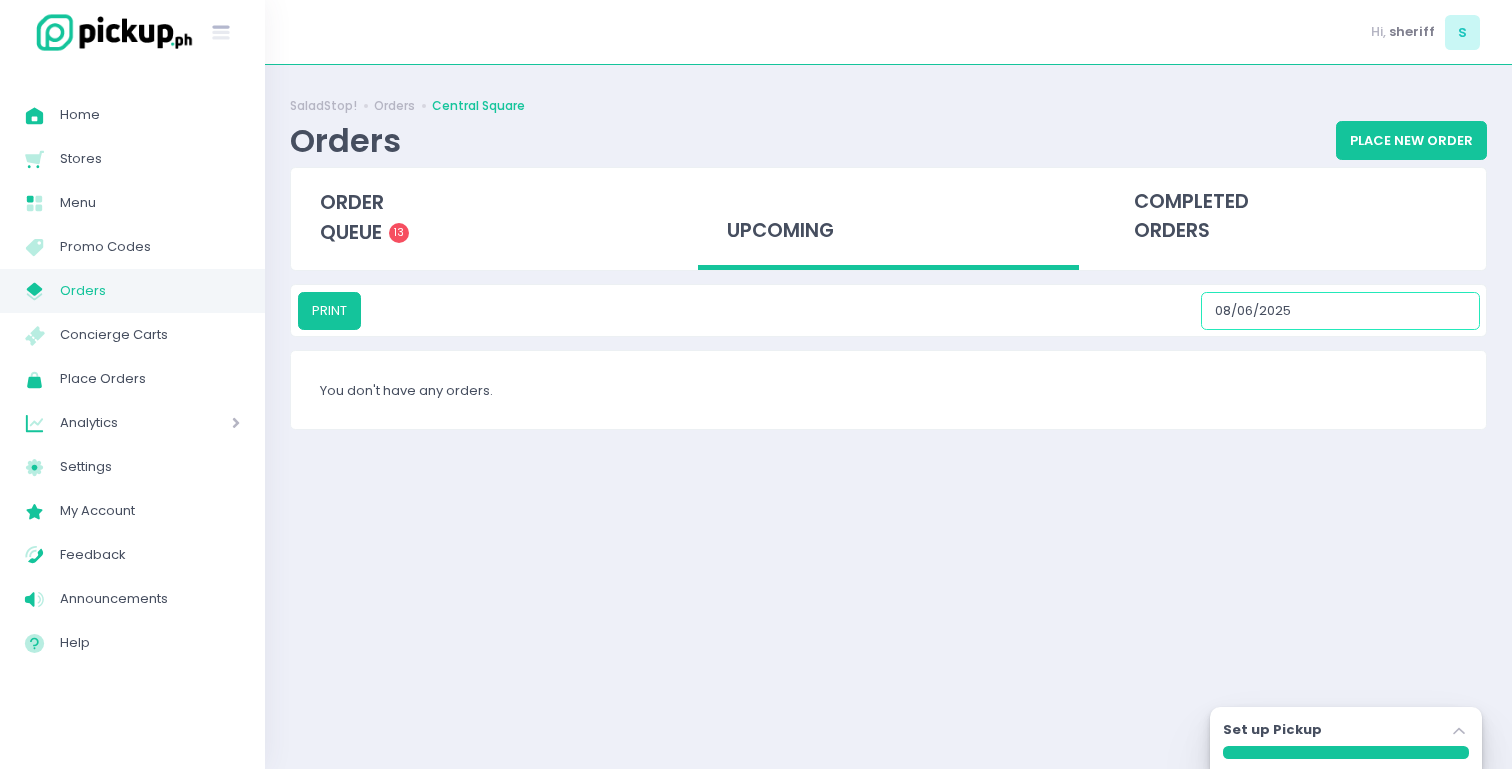 click on "[DATE]" at bounding box center [1340, 311] 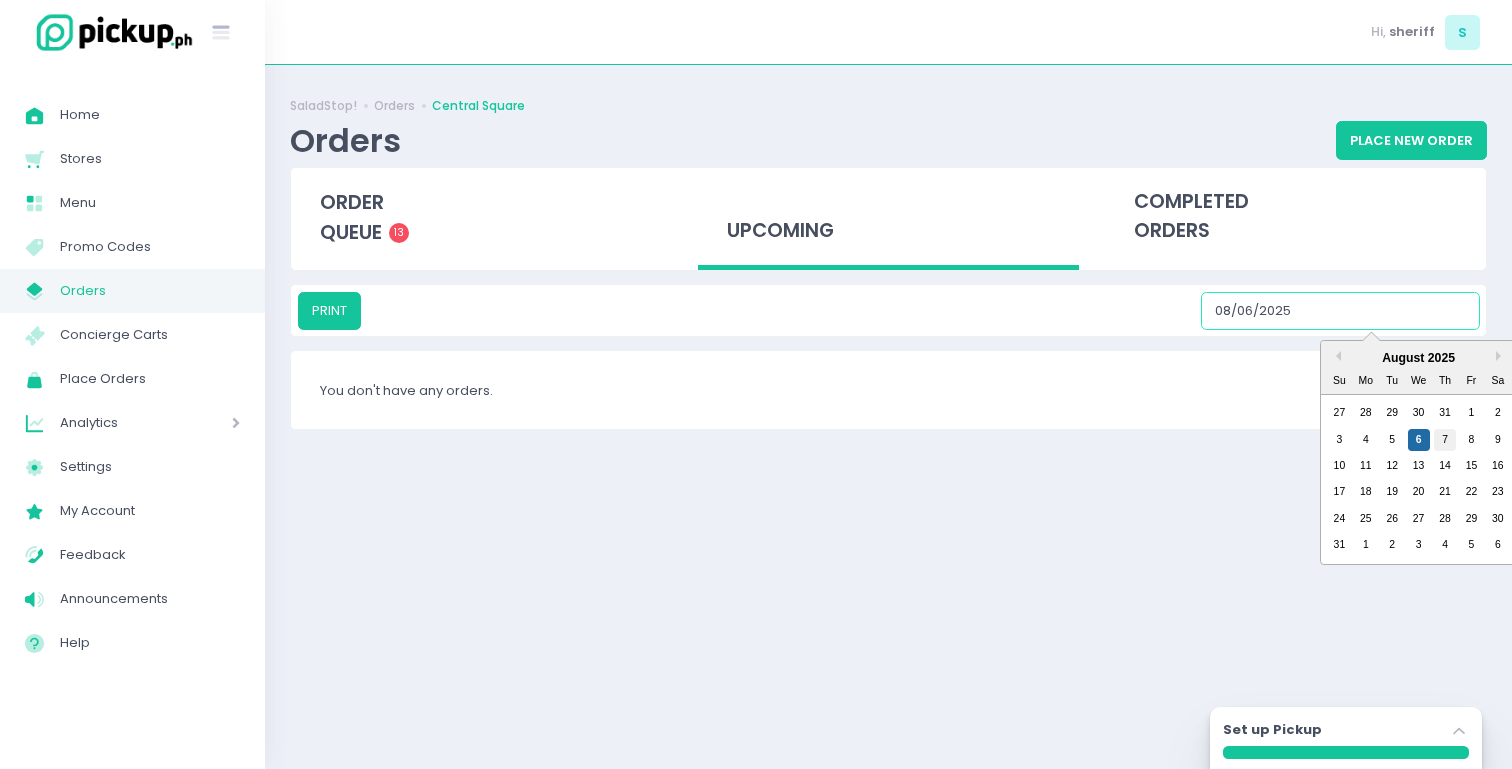 click on "7" at bounding box center (1445, 440) 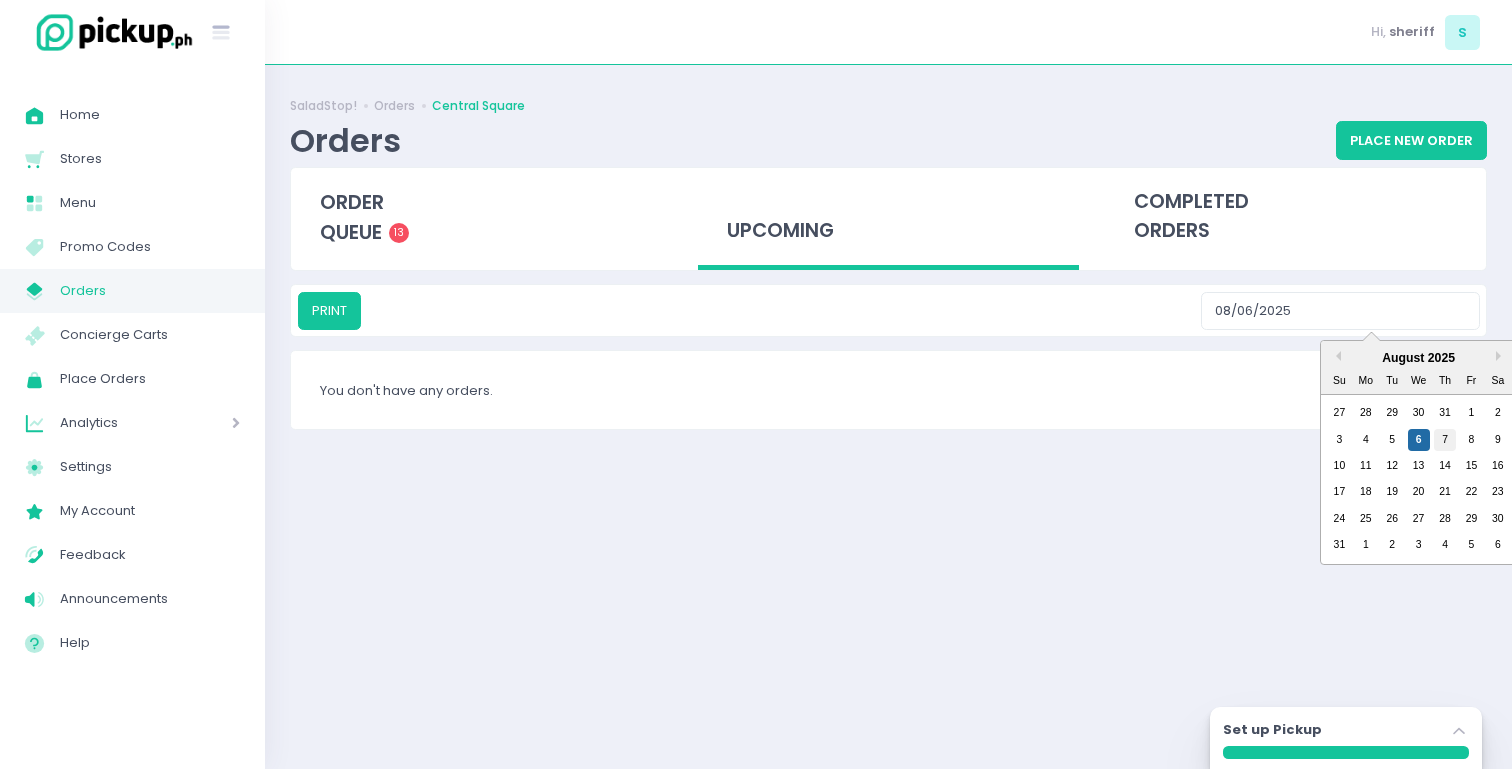 type on "[DATE]" 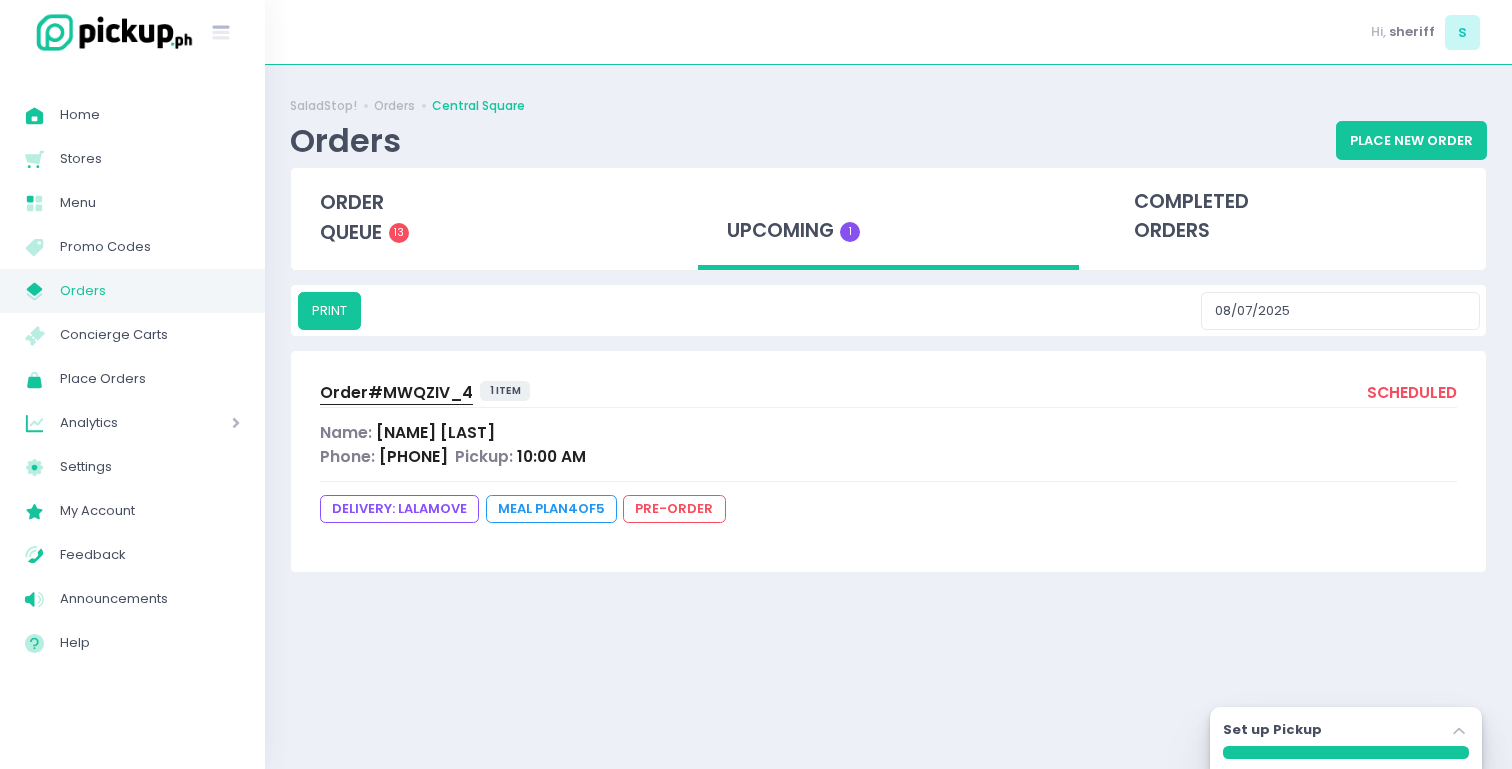 click on "Order# [ORDER_ID]" at bounding box center [396, 392] 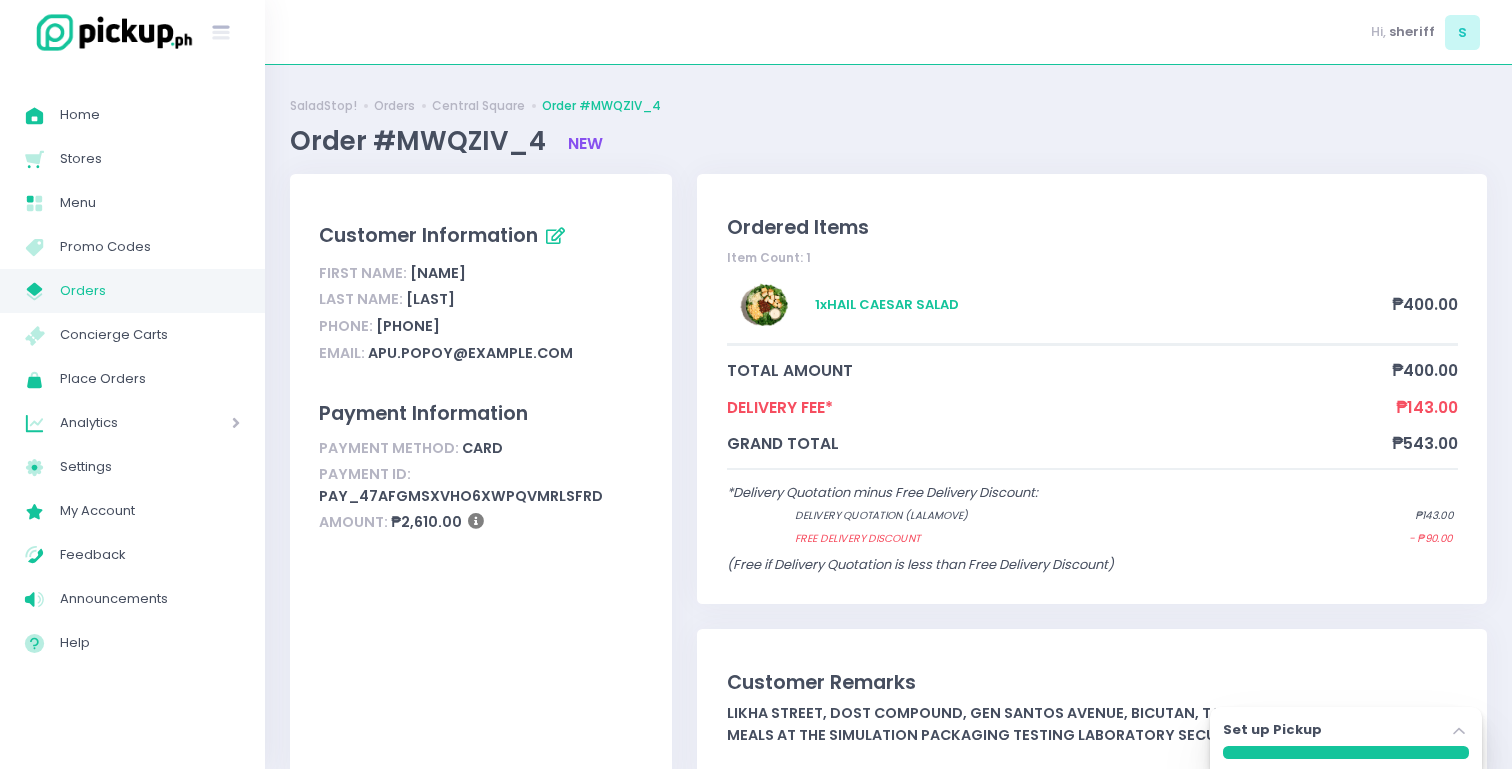 click on "Order #MWQZIV_4" at bounding box center (421, 141) 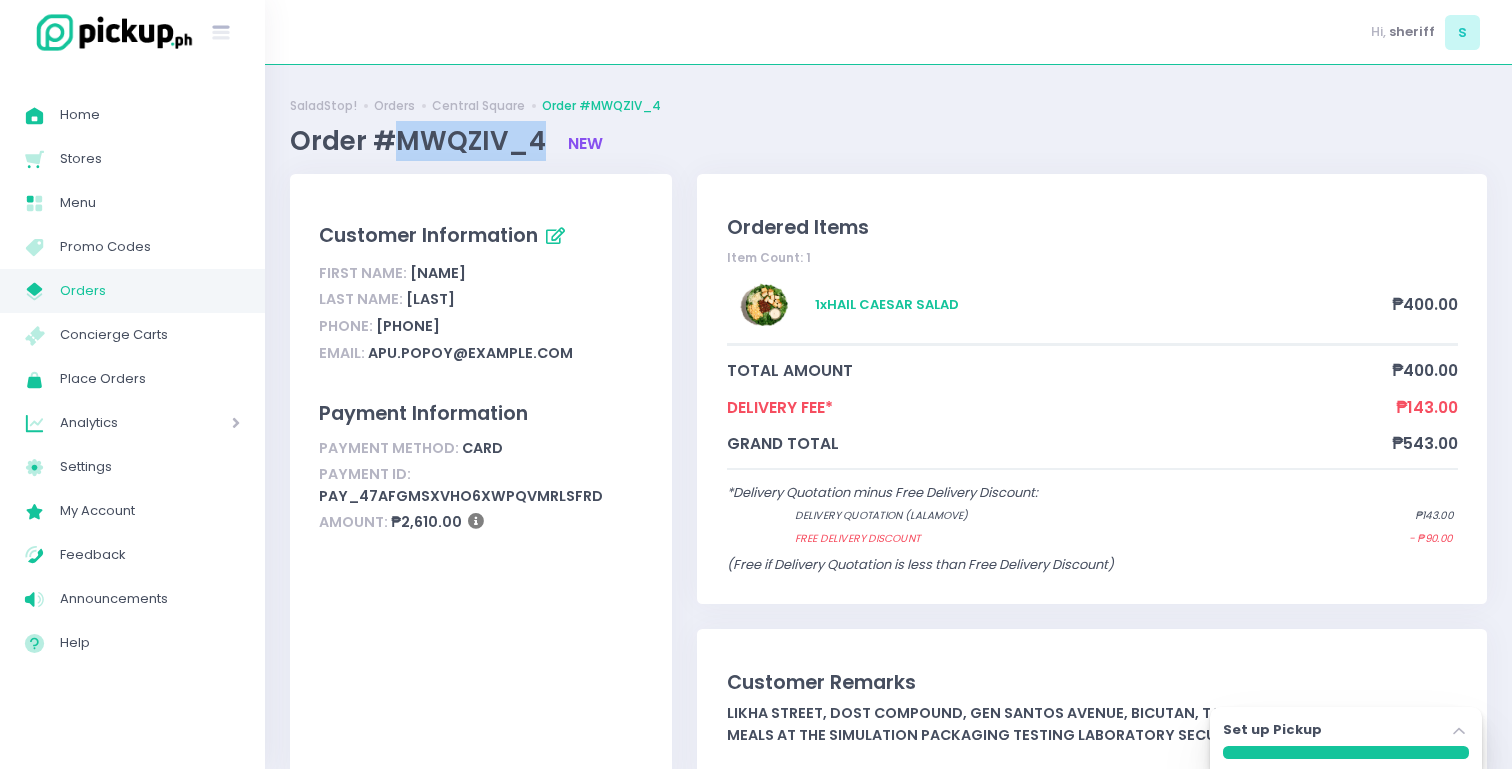 click on "Order #MWQZIV_4" at bounding box center [421, 141] 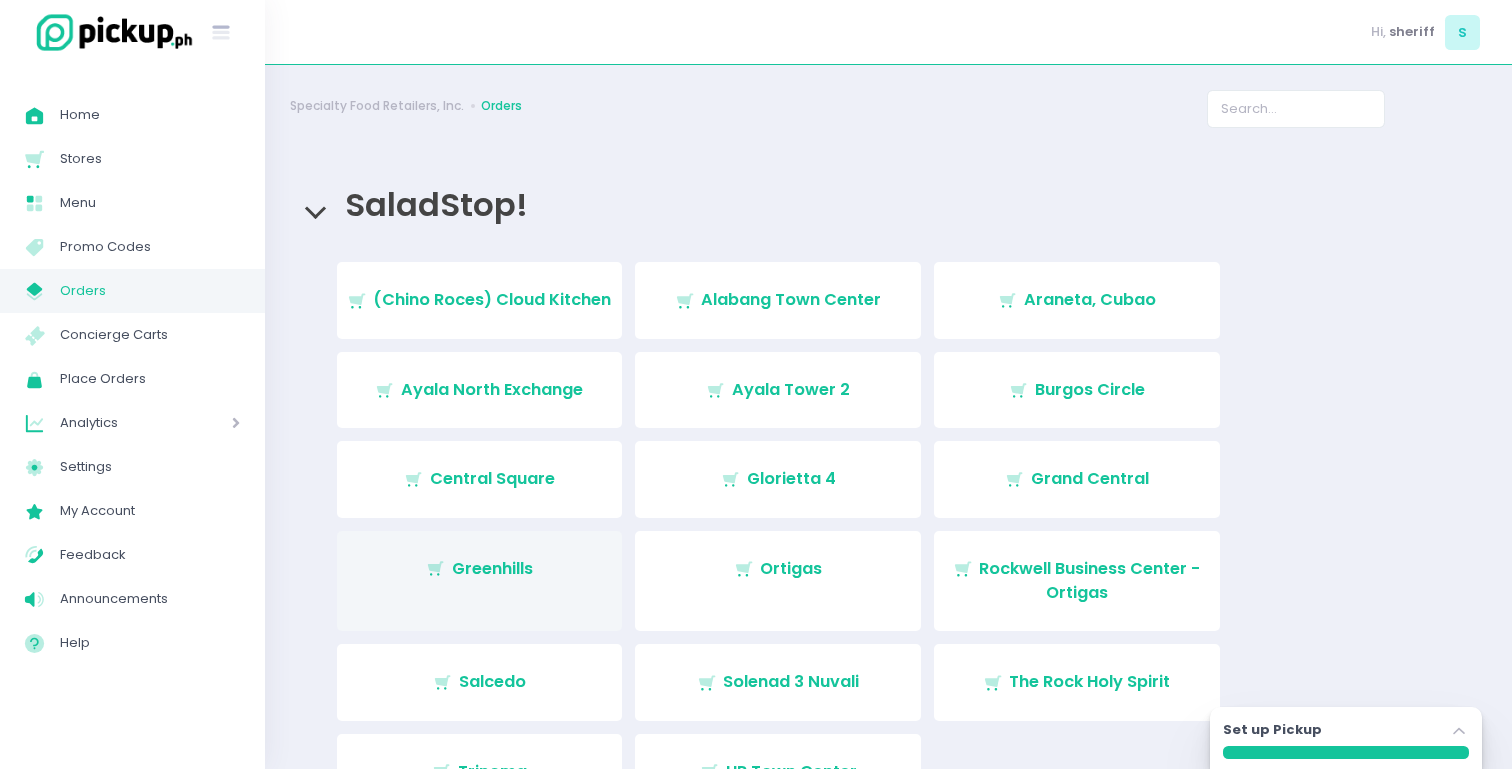 click on "Stockholm-icons / Shopping / Cart1 Created with Sketch. [LOCATION]" at bounding box center (480, 581) 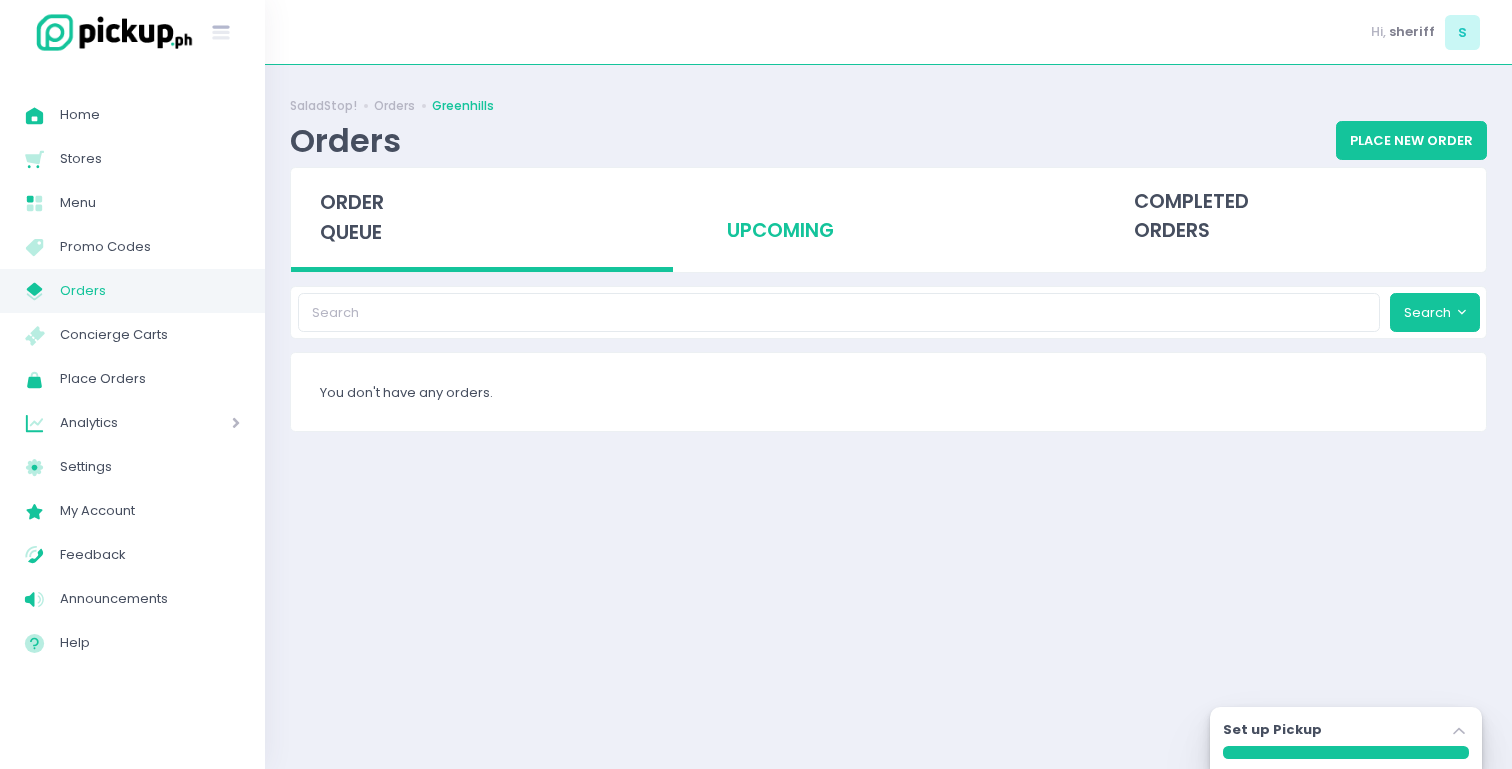click on "upcoming" at bounding box center (889, 217) 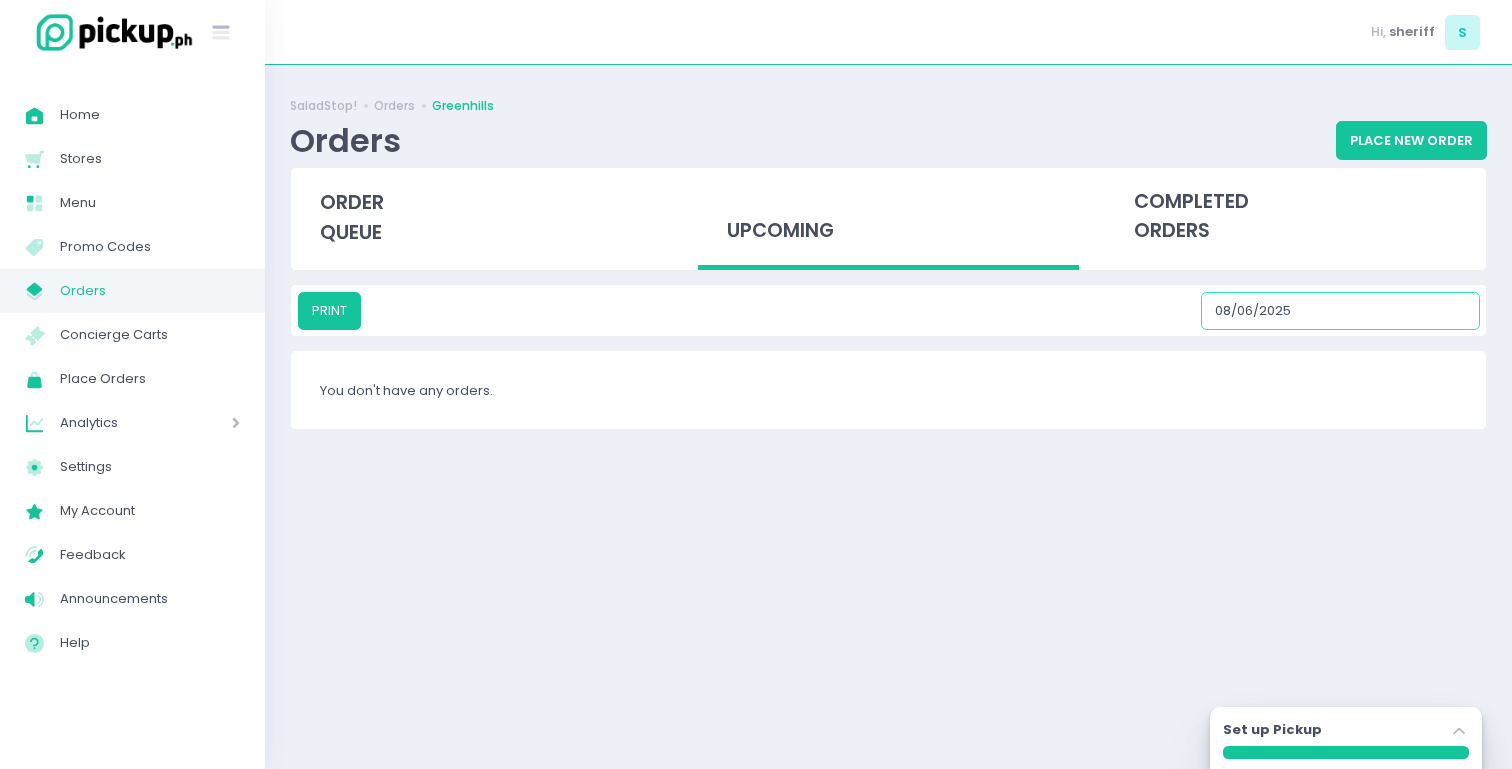 click on "[DATE]" at bounding box center (1340, 311) 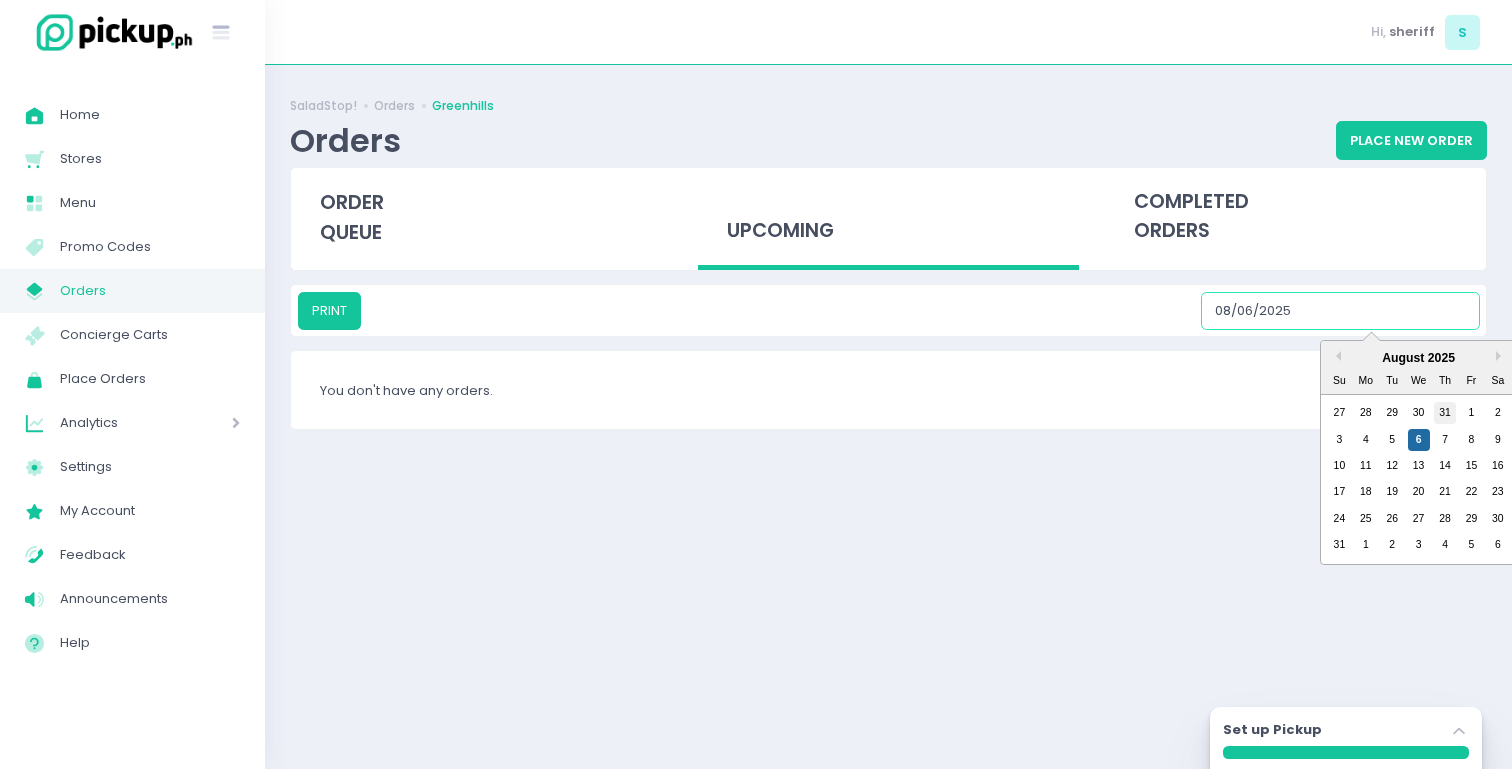click on "31" at bounding box center (1445, 413) 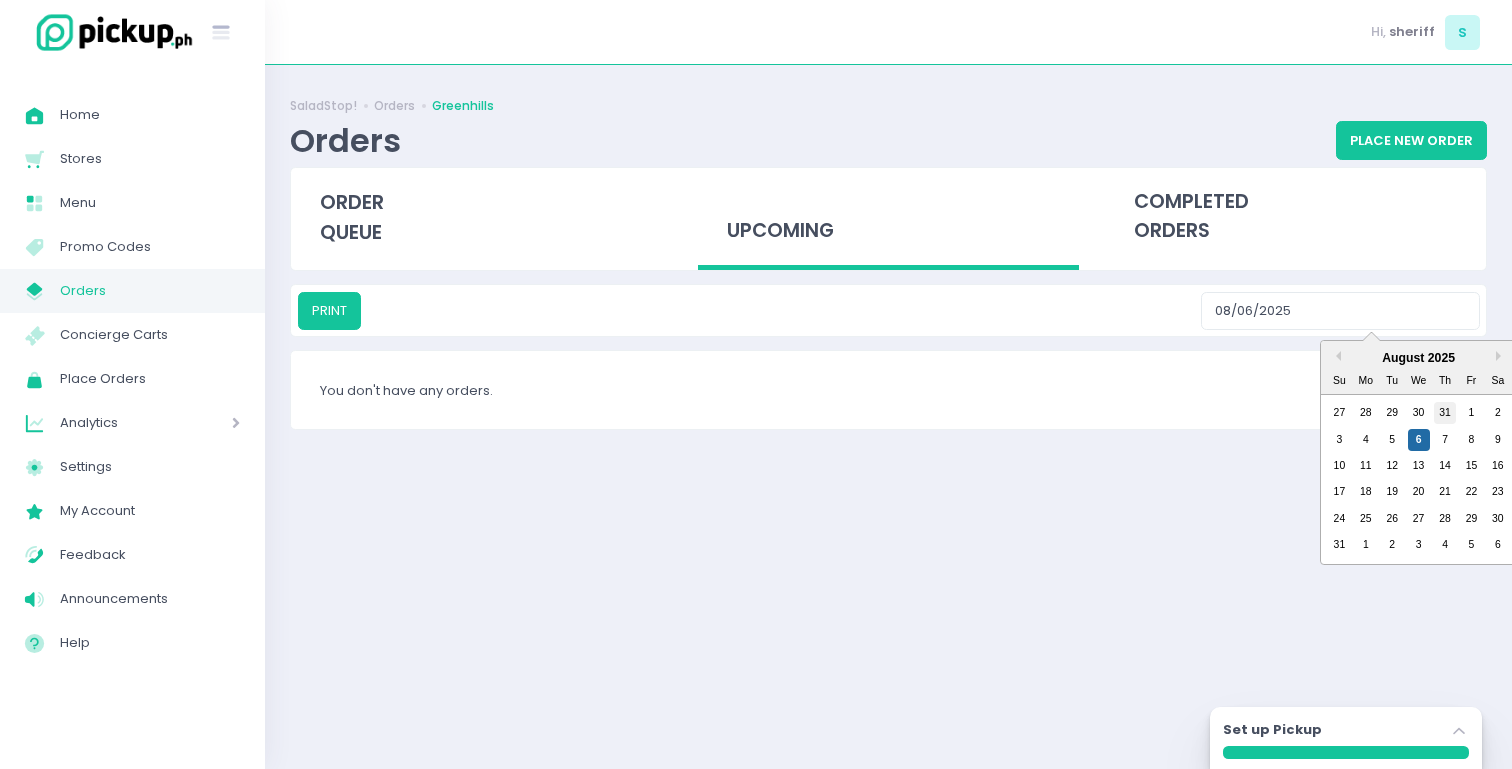 type on "07/31/2025" 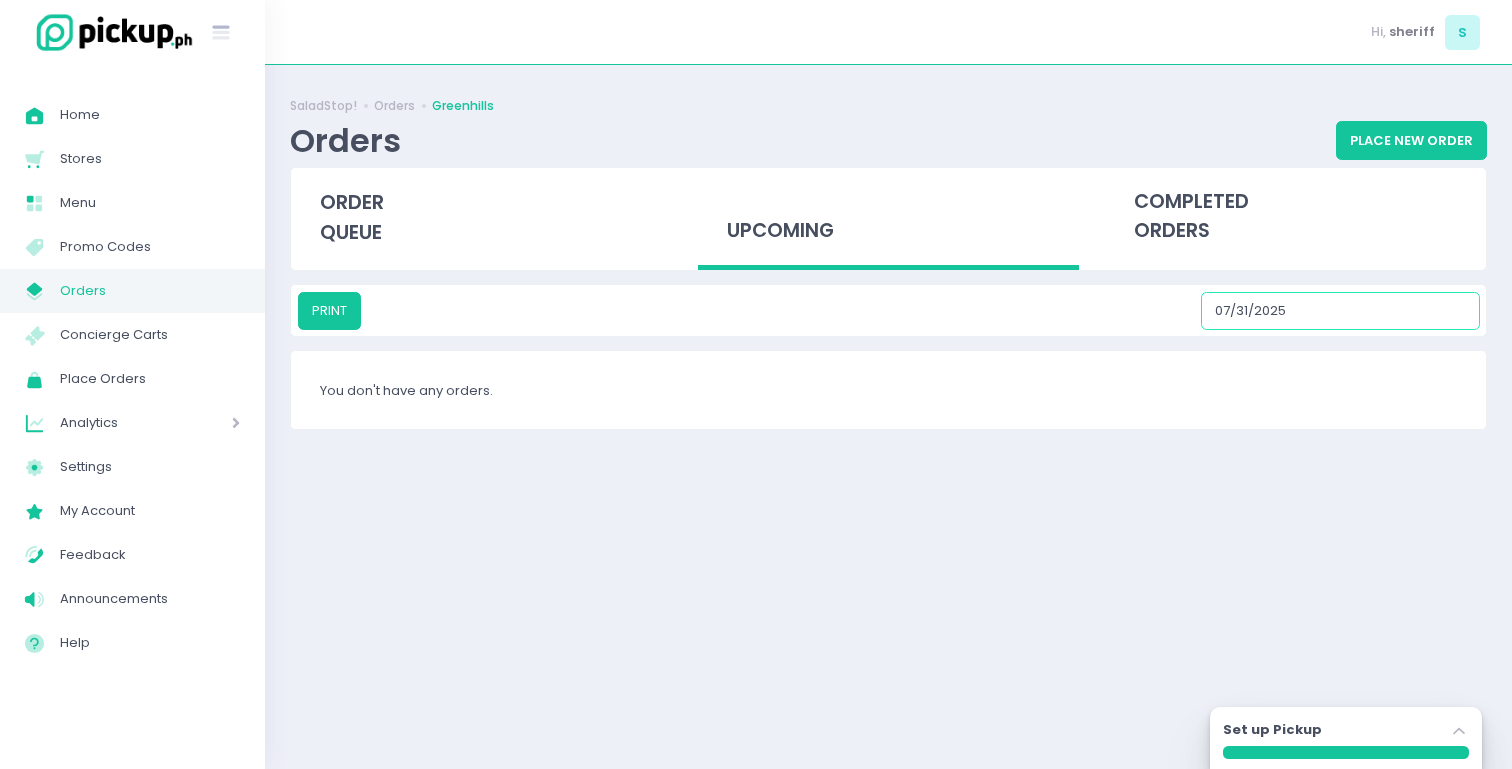 click on "07/31/2025" at bounding box center [1340, 311] 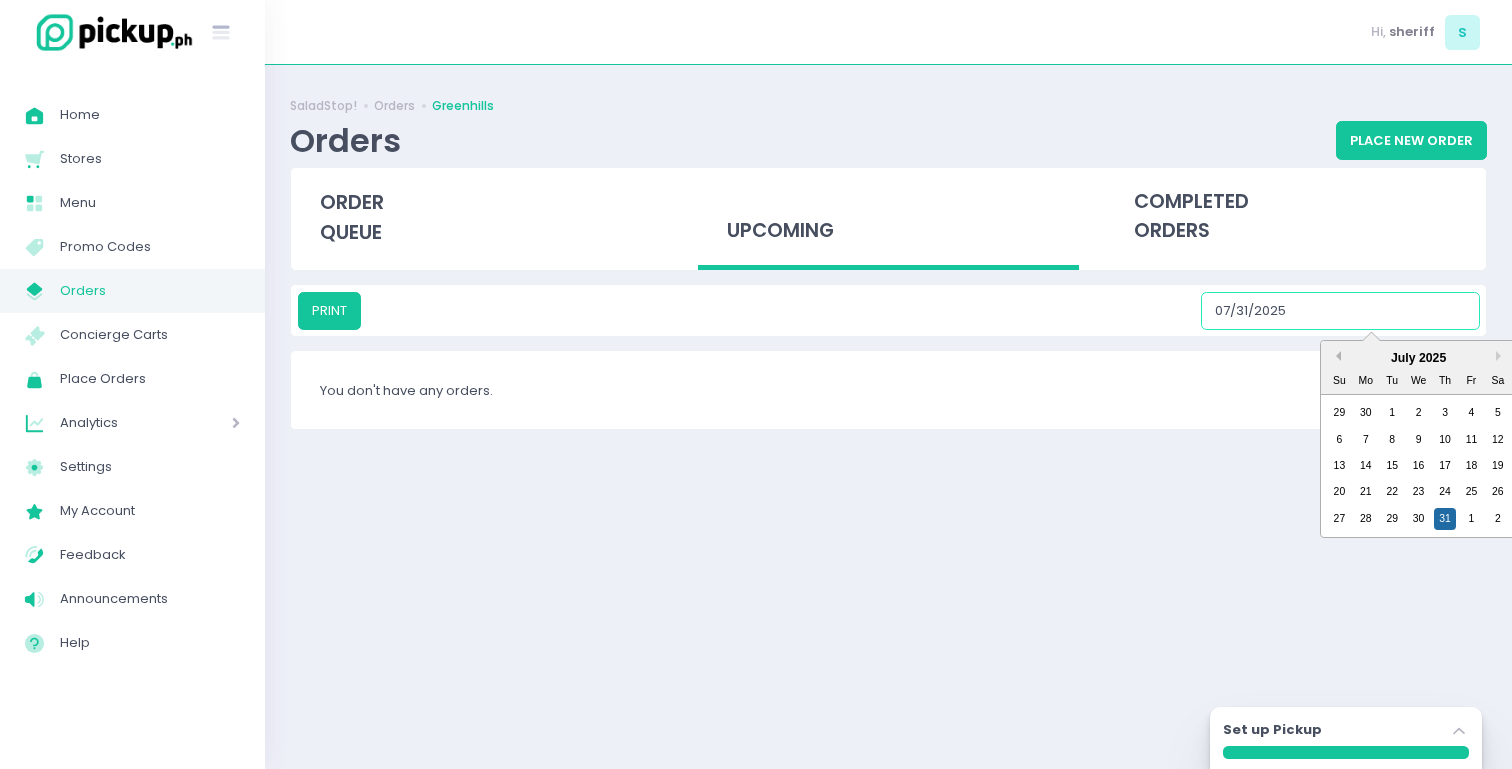 click on "Previous Month" at bounding box center [1336, 356] 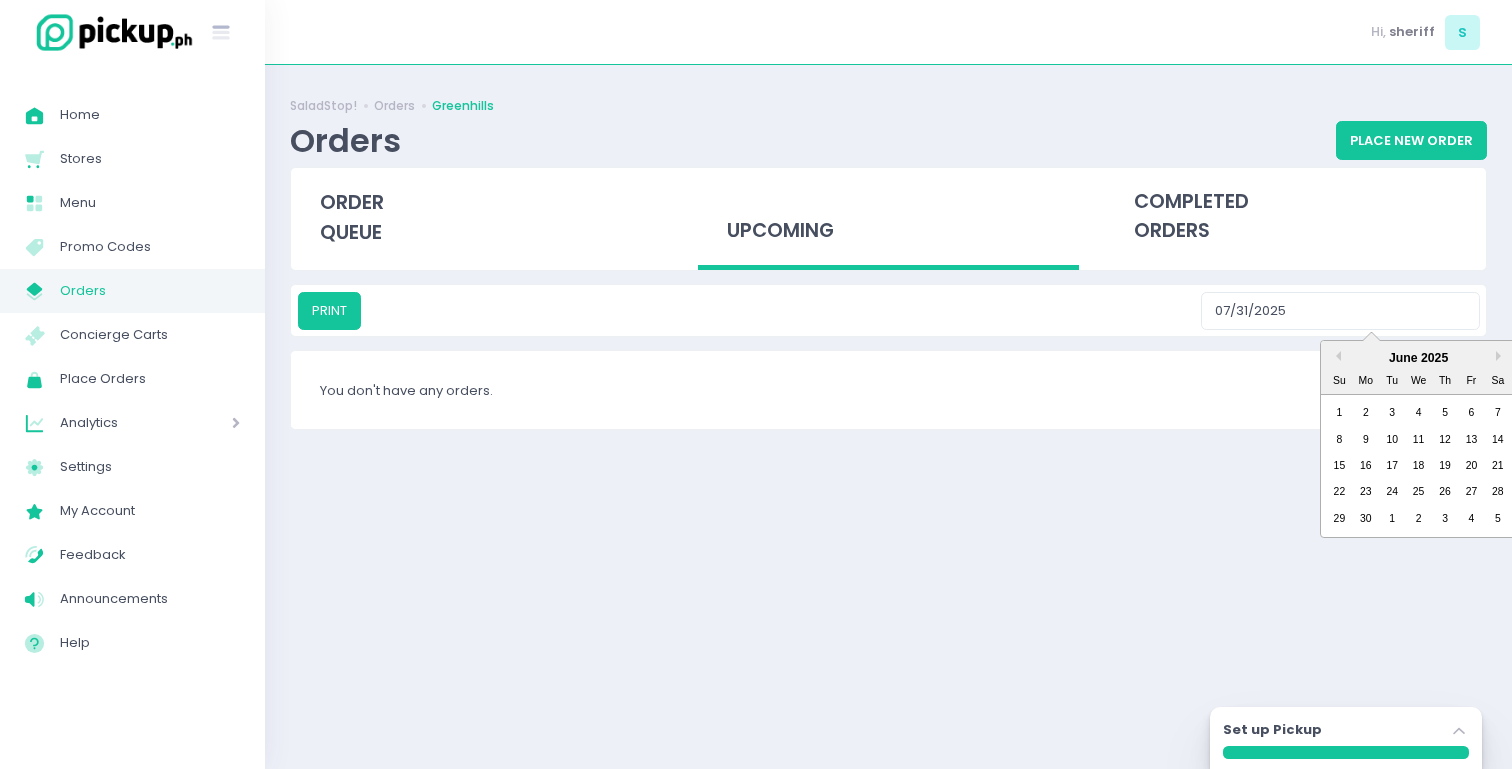 click on "SaladStop! Orders Greenhills   Orders Place New Order       order   queue    upcoming completed  orders PRINT 07/31/2025 Previous Month Next Month June 2025 Su Mo Tu We Th Fr Sa 1 2 3 4 5 6 7 8 9 10 11 12 13 14 15 16 17 18 19 20 21 22 23 24 25 26 27 28 29 30 1 2 3 4 5 You don't have any orders. Set up Pickup Stockholm-icons / Navigation / Angle-up Created with Sketch." at bounding box center [888, 417] 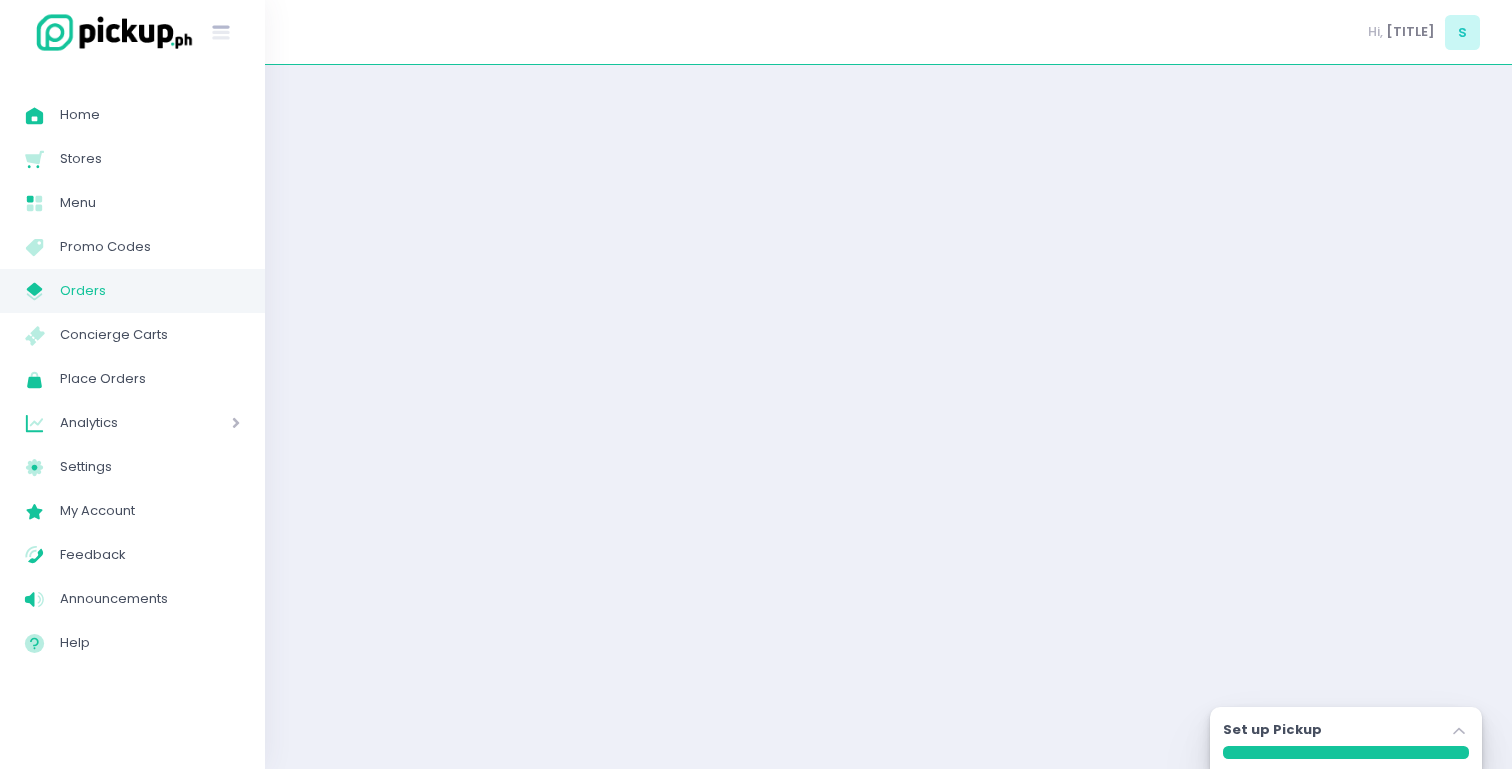 scroll, scrollTop: 0, scrollLeft: 0, axis: both 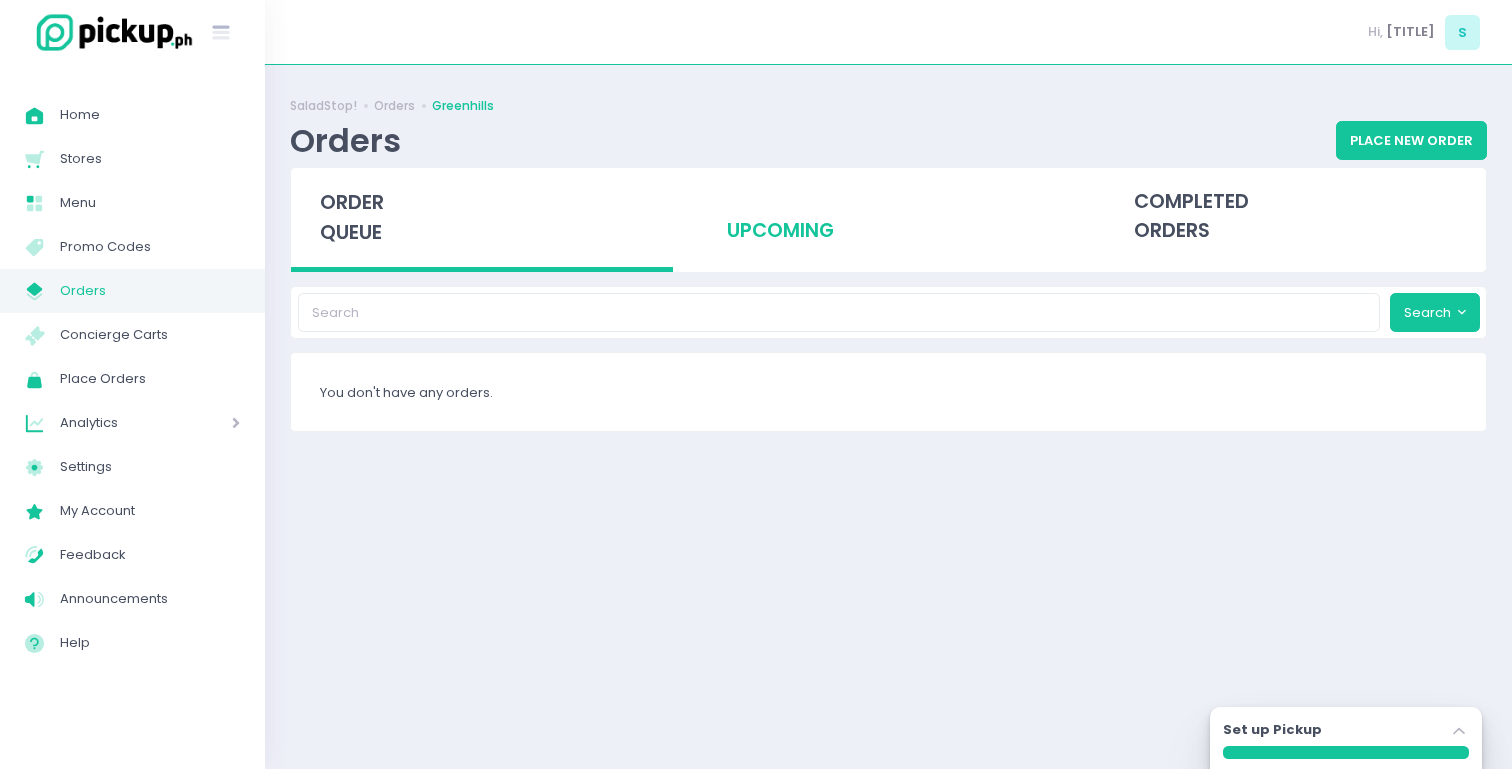 click on "upcoming" at bounding box center (889, 217) 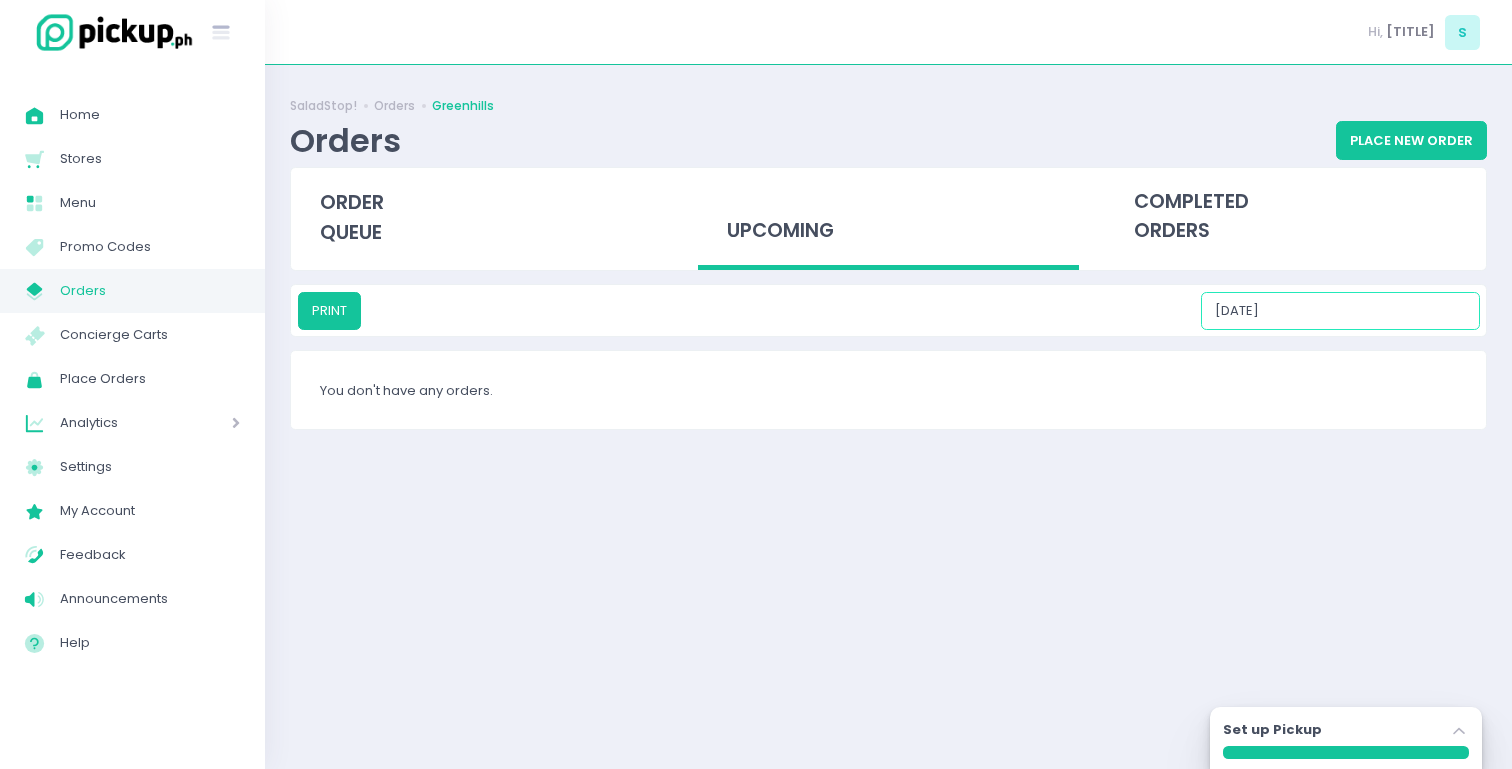 click on "08/06/2025" at bounding box center (1340, 311) 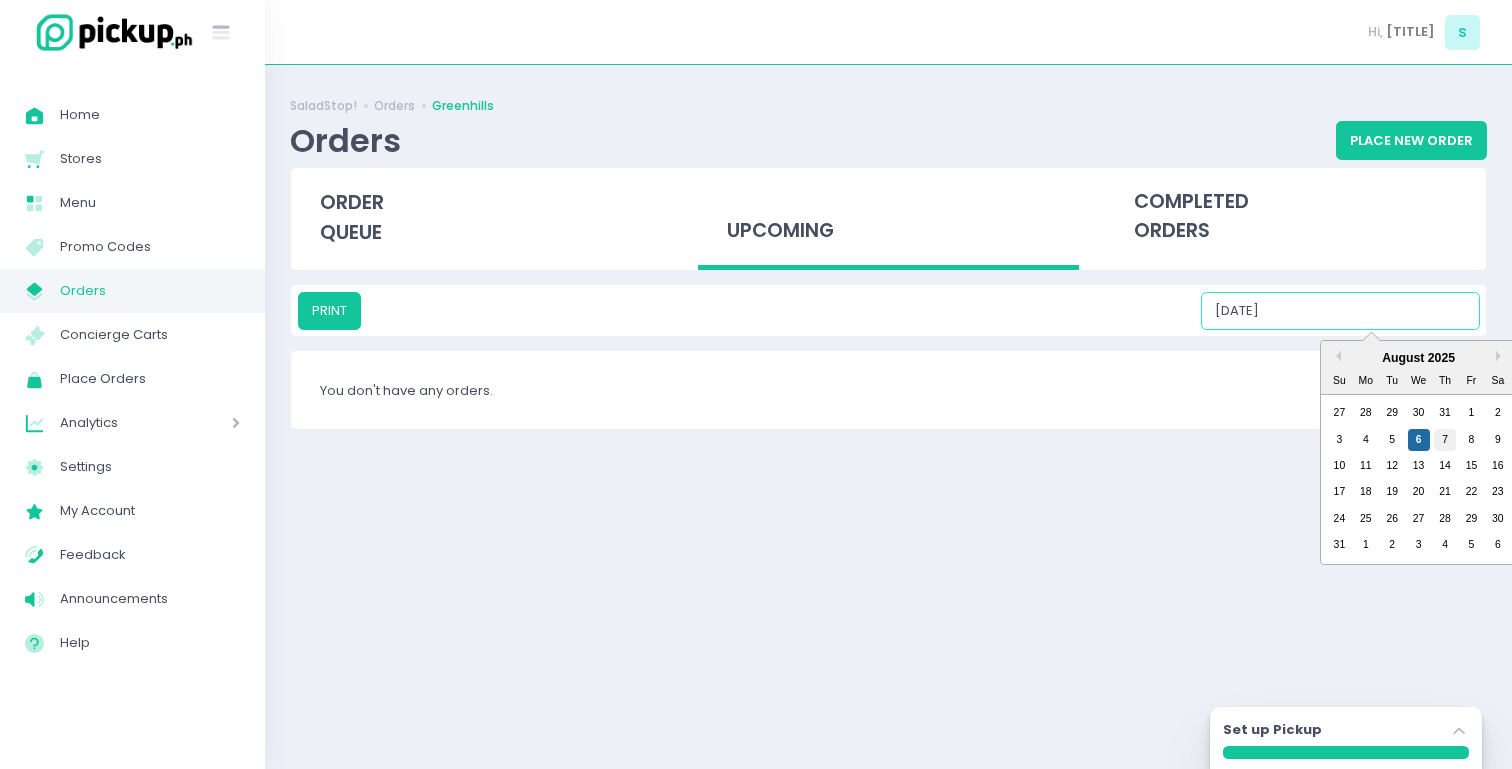 click on "7" at bounding box center [1445, 440] 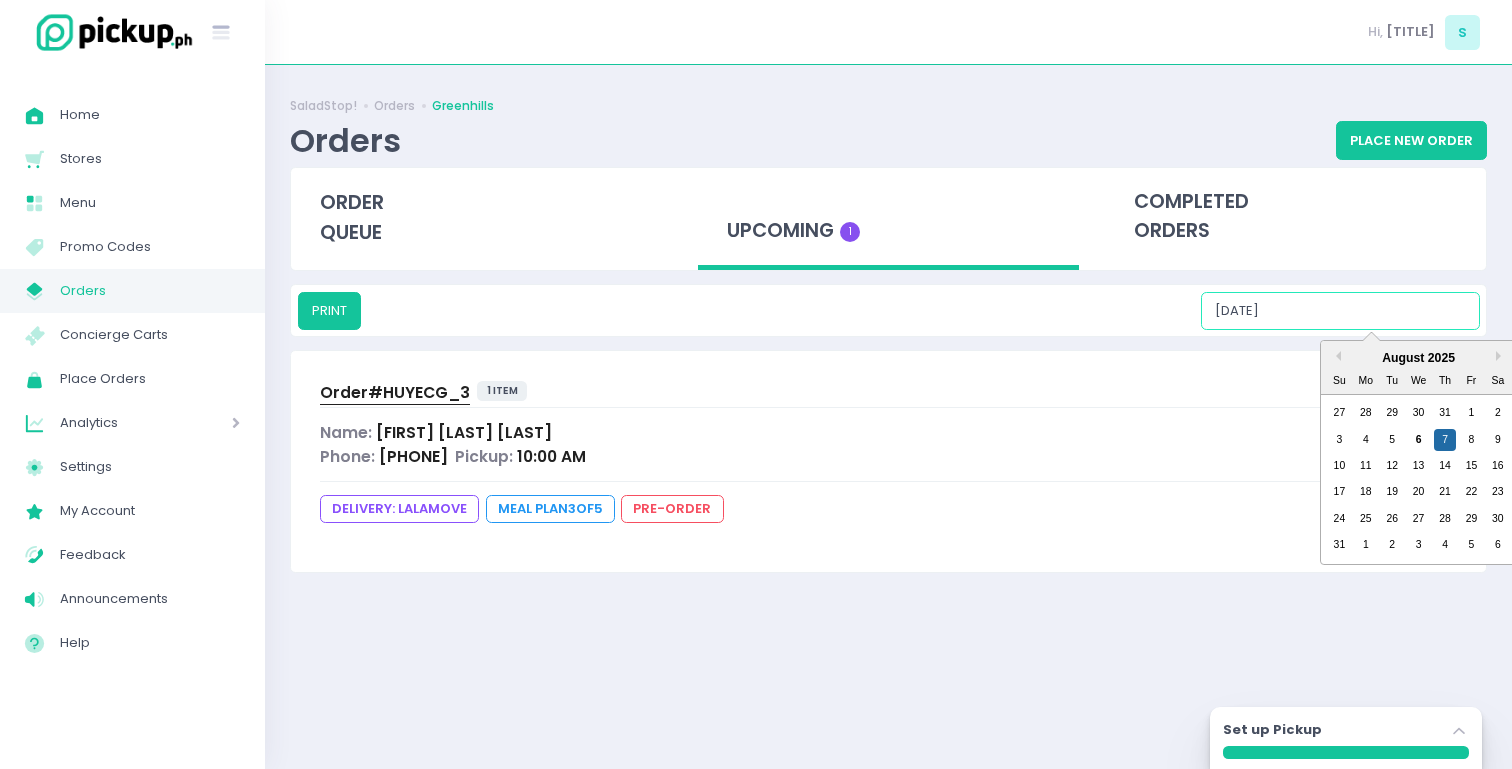 click on "08/07/2025" at bounding box center (1340, 311) 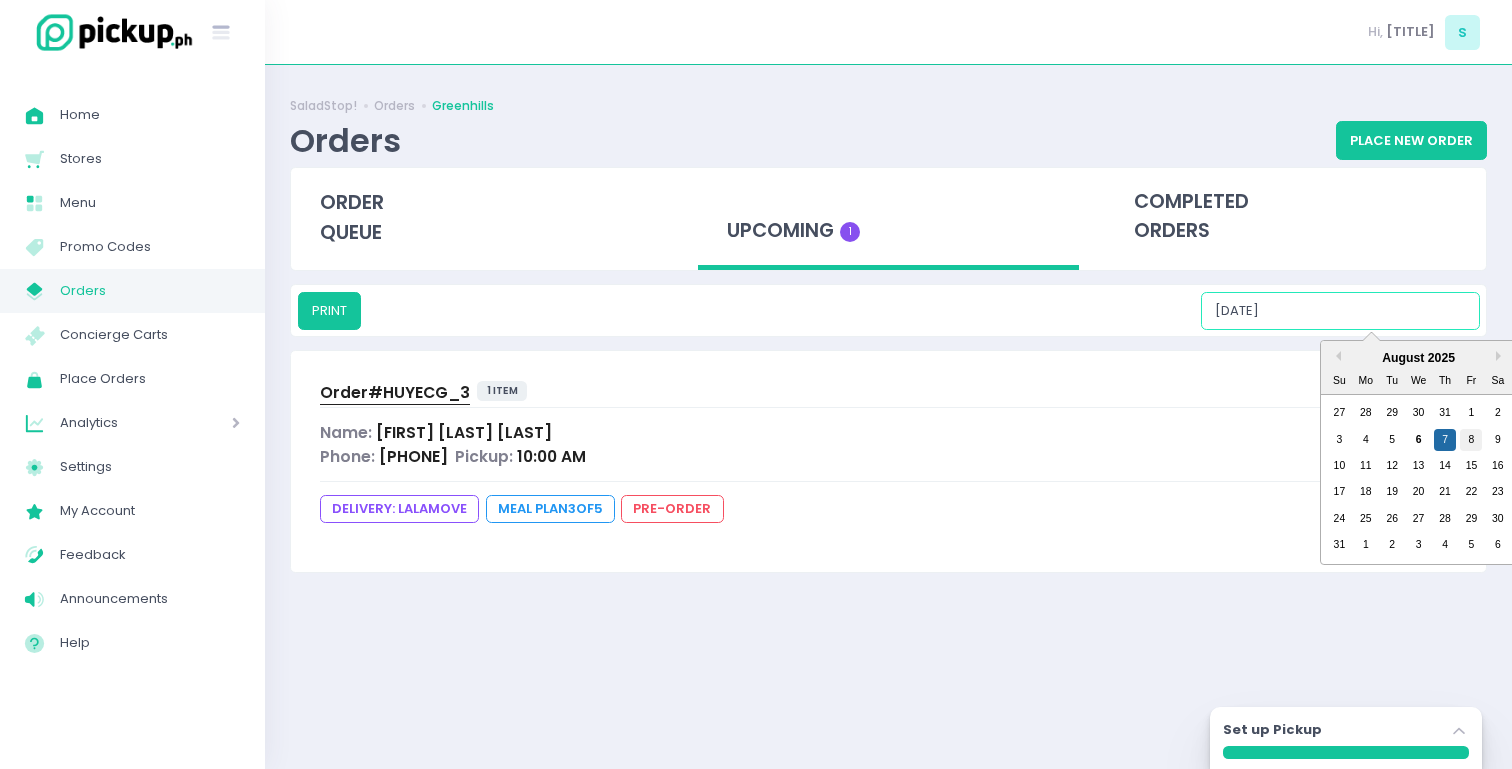 click on "8" at bounding box center [1471, 440] 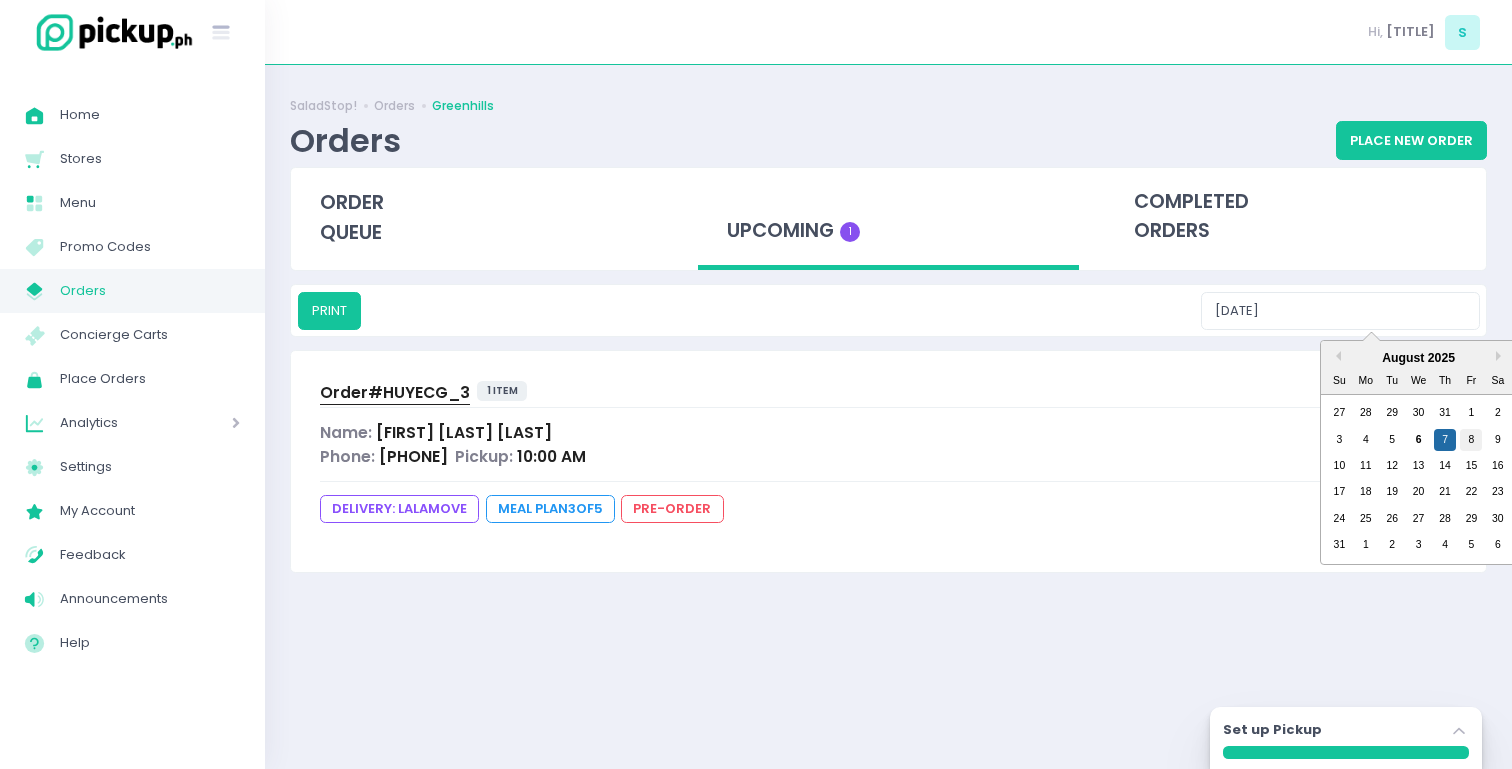 type on "[DATE]" 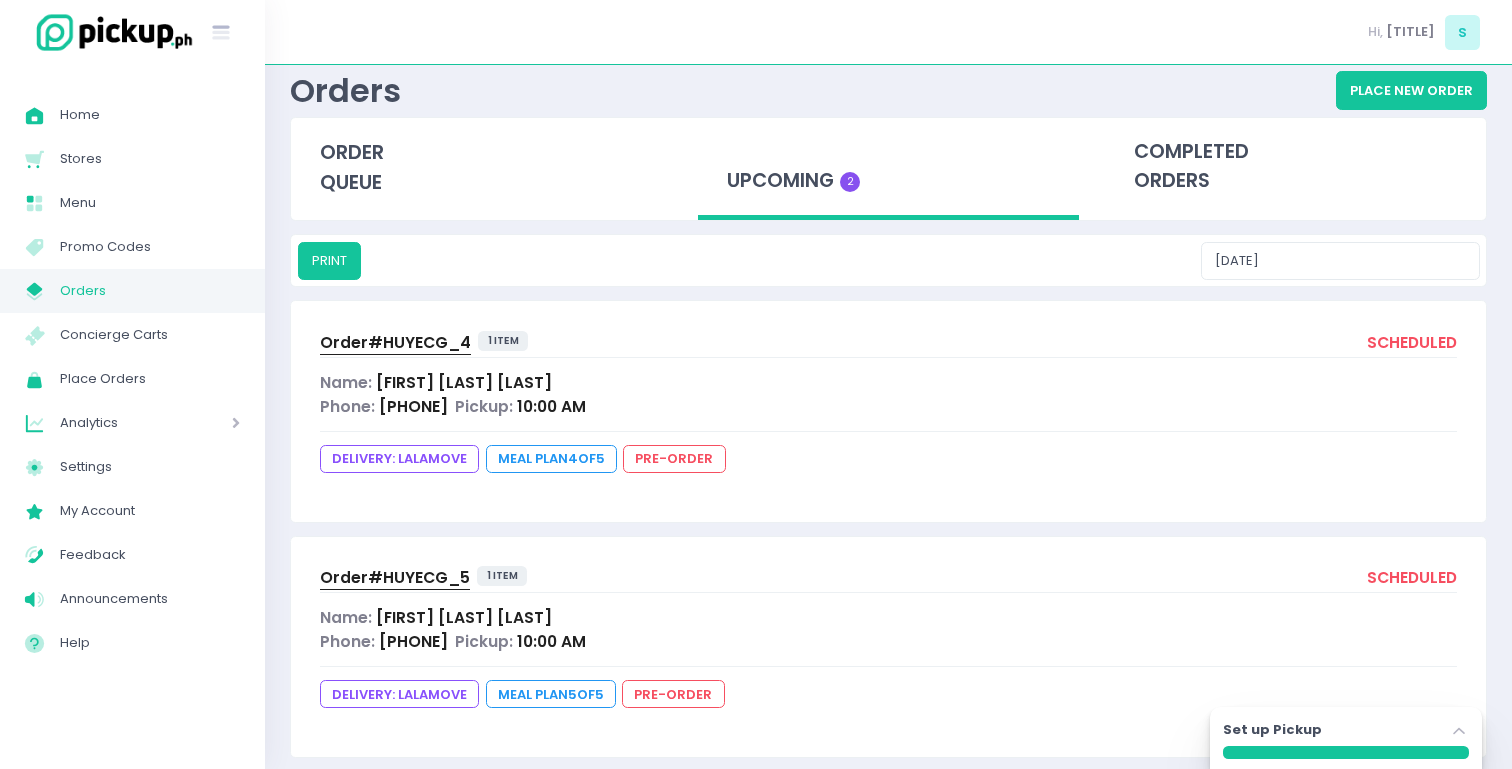 scroll, scrollTop: 77, scrollLeft: 0, axis: vertical 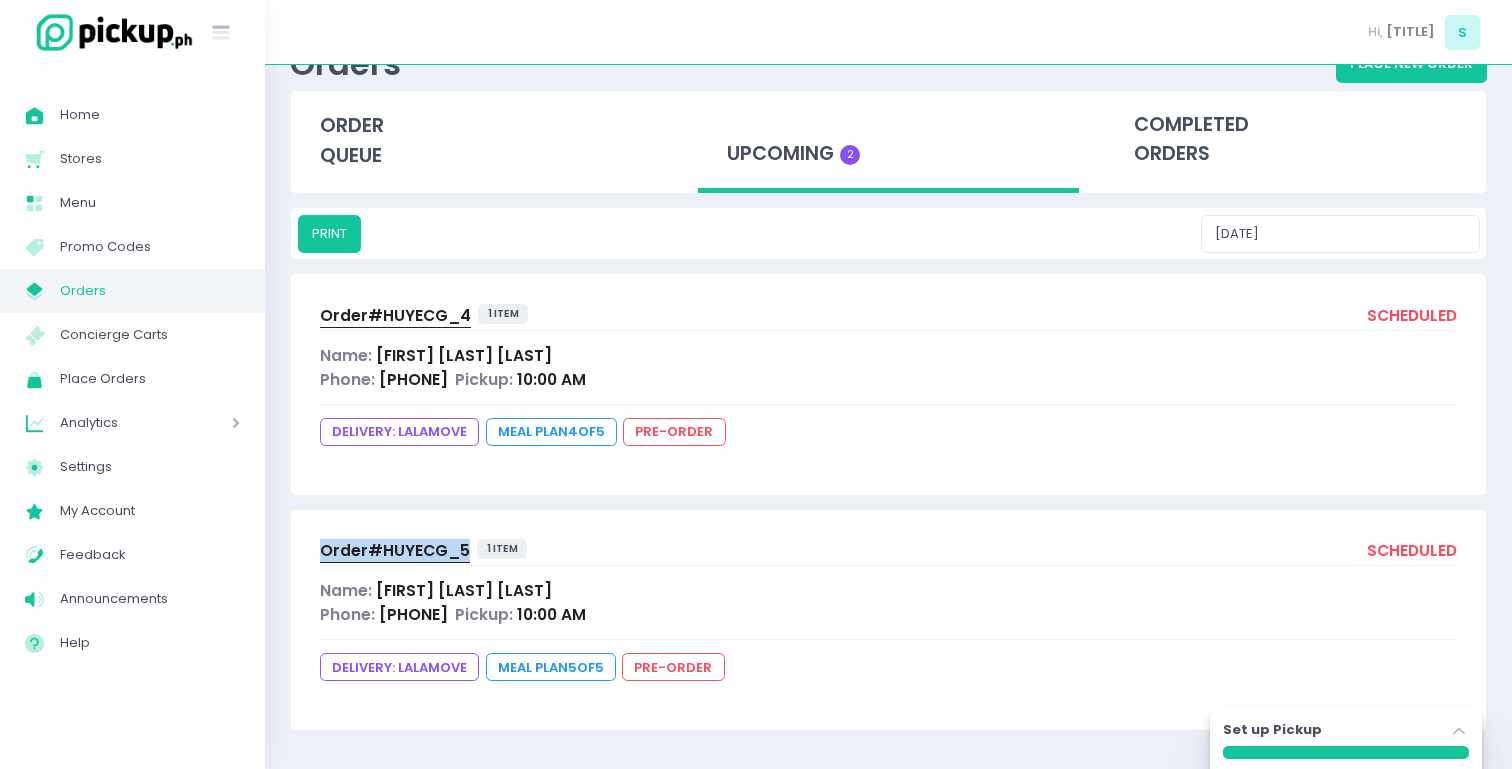 drag, startPoint x: 306, startPoint y: 547, endPoint x: 468, endPoint y: 549, distance: 162.01234 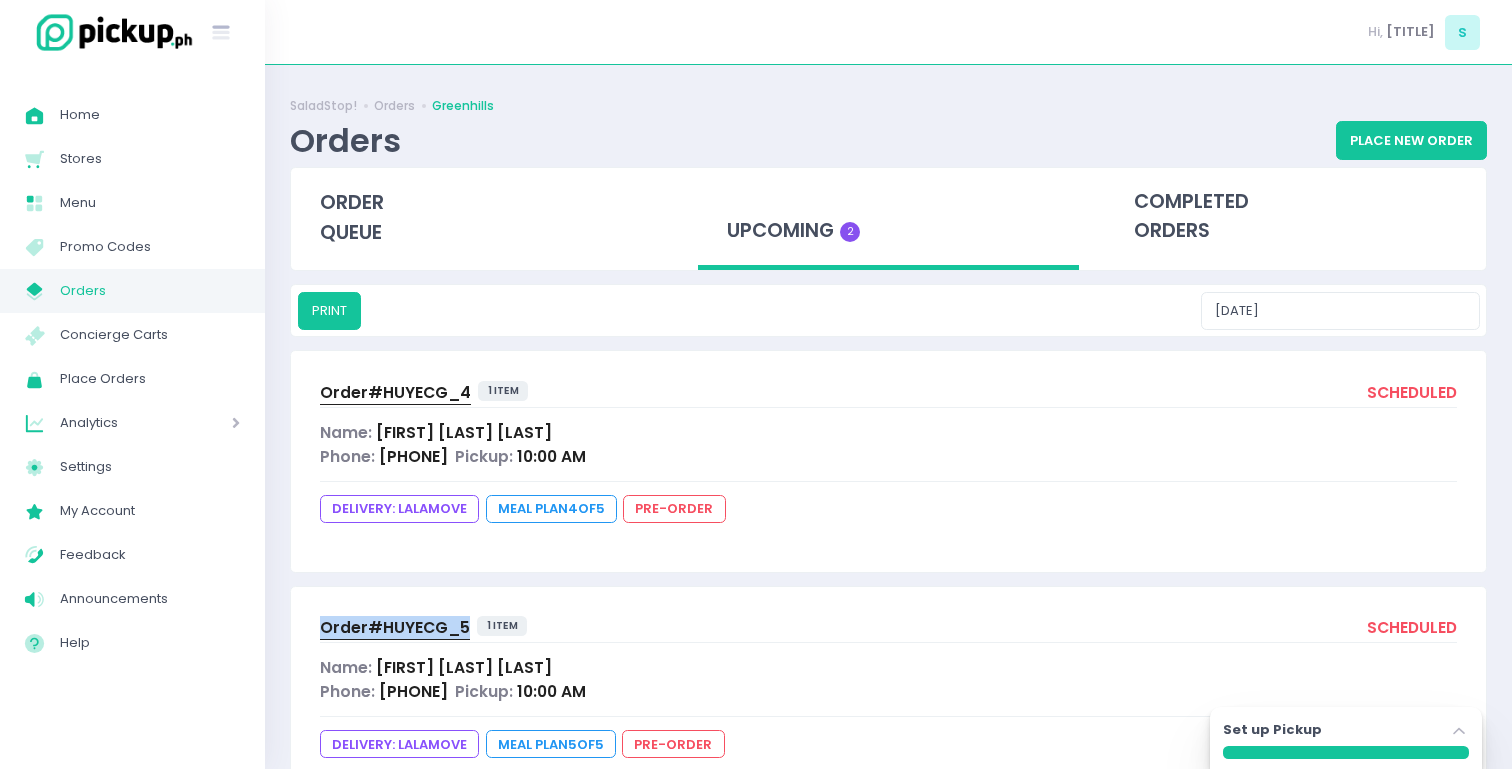 click on "Order# HUYECG_5   1 item   scheduled Name:   Maria Regina   Belgado Phone:   09175411107 Pickup:   10:00 AM DELIVERY: lalamove Meal Plan  5  of   5 pre-order" at bounding box center [888, 697] 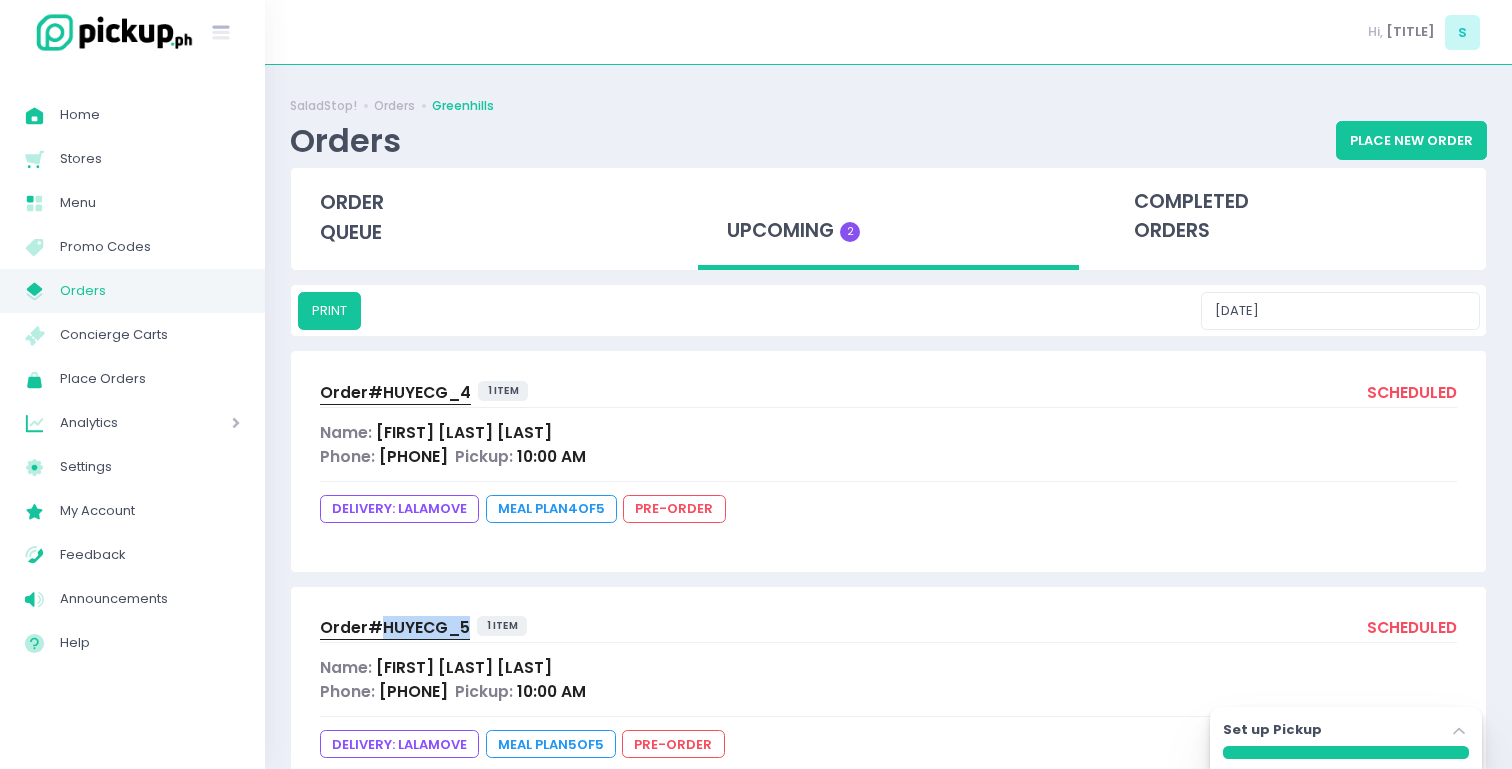 drag, startPoint x: 468, startPoint y: 625, endPoint x: 379, endPoint y: 628, distance: 89.050545 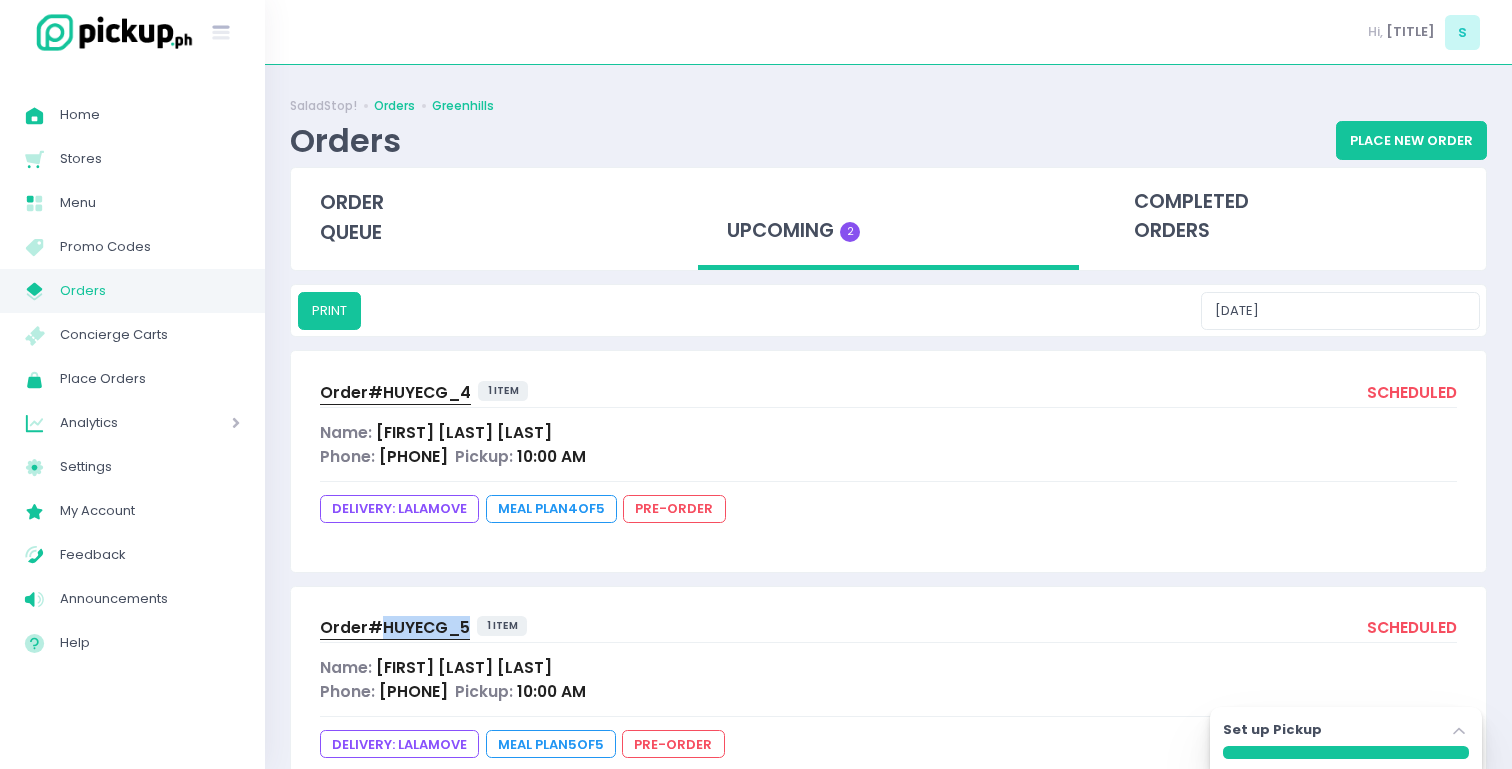 click on "Orders" at bounding box center [394, 106] 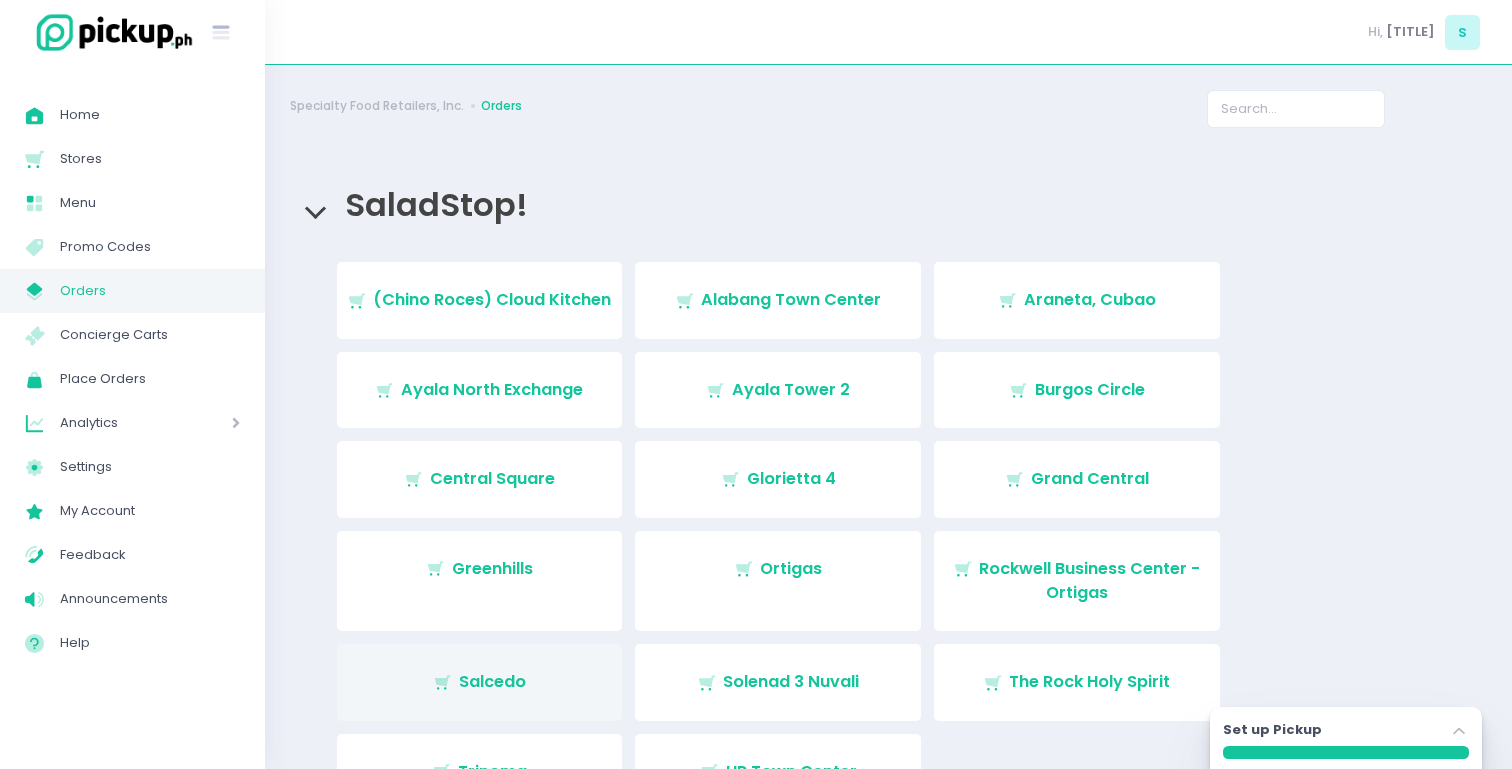 click on "Stockholm-icons / Shopping / Cart1 Created with Sketch. [LOCATION]" at bounding box center [480, 682] 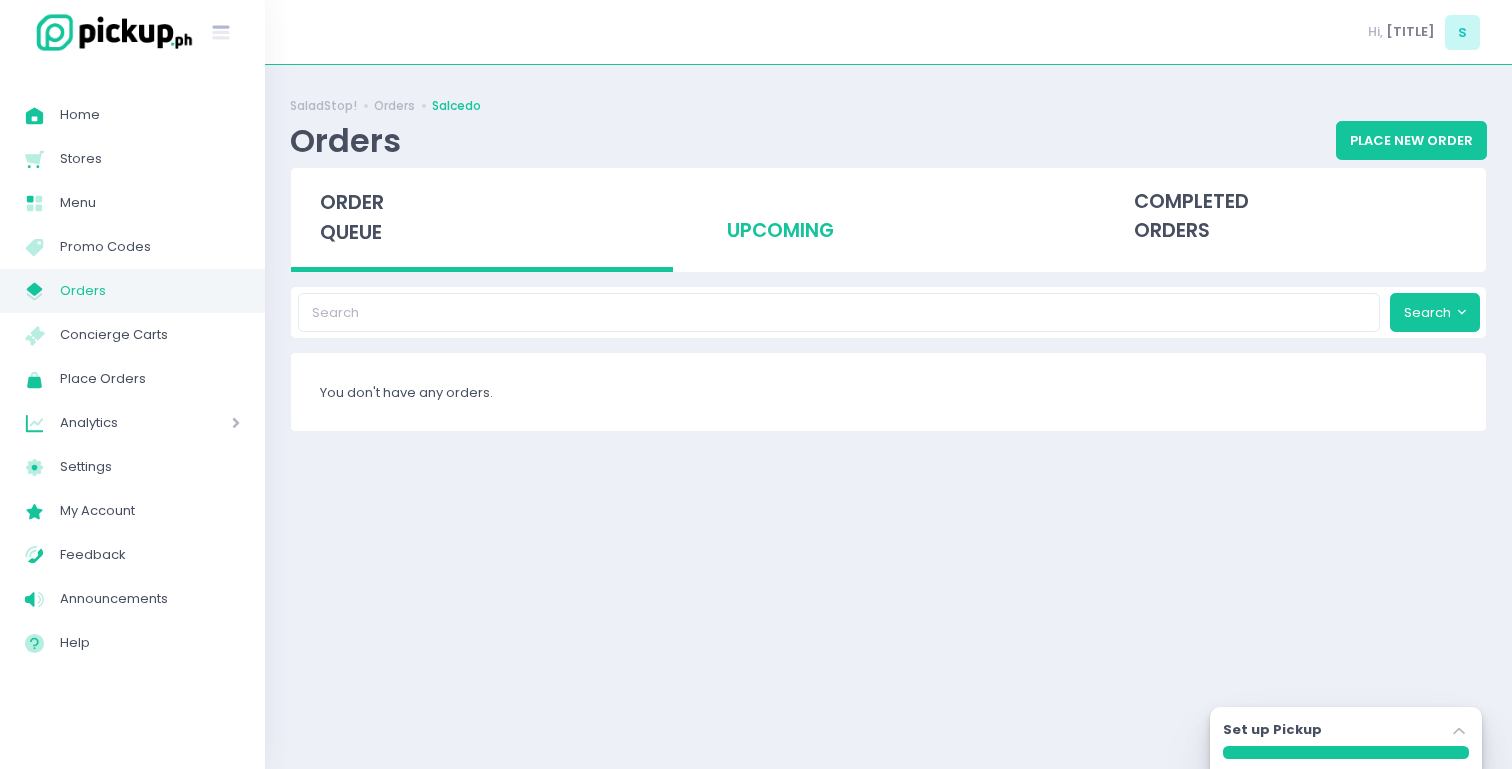 click on "upcoming" at bounding box center [889, 217] 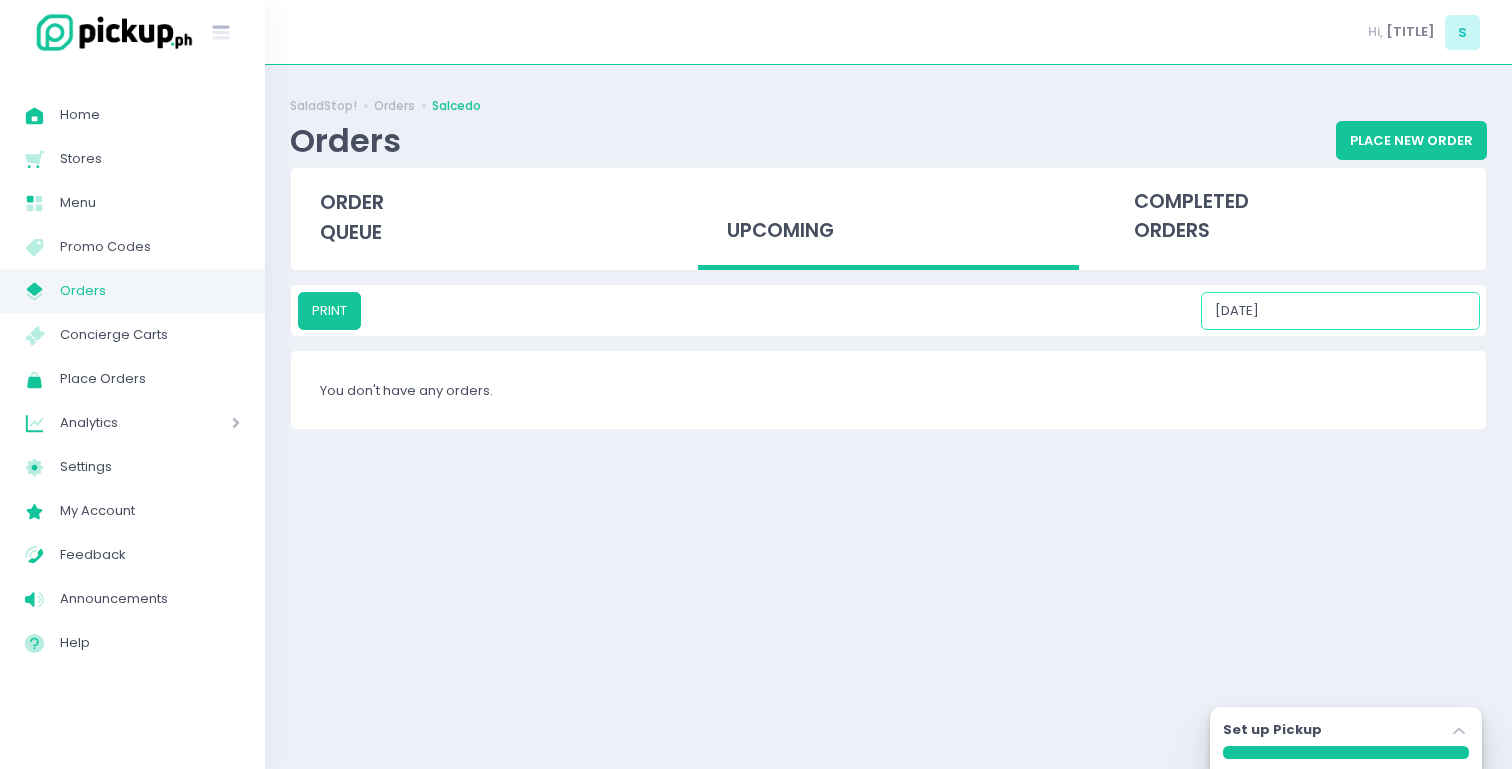 click on "[DATE]" at bounding box center (1340, 311) 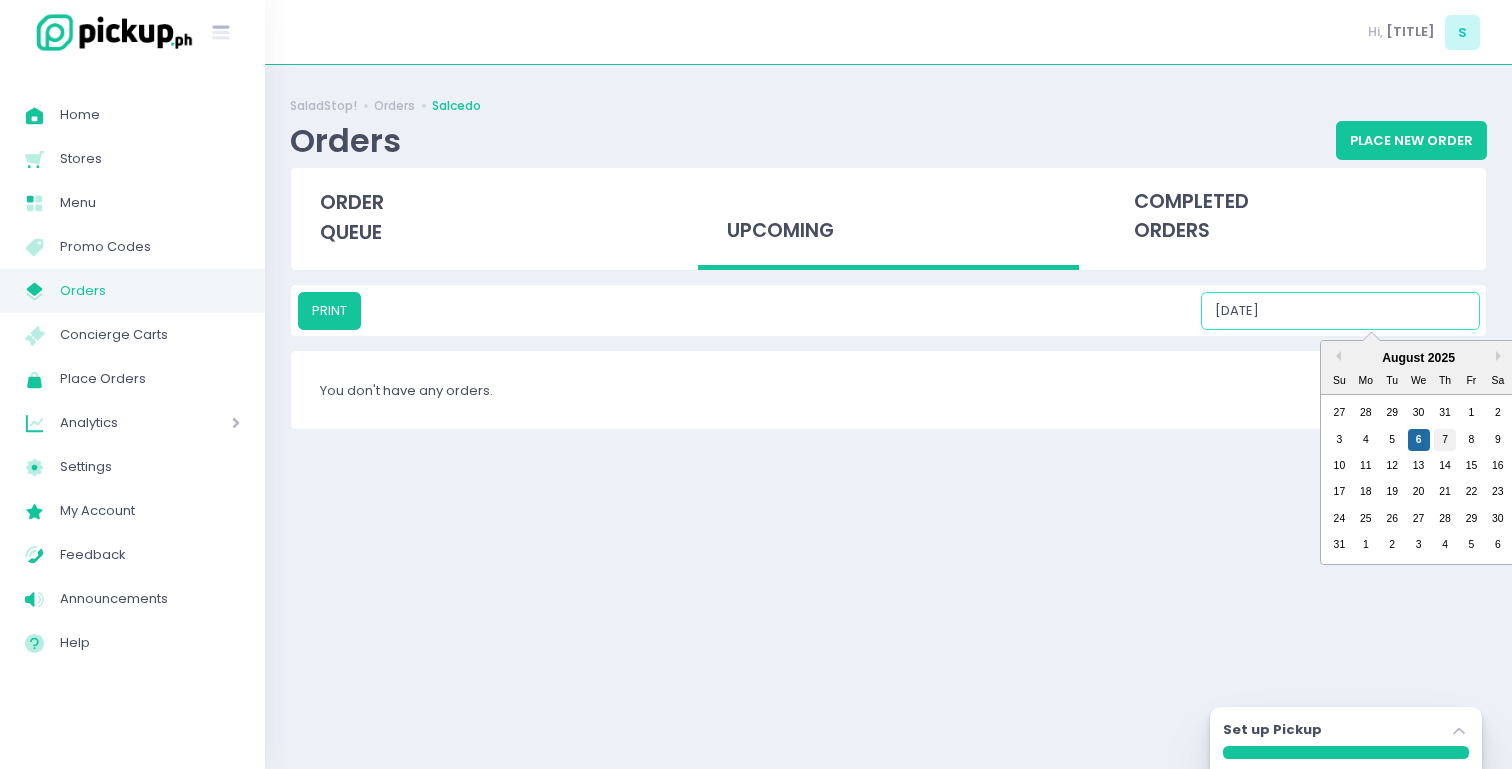 click on "7" at bounding box center [1445, 440] 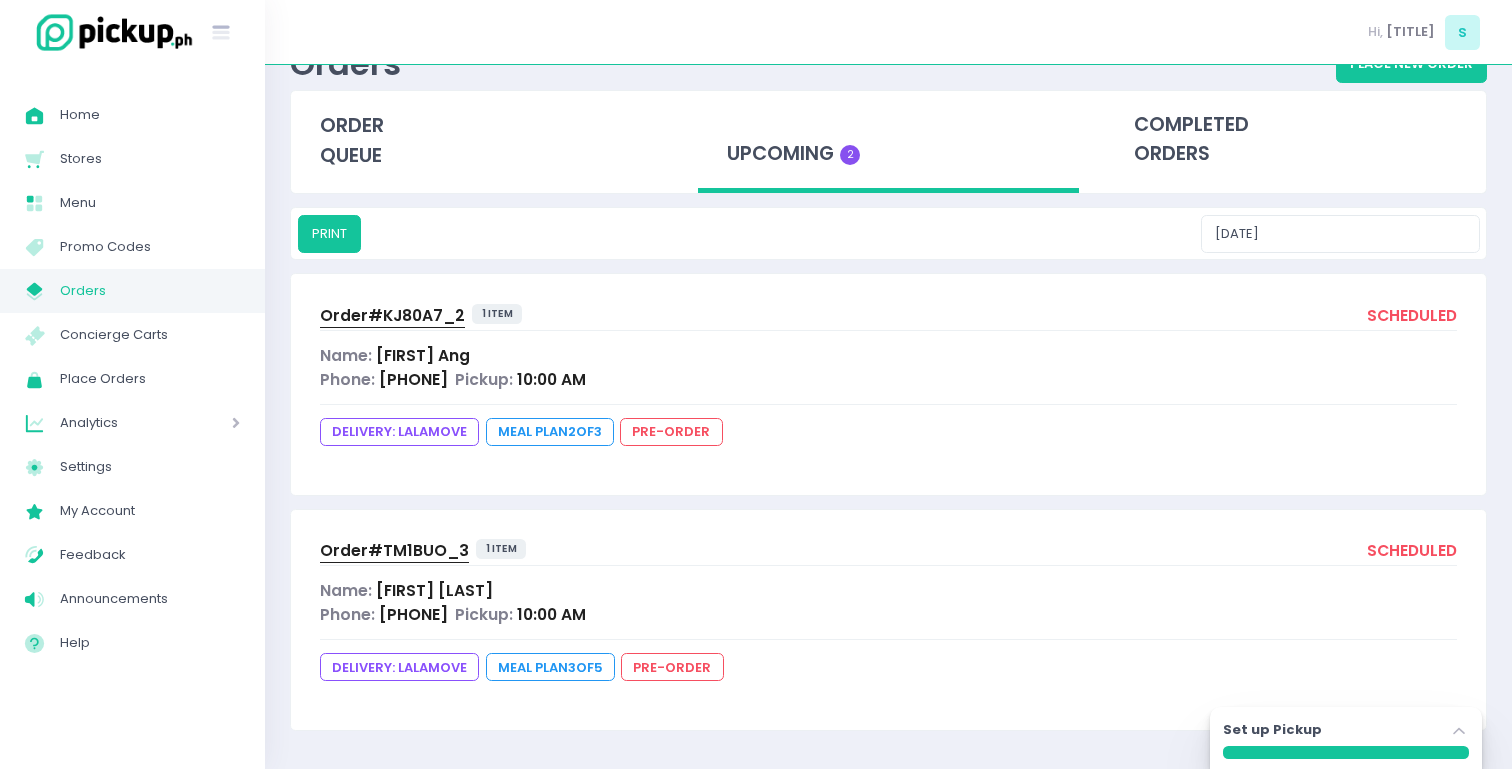 scroll, scrollTop: 49, scrollLeft: 0, axis: vertical 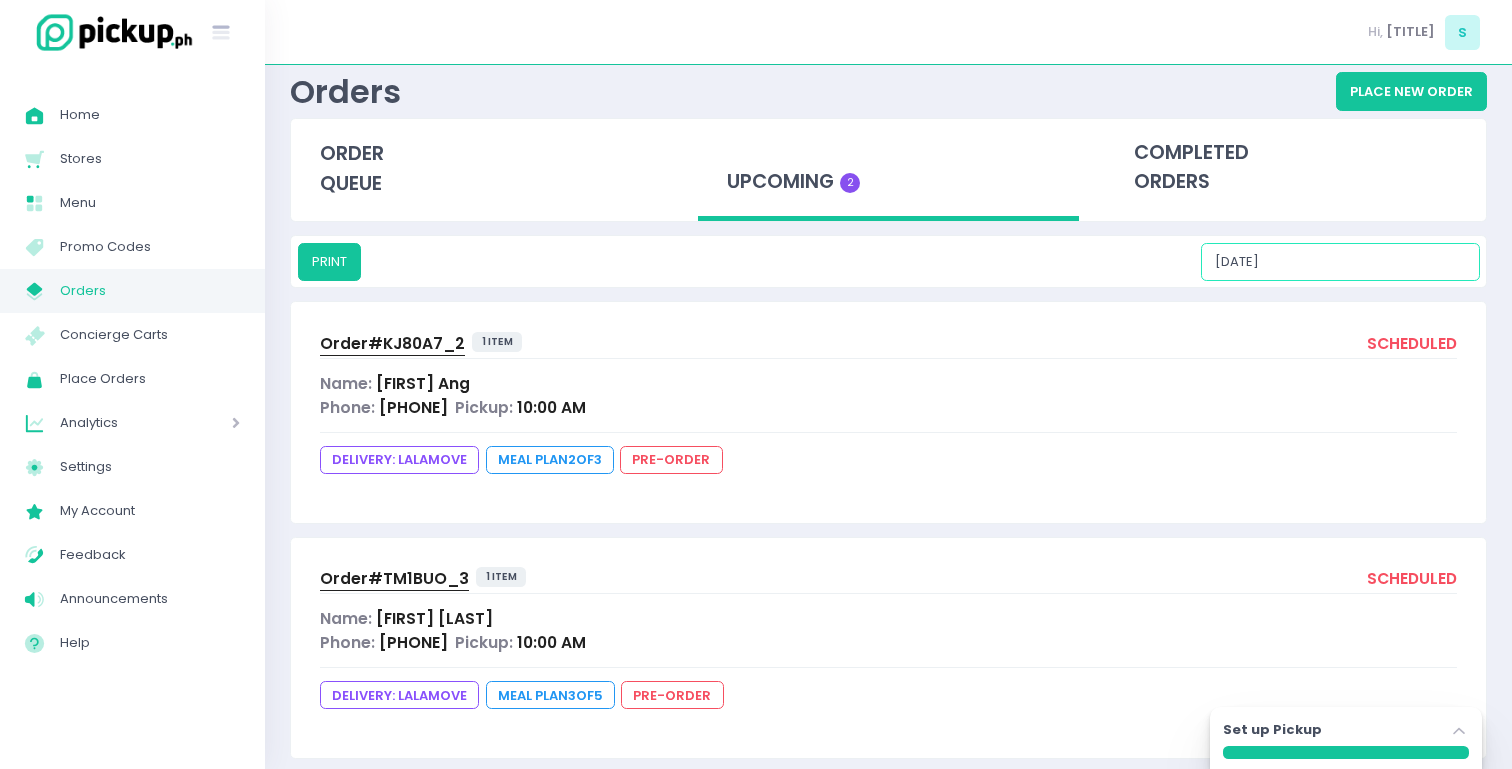 click on "[DATE]" at bounding box center (1340, 262) 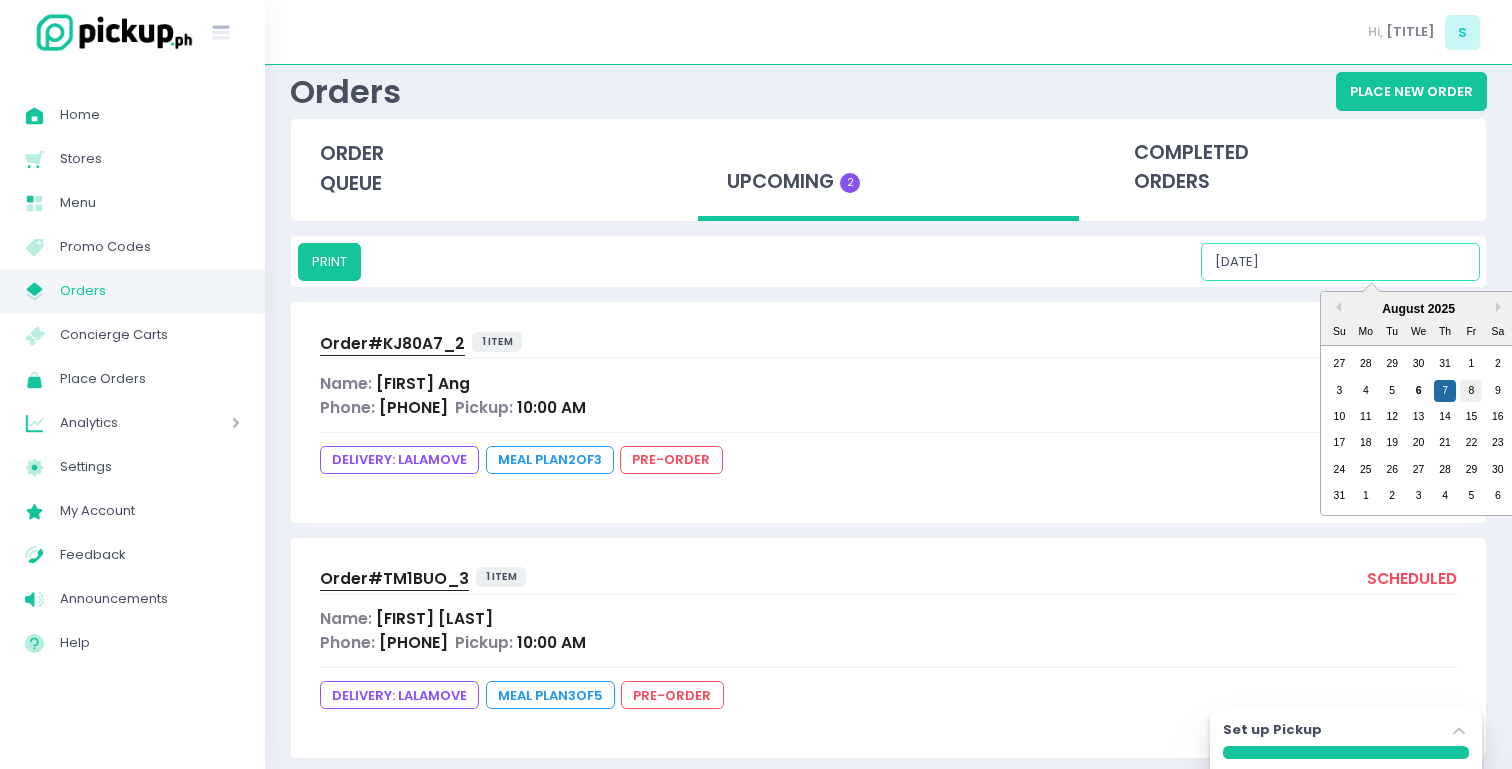 click on "8" at bounding box center [1471, 391] 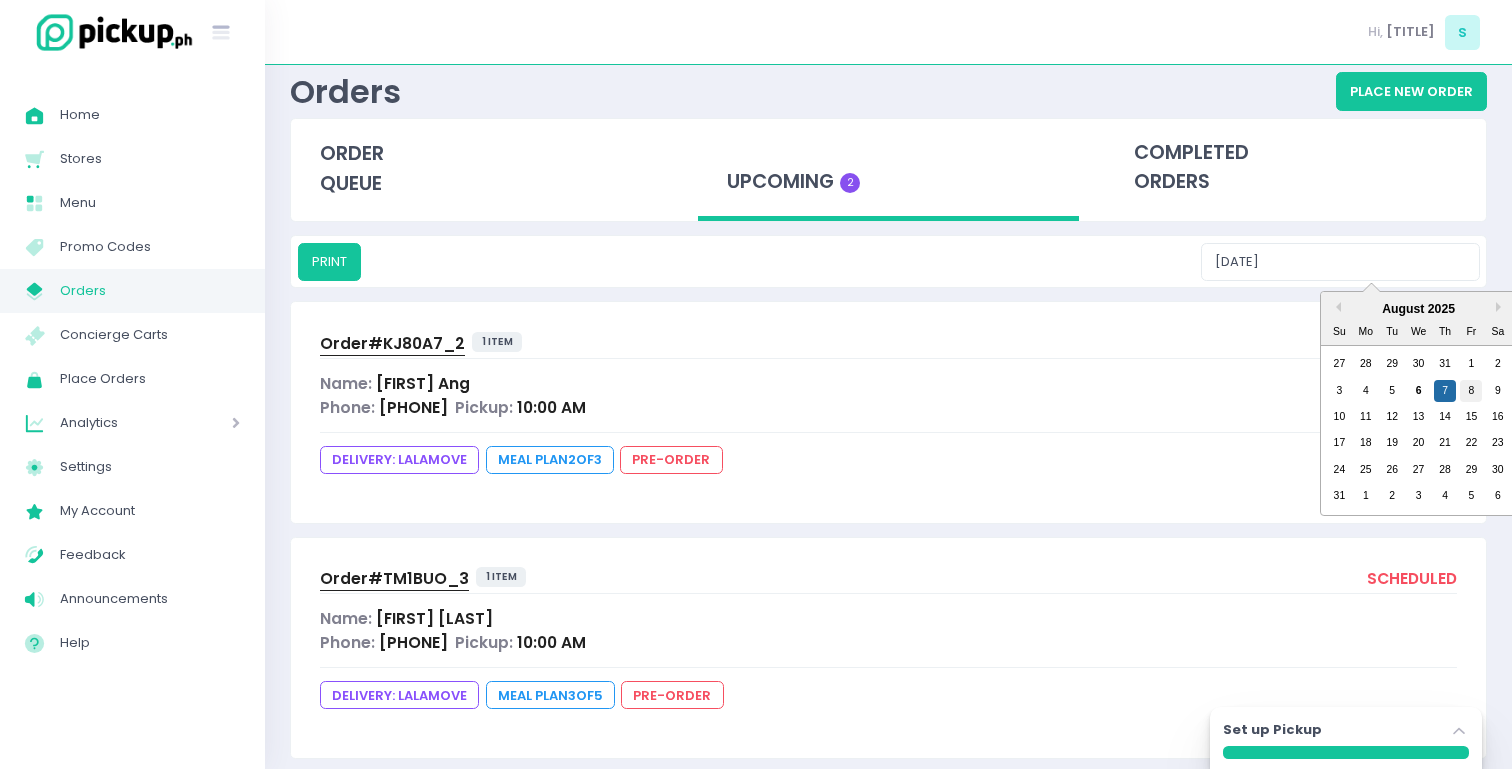 scroll, scrollTop: 0, scrollLeft: 0, axis: both 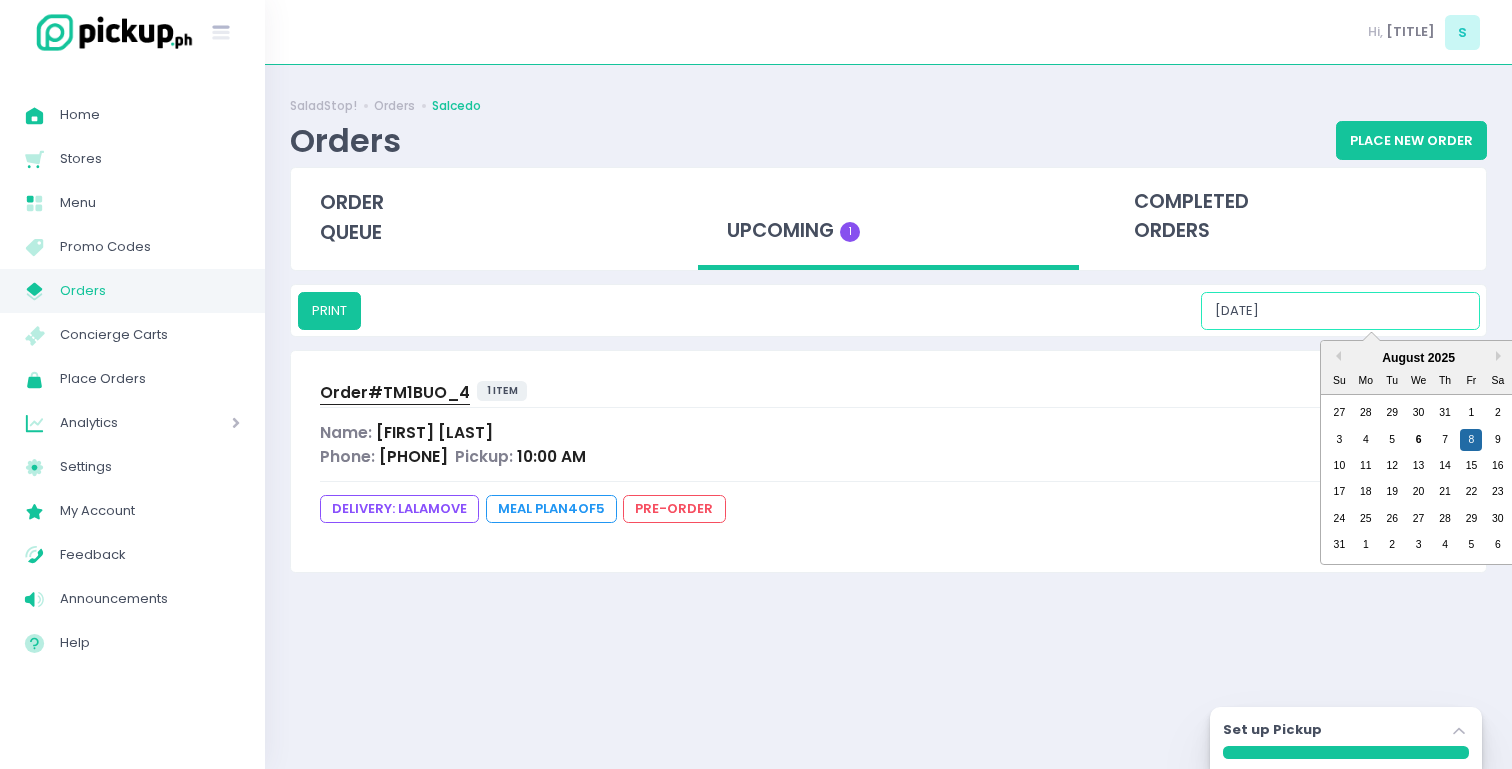click on "[DATE]" at bounding box center [1340, 311] 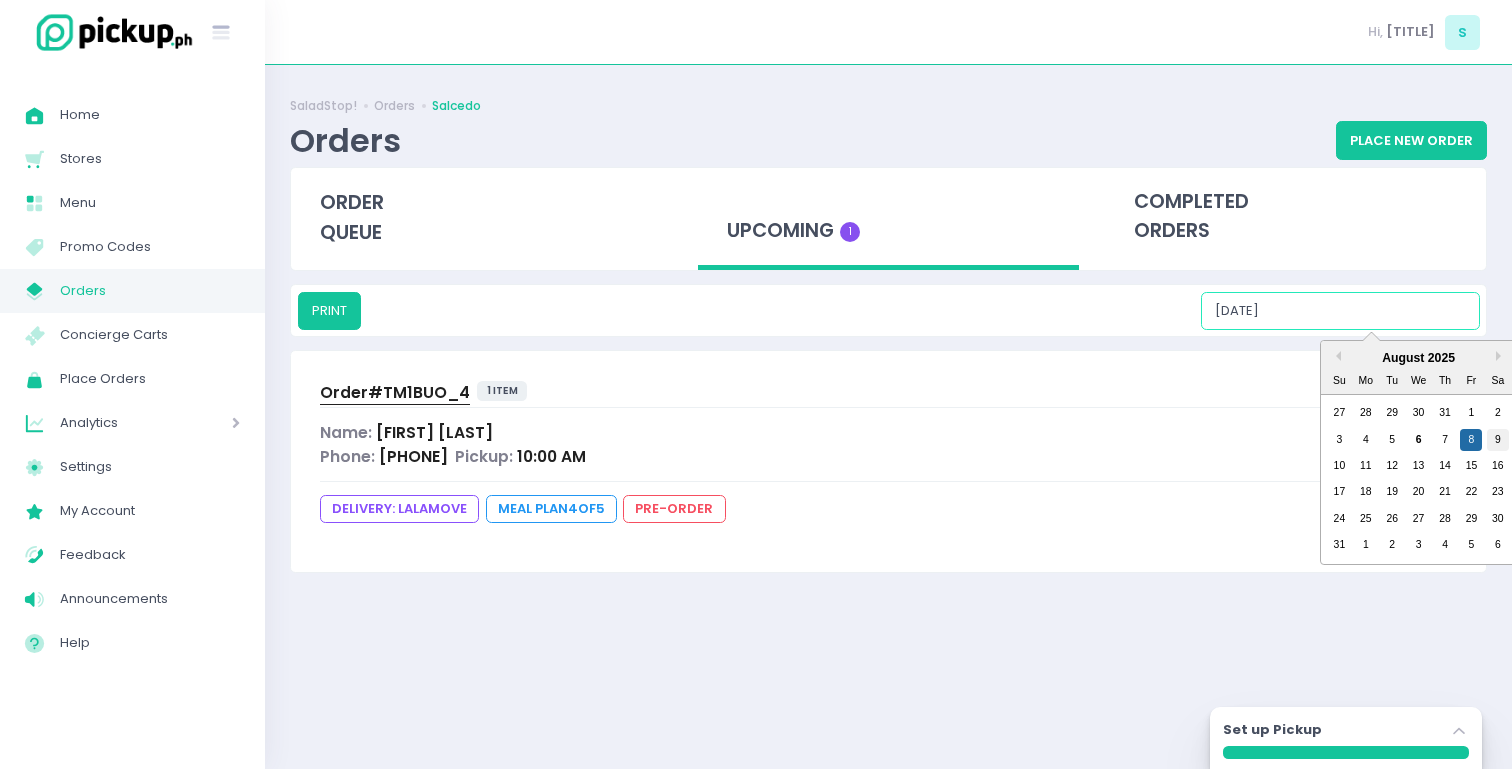 click on "9" at bounding box center (1498, 440) 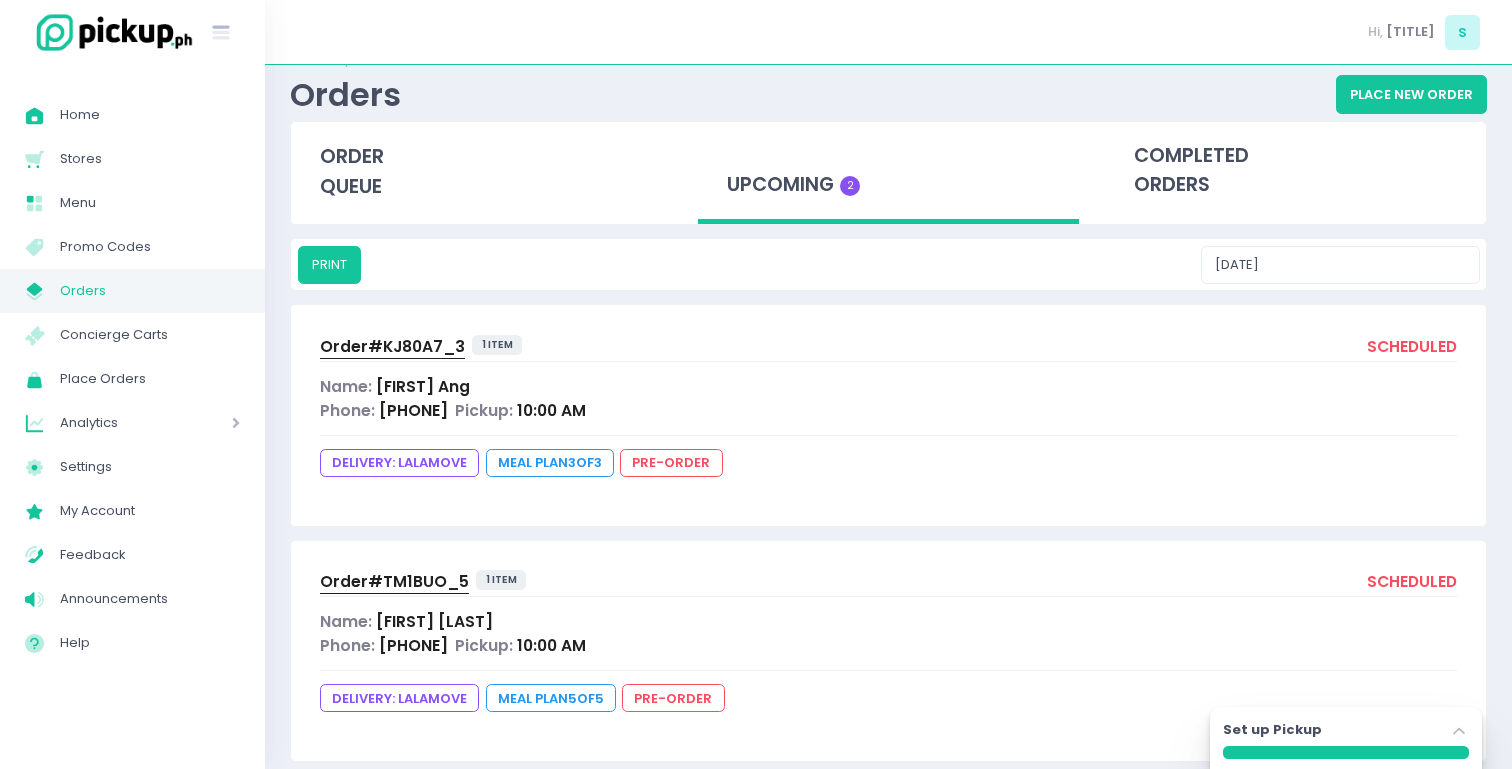 scroll, scrollTop: 39, scrollLeft: 0, axis: vertical 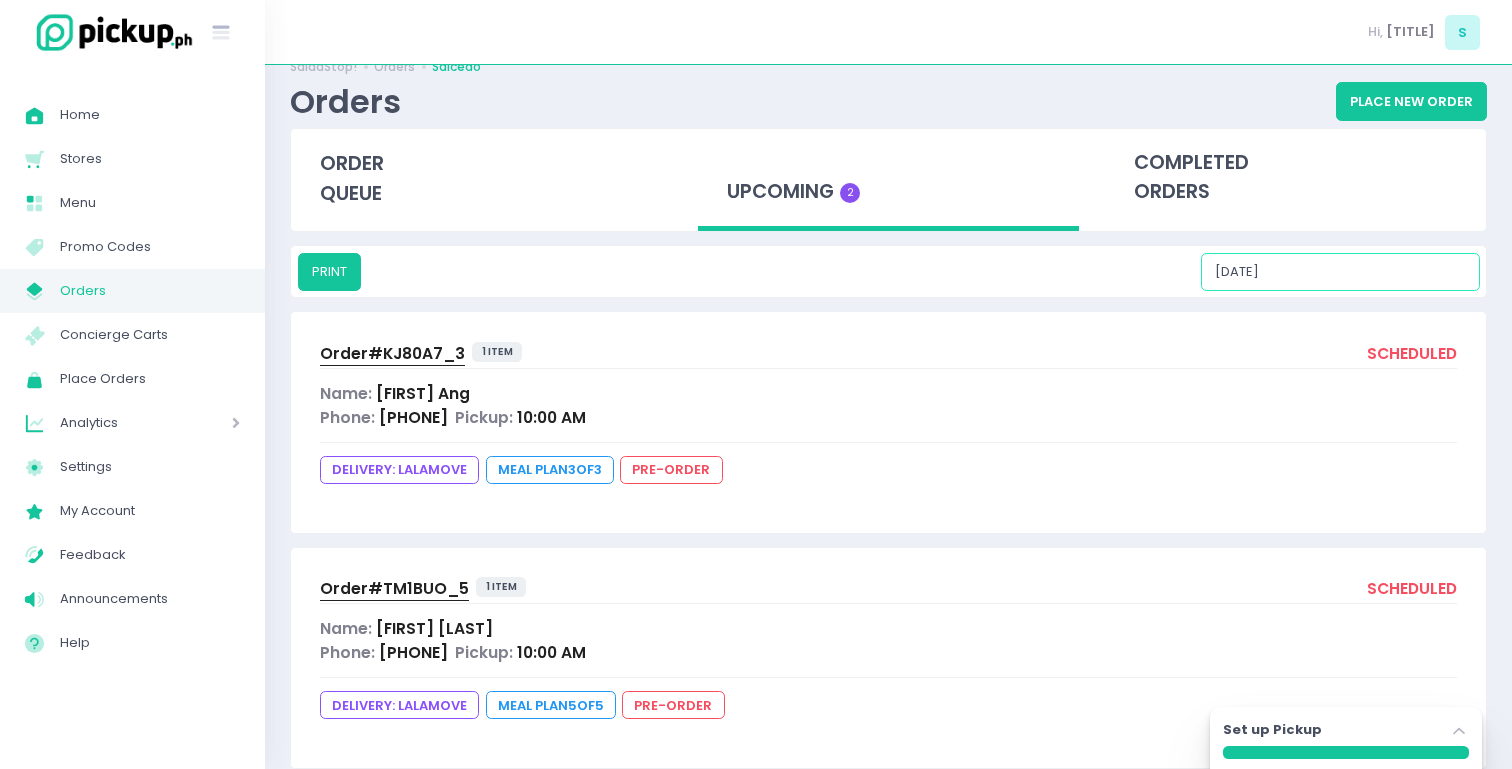 click on "[DATE]" at bounding box center [1340, 272] 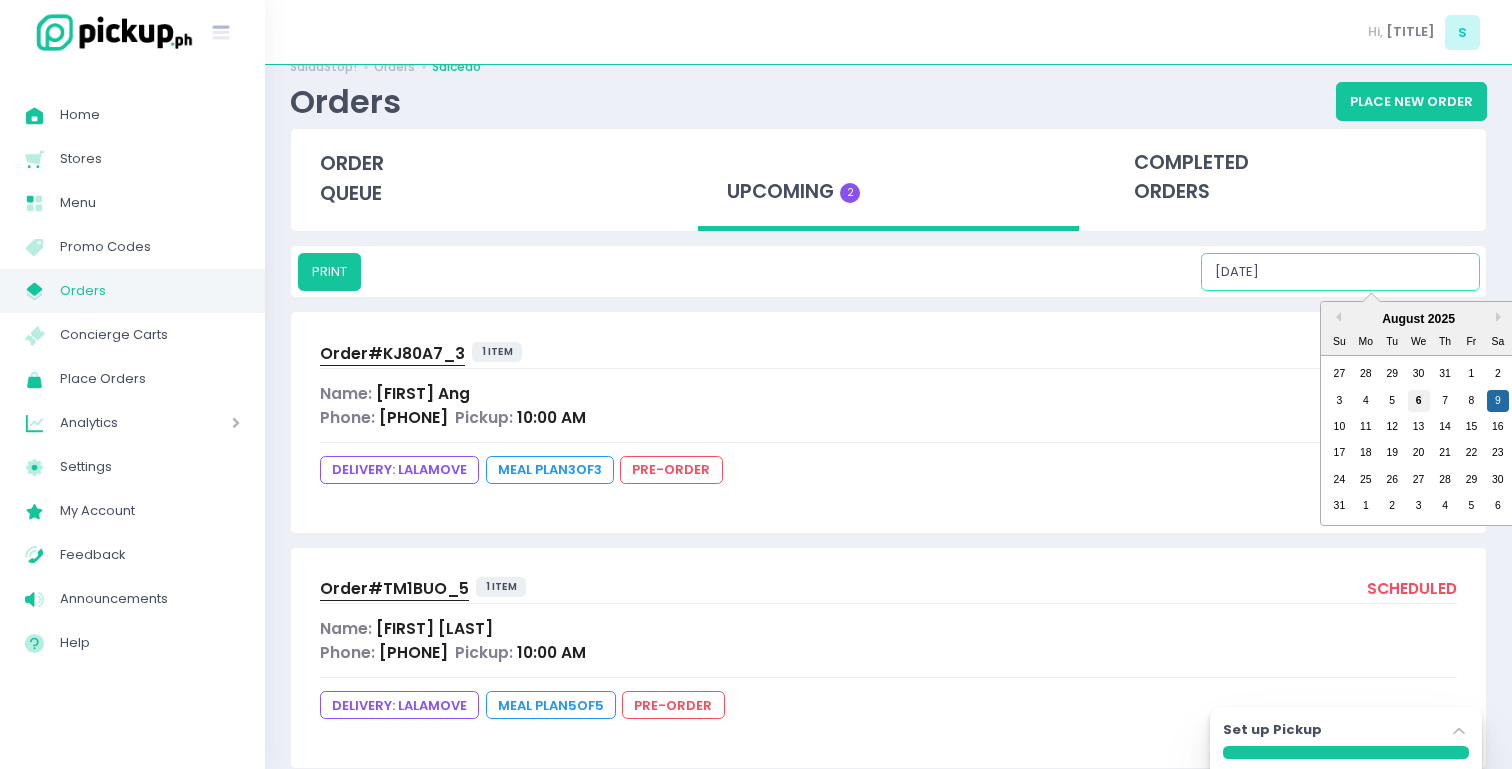 click on "6" at bounding box center (1419, 401) 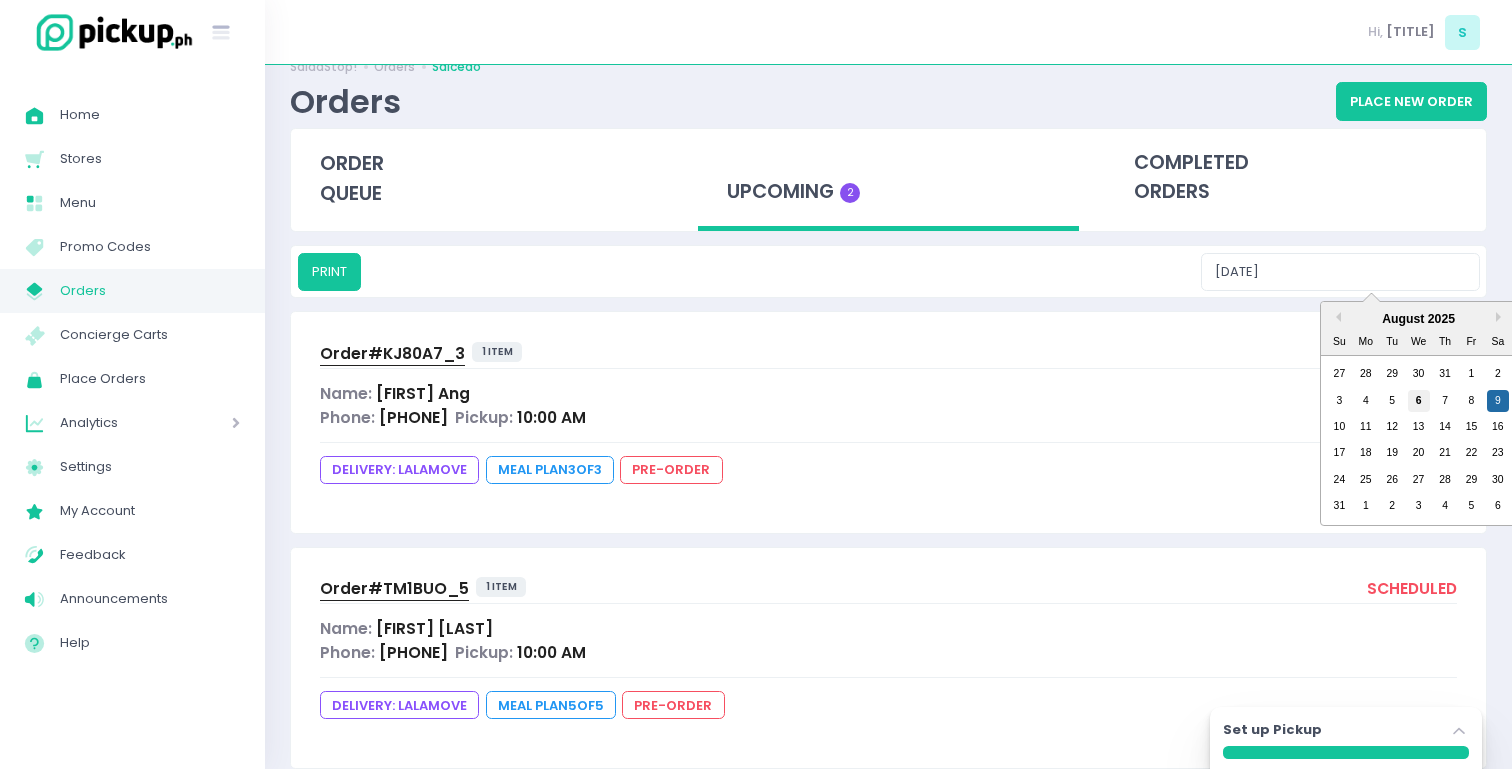 scroll, scrollTop: 0, scrollLeft: 0, axis: both 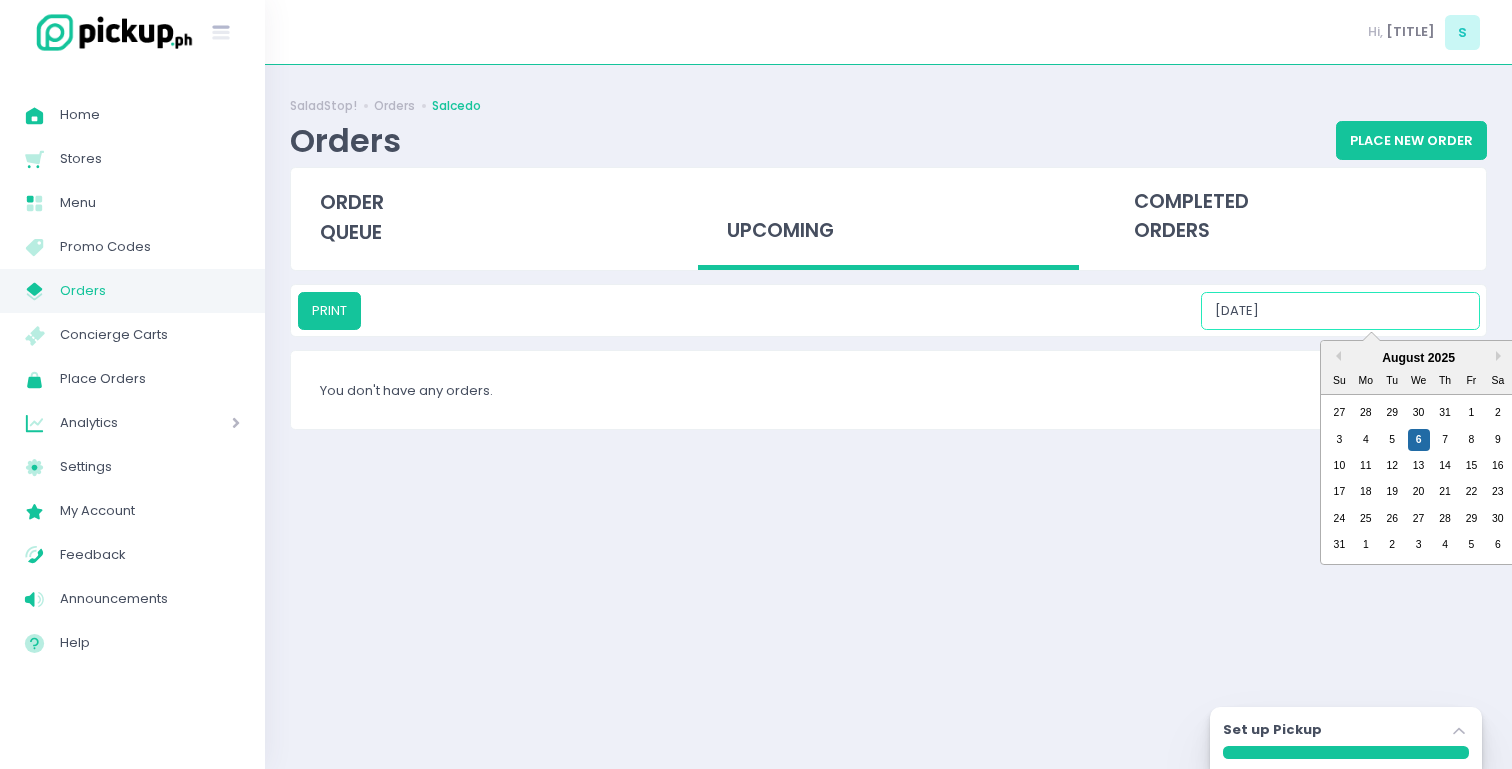 click on "[DATE]" at bounding box center [1340, 311] 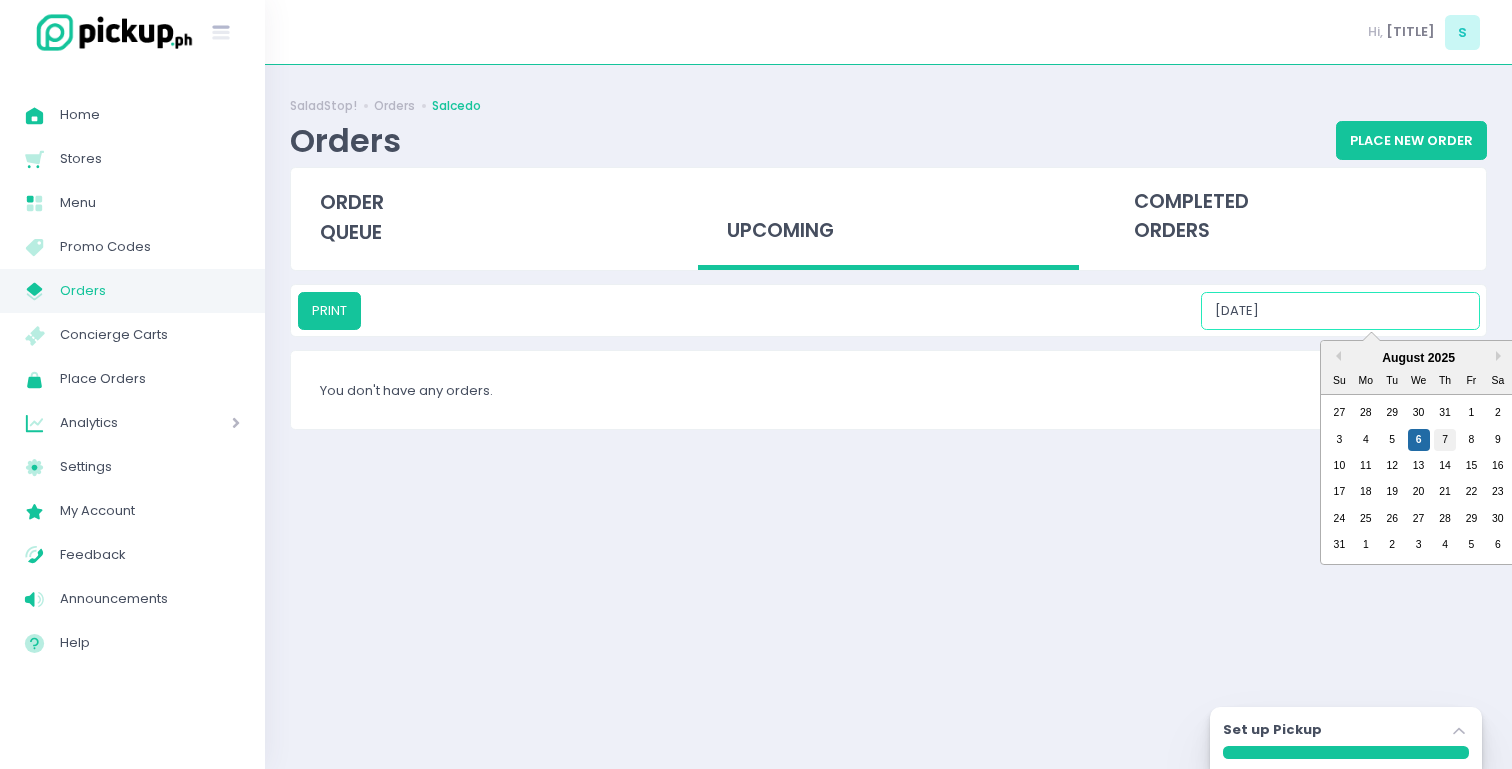 click on "7" at bounding box center [1445, 440] 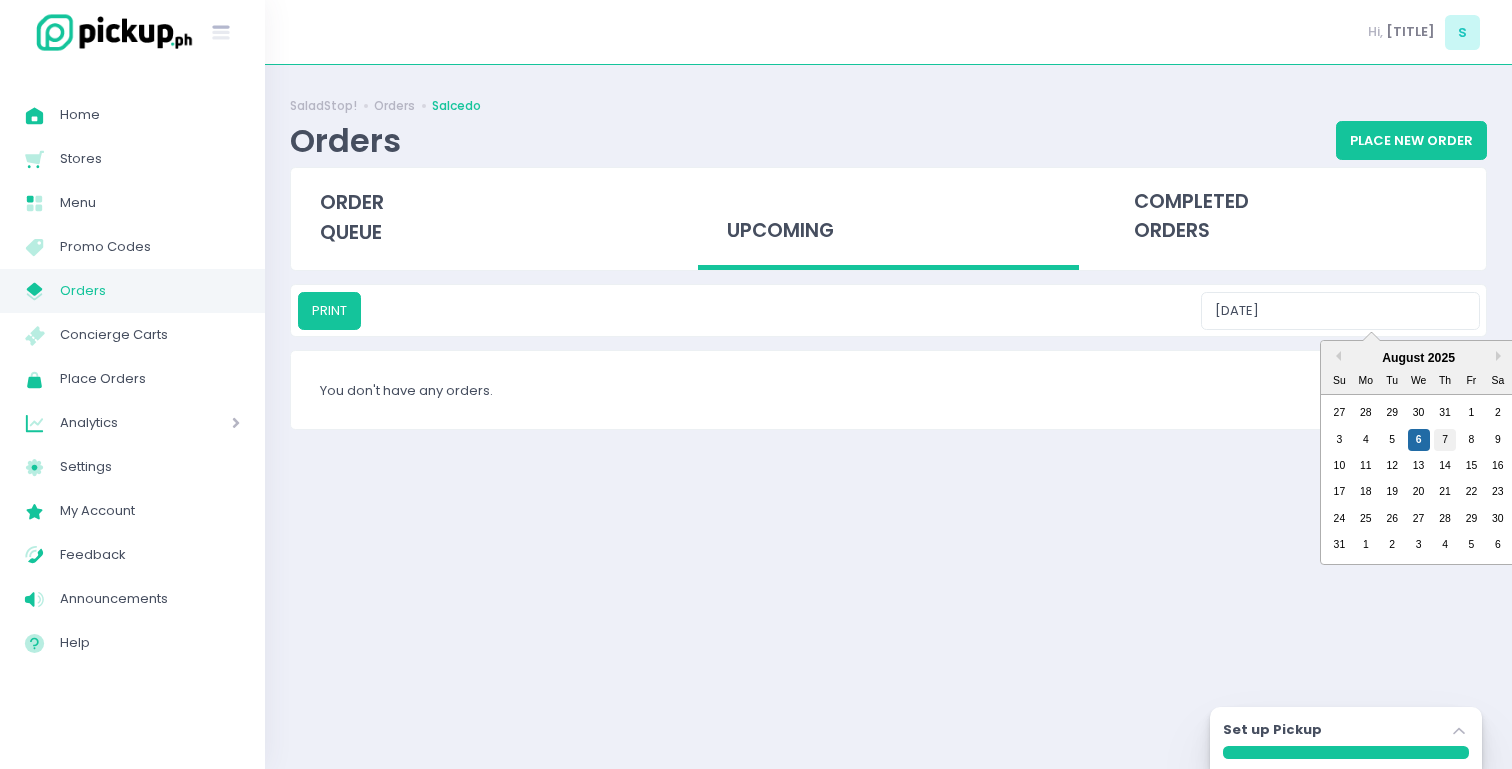 type on "[DATE]" 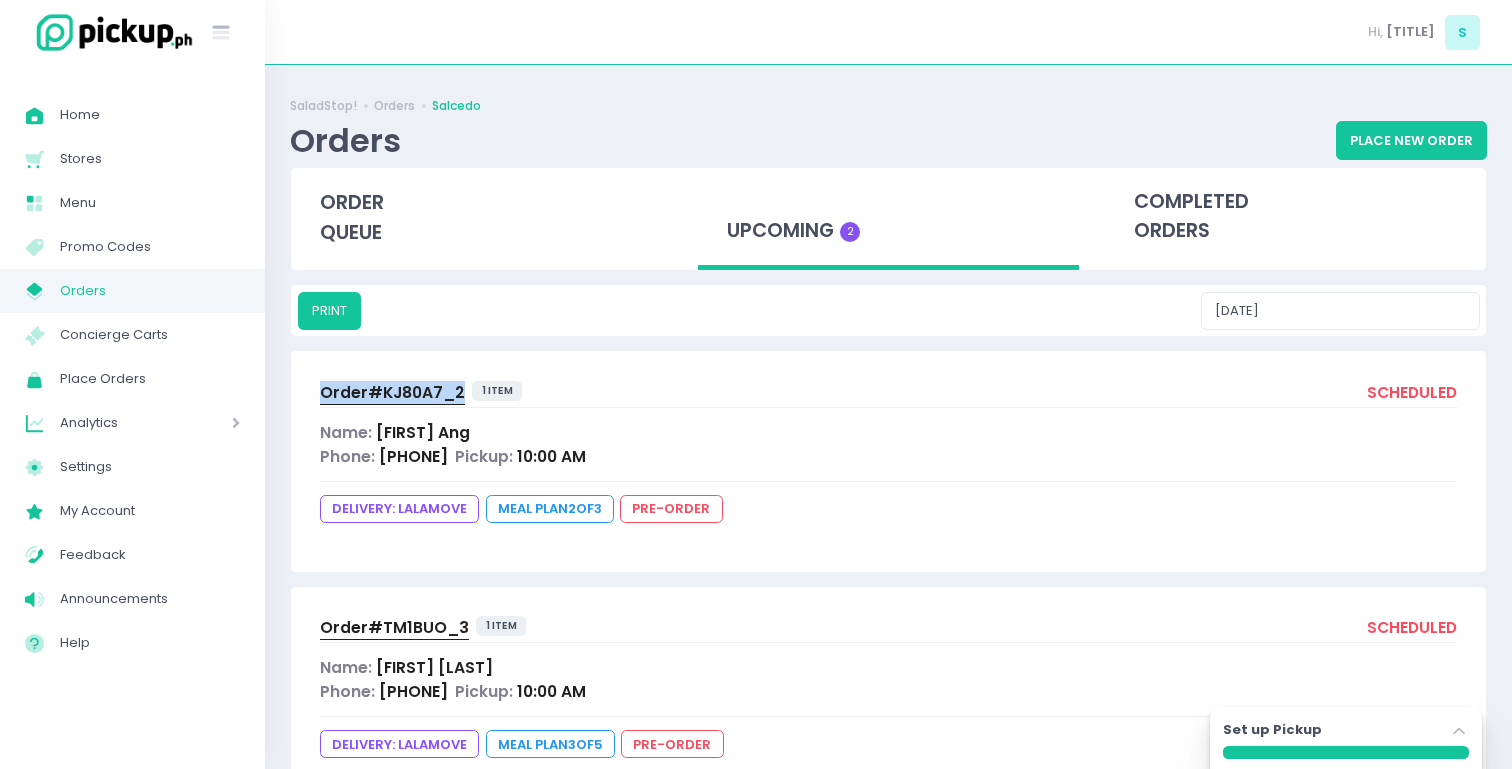 drag, startPoint x: 290, startPoint y: 401, endPoint x: 456, endPoint y: 398, distance: 166.0271 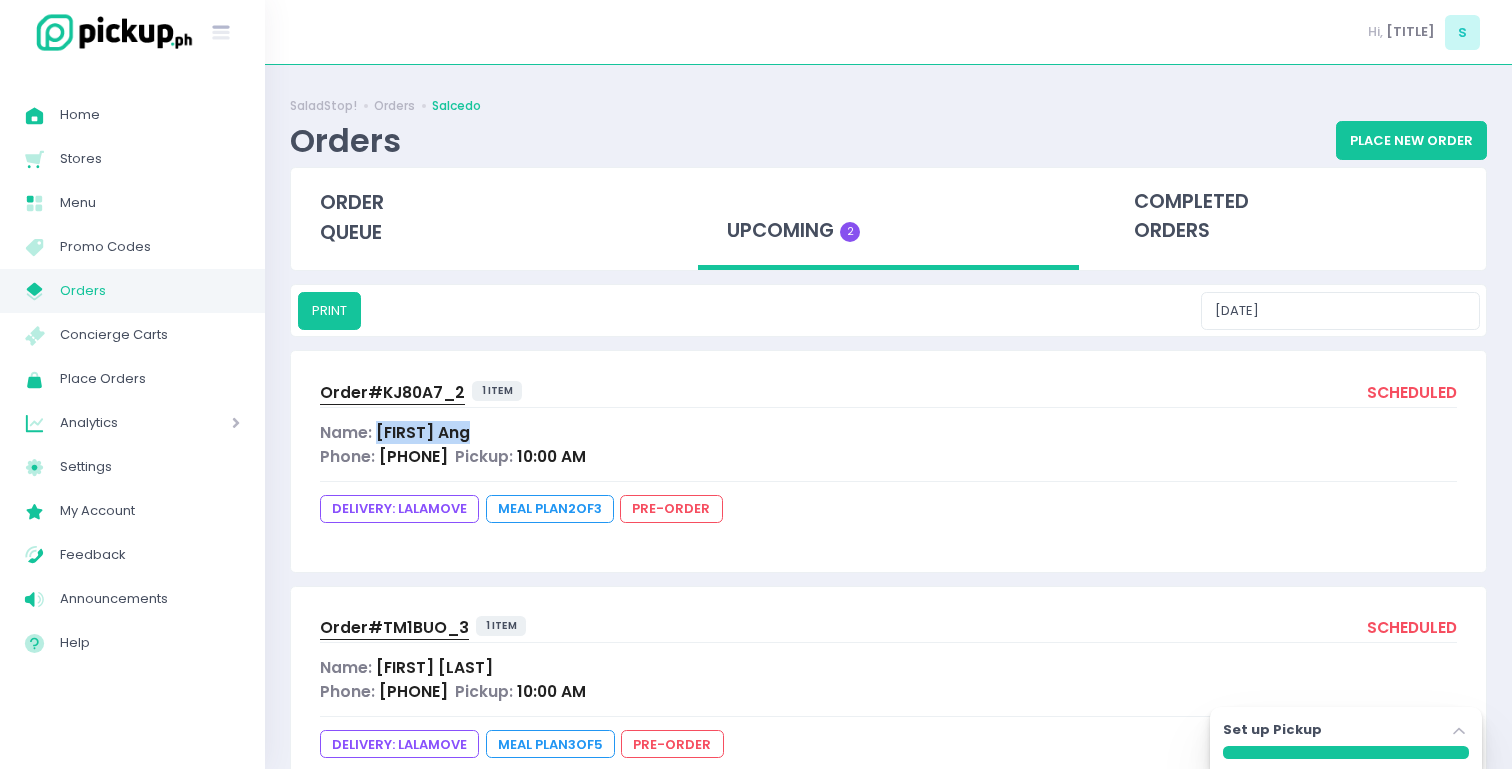 drag, startPoint x: 505, startPoint y: 431, endPoint x: 377, endPoint y: 427, distance: 128.06248 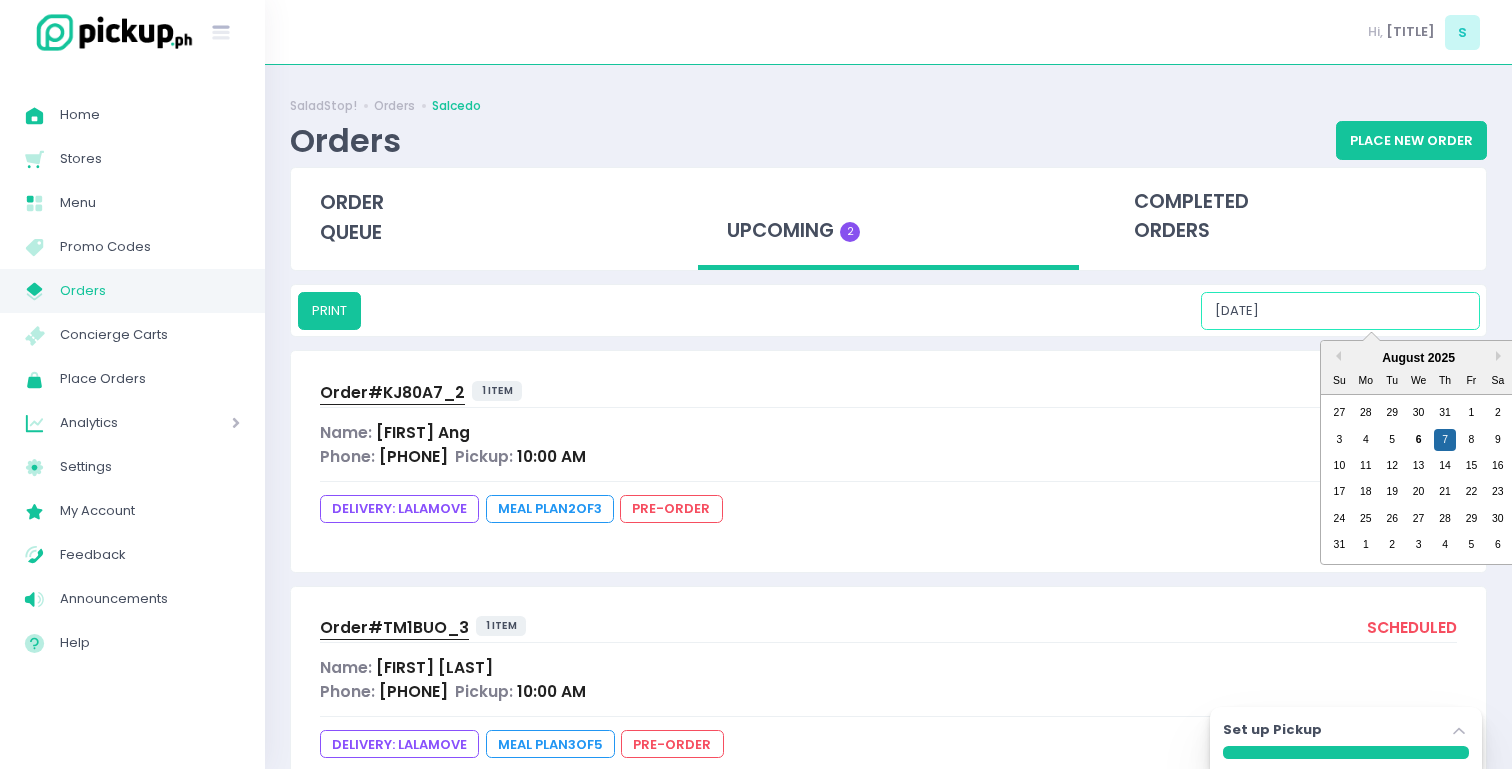click on "[DATE]" at bounding box center (1340, 311) 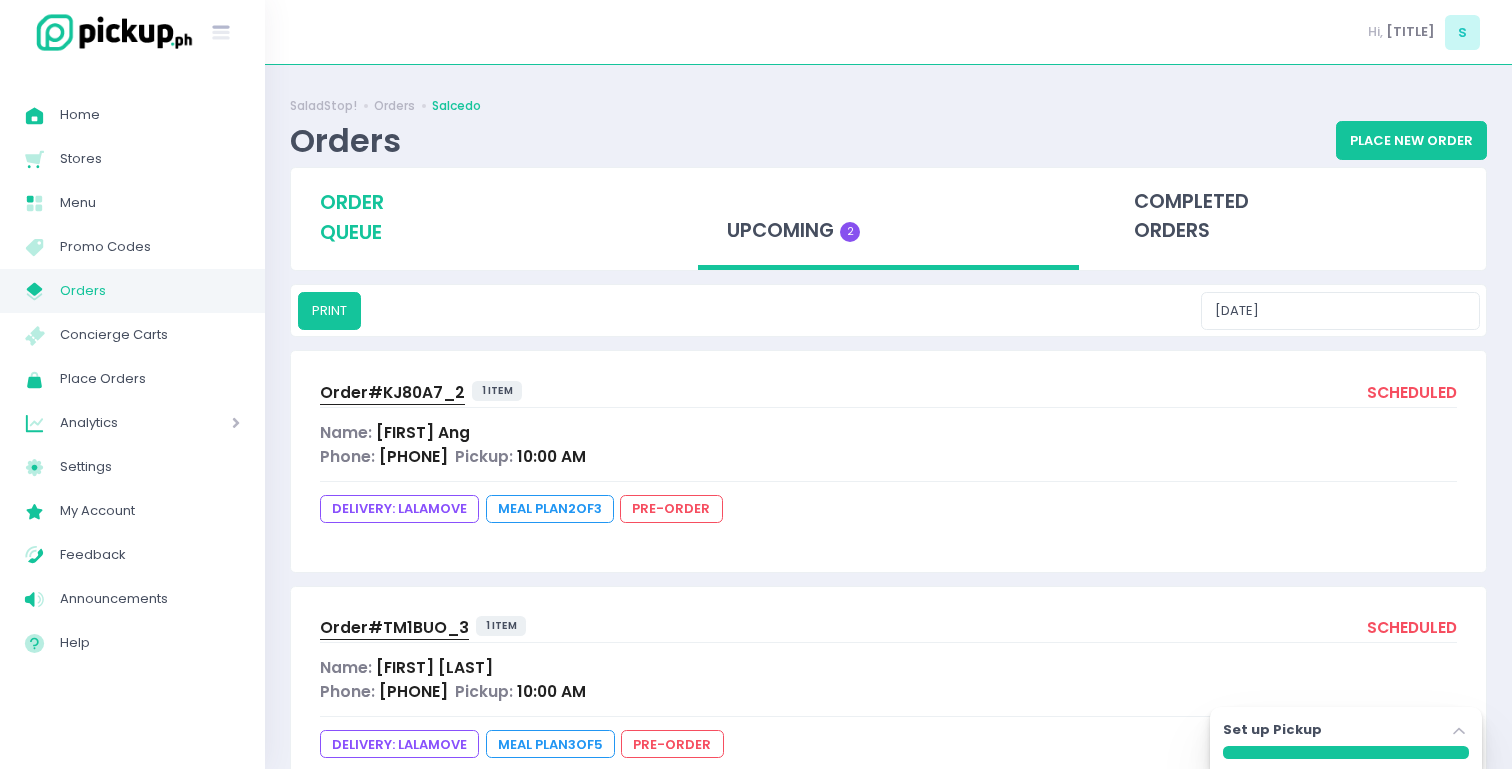 click on "order   queue" at bounding box center [482, 217] 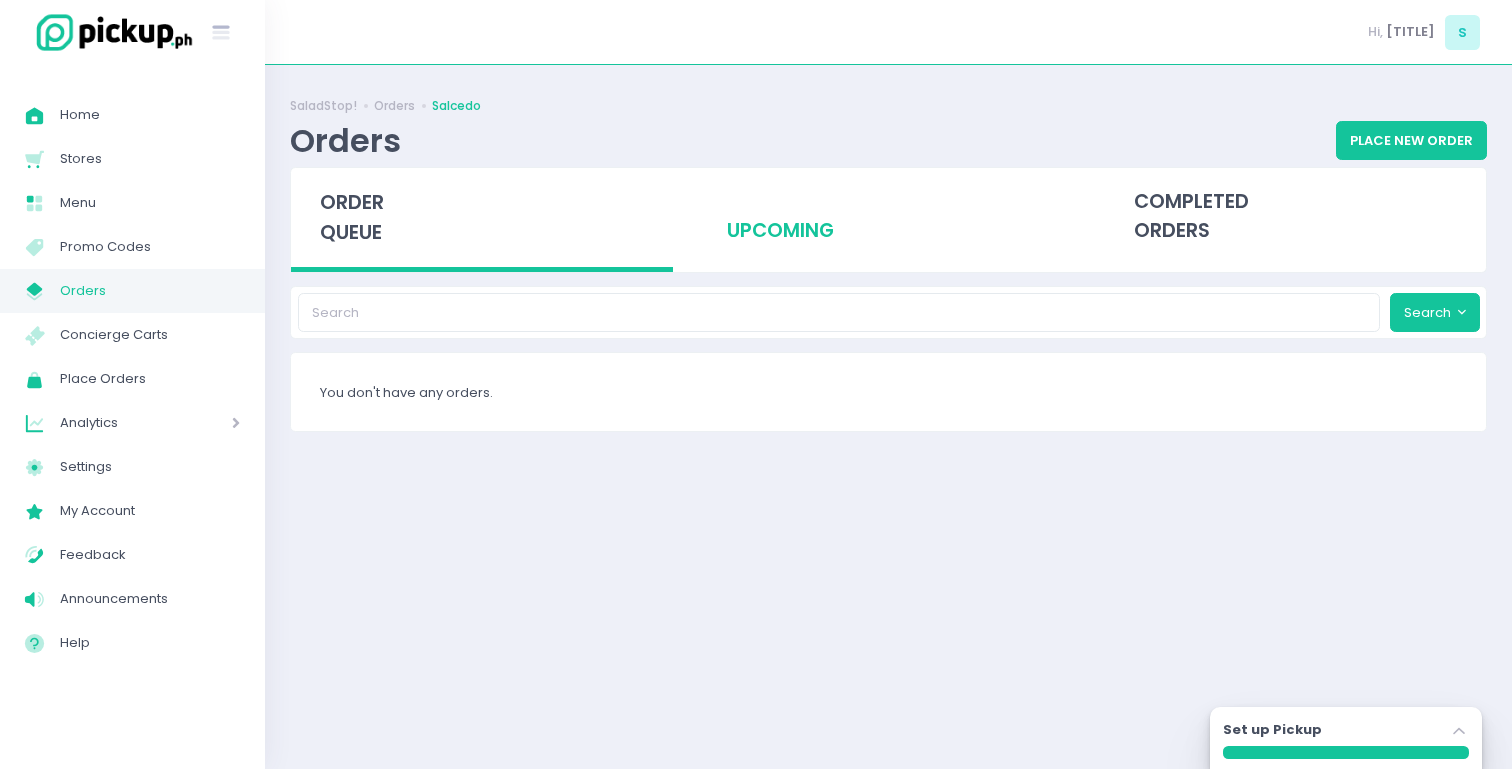 click on "upcoming" at bounding box center [889, 217] 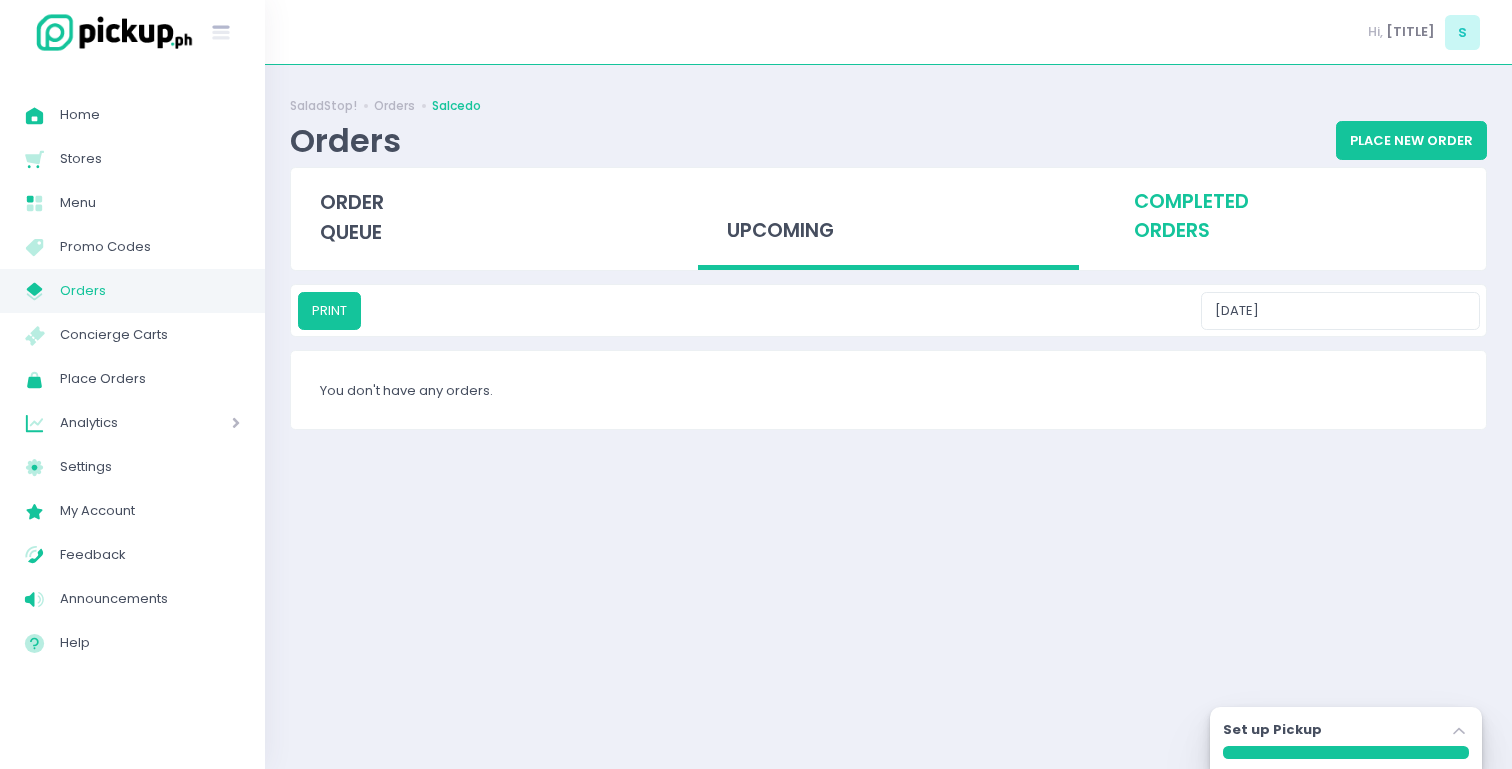 click on "completed  orders" at bounding box center [1295, 217] 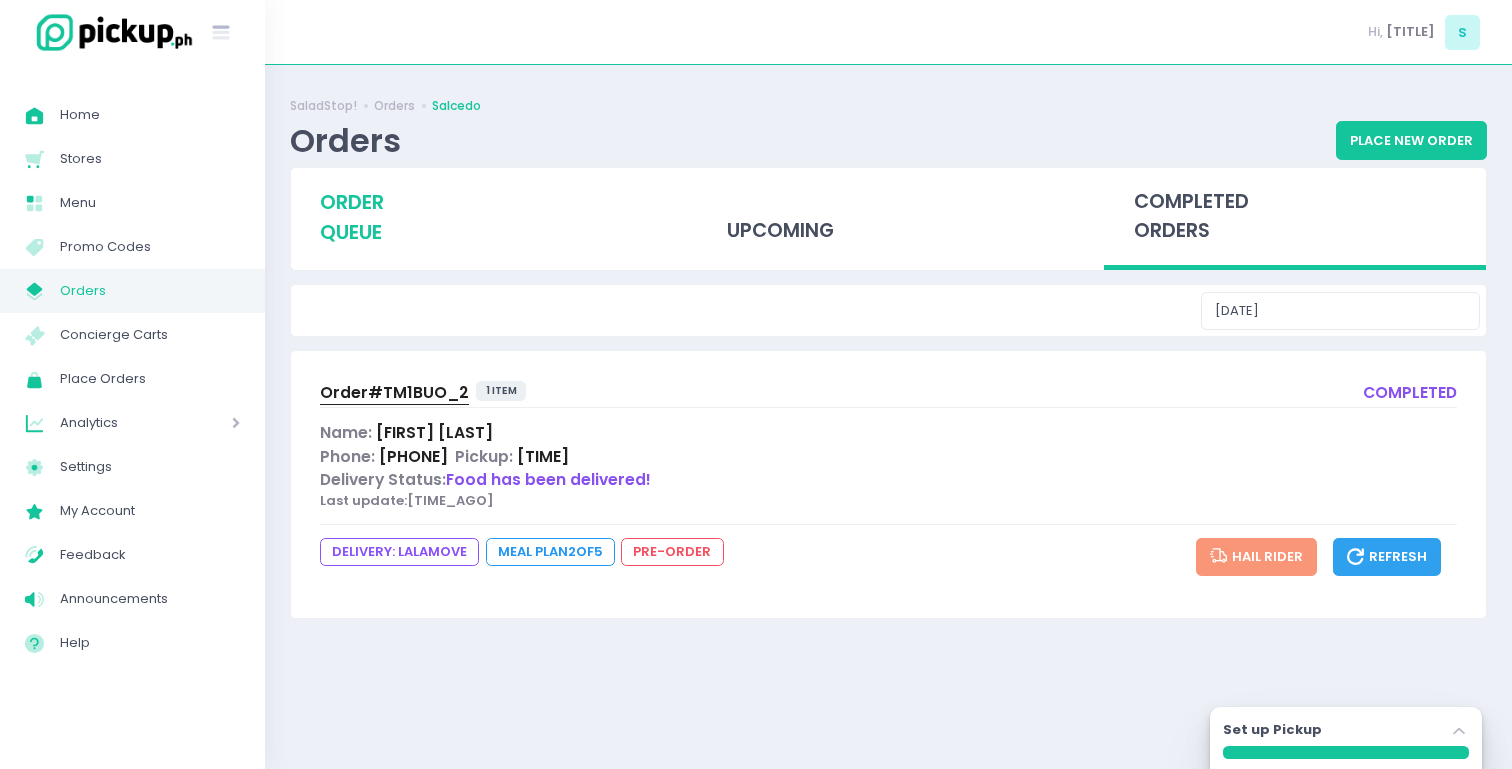 click on "order   queue" at bounding box center [352, 217] 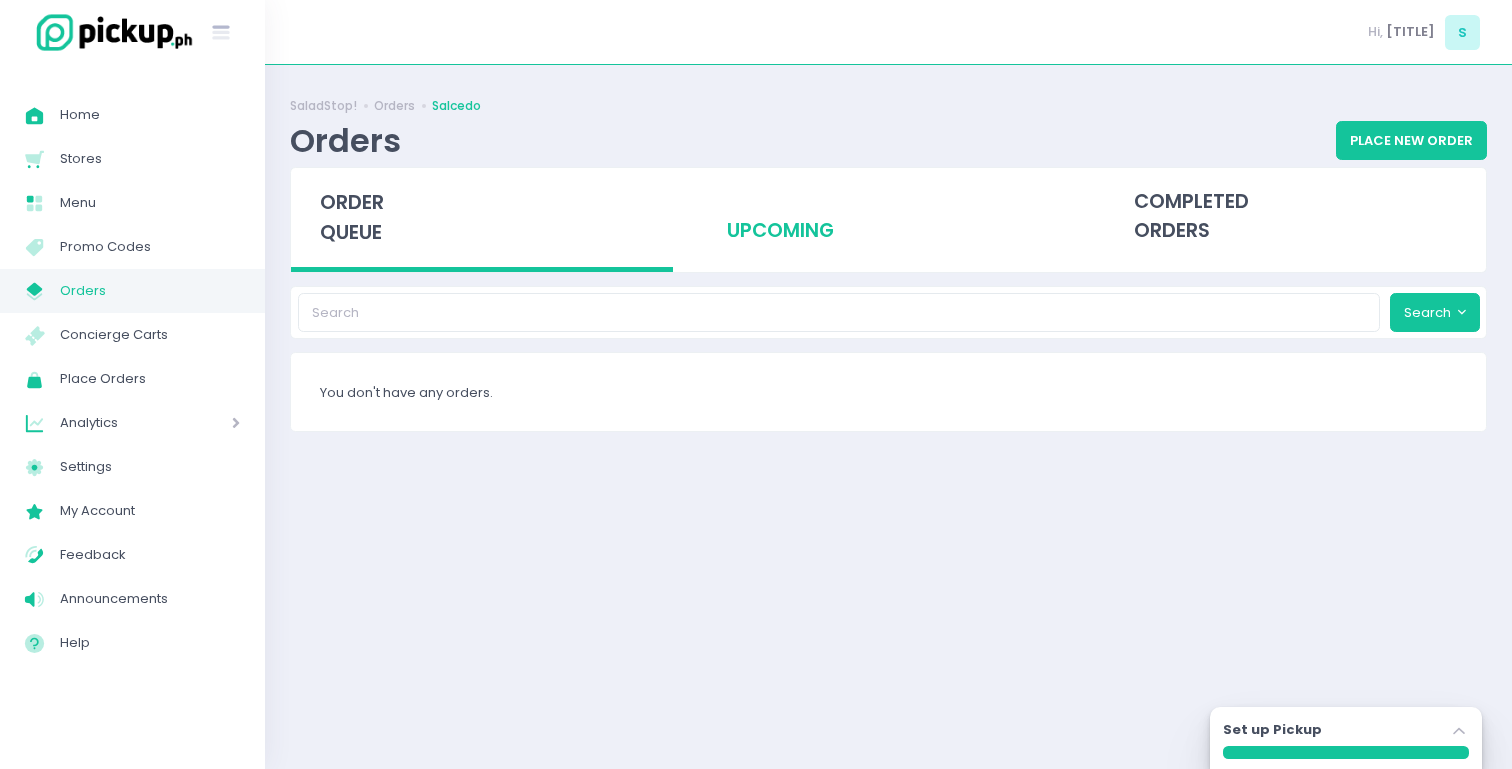 click on "upcoming" at bounding box center [889, 217] 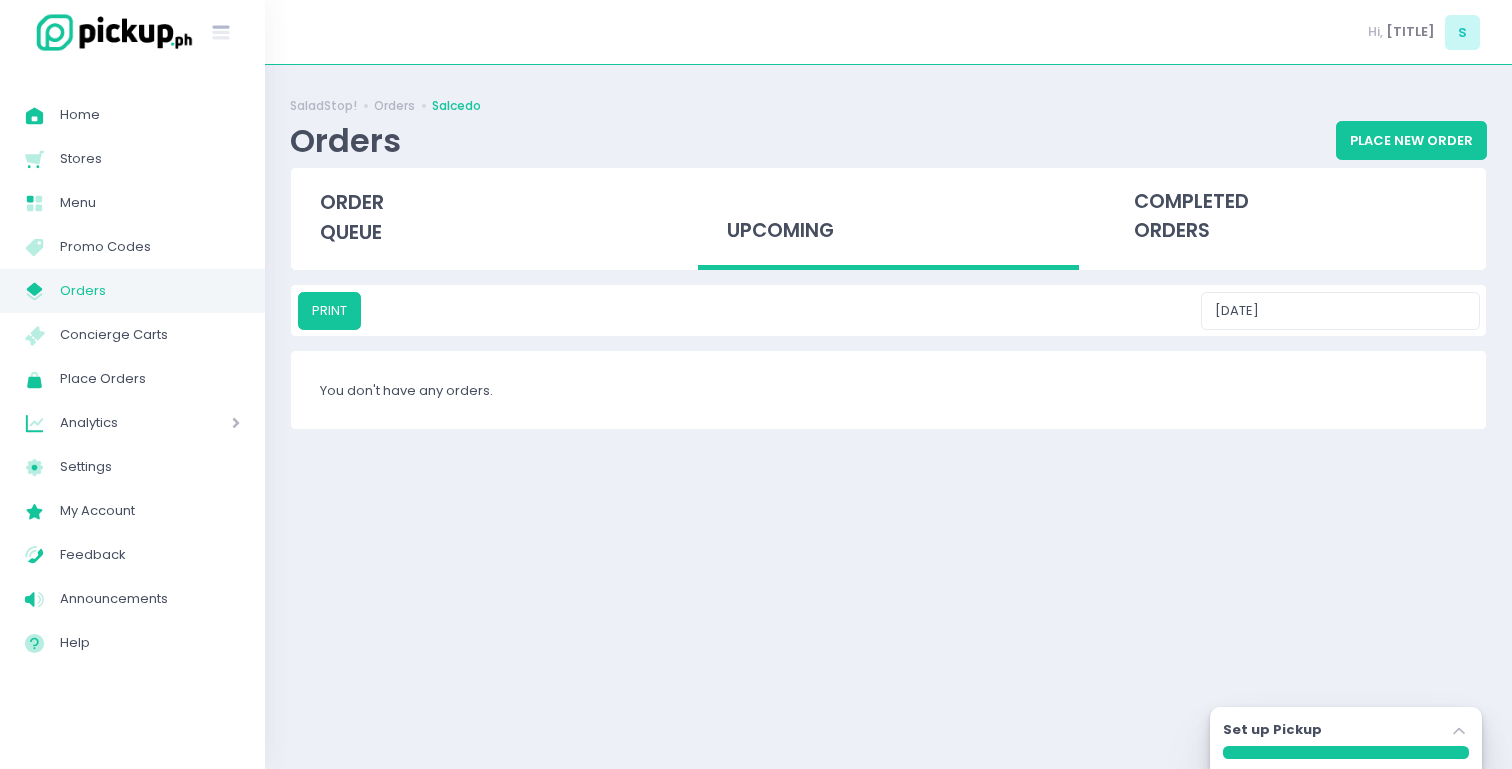 click on "SaladStop! Orders Salcedo   Orders Place New Order       order   queue    upcoming completed  orders PRINT 08/06/2025 You don't have any orders. Set up Pickup Stockholm-icons / Navigation / Angle-up Created with Sketch." at bounding box center (888, 417) 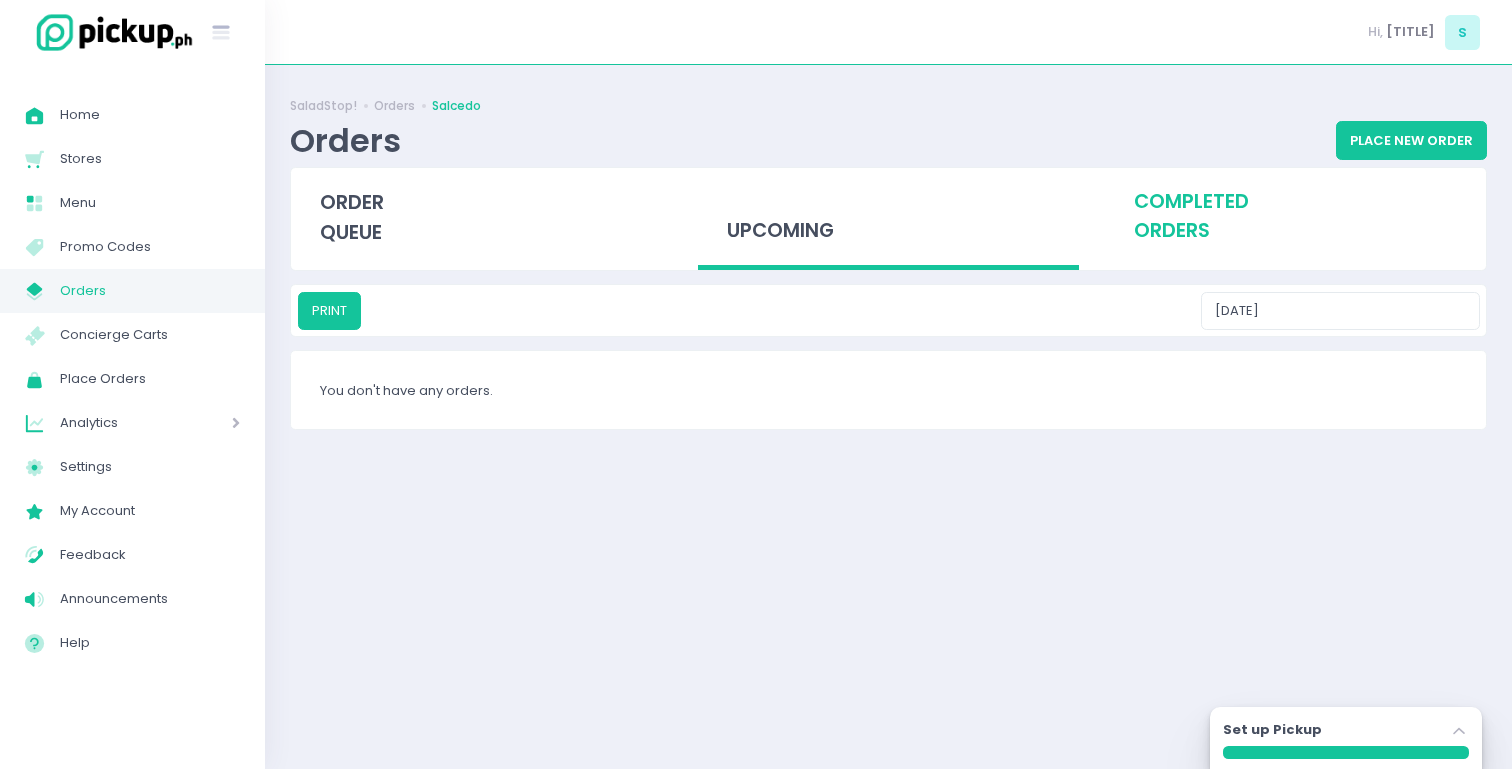 click on "completed  orders" at bounding box center [1295, 217] 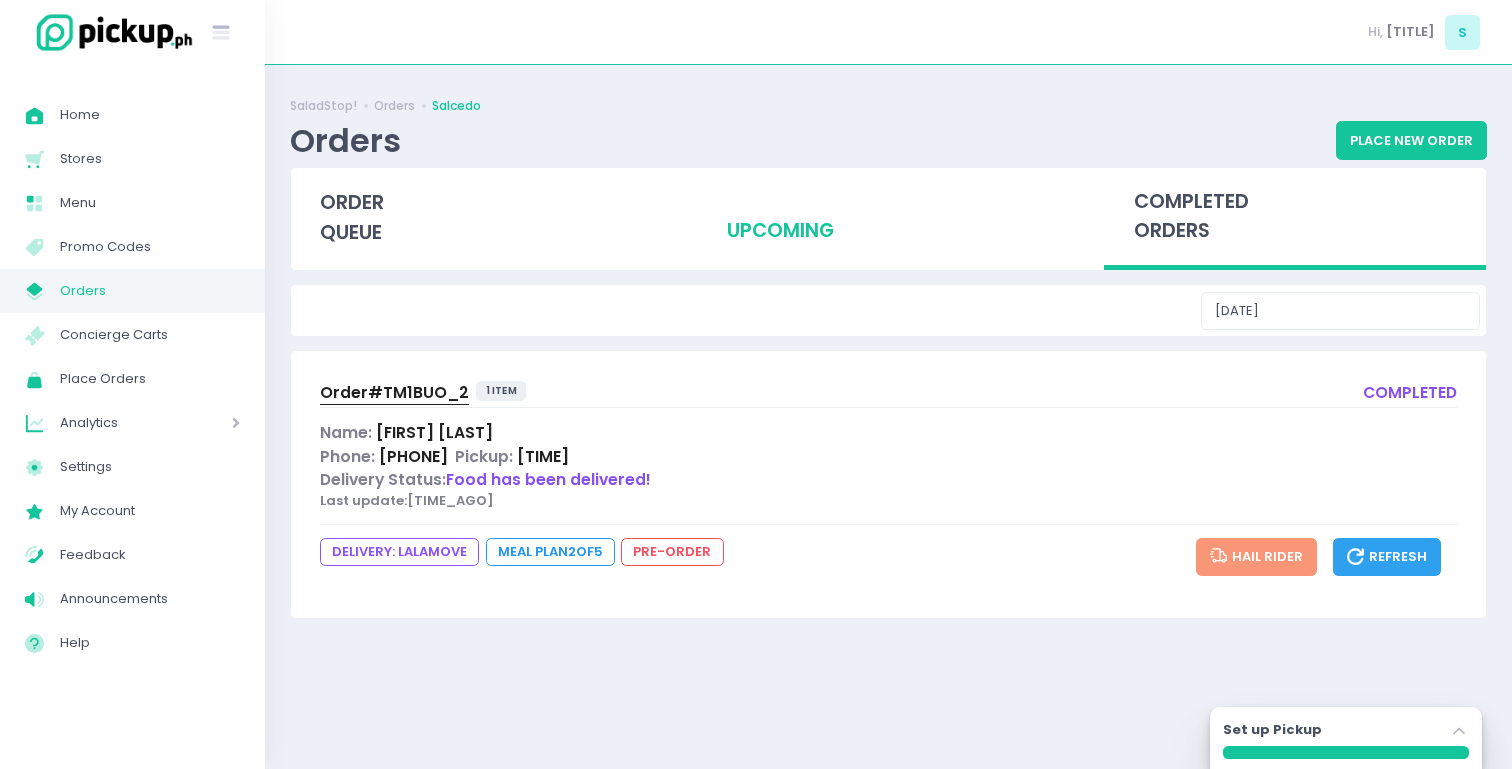 click on "upcoming" at bounding box center (889, 217) 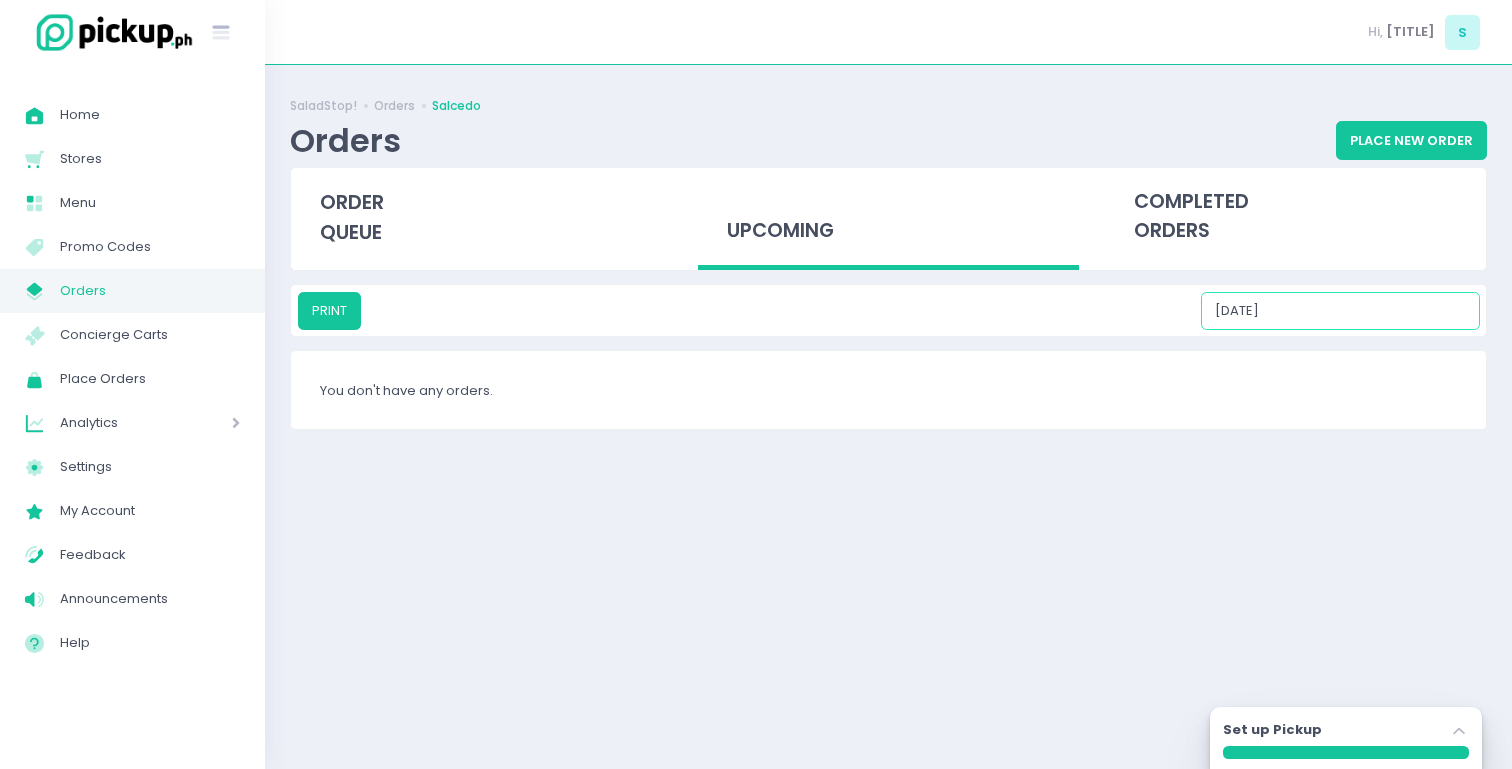 click on "[DATE]" at bounding box center (1340, 311) 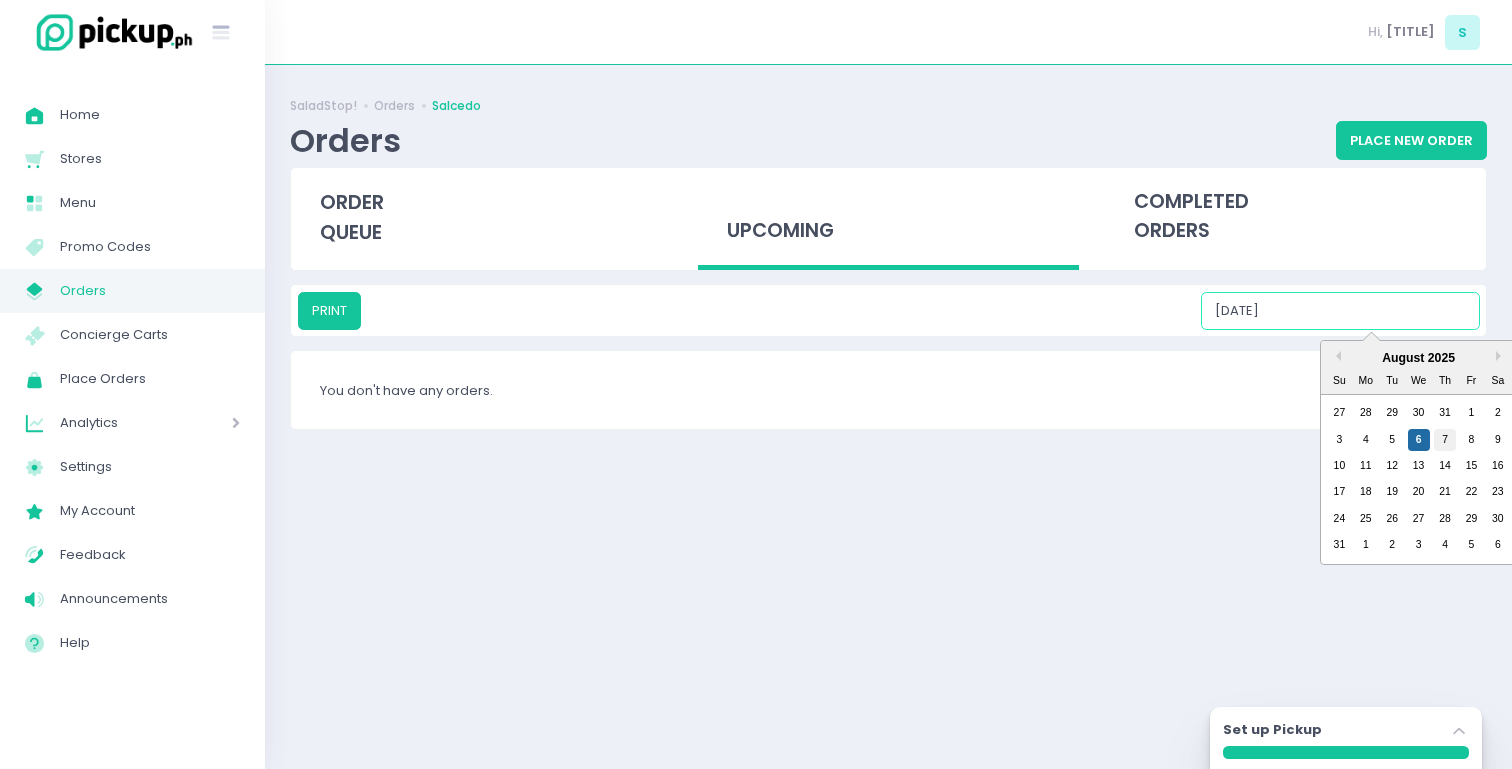 click on "7" at bounding box center [1445, 440] 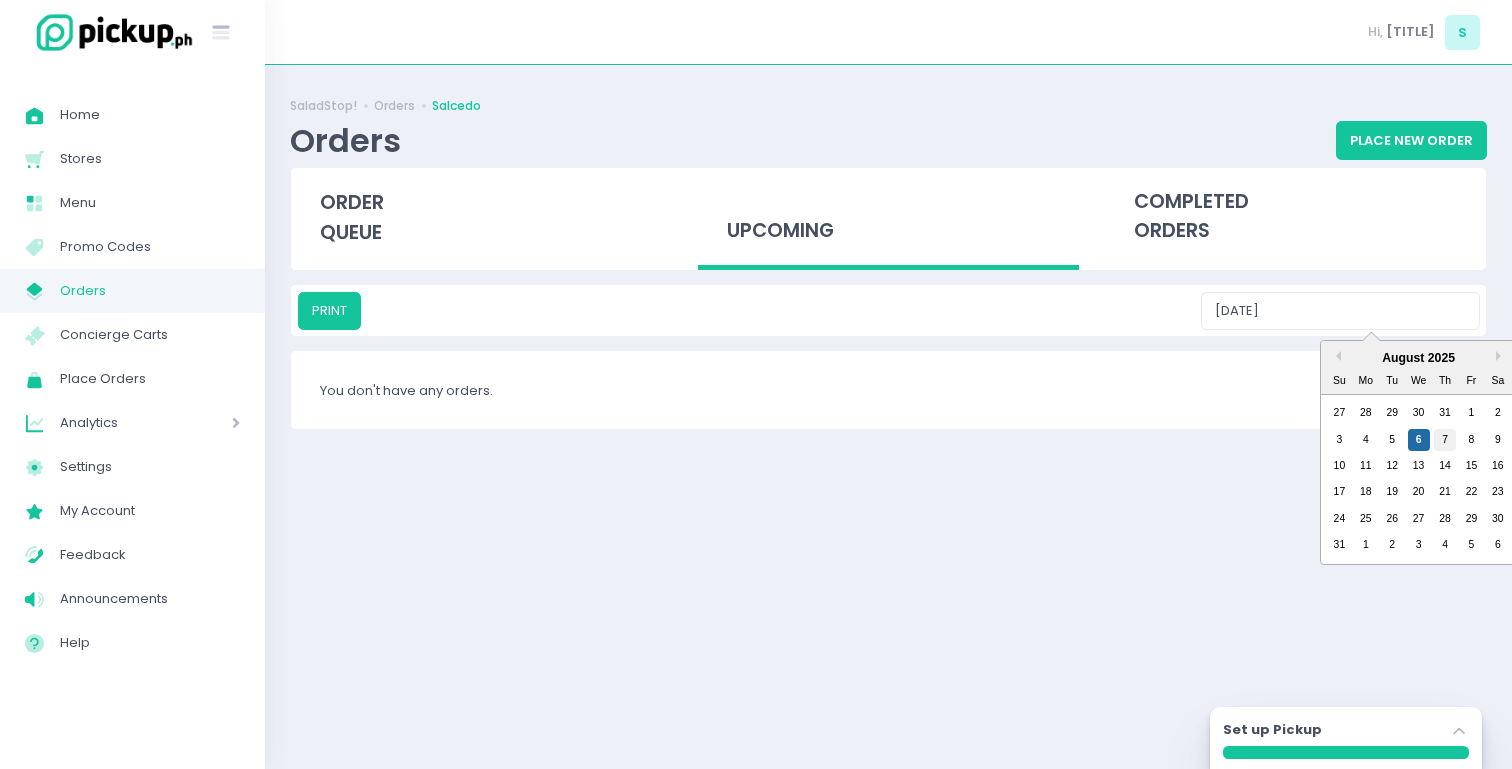 type on "[DATE]" 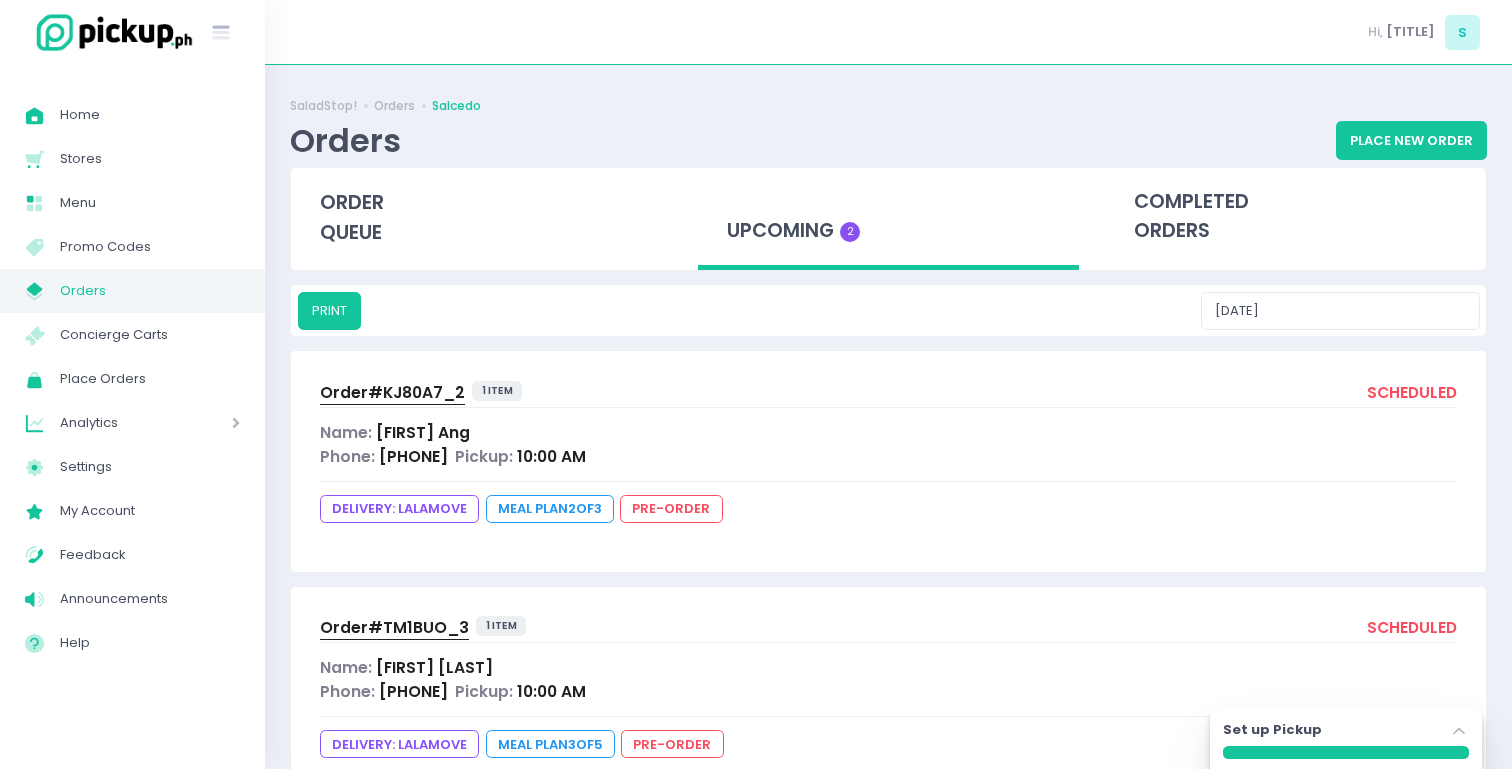 scroll, scrollTop: 77, scrollLeft: 0, axis: vertical 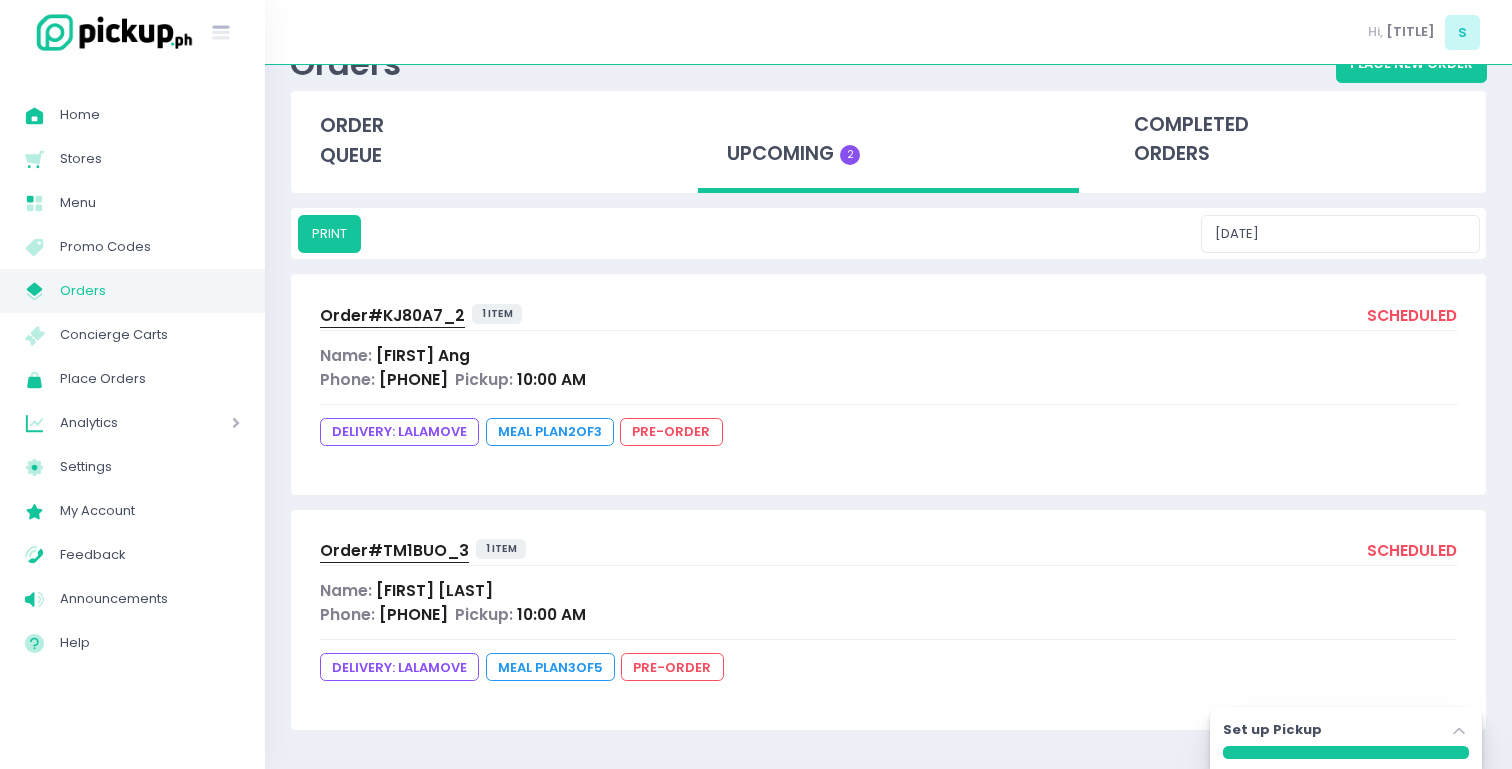 click on "Order# KJ80A7_2   1 item   scheduled" at bounding box center (888, 317) 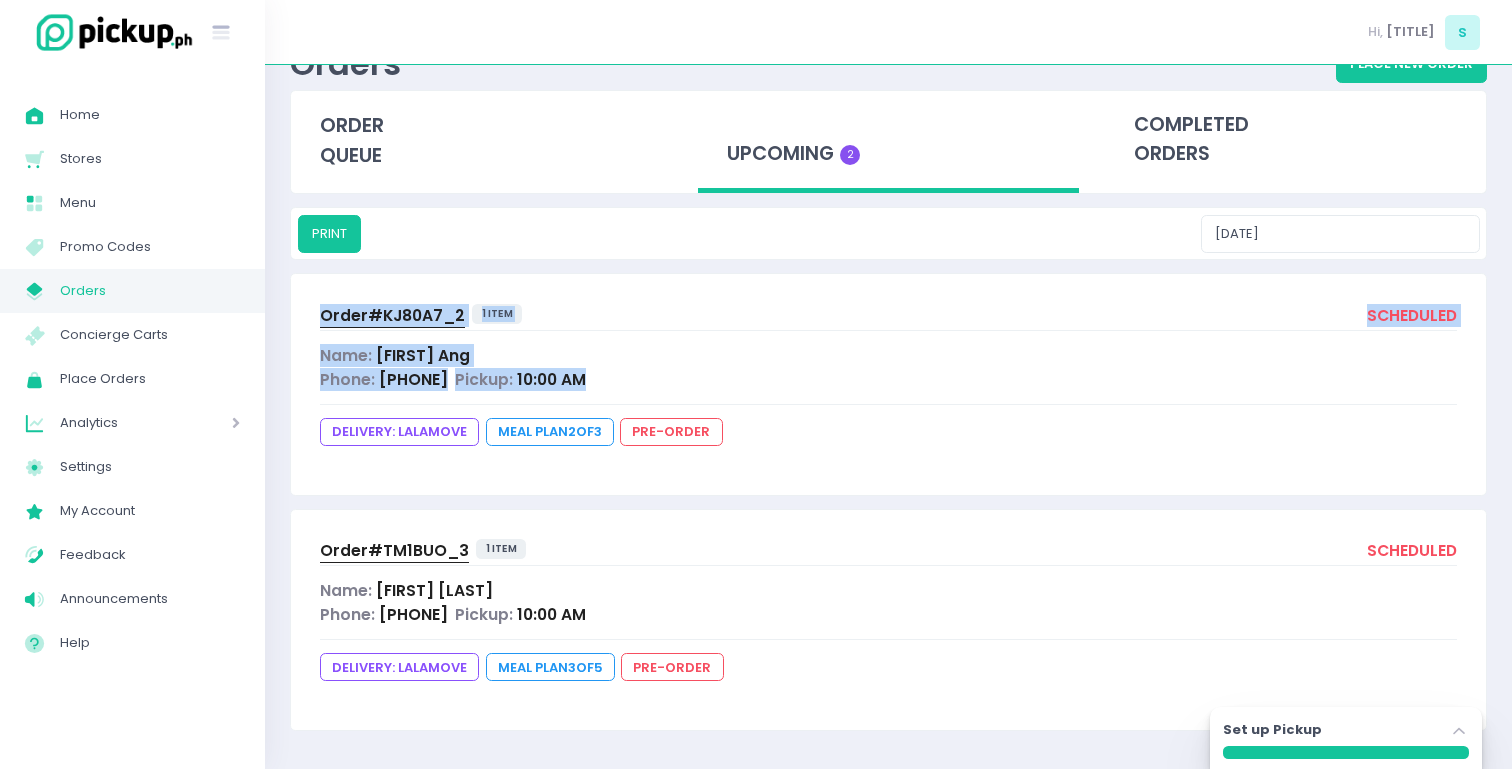 drag, startPoint x: 649, startPoint y: 388, endPoint x: 304, endPoint y: 302, distance: 355.5573 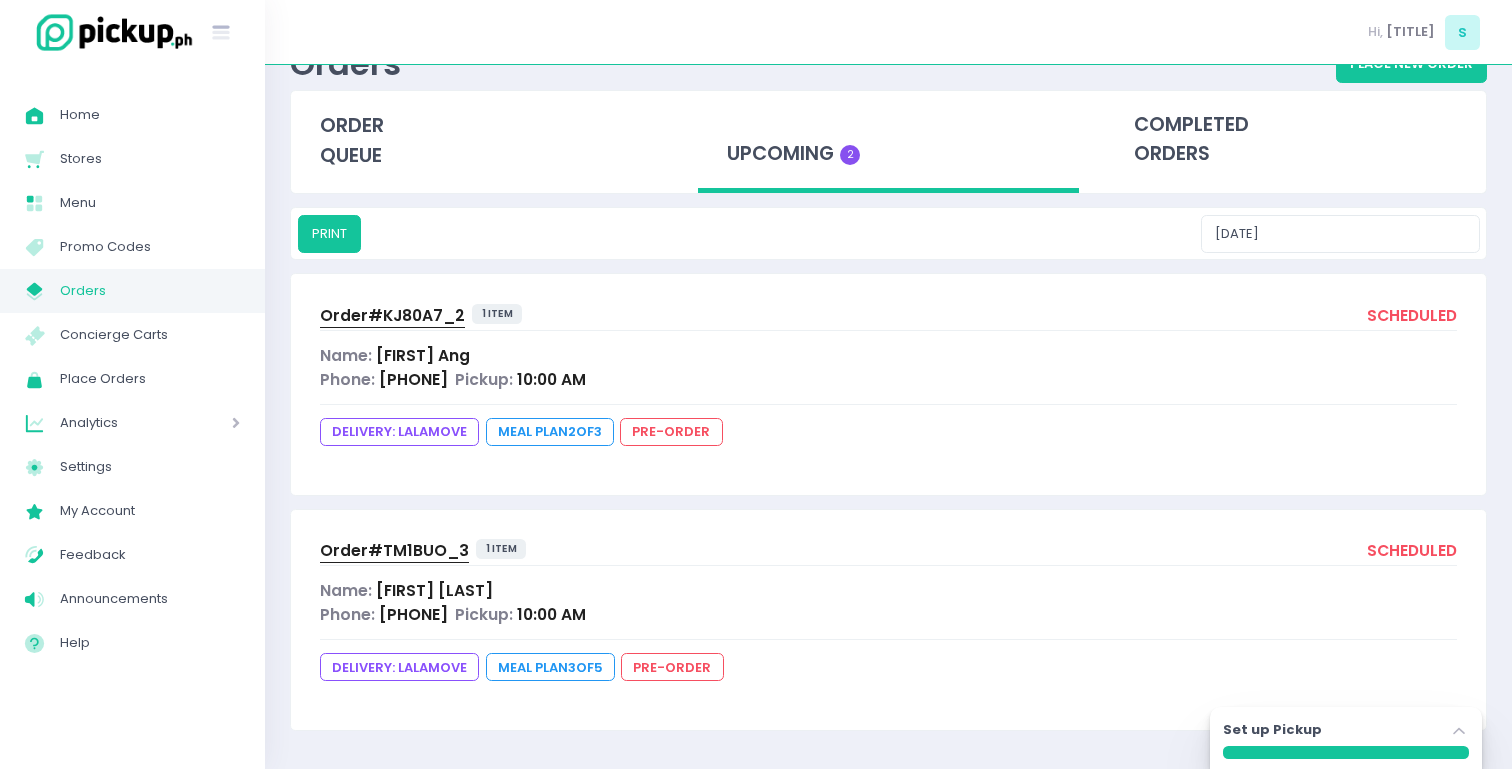 click on "Name:   Aimee   Ang" at bounding box center (888, 355) 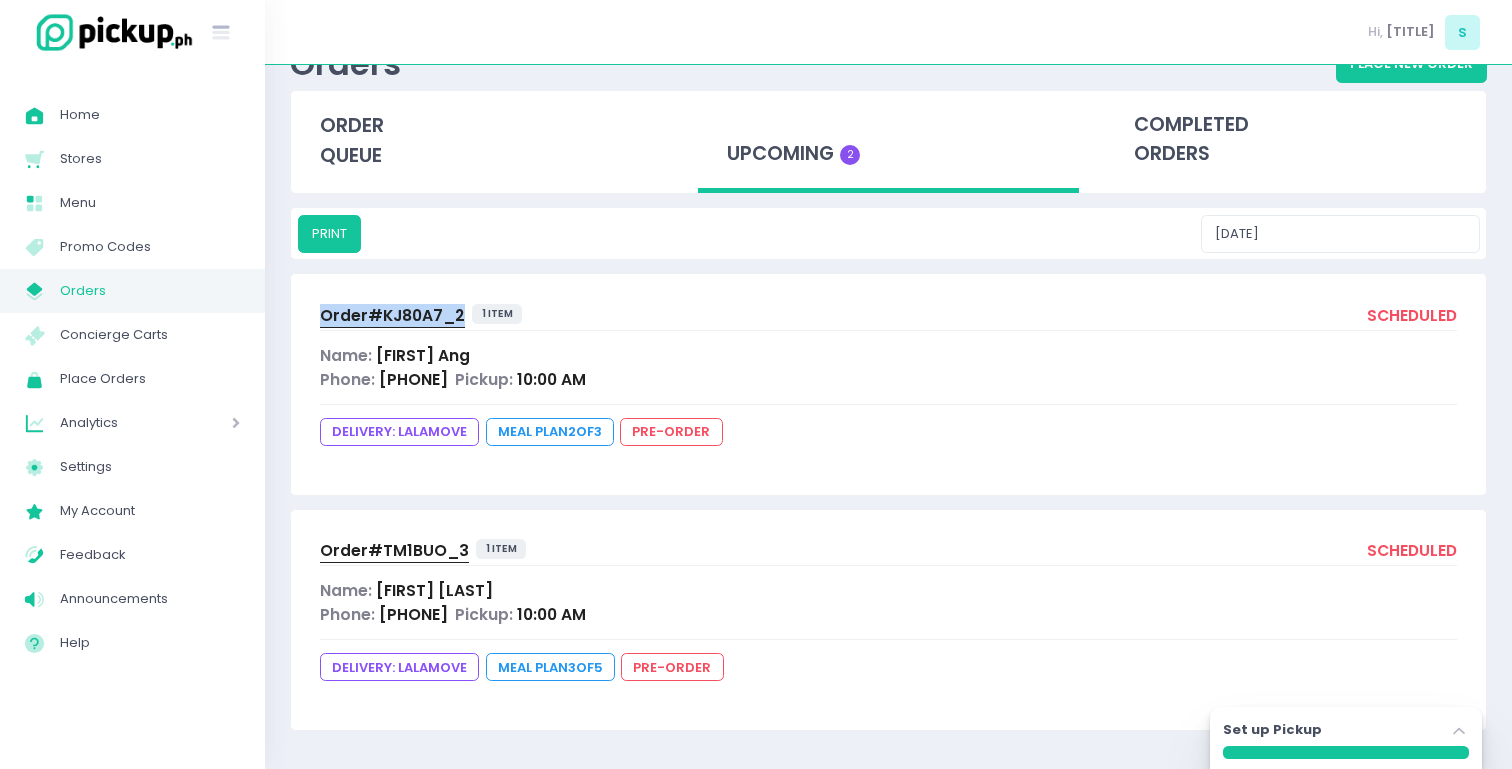 drag, startPoint x: 301, startPoint y: 313, endPoint x: 468, endPoint y: 316, distance: 167.02695 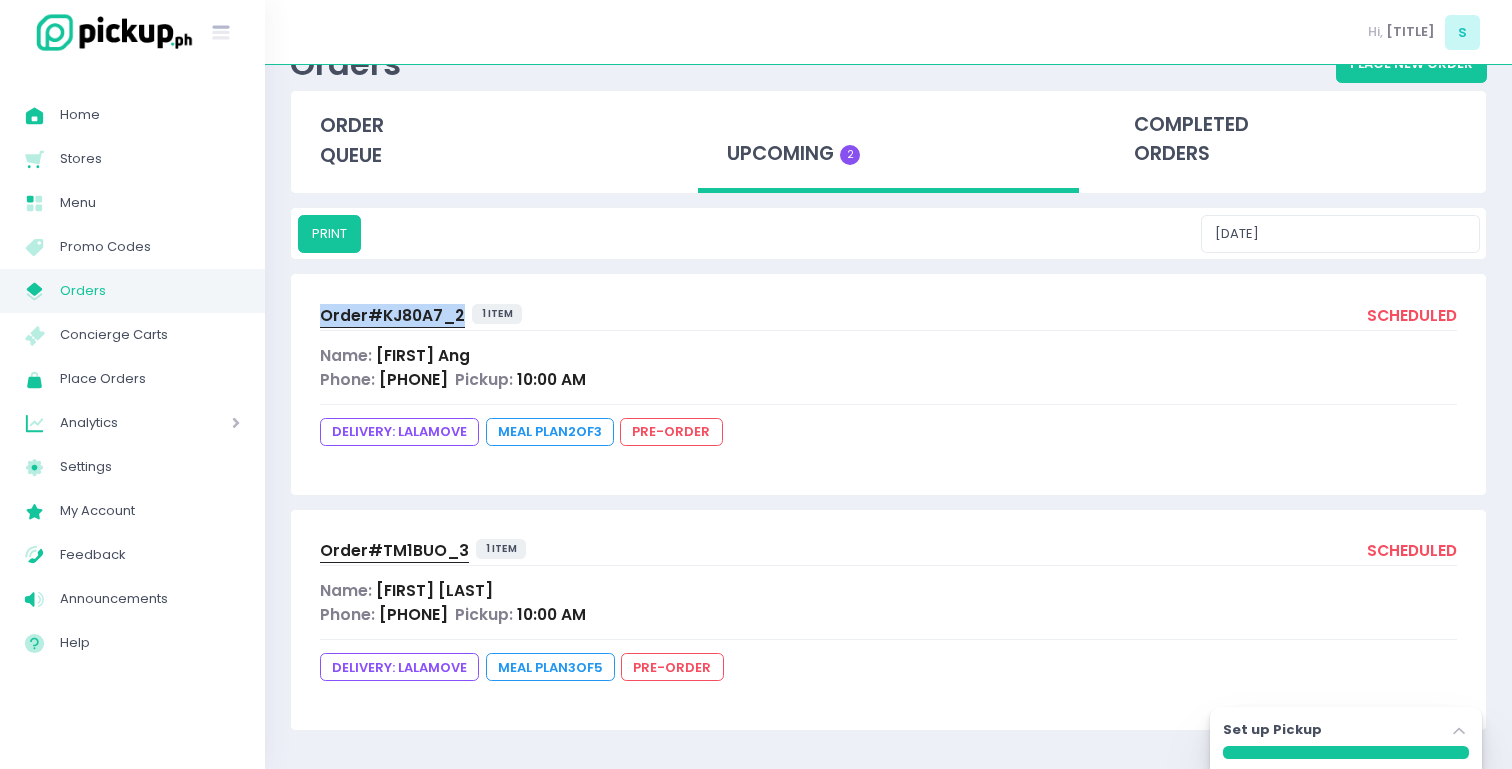 scroll, scrollTop: 0, scrollLeft: 0, axis: both 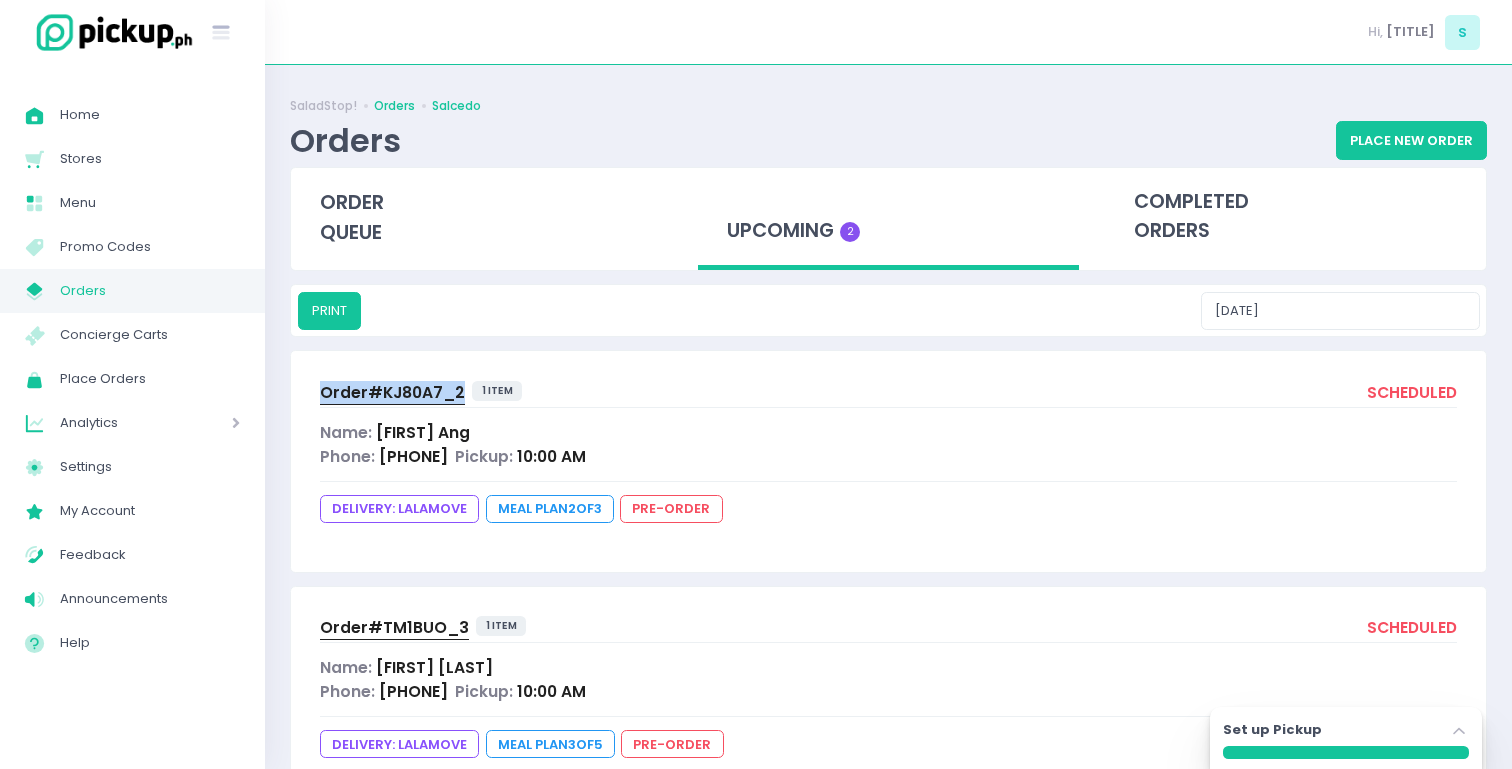 click on "Orders" at bounding box center [394, 106] 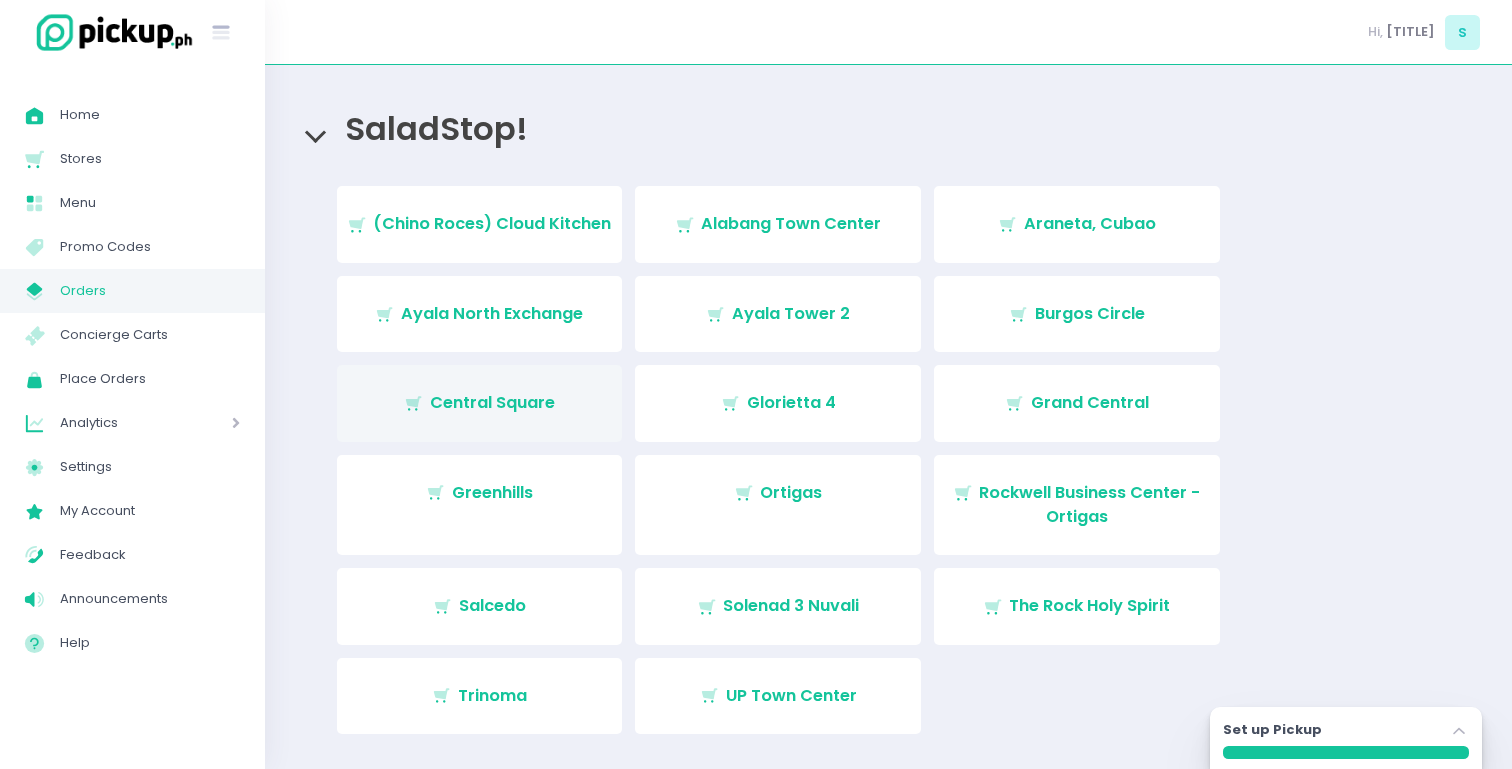 scroll, scrollTop: 120, scrollLeft: 0, axis: vertical 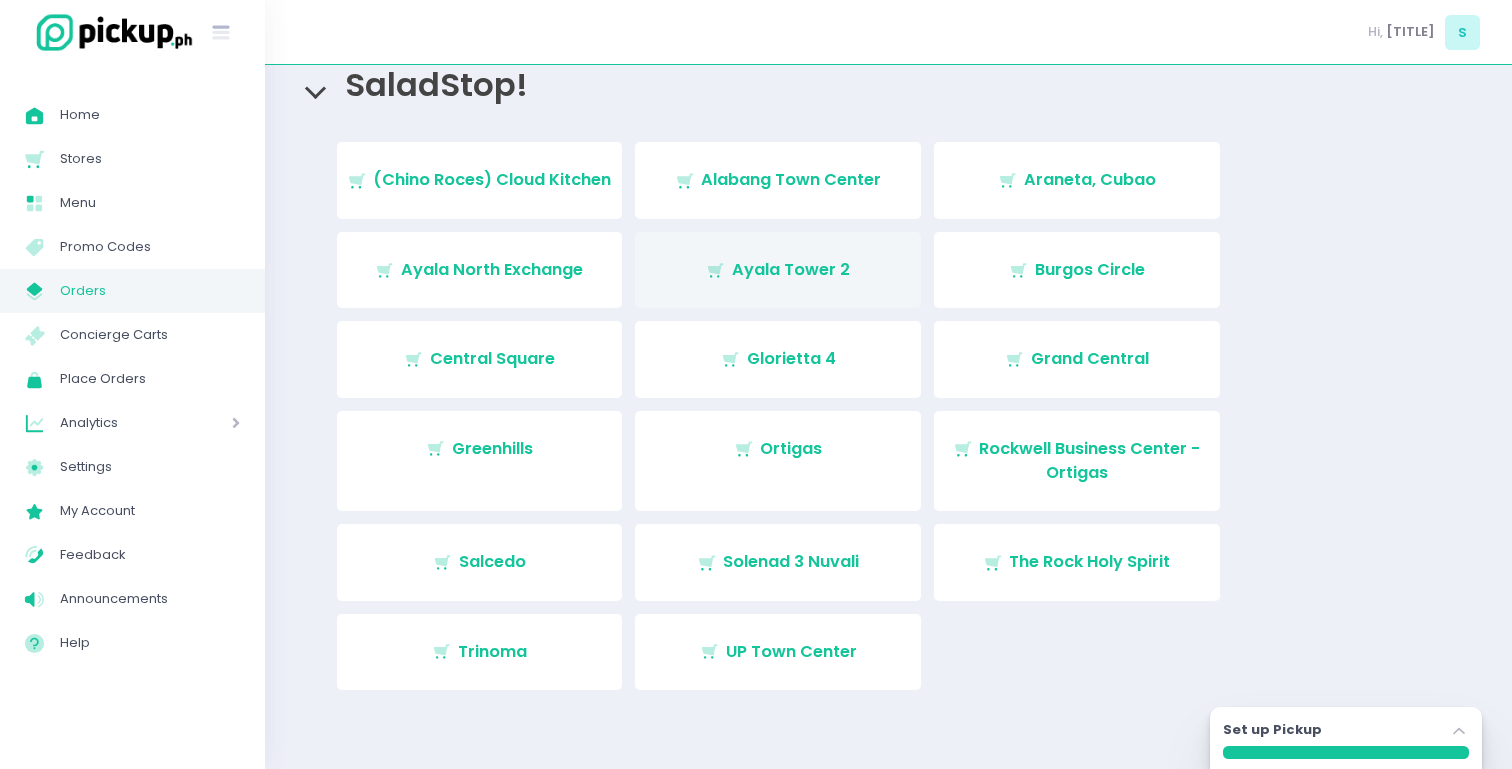 click on "[ICON_INFO] [BUILDING_NAME] [ICON_INFO] [LOCATION_NAME]" at bounding box center [778, 270] 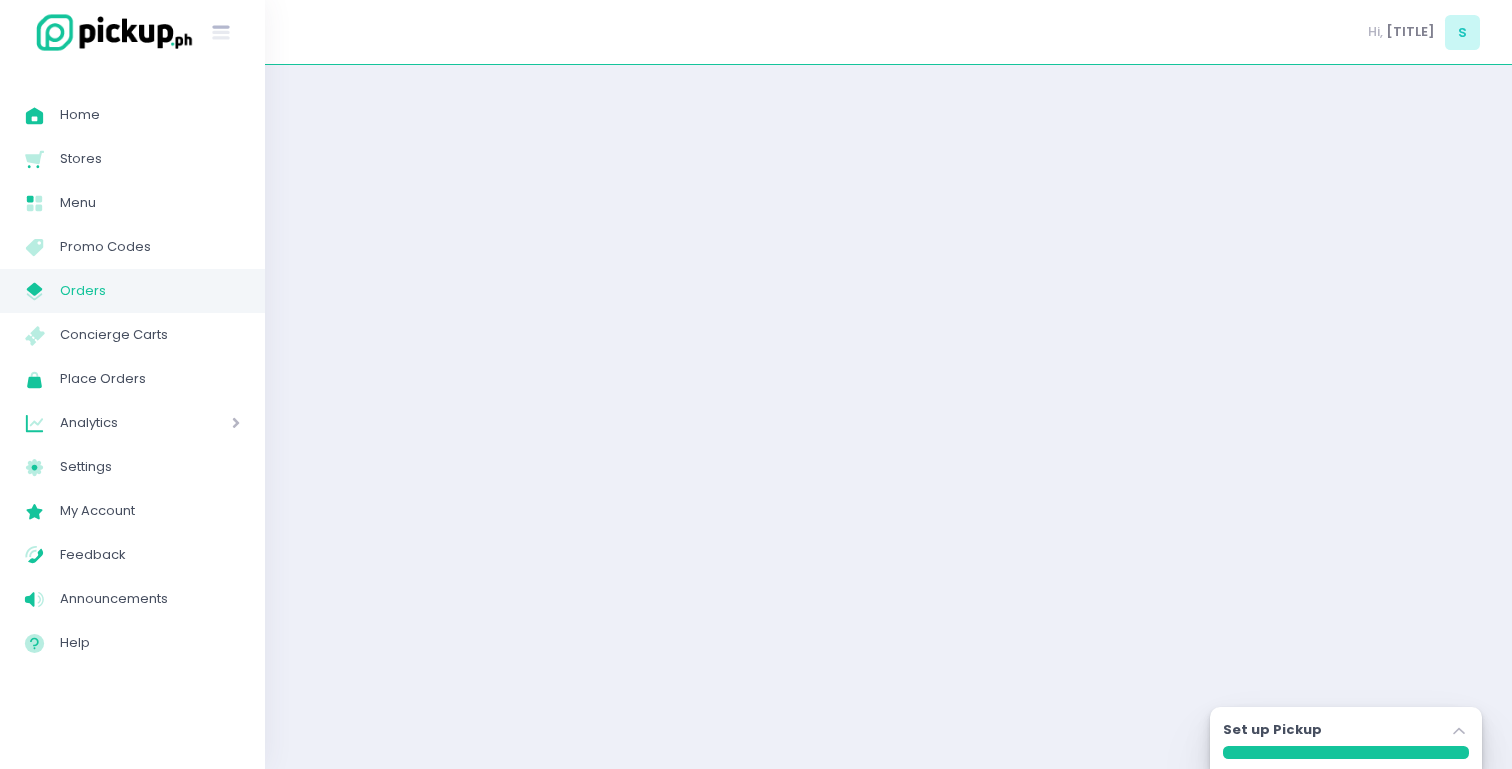 scroll, scrollTop: 0, scrollLeft: 0, axis: both 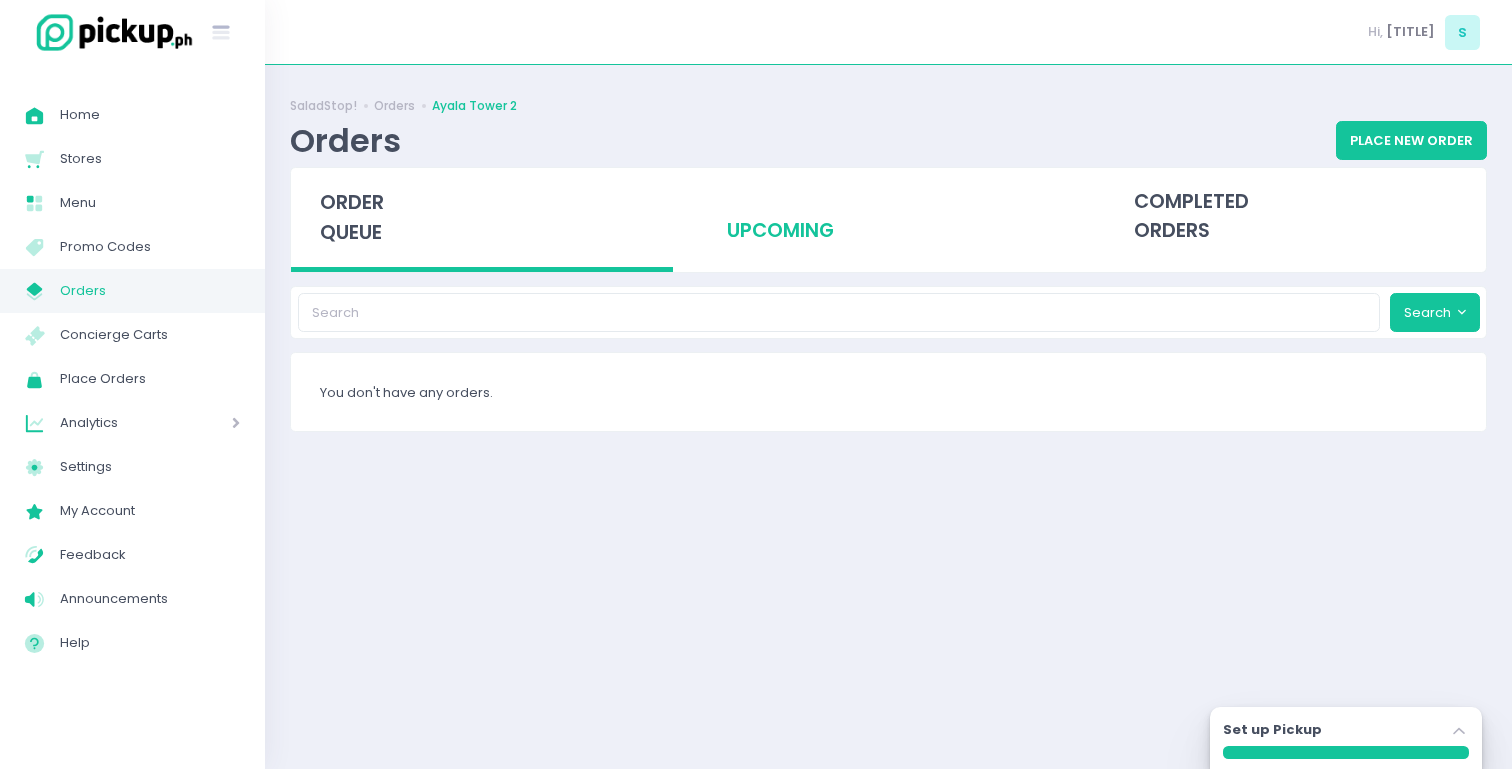 click on "upcoming" at bounding box center (889, 217) 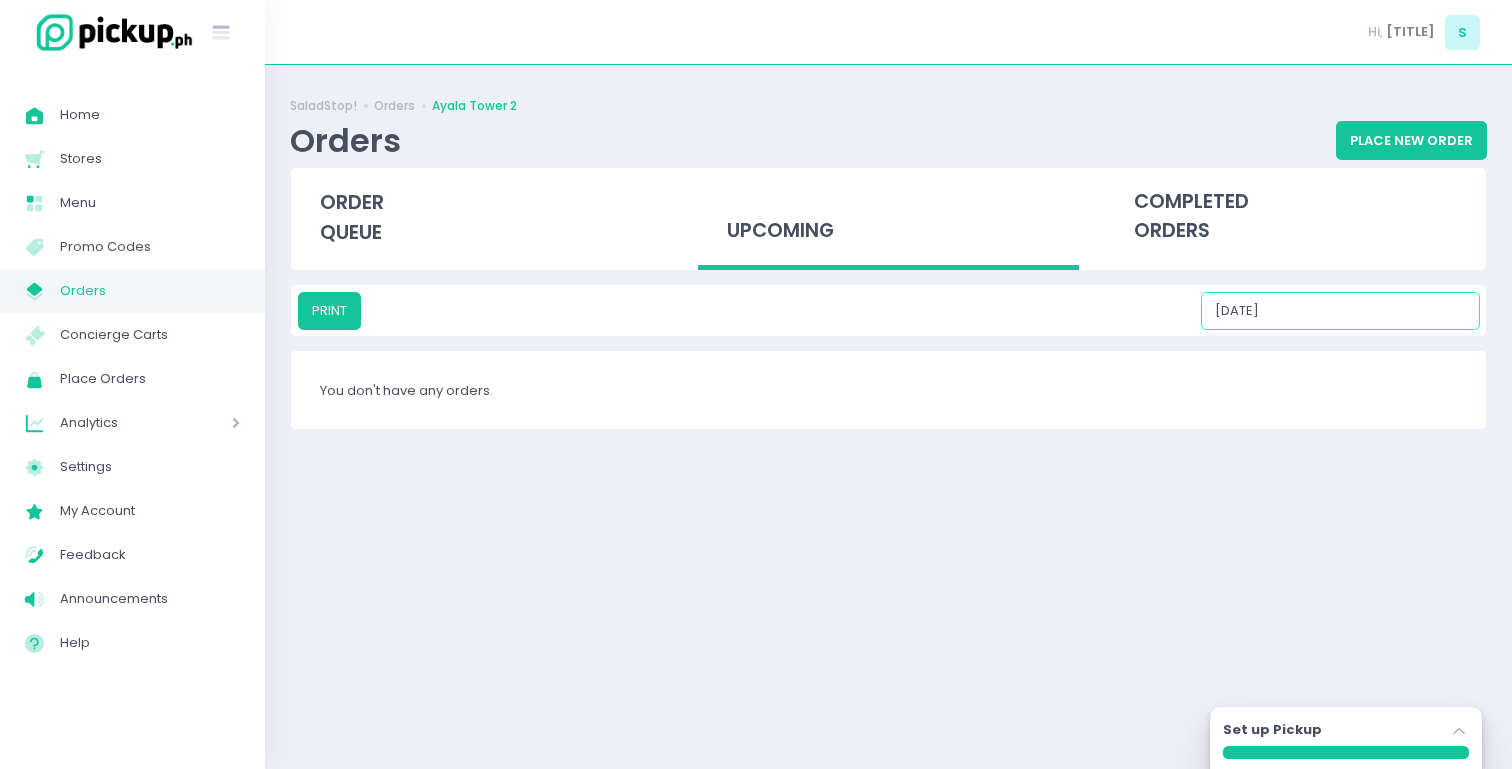click on "[DATE]" at bounding box center [1340, 311] 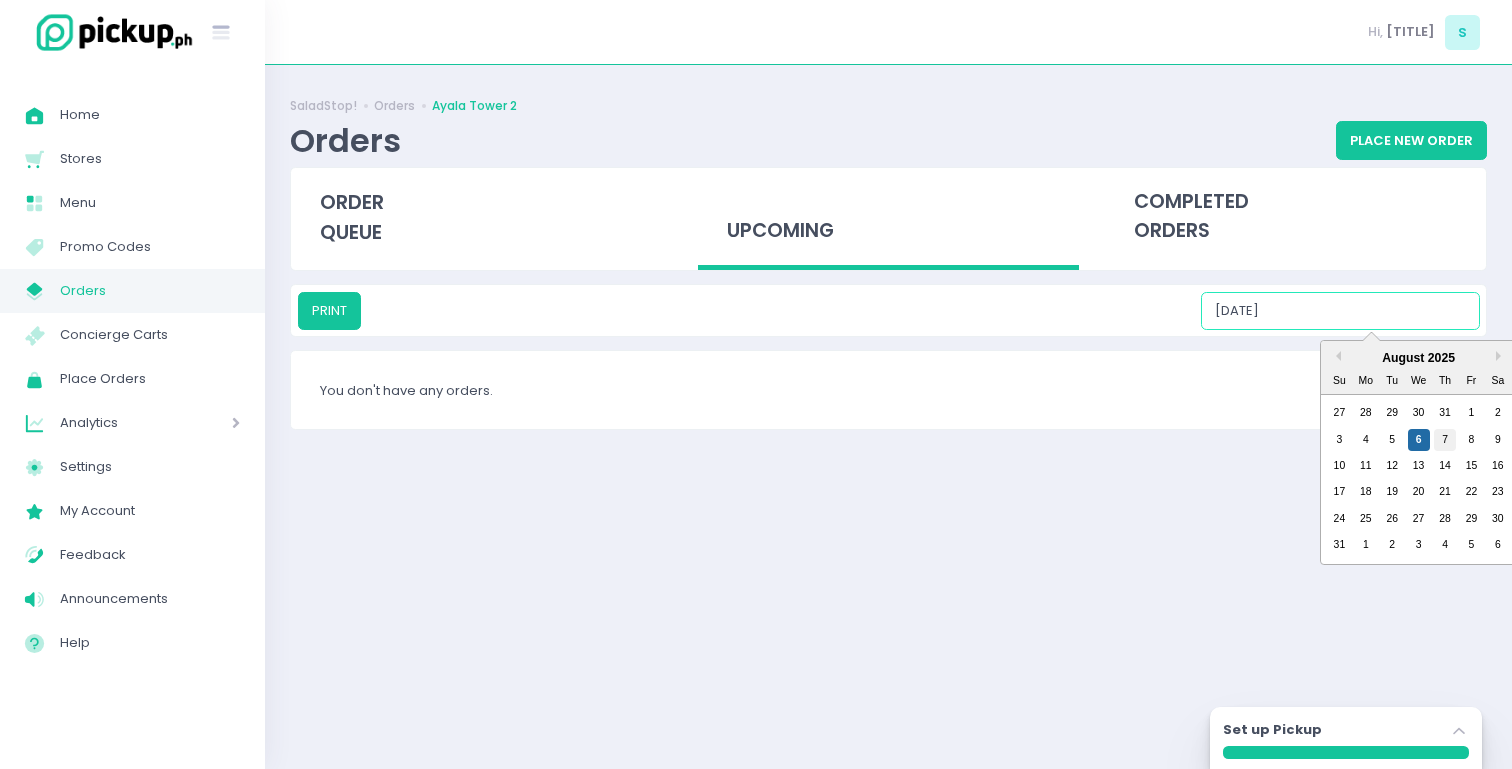 click on "7" at bounding box center [1445, 440] 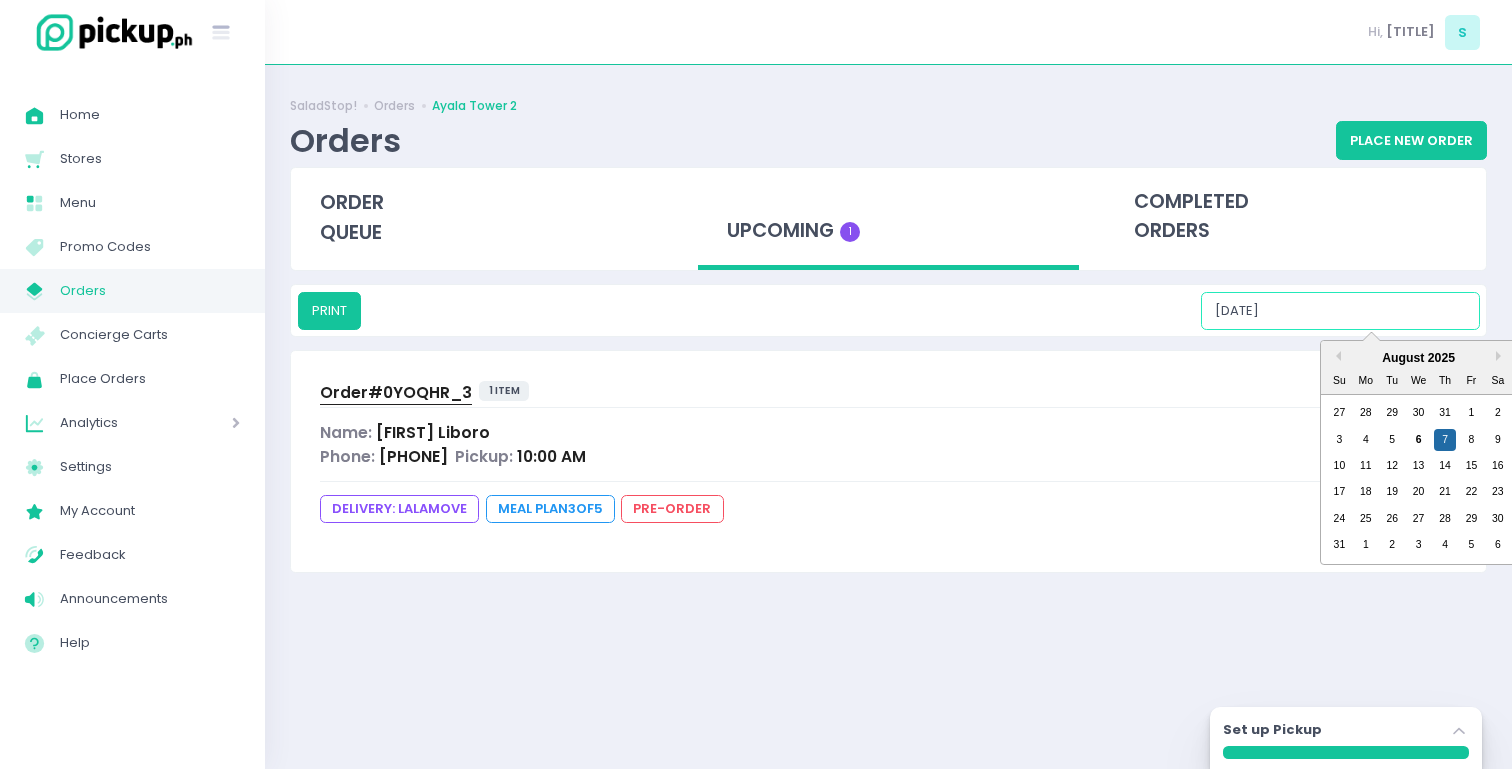 click on "[DATE]" at bounding box center [1340, 311] 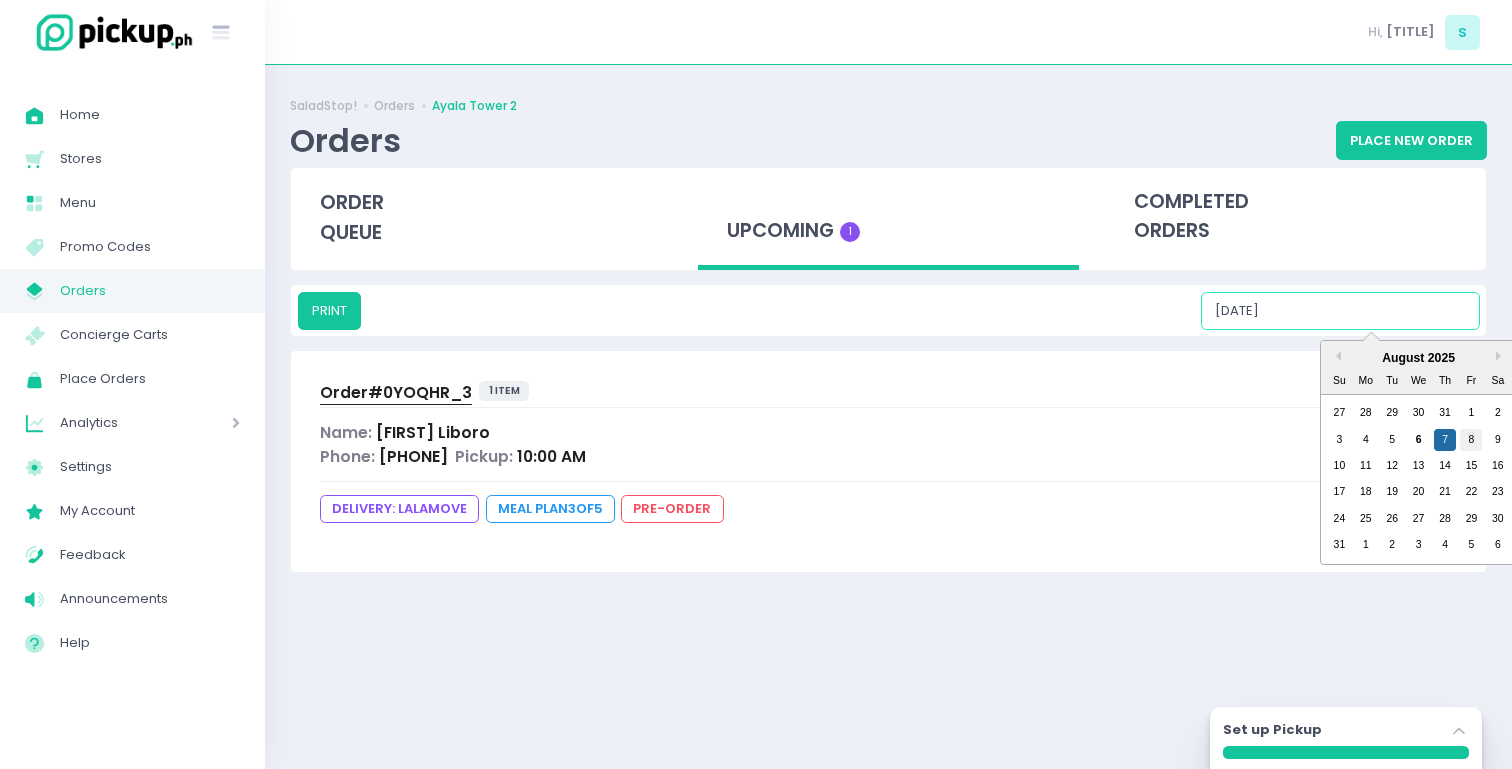 click on "8" at bounding box center [1471, 440] 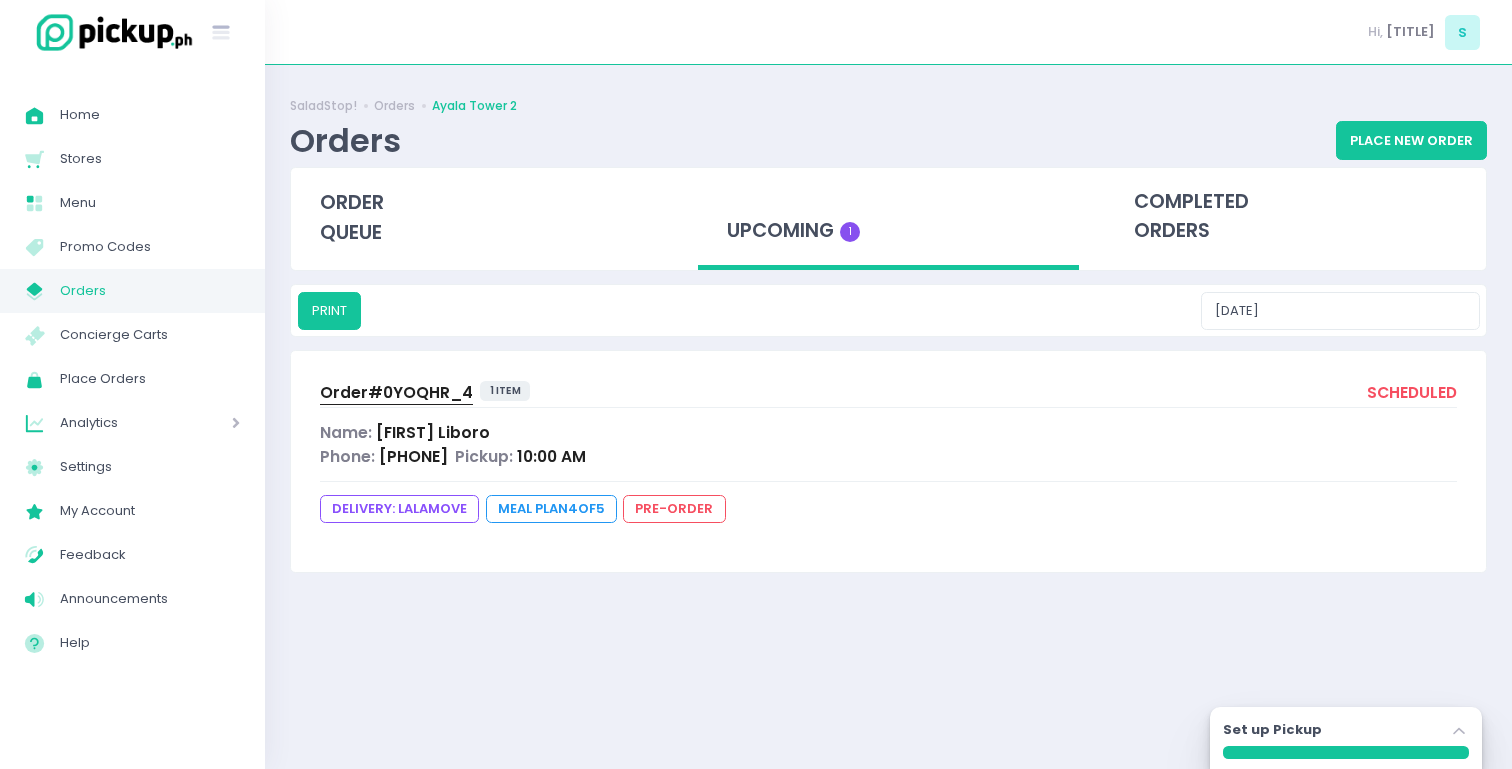 click on "SaladStop! Orders Ayala Tower 2   Orders Place New Order       order   queue    upcoming 1 completed  orders PRINT 08/08/2025   Order# 0YOQHR_4   1 item   scheduled Name:   Kat   Liboro Phone:   09771986400 Pickup:   10:00 AM DELIVERY: lalamove Meal Plan  4  of   5 pre-order Set up Pickup Stockholm-icons / Navigation / Angle-up Created with Sketch." at bounding box center [888, 417] 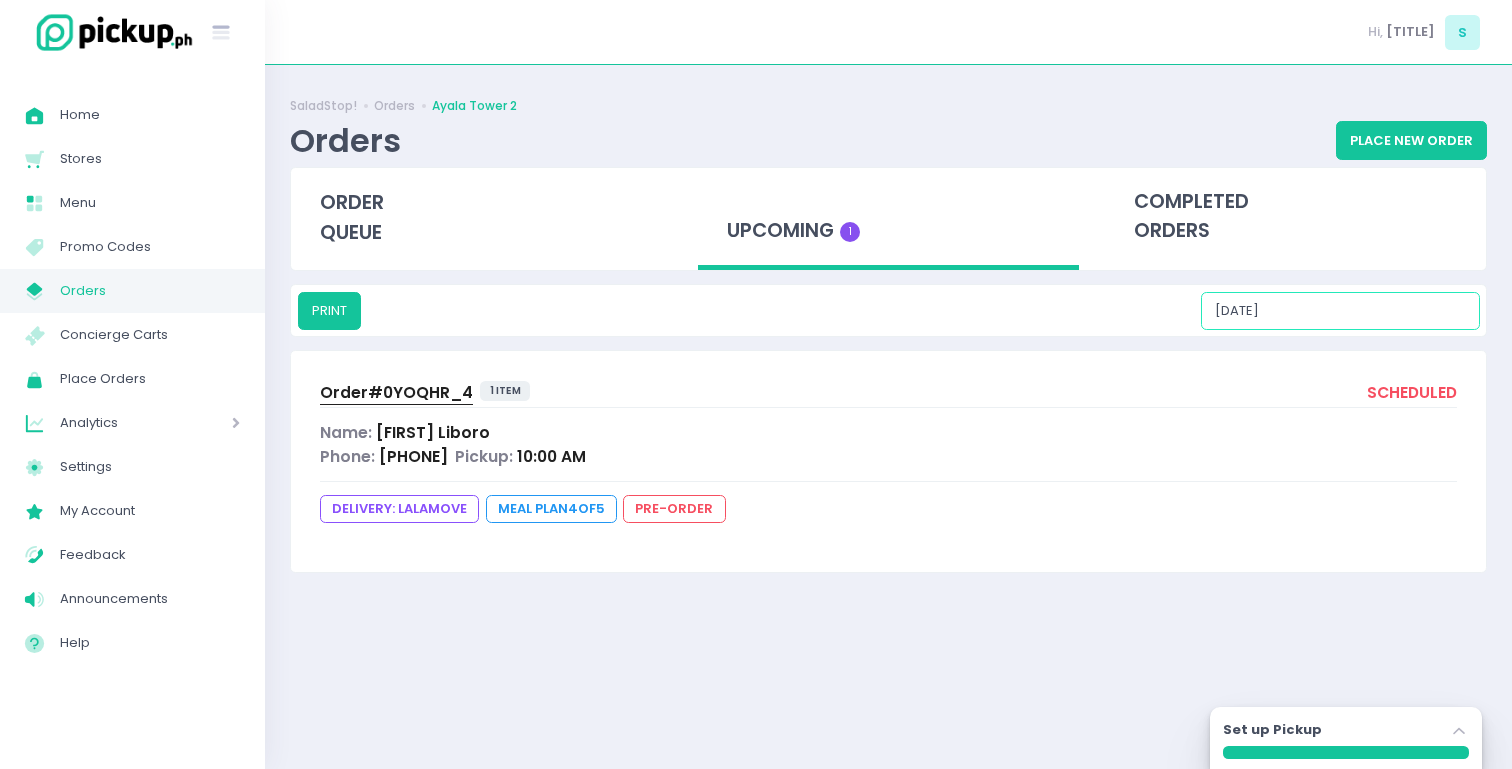 click on "[DATE]" at bounding box center [1340, 311] 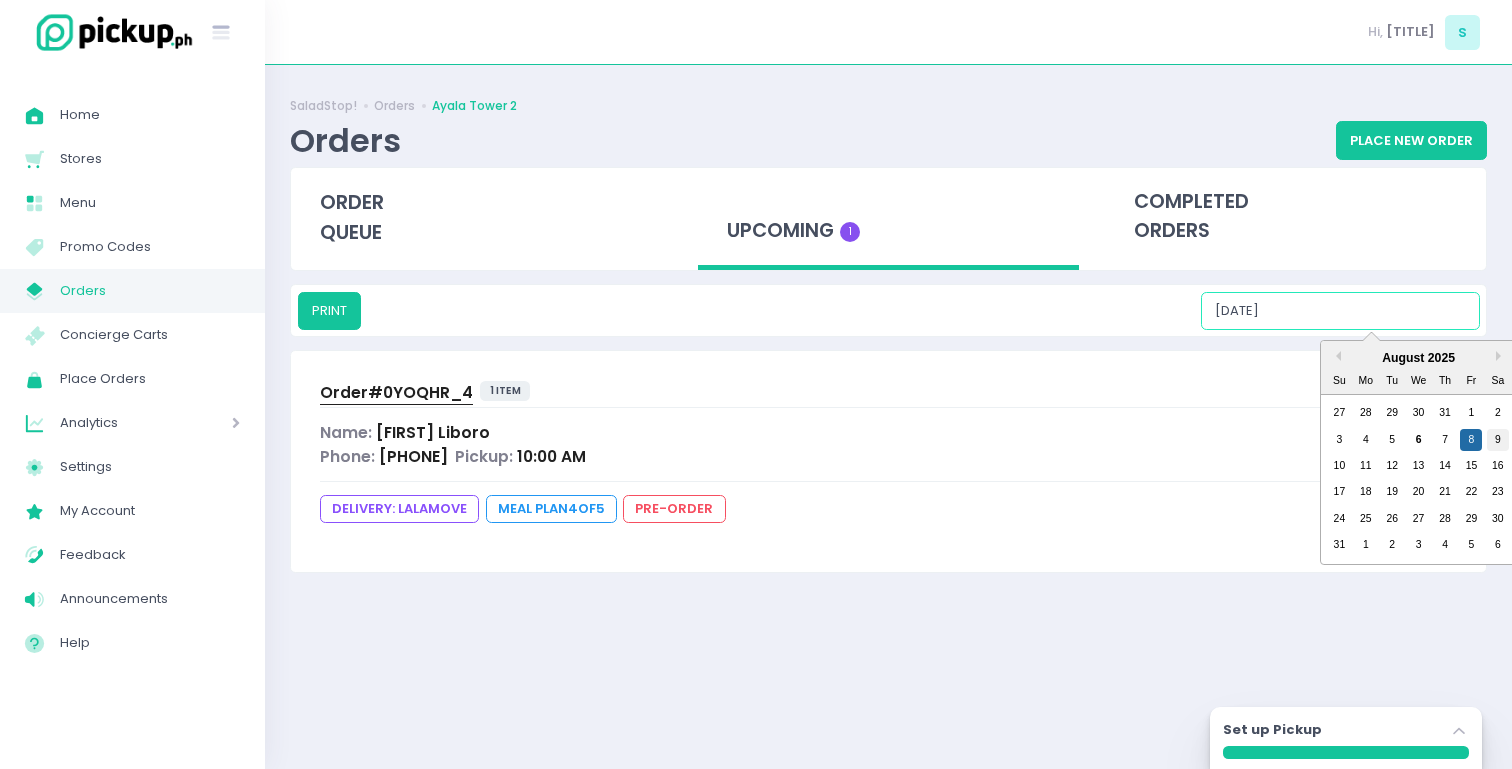 click on "9" at bounding box center (1498, 440) 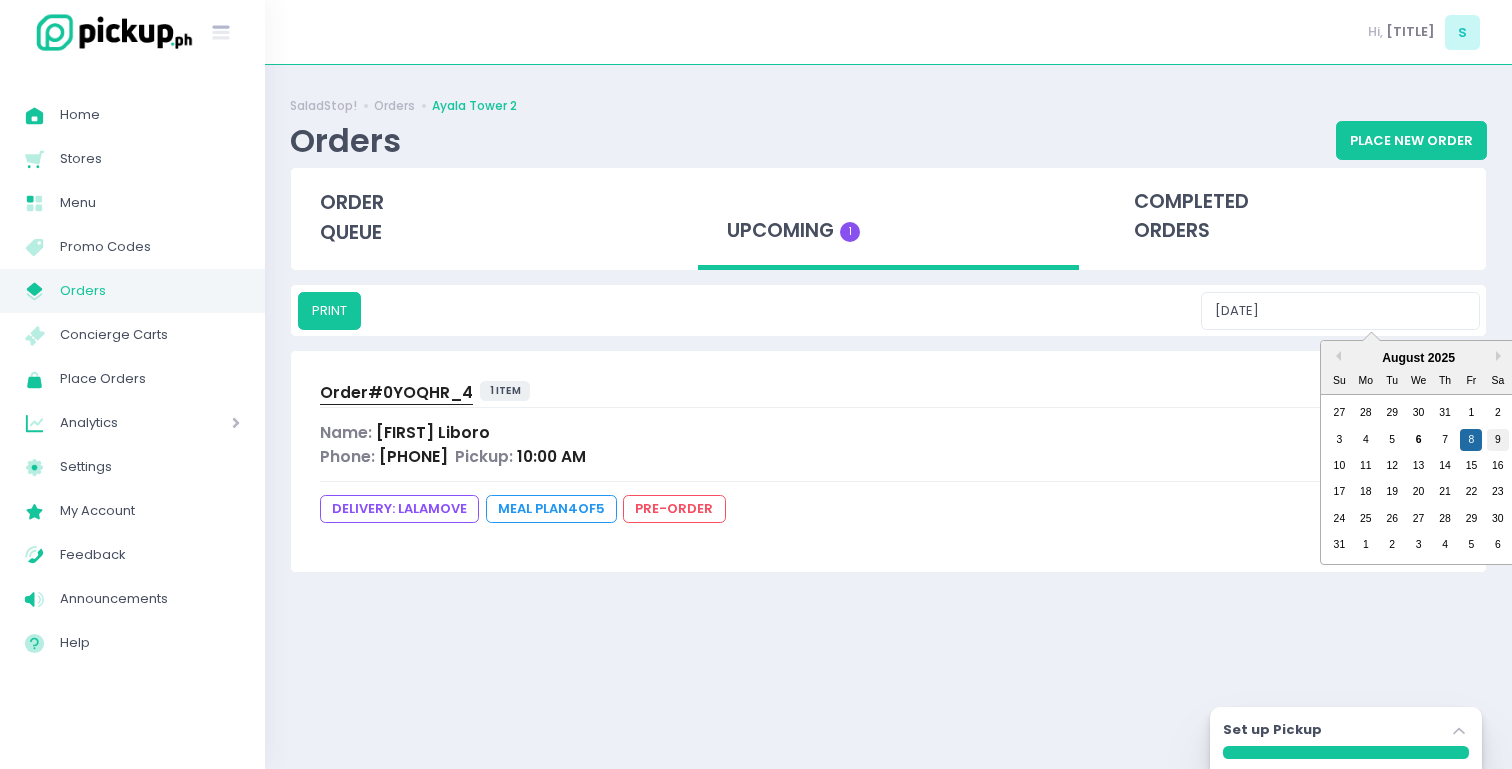 type on "[DATE]" 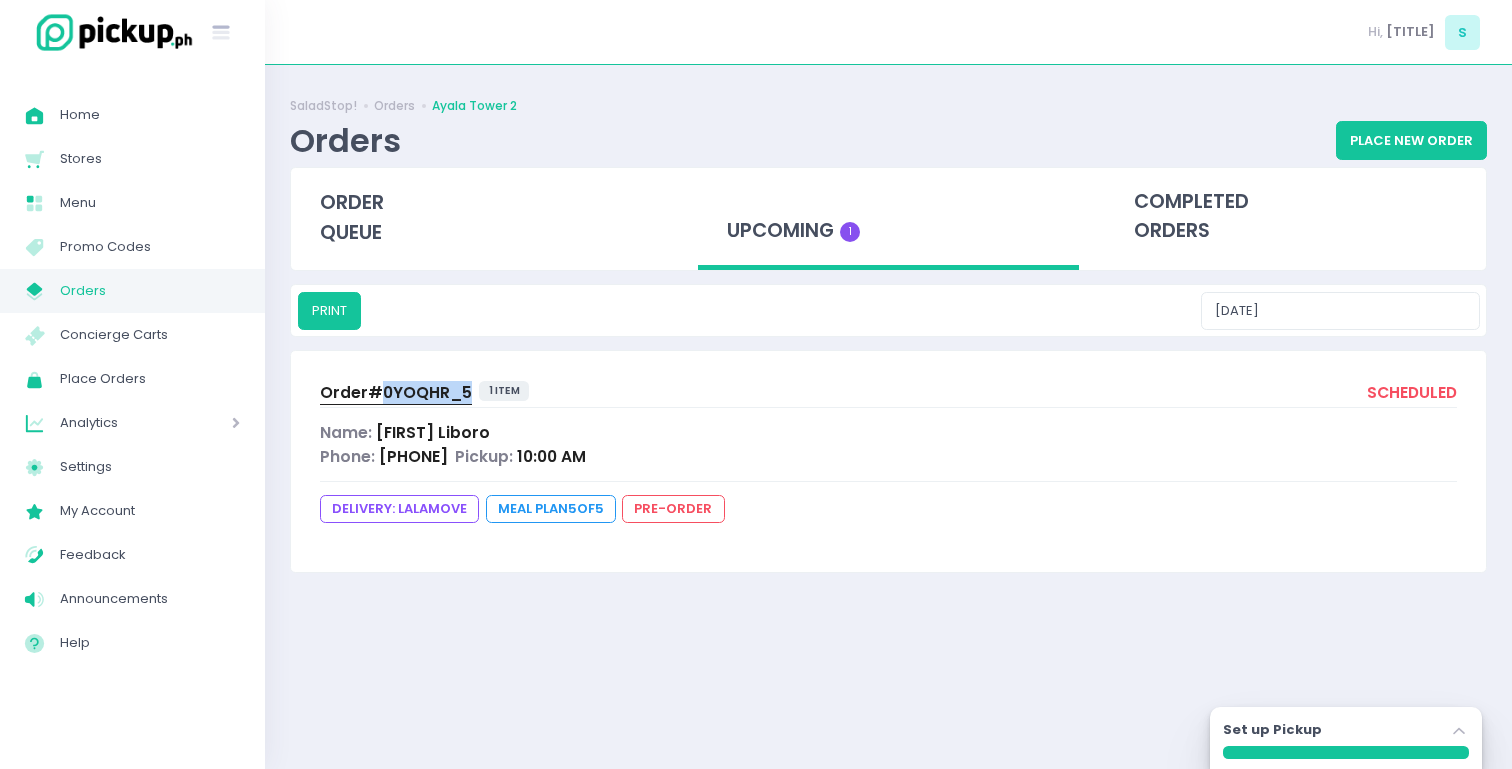 drag, startPoint x: 472, startPoint y: 391, endPoint x: 380, endPoint y: 392, distance: 92.00543 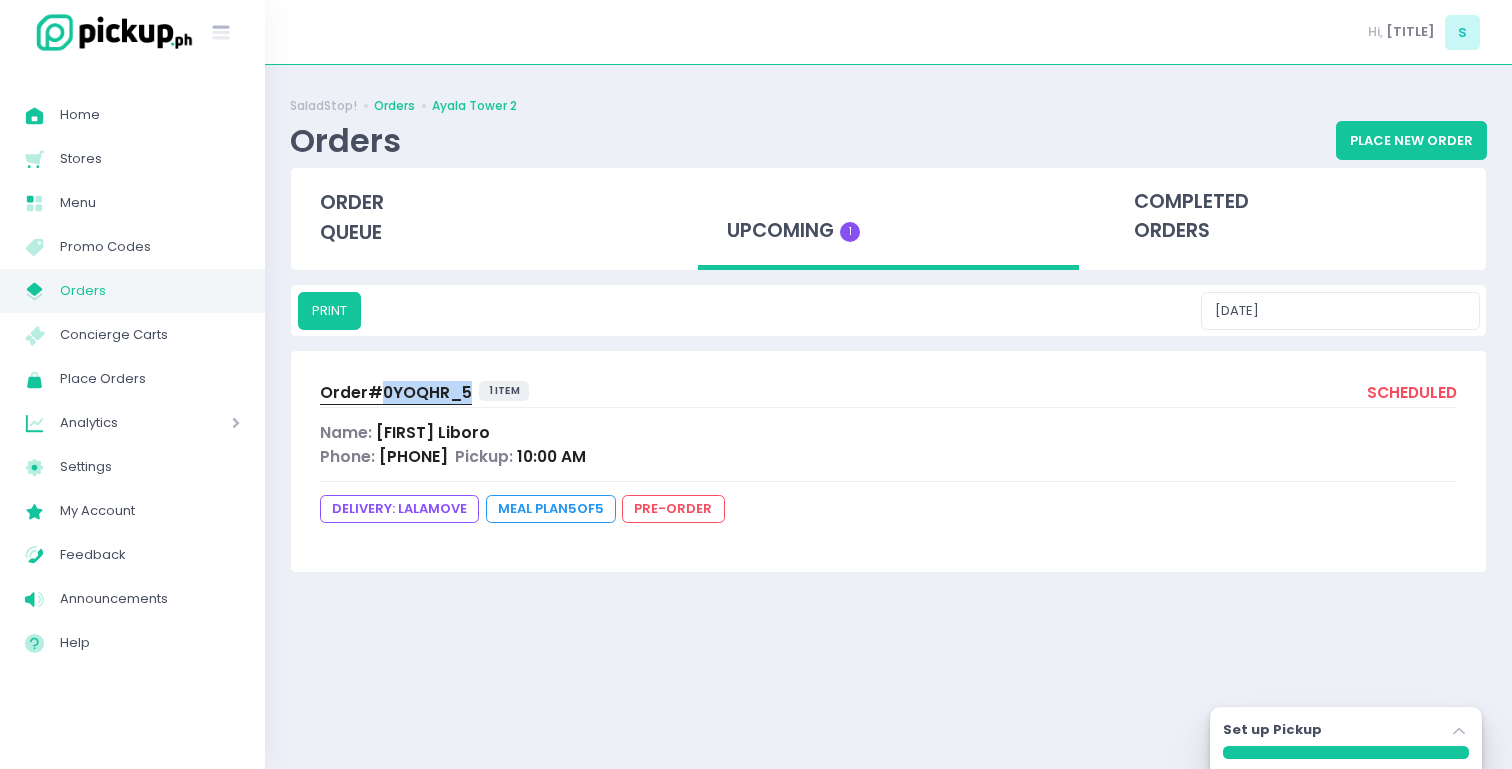 click on "Orders" at bounding box center (394, 106) 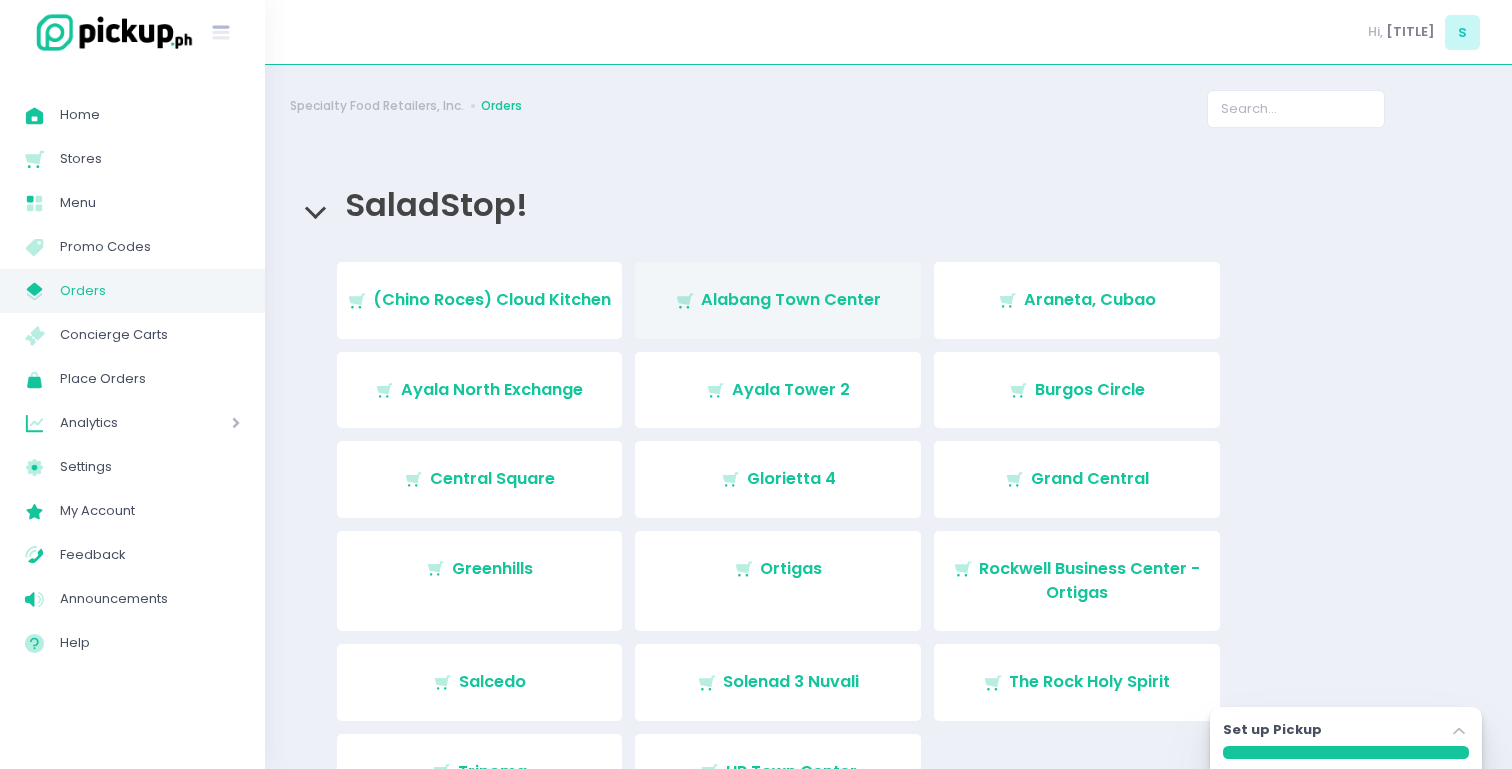 click on "Alabang Town Center" at bounding box center [791, 299] 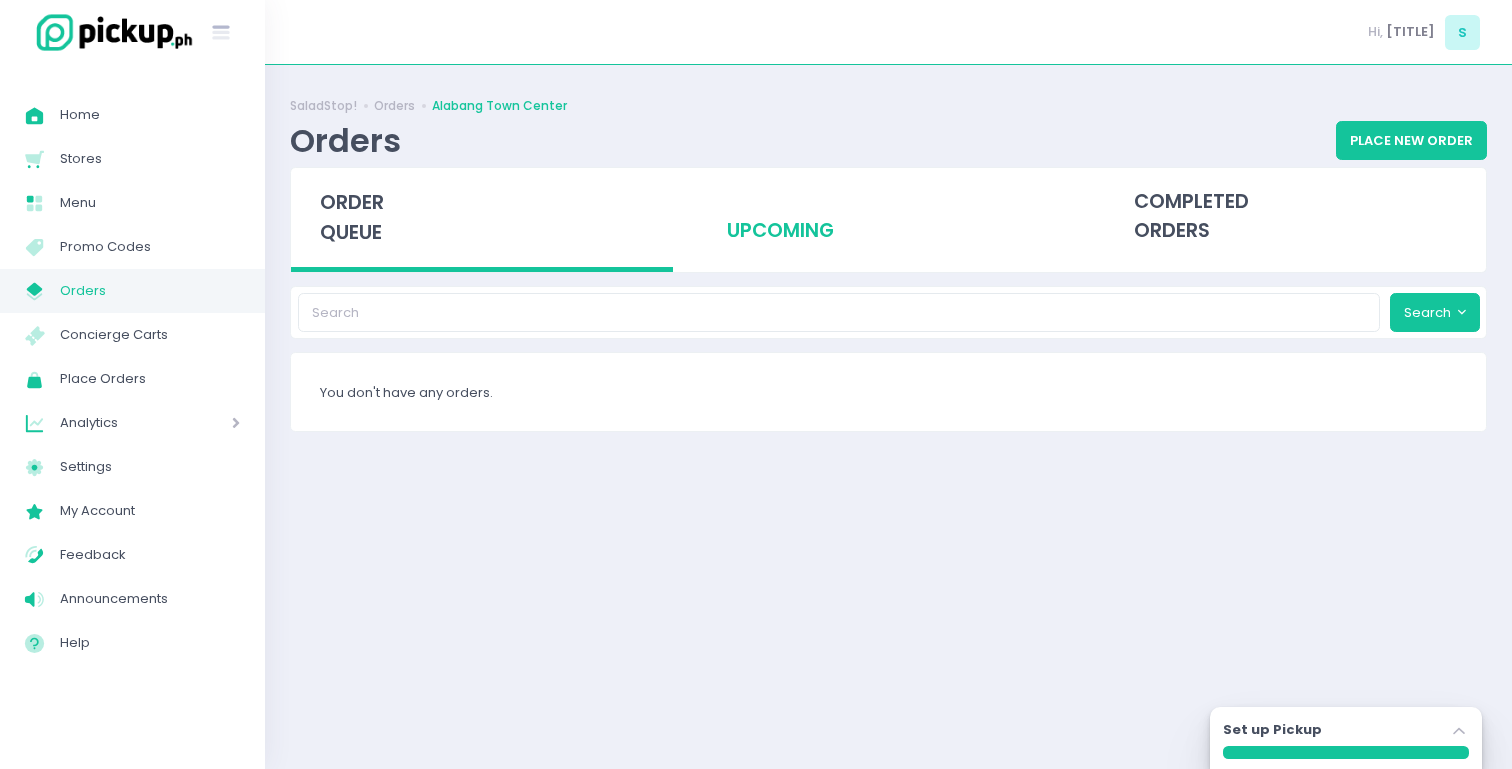 click on "upcoming" at bounding box center (889, 217) 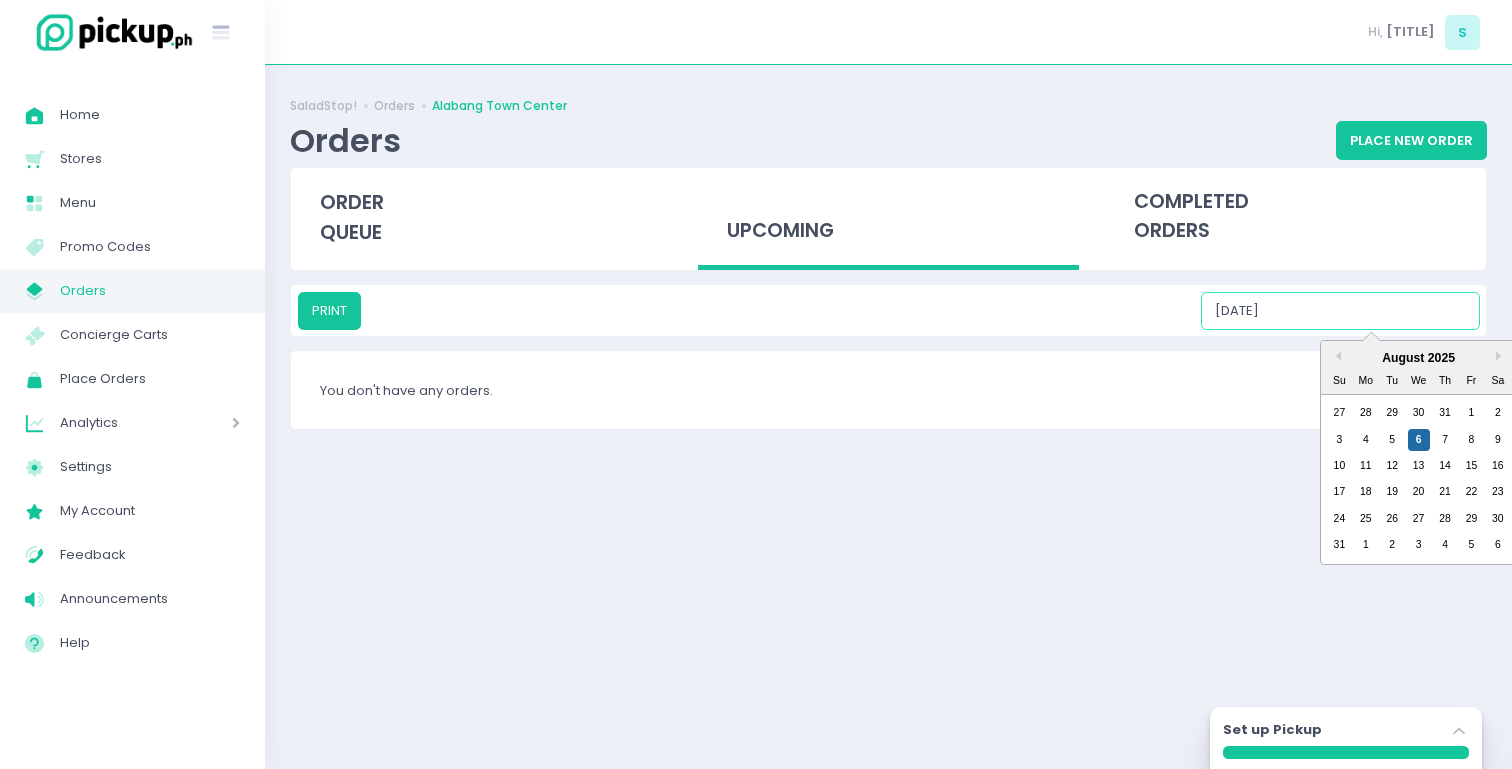 click on "[DATE]" at bounding box center (1340, 311) 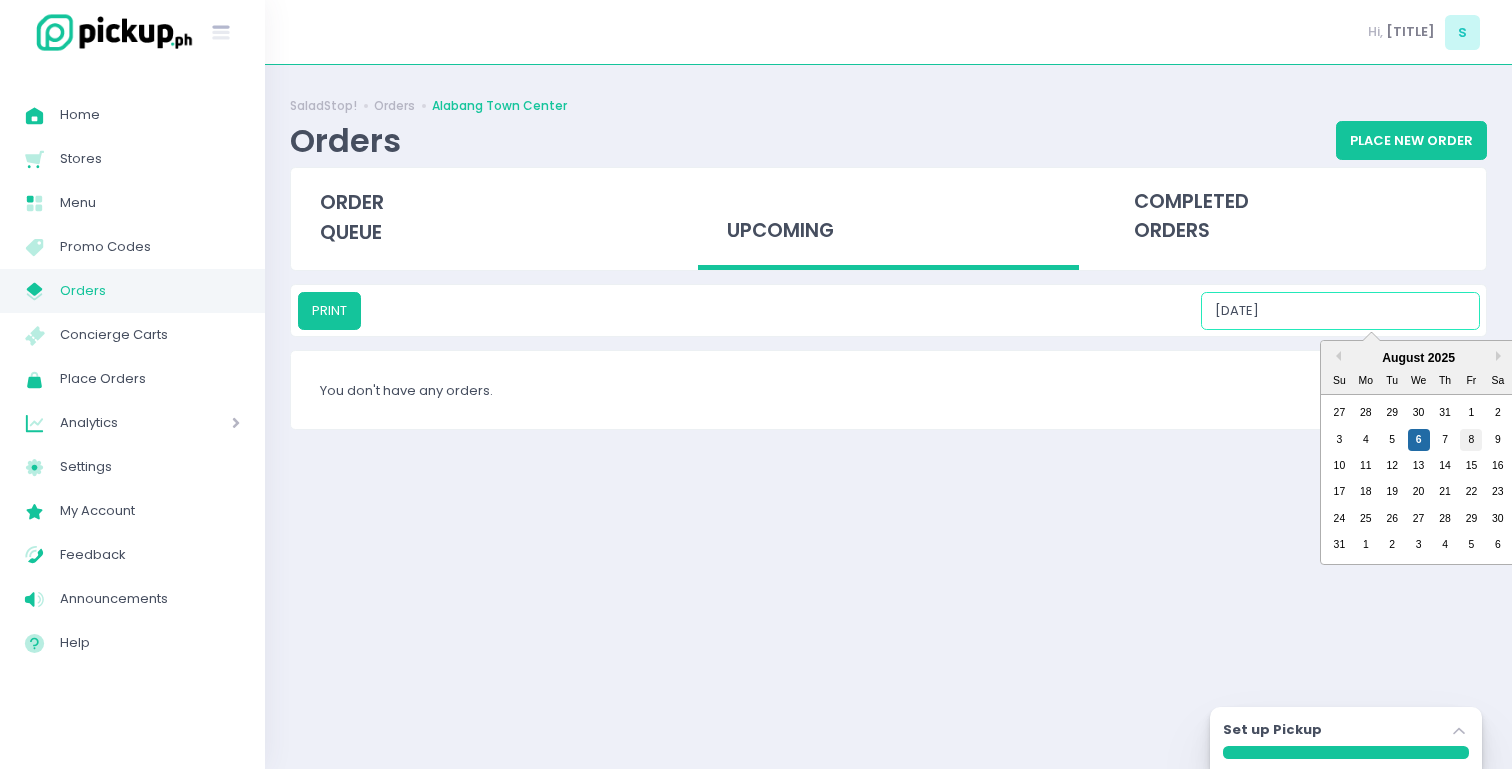 click on "8" at bounding box center [1471, 440] 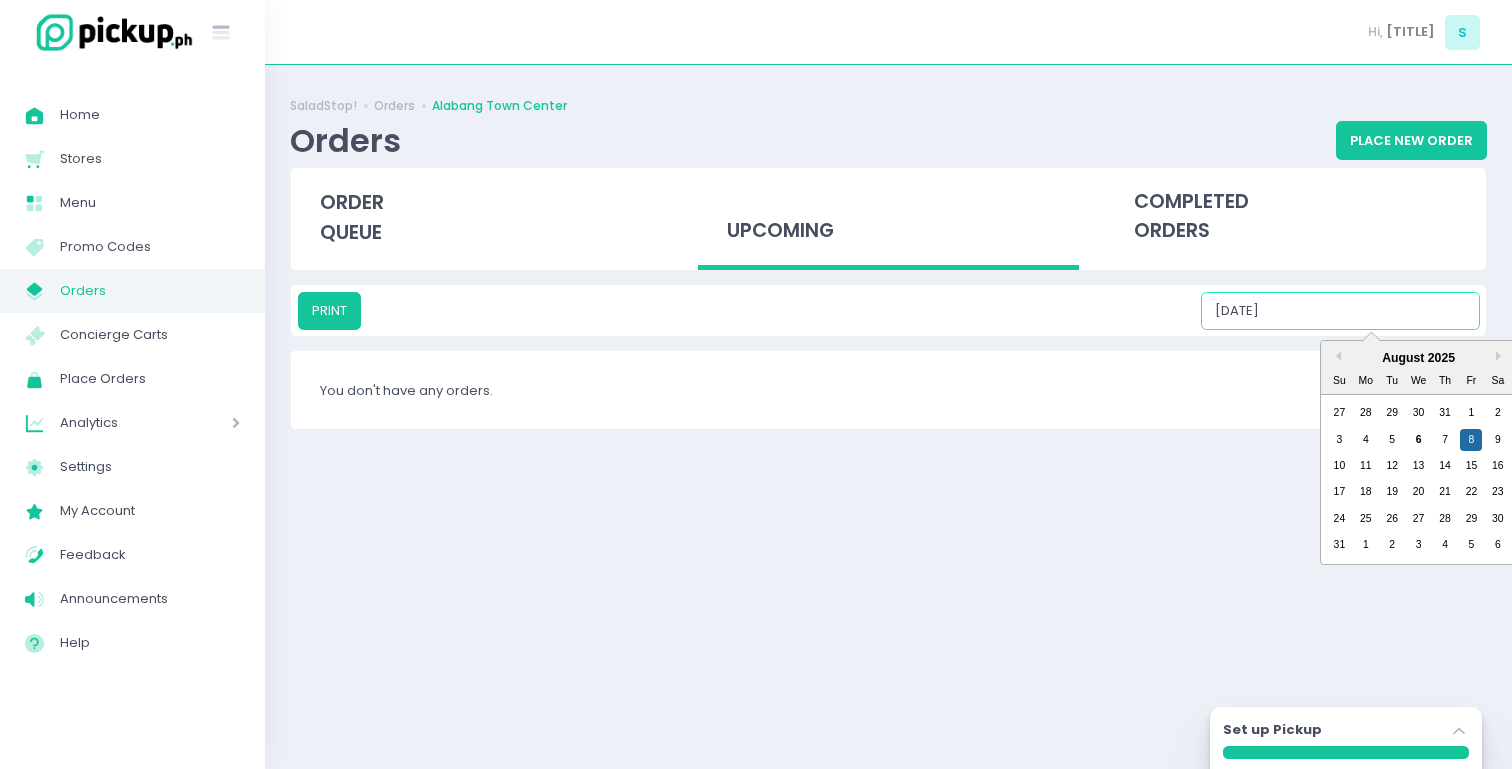 click on "[DATE]" at bounding box center [1340, 311] 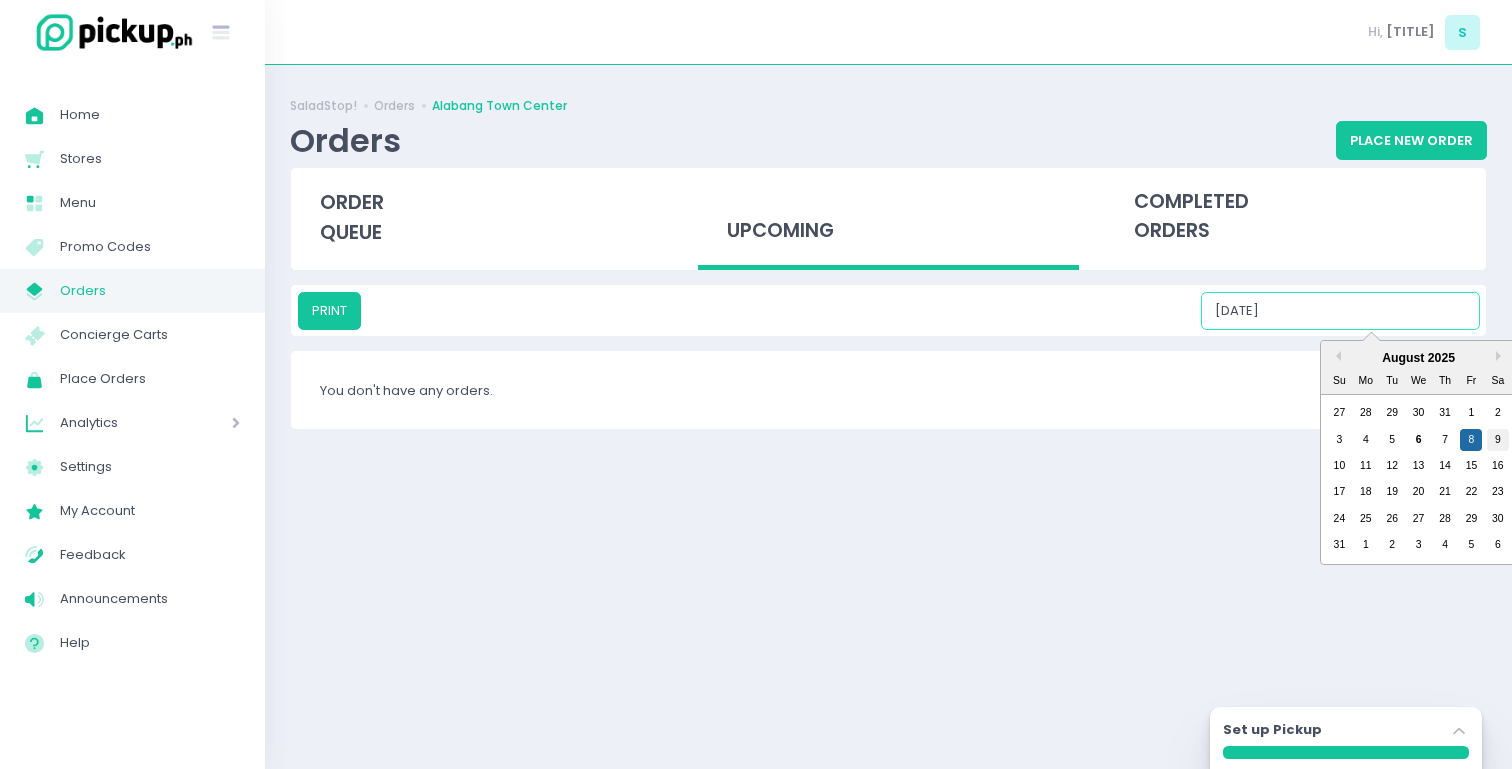click on "9" at bounding box center (1498, 440) 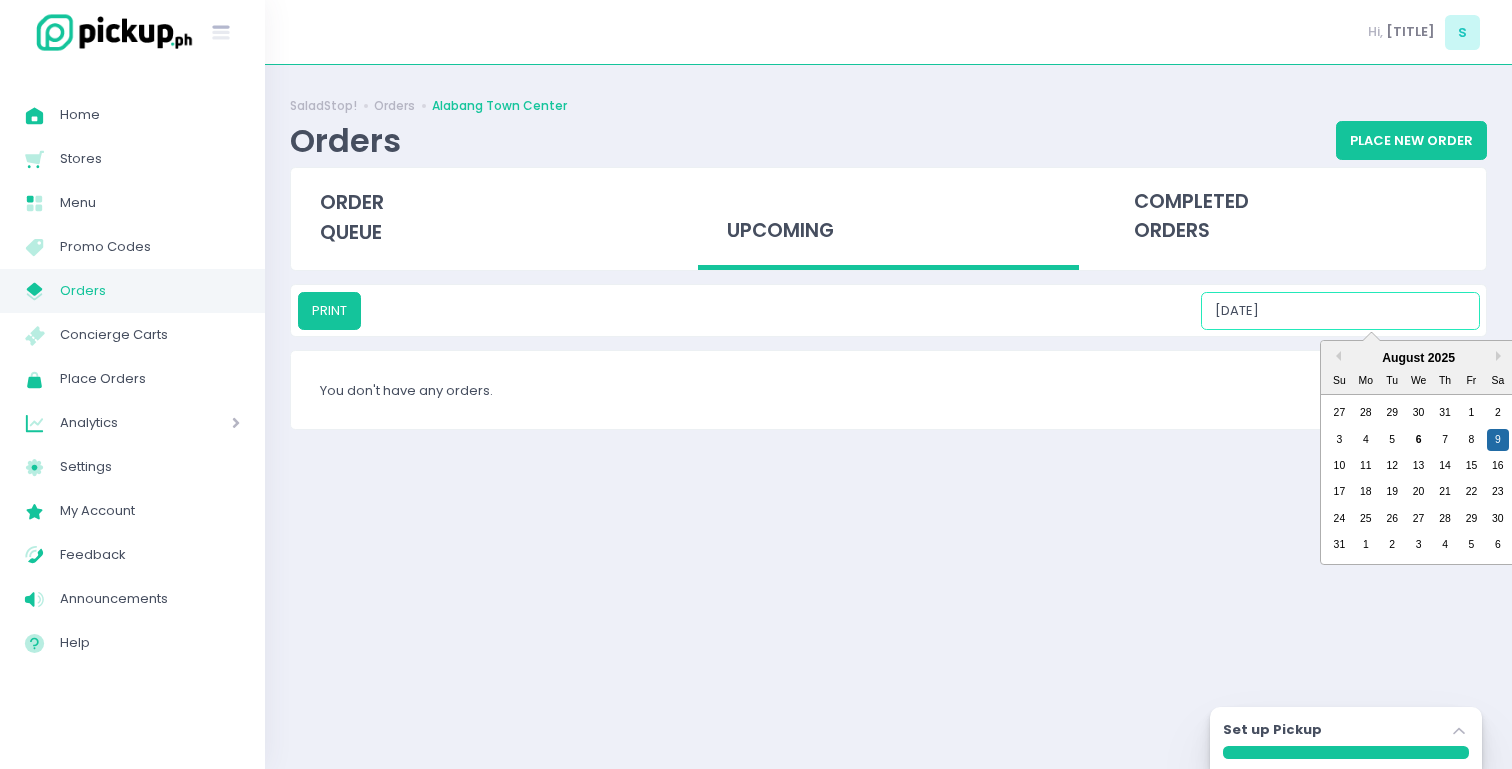 click on "[DATE]" at bounding box center [1340, 311] 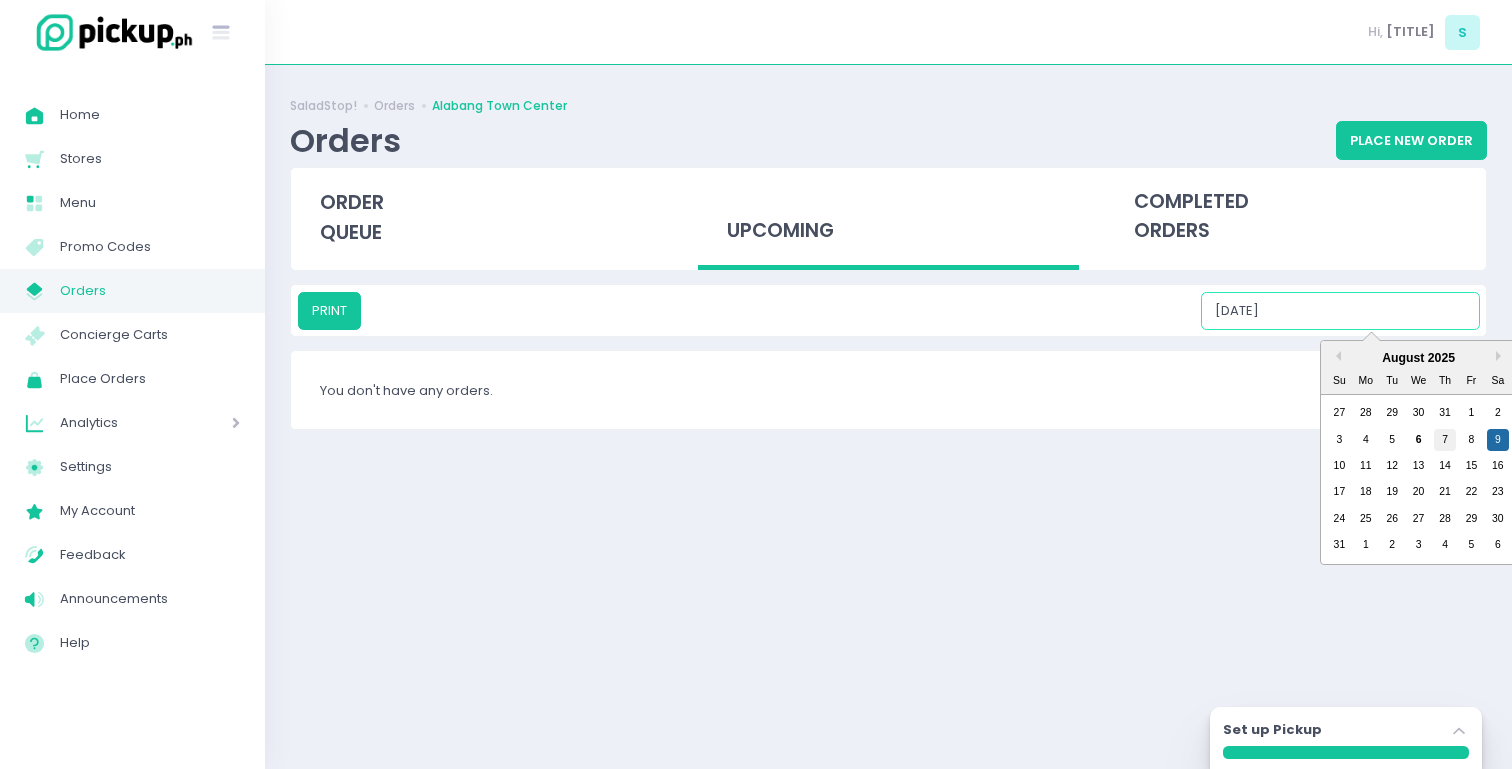 click on "7" at bounding box center [1445, 440] 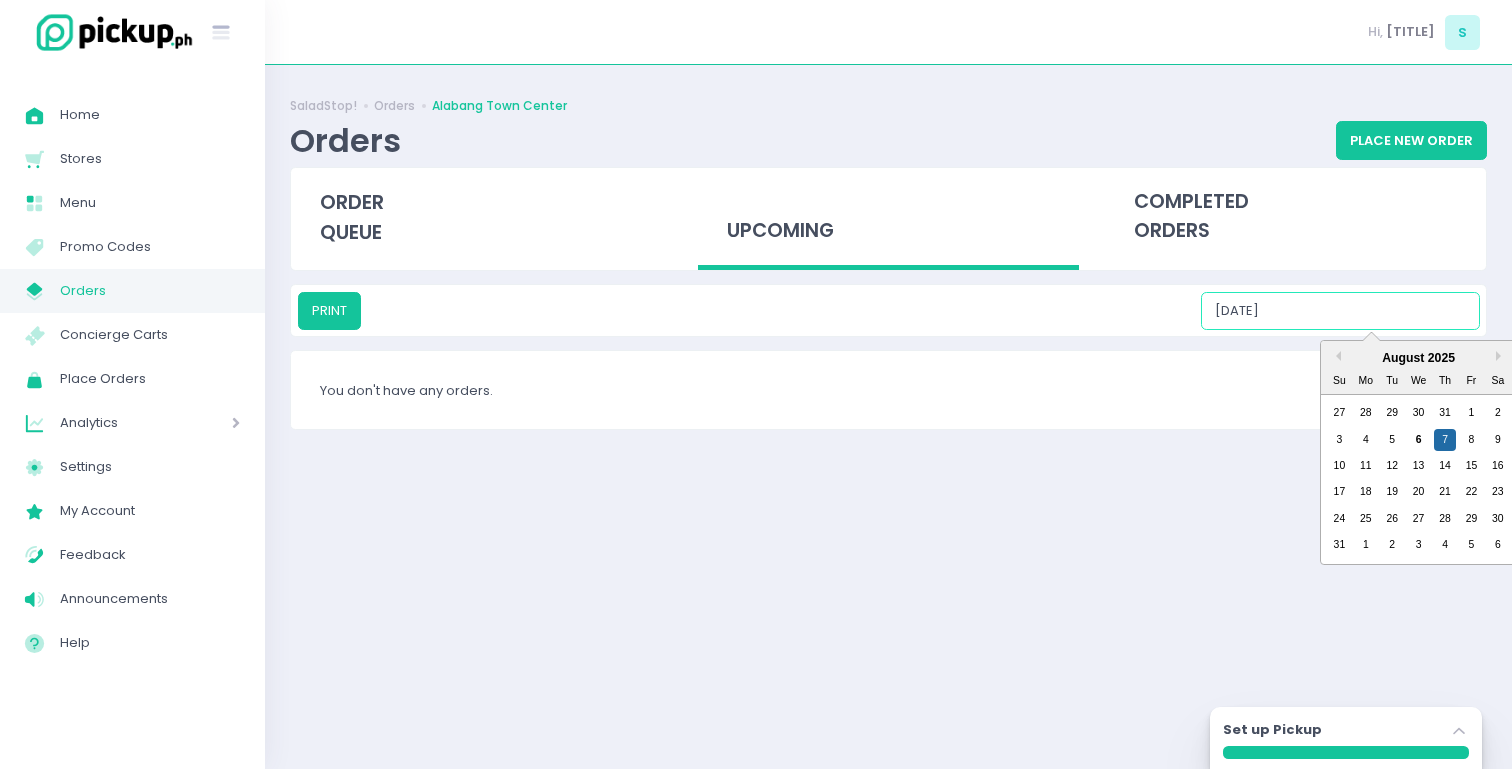 click on "[DATE]" at bounding box center (1340, 311) 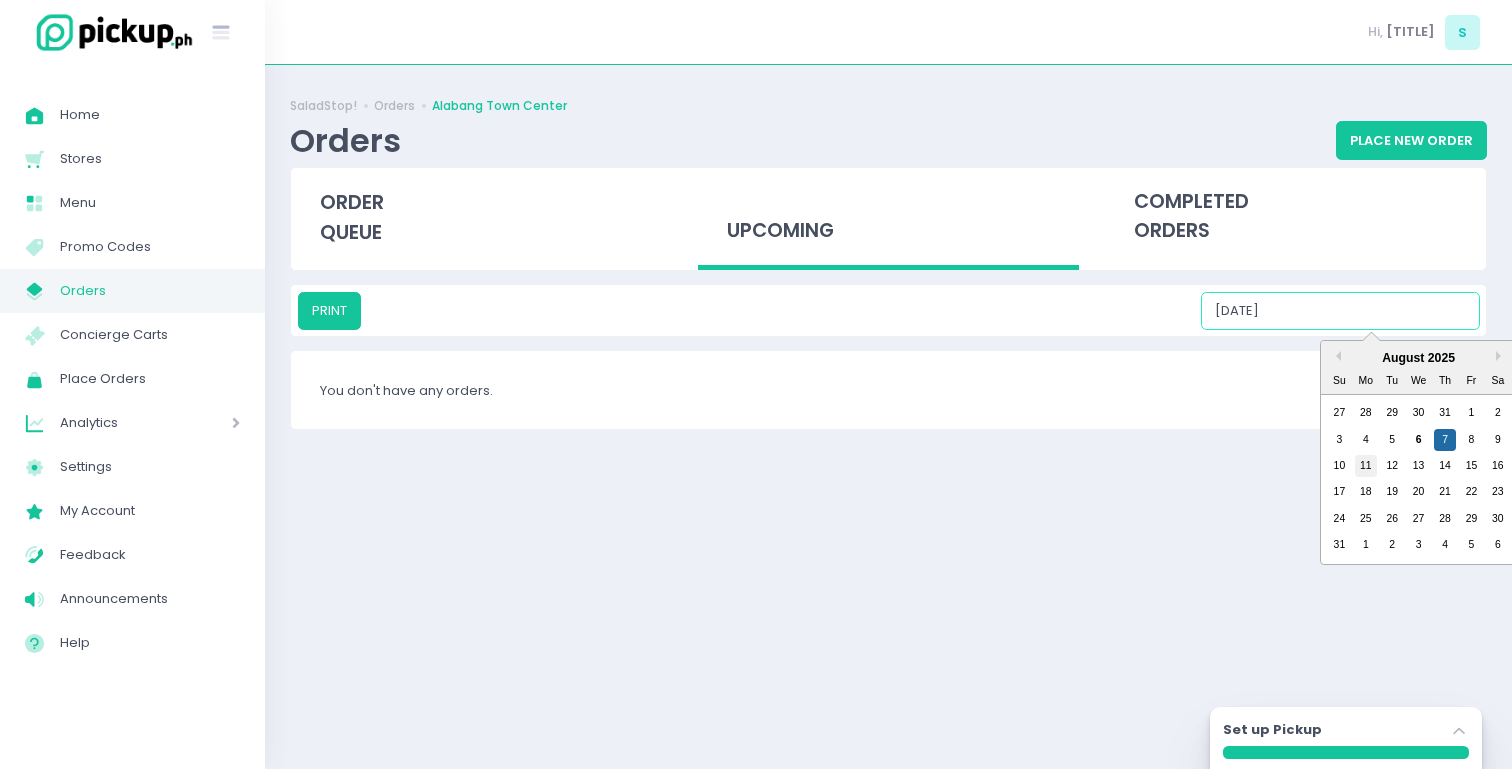 click on "11" at bounding box center [1366, 466] 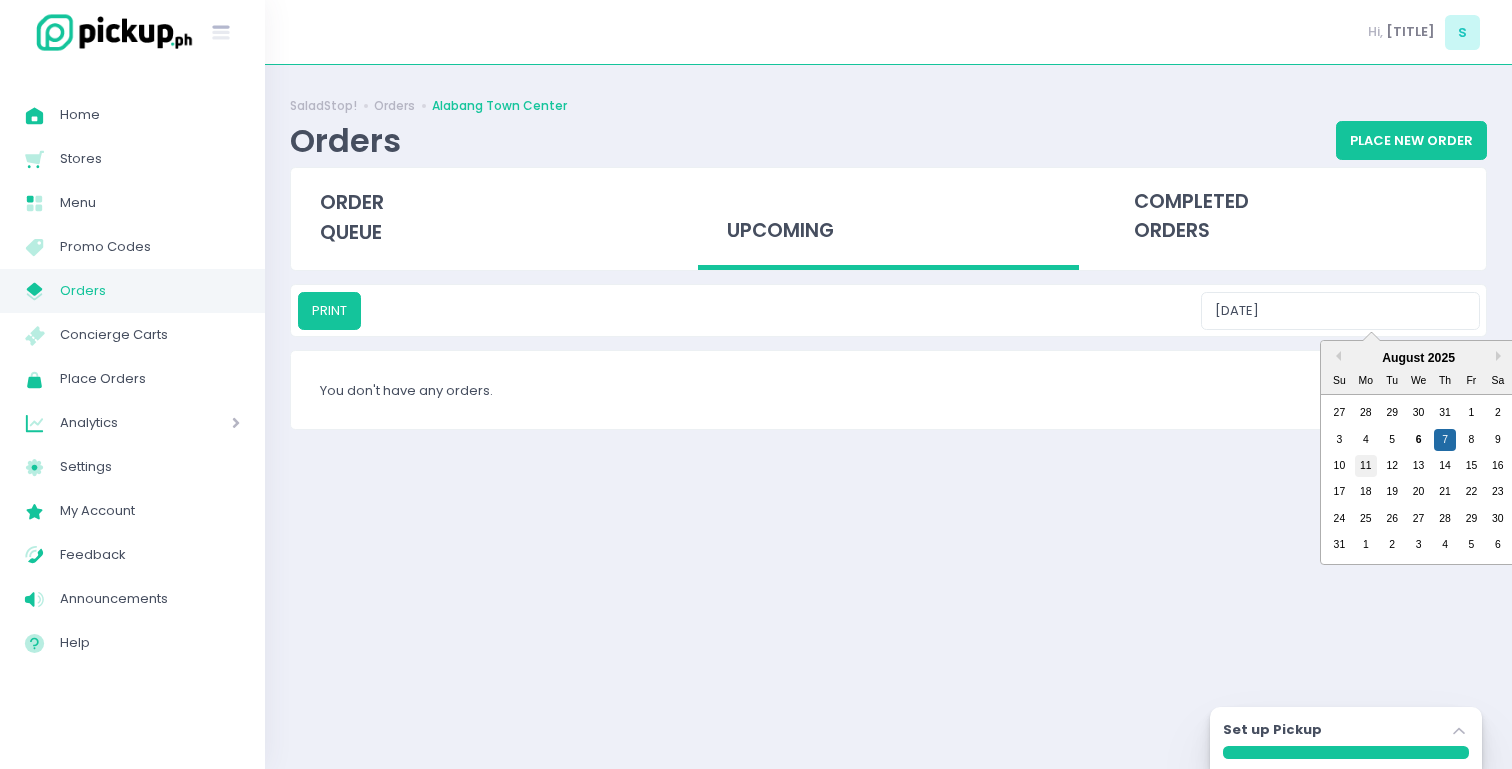 type on "08/11/2025" 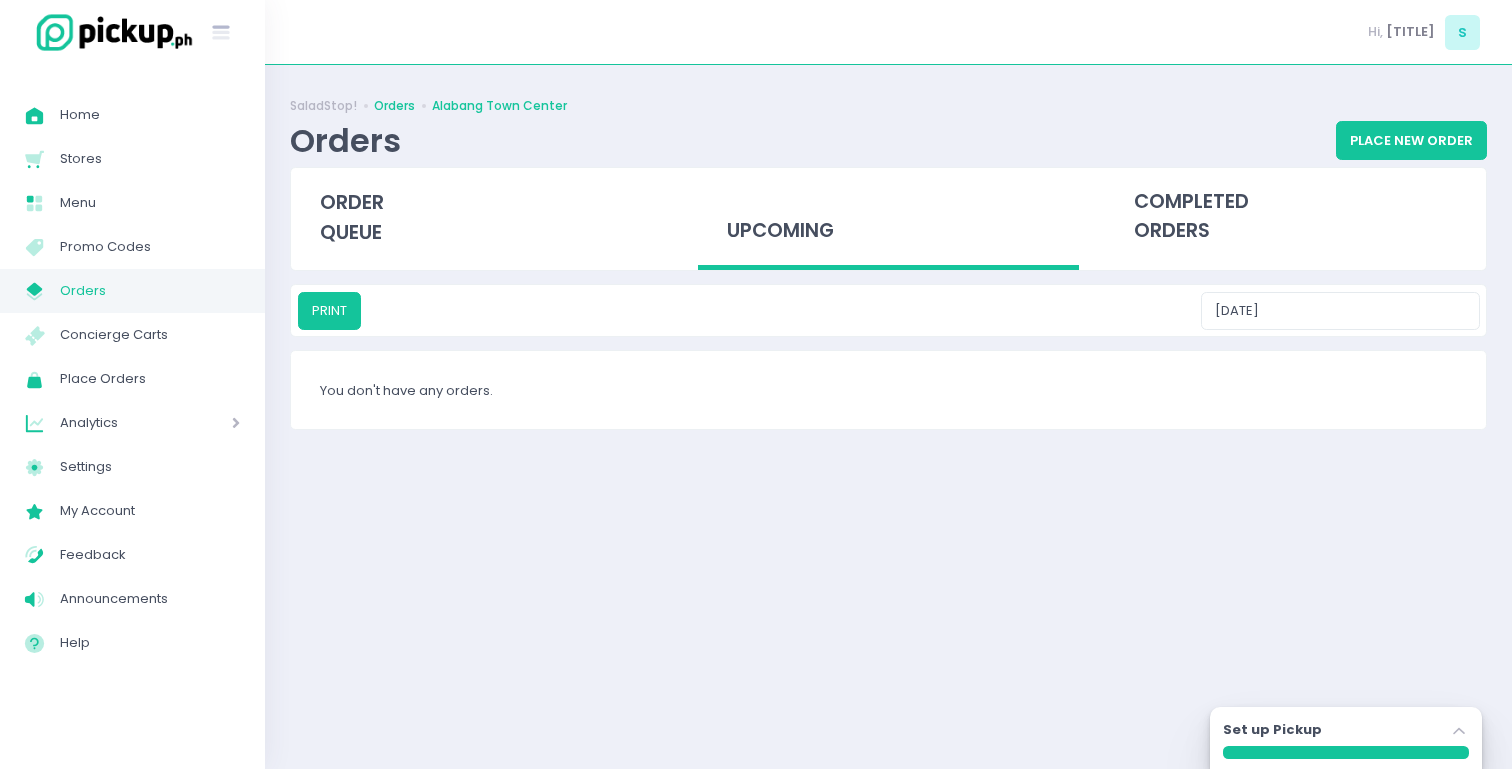 click on "Orders" at bounding box center [397, 106] 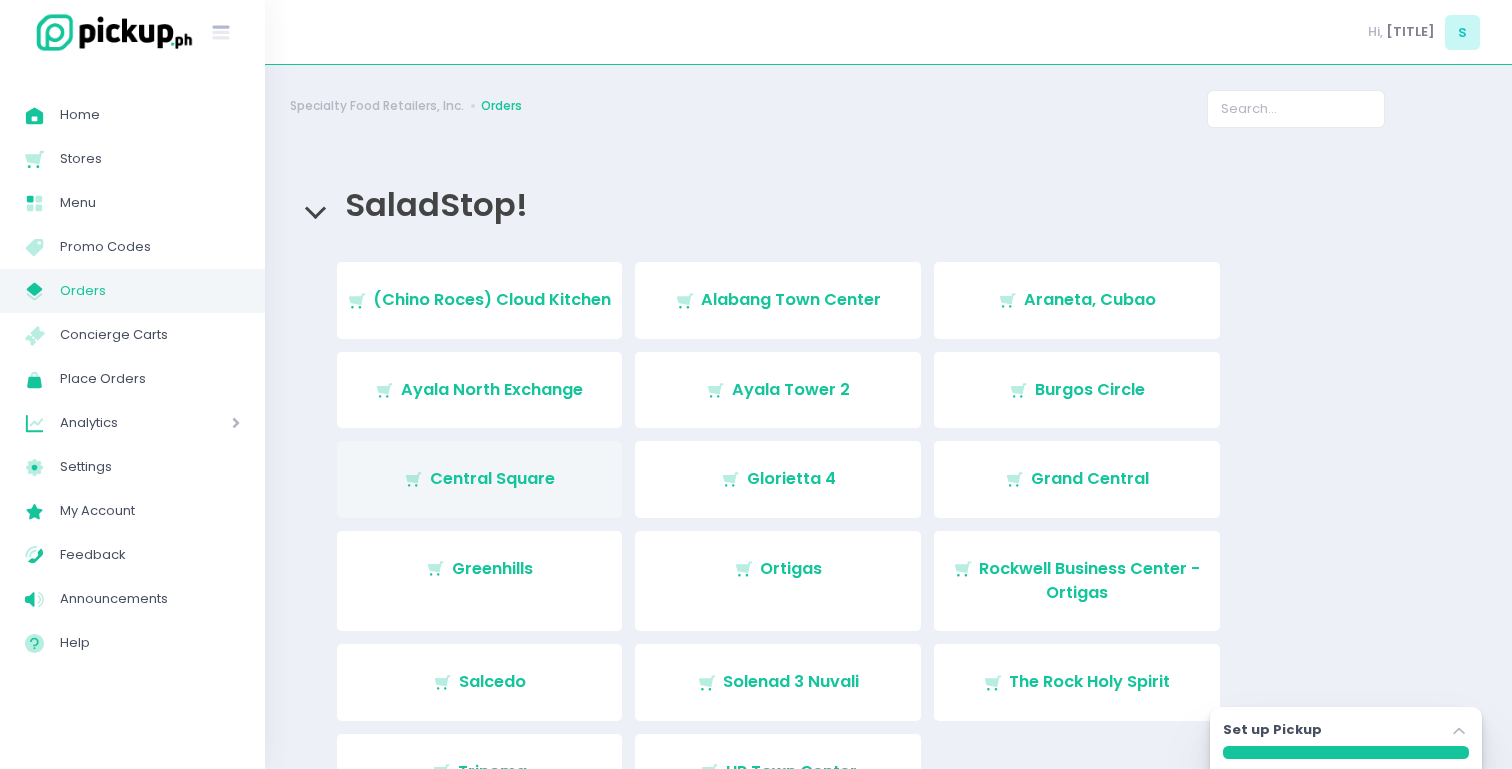 click on "Stockholm-icons / Shopping / Cart1 Created with Sketch. Central Square" at bounding box center (480, 479) 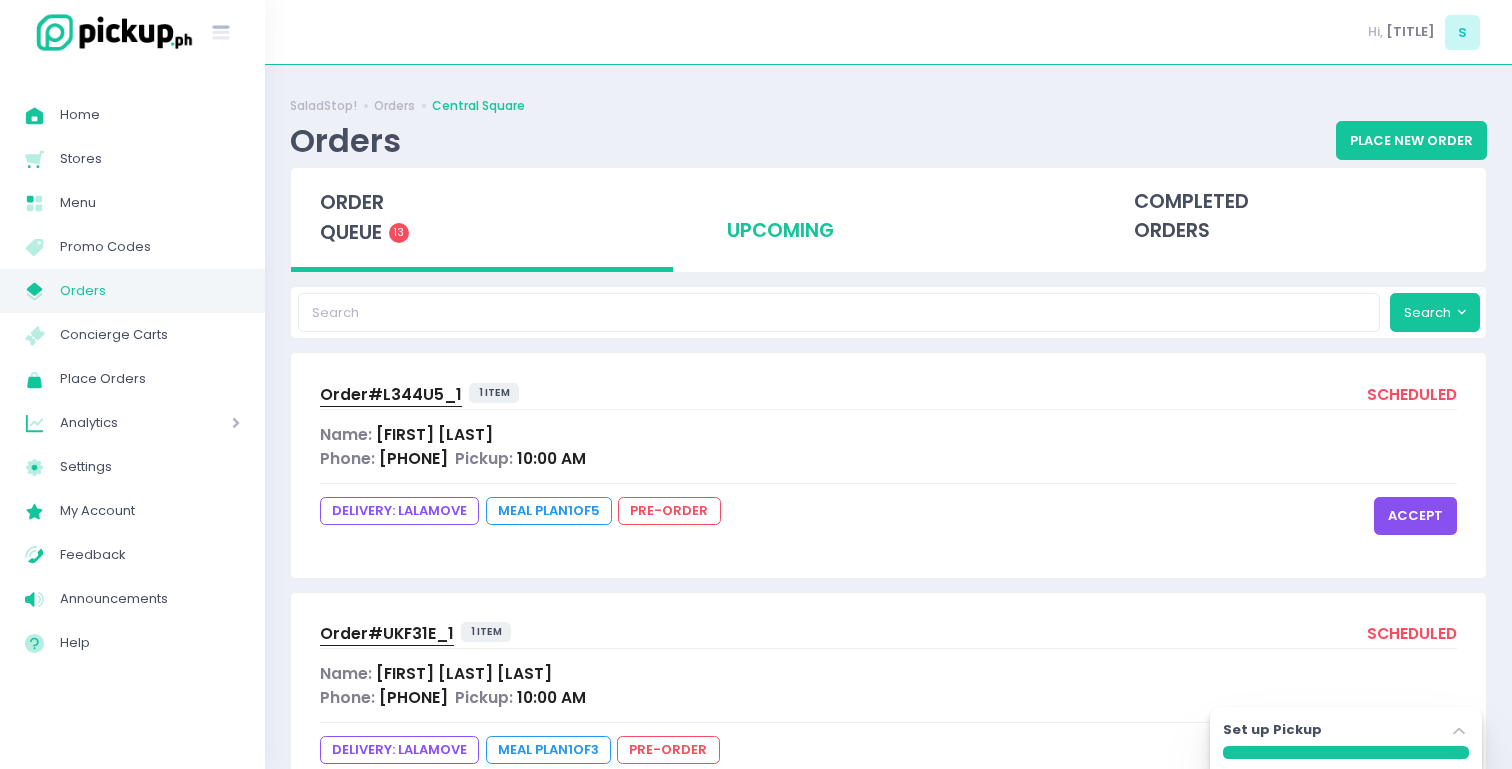 click on "upcoming" at bounding box center [889, 217] 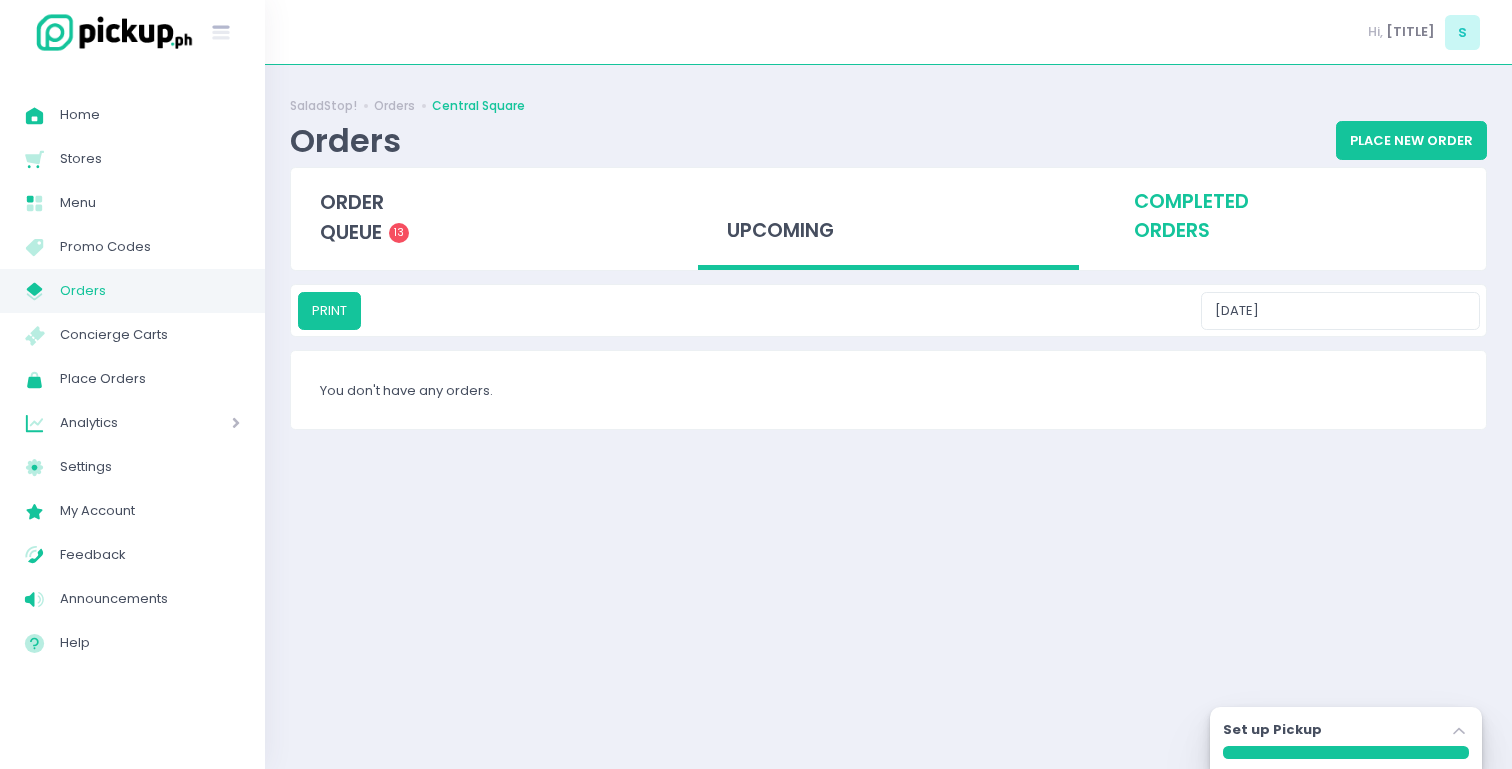 click on "completed  orders" at bounding box center (1295, 217) 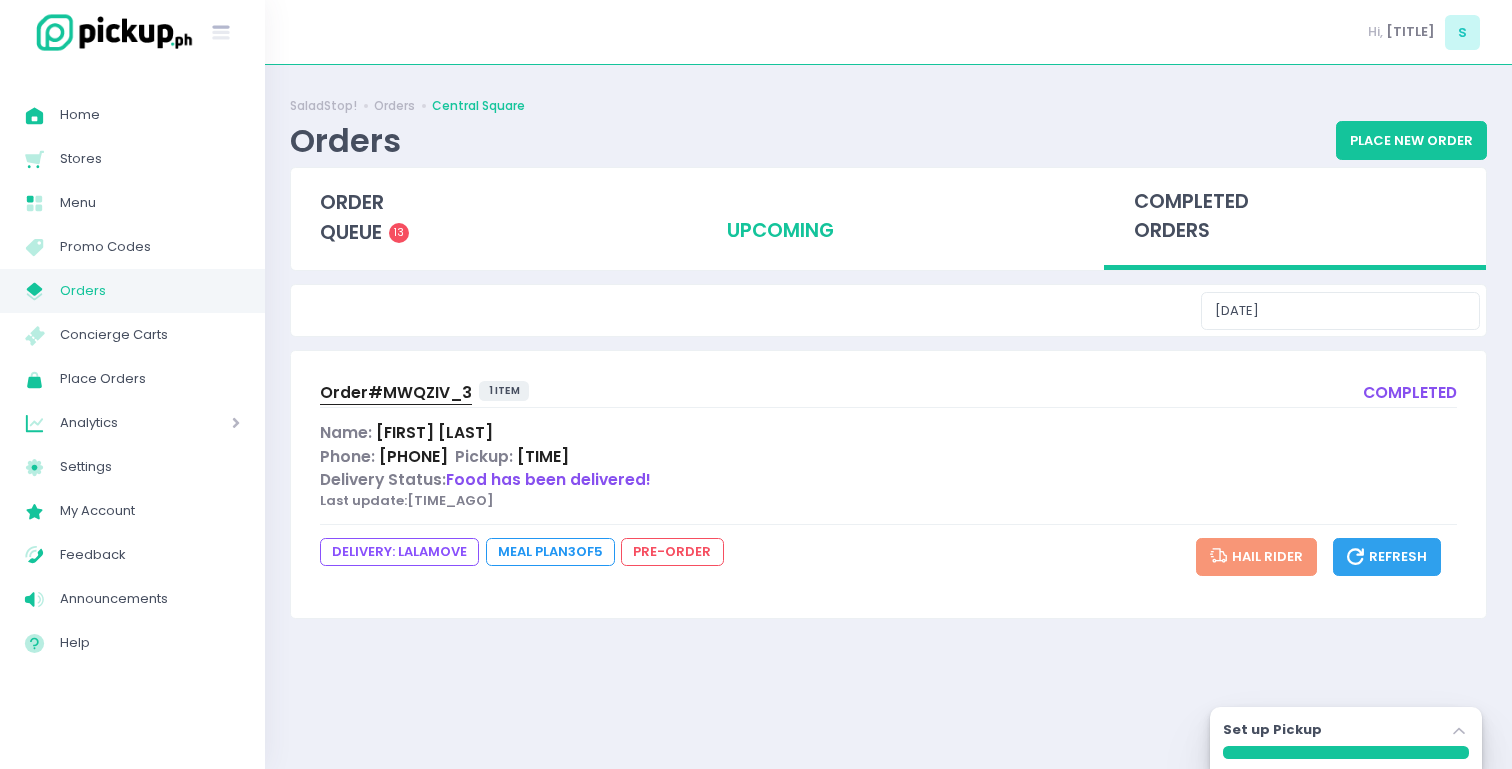 click on "upcoming" at bounding box center (889, 217) 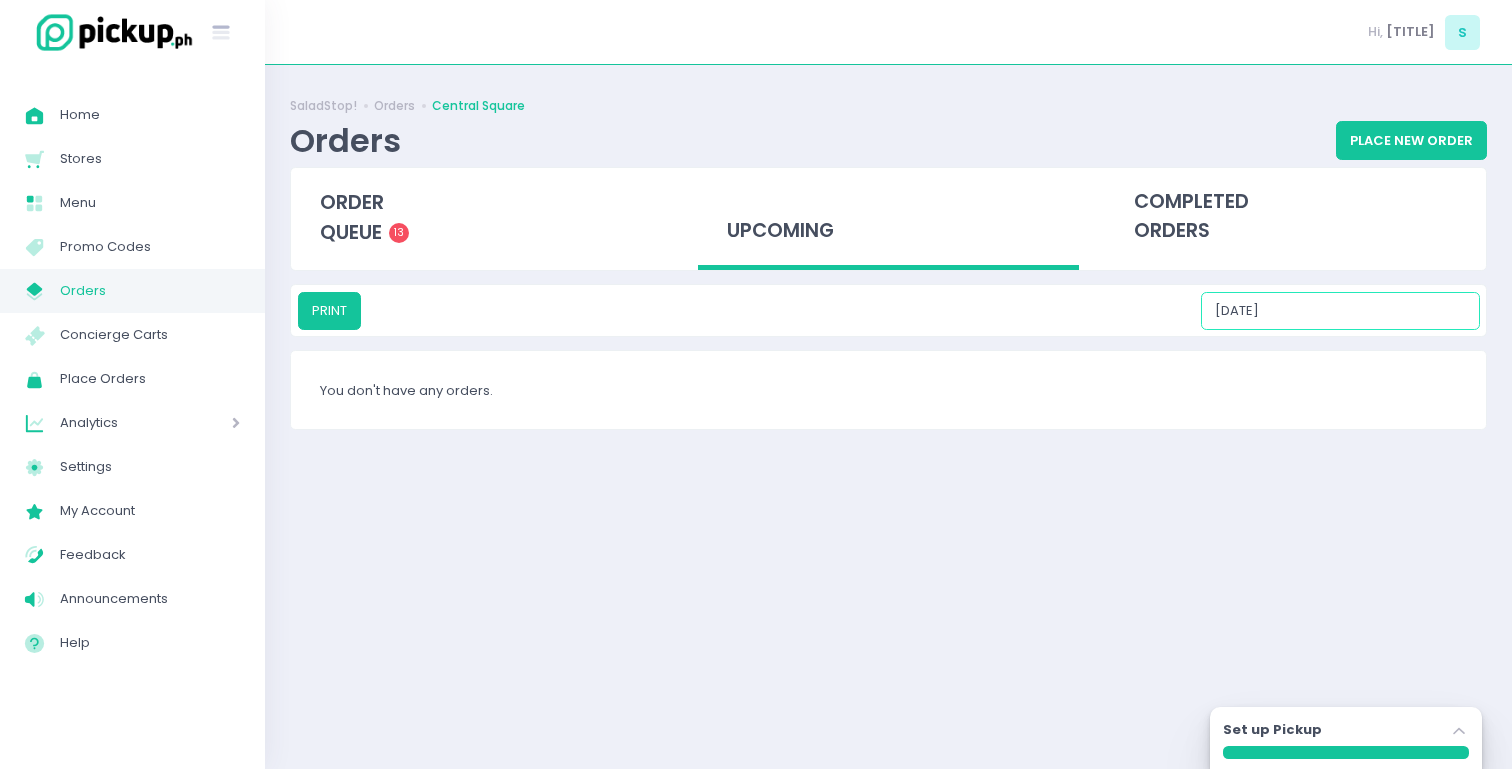click on "[DATE]" at bounding box center [1340, 311] 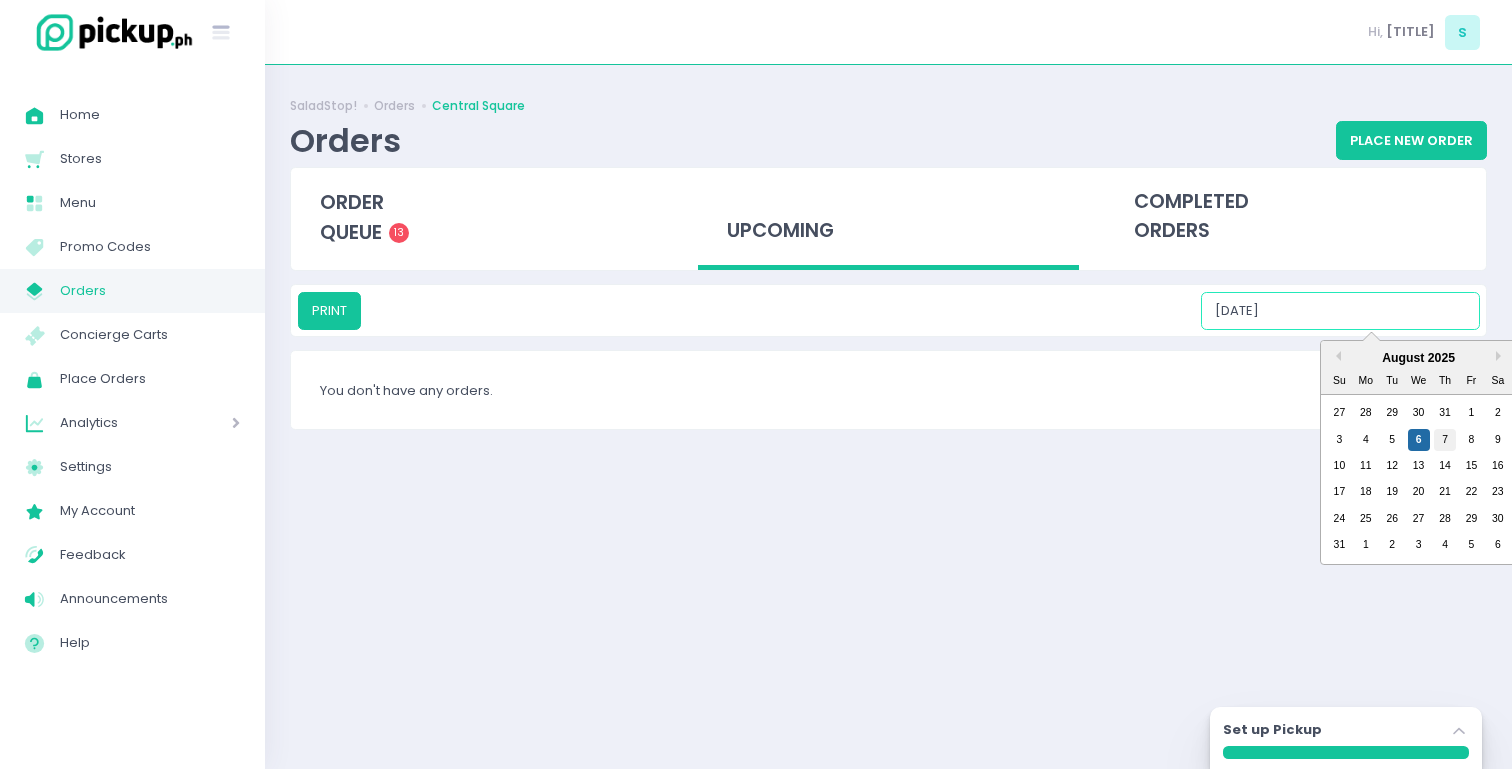 click on "7" at bounding box center [1445, 440] 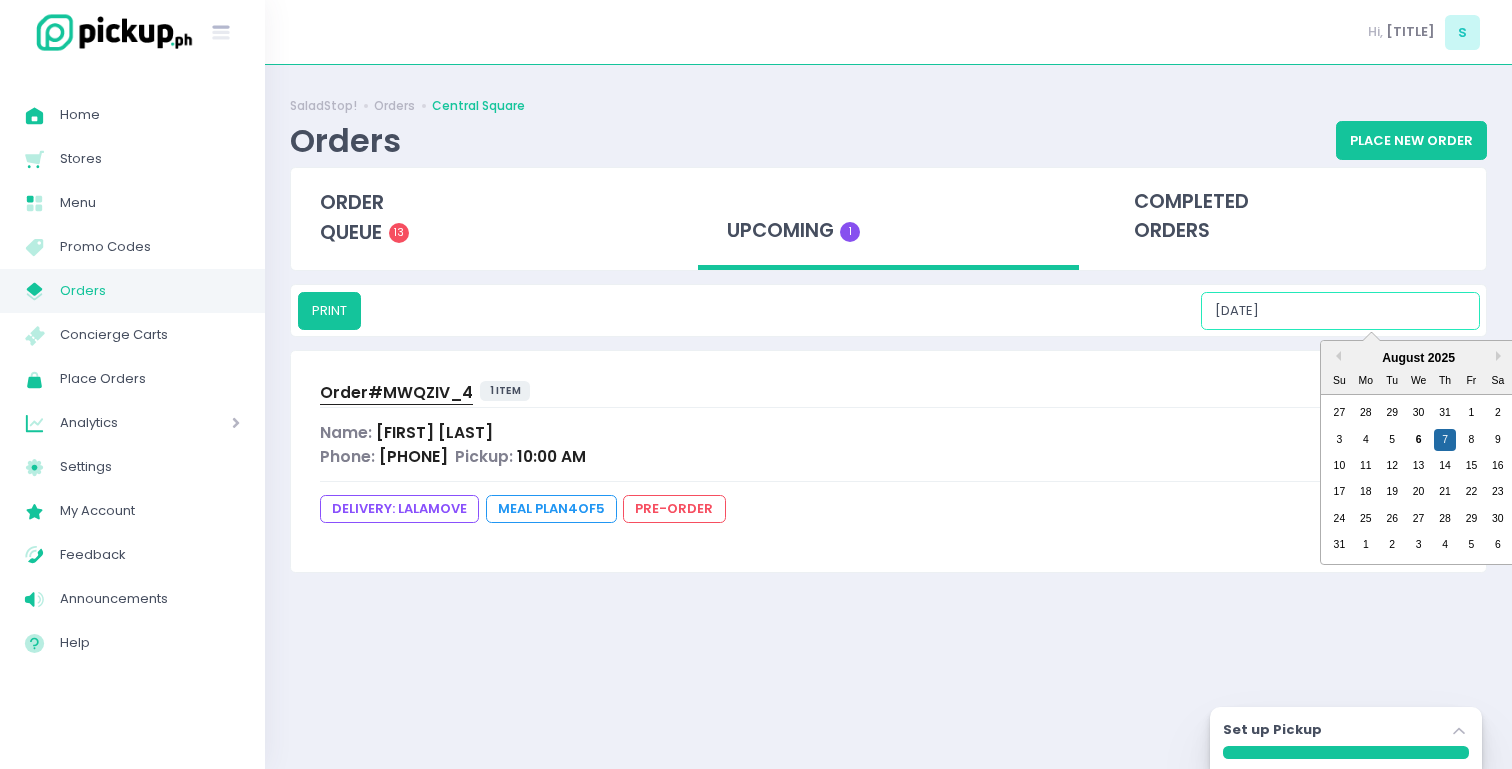 click on "[DATE]" at bounding box center (1340, 311) 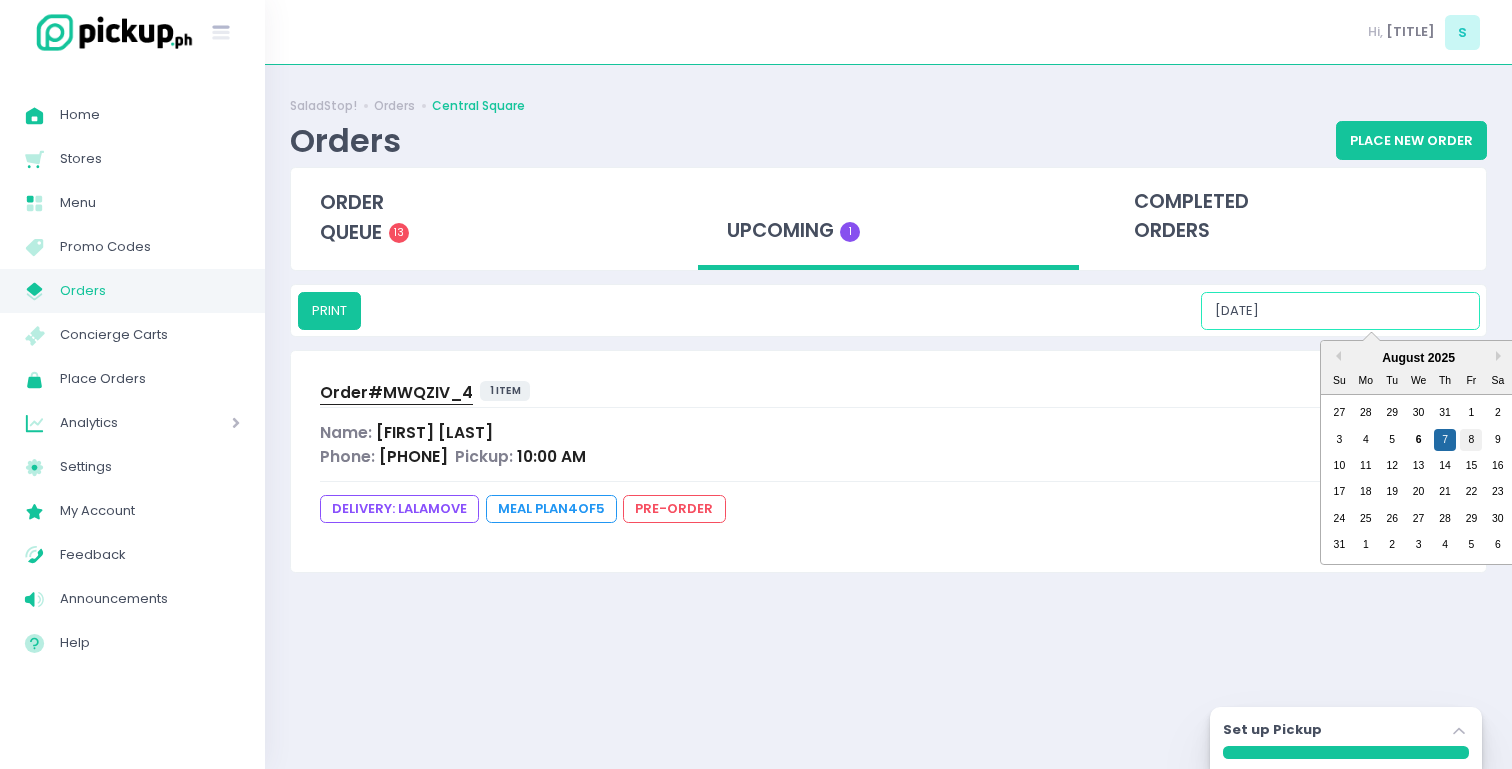 click on "8" at bounding box center [1471, 440] 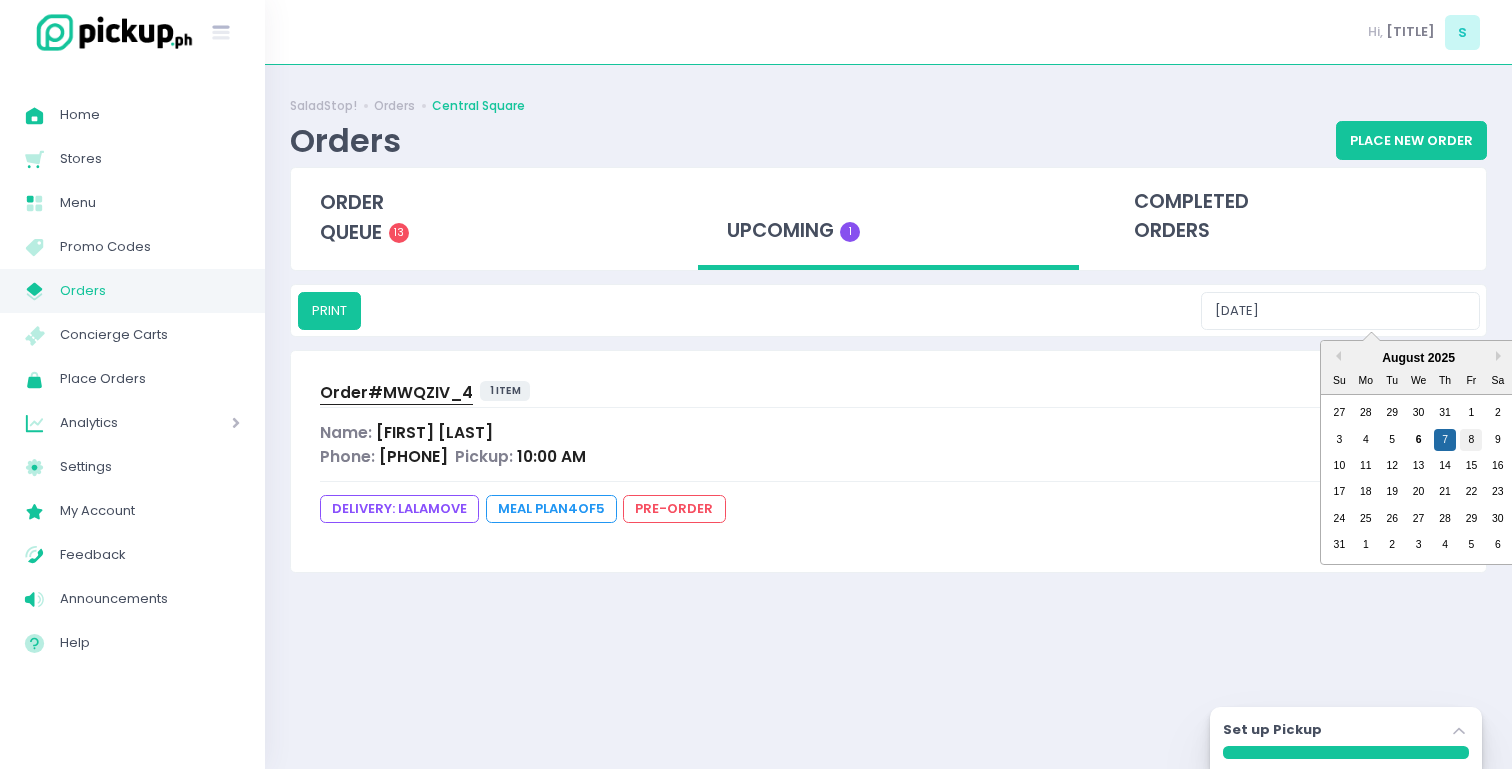 type on "[DATE]" 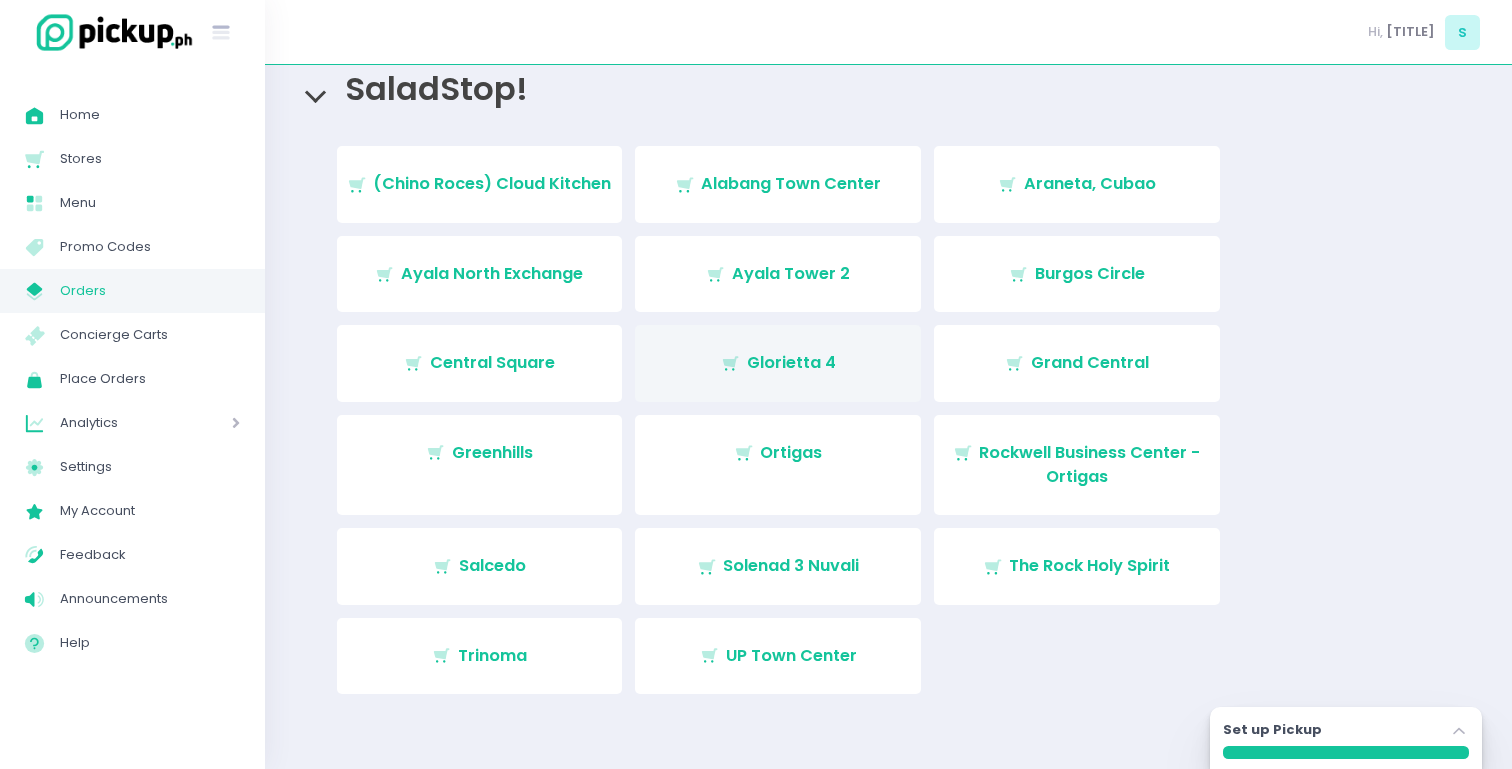 scroll, scrollTop: 138, scrollLeft: 0, axis: vertical 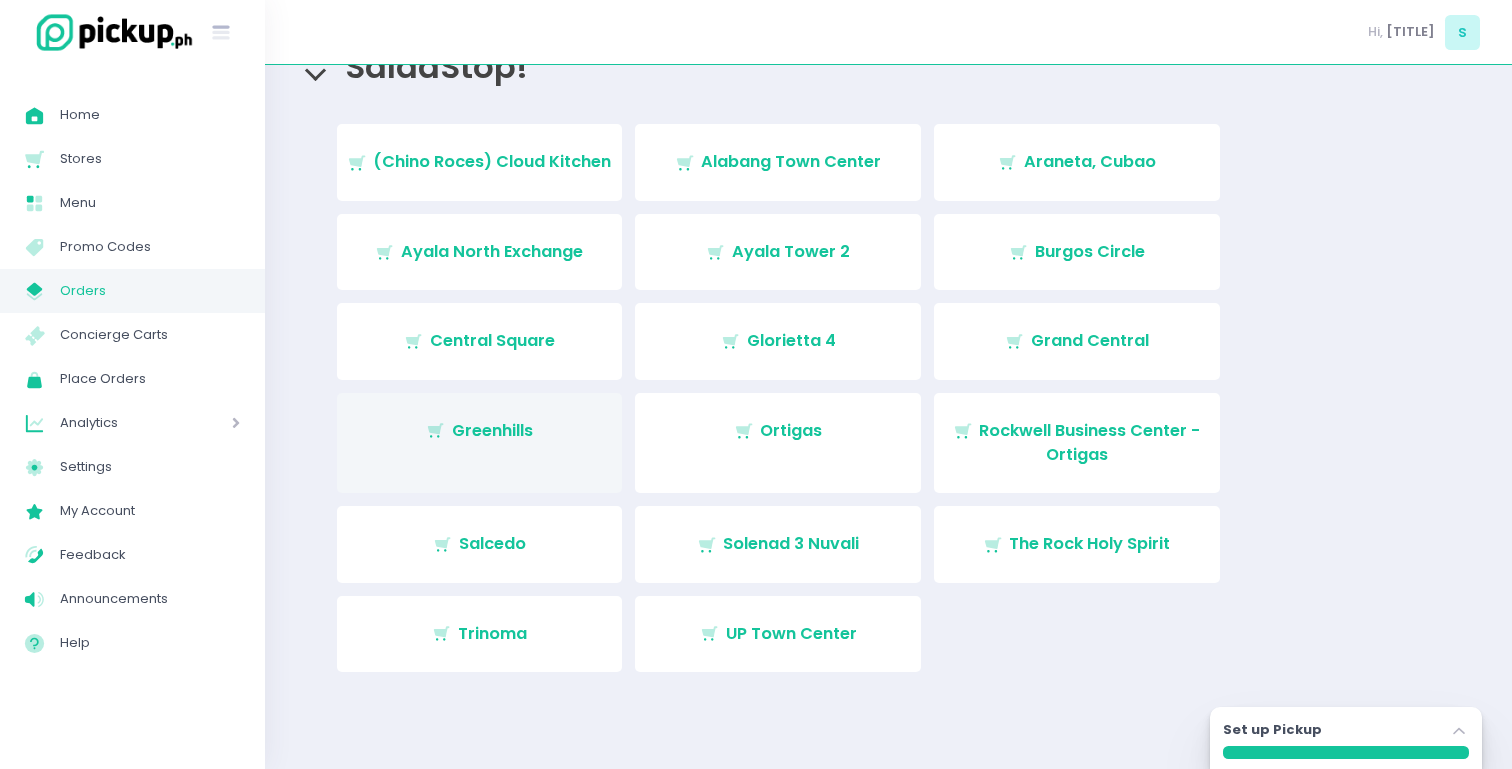 click on "Stockholm-icons / Shopping / Cart1 Created with Sketch. [LOCATION]" at bounding box center [480, 443] 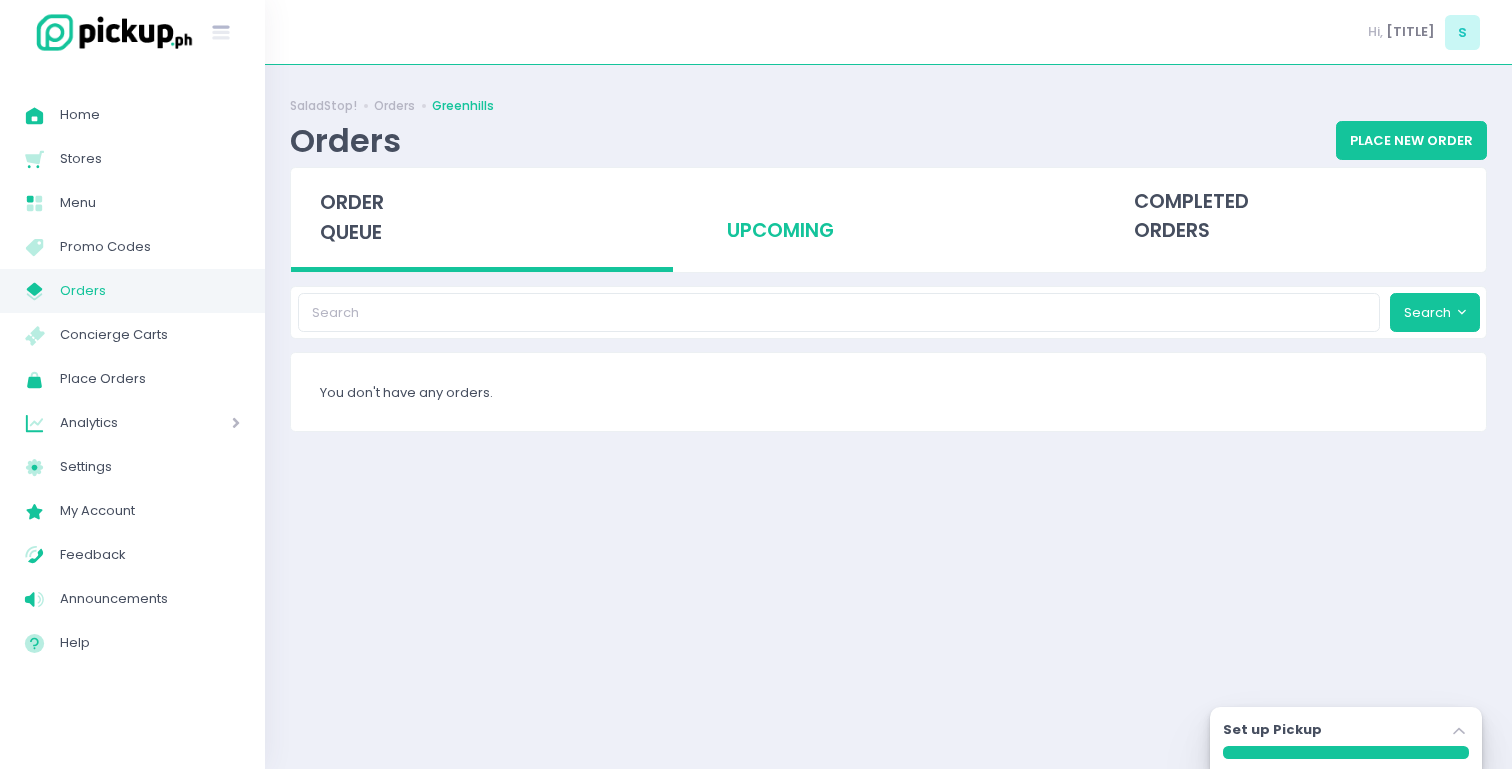 click on "upcoming" at bounding box center [889, 217] 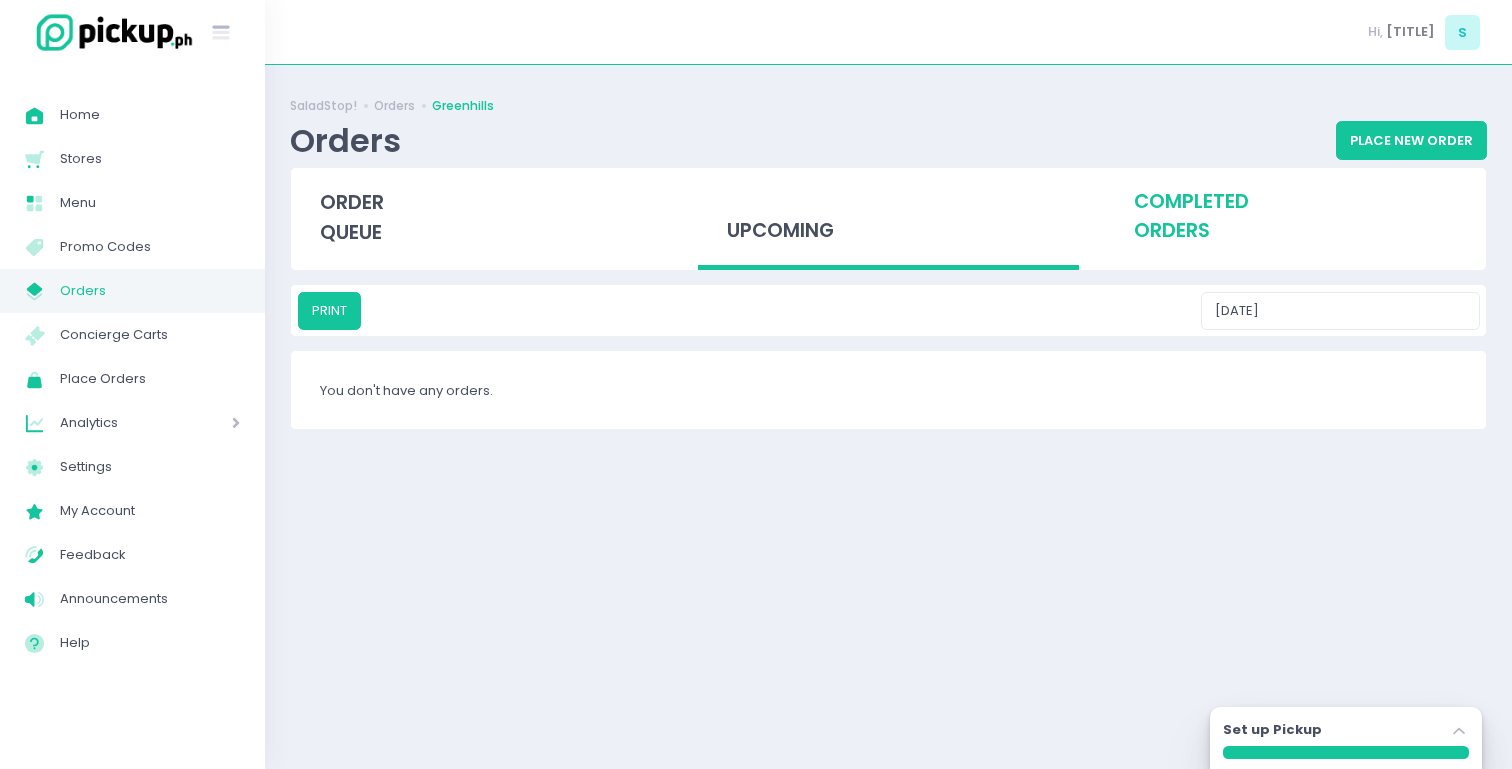 click on "completed  orders" at bounding box center (1295, 217) 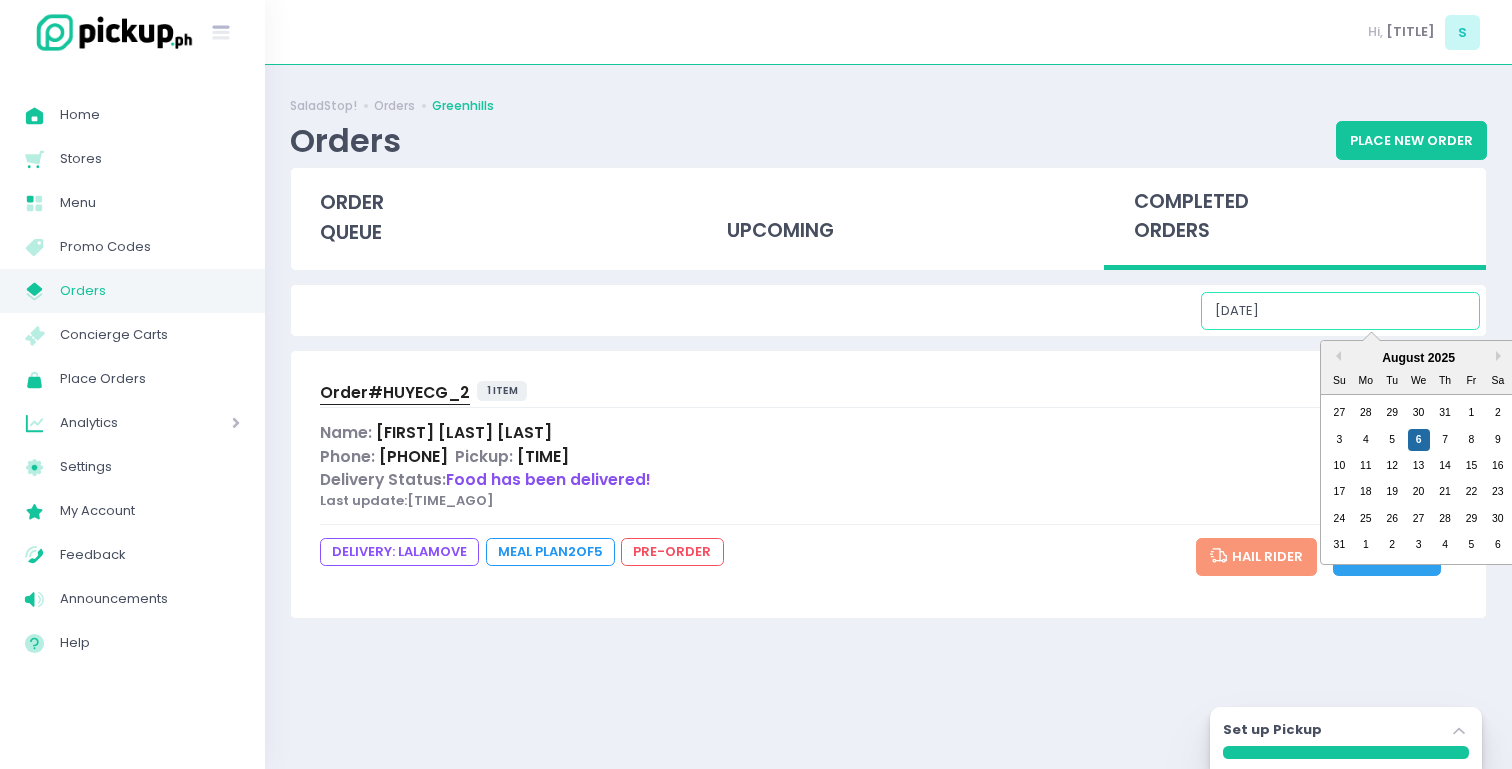 click on "[DATE]" at bounding box center (1340, 311) 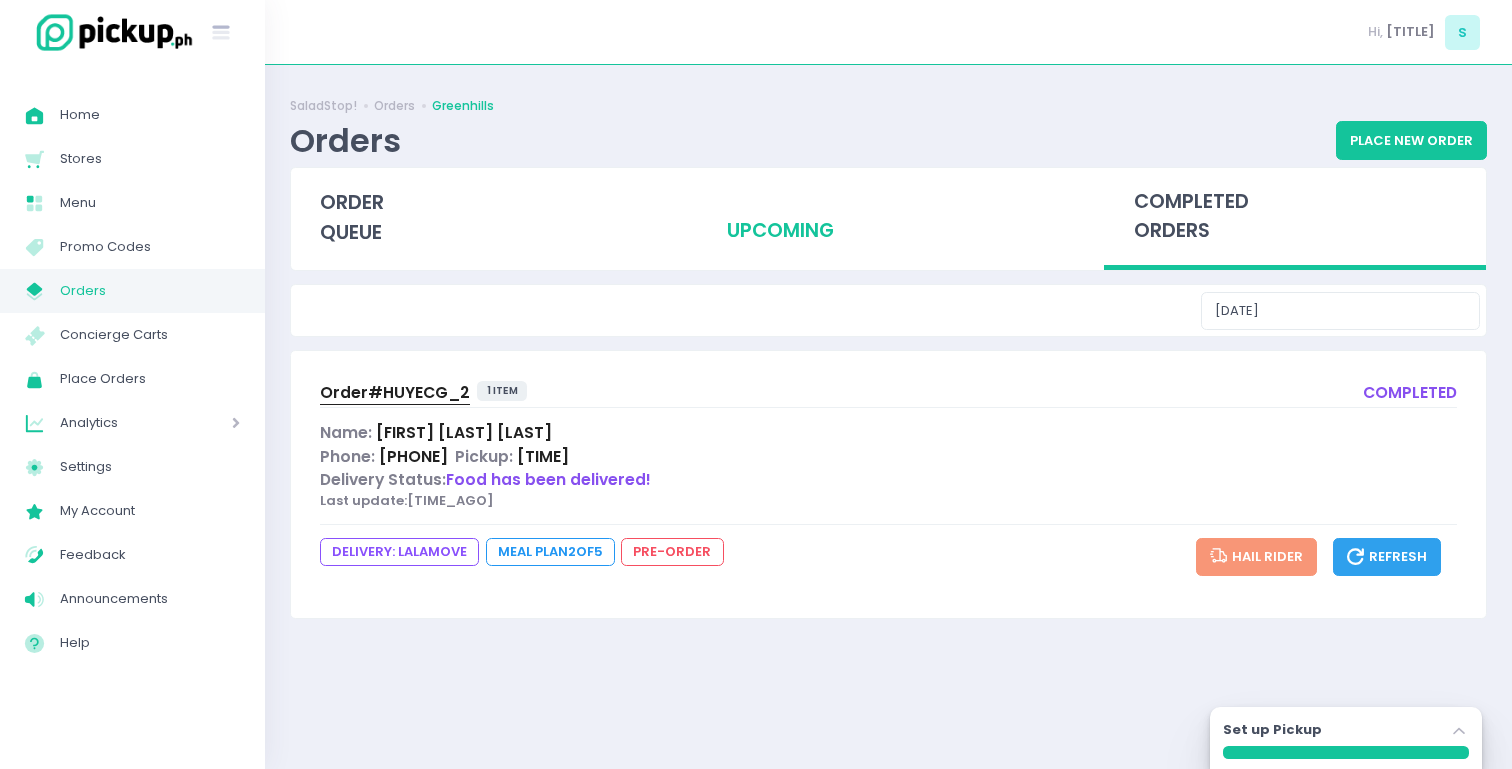 click on "upcoming" at bounding box center (889, 217) 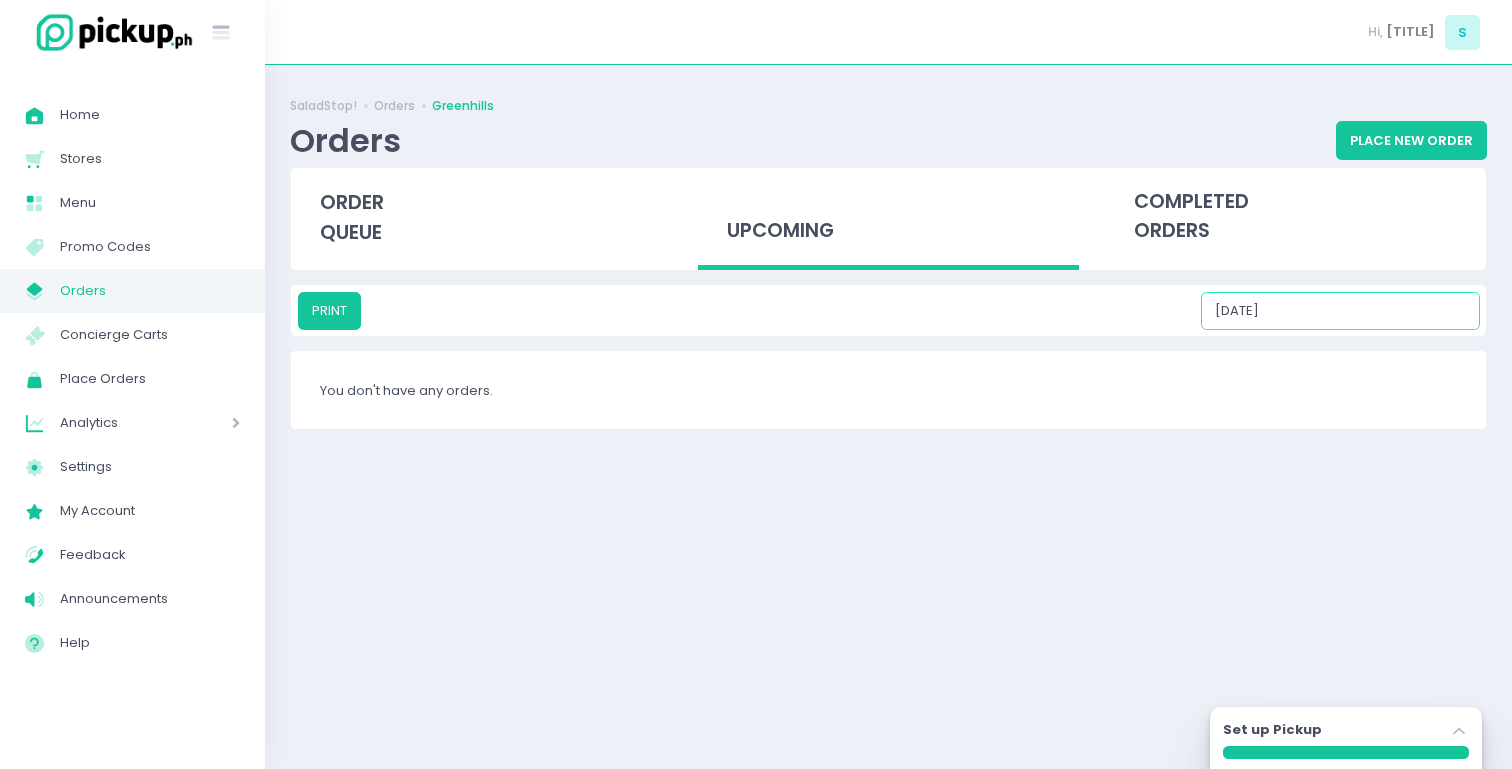 click on "[DATE]" at bounding box center [1340, 311] 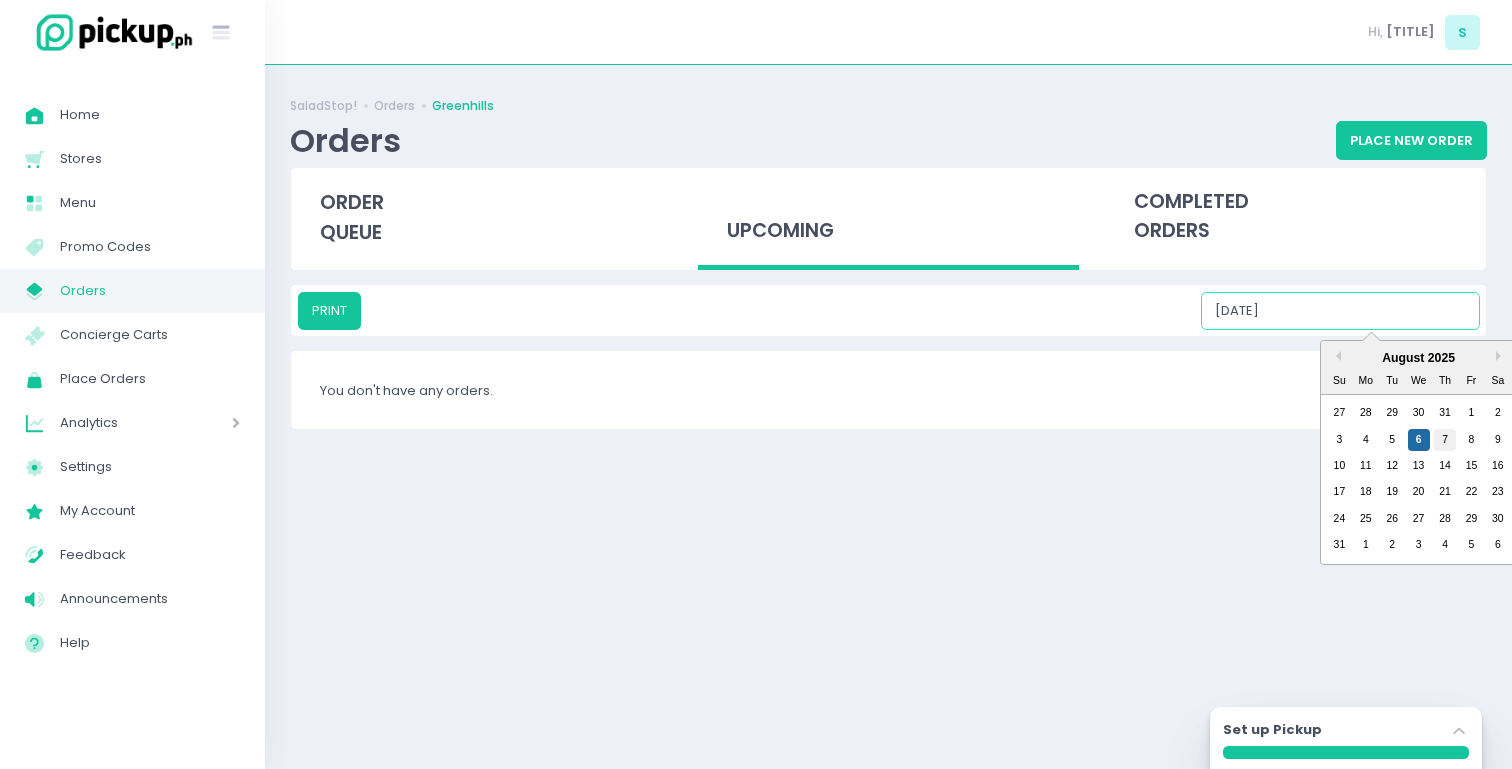 click on "7" at bounding box center (1445, 440) 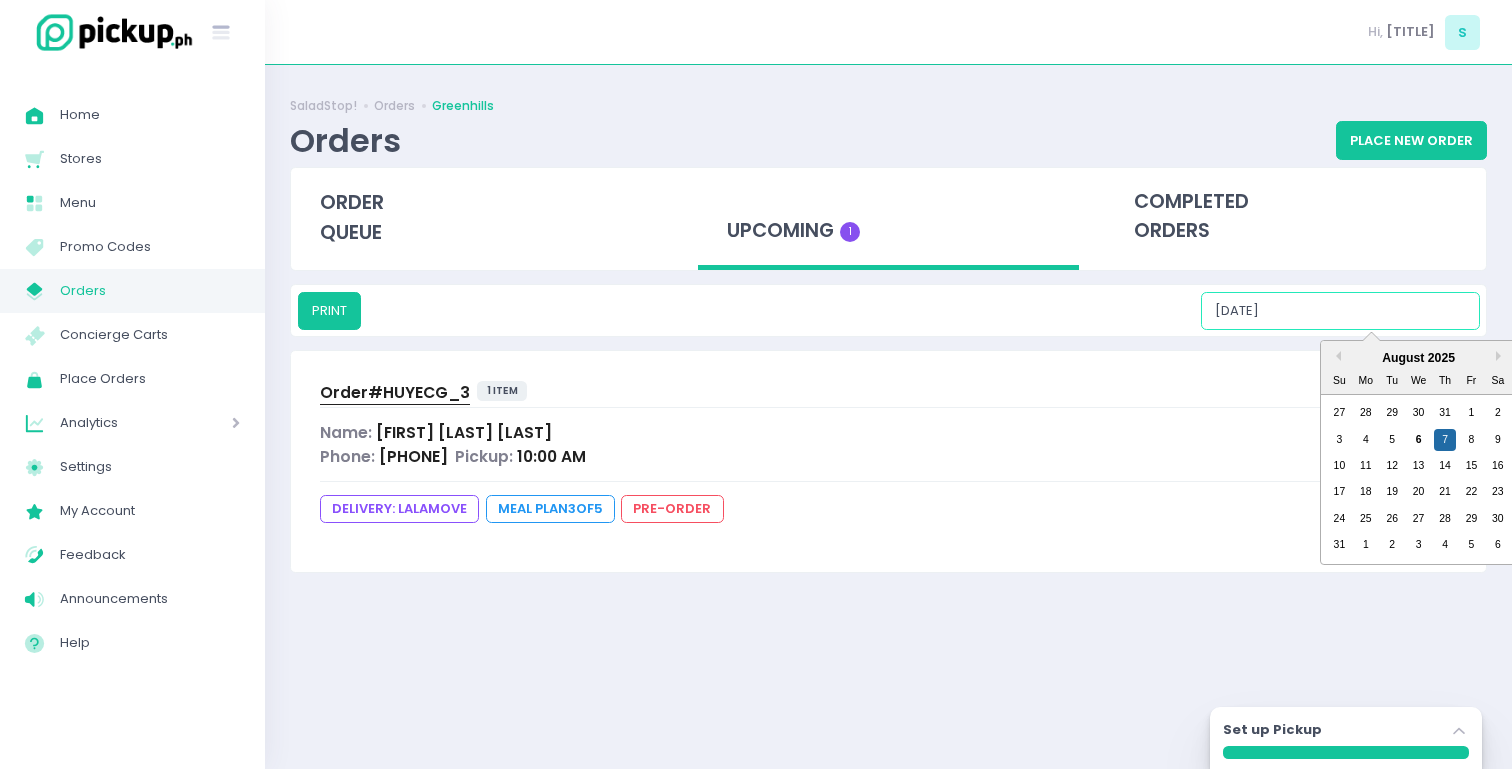 click on "[DATE]" at bounding box center (1340, 311) 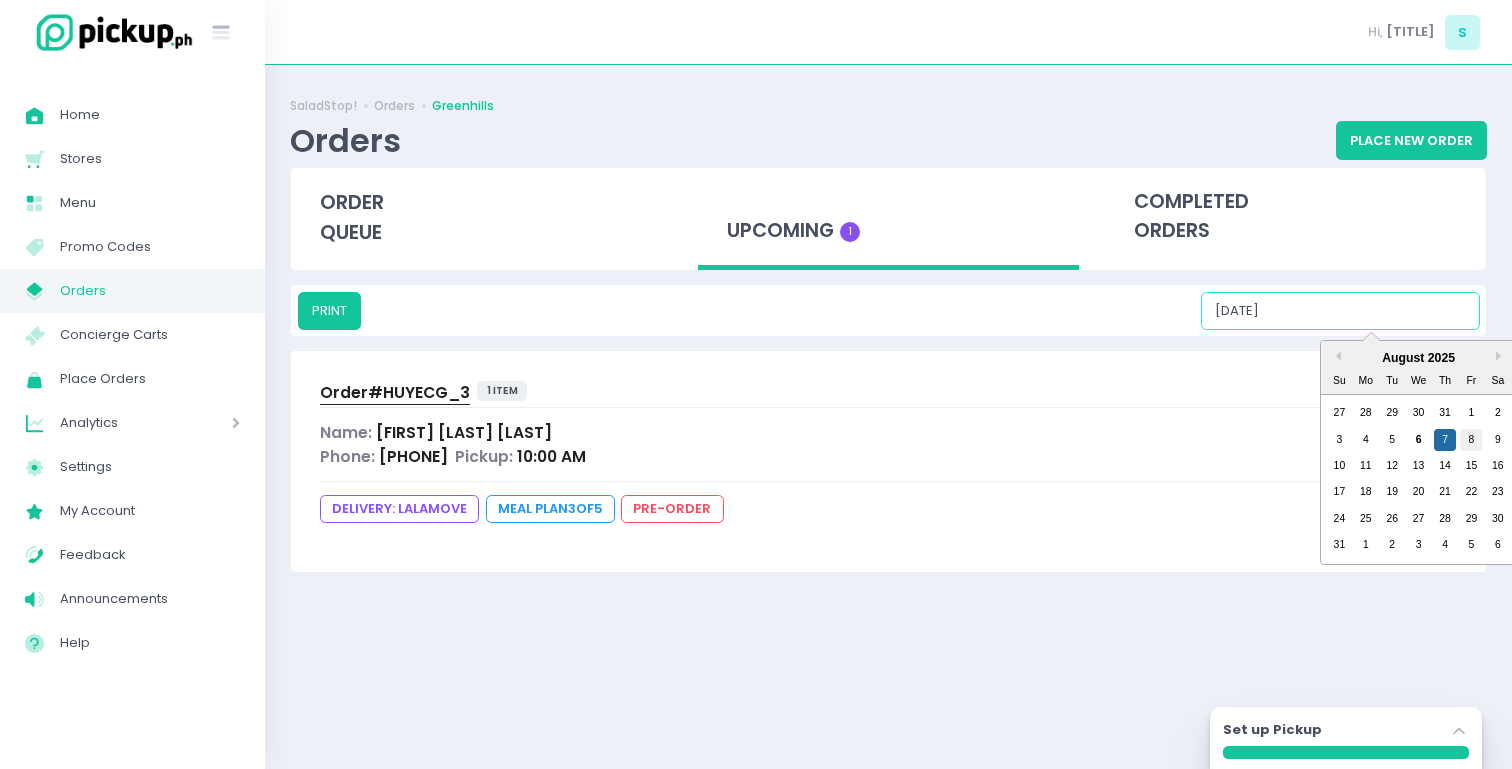 click on "8" at bounding box center (1471, 440) 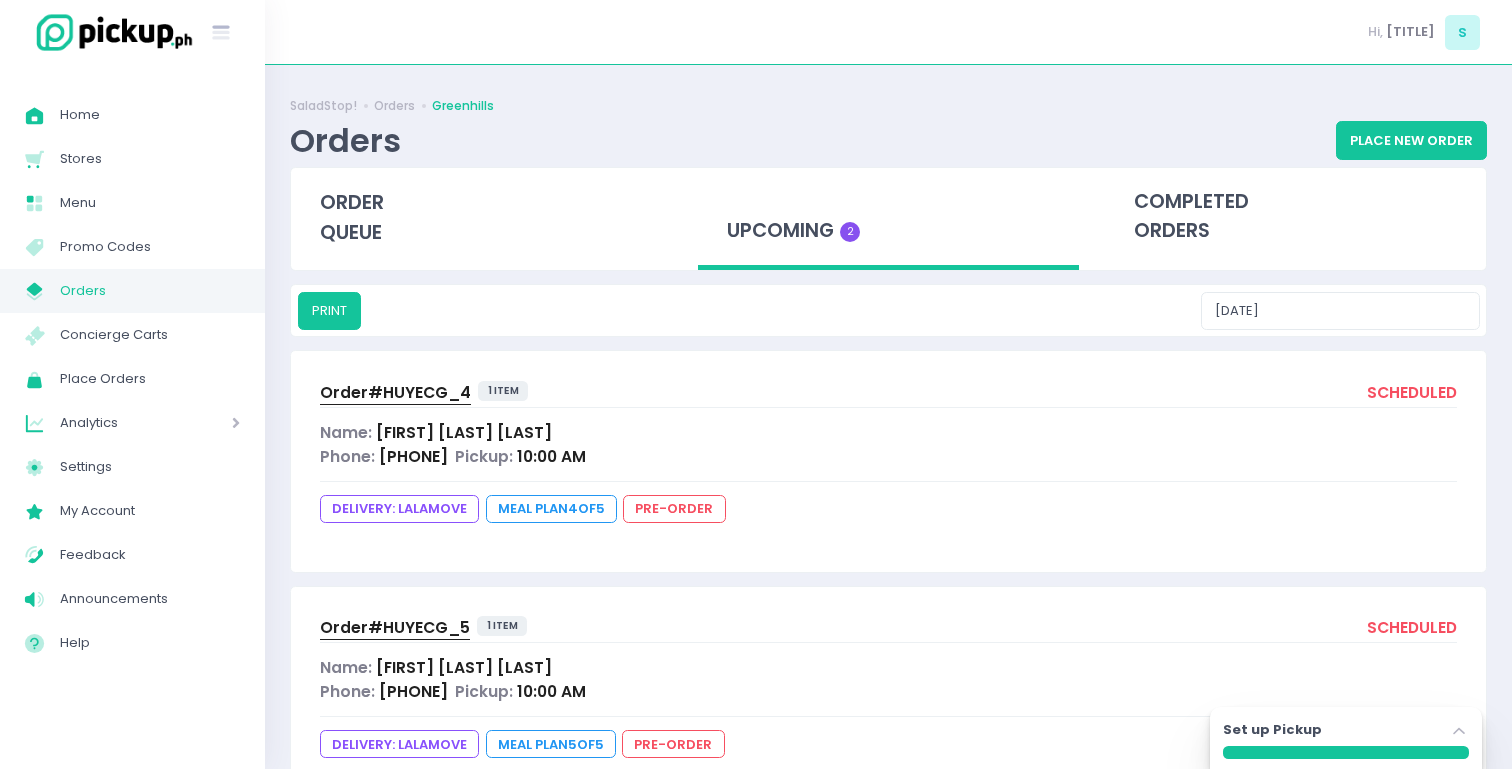 scroll, scrollTop: 70, scrollLeft: 0, axis: vertical 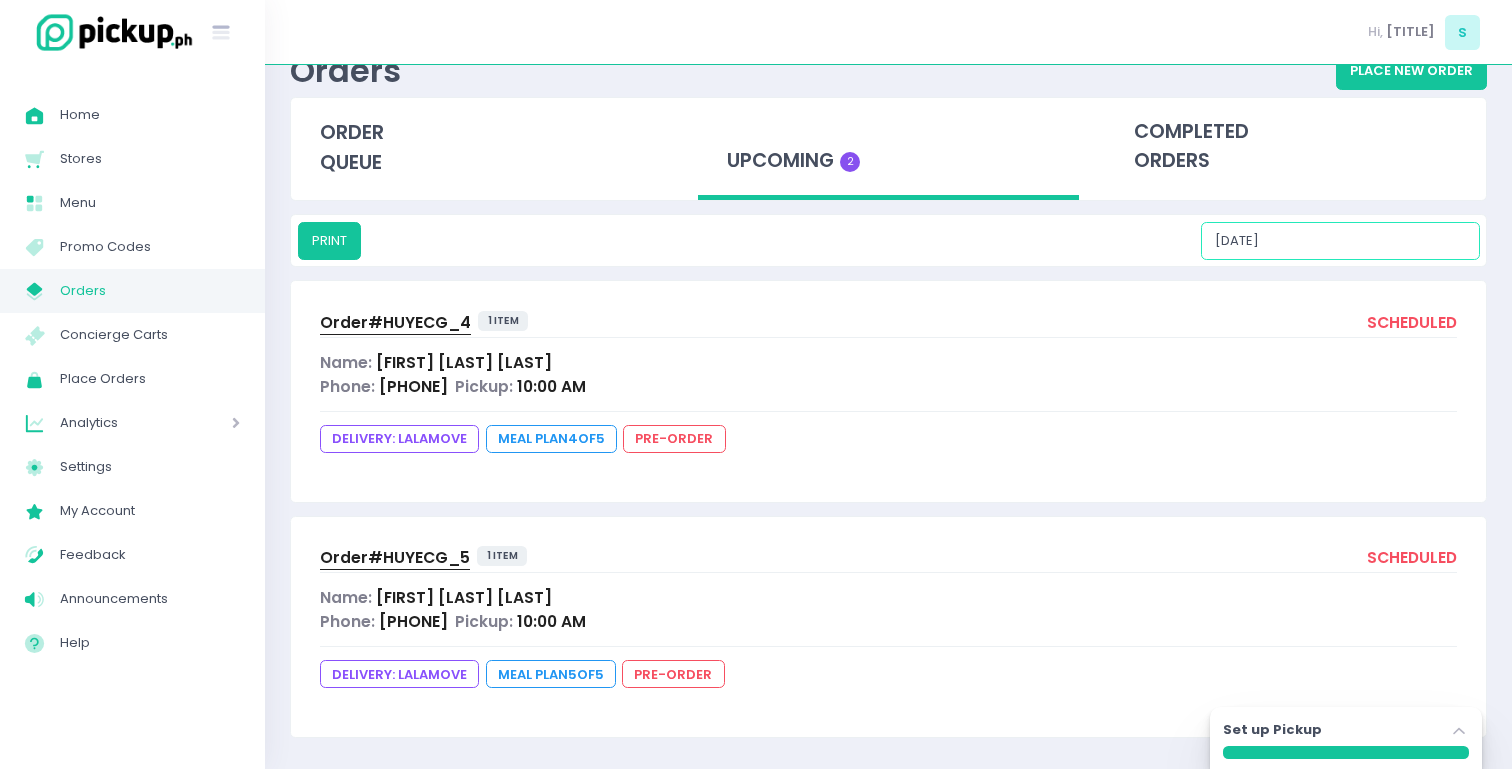 click on "[DATE]" at bounding box center [1340, 241] 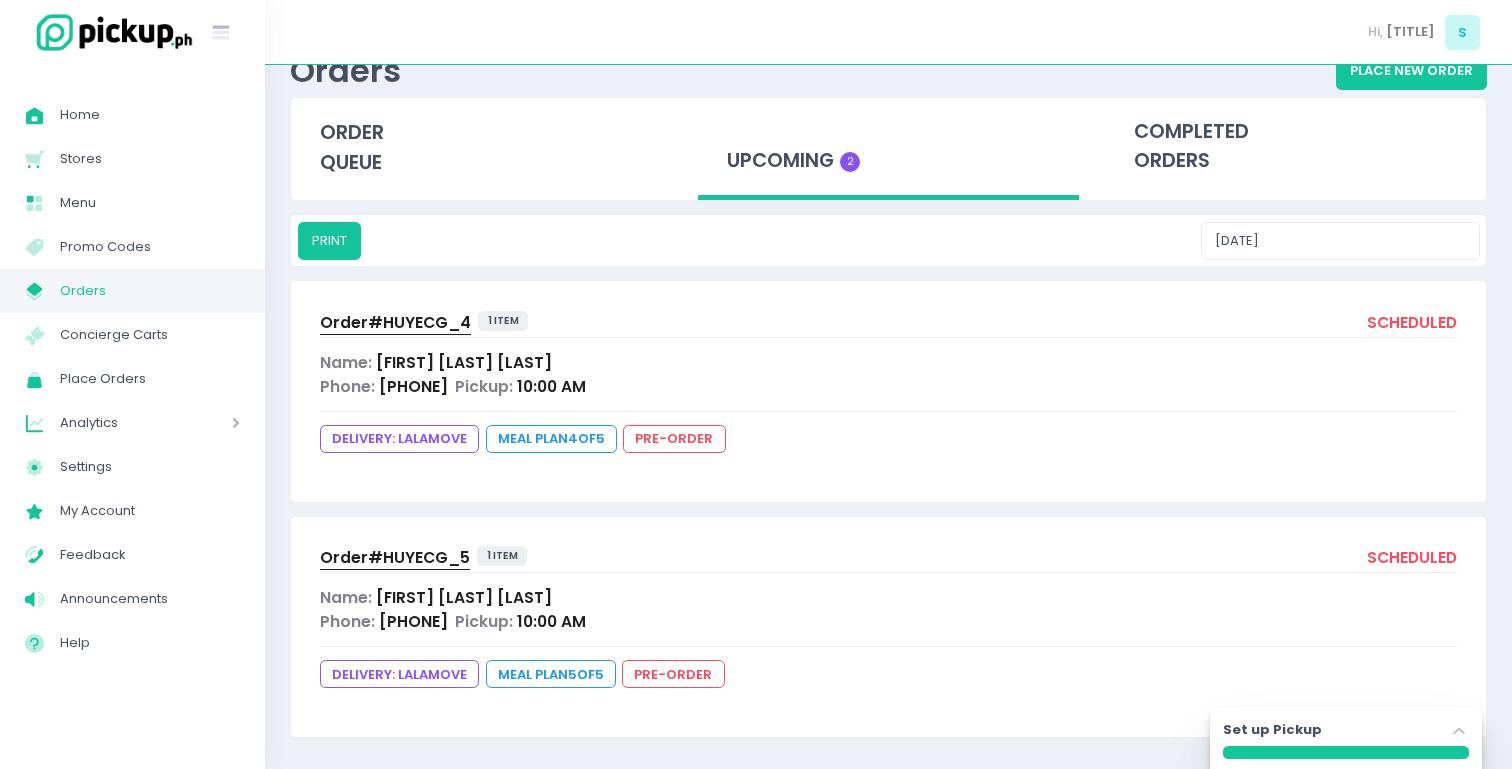 click on "completed  orders" at bounding box center (1295, 149) 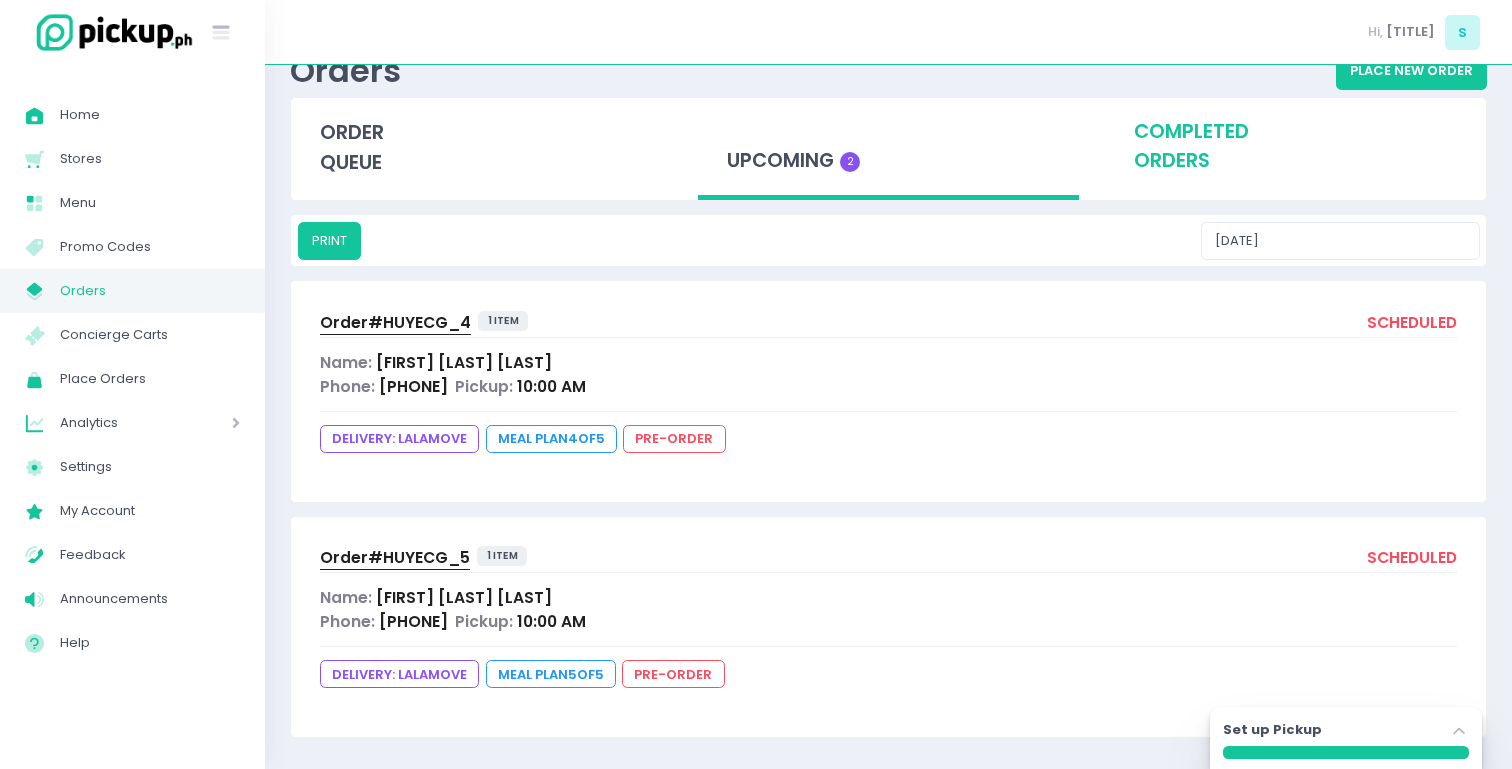 click on "completed  orders" at bounding box center [1295, 147] 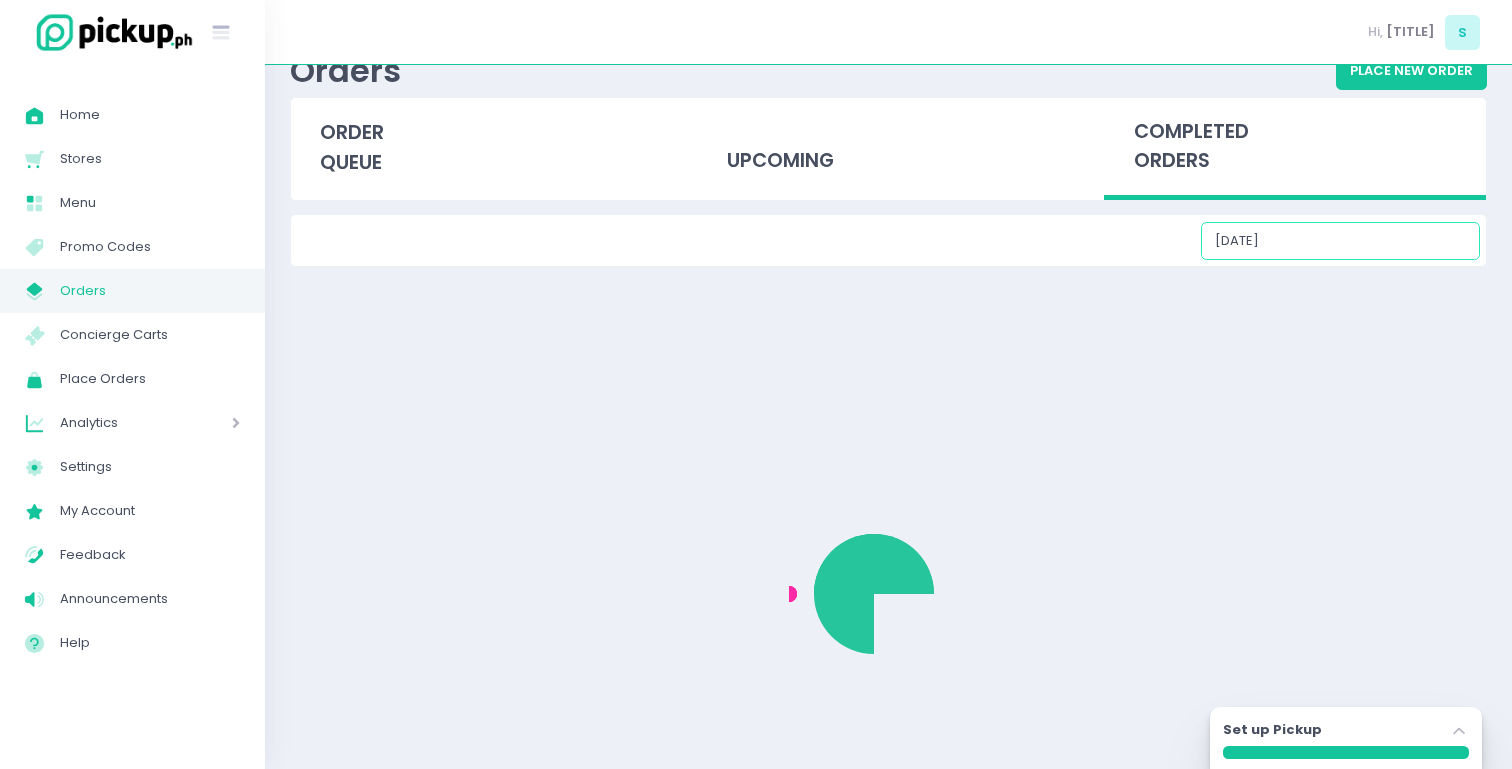 click on "[DATE]" at bounding box center [1340, 241] 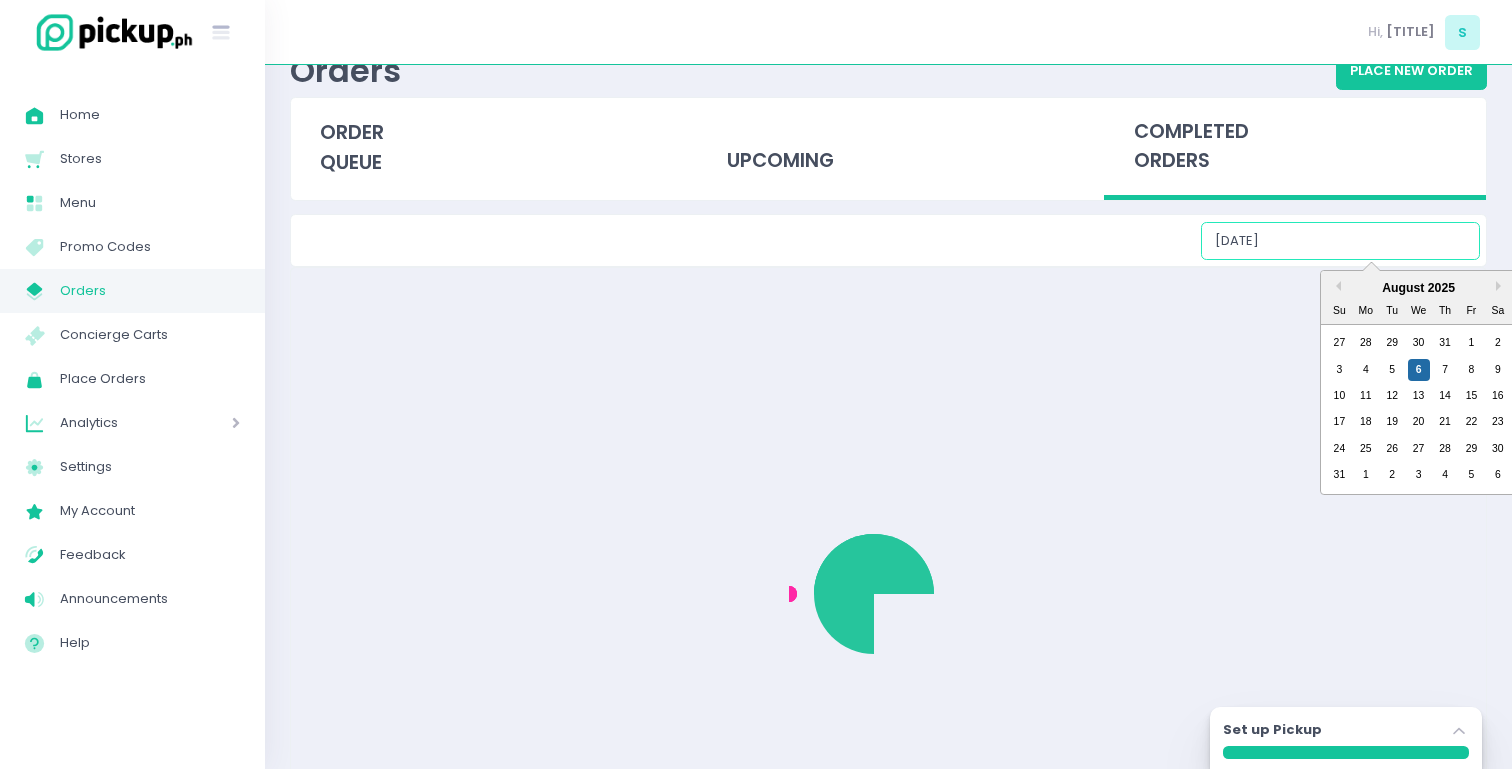 scroll, scrollTop: 0, scrollLeft: 0, axis: both 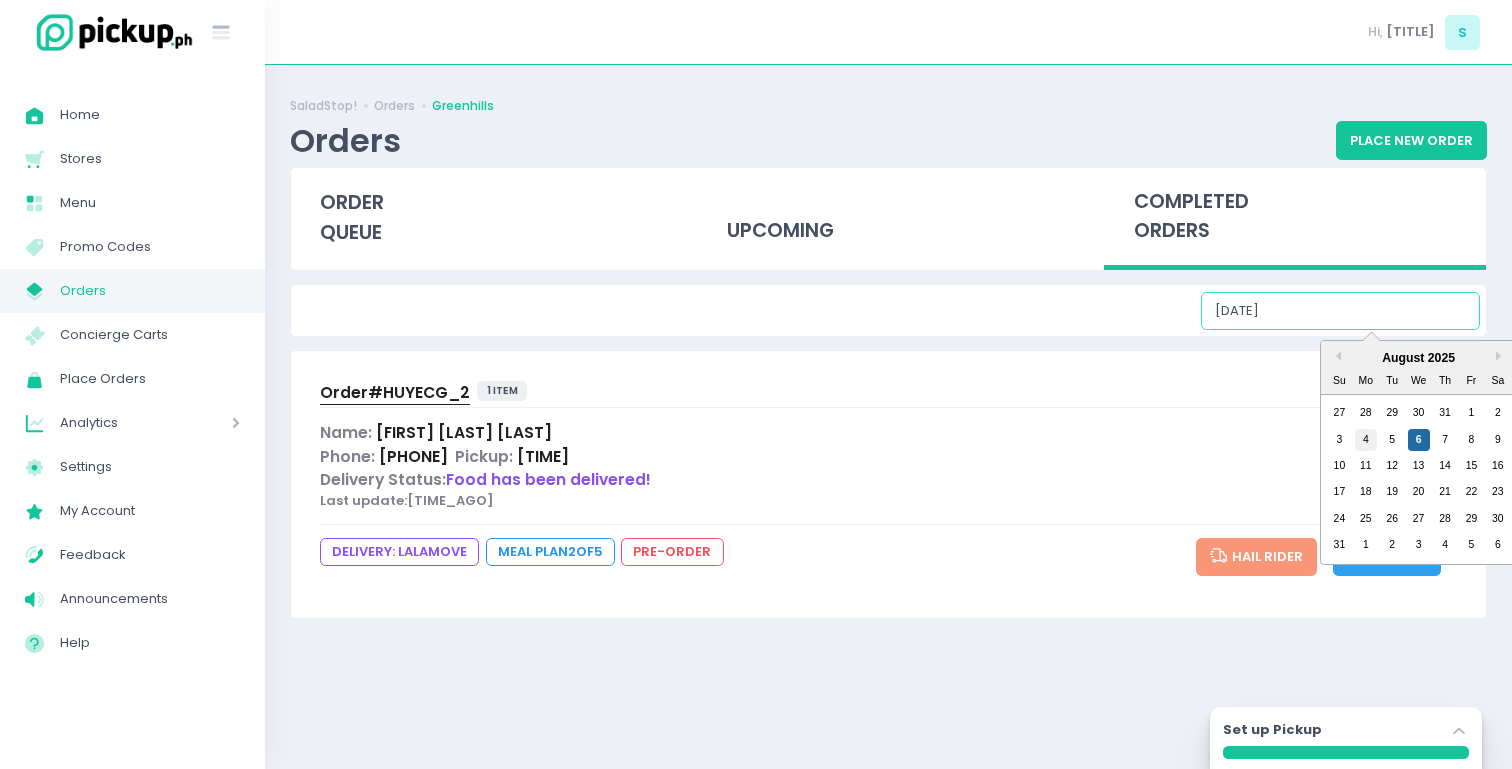 click on "4" at bounding box center [1366, 440] 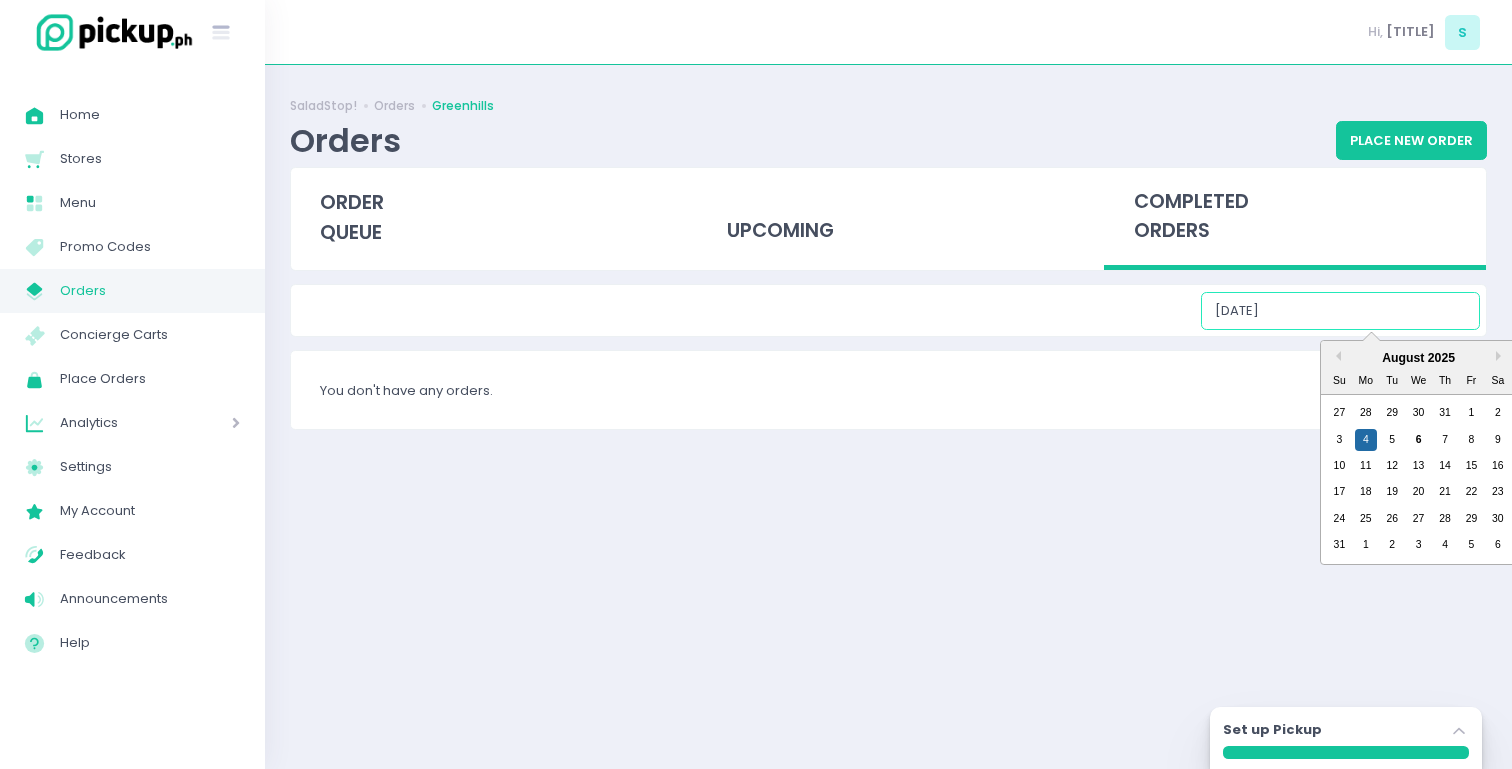 click on "08/04/2025" at bounding box center (1340, 311) 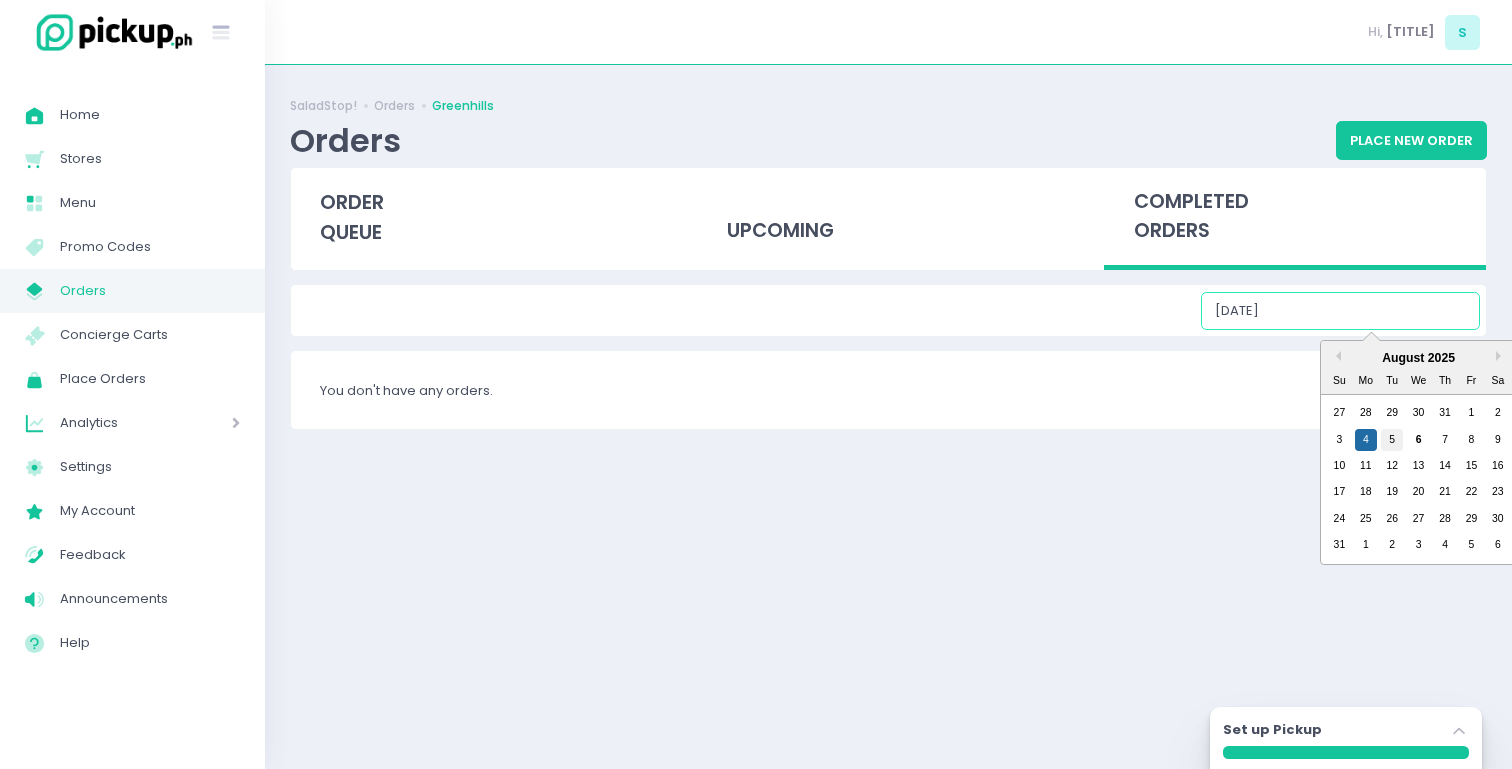 click on "5" at bounding box center [1392, 440] 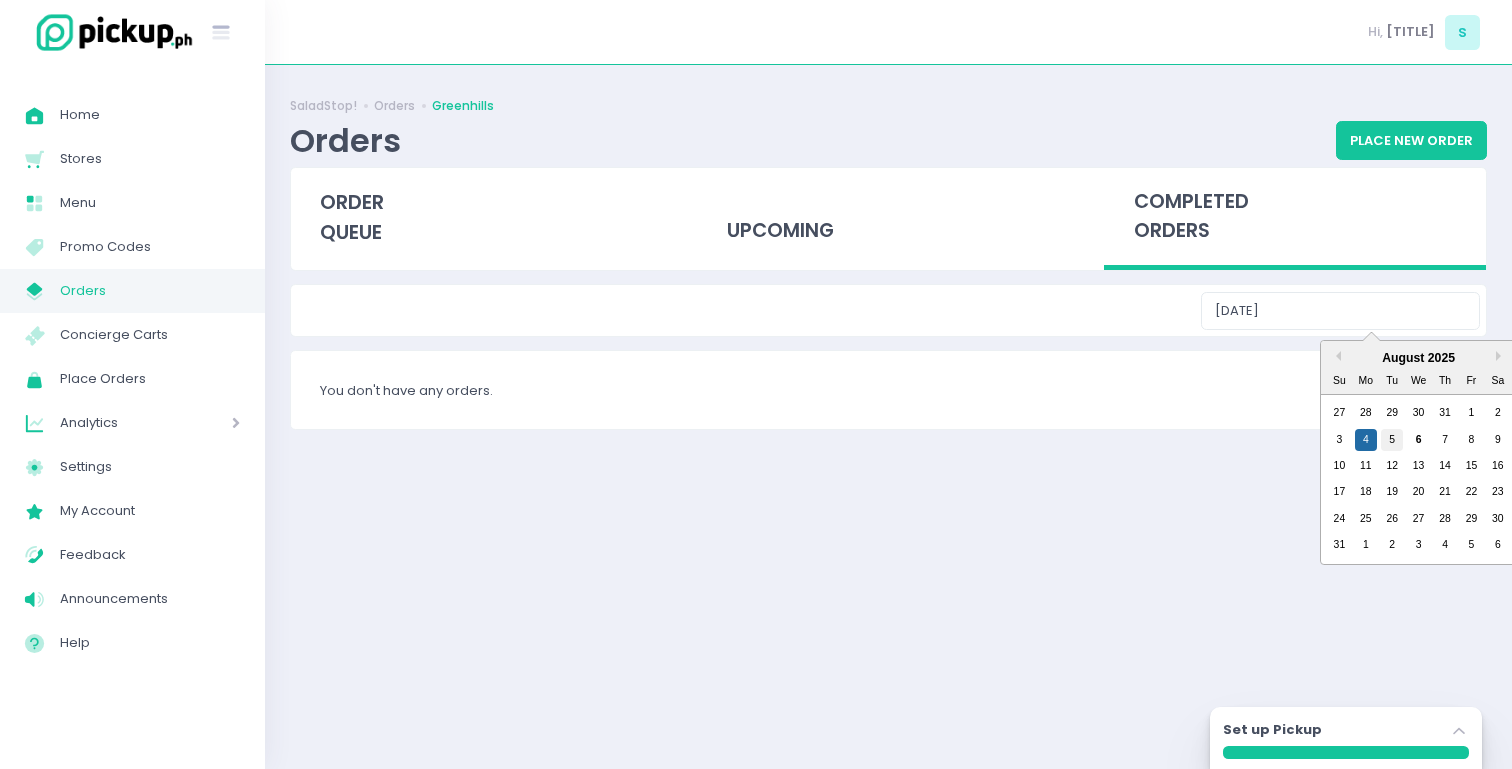 type on "08/05/2025" 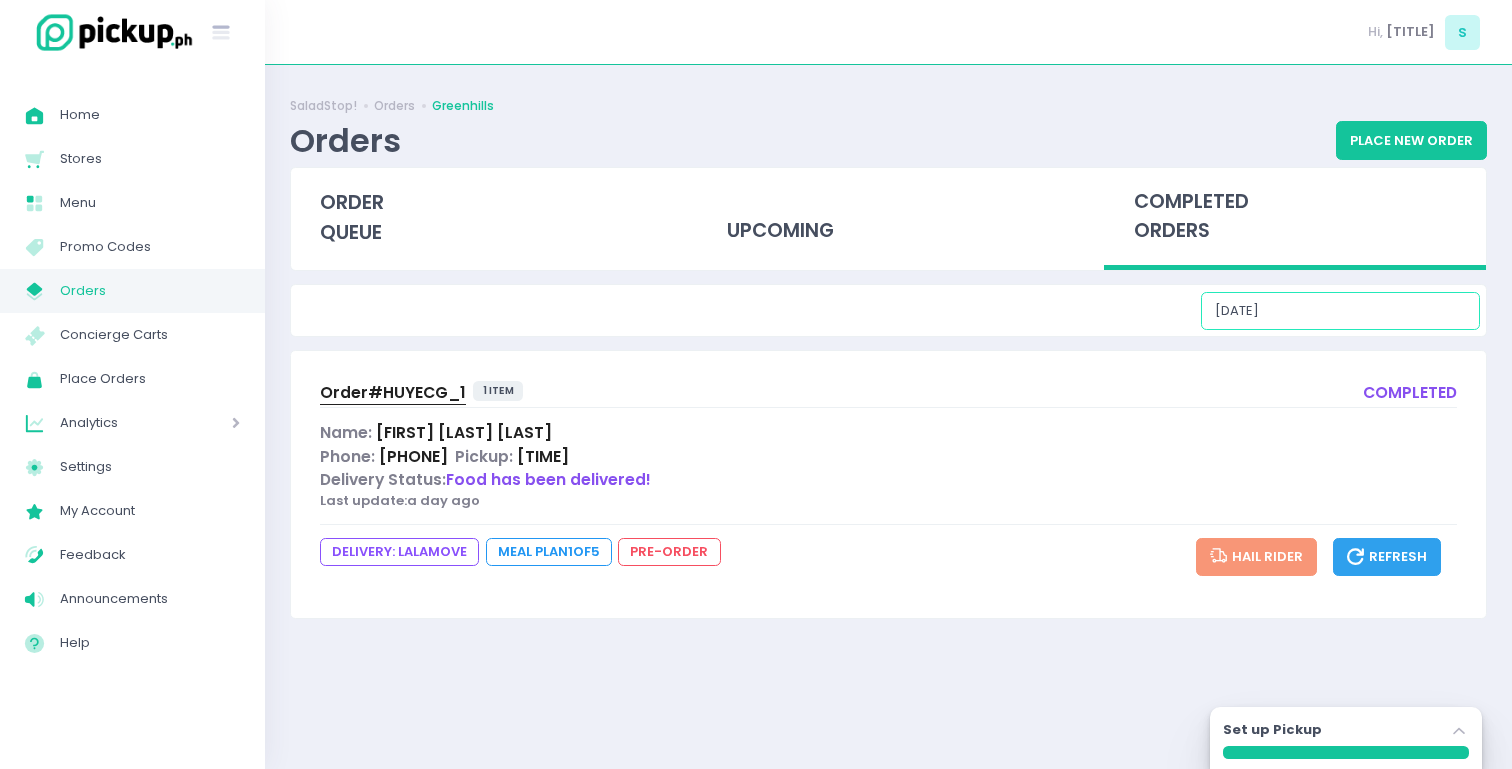 click on "08/05/2025" at bounding box center (1340, 311) 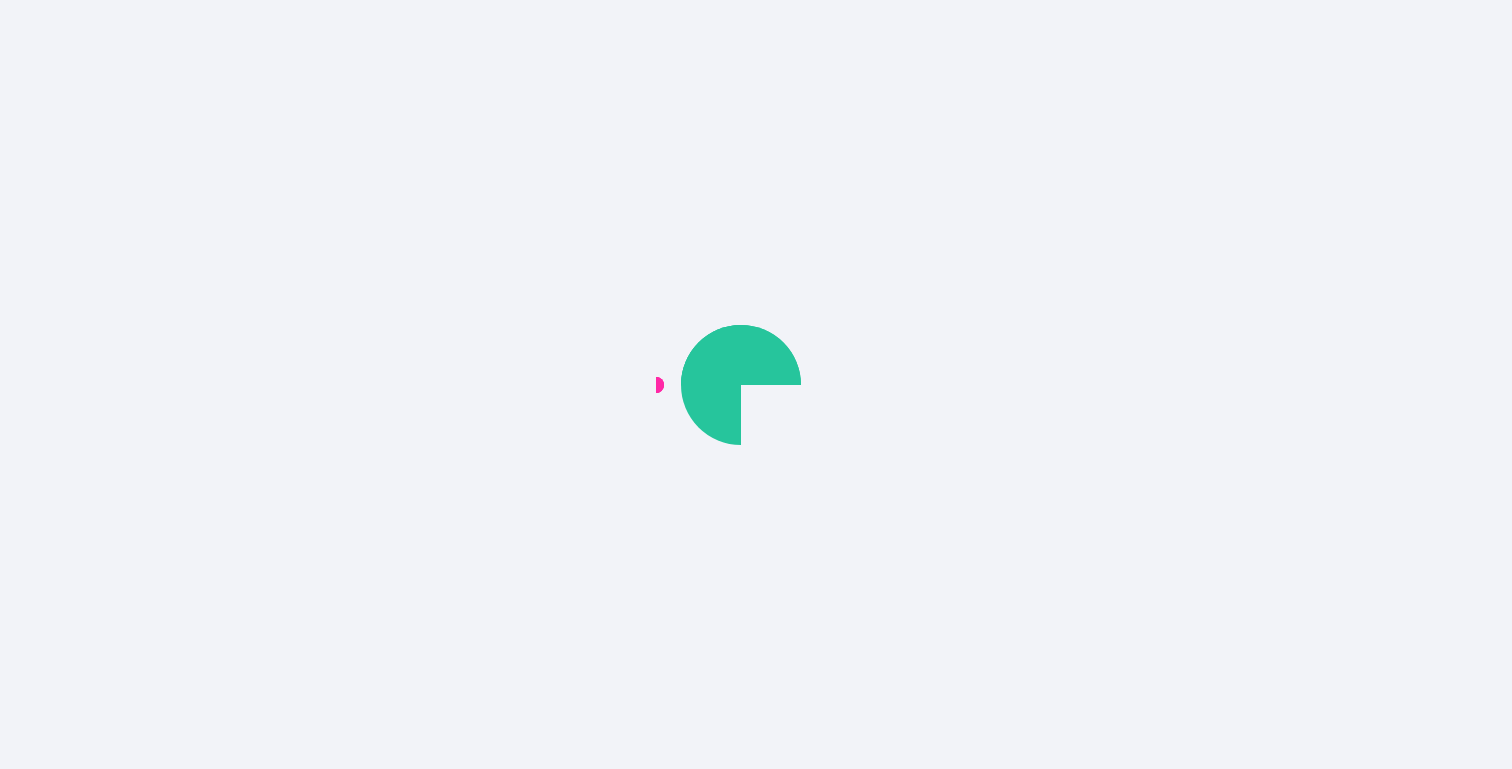 scroll, scrollTop: 0, scrollLeft: 0, axis: both 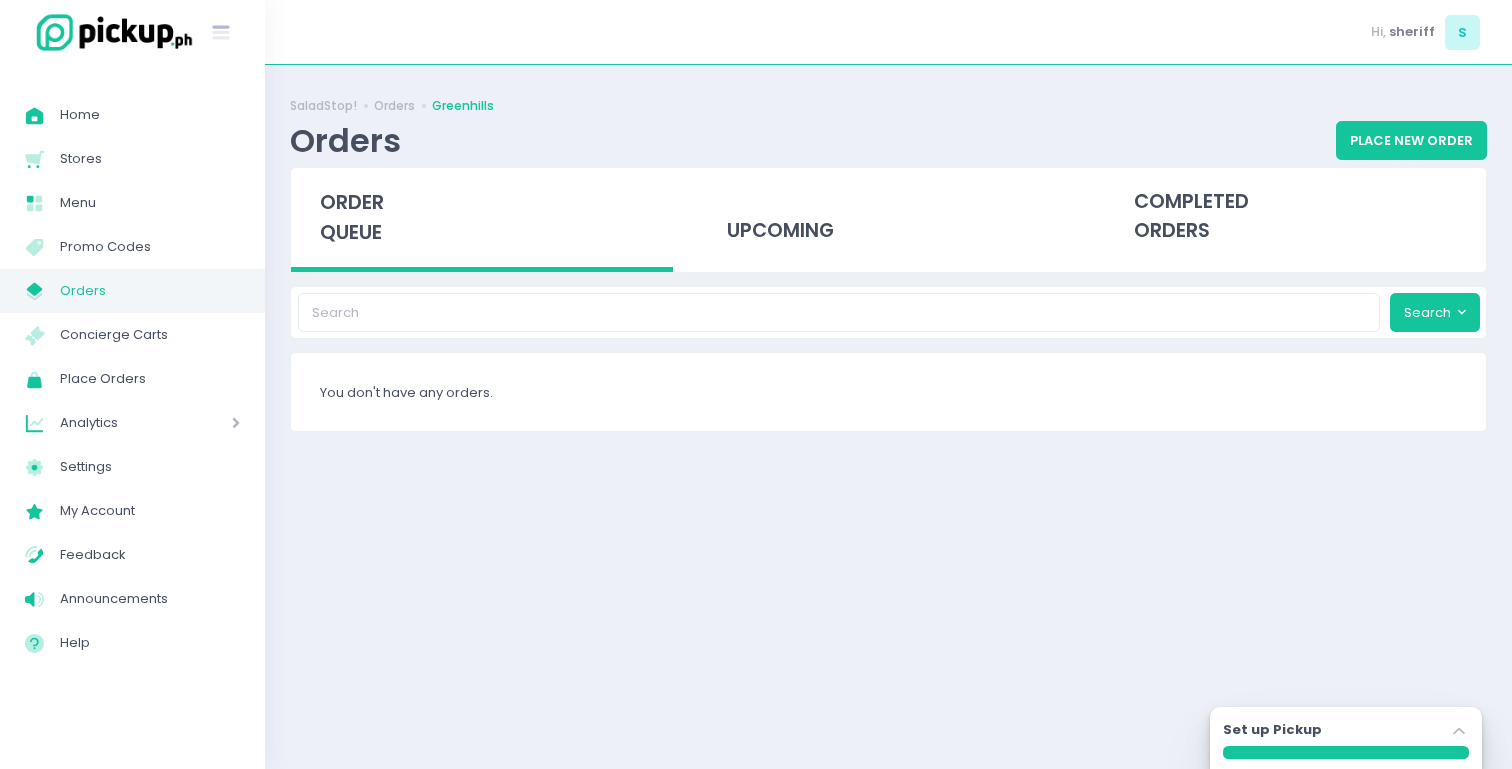 click on "SaladStop! Orders [CITY]   Orders Place New Order" at bounding box center (888, 128) 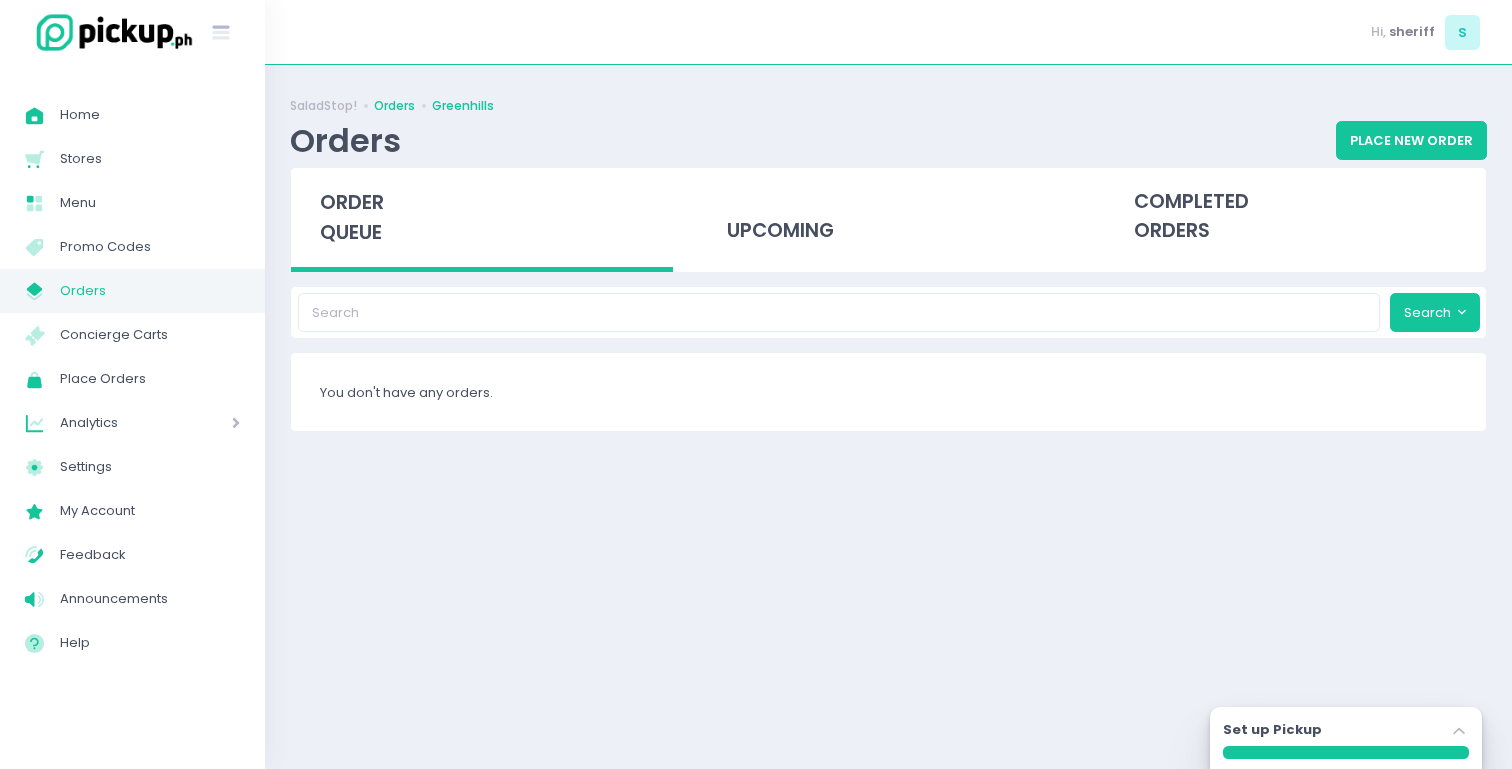 click on "Orders" at bounding box center (394, 106) 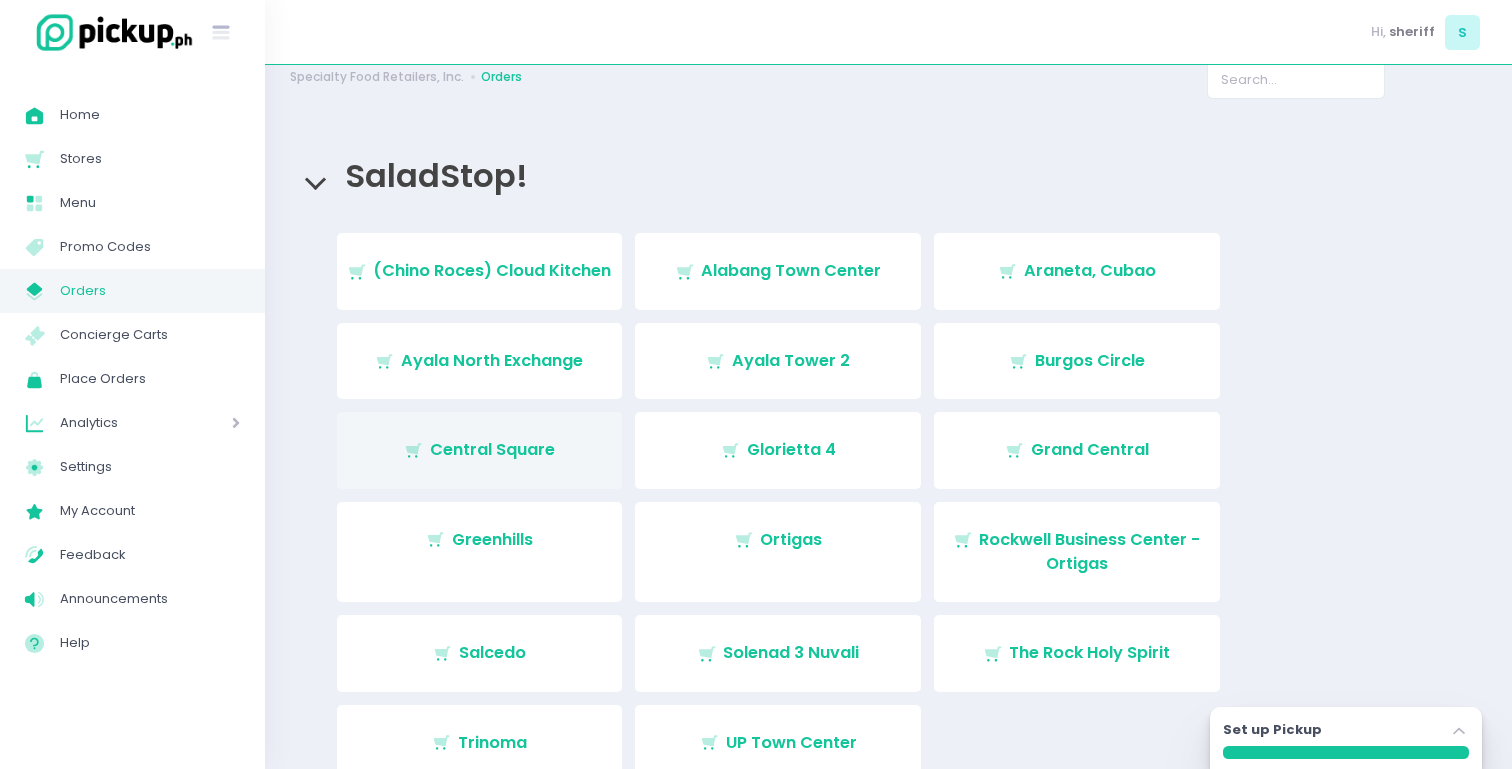 scroll, scrollTop: 82, scrollLeft: 0, axis: vertical 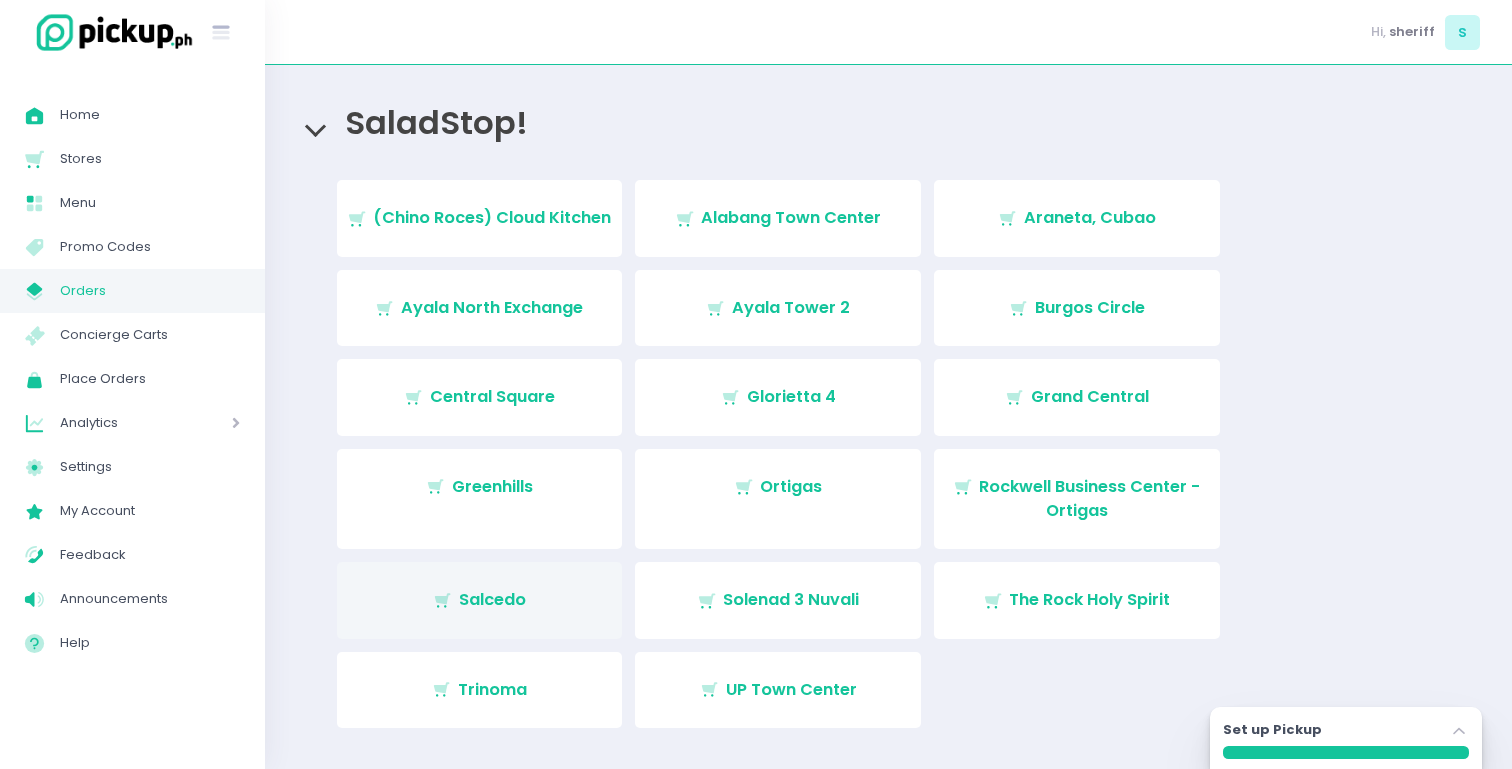 click on "Stockholm-icons / Shopping / Cart1 Created with Sketch. [LOCATION]" at bounding box center [480, 600] 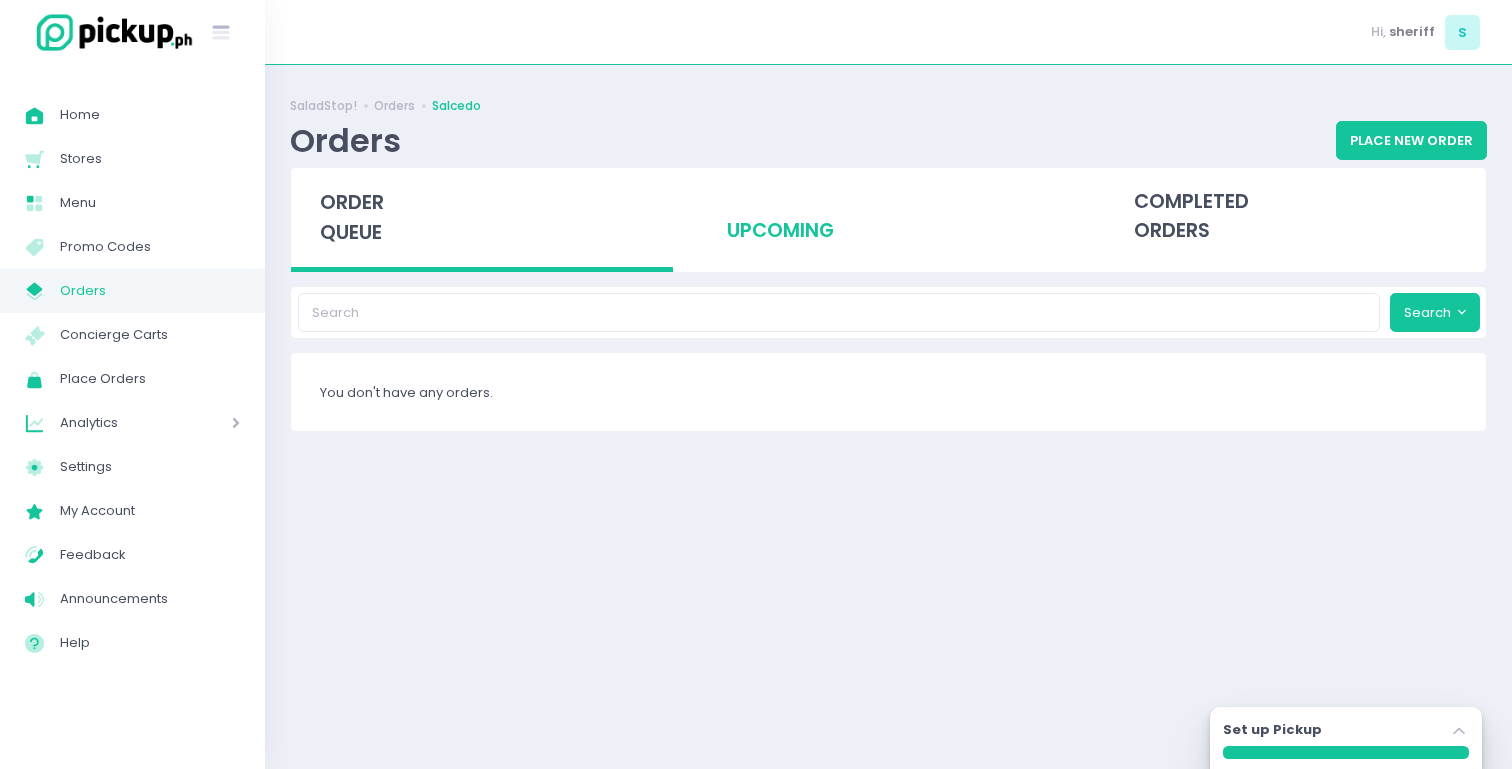 click on "upcoming" at bounding box center [889, 217] 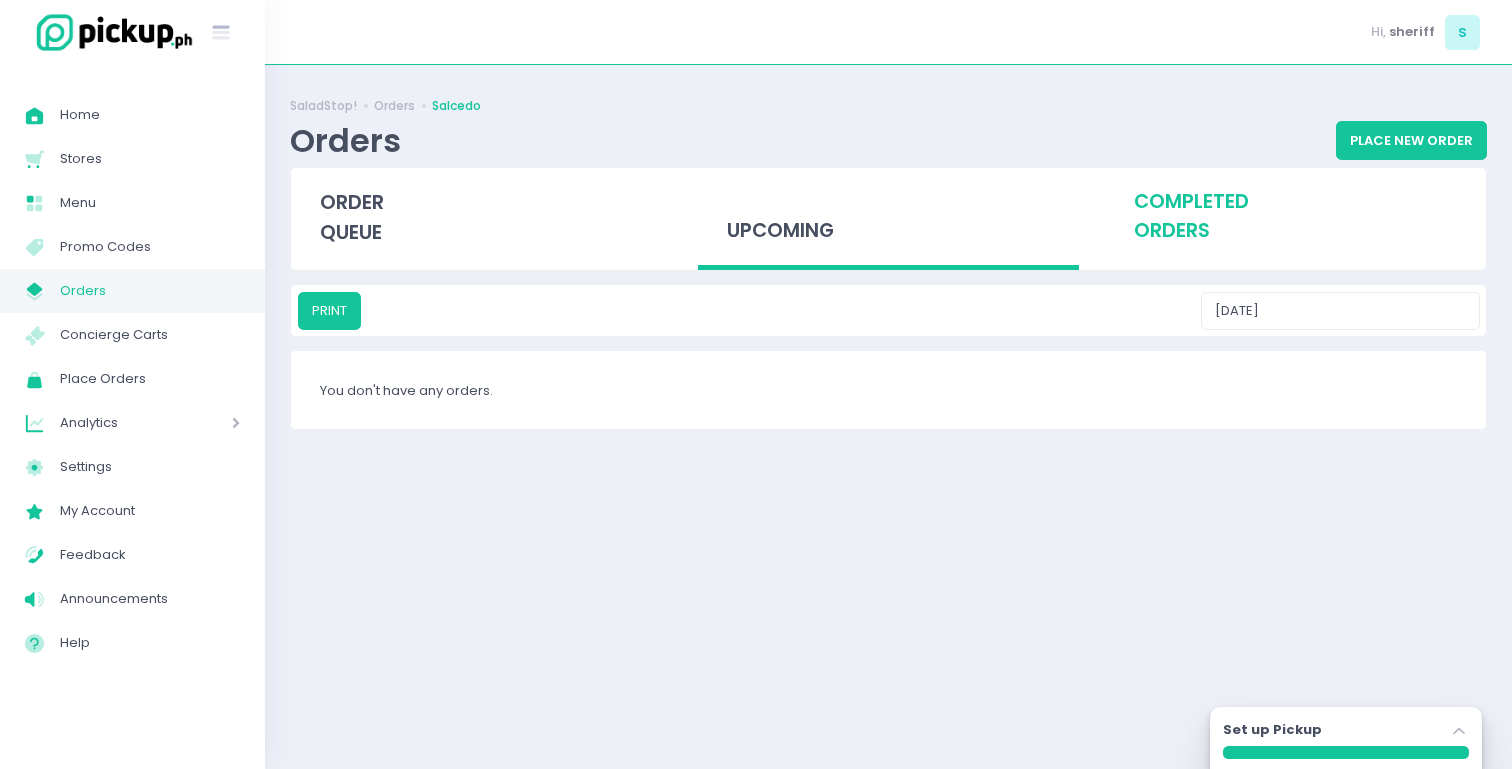 click on "completed  orders" at bounding box center [1295, 217] 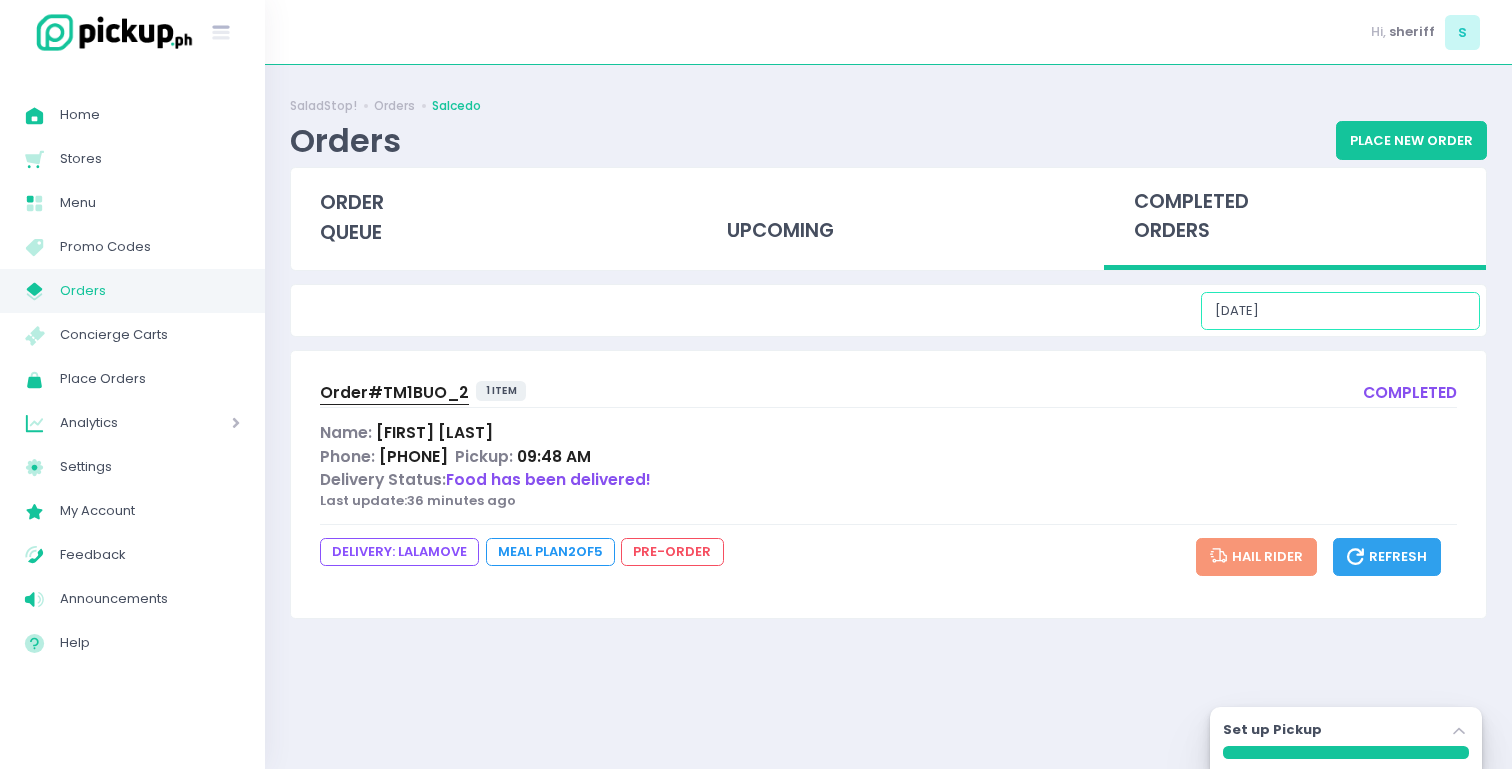 click on "[DATE]" at bounding box center (1340, 311) 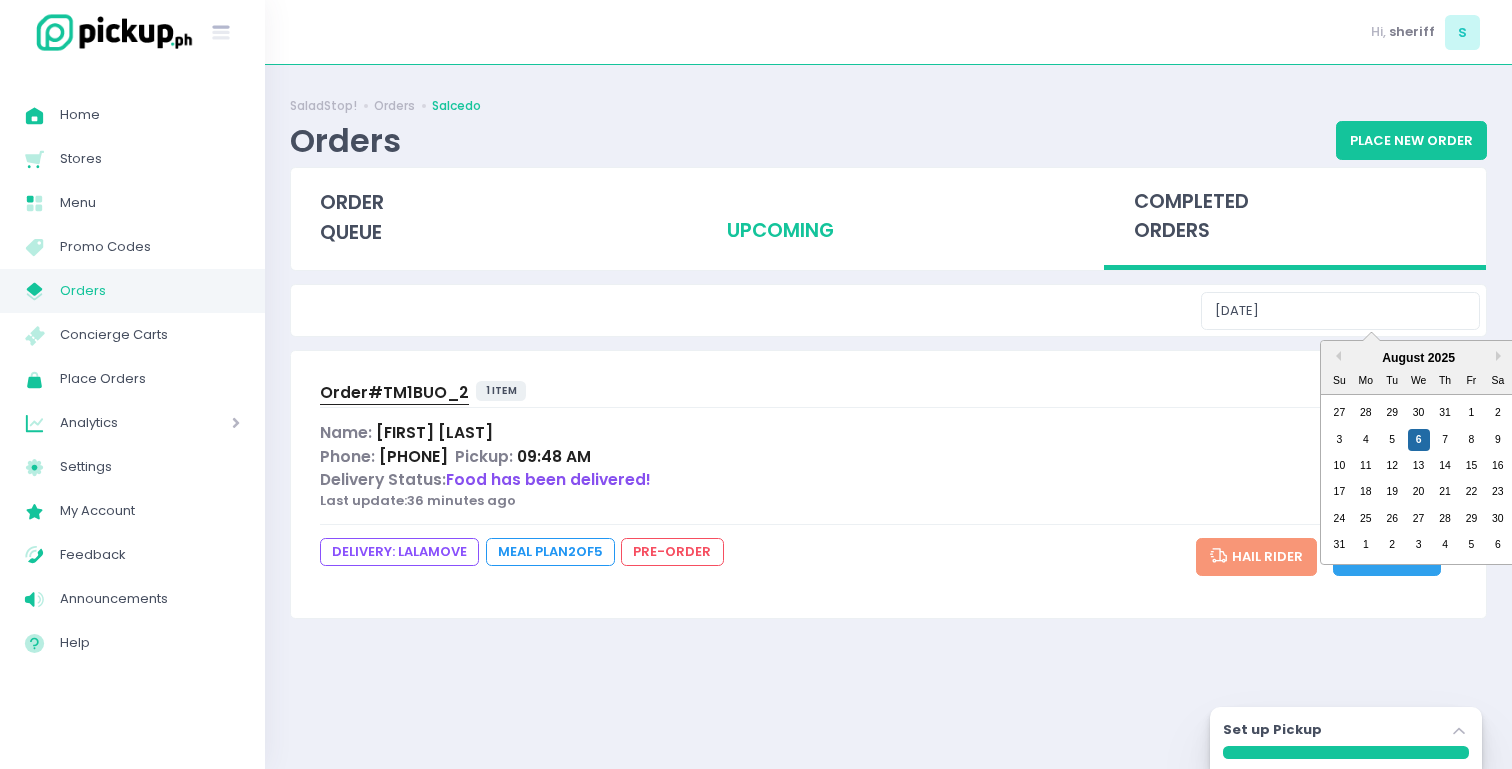 click on "upcoming" at bounding box center (889, 217) 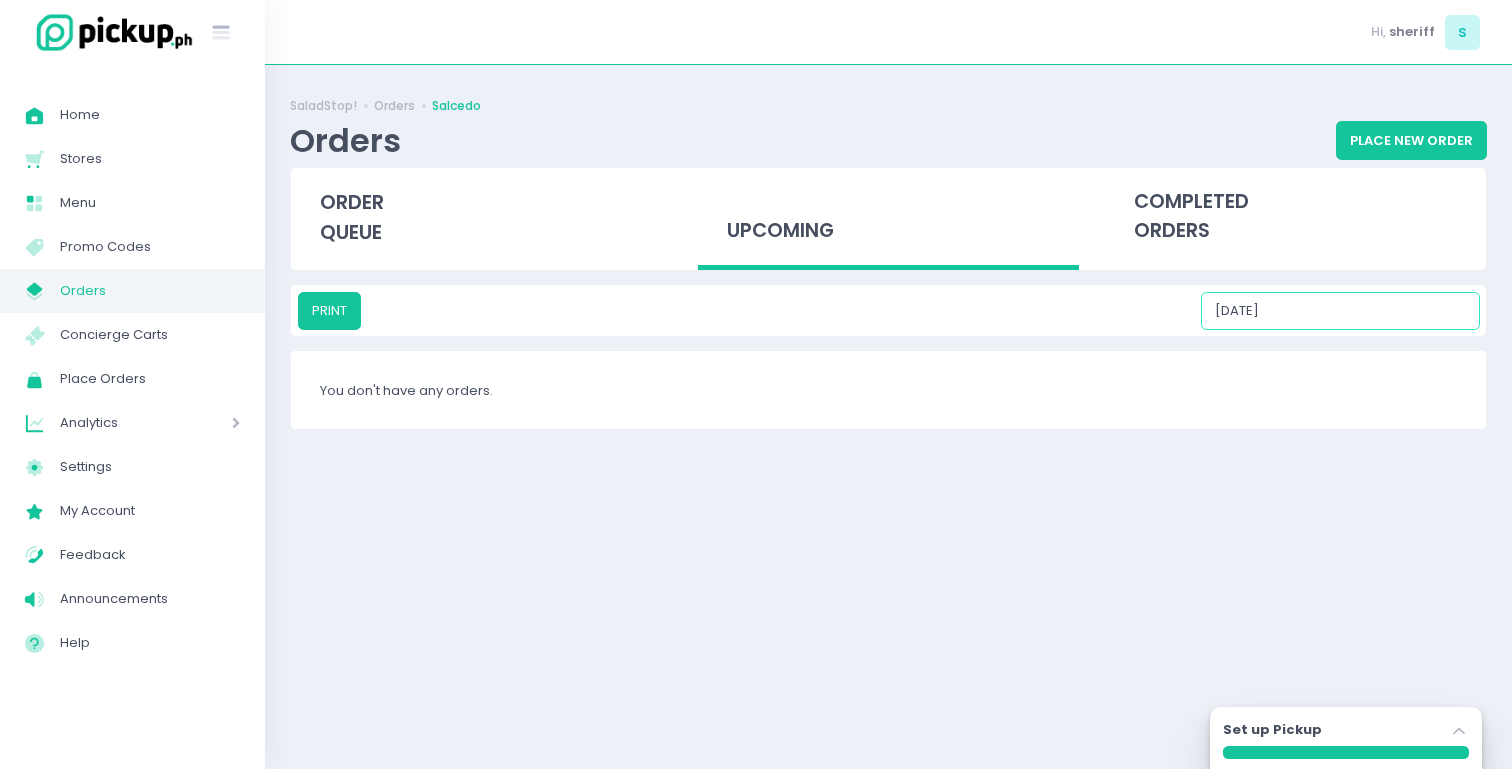 click on "[DATE]" at bounding box center [1340, 311] 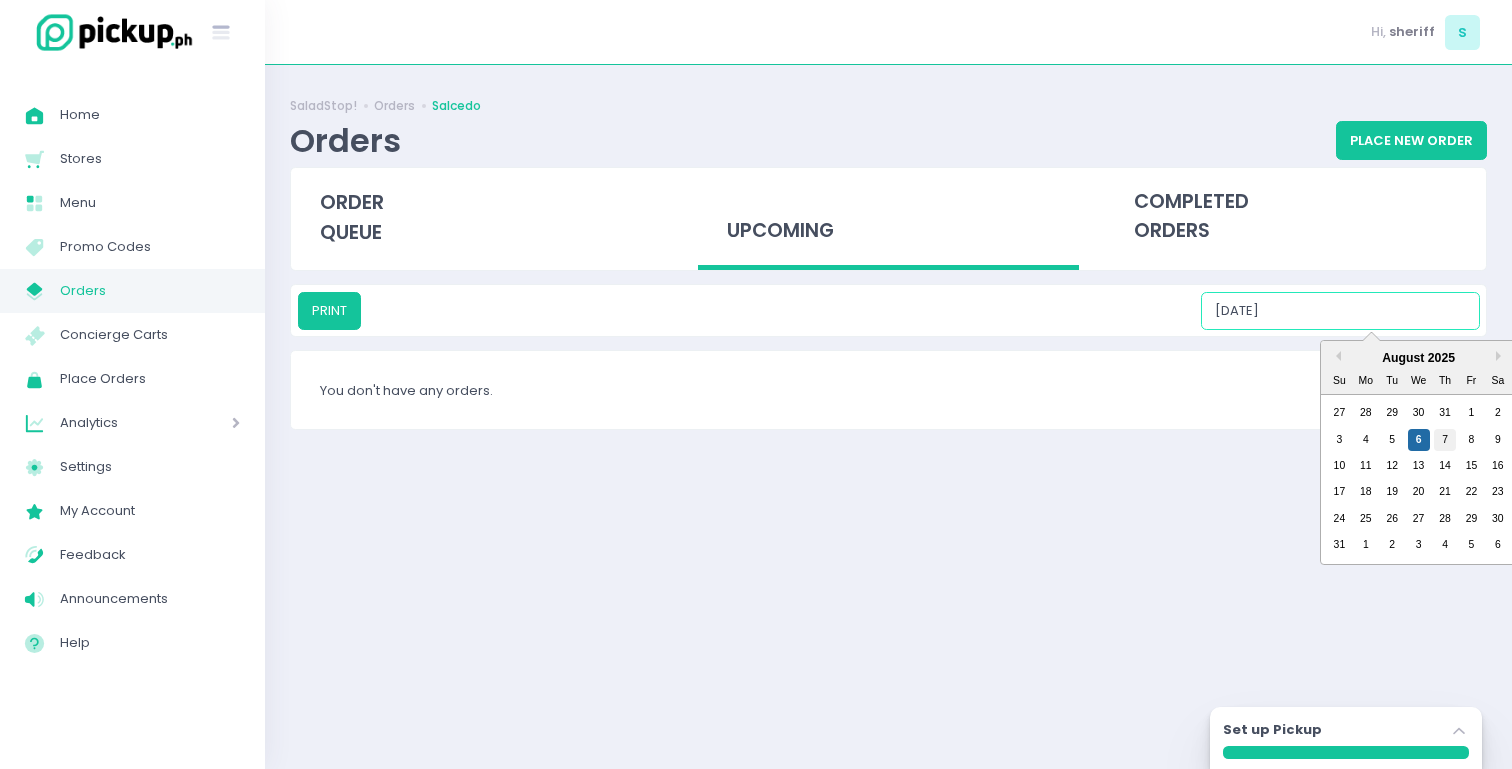 click on "7" at bounding box center (1445, 440) 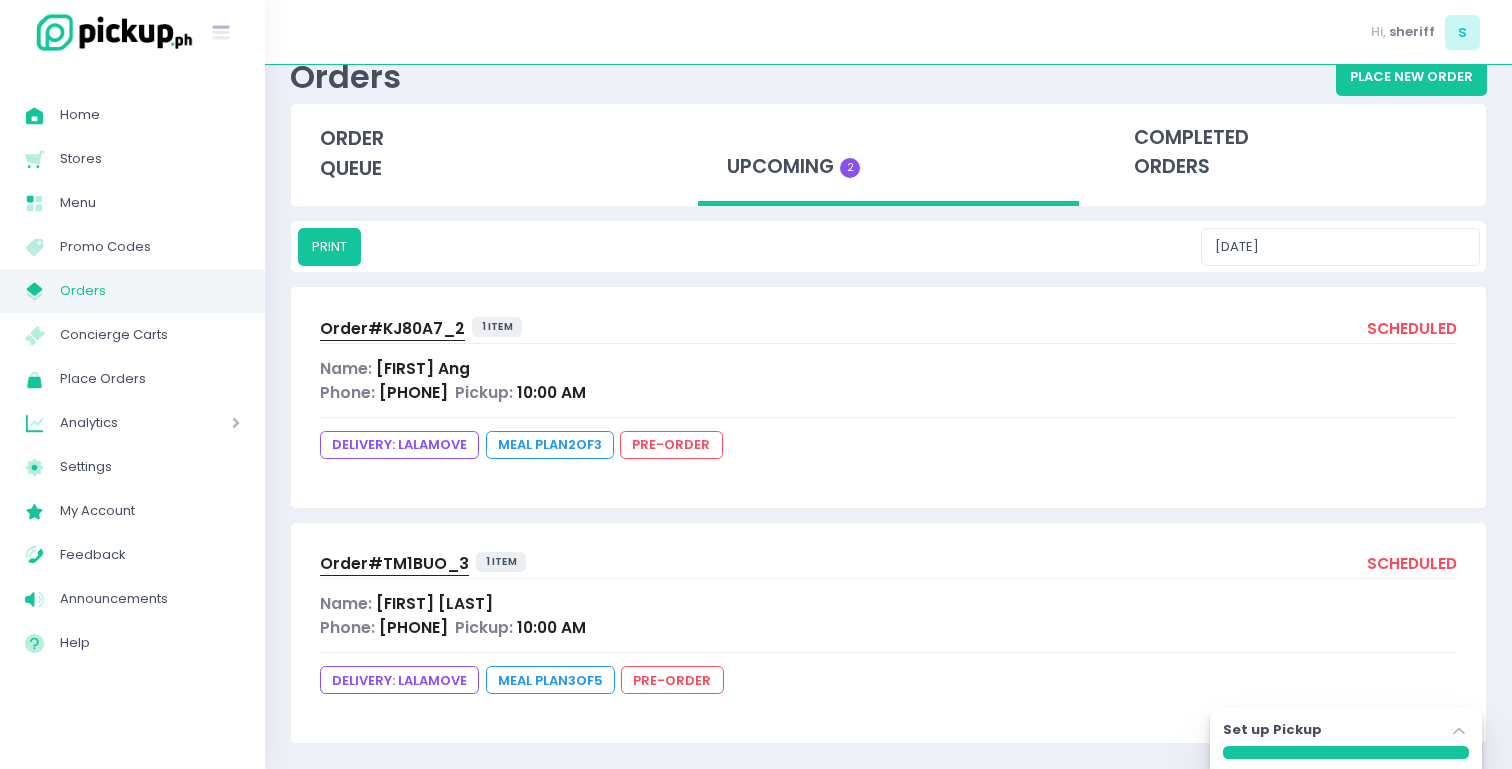 scroll, scrollTop: 34, scrollLeft: 0, axis: vertical 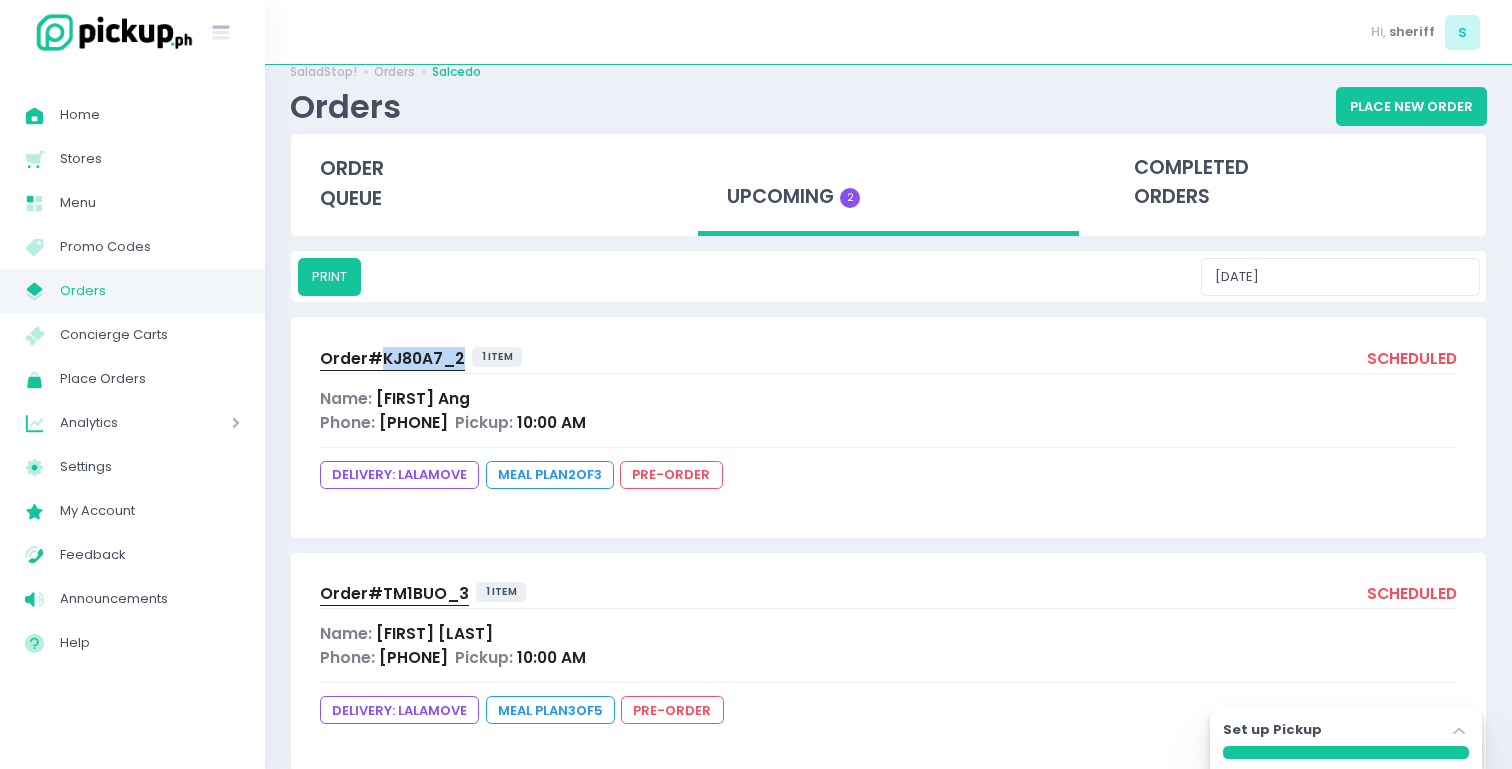 drag, startPoint x: 461, startPoint y: 355, endPoint x: 376, endPoint y: 357, distance: 85.02353 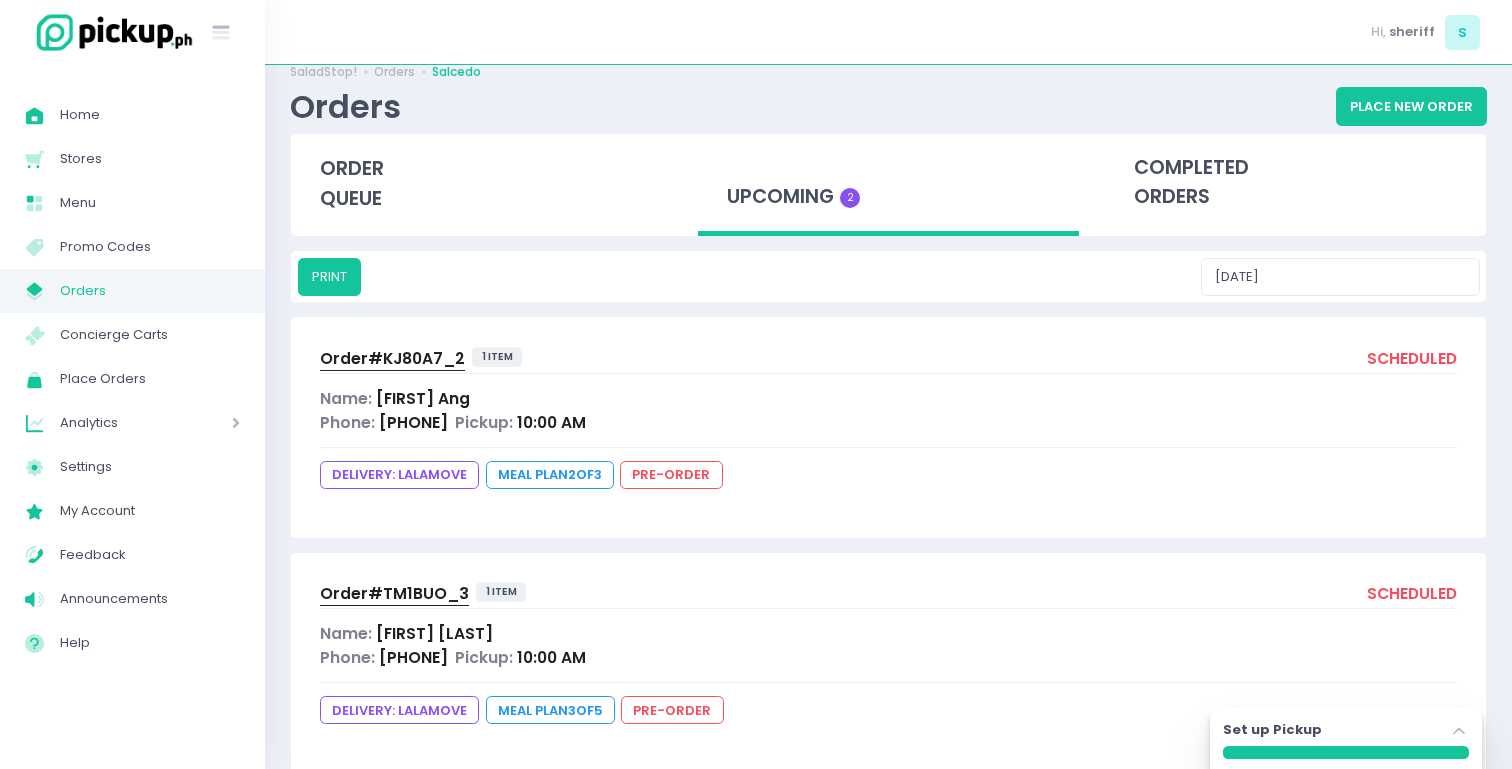 click on "Order# KJ80A7_2   1 item   scheduled" at bounding box center (888, 360) 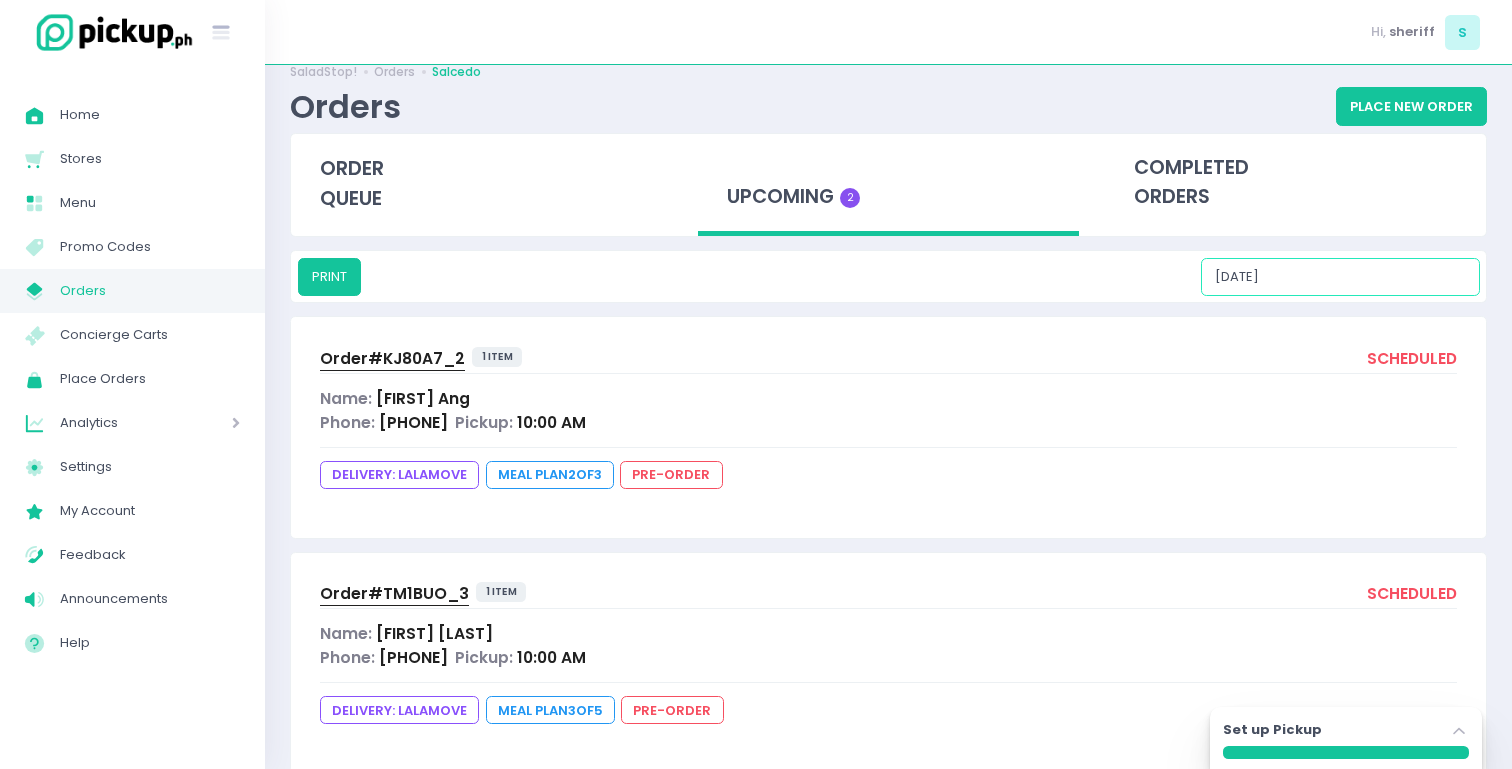 click on "[DATE]" at bounding box center [1340, 277] 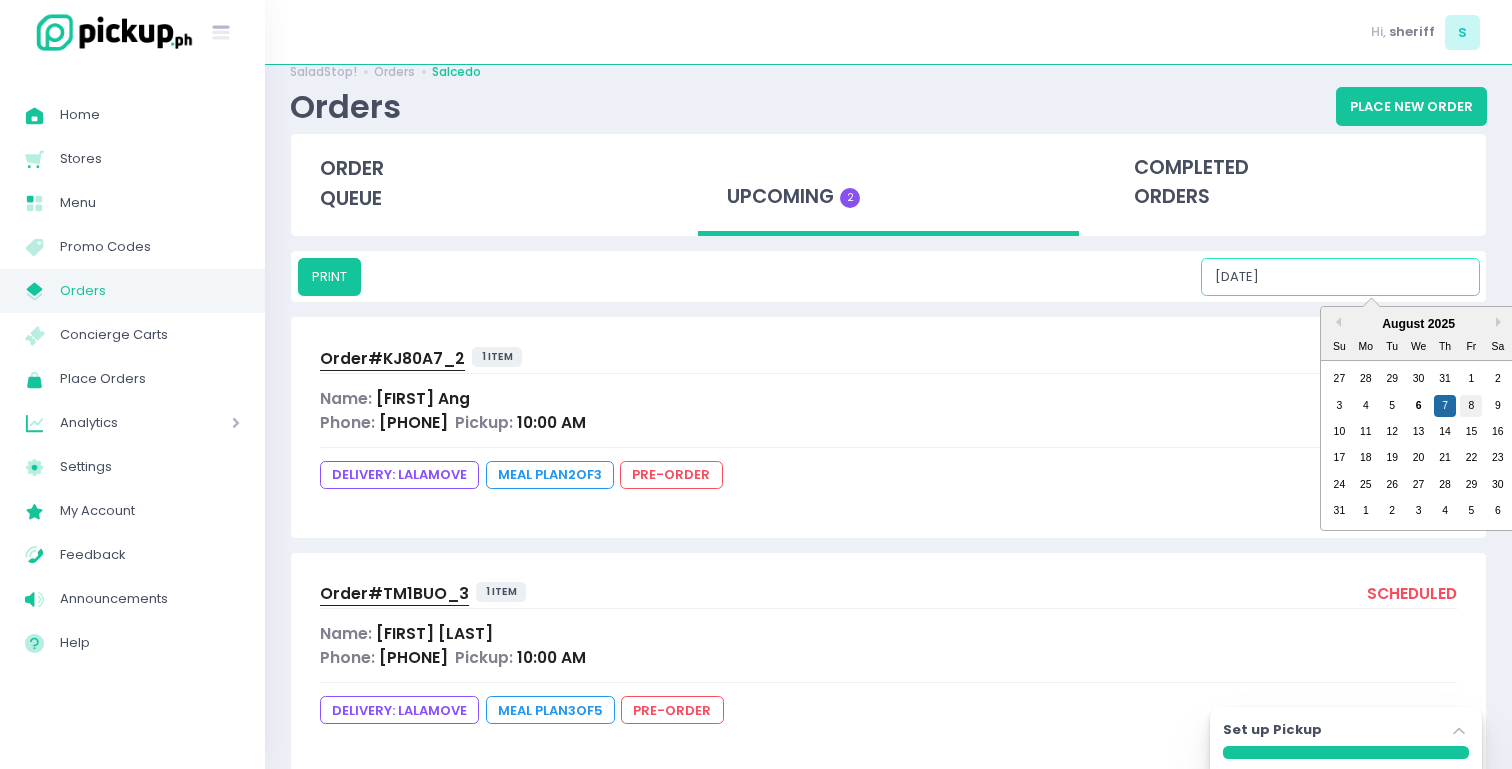 click on "8" at bounding box center [1471, 406] 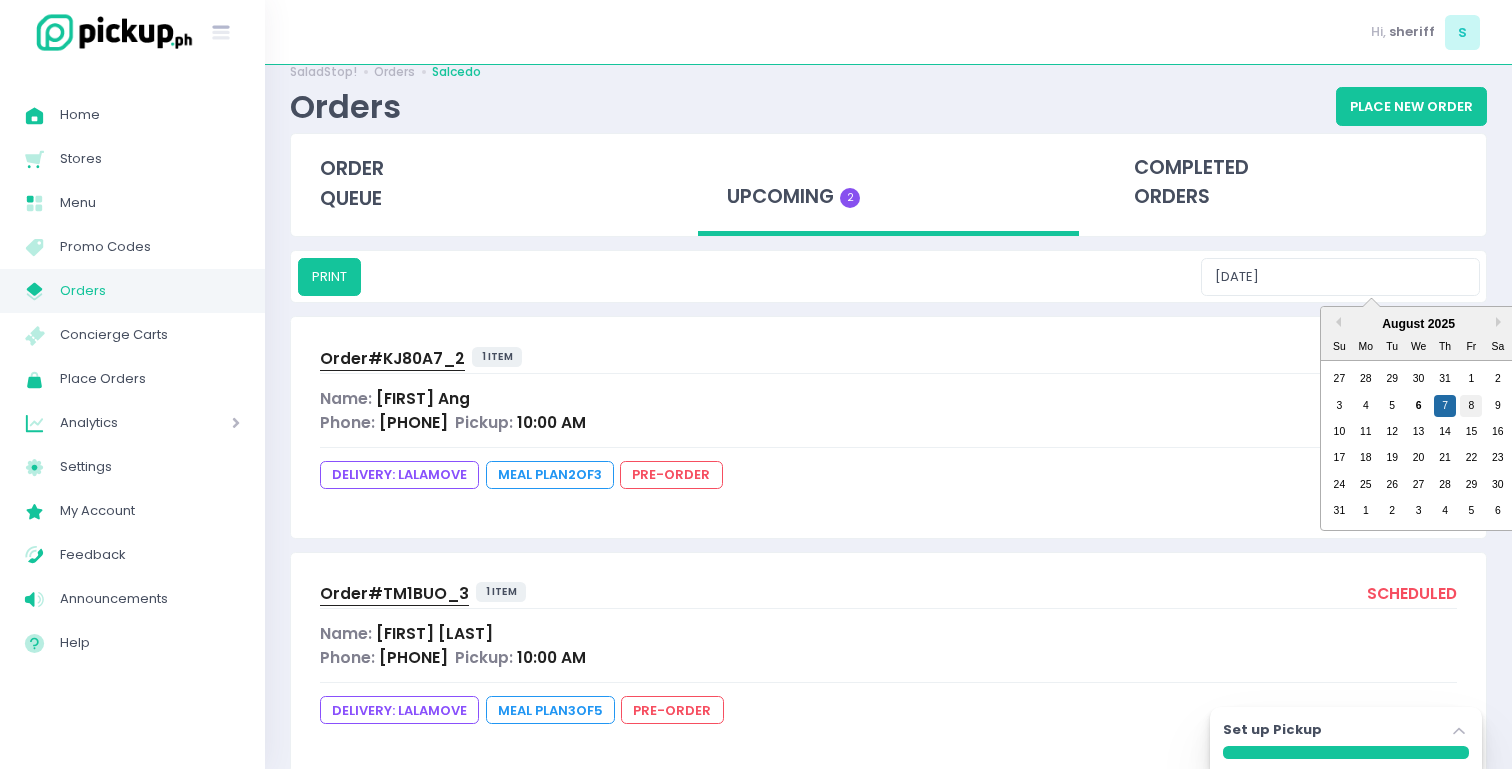 scroll, scrollTop: 0, scrollLeft: 0, axis: both 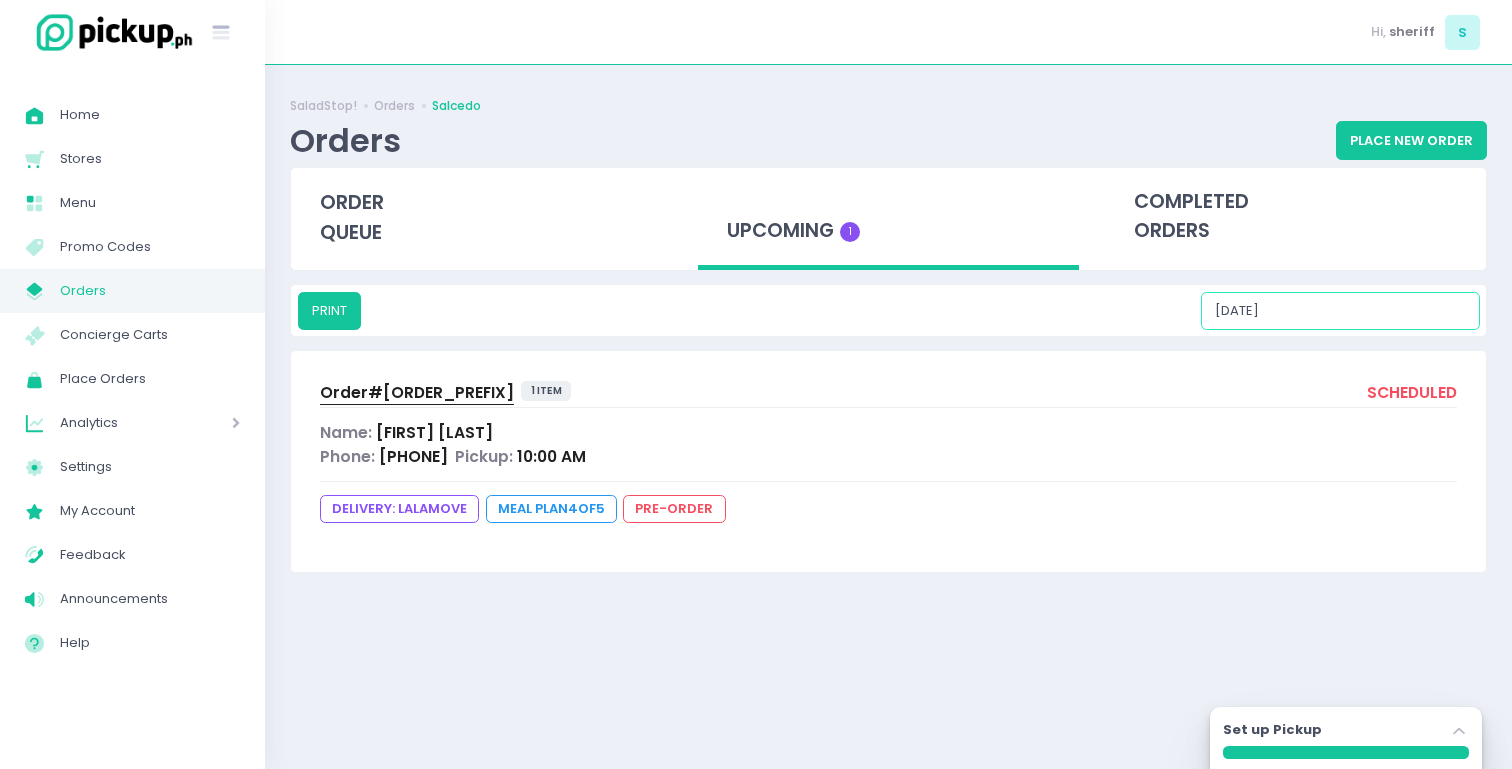 click on "[DATE]" at bounding box center [1340, 311] 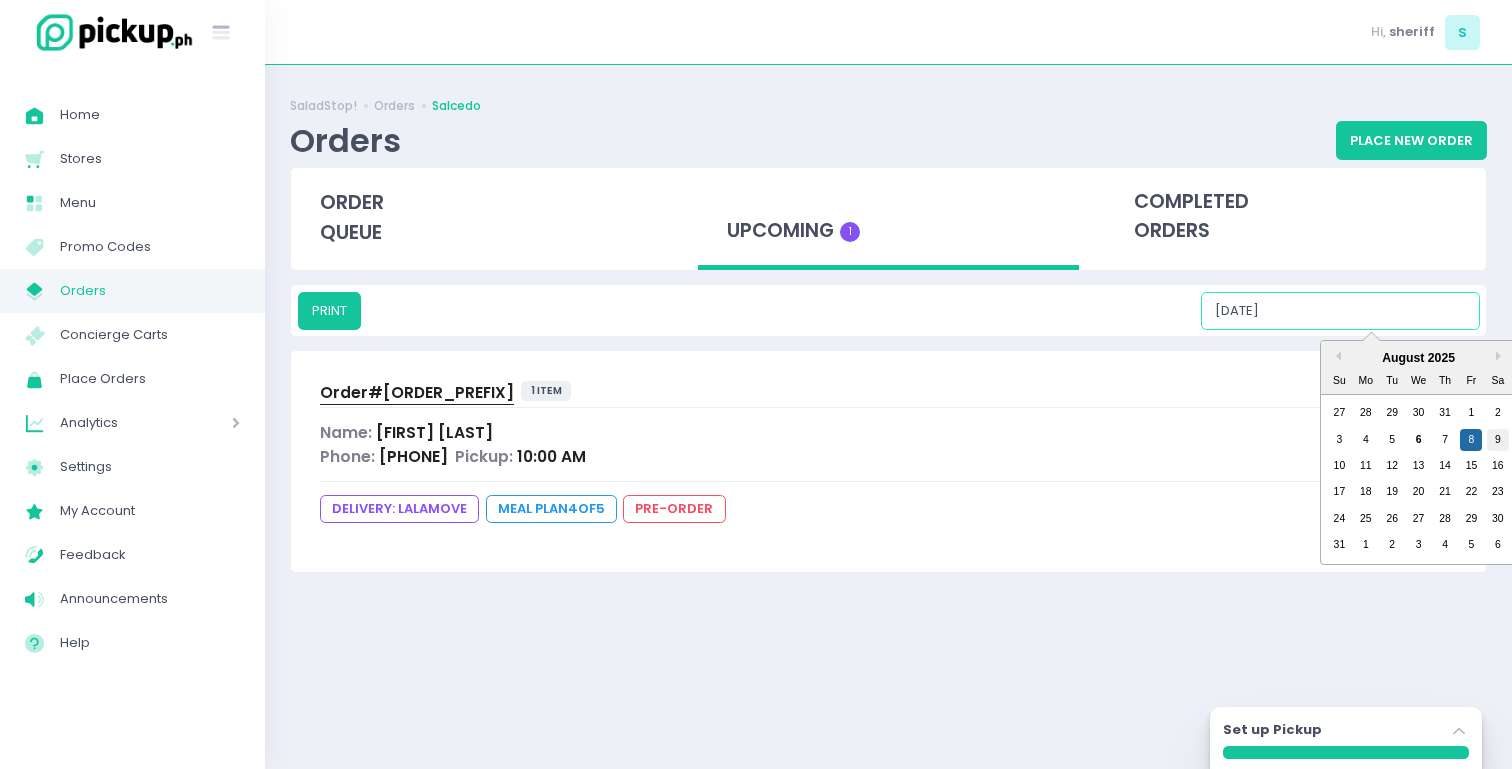 click on "9" at bounding box center (1498, 440) 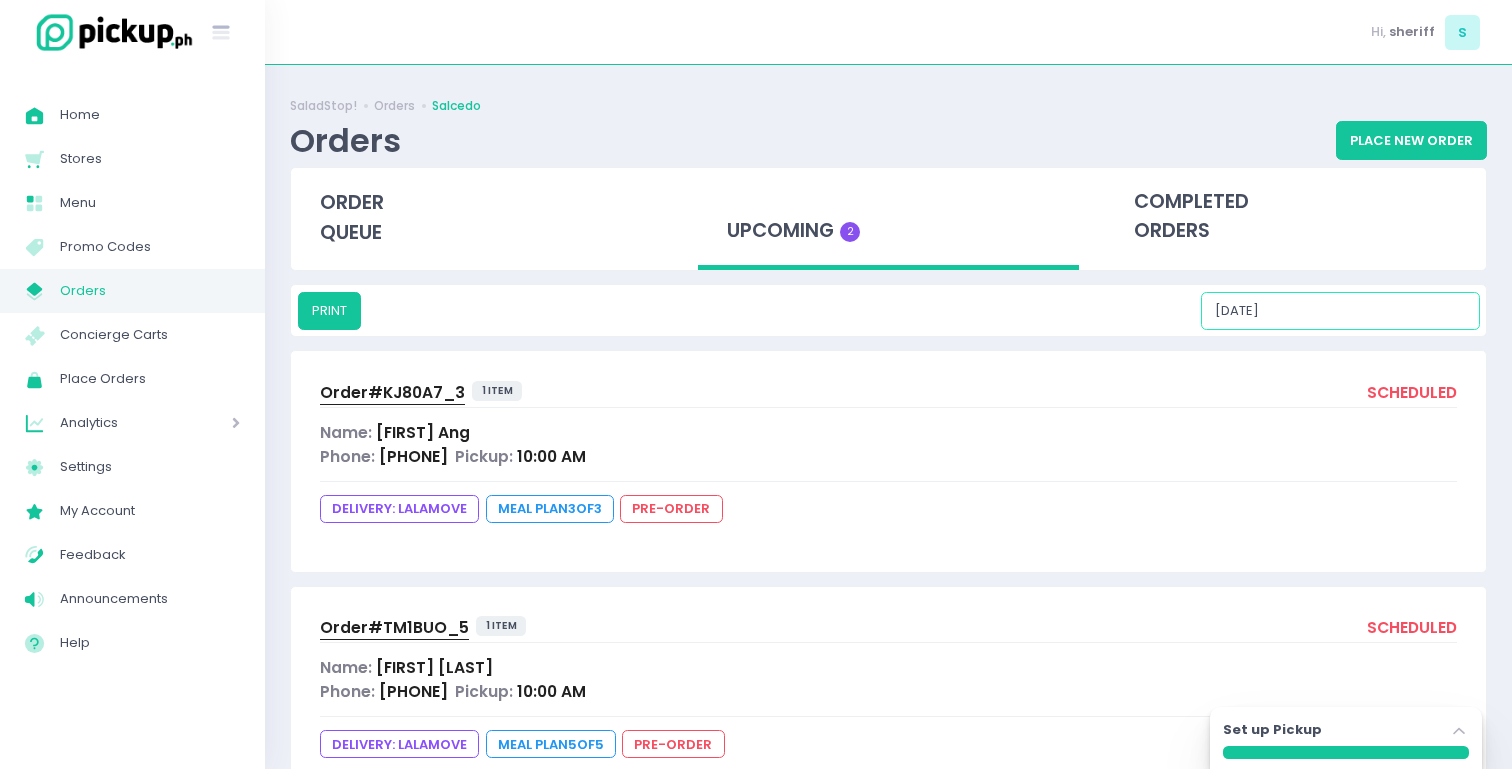 click on "[DATE]" at bounding box center (1340, 311) 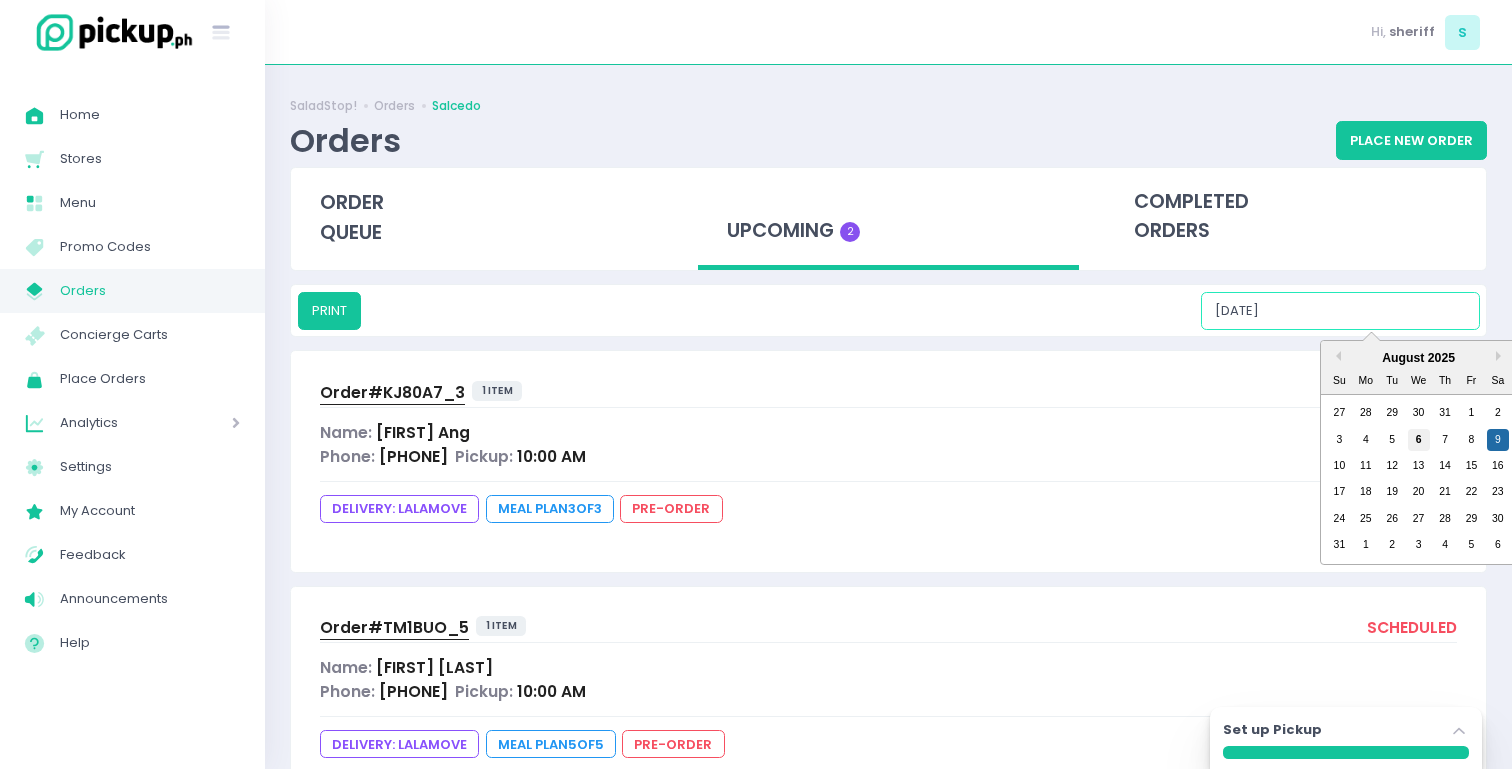 click on "6" at bounding box center (1419, 440) 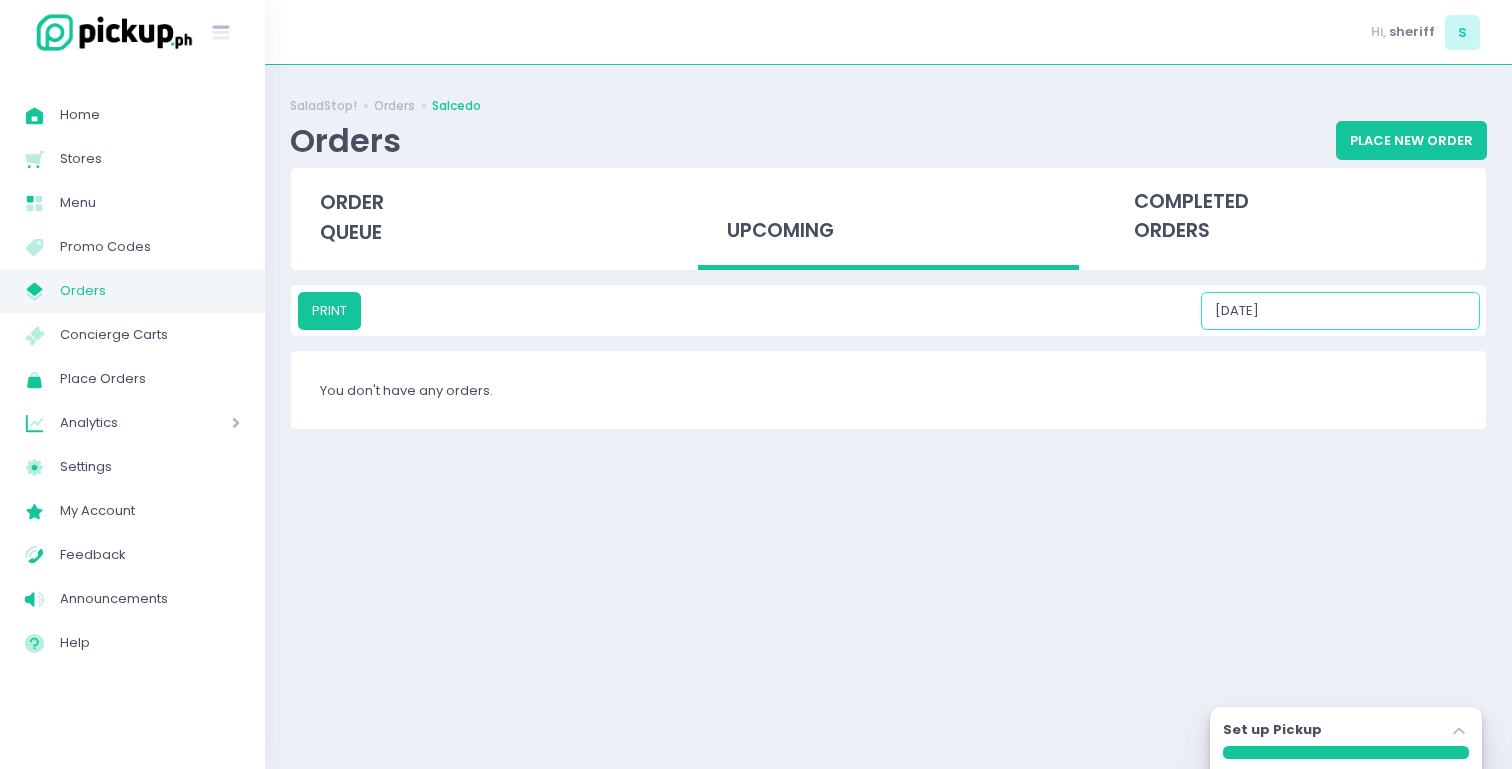 click on "[DATE]" at bounding box center [1340, 311] 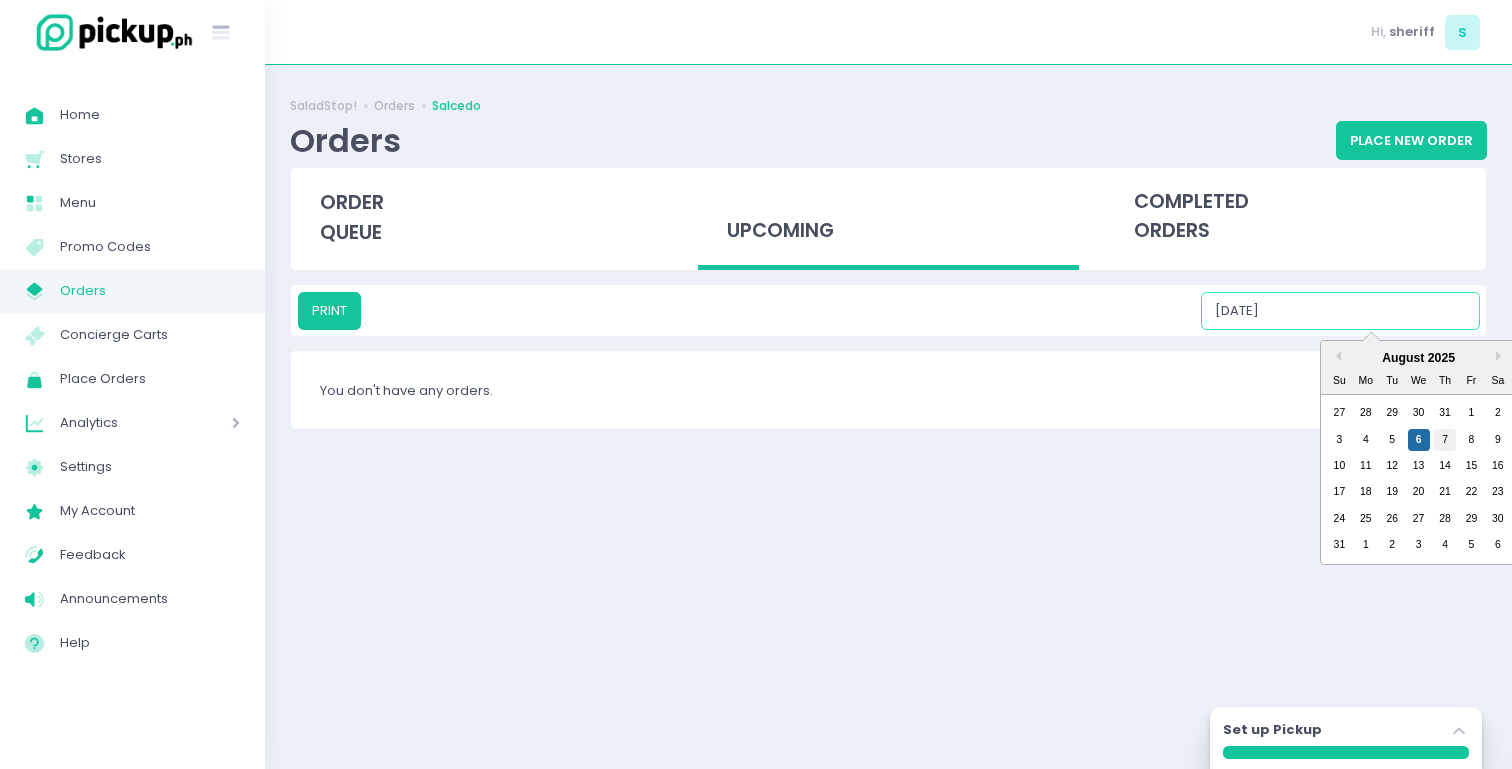 click on "7" at bounding box center [1445, 440] 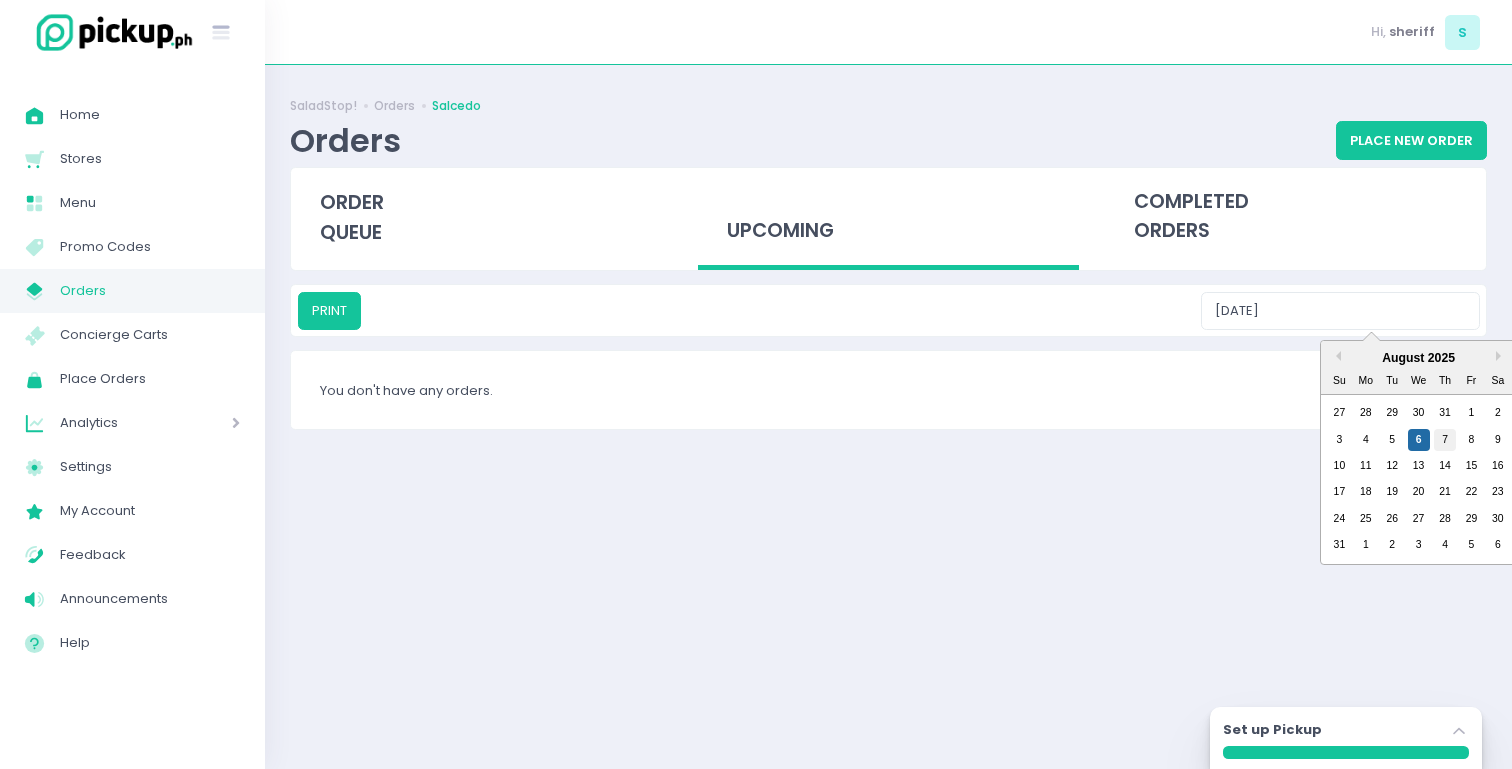 type on "[DATE]" 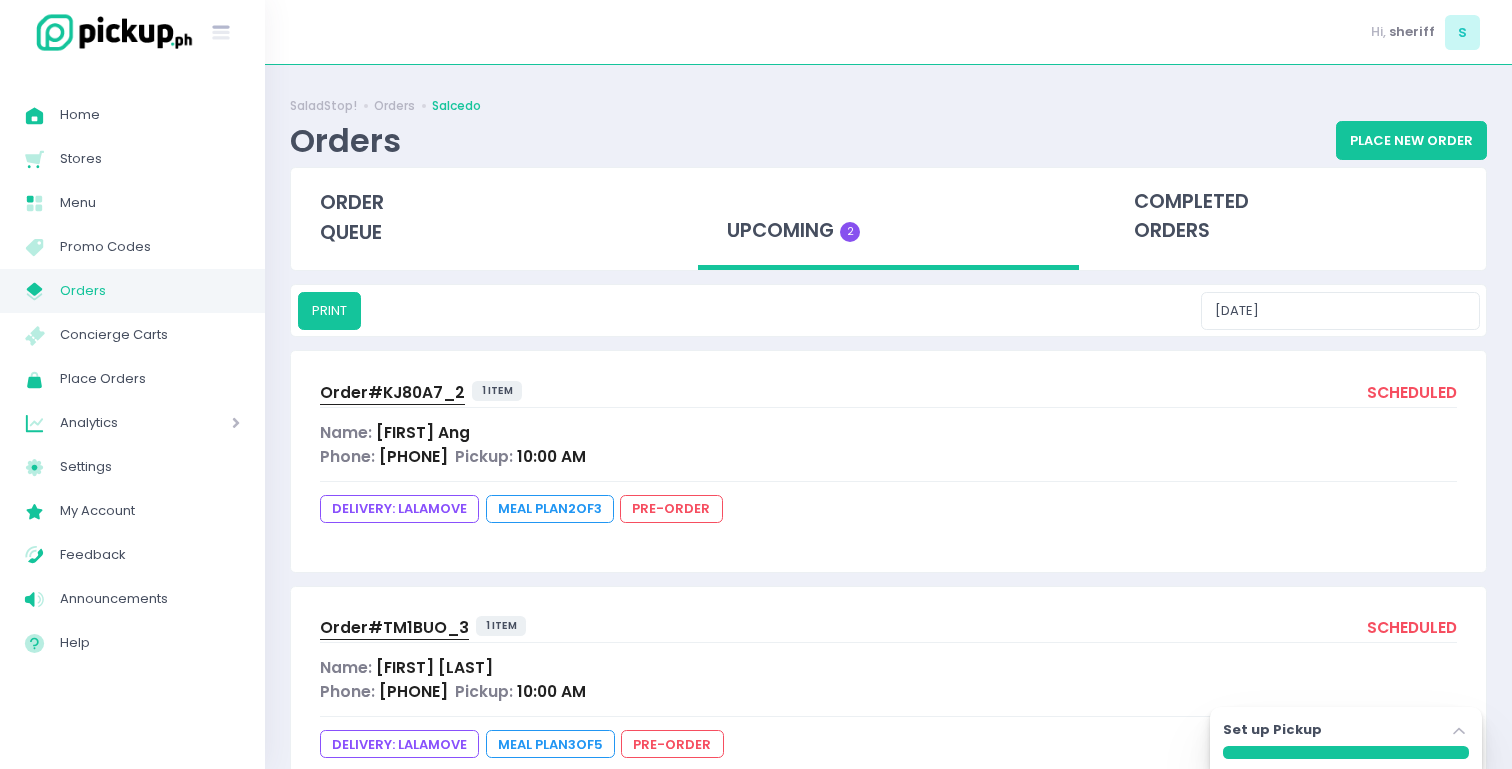 click on "Order# [ORDER_ID]" at bounding box center [392, 392] 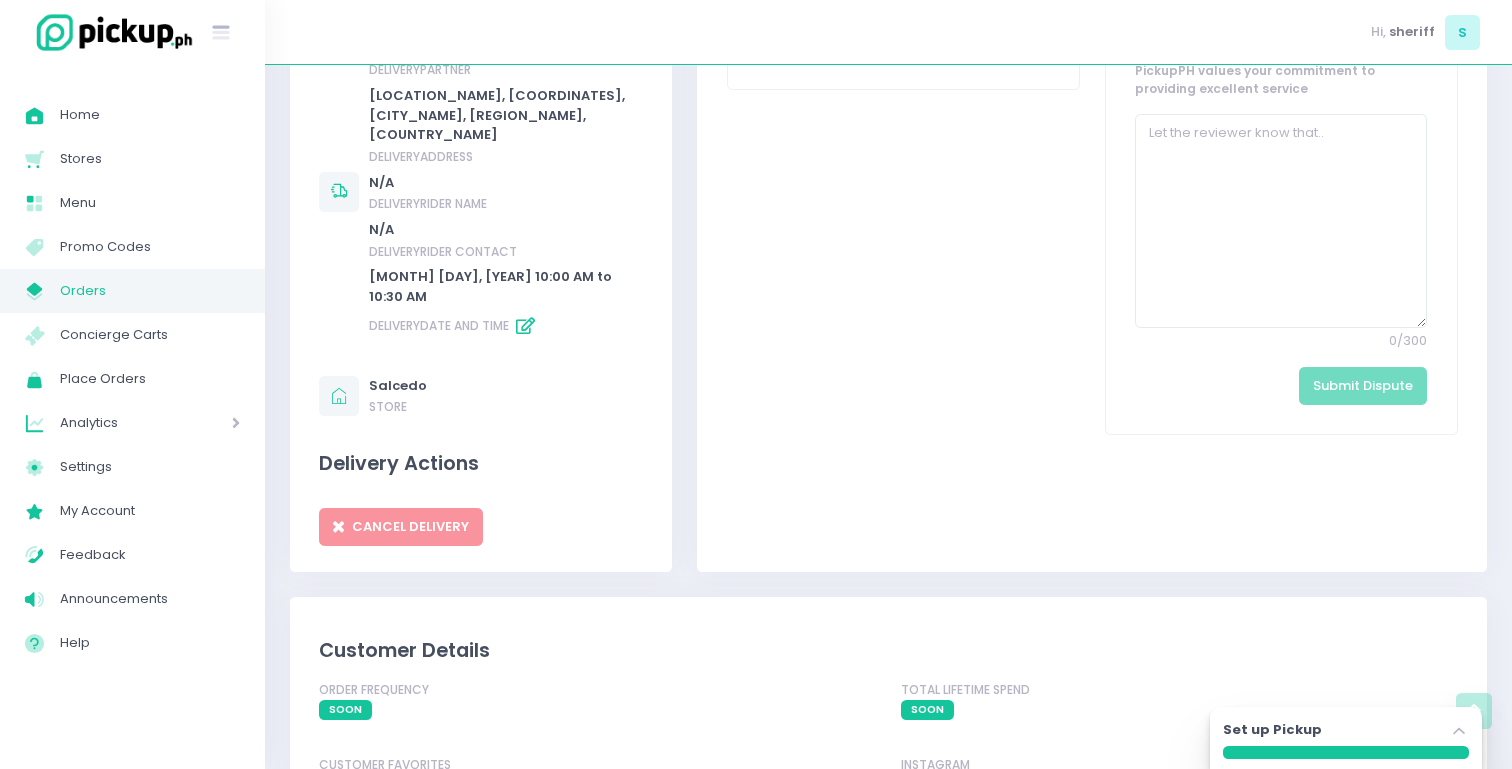 scroll, scrollTop: 976, scrollLeft: 0, axis: vertical 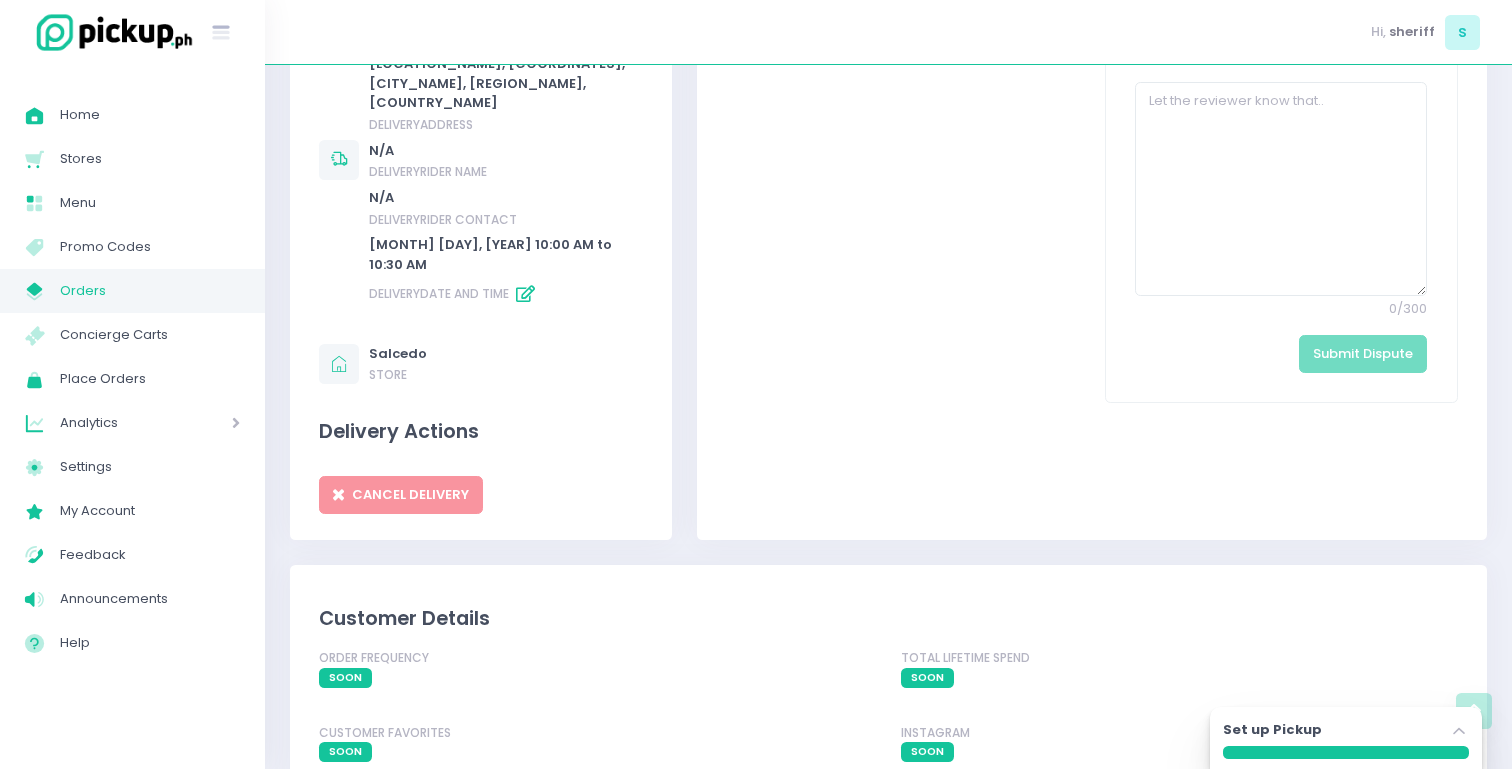click at bounding box center (526, 294) 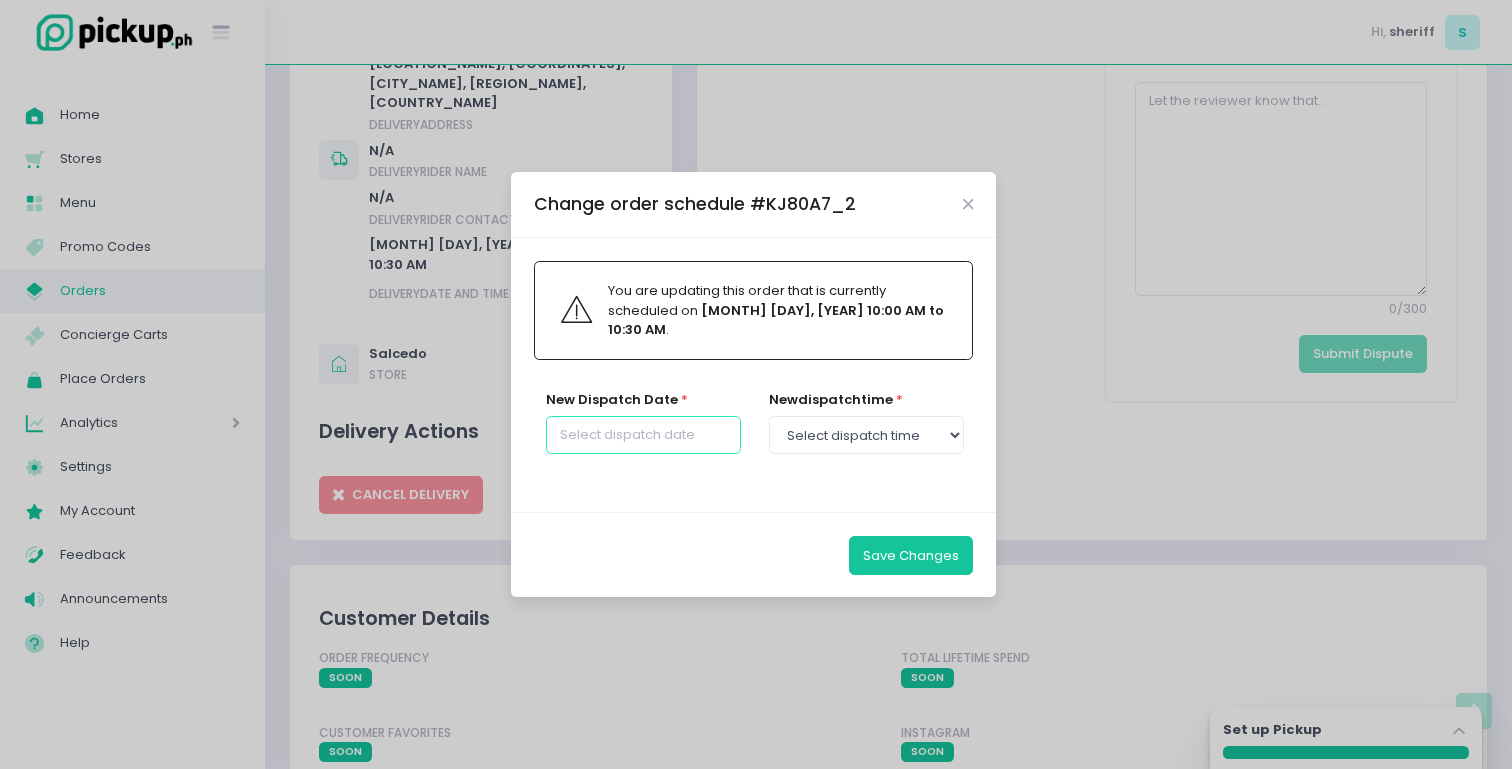click at bounding box center [643, 435] 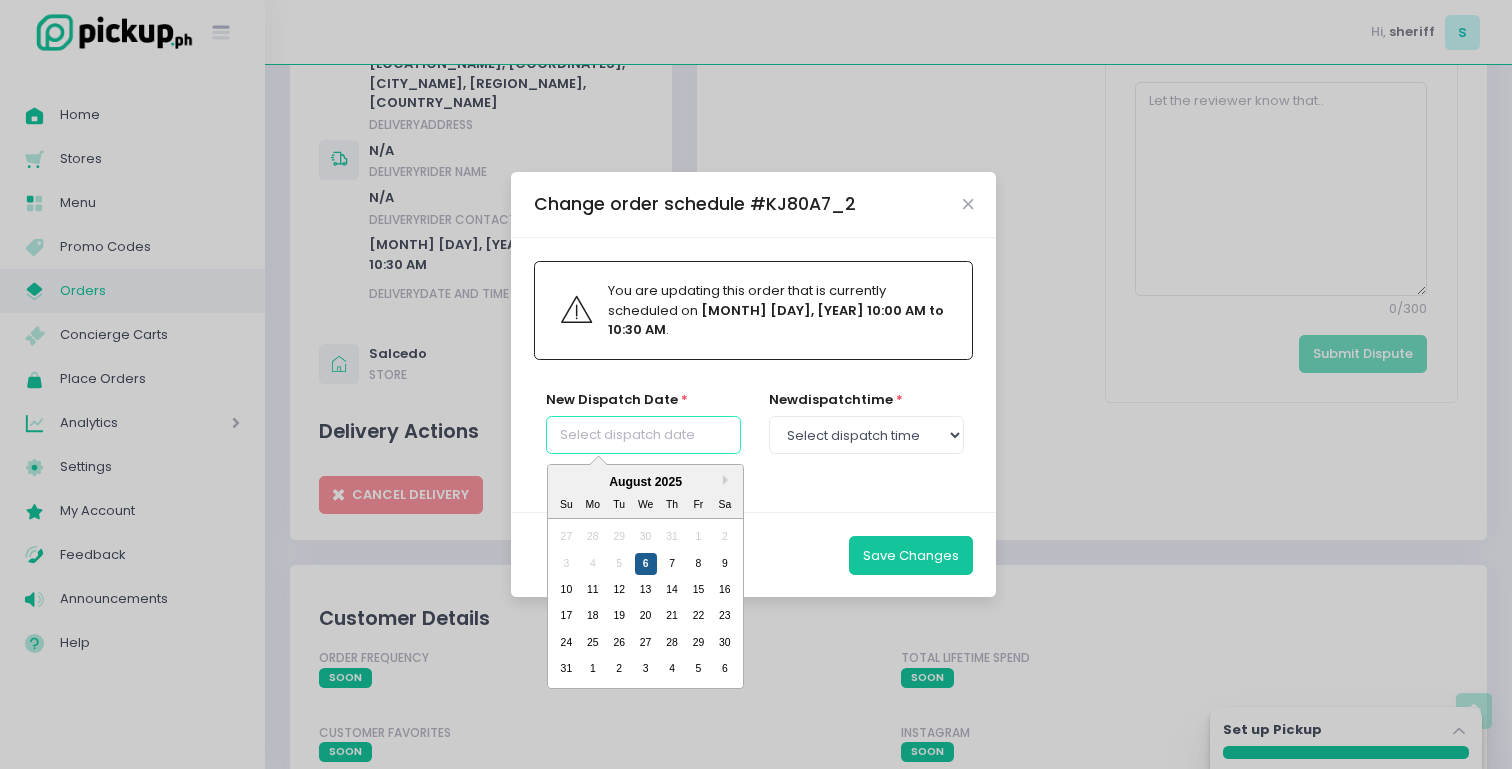 click on "6" at bounding box center [645, 563] 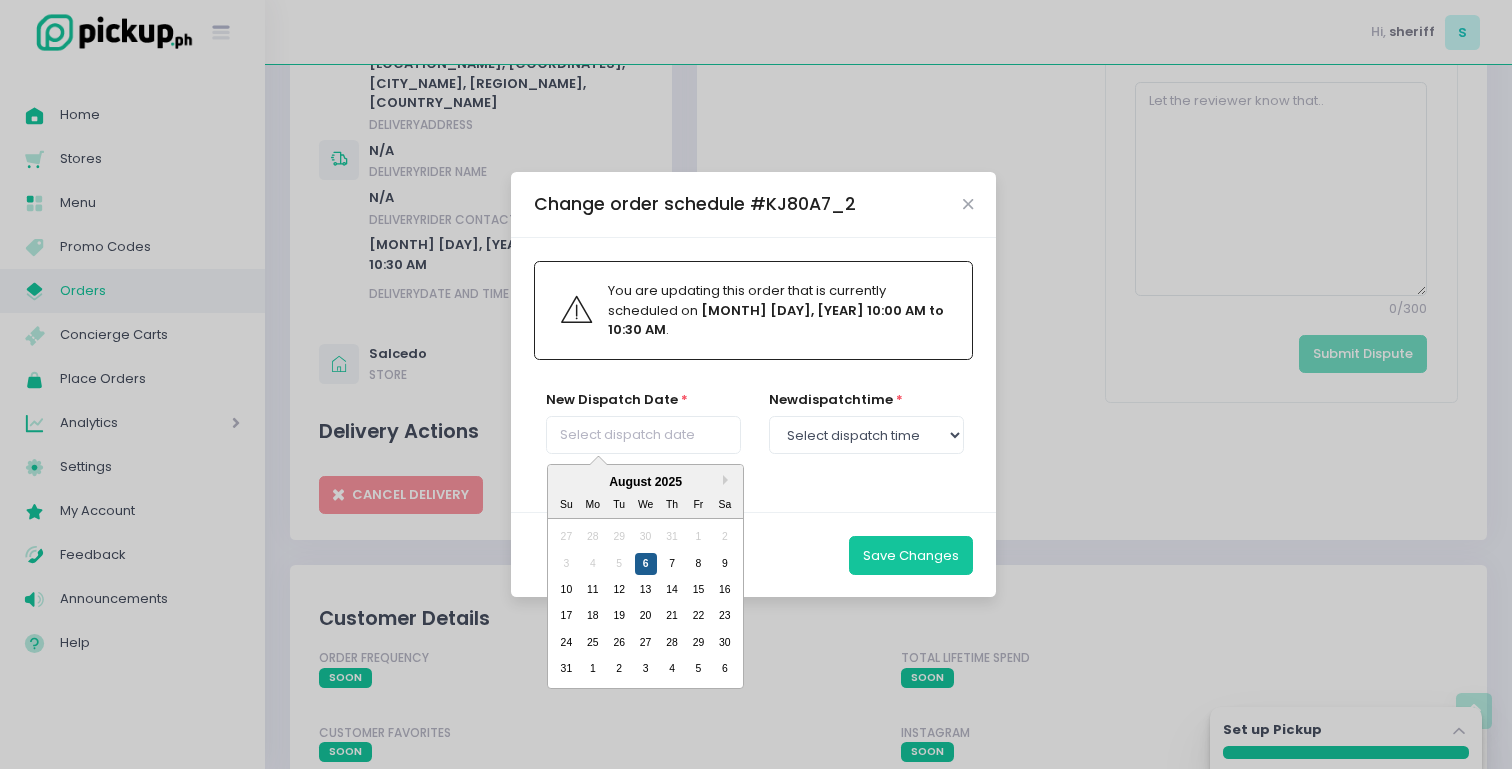 type on "[DAY_OF_WEEK], [MONTH] [DAY]" 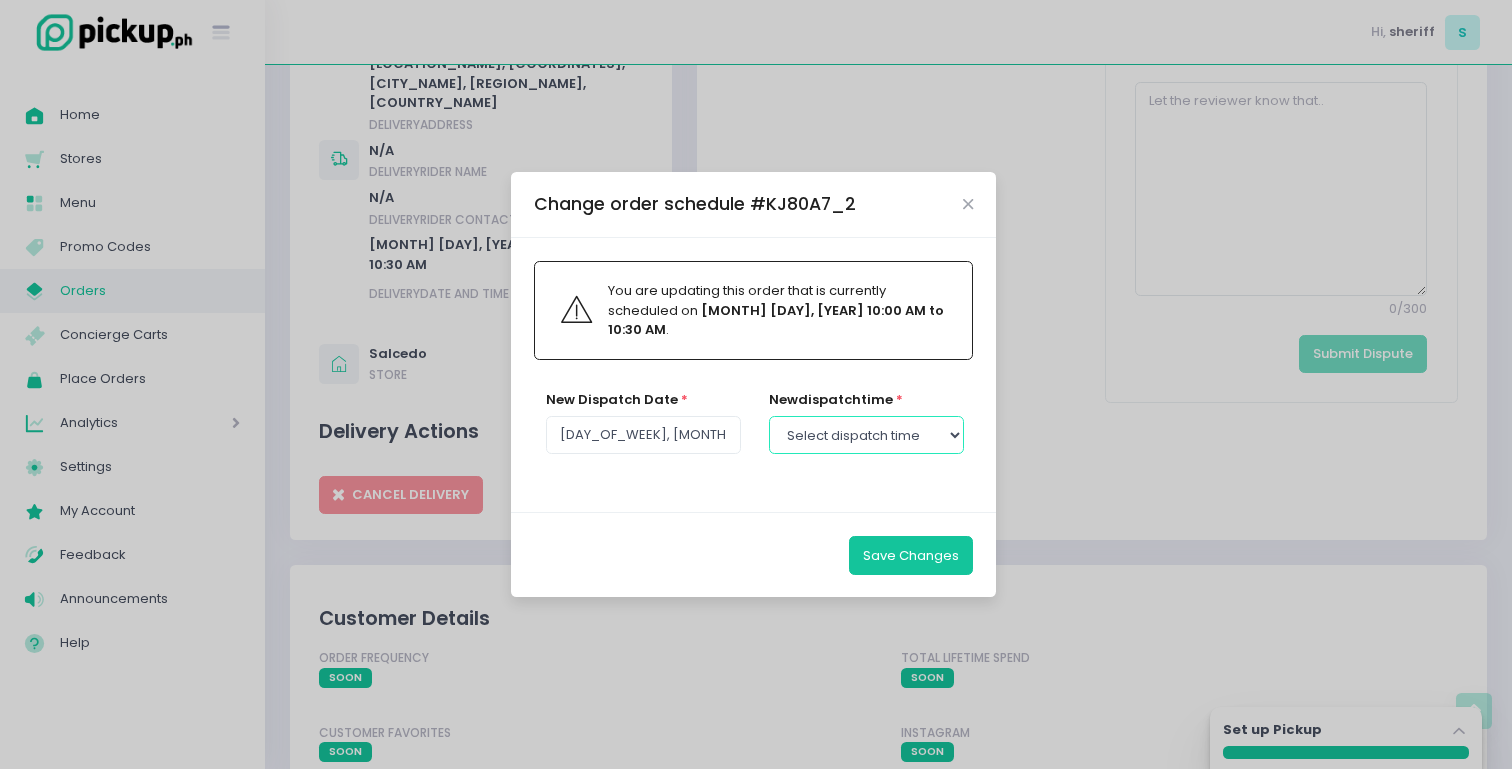 click on "Select dispatch time 12:00 PM - 12:30 PM 12:30 PM - 01:00 PM 01:00 PM - 01:30 PM 01:30 PM - 02:00 PM 02:00 PM - 02:30 PM 02:30 PM - 03:00 PM 03:00 PM - 03:30 PM 03:30 PM - 04:00 PM 04:00 PM - 04:30 PM 04:30 PM - 05:00 PM 05:00 PM - 05:30 PM 05:30 PM - 06:00 PM 06:00 PM - 06:30 PM 06:30 PM - 07:00 PM 07:00 PM - 07:30 PM 07:30 PM - 08:00 PM 08:00 PM - 08:30 PM 08:30 PM - 09:00 PM 09:00 PM - 09:30 PM 09:30 PM - 10:00 PM 10:00 PM - 10:30 PM 10:30 PM - 11:00 PM 11:00 PM - 11:30 PM" at bounding box center [866, 435] 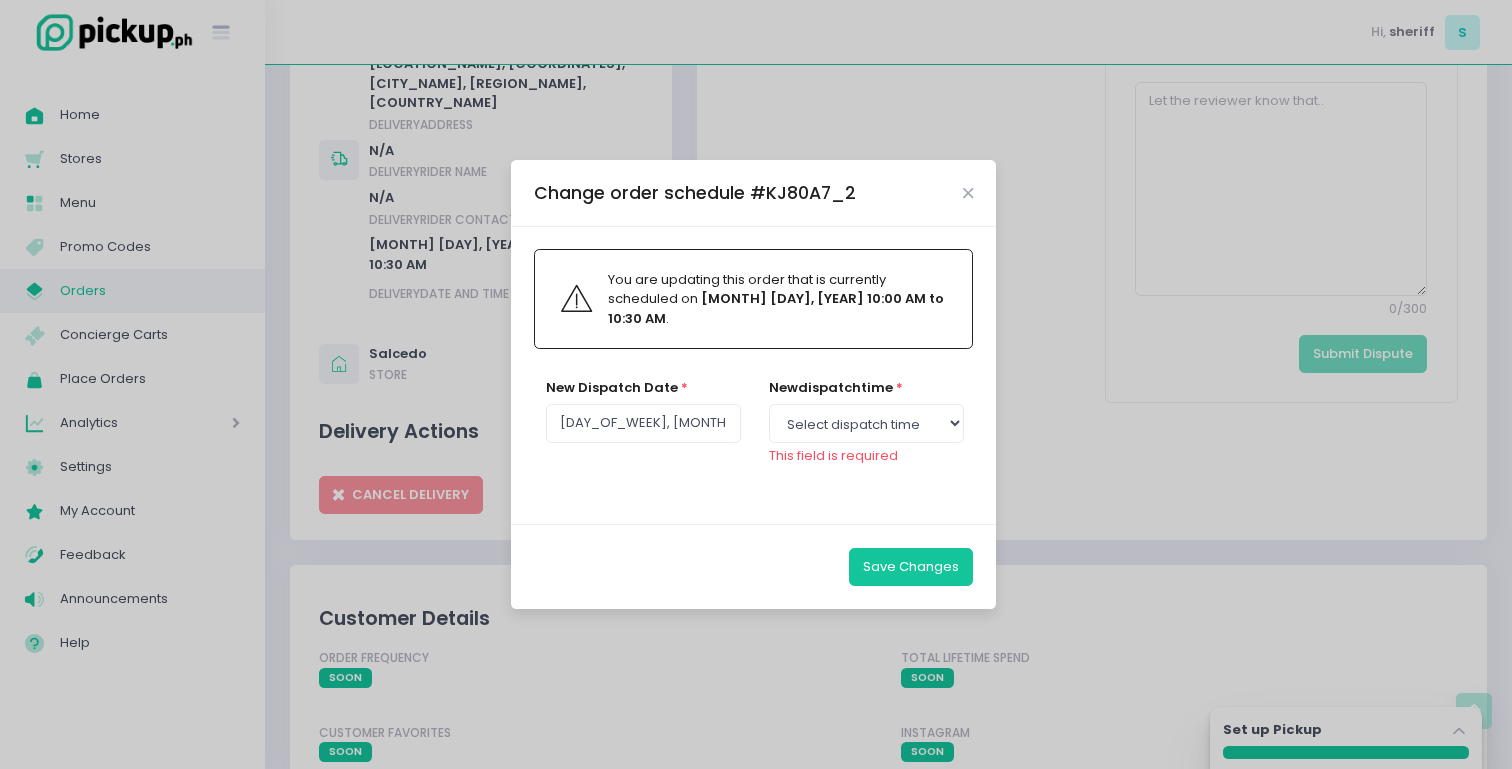 click on "Change order schedule # [ORDER_ID]" at bounding box center (695, 193) 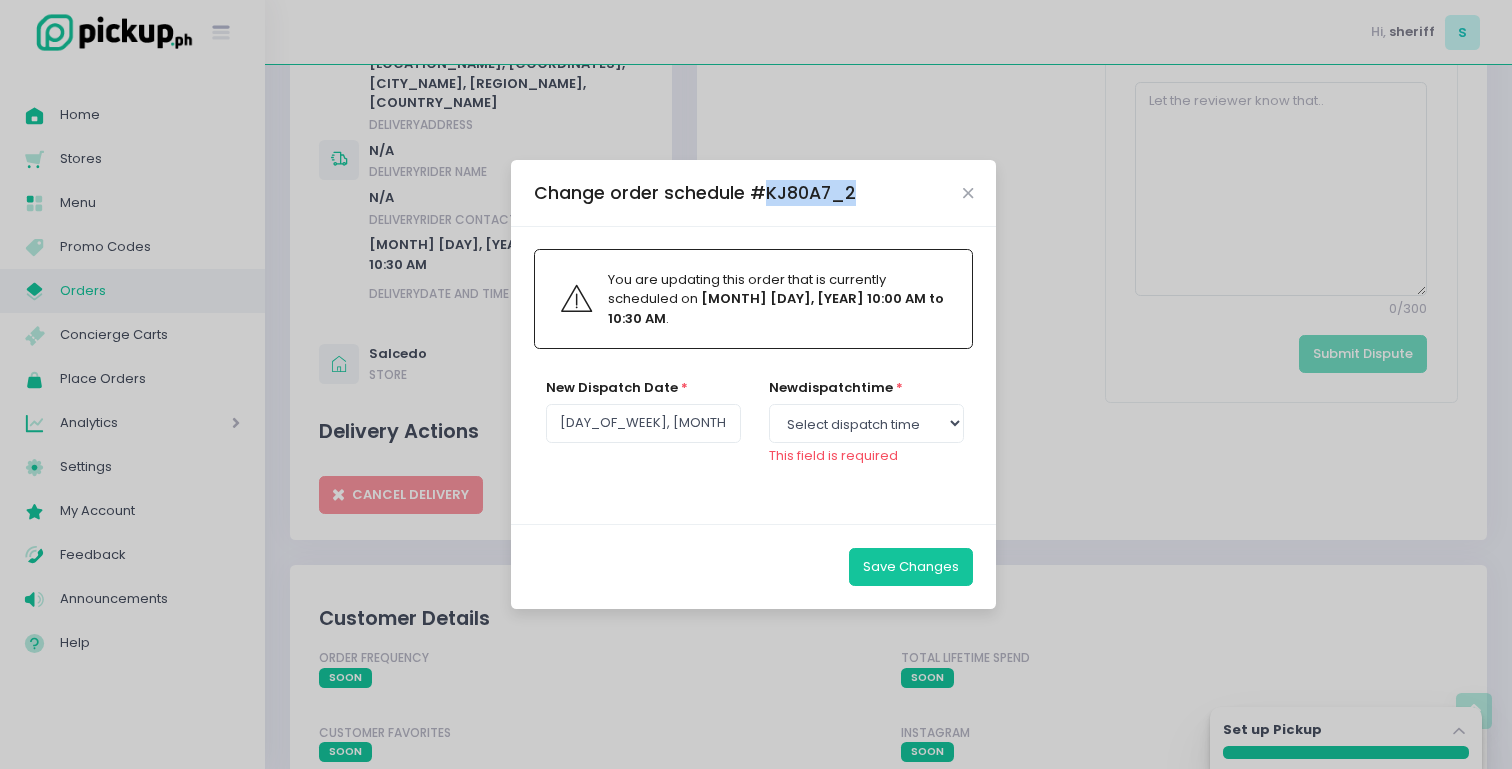 click on "Change order schedule # [ORDER_ID]" at bounding box center [695, 193] 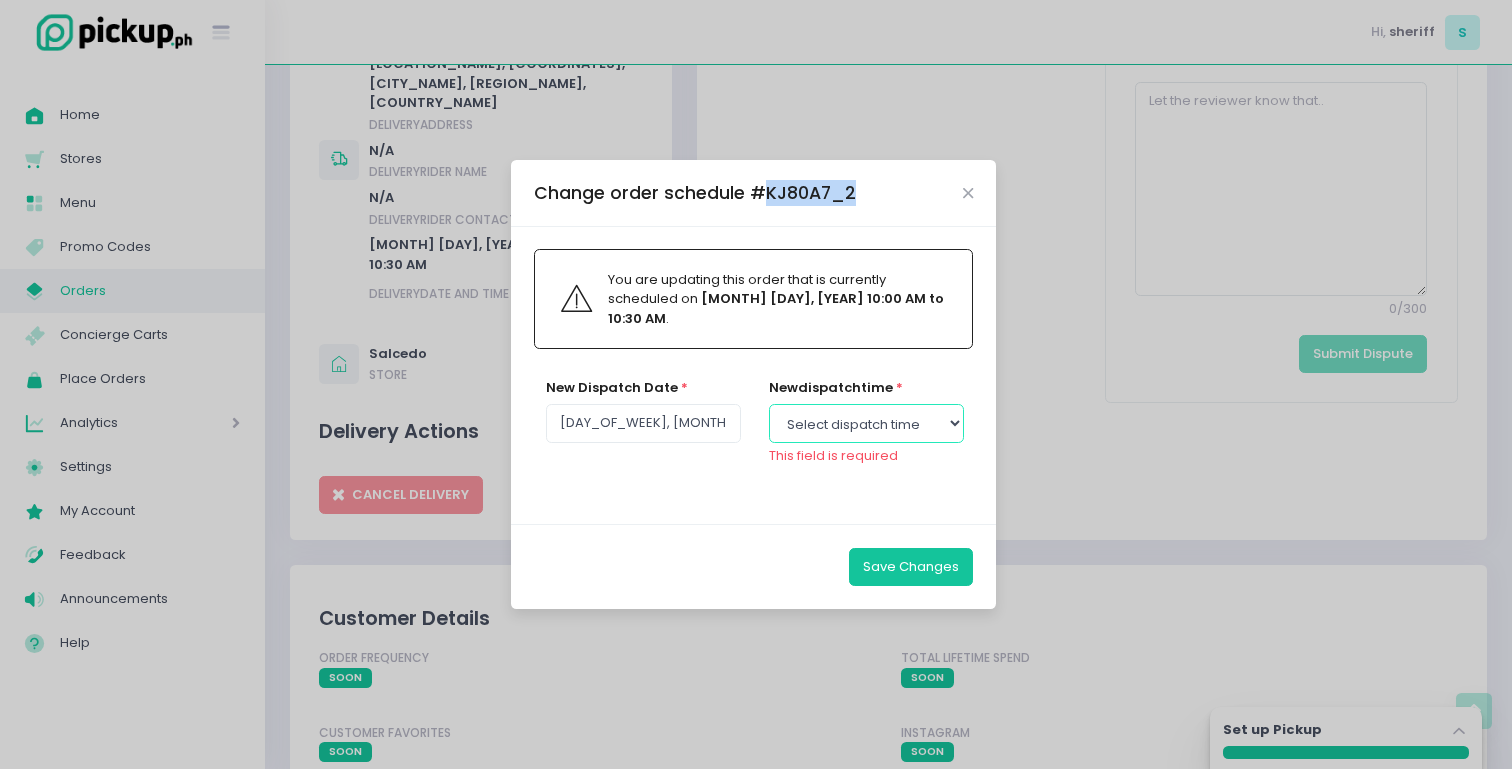 click on "Select dispatch time 12:00 PM - 12:30 PM 12:30 PM - 01:00 PM 01:00 PM - 01:30 PM 01:30 PM - 02:00 PM 02:00 PM - 02:30 PM 02:30 PM - 03:00 PM 03:00 PM - 03:30 PM 03:30 PM - 04:00 PM 04:00 PM - 04:30 PM 04:30 PM - 05:00 PM 05:00 PM - 05:30 PM 05:30 PM - 06:00 PM 06:00 PM - 06:30 PM 06:30 PM - 07:00 PM 07:00 PM - 07:30 PM 07:30 PM - 08:00 PM 08:00 PM - 08:30 PM 08:30 PM - 09:00 PM 09:00 PM - 09:30 PM 09:30 PM - 10:00 PM 10:00 PM - 10:30 PM 10:30 PM - 11:00 PM 11:00 PM - 11:30 PM" at bounding box center (866, 423) 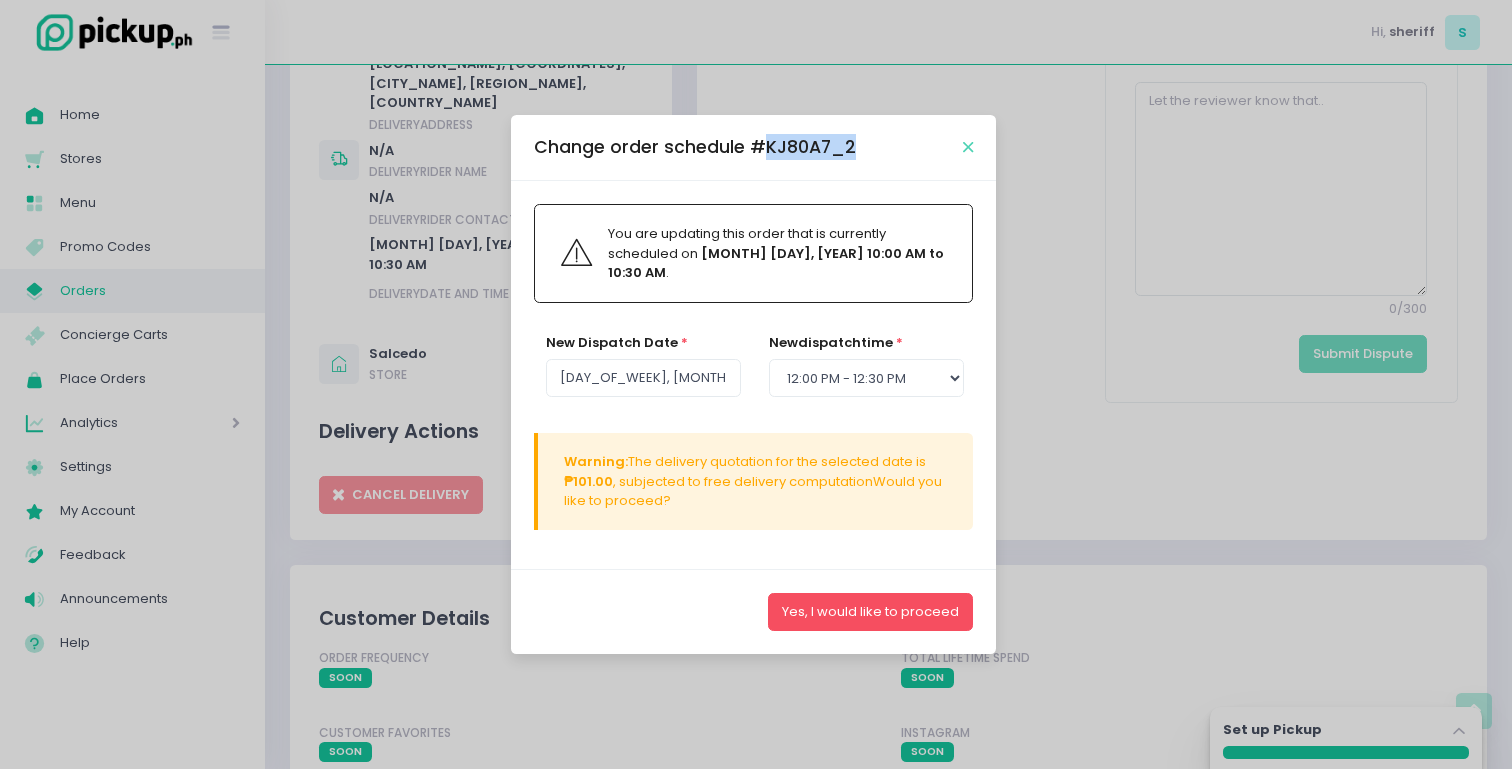 click at bounding box center [968, 147] 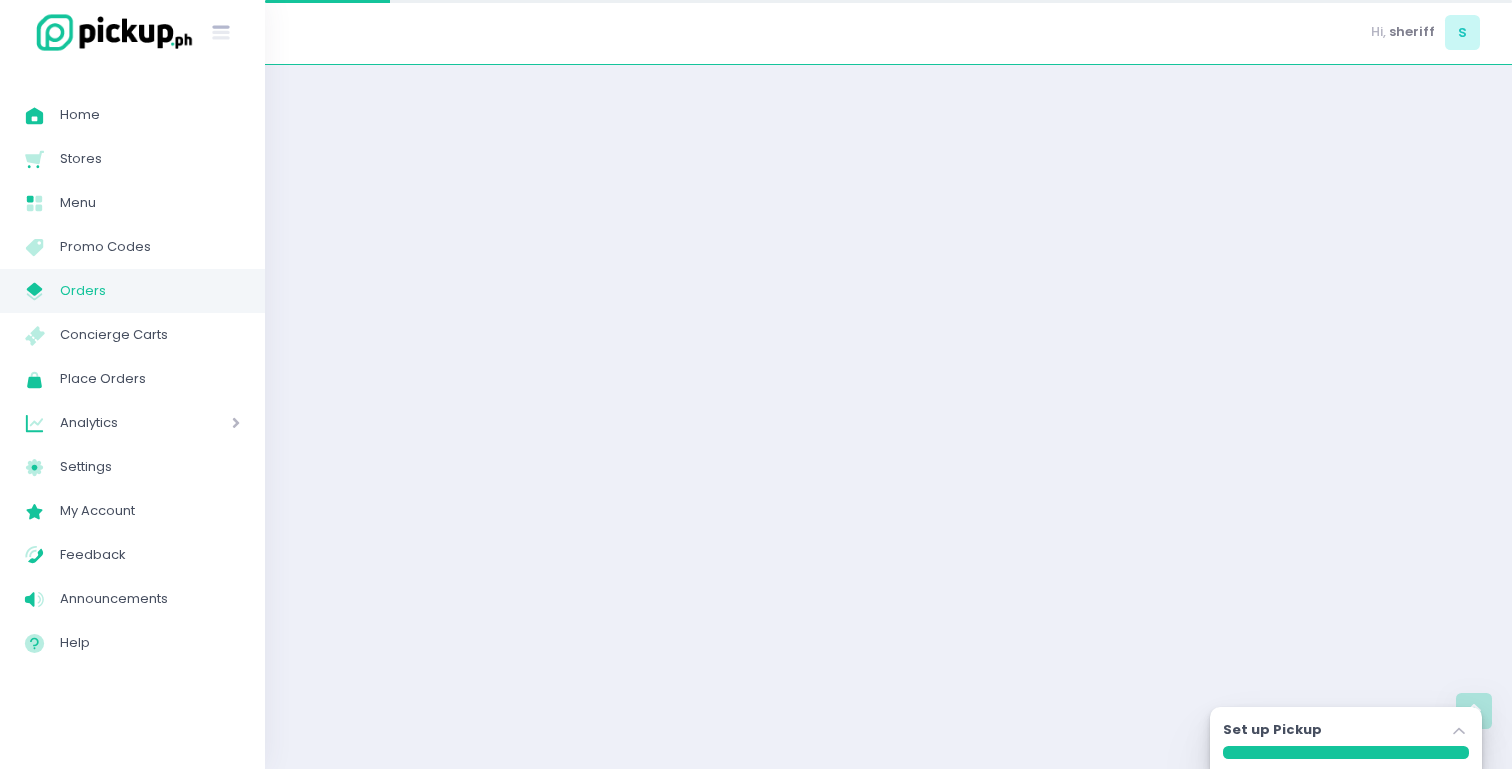 scroll, scrollTop: 0, scrollLeft: 0, axis: both 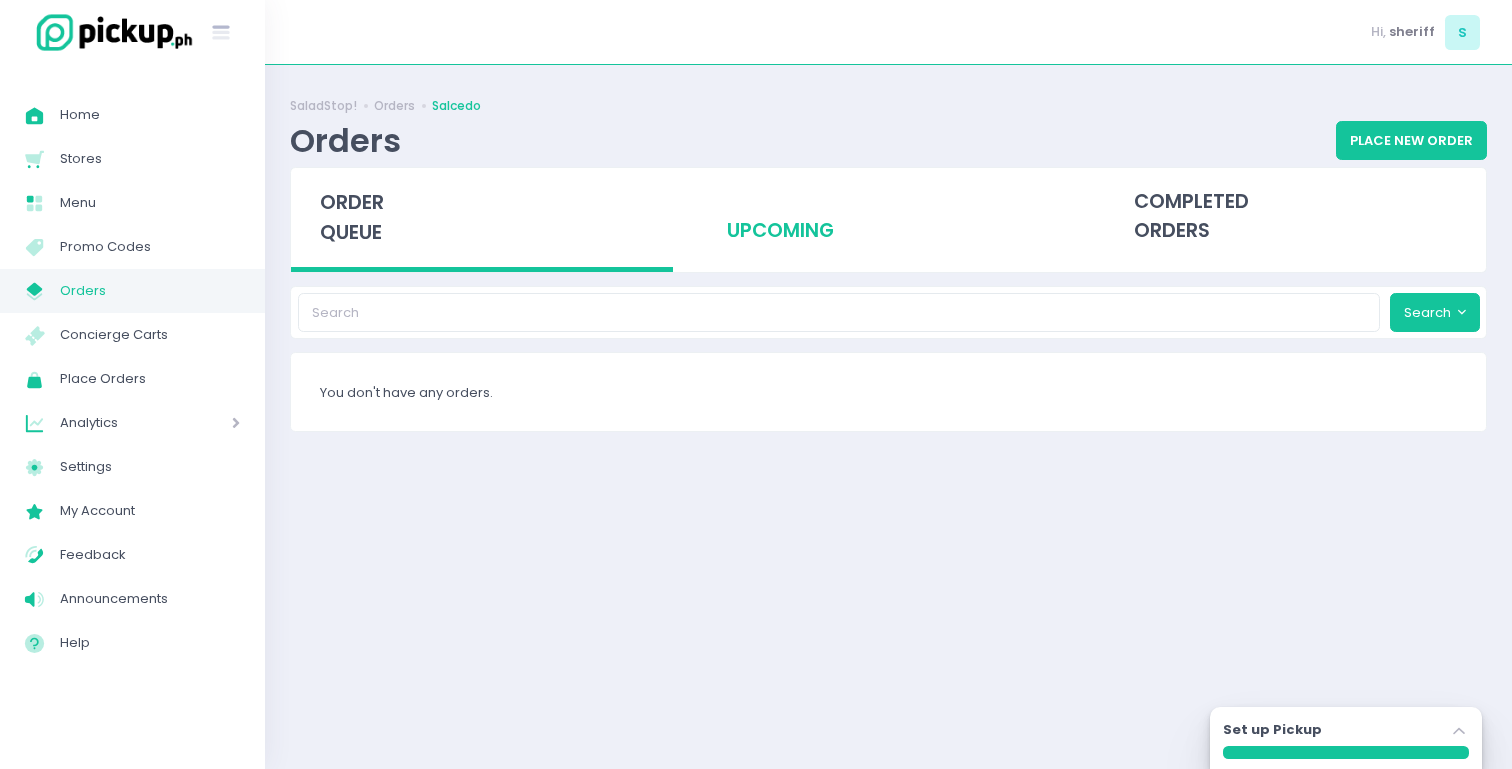 click on "upcoming" at bounding box center (889, 217) 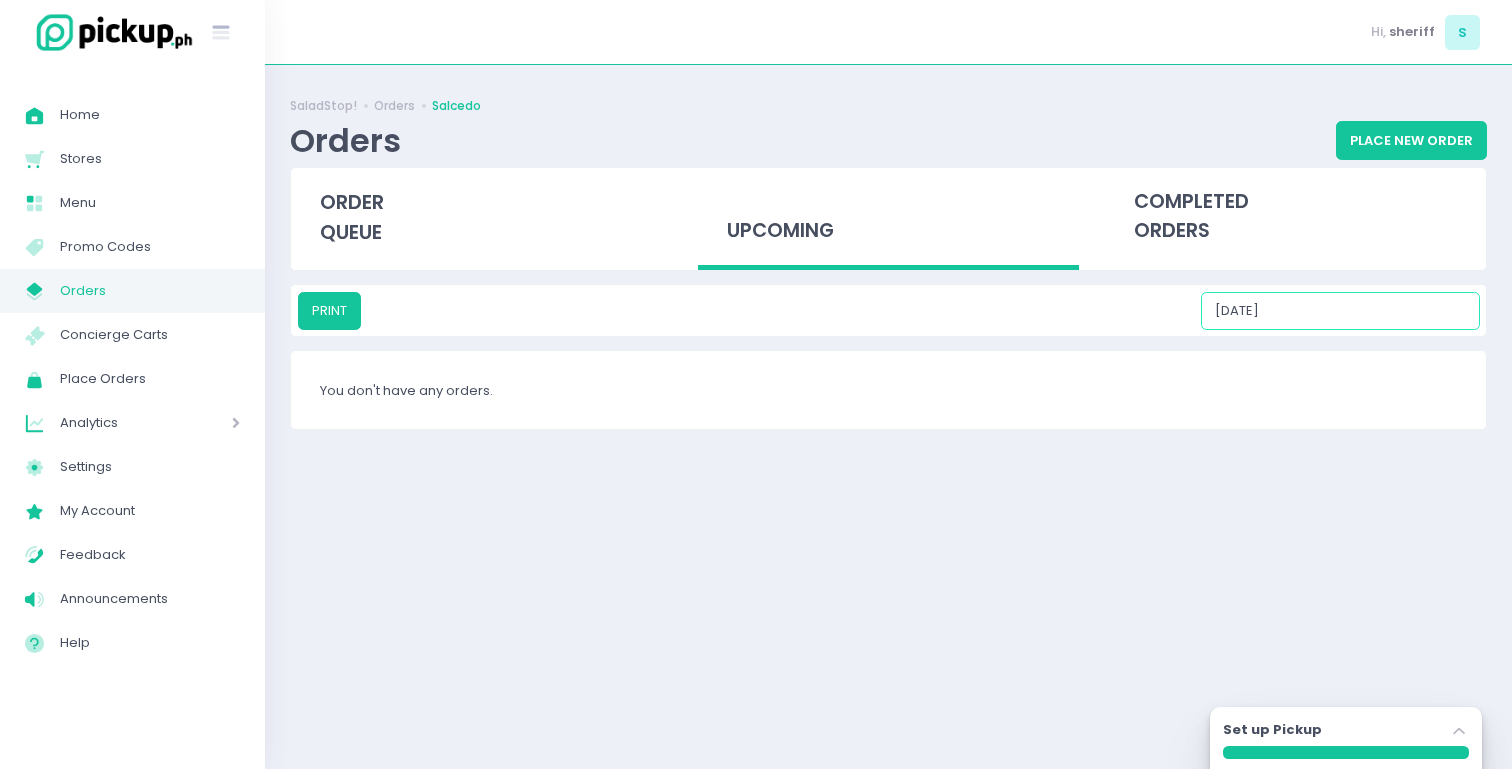 click on "[DATE]" at bounding box center [1340, 311] 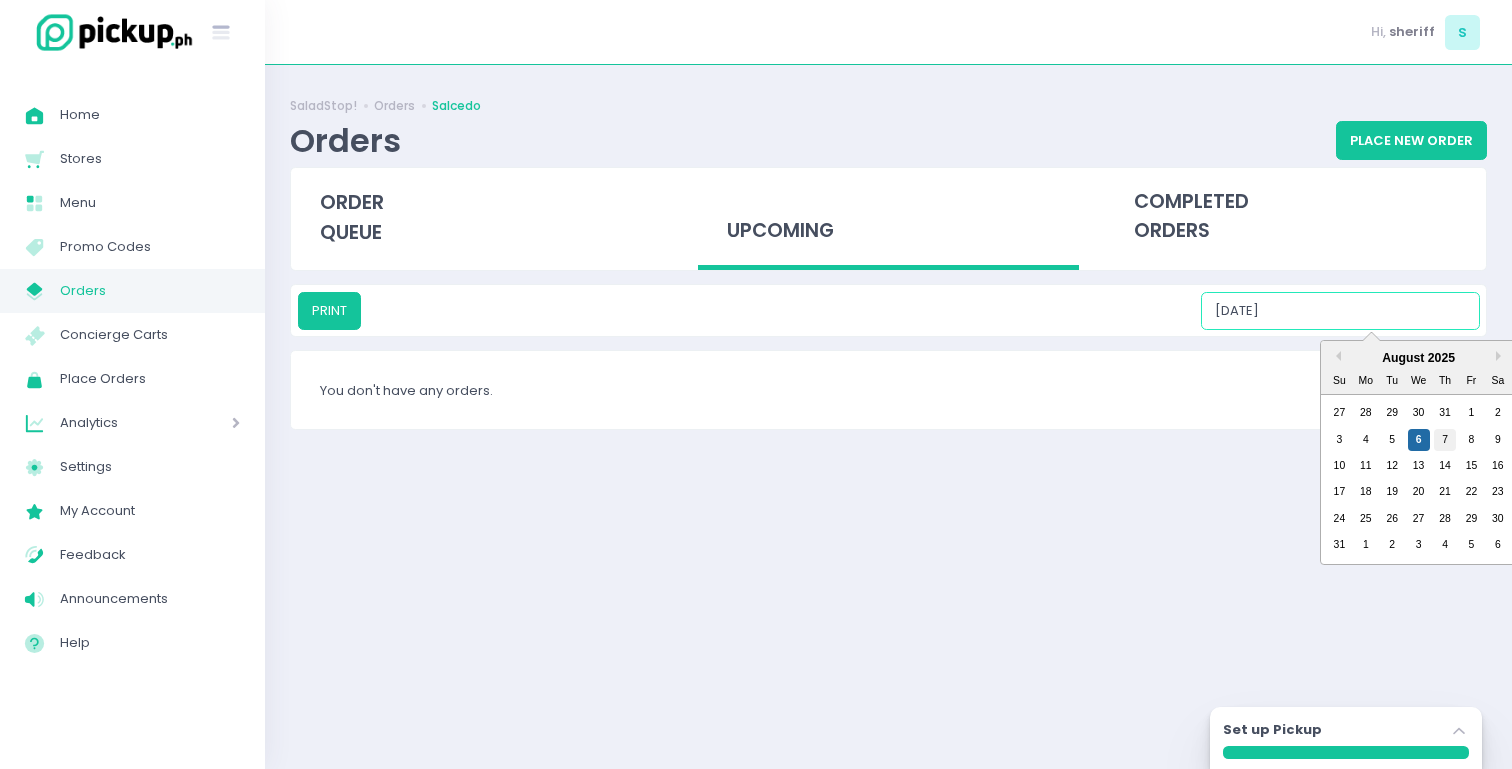 click on "7" at bounding box center (1445, 440) 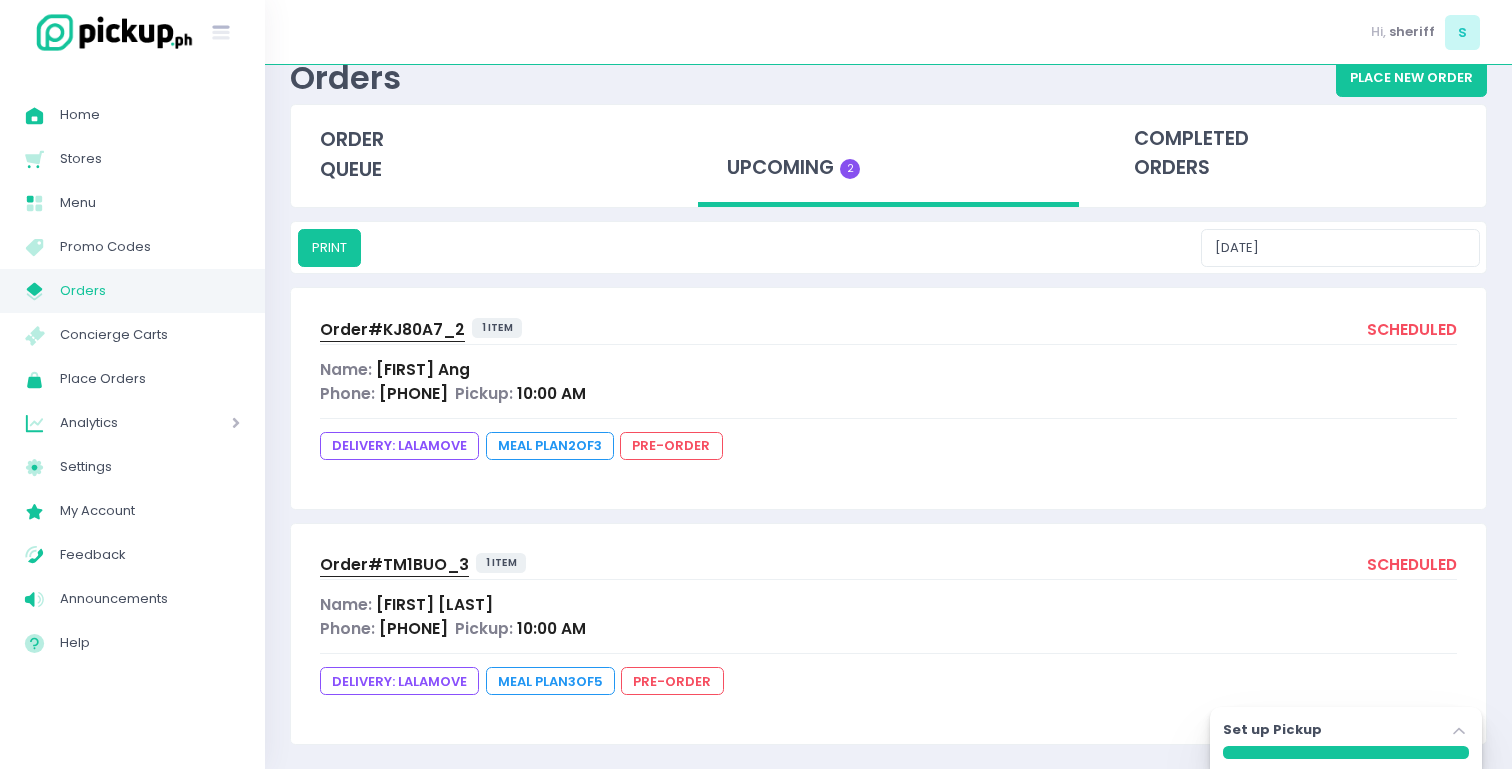 scroll, scrollTop: 77, scrollLeft: 0, axis: vertical 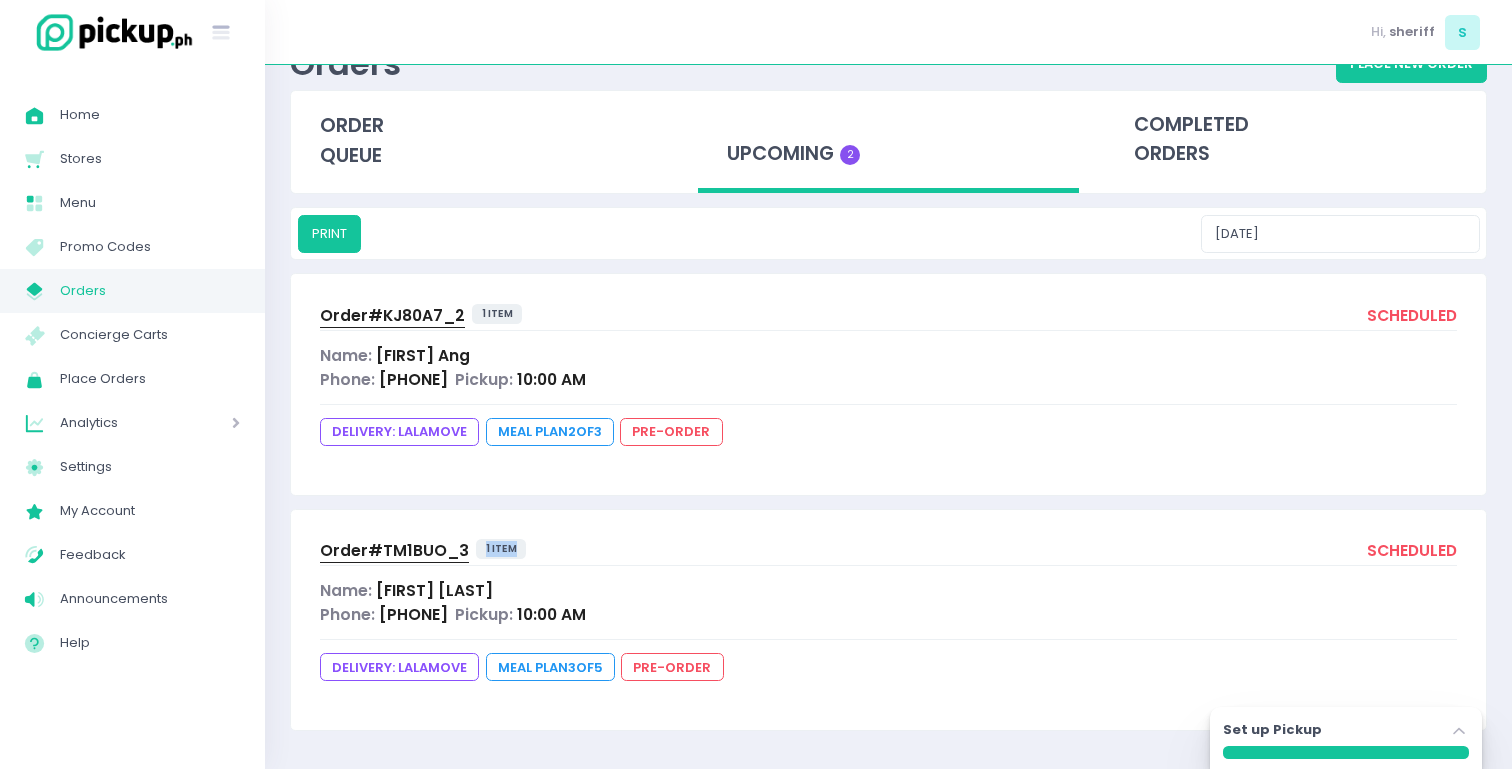 drag, startPoint x: 463, startPoint y: 551, endPoint x: 570, endPoint y: 552, distance: 107.00467 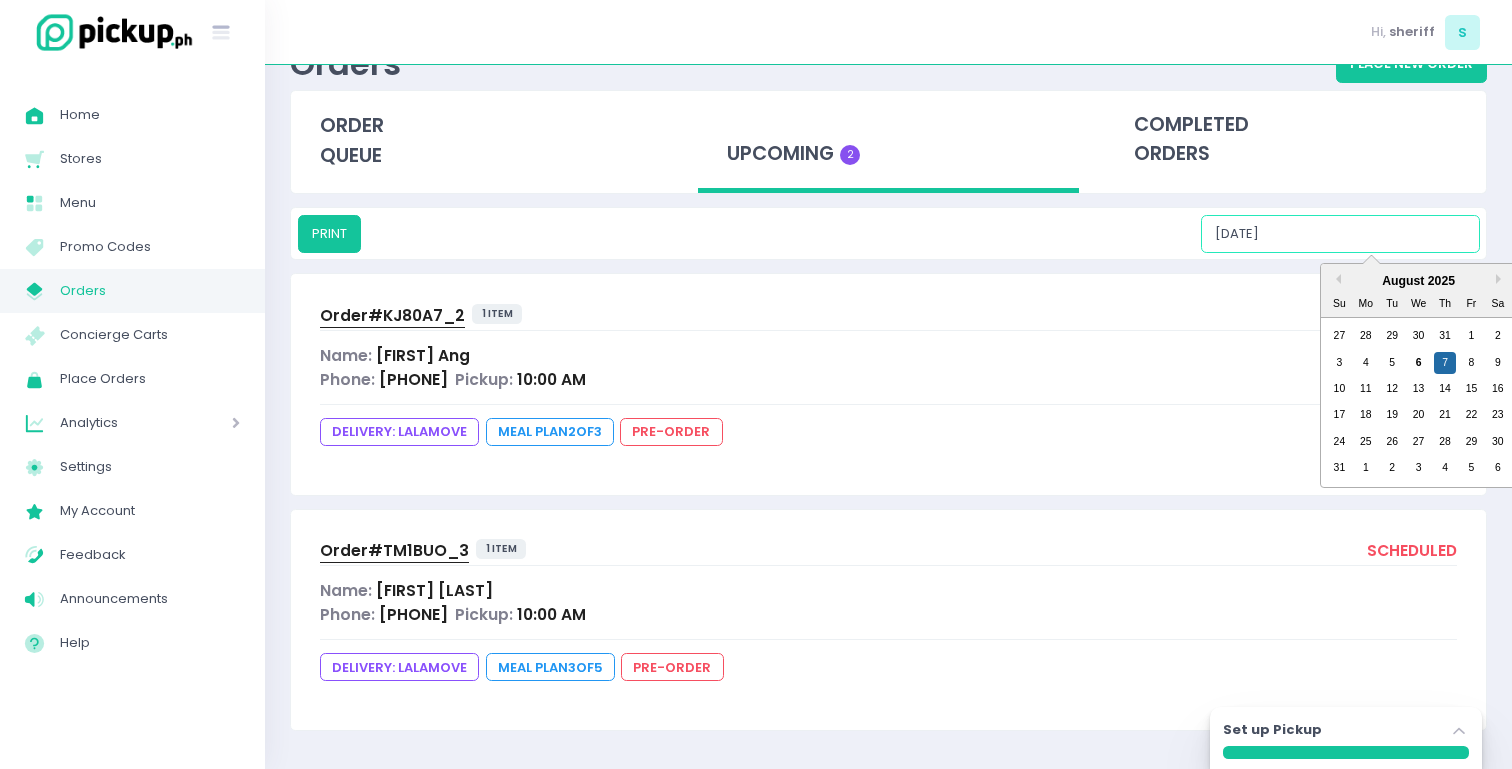click on "[DATE]" at bounding box center (1340, 234) 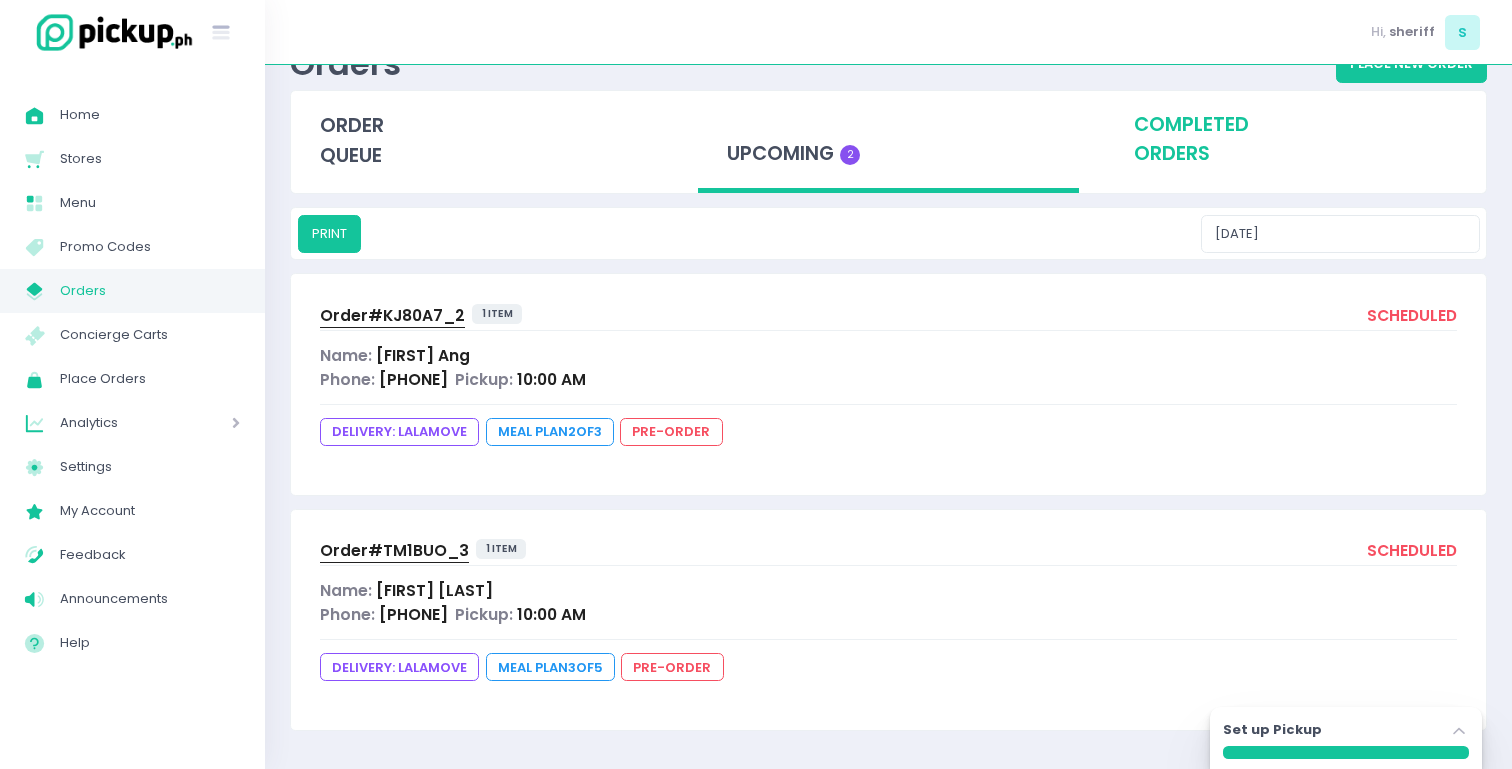 click on "completed  orders" at bounding box center [1295, 140] 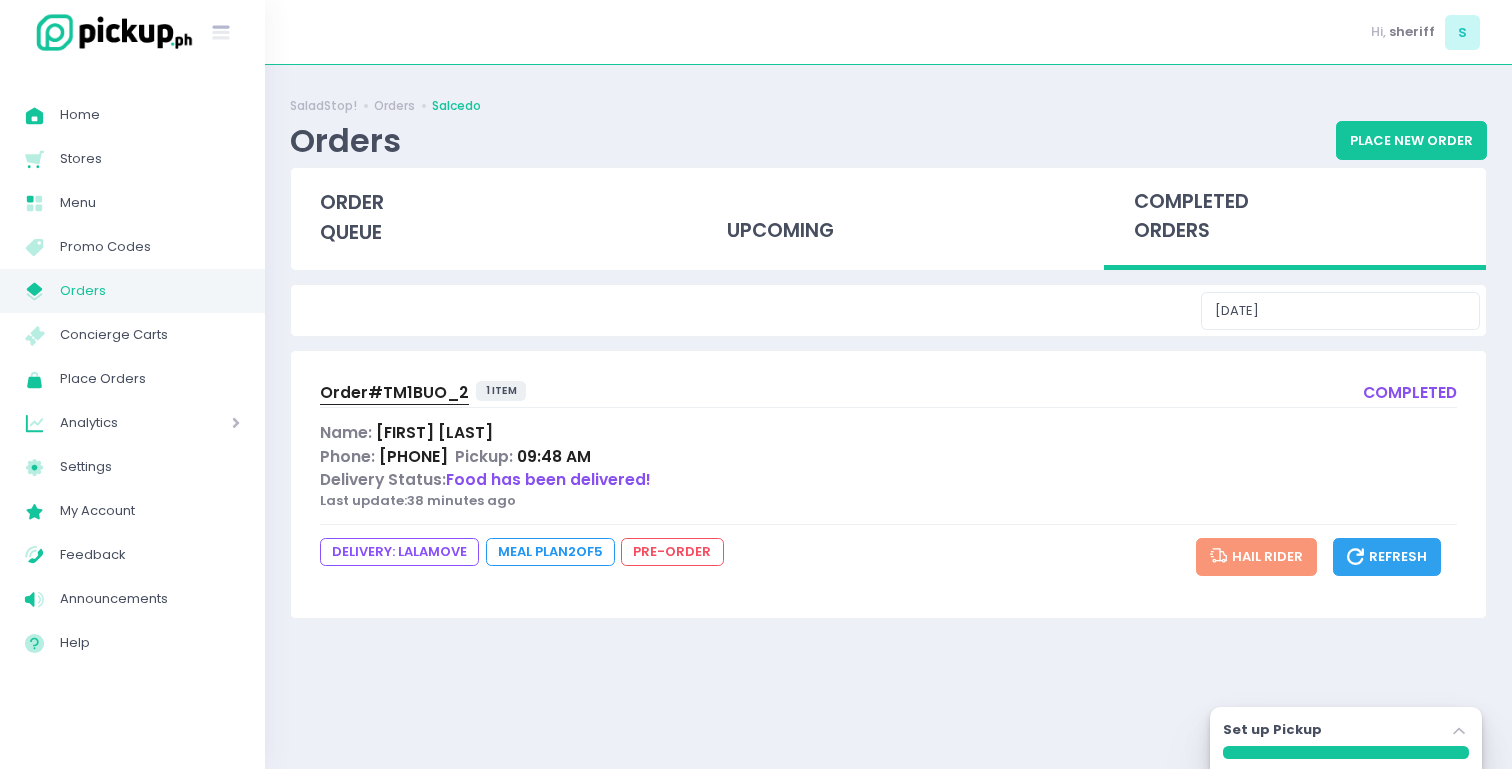 scroll, scrollTop: 0, scrollLeft: 0, axis: both 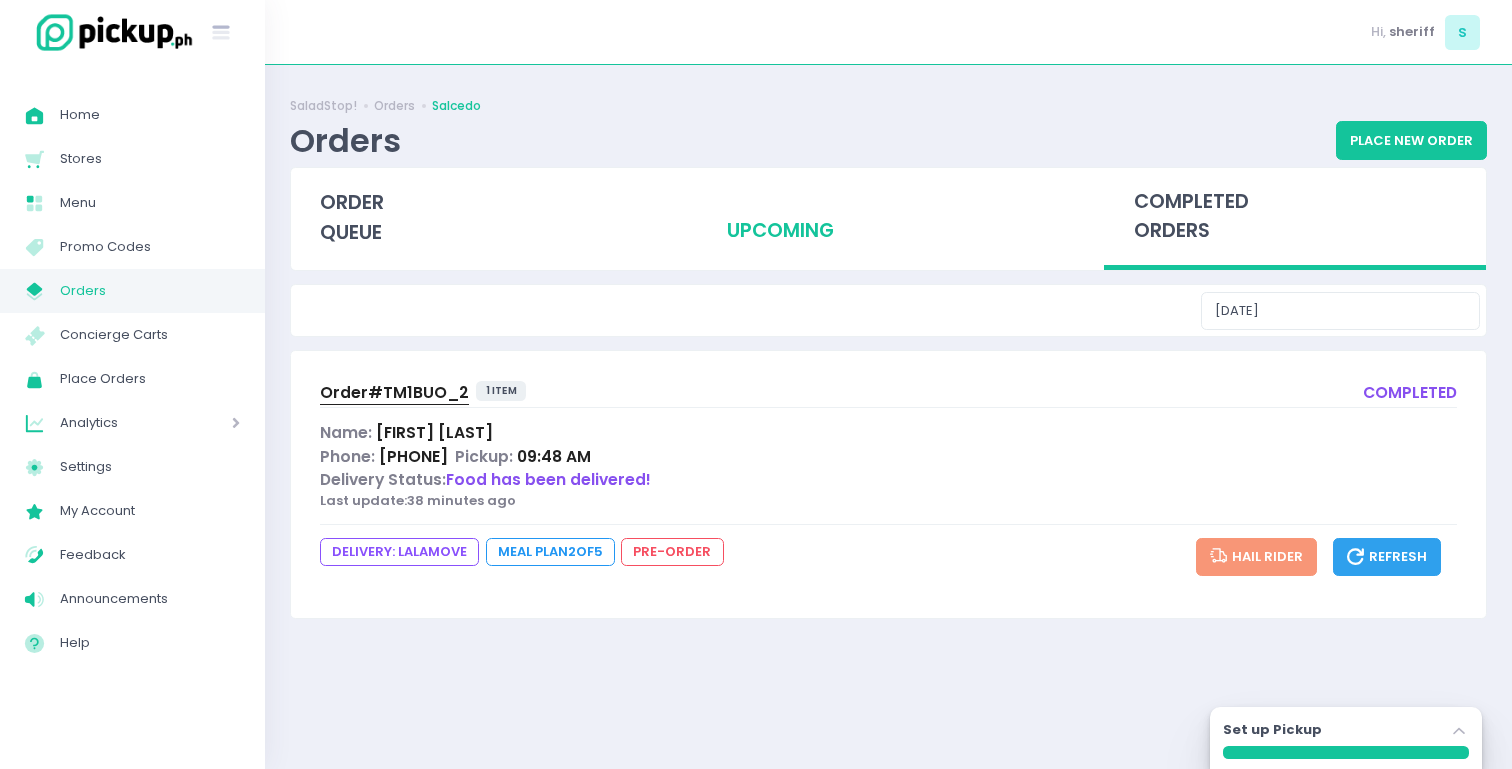 click on "upcoming" at bounding box center [889, 217] 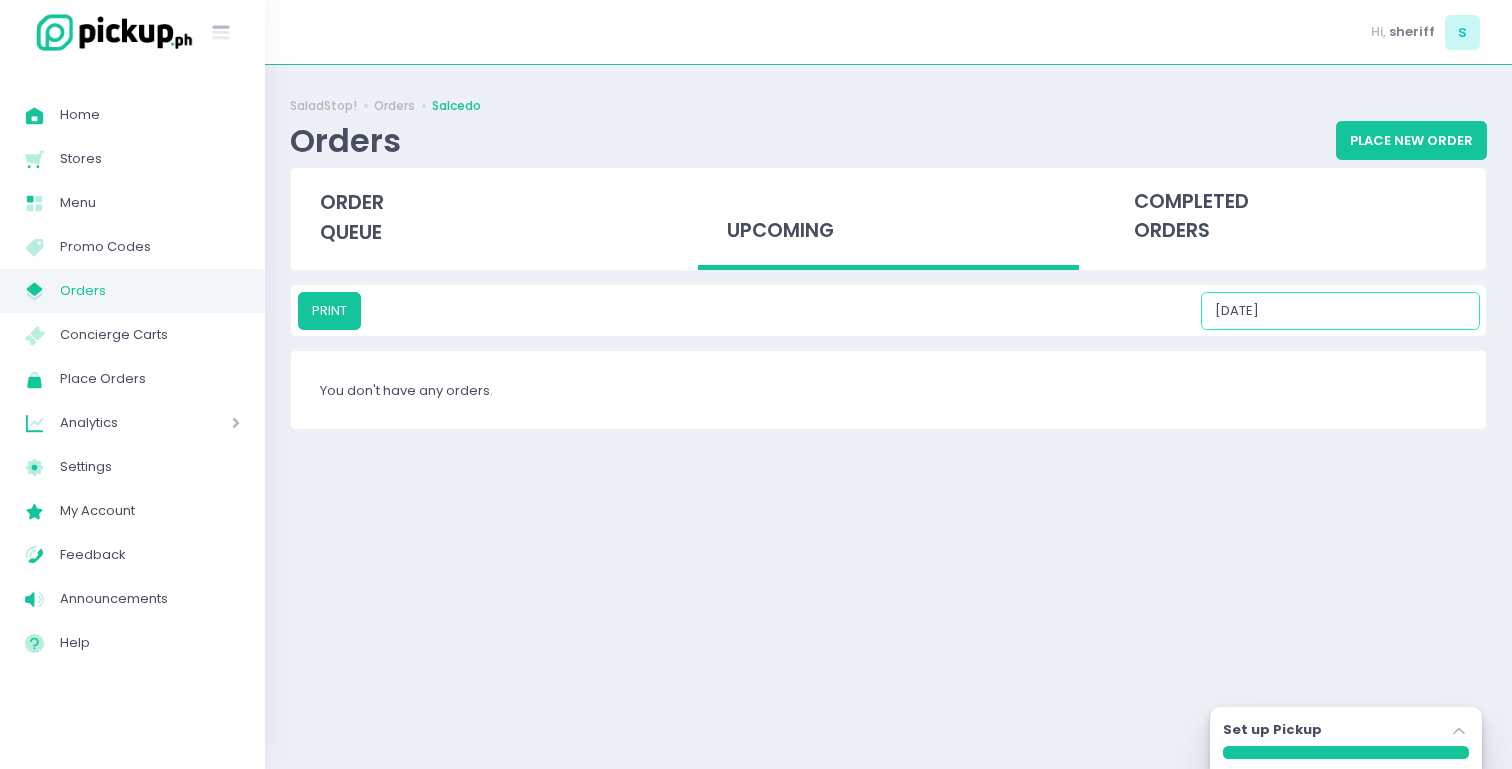 click on "[DATE]" at bounding box center [1340, 311] 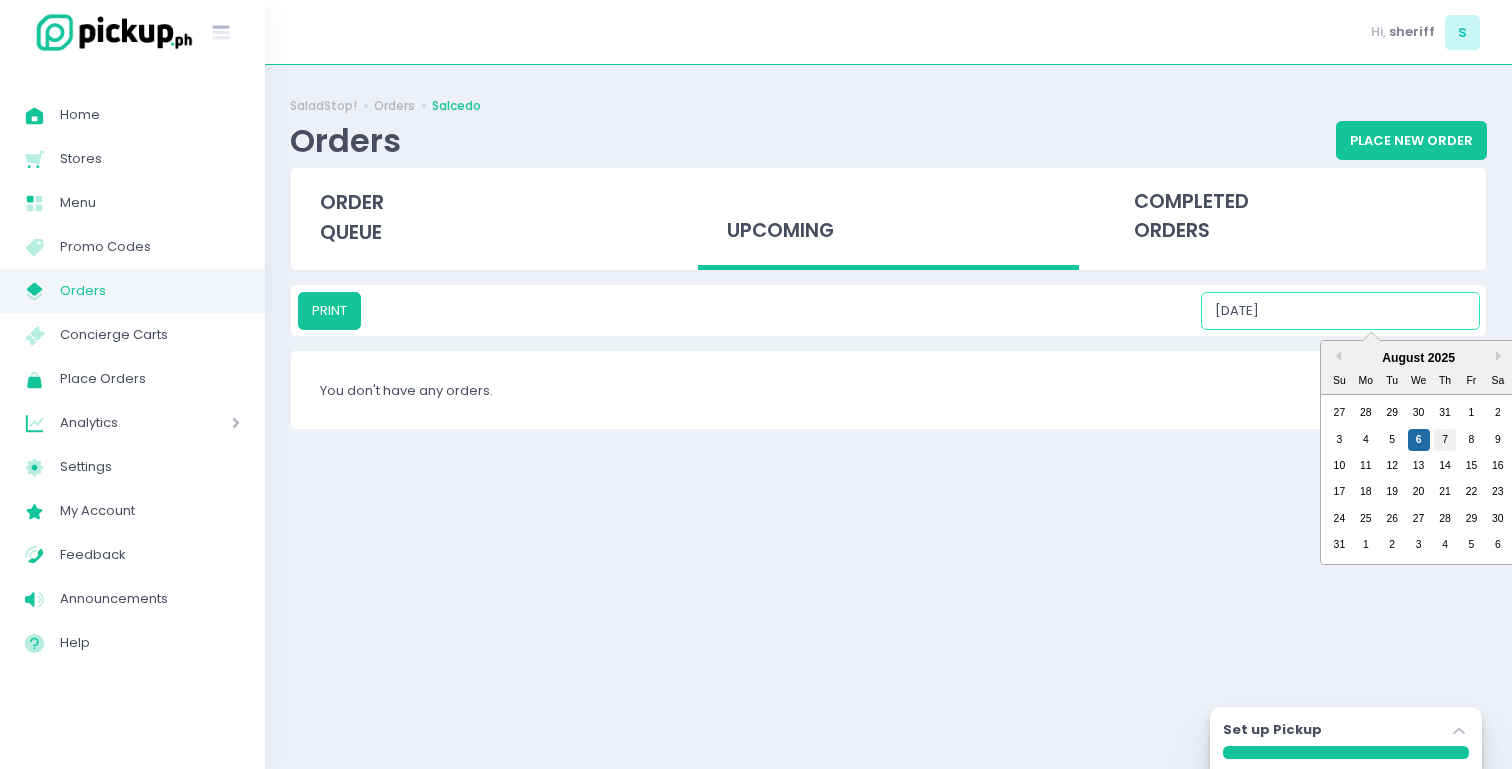 click on "7" at bounding box center [1445, 440] 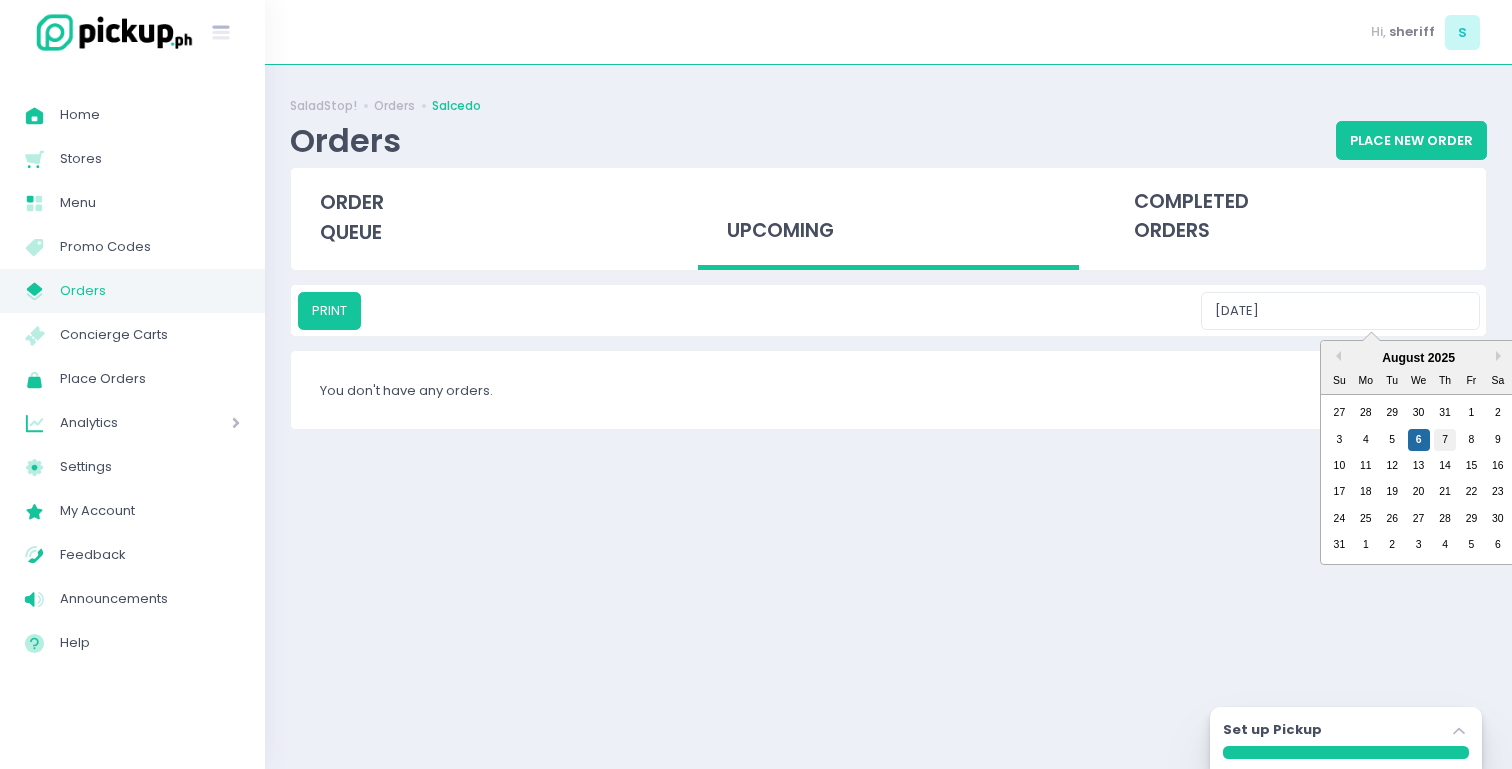 type on "[DATE]" 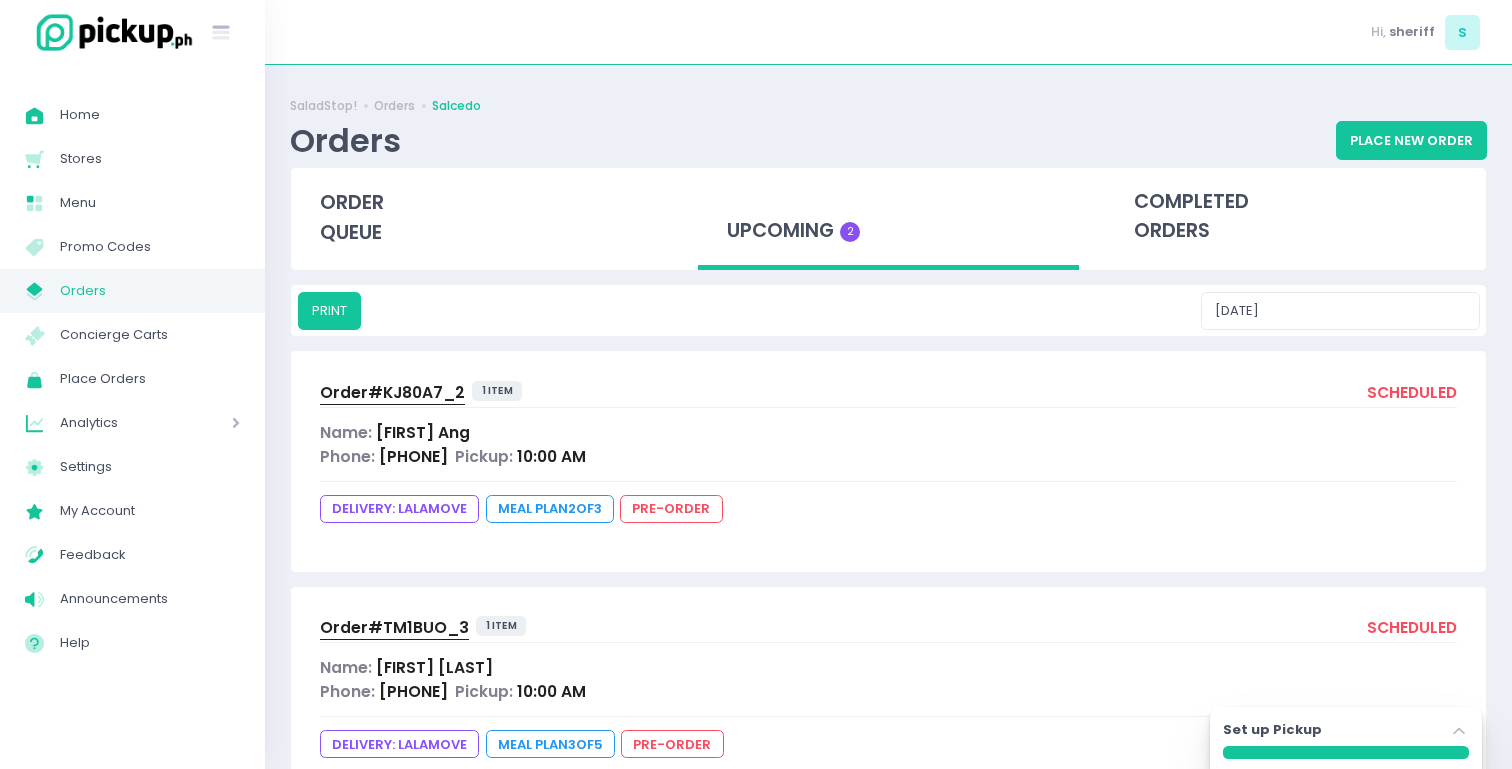 click on "Order# [ORDER_ID]   1 item   scheduled Name:   [FIRST]   [LAST] Phone:   [PHONE] Pickup:   [TIME] DELIVERY: [DELIVERY_SERVICE] Meal Plan  [NUMBER]  of   [NUMBER] pre-order" at bounding box center [888, 697] 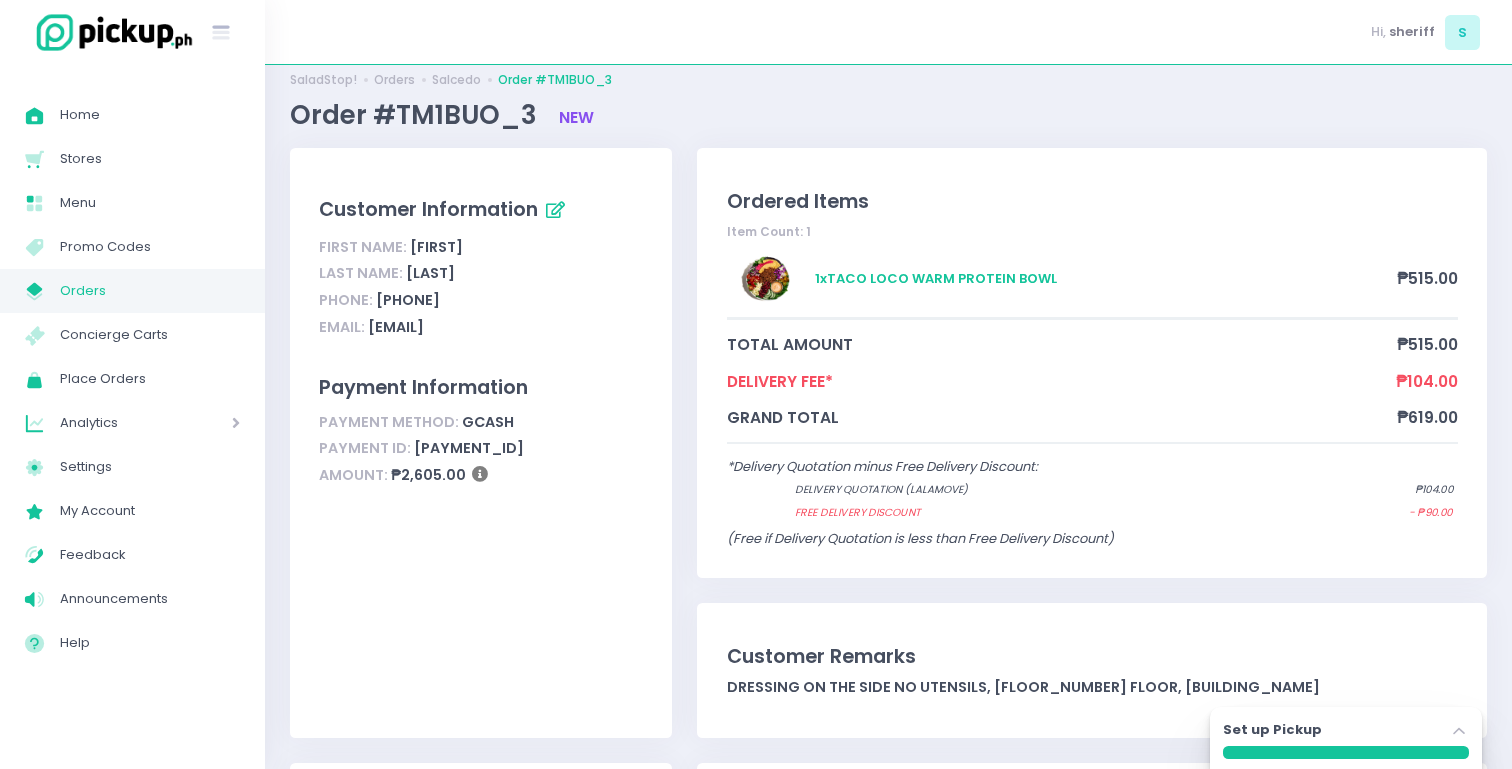 scroll, scrollTop: 20, scrollLeft: 0, axis: vertical 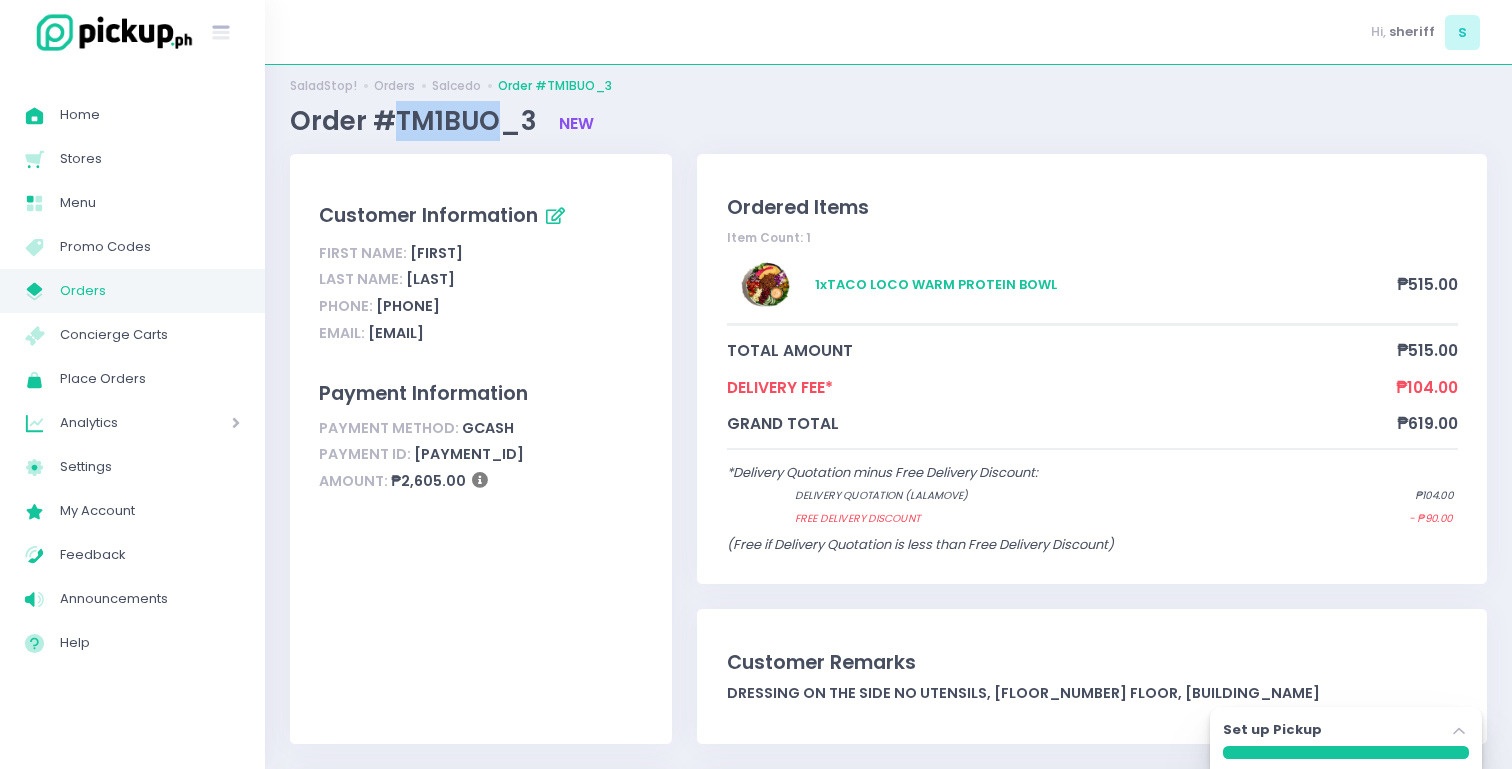 drag, startPoint x: 491, startPoint y: 130, endPoint x: 399, endPoint y: 130, distance: 92 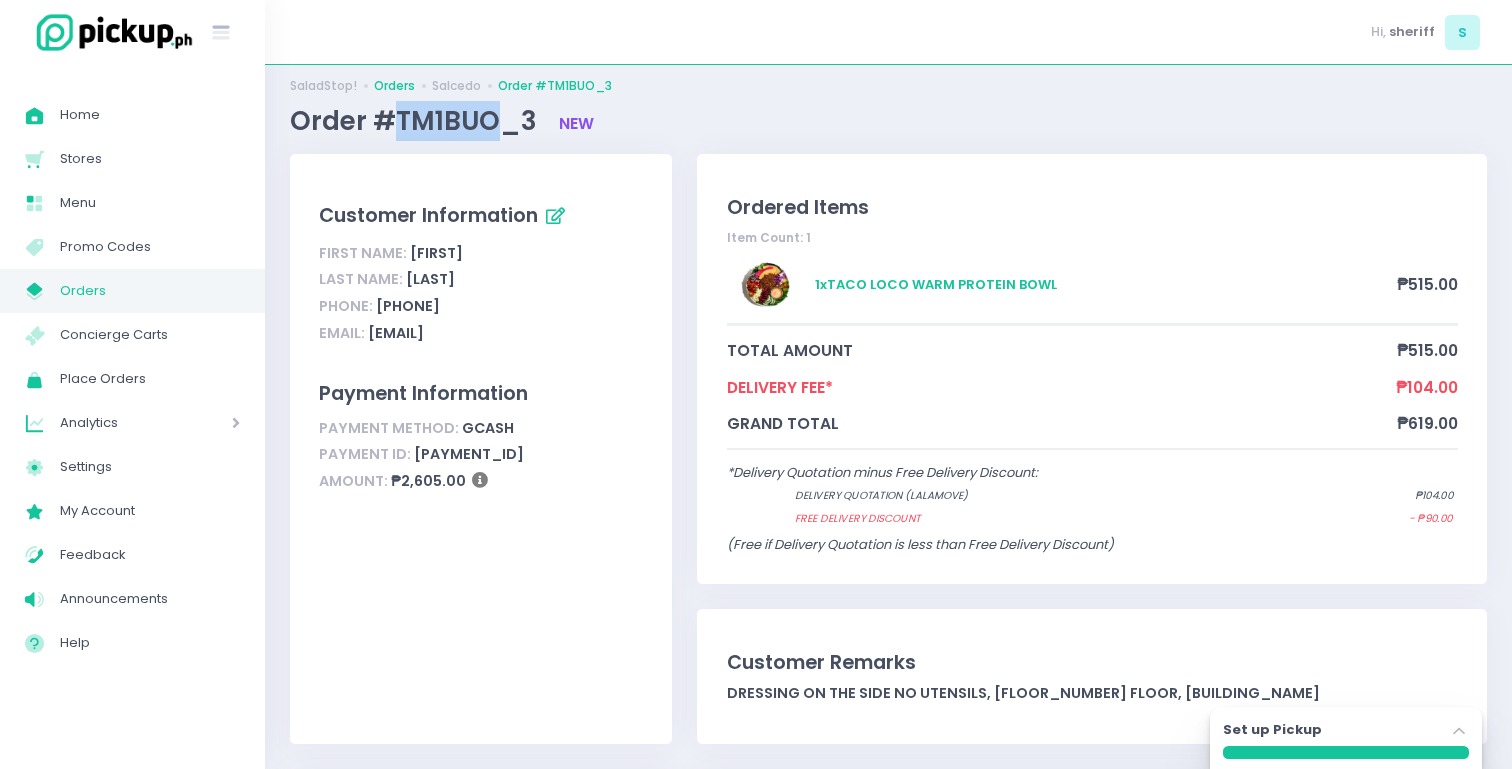 click on "Orders" at bounding box center (394, 86) 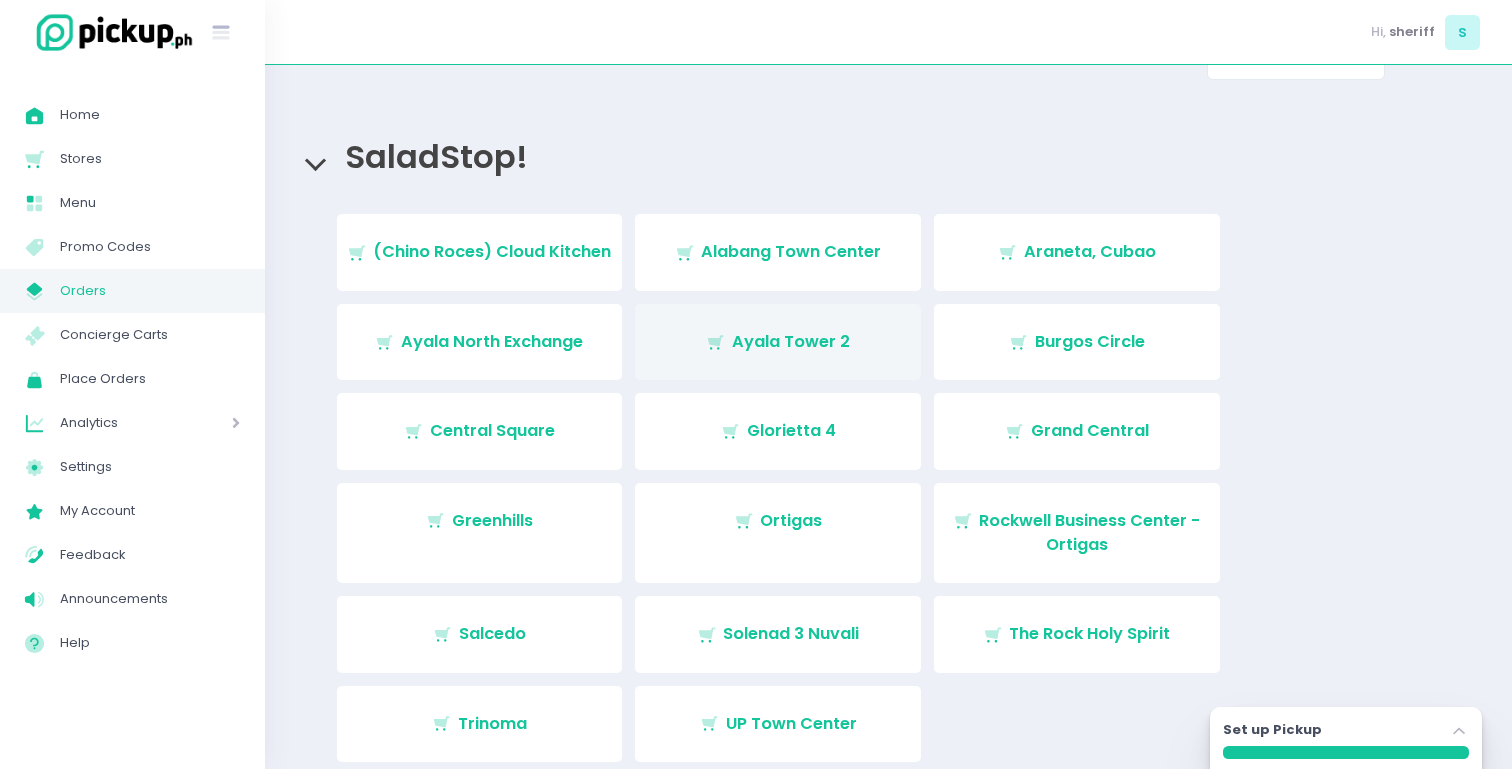 scroll, scrollTop: 54, scrollLeft: 0, axis: vertical 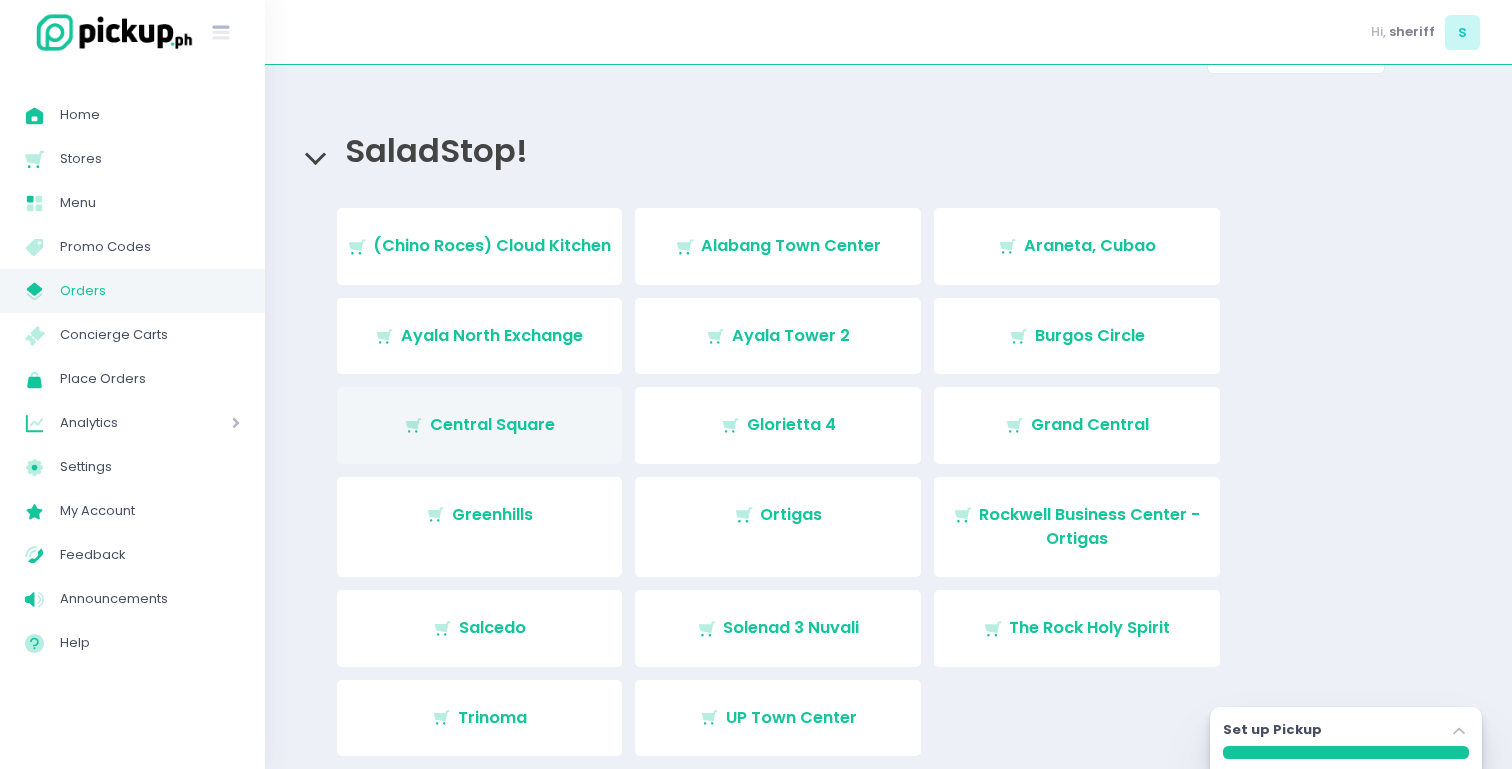 click on "Stockholm-icons / Shopping / Cart1 Created with Sketch. Central Square" at bounding box center (480, 425) 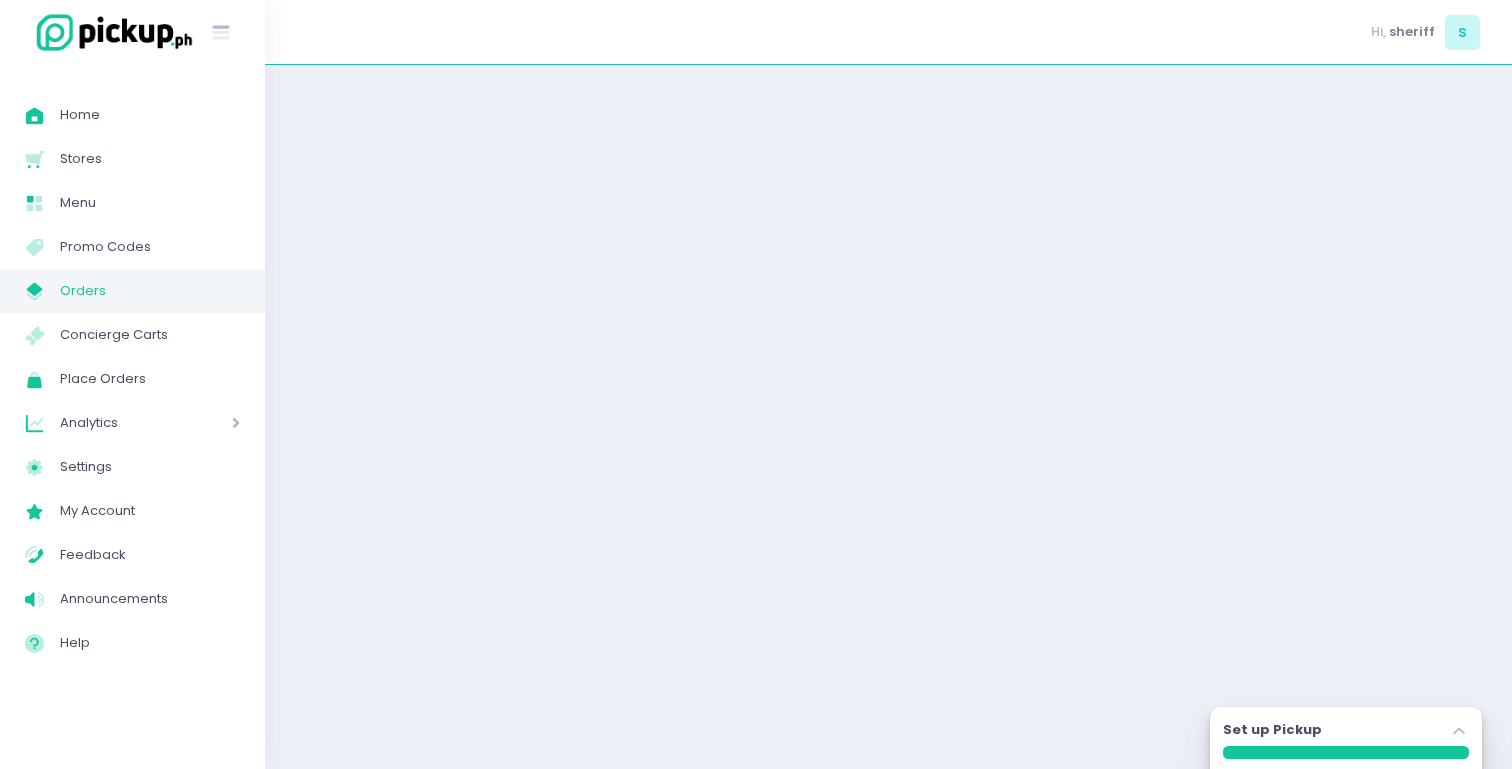 scroll, scrollTop: 0, scrollLeft: 0, axis: both 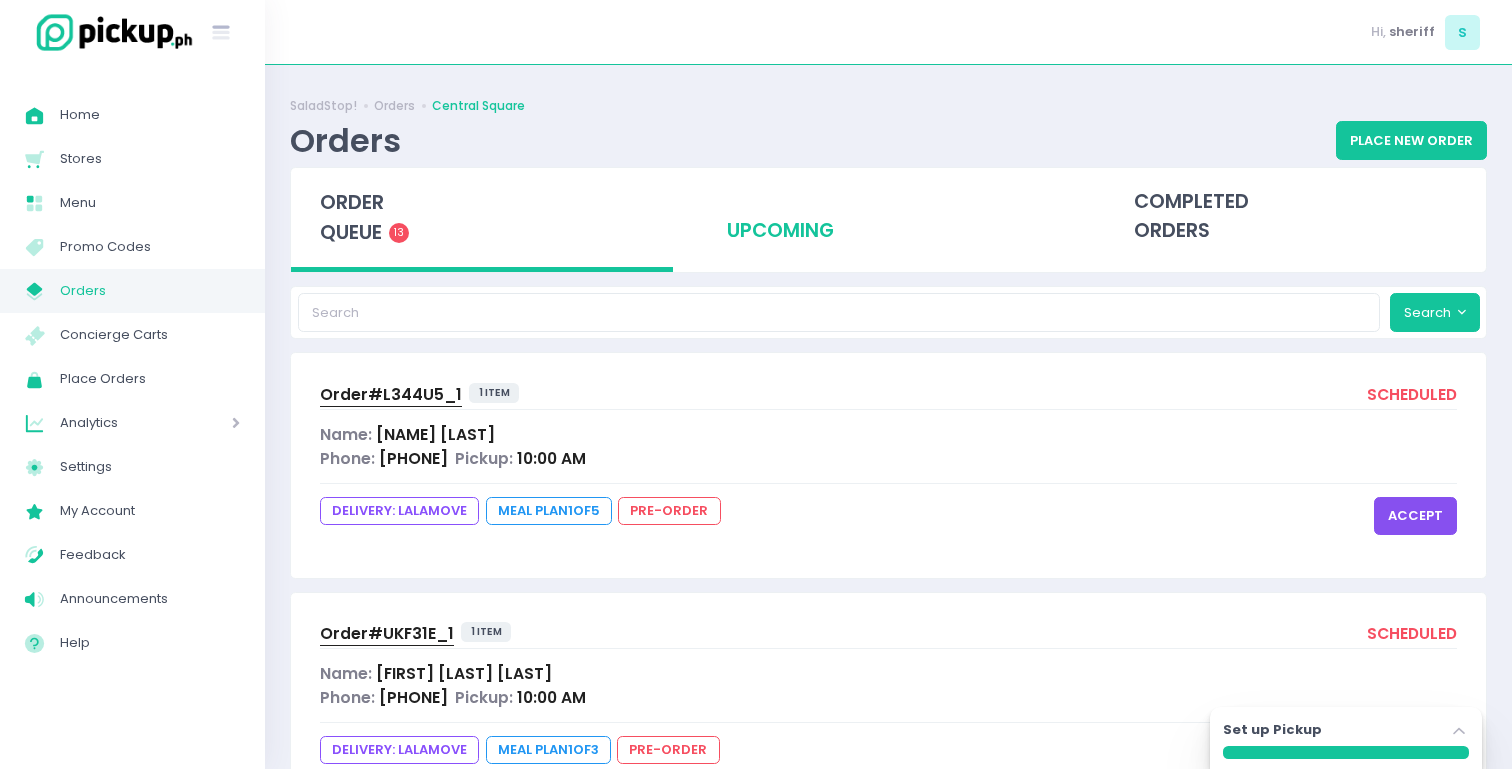 click on "upcoming" at bounding box center (889, 217) 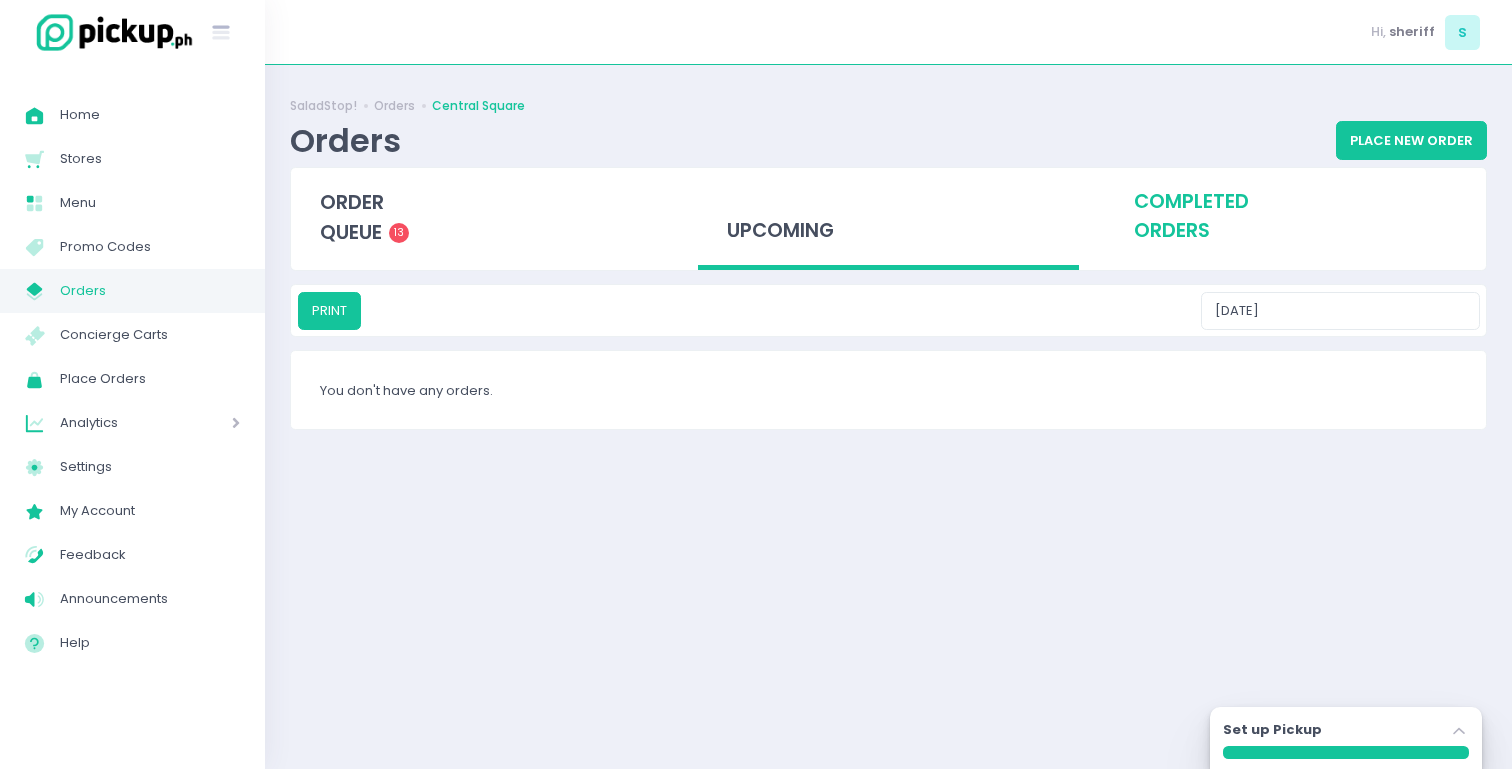 click on "completed  orders" at bounding box center (1295, 217) 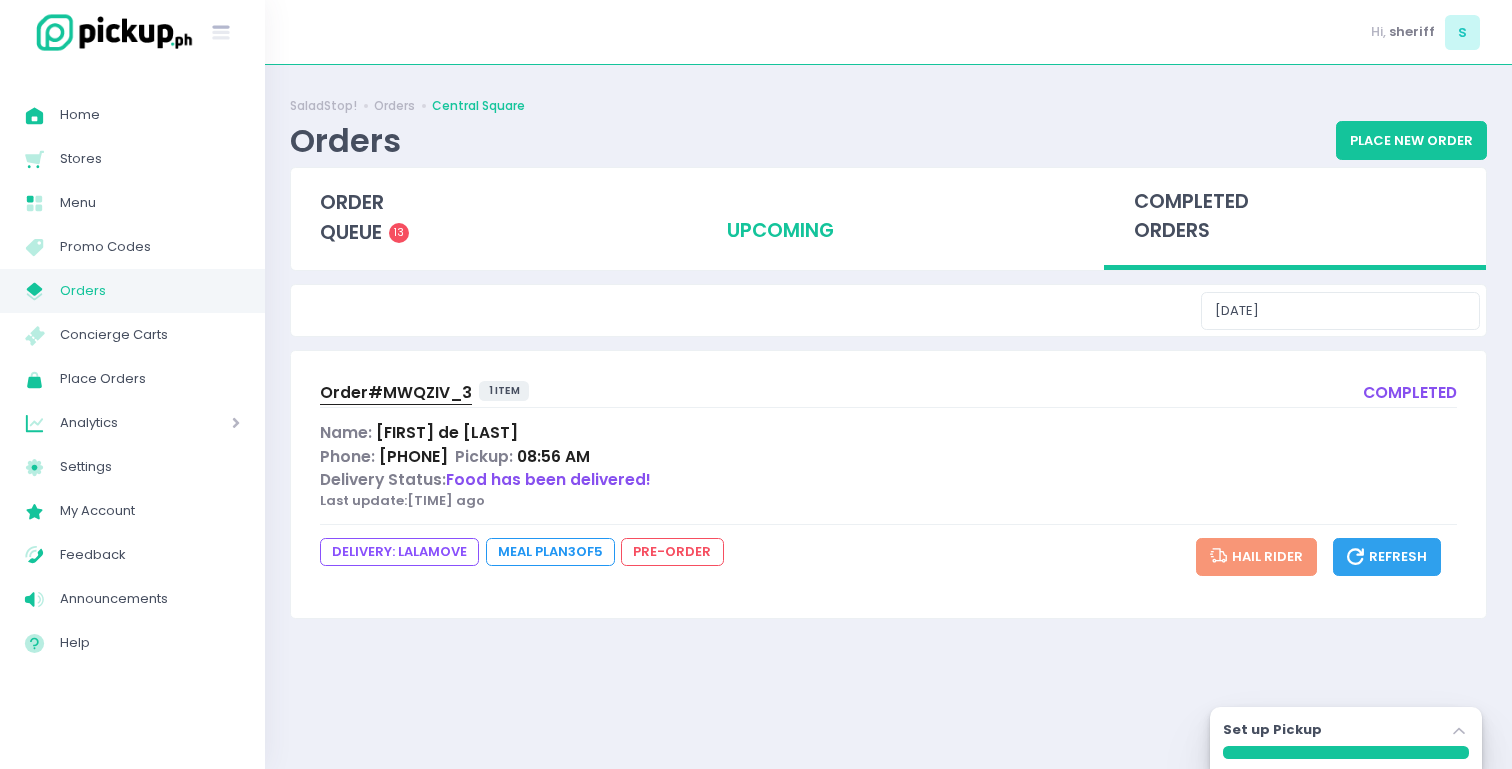 click on "upcoming" at bounding box center (889, 217) 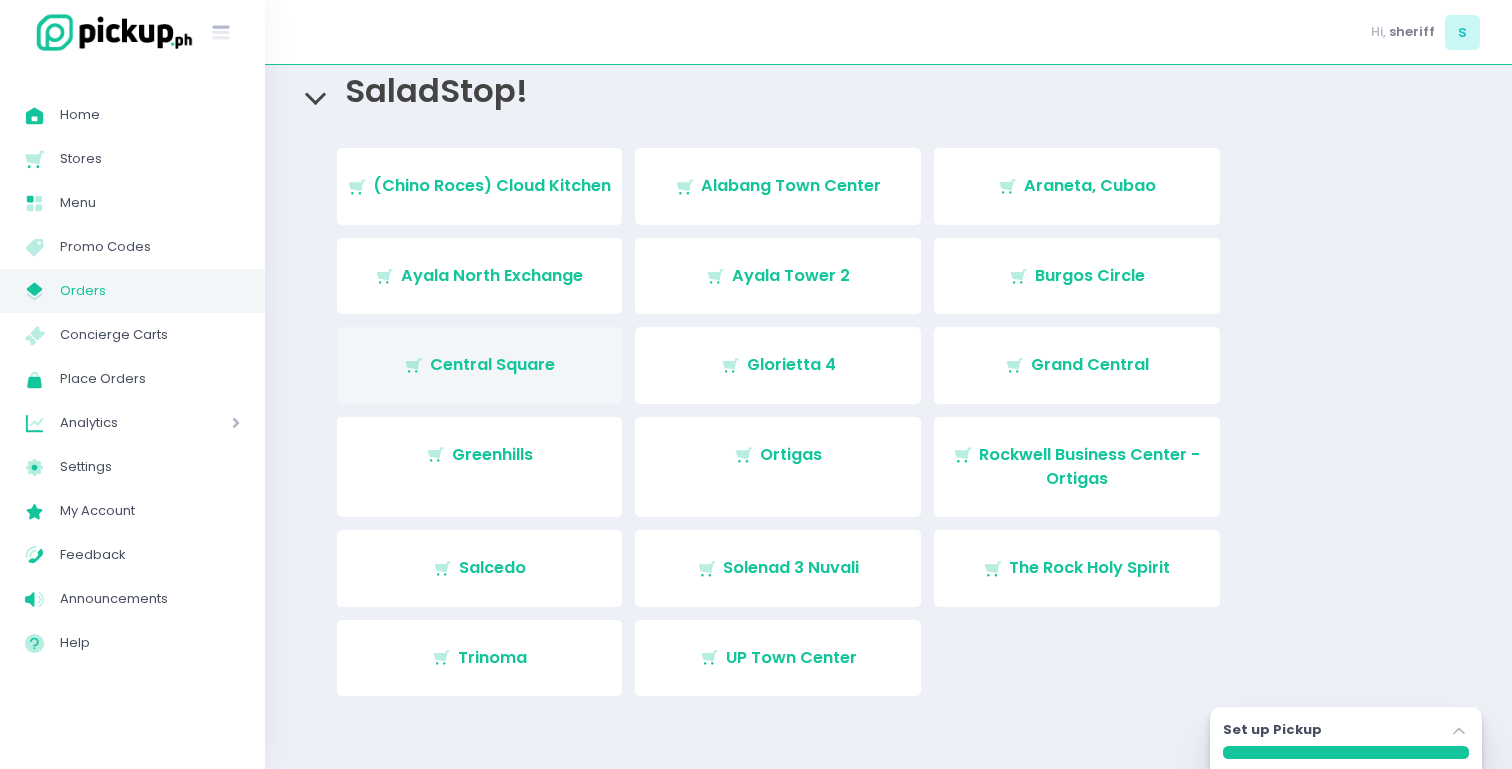 scroll, scrollTop: 138, scrollLeft: 0, axis: vertical 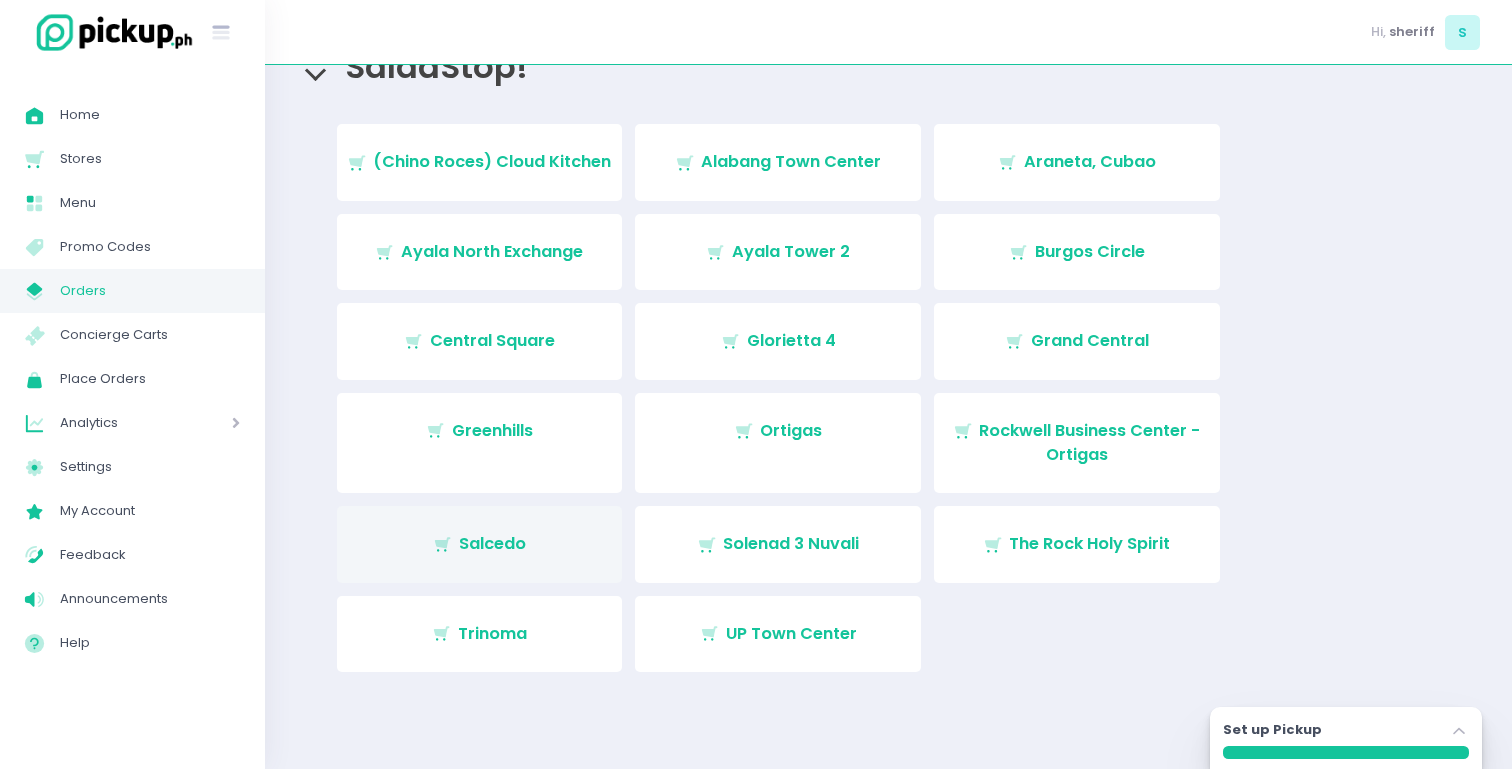 click on "[ICON_INFO] [LOCATION_NAME] [ICON_INFO] [LOCATION_NAME] [ICON_INFO] [LOCATION_NAME] [ICON_INFO] [LOCATION_NAME] [ICON_INFO] [LOCATION_NAME] [ICON_INFO] [LOCATION_NAME] [ICON_INFO] [LOCATION_NAME] [ICON_INFO] [LOCATION_NAME] [ICON_INFO] [LOCATION_NAME] [ICON_INFO] [LOCATION_NAME] [ICON_INFO] [LOCATION_NAME] [ICON_INFO] [LOCATION_NAME] [ICON_INFO] [LOCATION_NAME] [ICON_INFO] [LOCATION_NAME] [ICON_INFO] [LOCATION_NAME] [ICON_INFO] [LOCATION_NAME] [ICON_INFO] [LOCATION_NAME] [ICON_INFO] [LOCATION_NAME] [ICON_INFO] [LOCATION_NAME] [ICON_INFO] [LOCATION_NAME] [ICON_INFO] [LOCATION_NAME] [ICON_INFO] [LOCATION_NAME]" at bounding box center [889, 404] 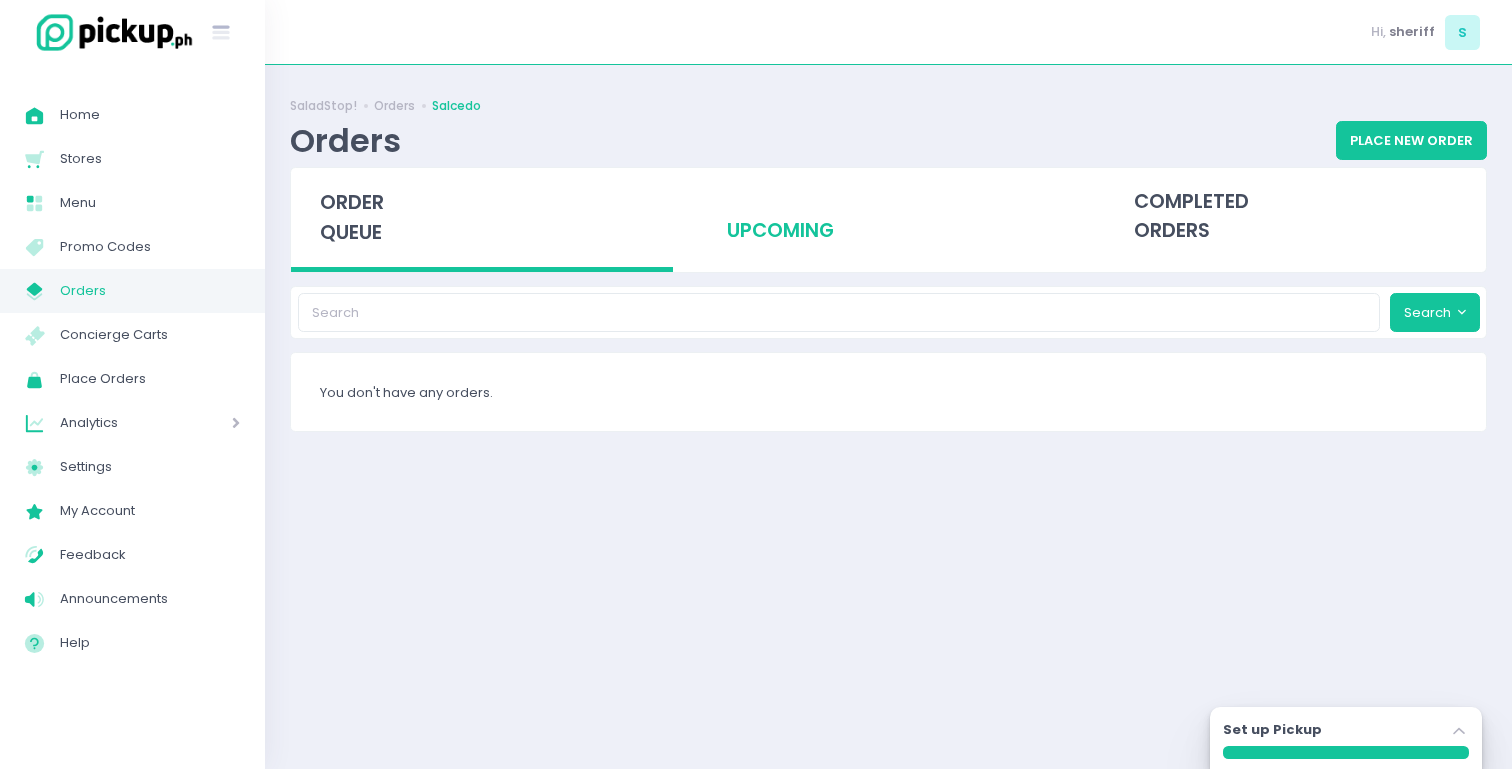 click on "upcoming" at bounding box center [889, 217] 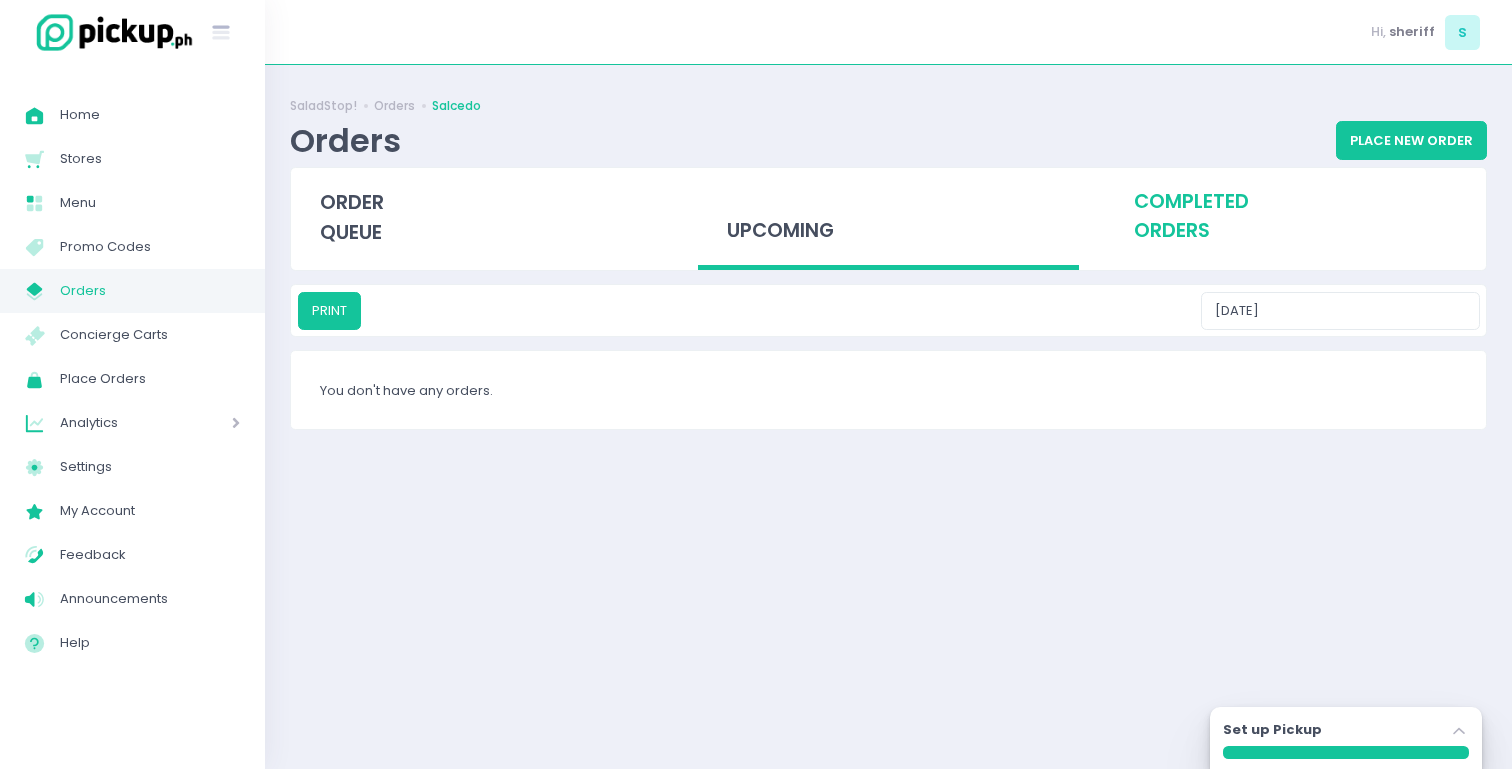 click on "completed  orders" at bounding box center [1295, 217] 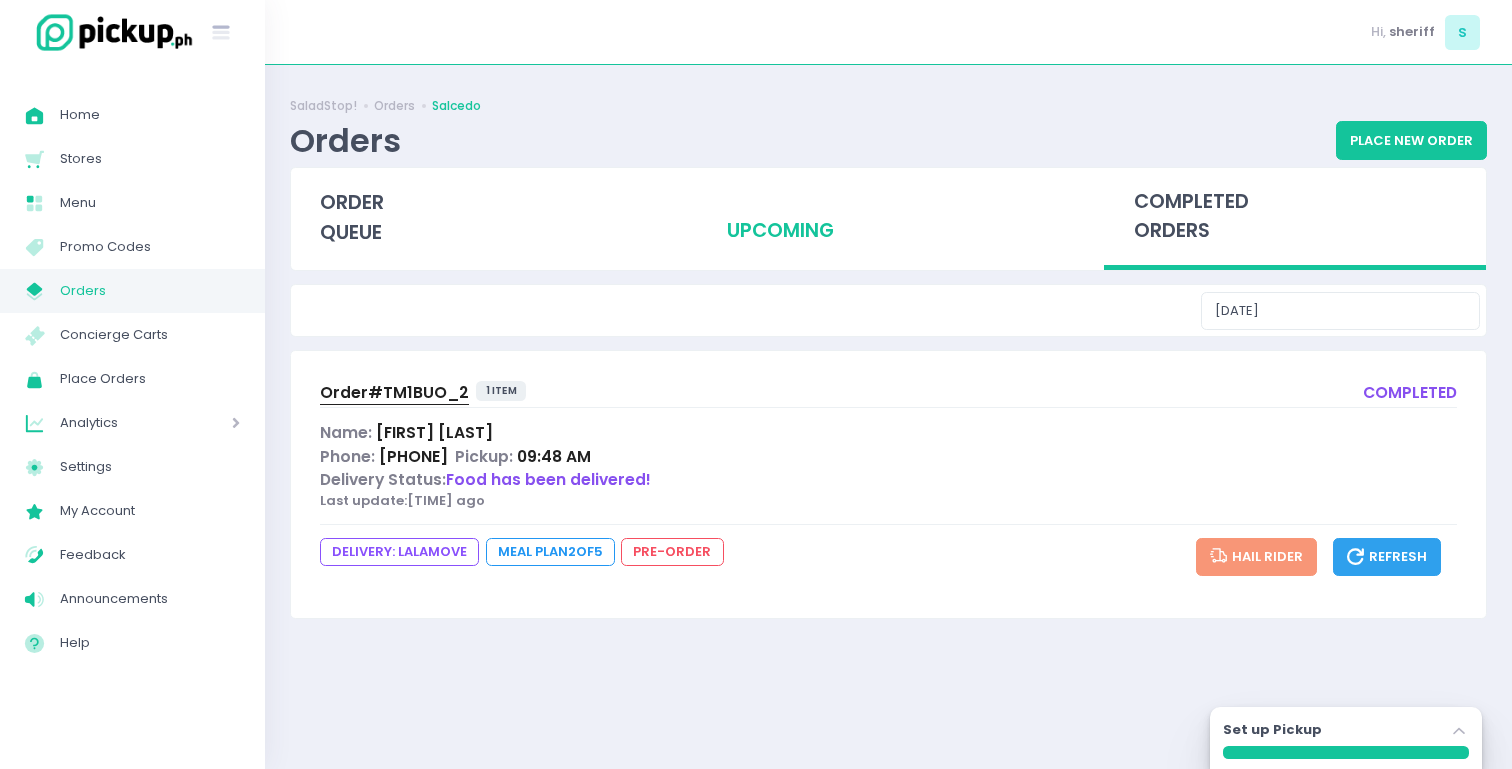 click on "upcoming" at bounding box center (889, 217) 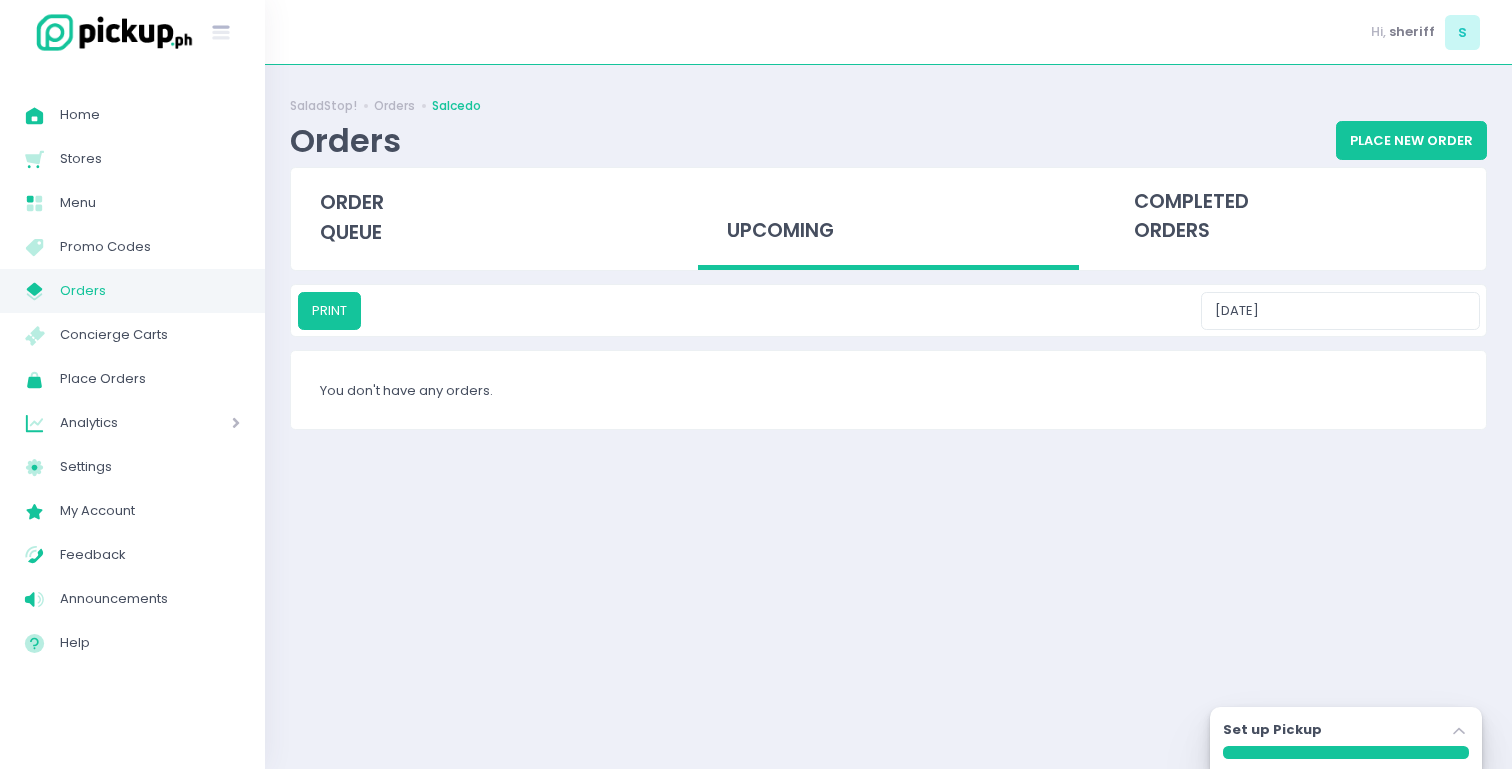 click on "PRINT [DATE]" at bounding box center (888, 310) 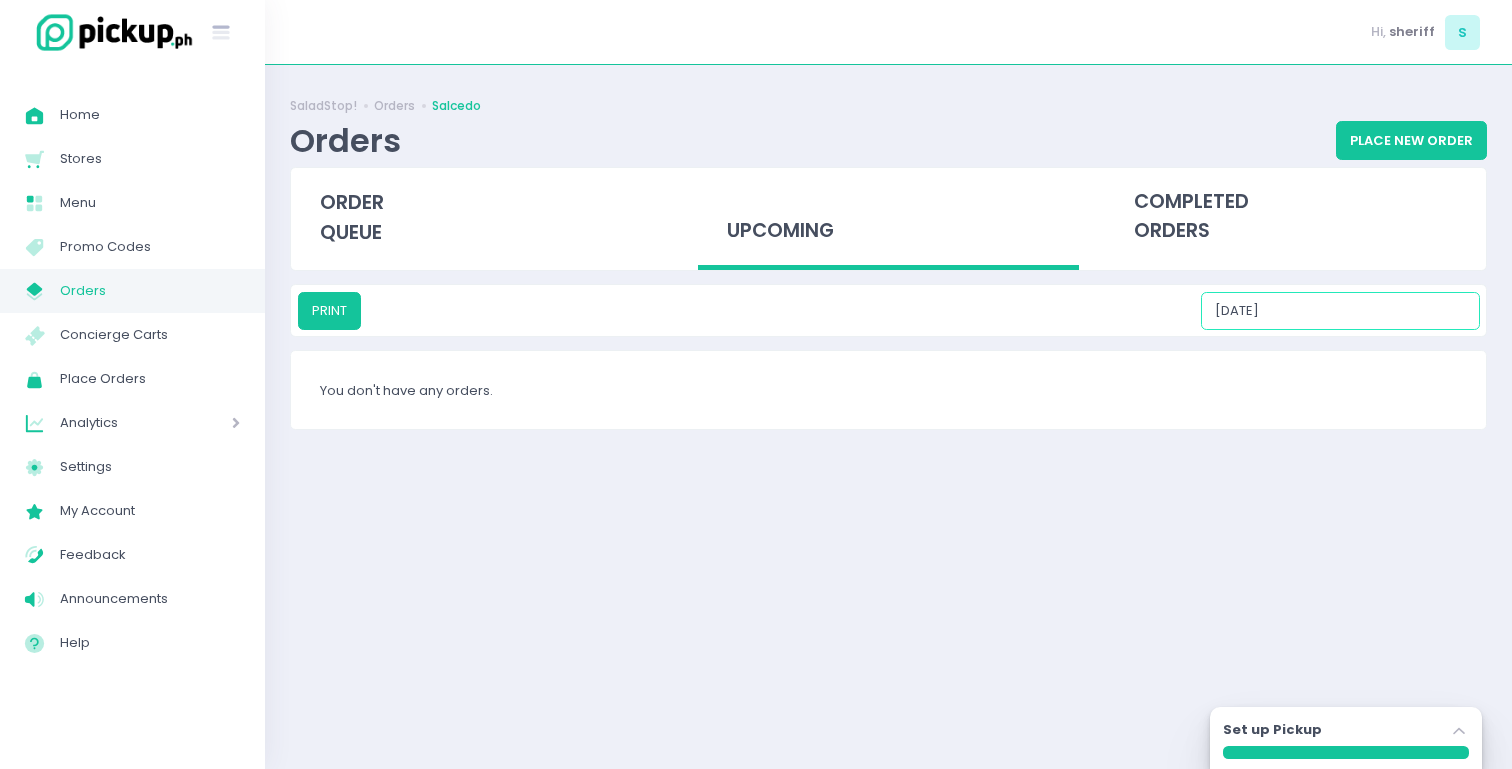 click on "[DATE]" at bounding box center (1340, 311) 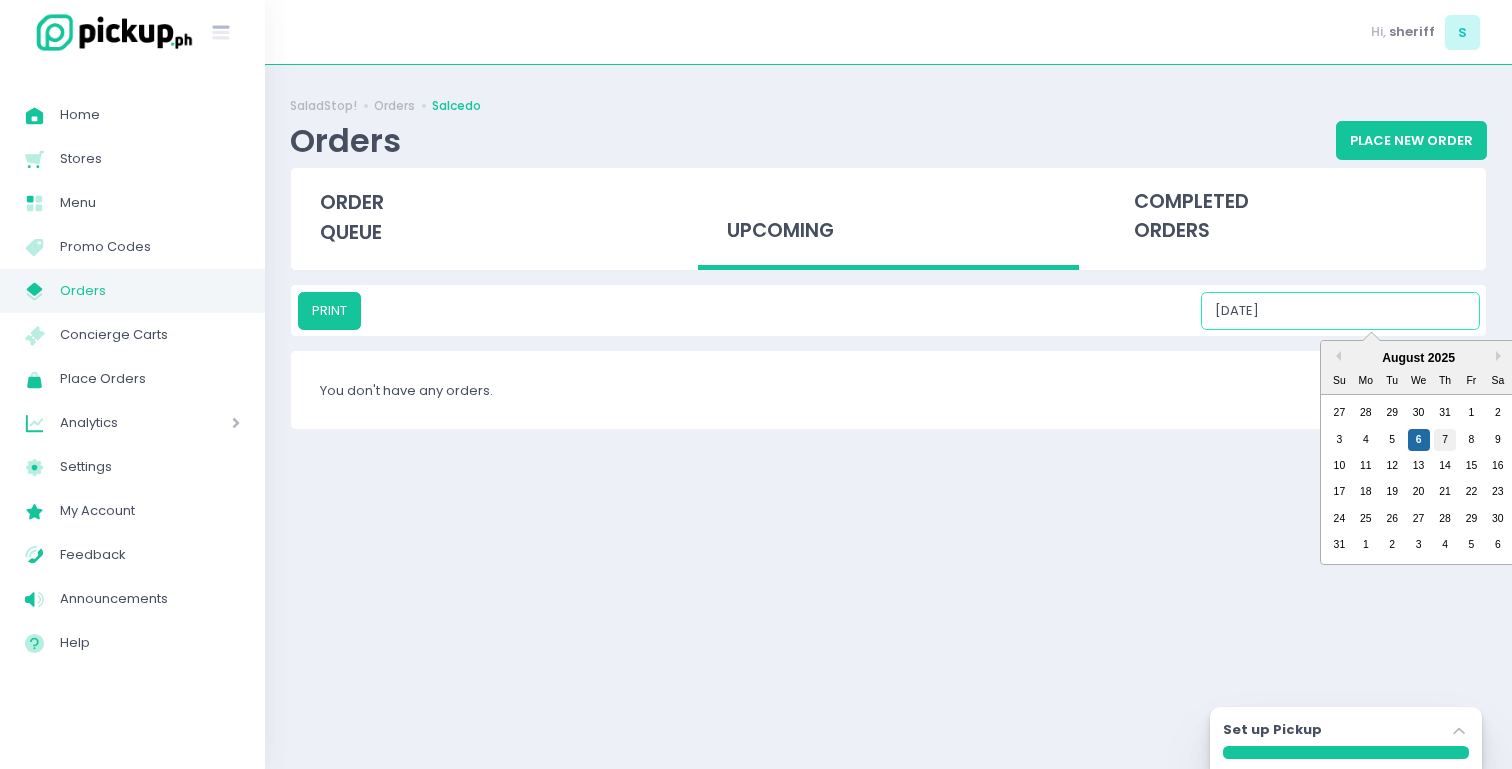 click on "7" at bounding box center [1445, 440] 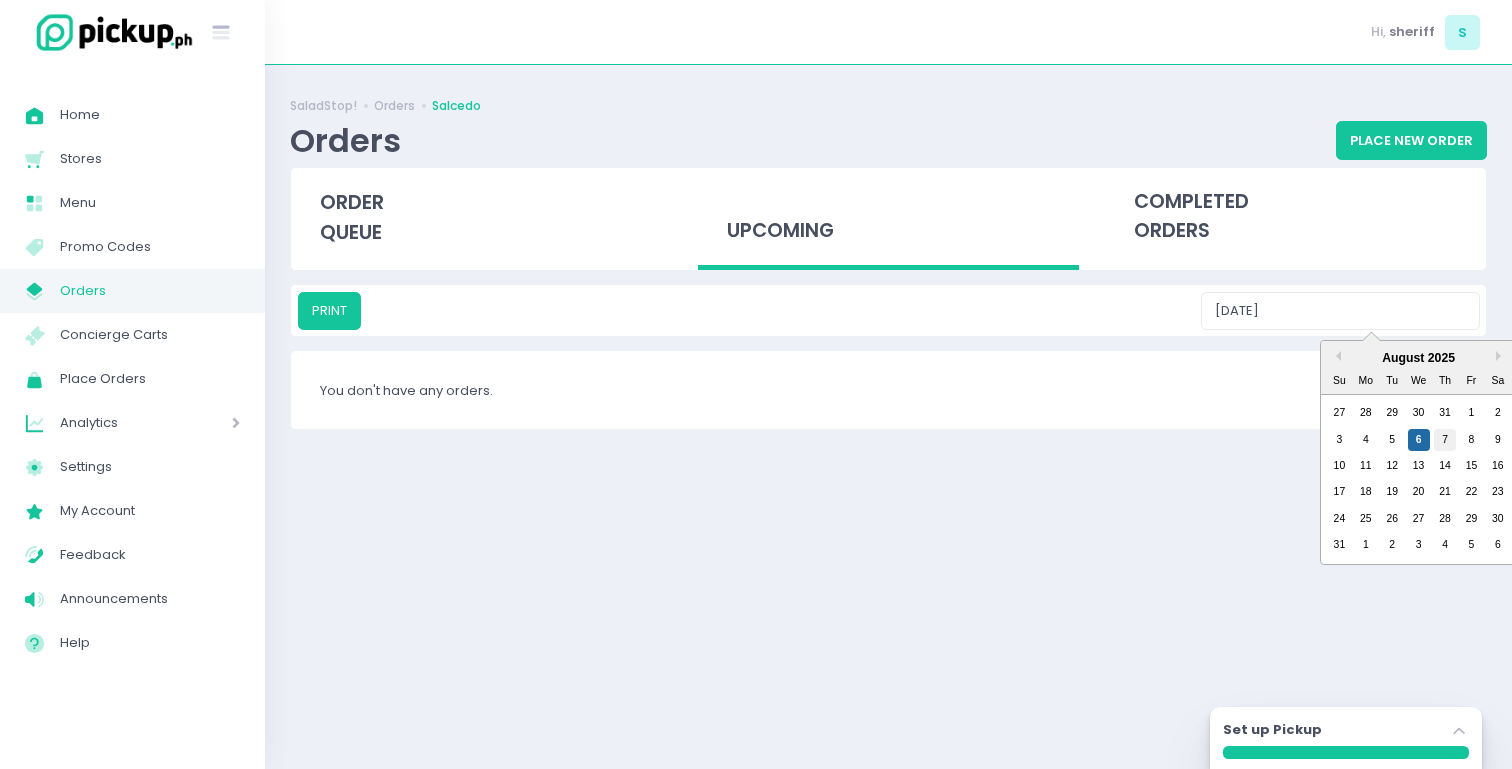 type on "[DATE]" 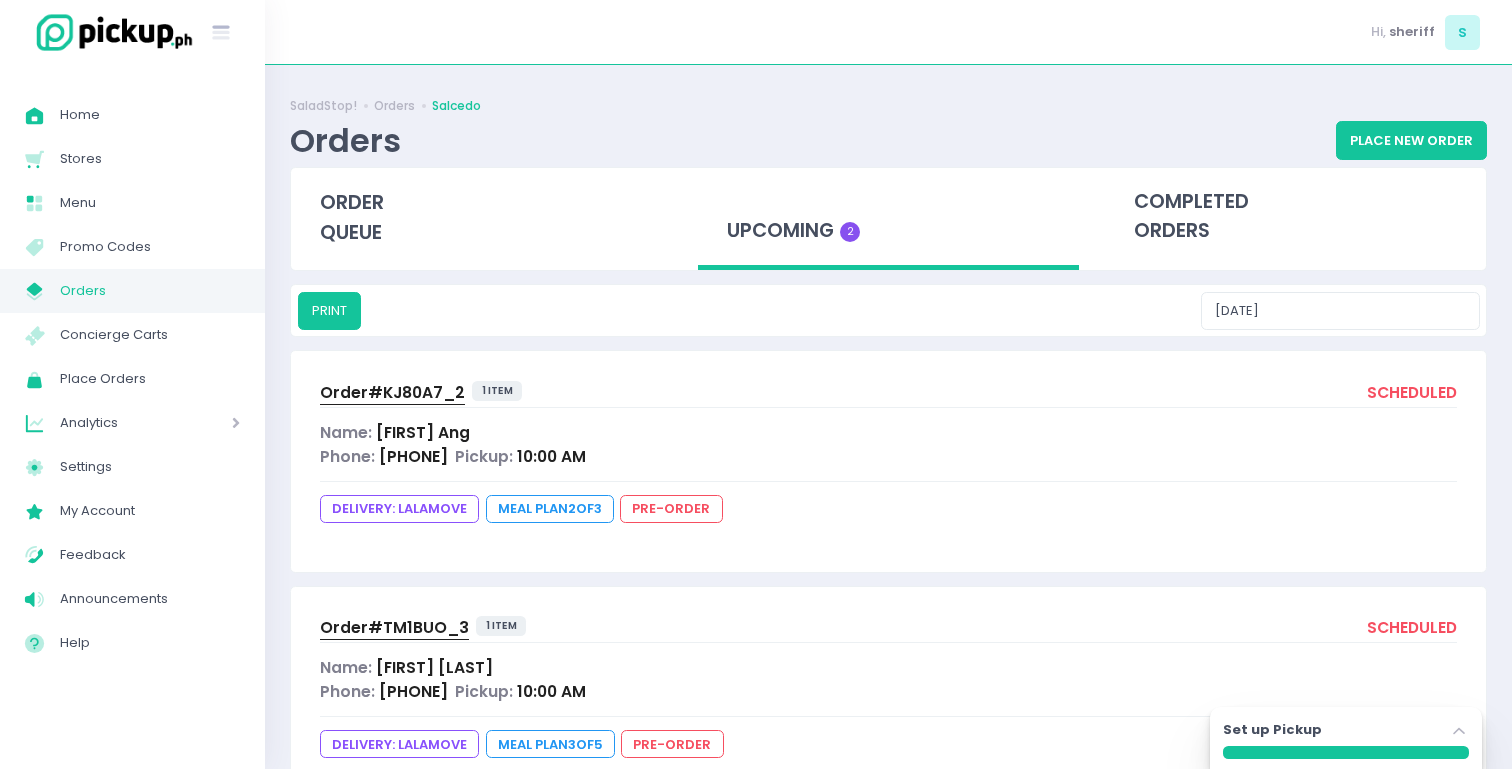 click on "Order# [ORDER_ID]" at bounding box center [392, 392] 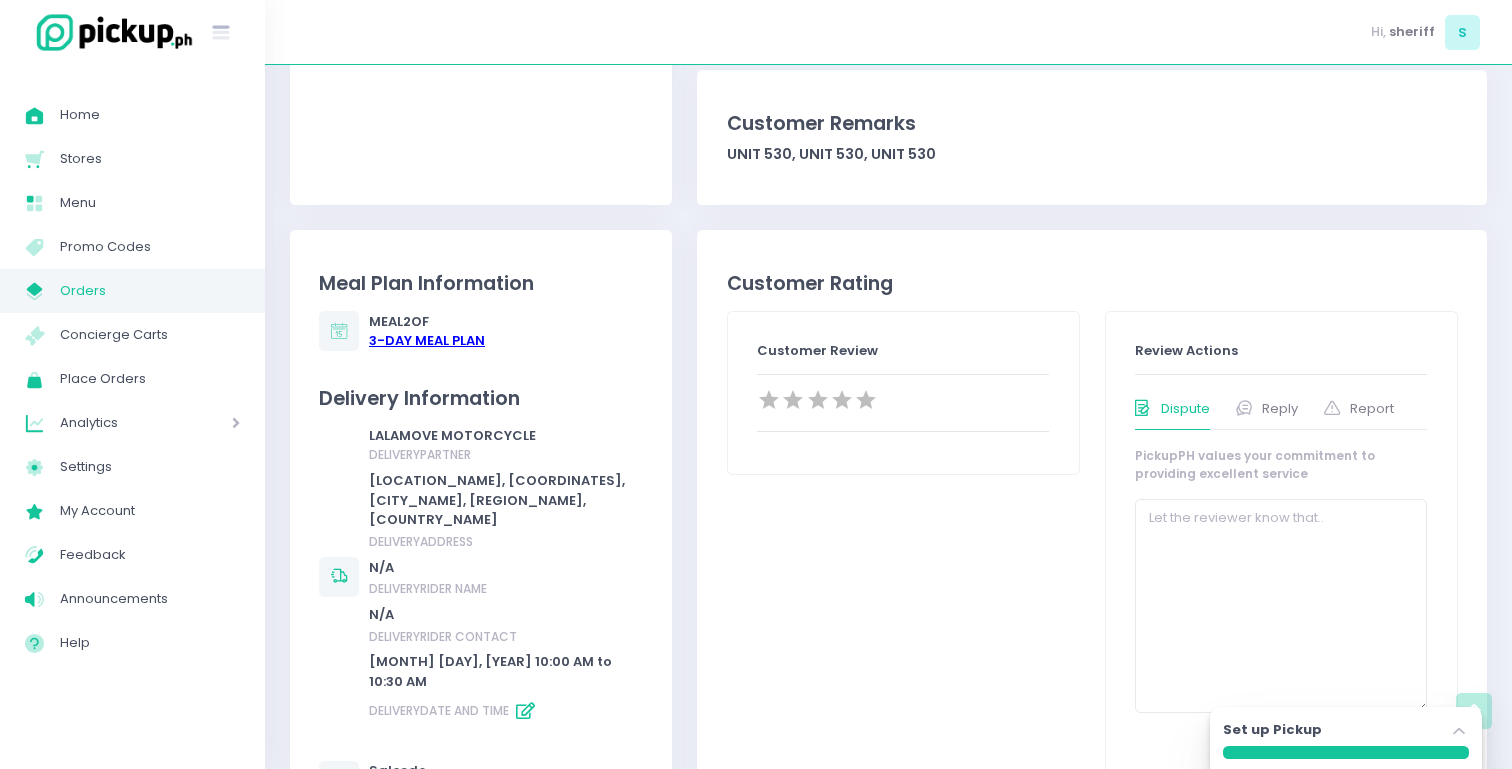 scroll, scrollTop: 706, scrollLeft: 0, axis: vertical 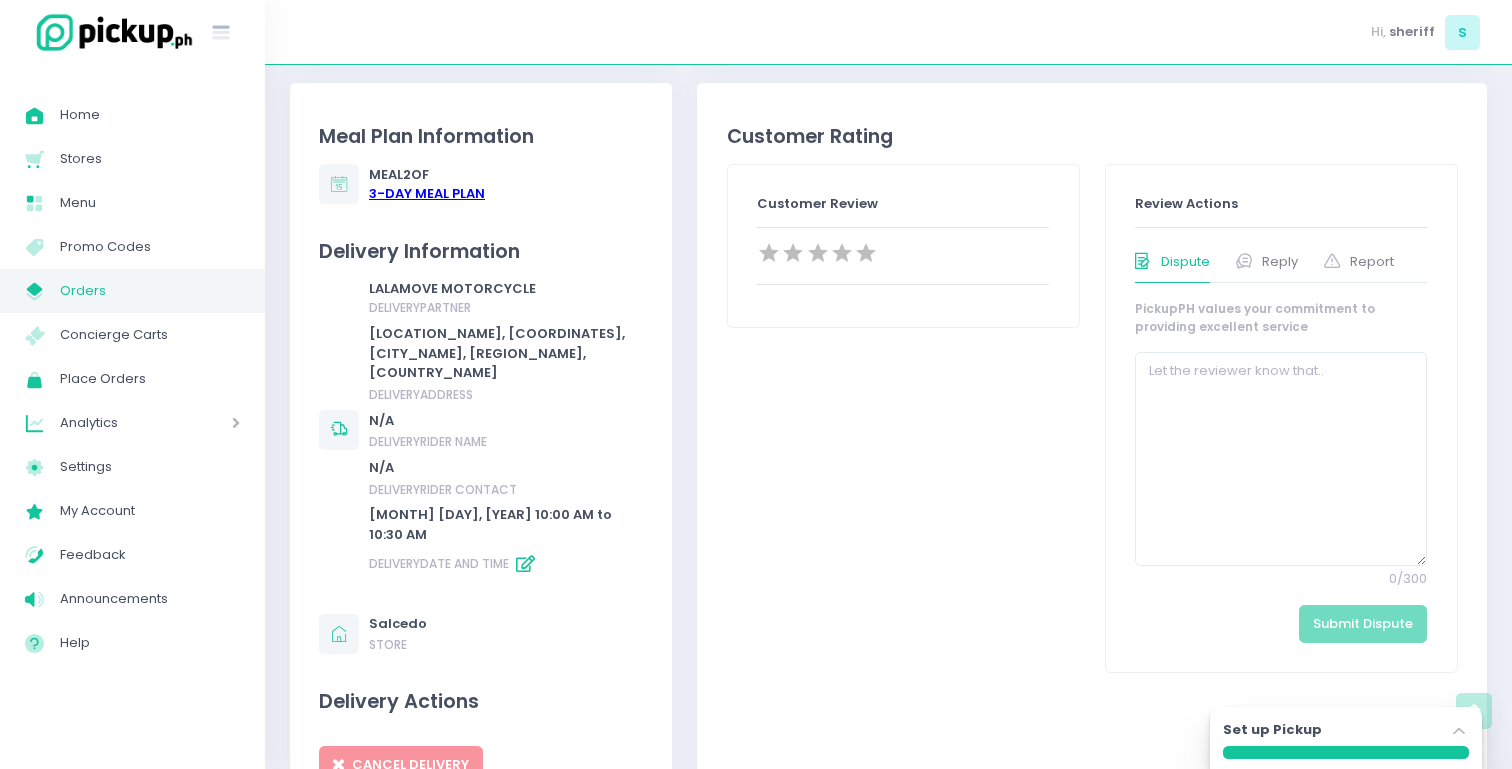 click at bounding box center [525, 564] 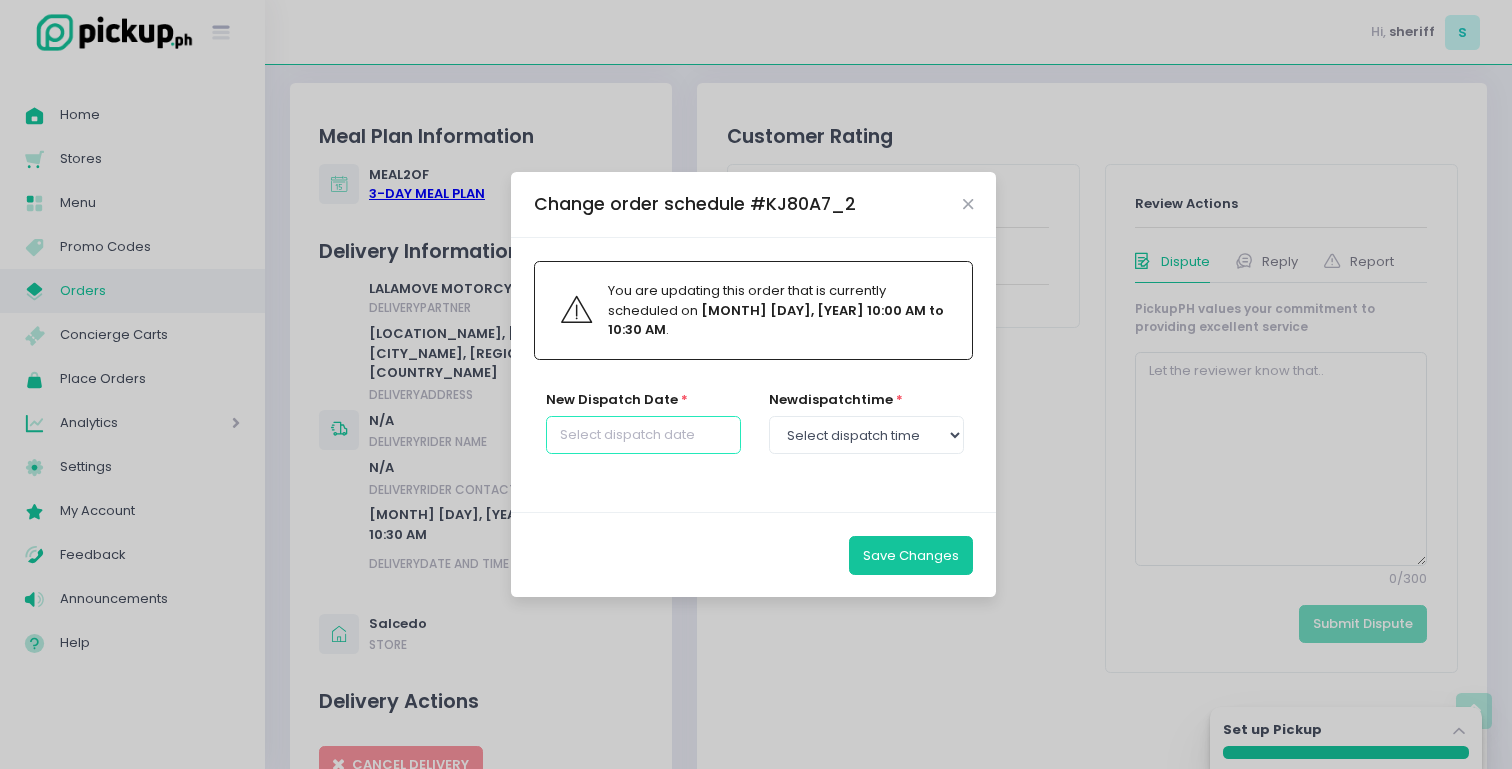 click at bounding box center [643, 435] 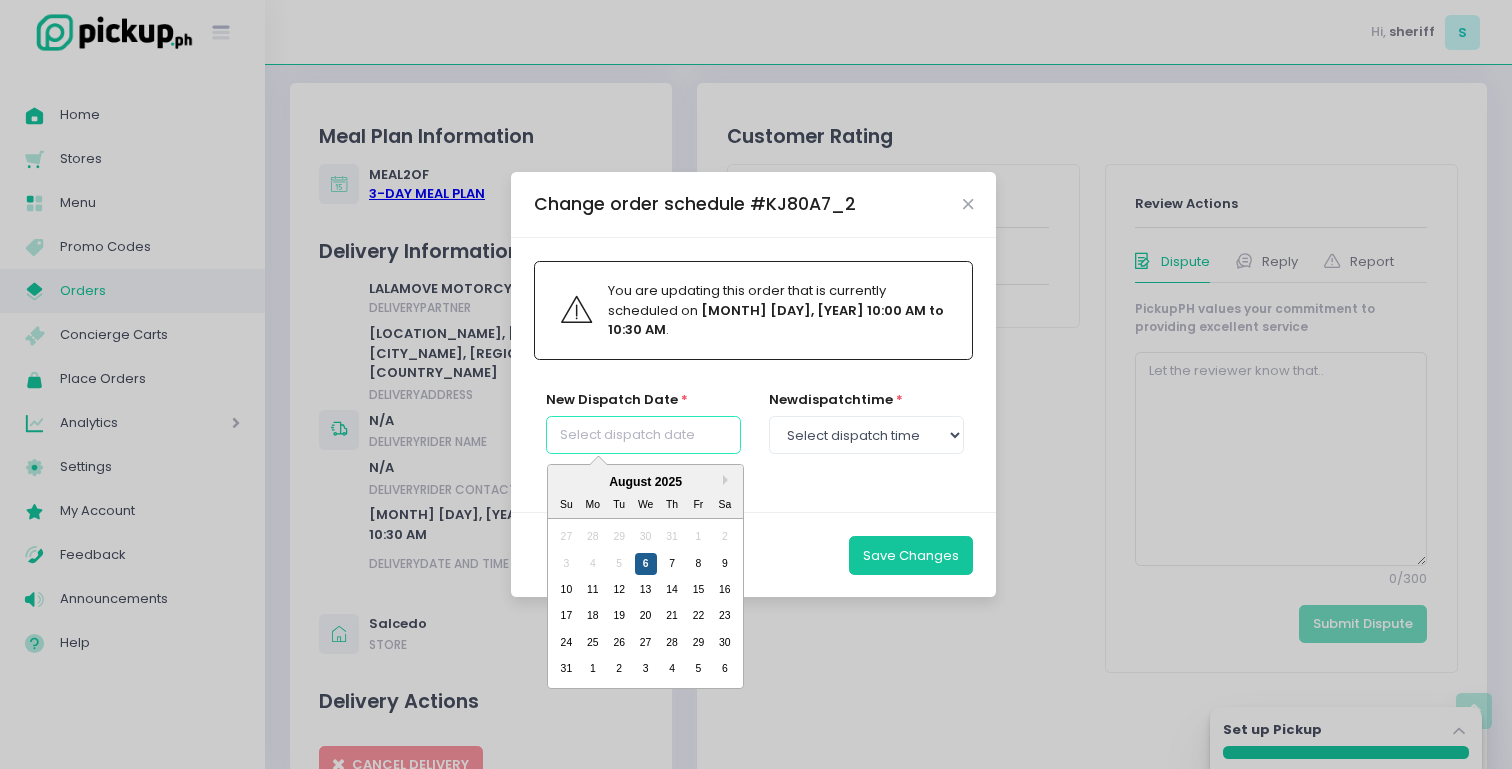 click on "6" at bounding box center [645, 563] 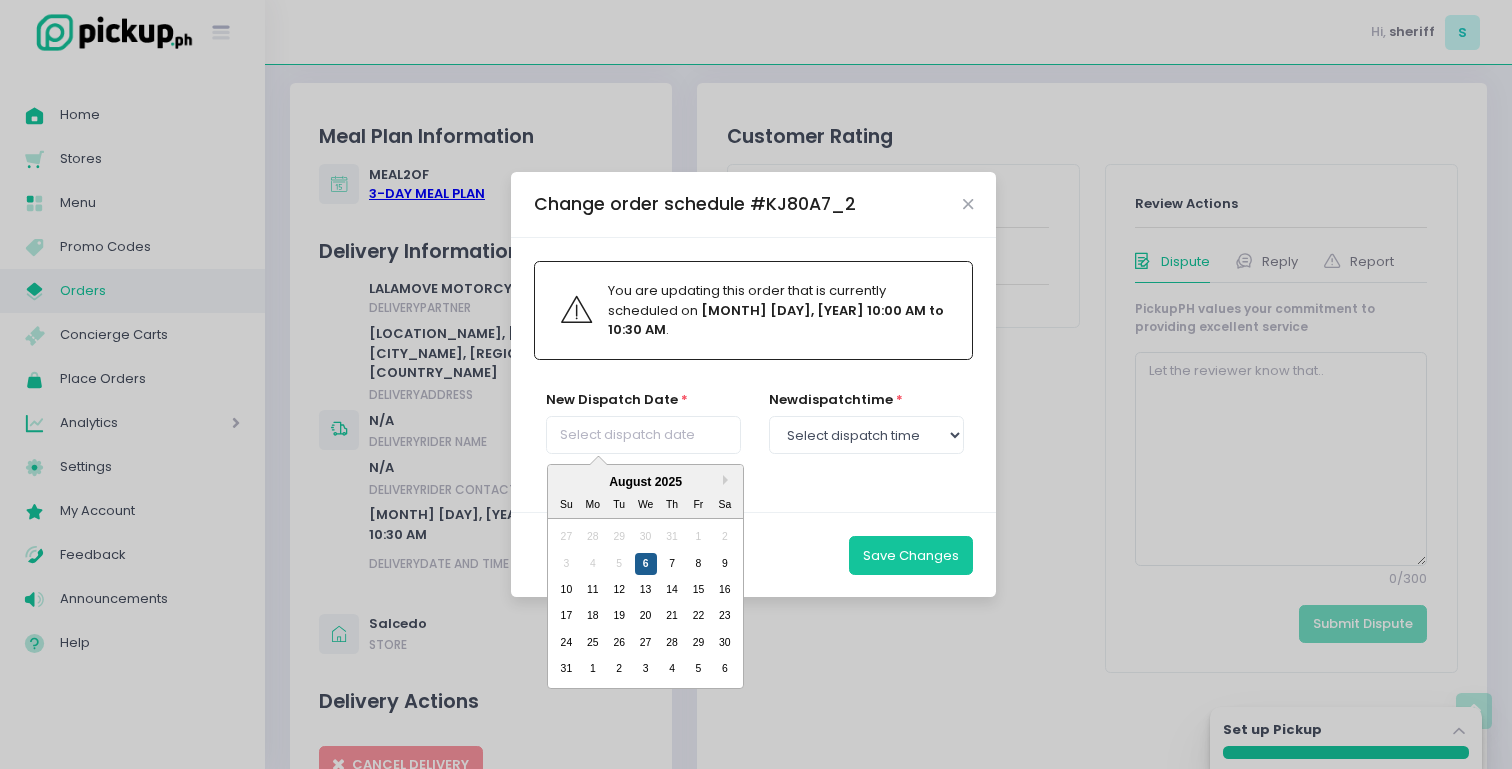 type on "[DAY_OF_WEEK], [MONTH] [DAY]" 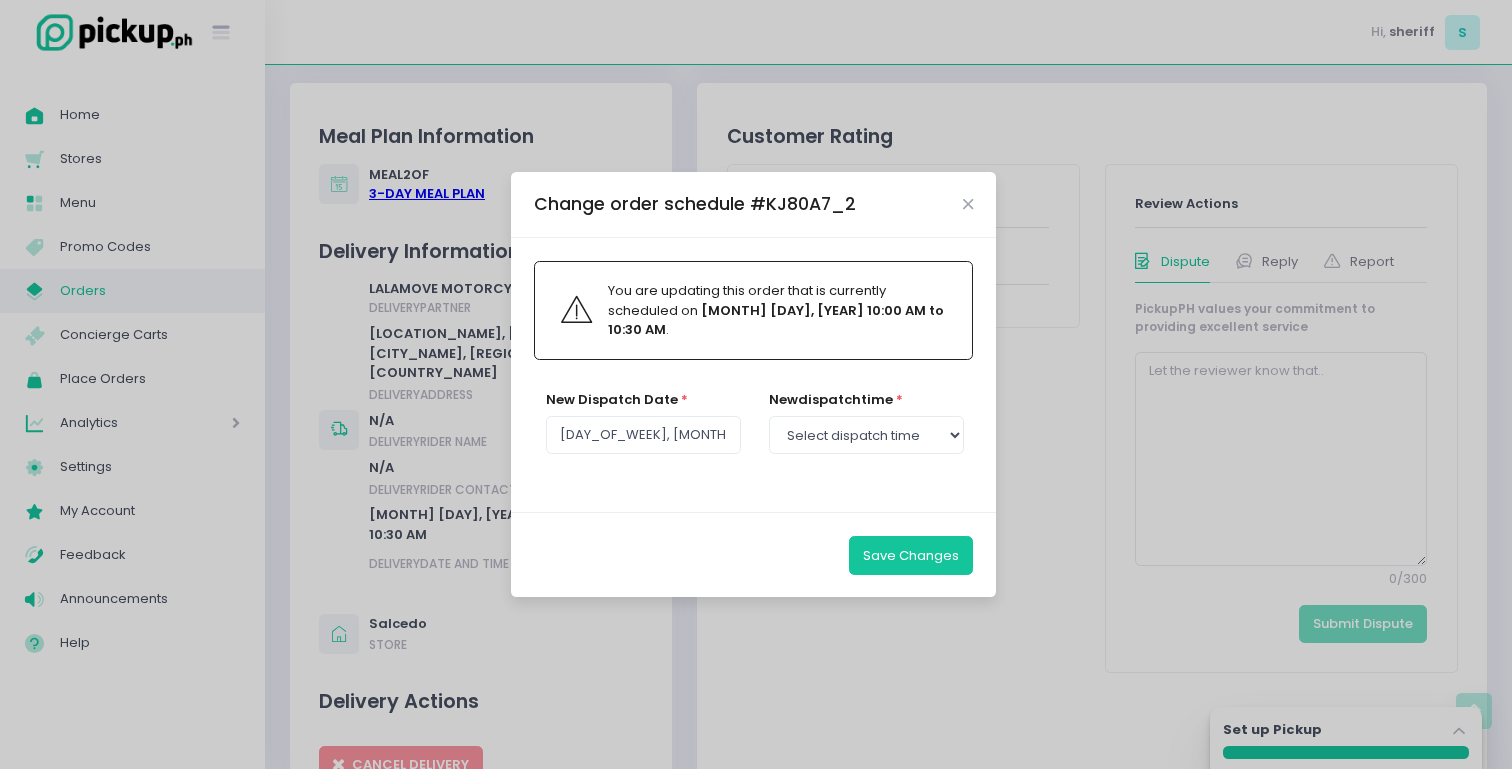 click on "new  dispatch  time   *    Select dispatch time [TIME] - [TIME] [TIME] - [TIME] [TIME] - [TIME] [TIME] - [TIME] [TIME] - [TIME] [TIME] - [TIME] [TIME] - [TIME] [TIME] - [TIME] [TIME] - [TIME] [TIME] - [TIME] [TIME] - [TIME] [TIME] - [TIME] [TIME] - [TIME] [TIME] - [TIME] [TIME] - [TIME] [TIME] - [TIME] [TIME] - [TIME] [TIME] - [TIME] [TIME] - [TIME] [TIME] - [TIME] [TIME] - [TIME] [TIME] - [TIME] [TIME] - [TIME]" at bounding box center (864, 433) 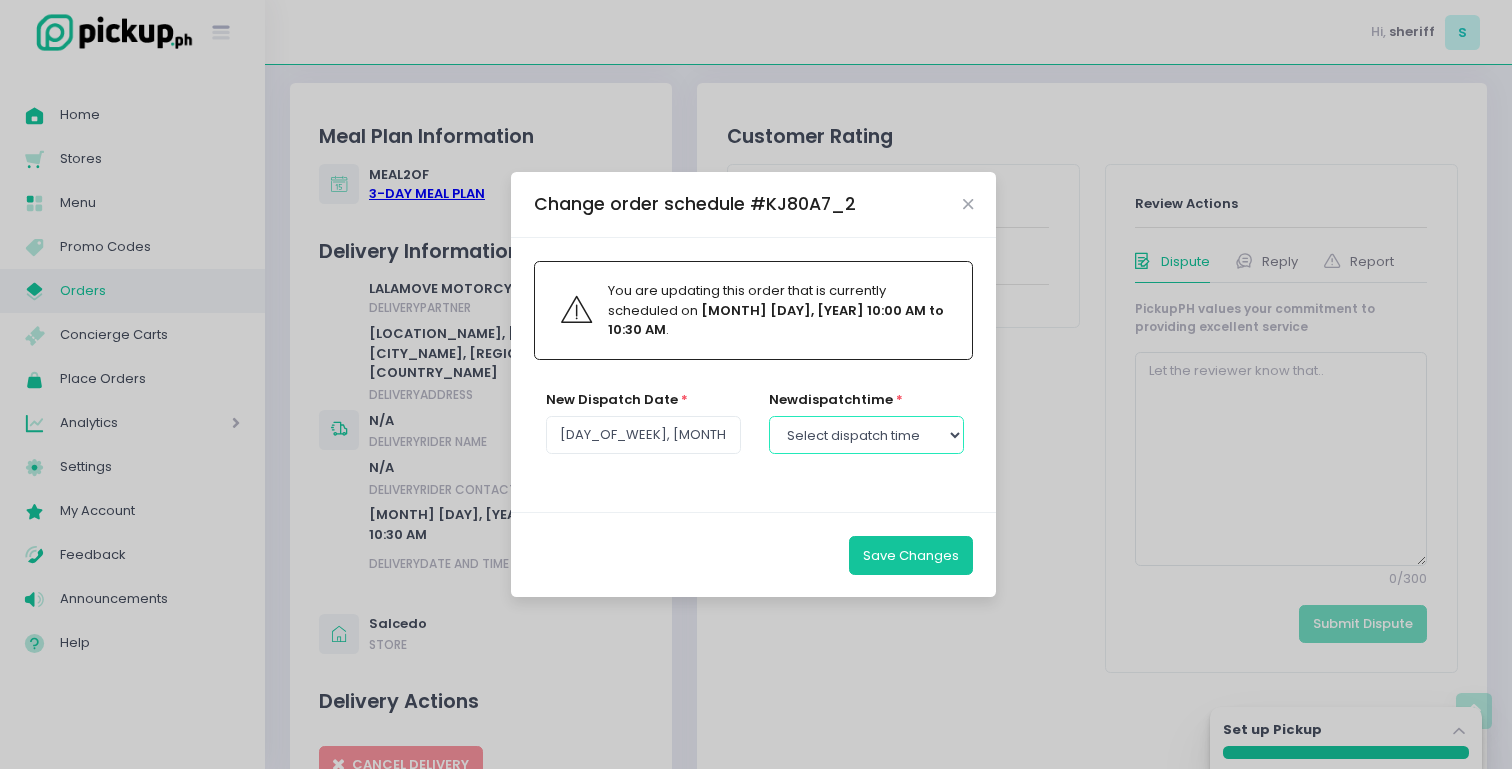 click on "Select dispatch time 12:00 PM - 12:30 PM 12:30 PM - 01:00 PM 01:00 PM - 01:30 PM 01:30 PM - 02:00 PM 02:00 PM - 02:30 PM 02:30 PM - 03:00 PM 03:00 PM - 03:30 PM 03:30 PM - 04:00 PM 04:00 PM - 04:30 PM 04:30 PM - 05:00 PM 05:00 PM - 05:30 PM 05:30 PM - 06:00 PM 06:00 PM - 06:30 PM 06:30 PM - 07:00 PM 07:00 PM - 07:30 PM 07:30 PM - 08:00 PM 08:00 PM - 08:30 PM 08:30 PM - 09:00 PM 09:00 PM - 09:30 PM 09:30 PM - 10:00 PM 10:00 PM - 10:30 PM 10:30 PM - 11:00 PM 11:00 PM - 11:30 PM" at bounding box center [866, 435] 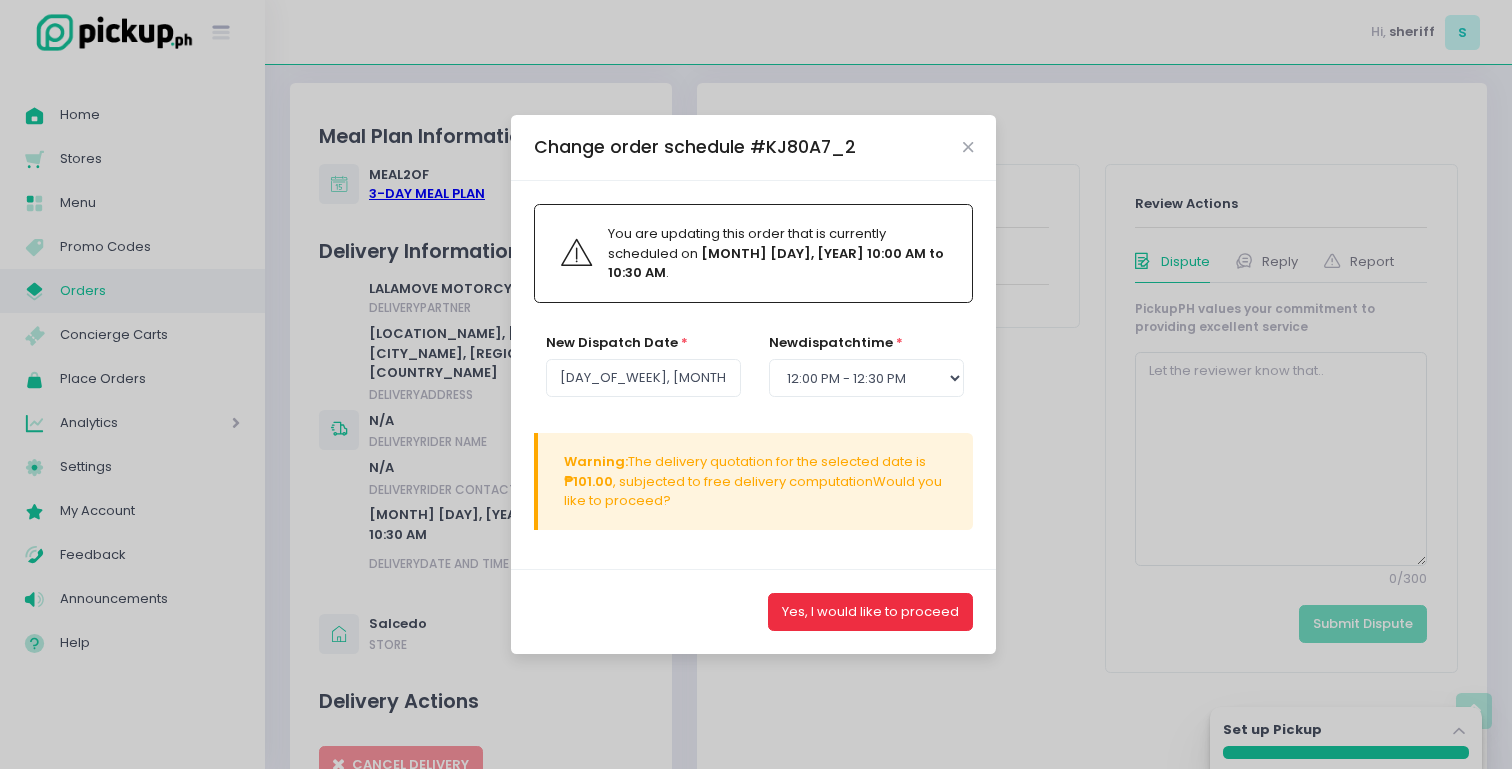 click on "Yes, I would like to proceed" at bounding box center (870, 612) 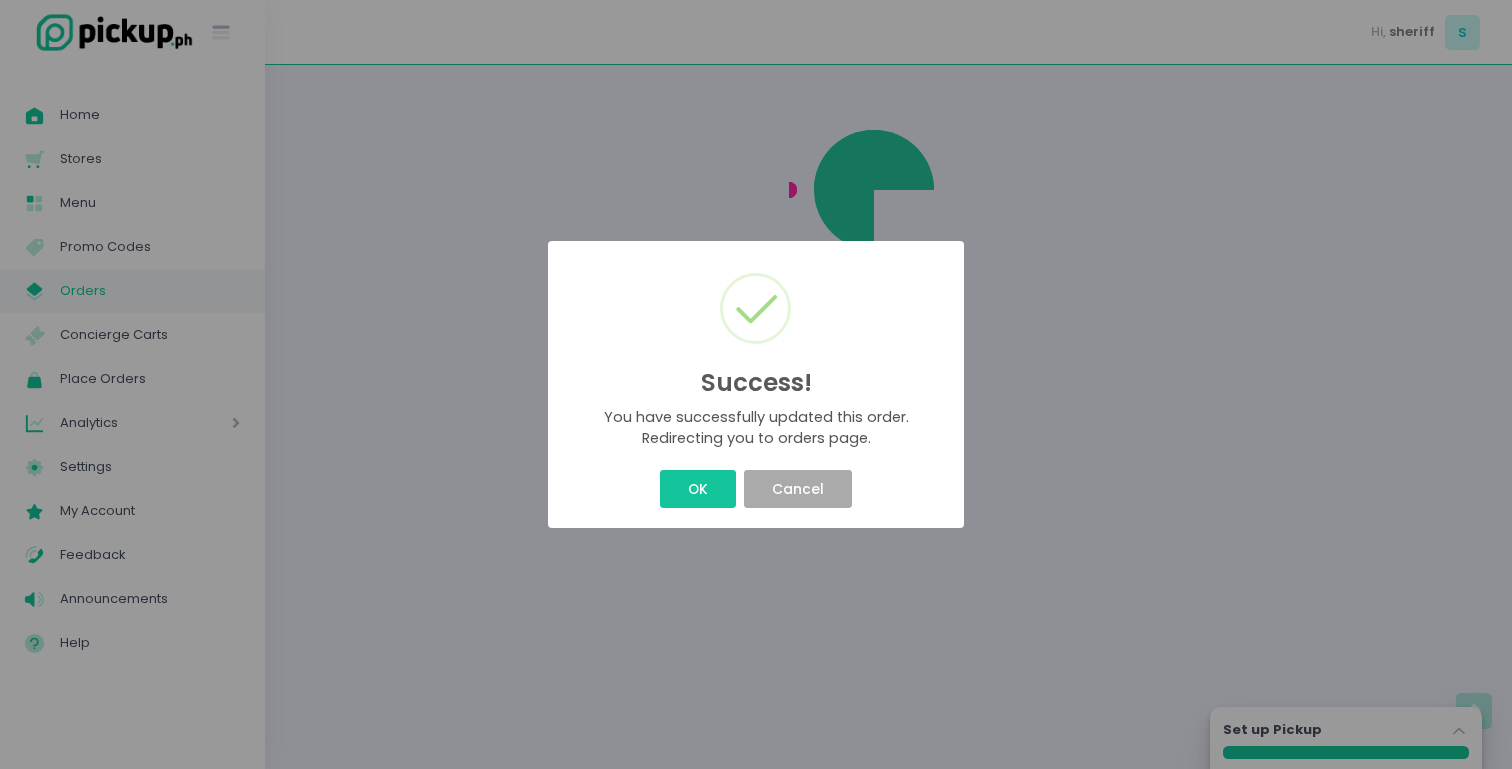 scroll, scrollTop: 0, scrollLeft: 0, axis: both 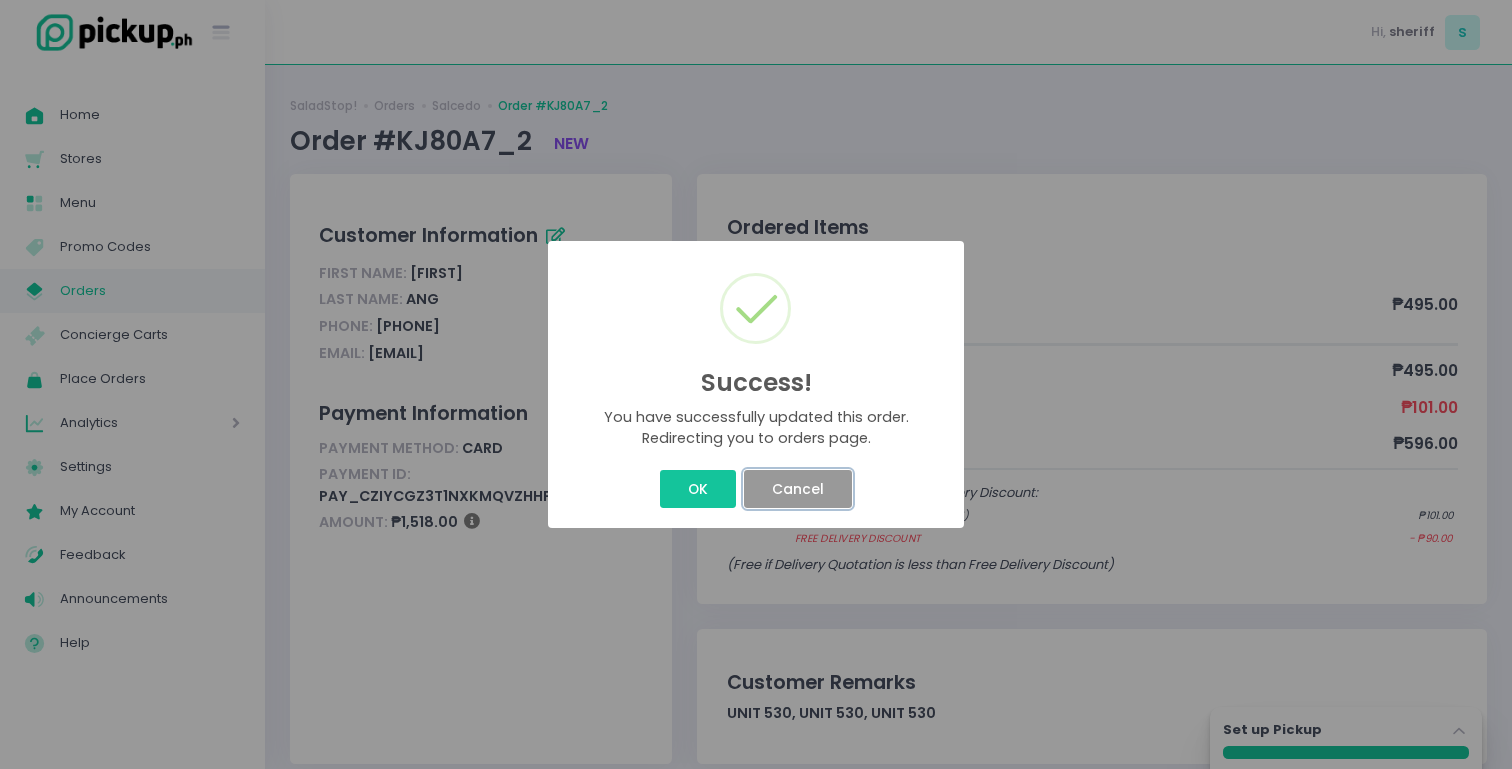 click on "Cancel" at bounding box center [797, 489] 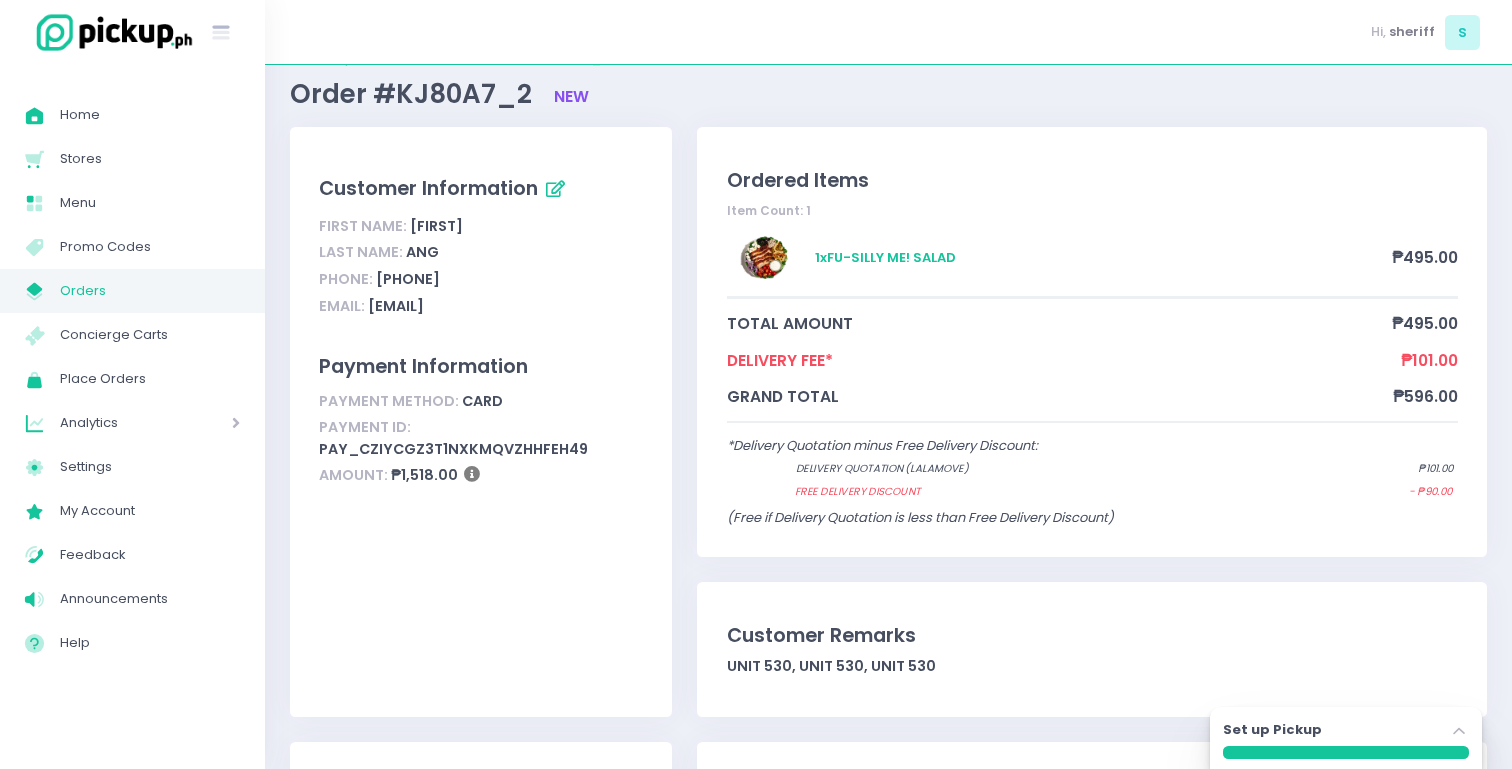 scroll, scrollTop: 0, scrollLeft: 0, axis: both 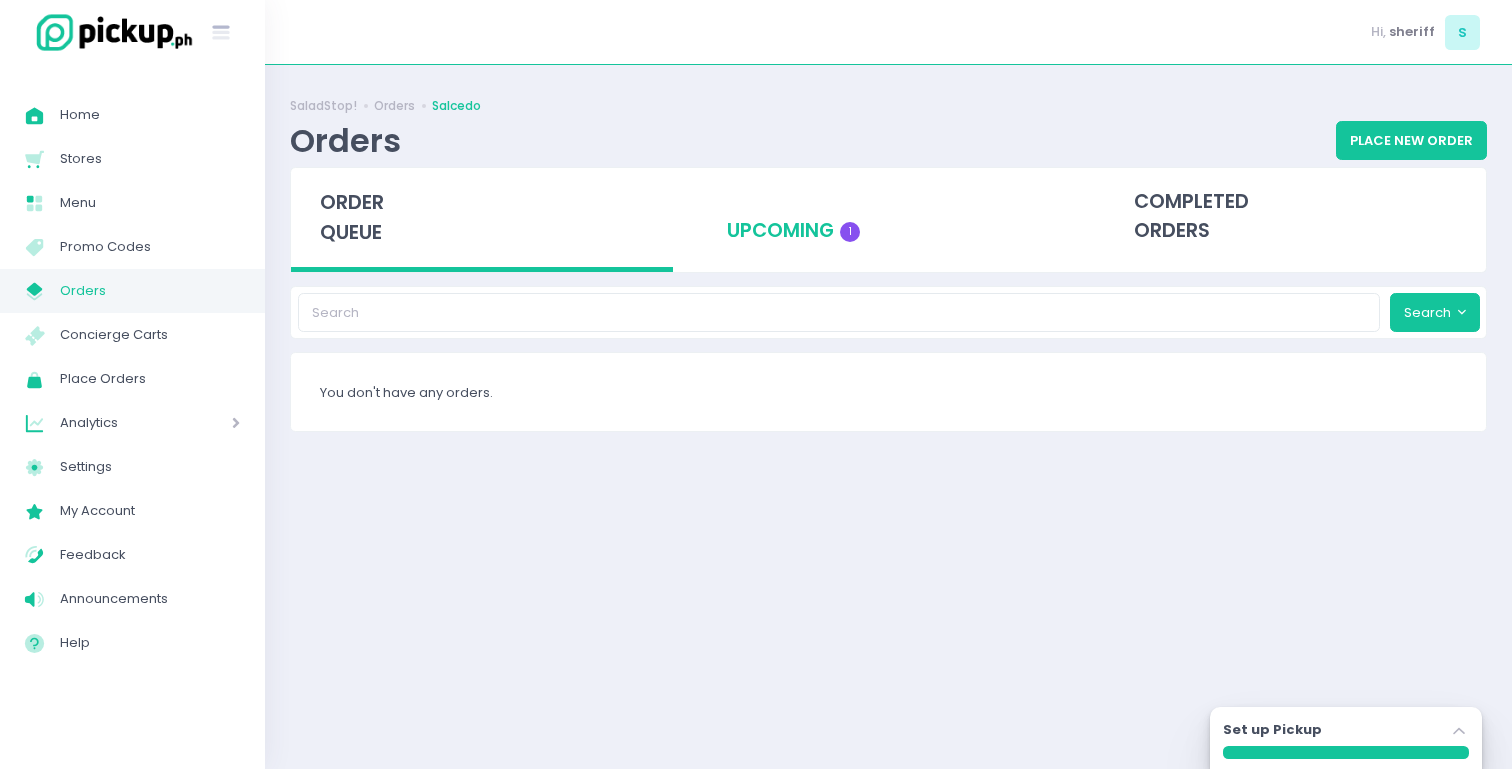 click on "upcoming 1" at bounding box center (889, 217) 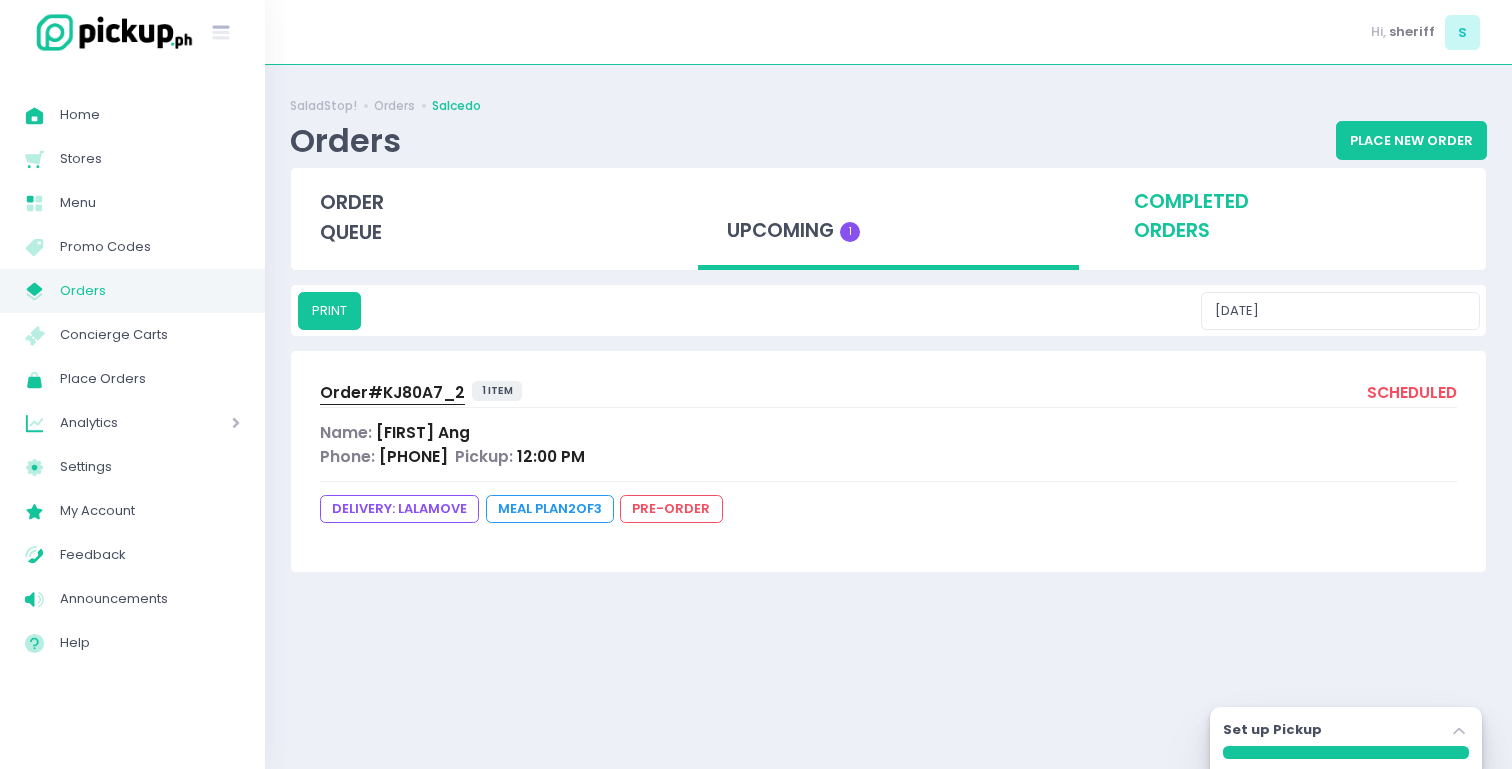 click on "completed  orders" at bounding box center [1295, 217] 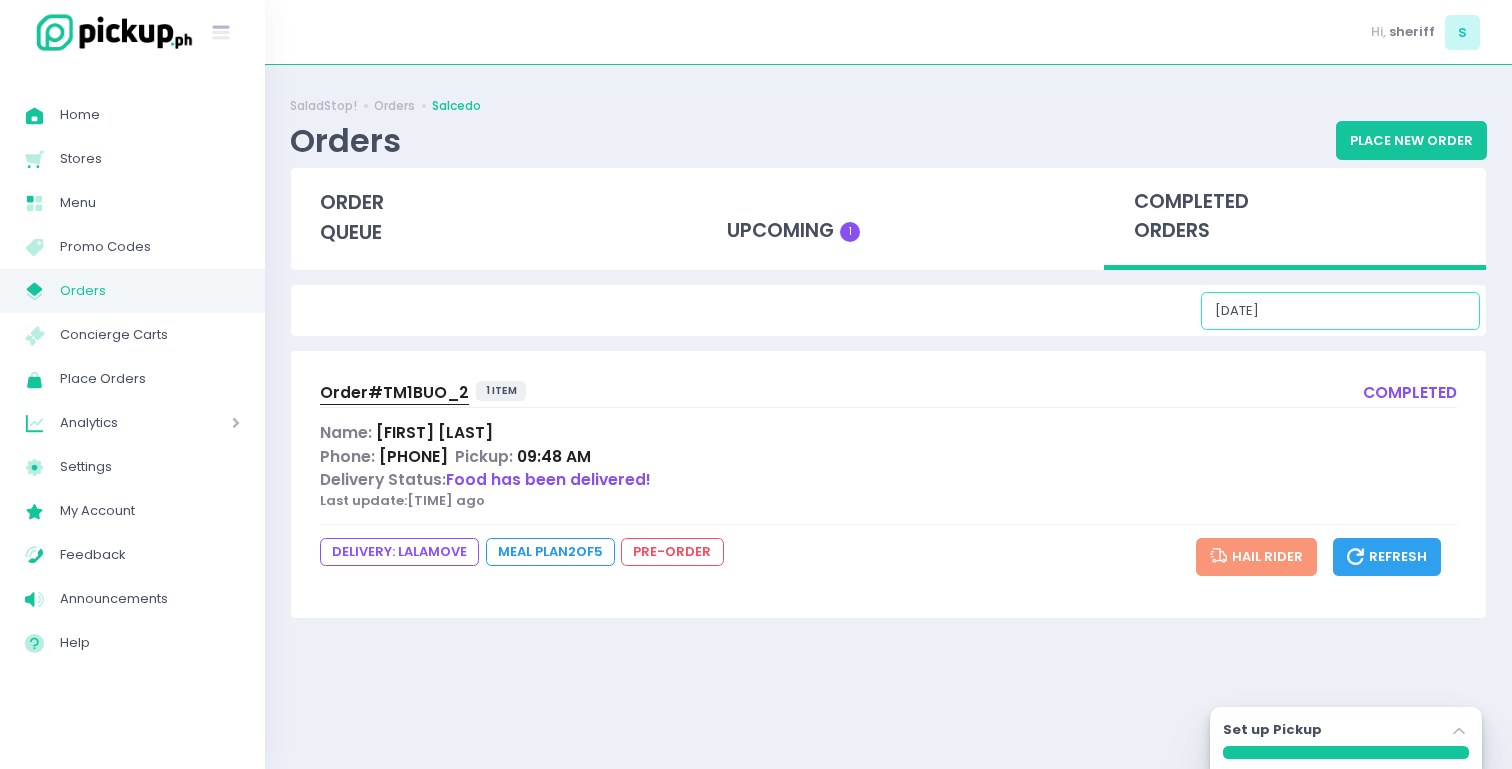 click on "[DATE]" at bounding box center [1340, 311] 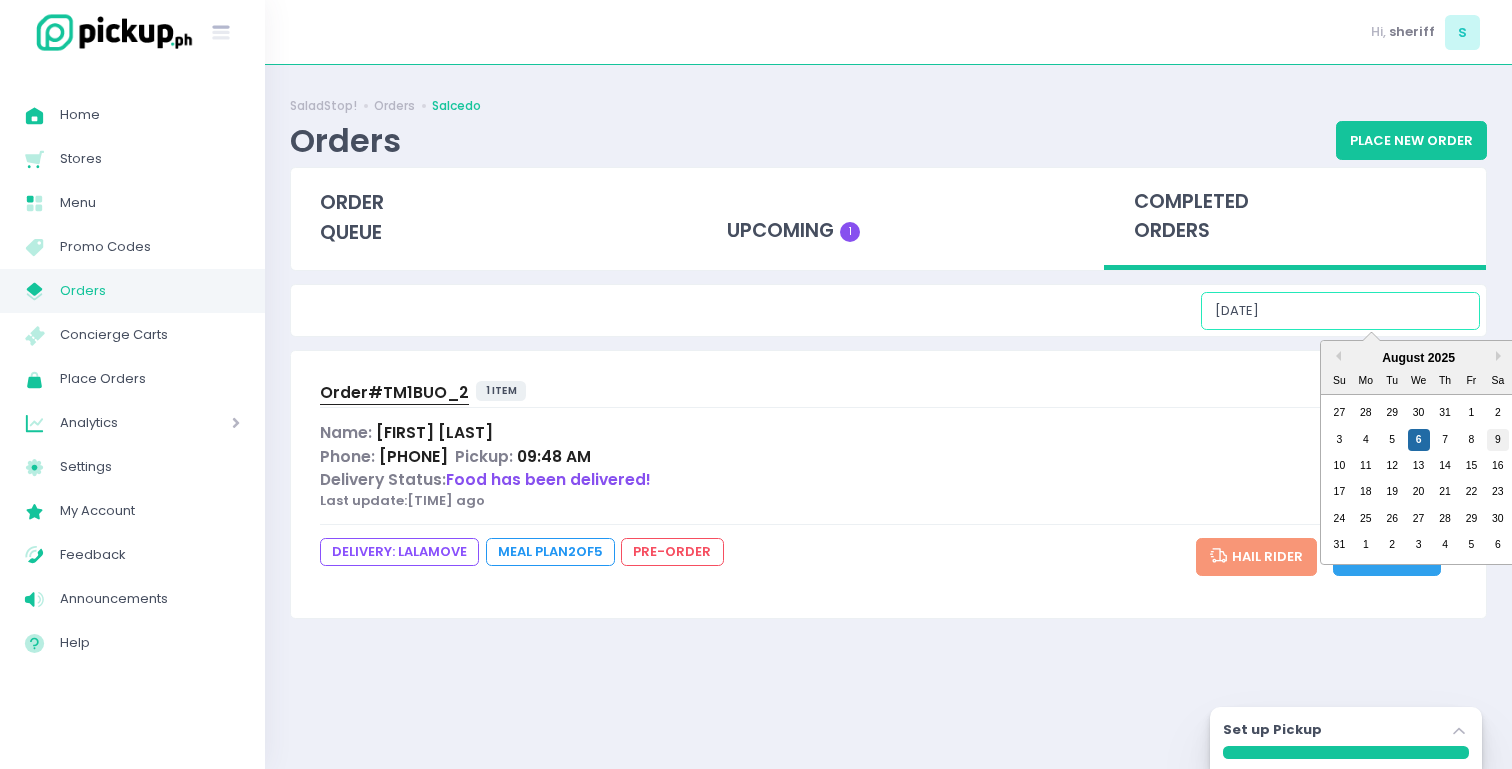 click on "9" at bounding box center [1498, 440] 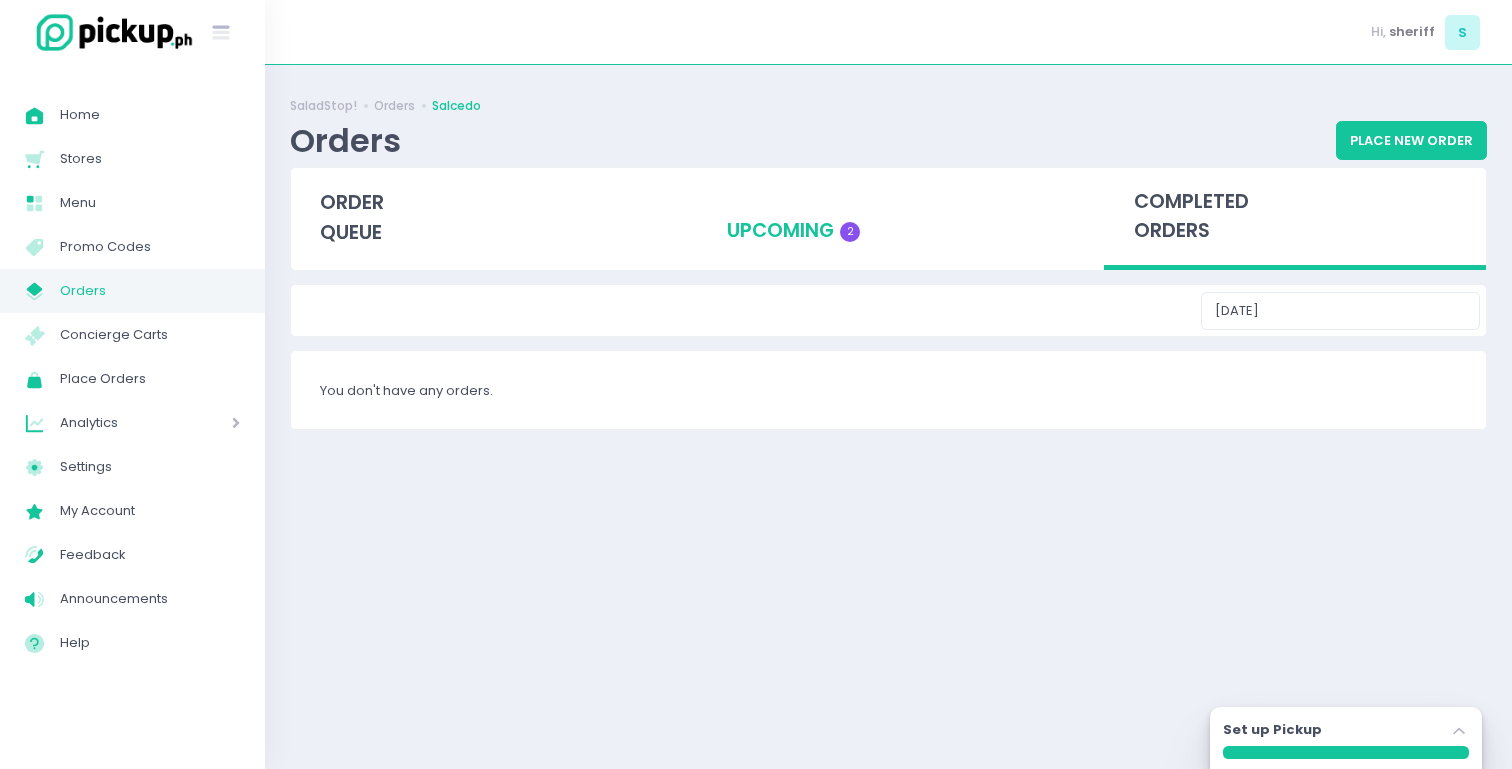 click on "upcoming 2" at bounding box center (889, 217) 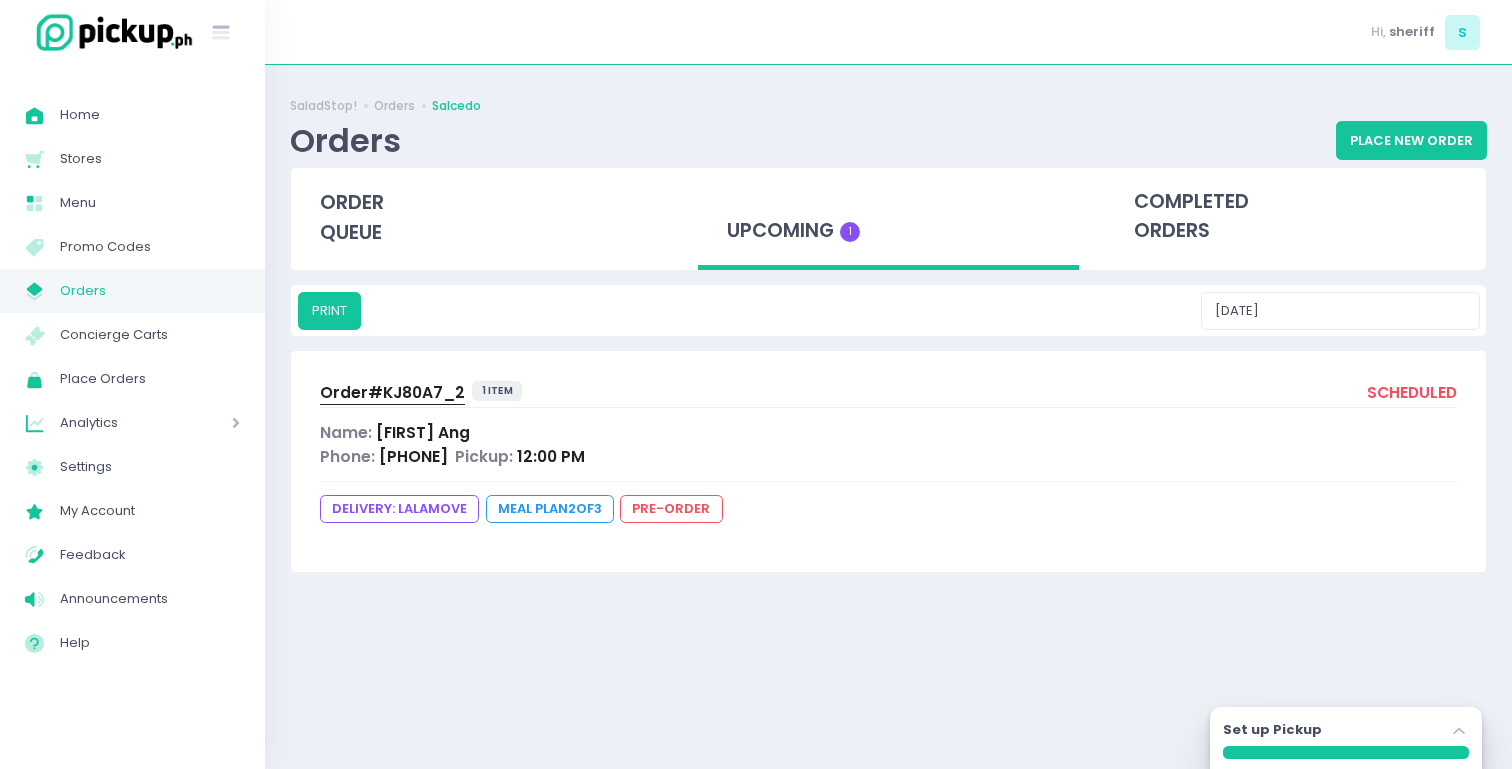 click on "SaladStop! Orders Salcedo   Orders Place New Order       order   queue    upcoming 1 completed  orders PRINT [DATE]   Order# [ORDER_ID]   1 item   scheduled Name:   [NAME]   Phone:   [PHONE] Pickup:   [TIME] DELIVERY: lalamove Meal Plan  2  of  3 pre-order Set up Pickup Stockholm-icons / Navigation / Angle-up Created with Sketch." at bounding box center (888, 417) 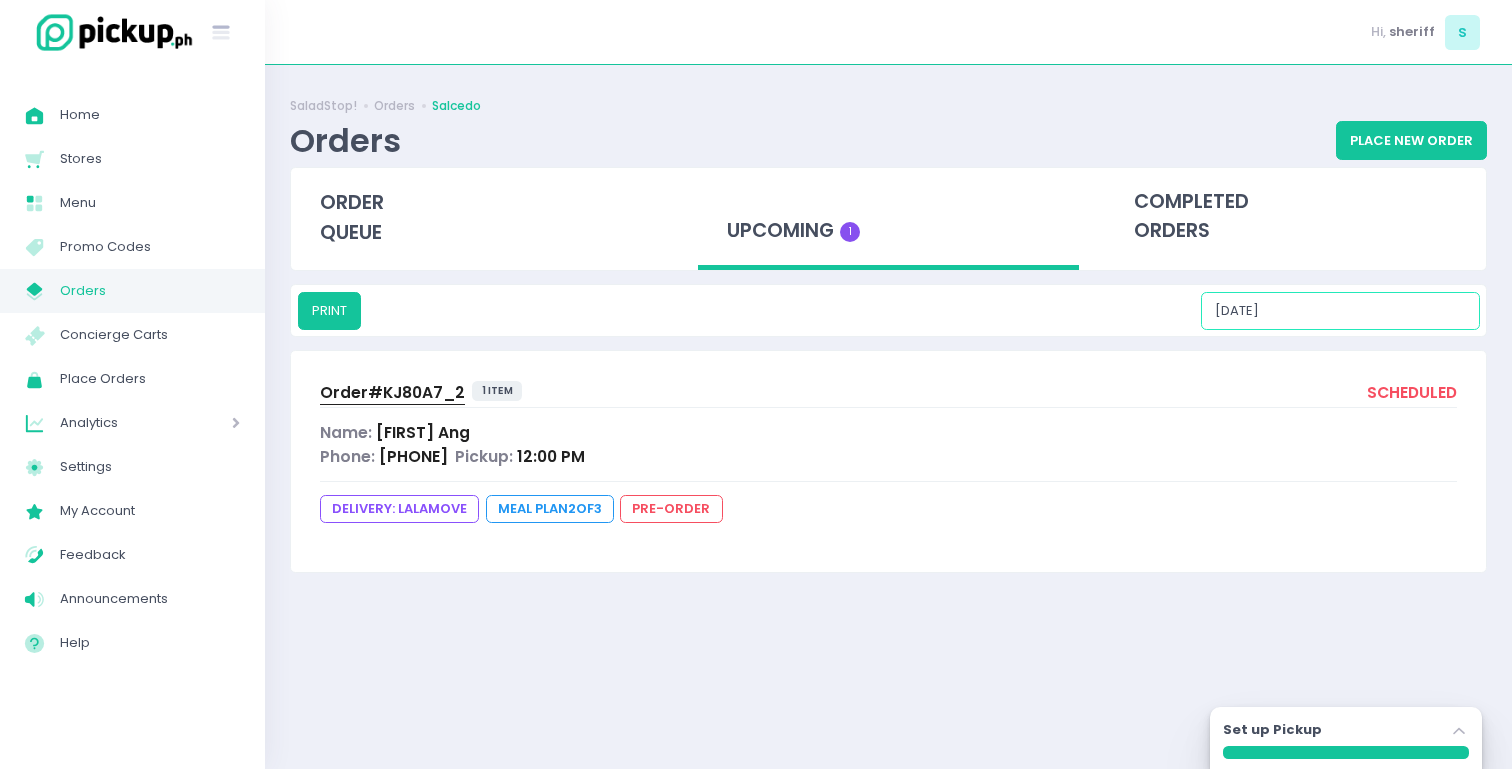 click on "[DATE]" at bounding box center [1340, 311] 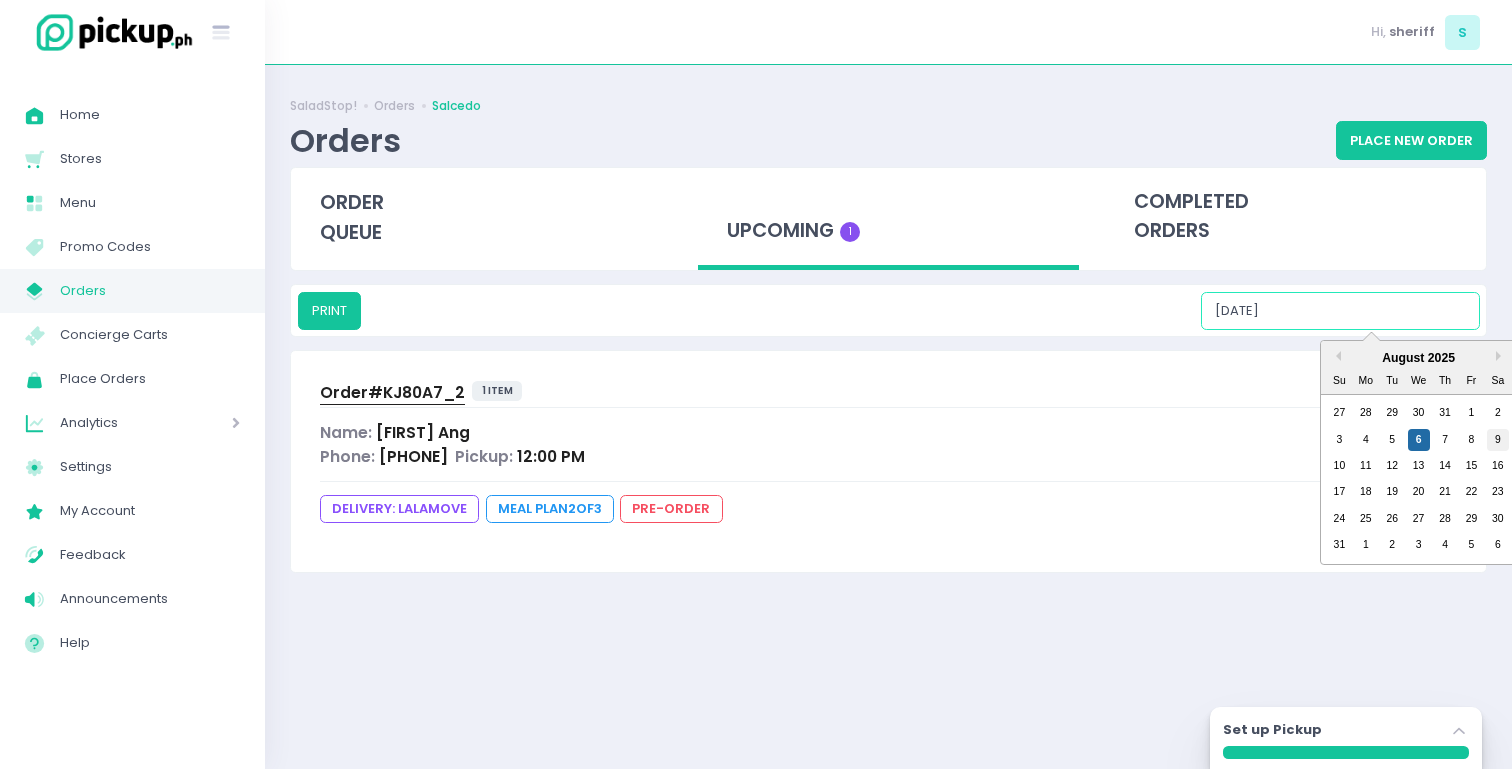 click on "9" at bounding box center [1498, 440] 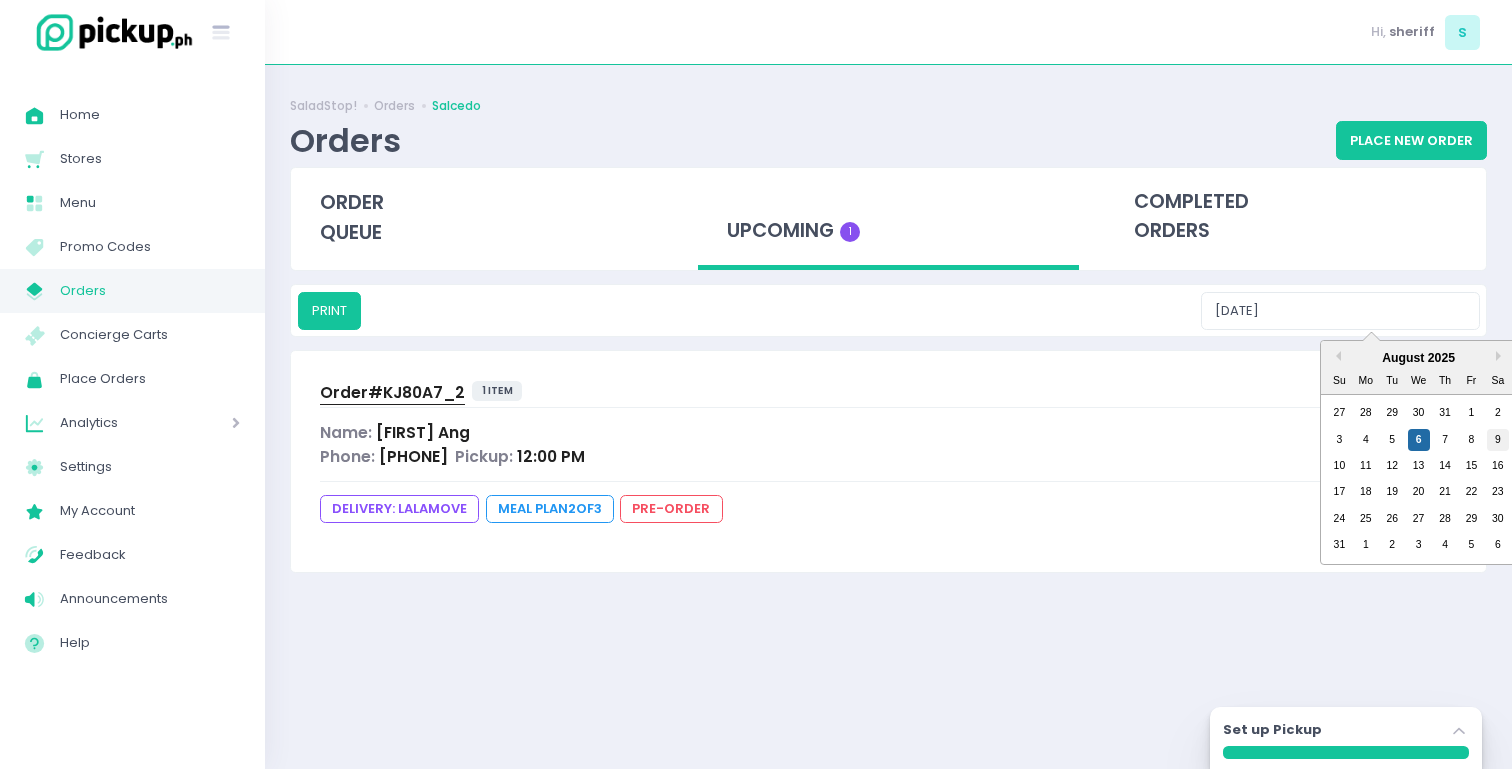 type on "[DATE]" 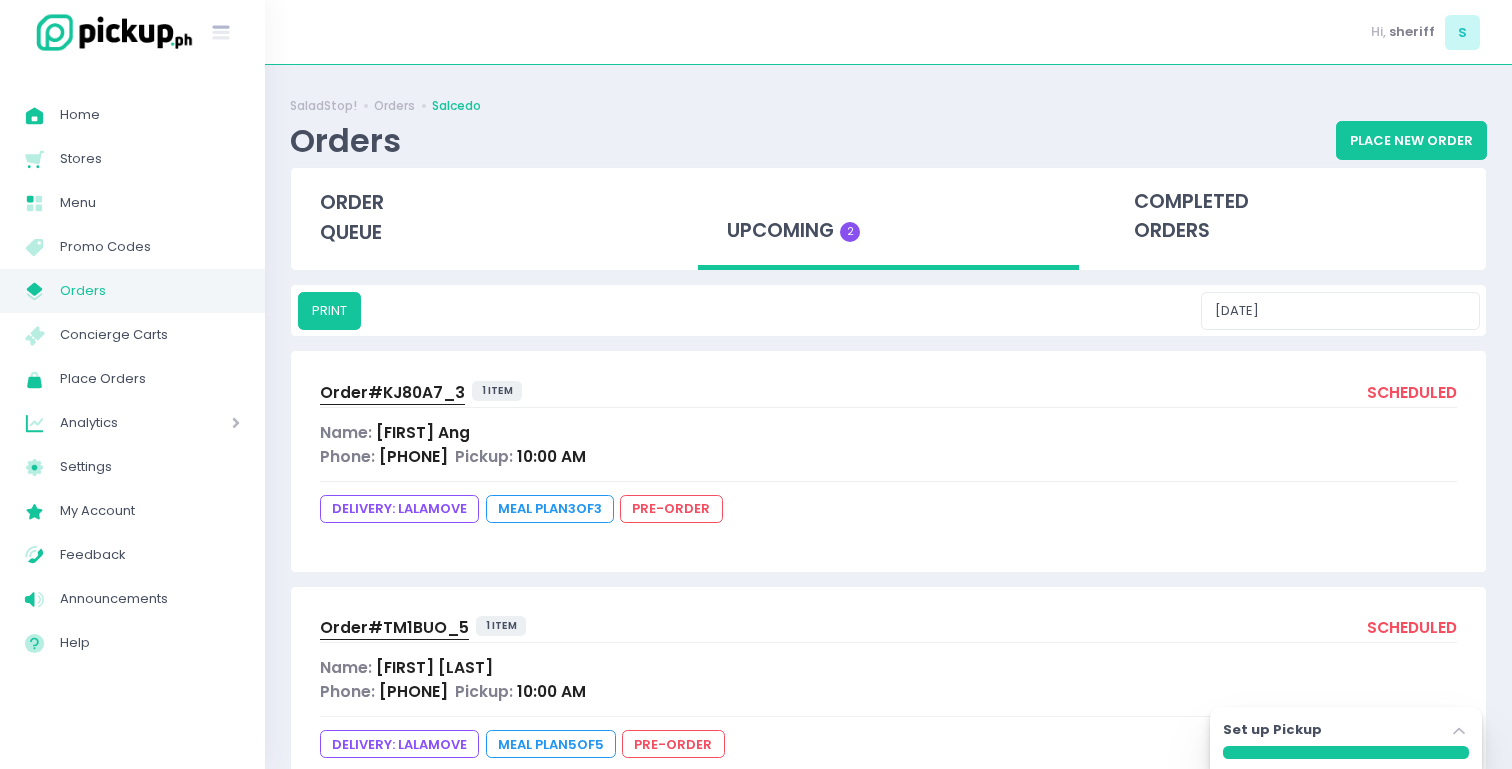 scroll, scrollTop: 46, scrollLeft: 0, axis: vertical 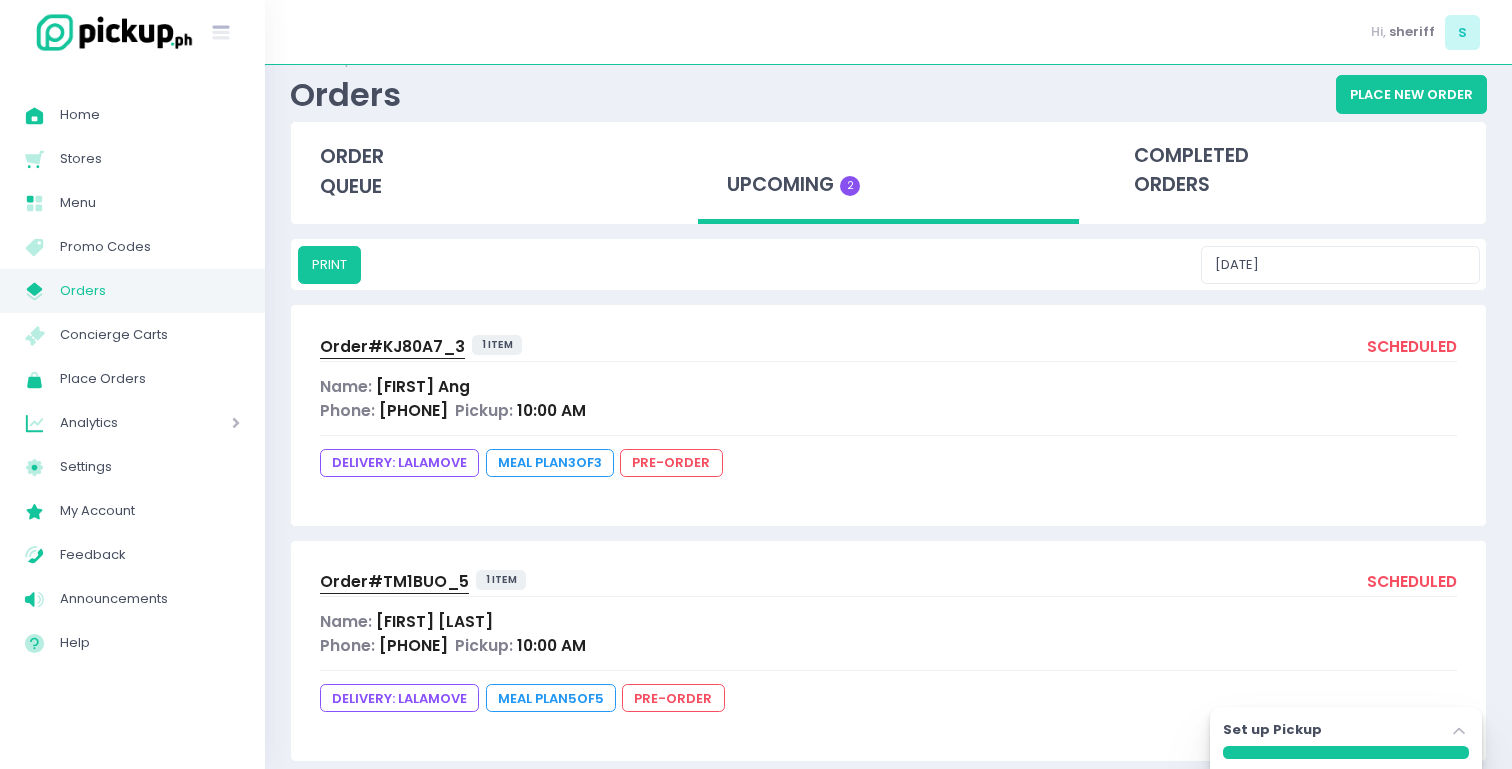 click on "Order# KJ80A7_3" at bounding box center [392, 346] 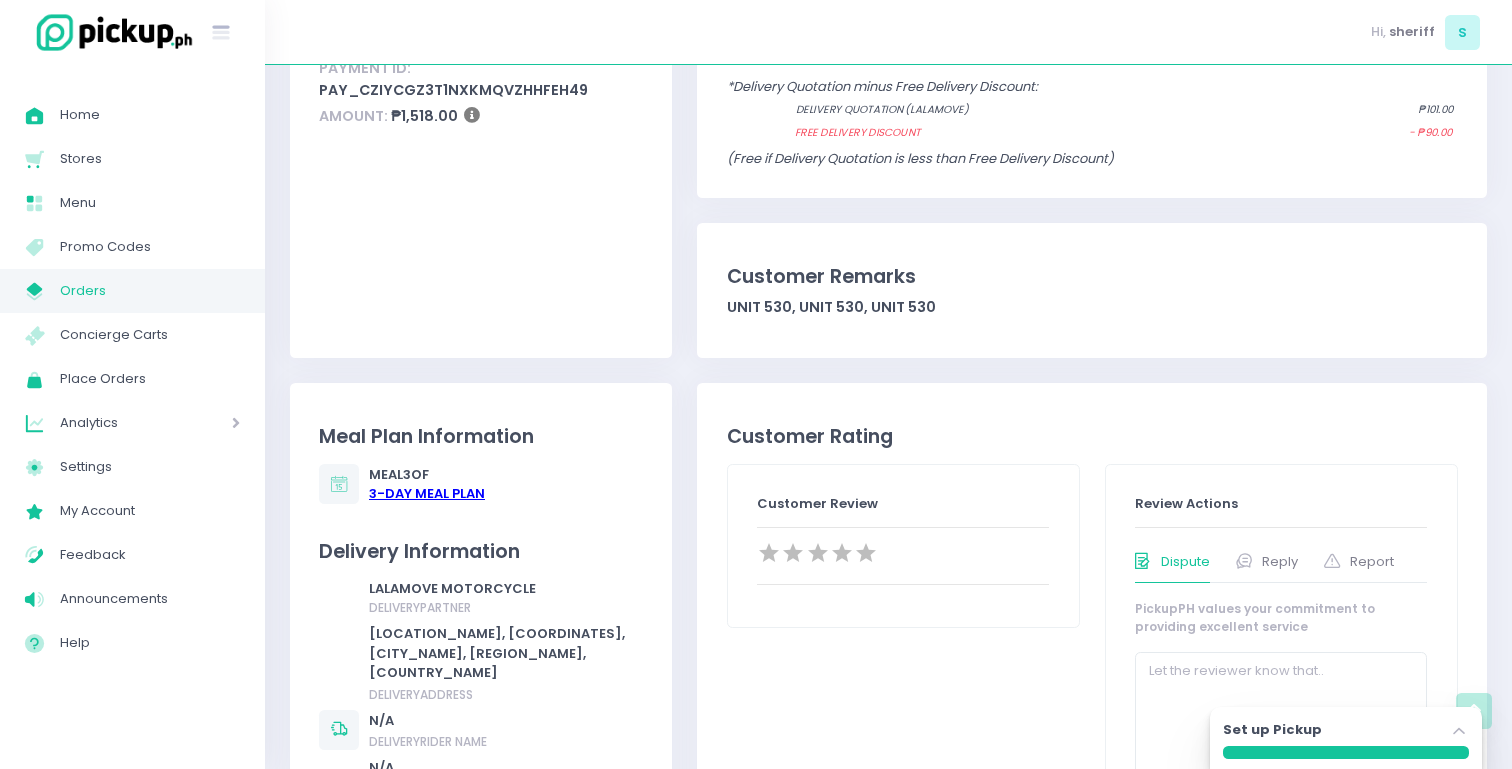 scroll, scrollTop: 561, scrollLeft: 0, axis: vertical 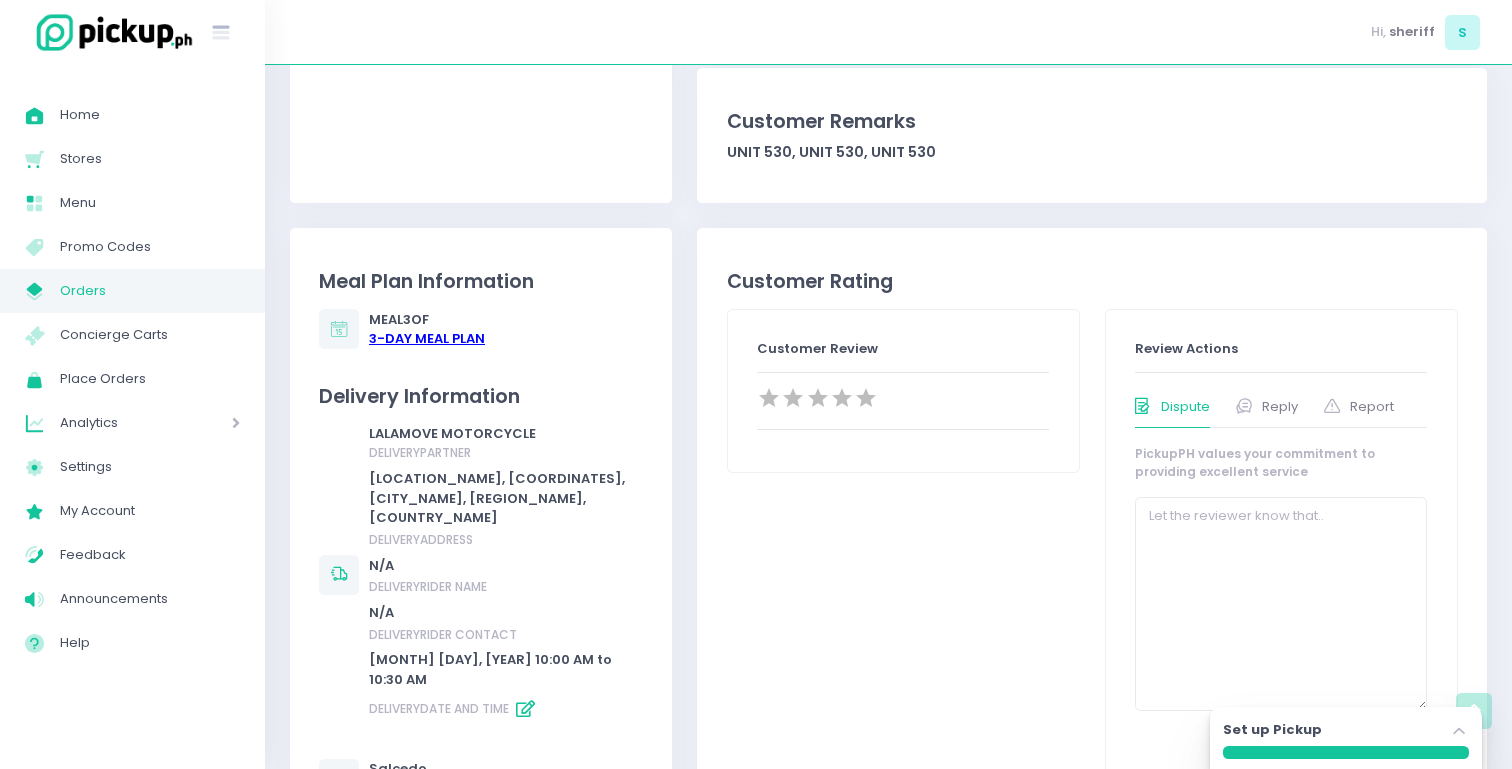 click at bounding box center (525, 709) 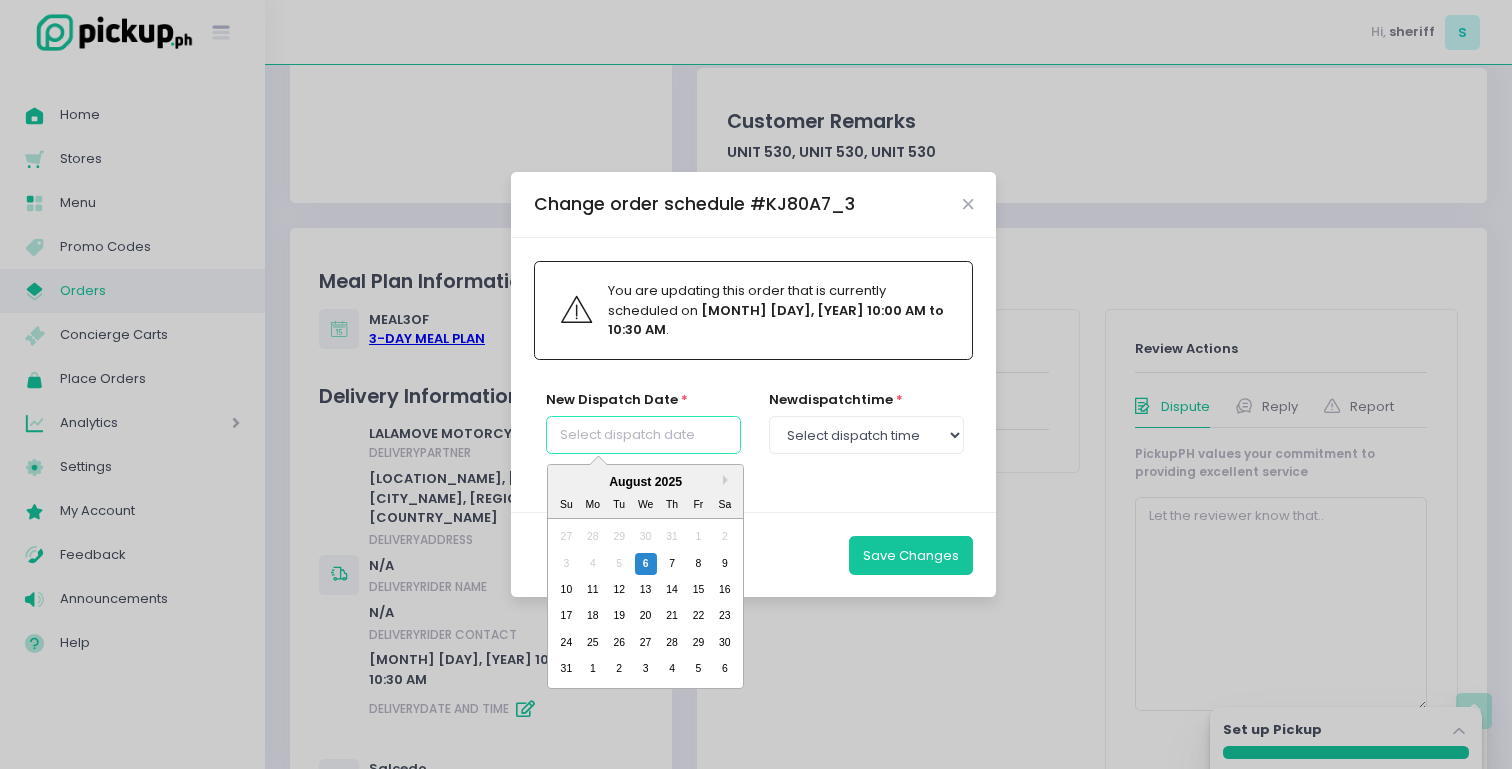 click at bounding box center [643, 435] 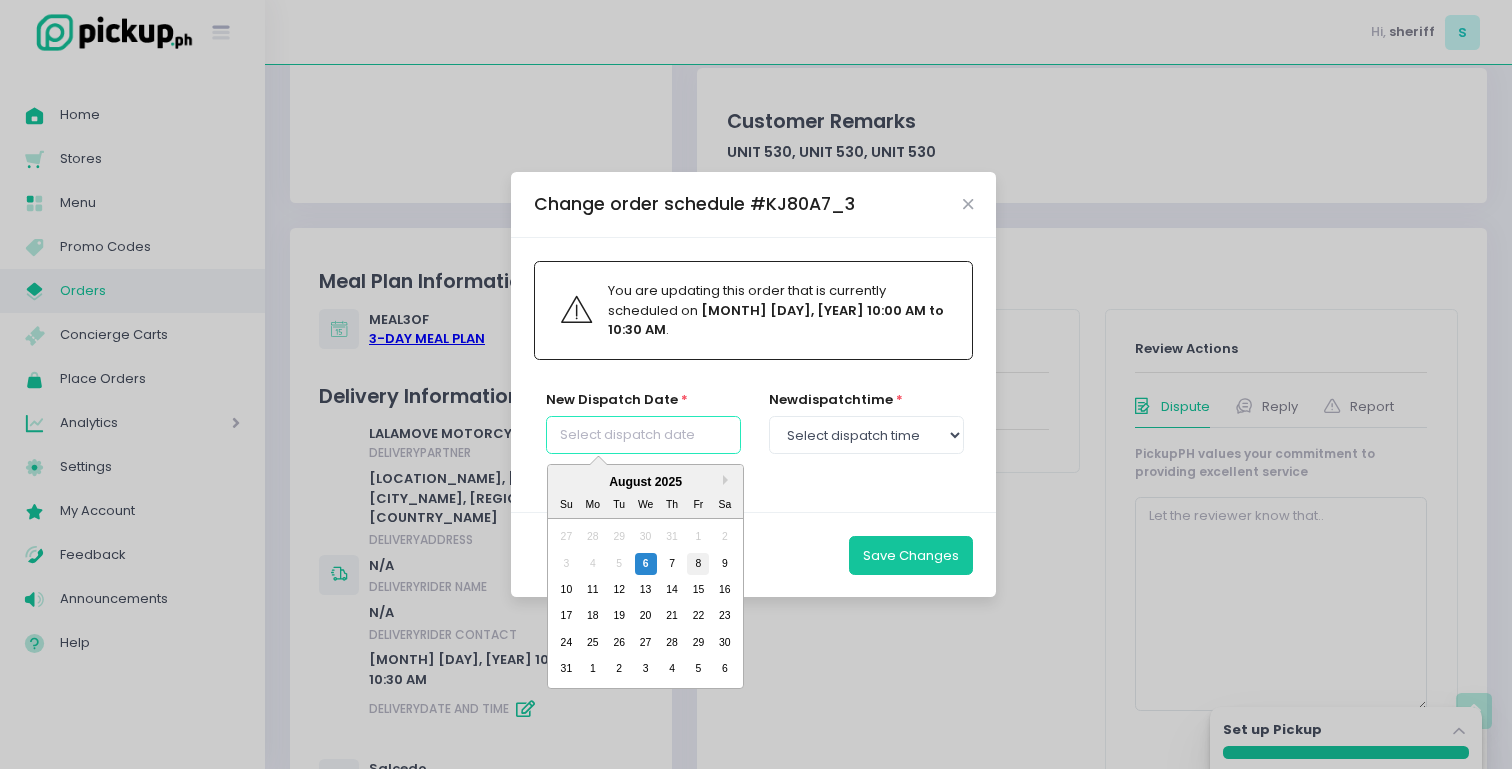click on "8" at bounding box center (698, 563) 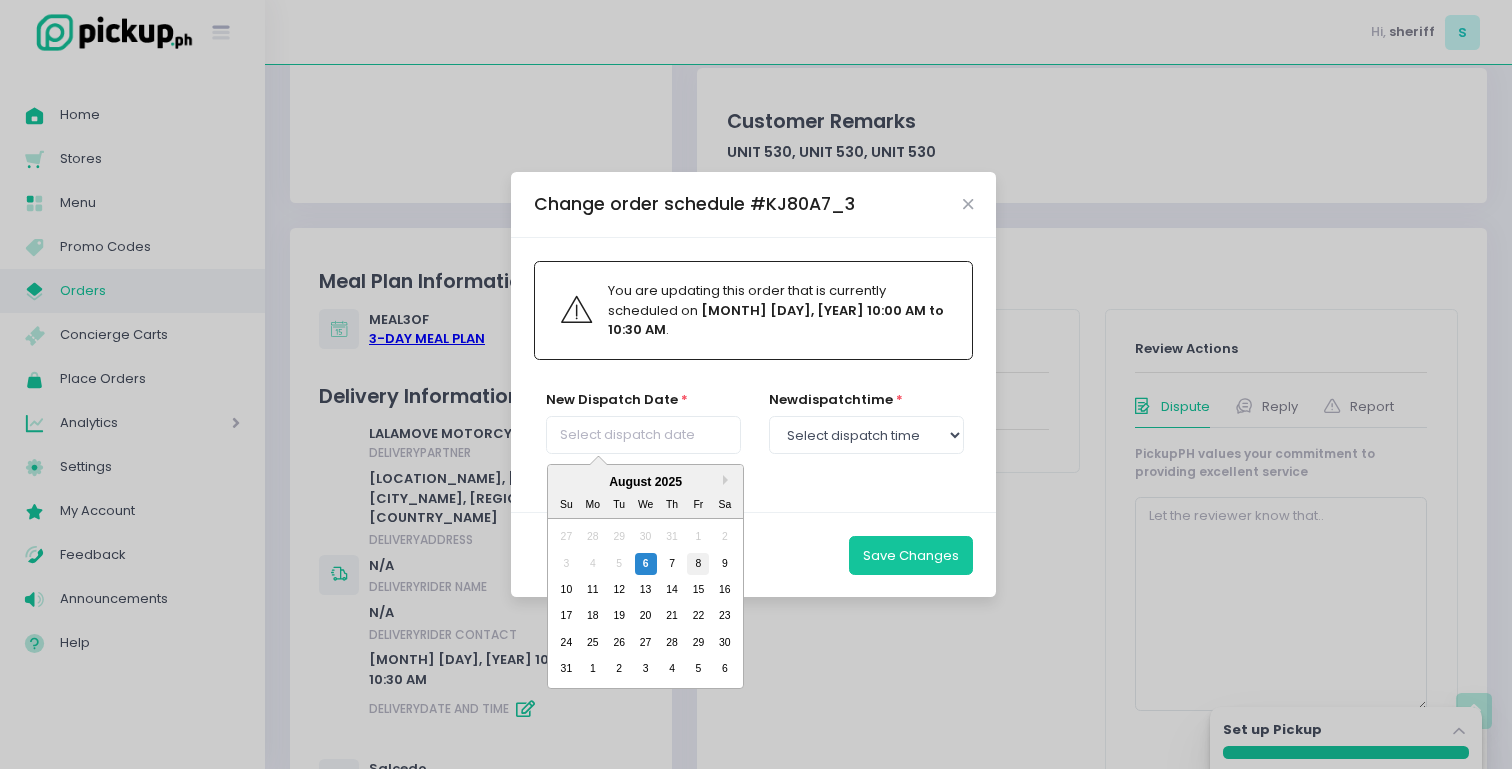 type on "[DAY], [DATE]" 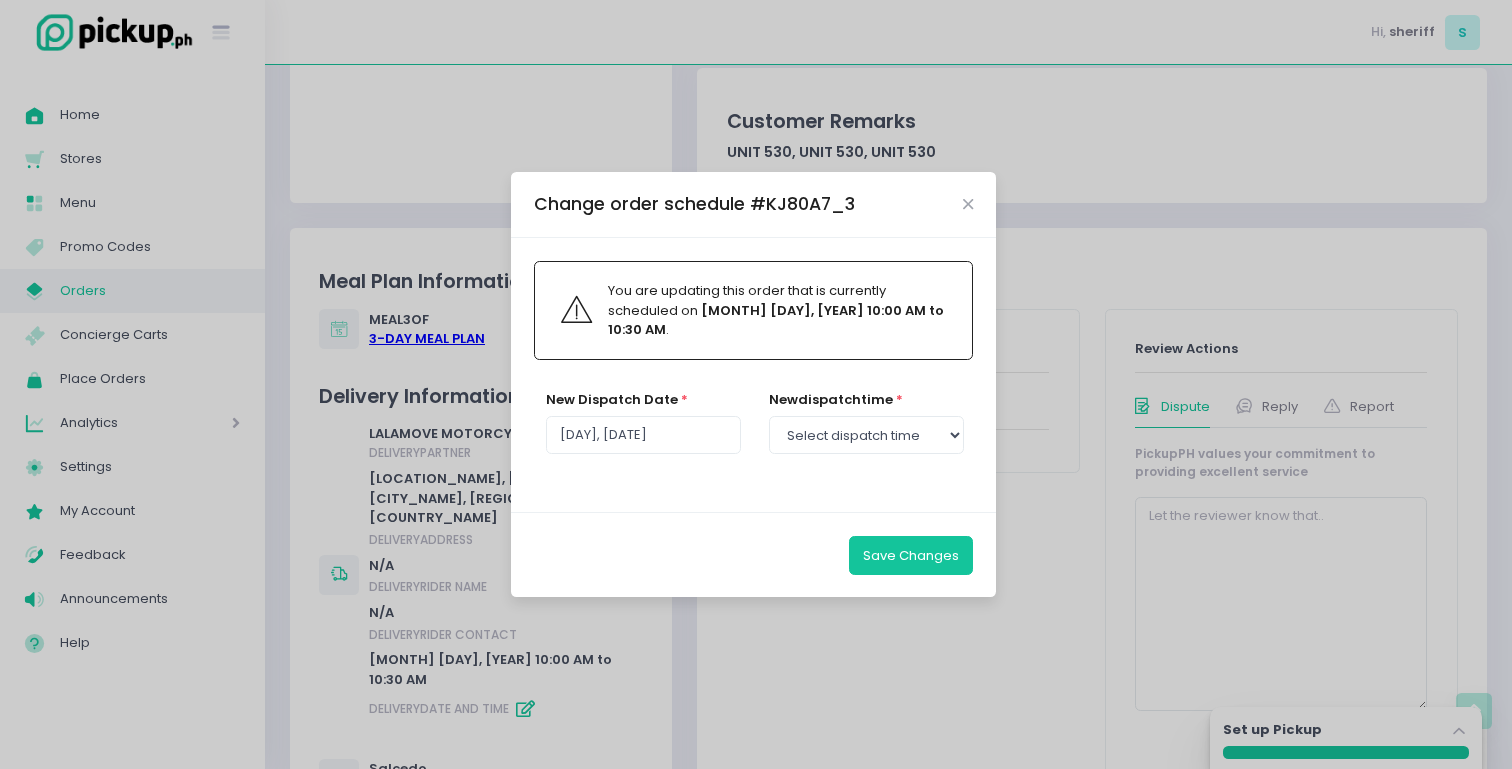 click on "new  dispatch  time   *    Select dispatch time [TIME] - [TIME] [TIME] - [TIME] [TIME] - [TIME] [TIME] - [TIME] [TIME] - [TIME] [TIME] - [TIME] [TIME] - [TIME] [TIME] - [TIME] [TIME] - [TIME] [TIME] - [TIME] [TIME] - [TIME] [TIME] - [TIME] [TIME] - [TIME] [TIME] - [TIME] [TIME] - [TIME] [TIME] - [TIME] [TIME] - [TIME] [TIME] - [TIME] [TIME] - [TIME] [TIME] - [TIME] [TIME] - [TIME] [TIME] - [TIME] [TIME] - [TIME] [TIME] - [TIME] [TIME] - [TIME] [TIME] - [TIME] [TIME] - [TIME] [TIME] - [TIME] [TIME] - [TIME] [TIME] - [TIME] [TIME] - [TIME] [TIME] - [TIME] [TIME] - [TIME] [TIME] - [TIME] [TIME] - [TIME] [TIME] - [TIME] [TIME] - [TIME] [TIME] - [TIME] [TIME] - [TIME] [TIME] - [TIME] [TIME] - [TIME] [TIME] - [TIME] [TIME] - [TIME] [TIME] - [TIME] [TIME] - [TIME]" at bounding box center [866, 422] 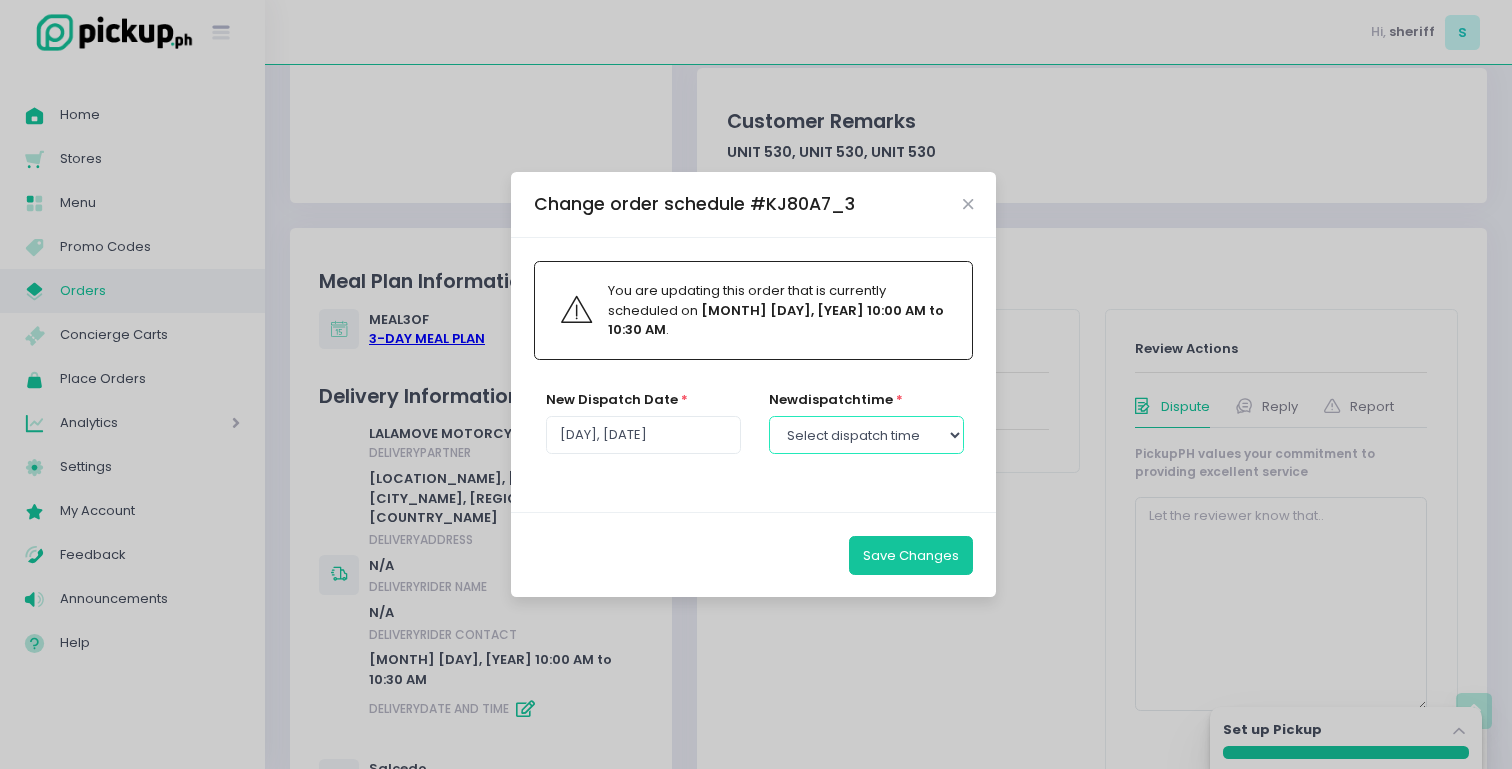 click on "Select dispatch time [TIME] - [TIME] [TIME] - [TIME] [TIME] - [TIME] [TIME] - [TIME] [TIME] - [TIME] [TIME] - [TIME] [TIME] - [TIME] [TIME] - [TIME] [TIME] - [TIME] [TIME] - [TIME] [TIME] - [TIME] [TIME] - [TIME] [TIME] - [TIME] [TIME] - [TIME] [TIME] - [TIME] [TIME] - [TIME] [TIME] - [TIME] [TIME] - [TIME] [TIME] - [TIME] [TIME] - [TIME] [TIME] - [TIME] [TIME] - [TIME] [TIME] - [TIME] [TIME] - [TIME] [TIME] - [TIME] [TIME] - [TIME] [TIME] - [TIME] [TIME] - [TIME] [TIME] - [TIME] [TIME] - [TIME] [TIME] - [TIME] [TIME] - [TIME] [TIME] - [TIME] [TIME] - [TIME] [TIME] - [TIME] [TIME] - [TIME] [TIME] - [TIME] [TIME] - [TIME] [TIME] - [TIME] [TIME] - [TIME] [TIME] - [TIME] [TIME] - [TIME] [TIME] - [TIME]" at bounding box center [866, 435] 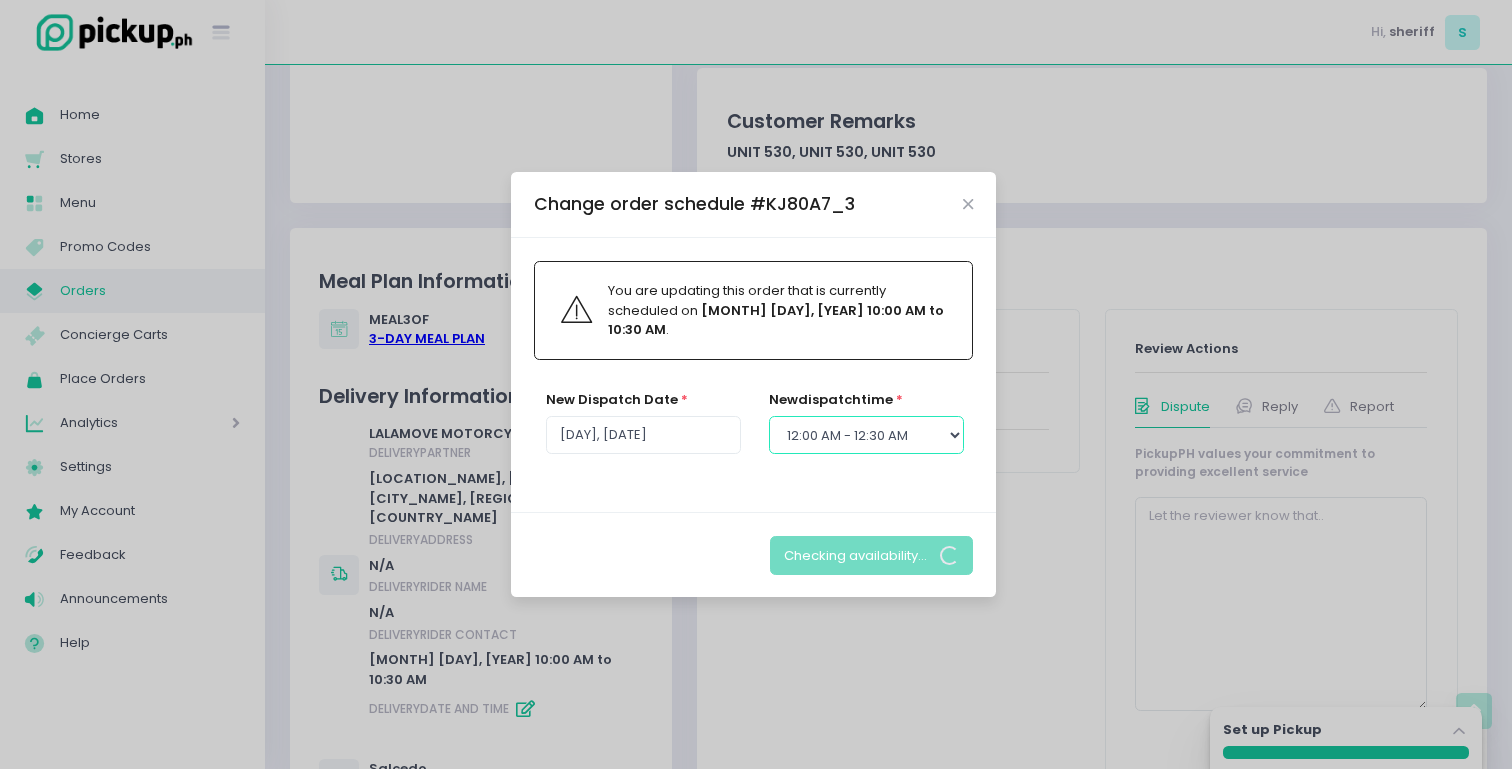 click on "Select dispatch time [TIME] - [TIME] [TIME] - [TIME] [TIME] - [TIME] [TIME] - [TIME] [TIME] - [TIME] [TIME] - [TIME] [TIME] - [TIME] [TIME] - [TIME] [TIME] - [TIME] [TIME] - [TIME] [TIME] - [TIME] [TIME] - [TIME] [TIME] - [TIME] [TIME] - [TIME] [TIME] - [TIME] [TIME] - [TIME] [TIME] - [TIME] [TIME] - [TIME] [TIME] - [TIME] [TIME] - [TIME] [TIME] - [TIME] [TIME] - [TIME] [TIME] - [TIME] [TIME] - [TIME] [TIME] - [TIME] [TIME] - [TIME] [TIME] - [TIME] [TIME] - [TIME] [TIME] - [TIME] [TIME] - [TIME] [TIME] - [TIME] [TIME] - [TIME] [TIME] - [TIME] [TIME] - [TIME] [TIME] - [TIME] [TIME] - [TIME] [TIME] - [TIME] [TIME] - [TIME] [TIME] - [TIME] [TIME] - [TIME] [TIME] - [TIME] [TIME] - [TIME] [TIME] - [TIME]" at bounding box center [866, 435] 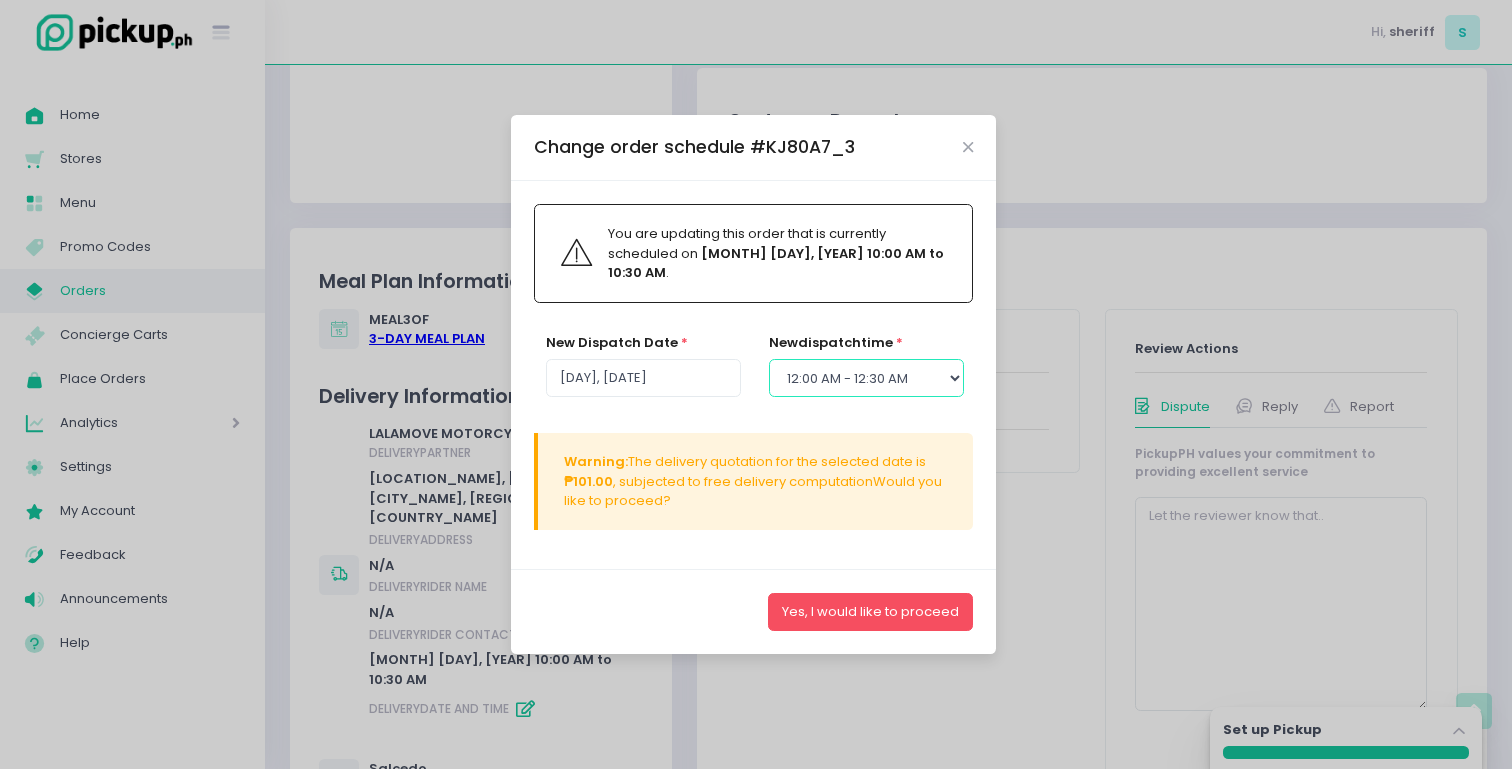 select on "10:00" 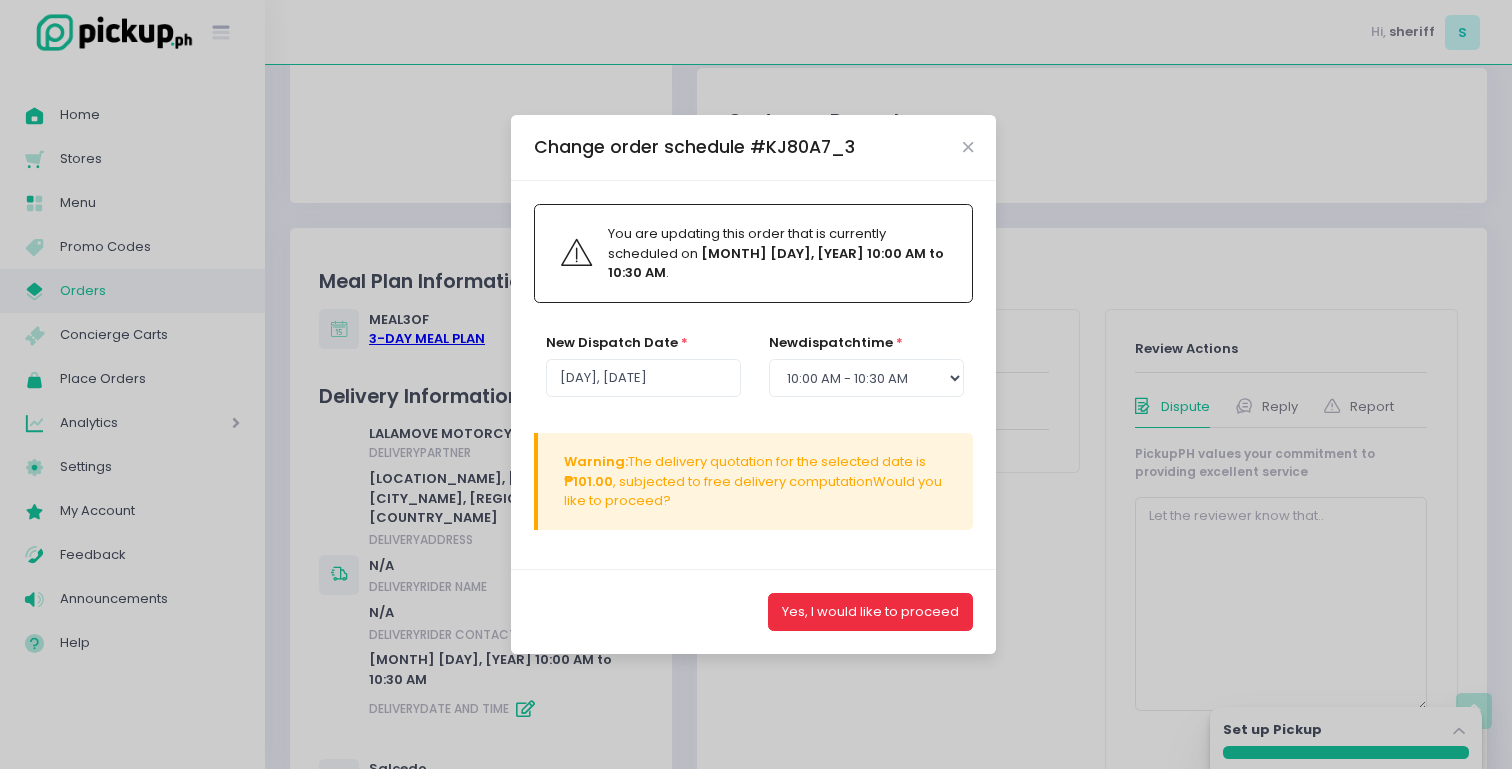 click on "Yes, I would like to proceed" at bounding box center (870, 612) 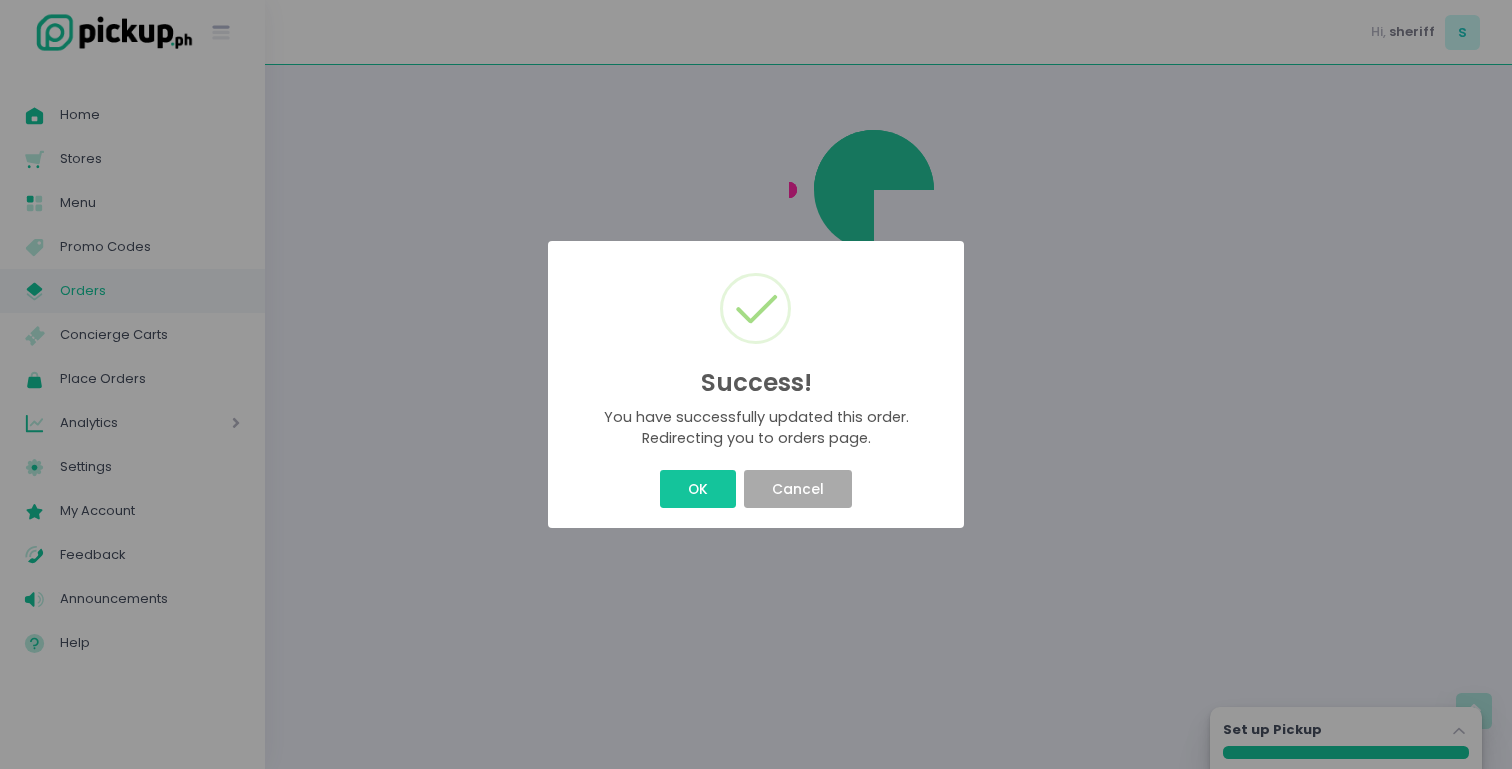 scroll, scrollTop: 0, scrollLeft: 0, axis: both 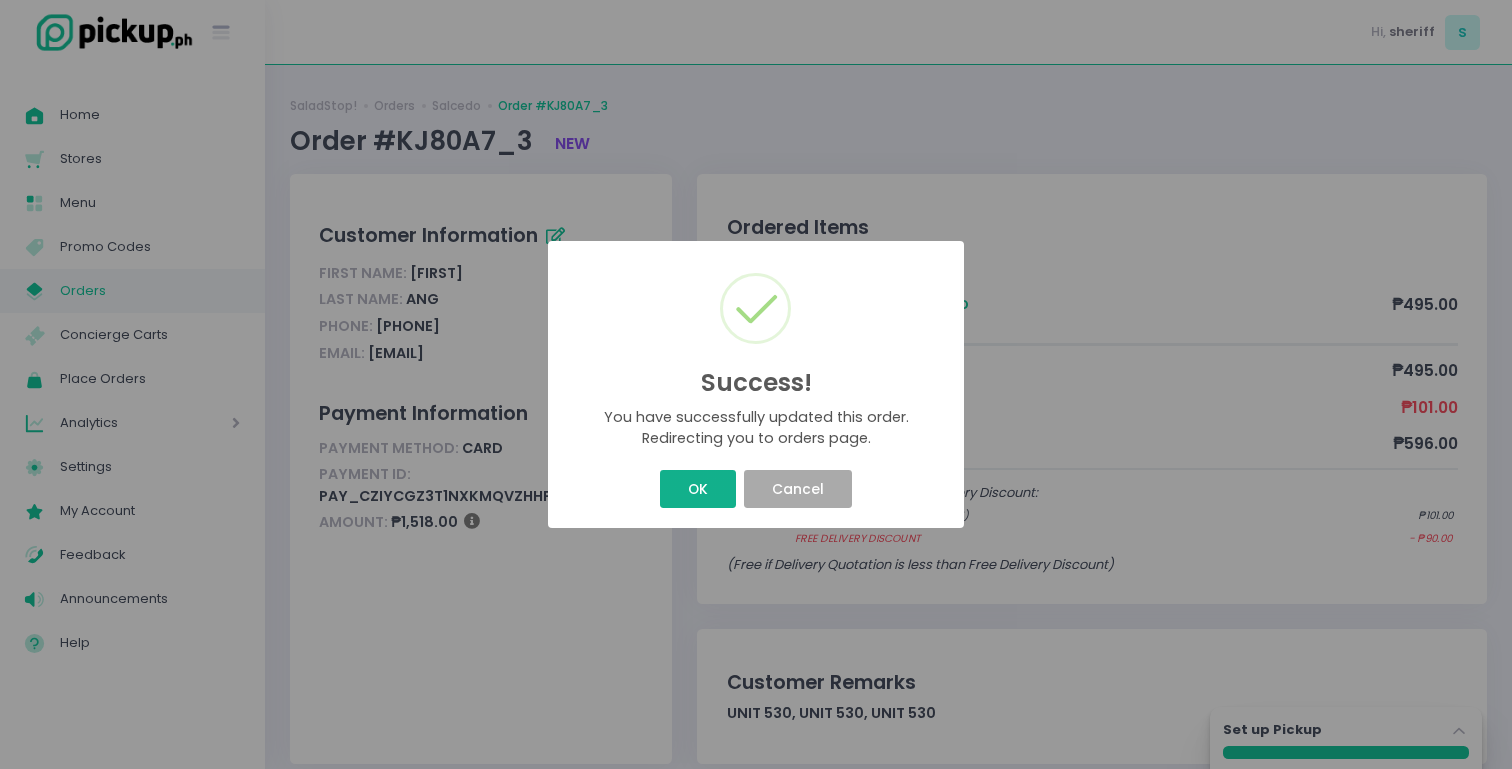 click on "OK" at bounding box center (697, 489) 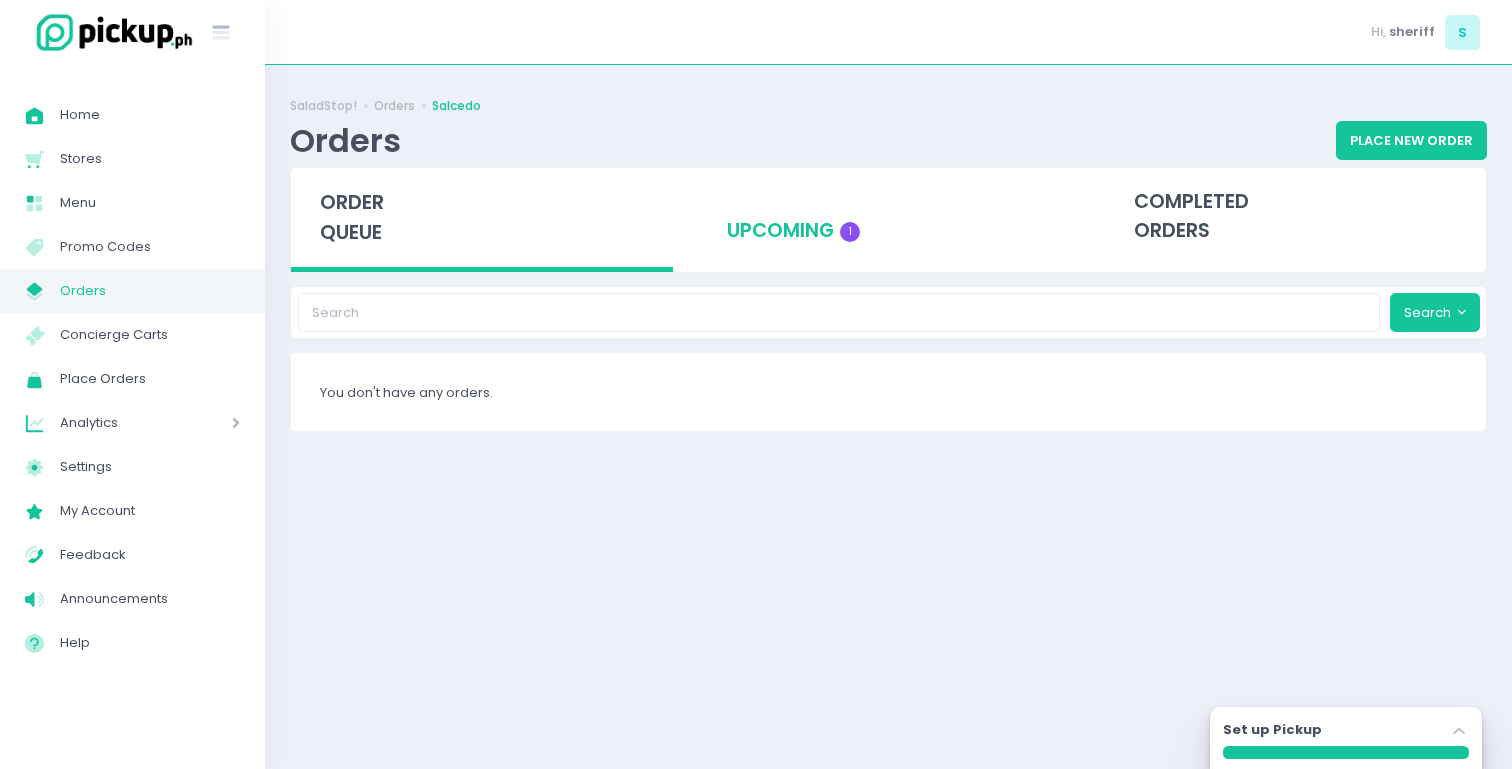 click on "upcoming 1" at bounding box center [889, 217] 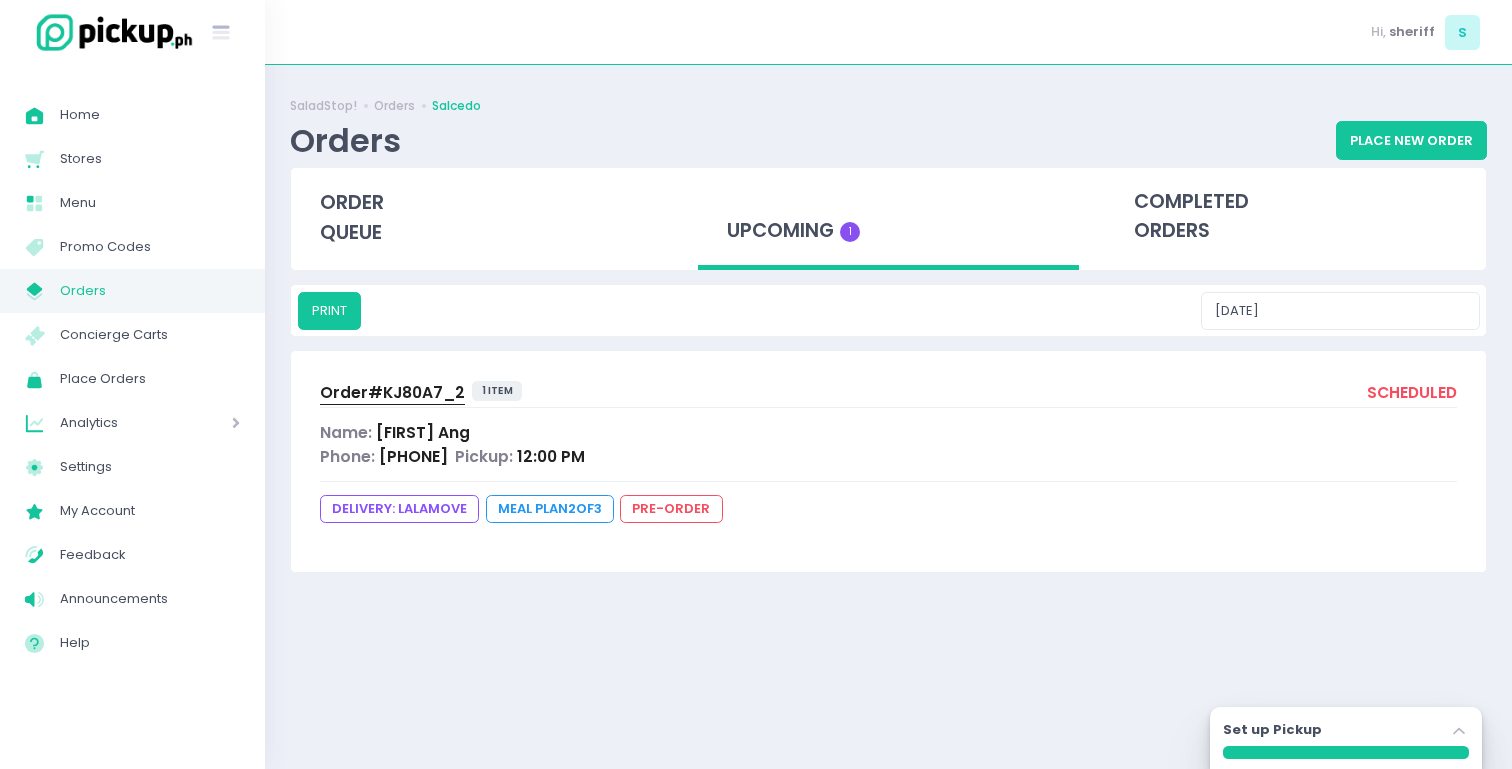 click on "Order# [ORDER_ID]" at bounding box center [392, 392] 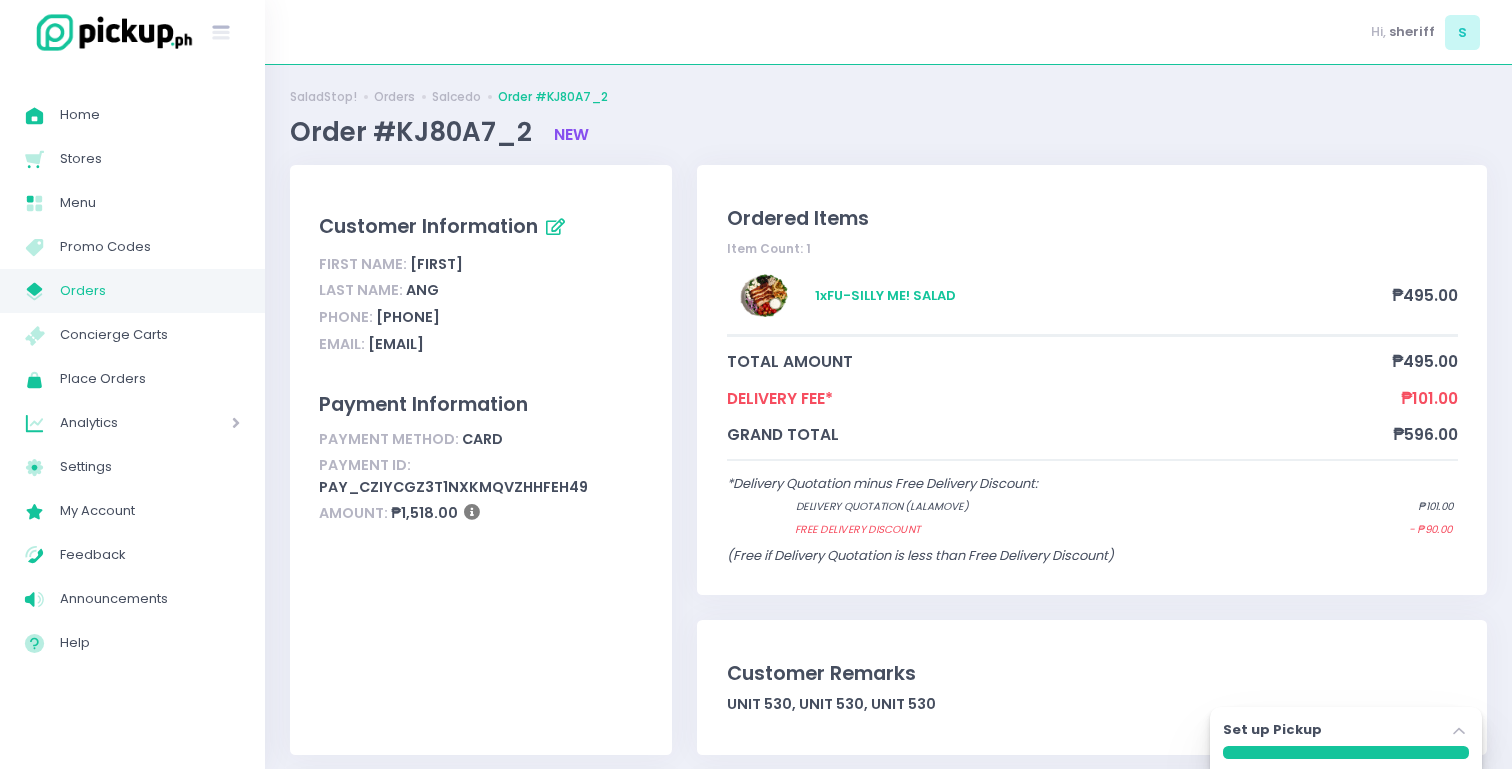 scroll, scrollTop: 0, scrollLeft: 0, axis: both 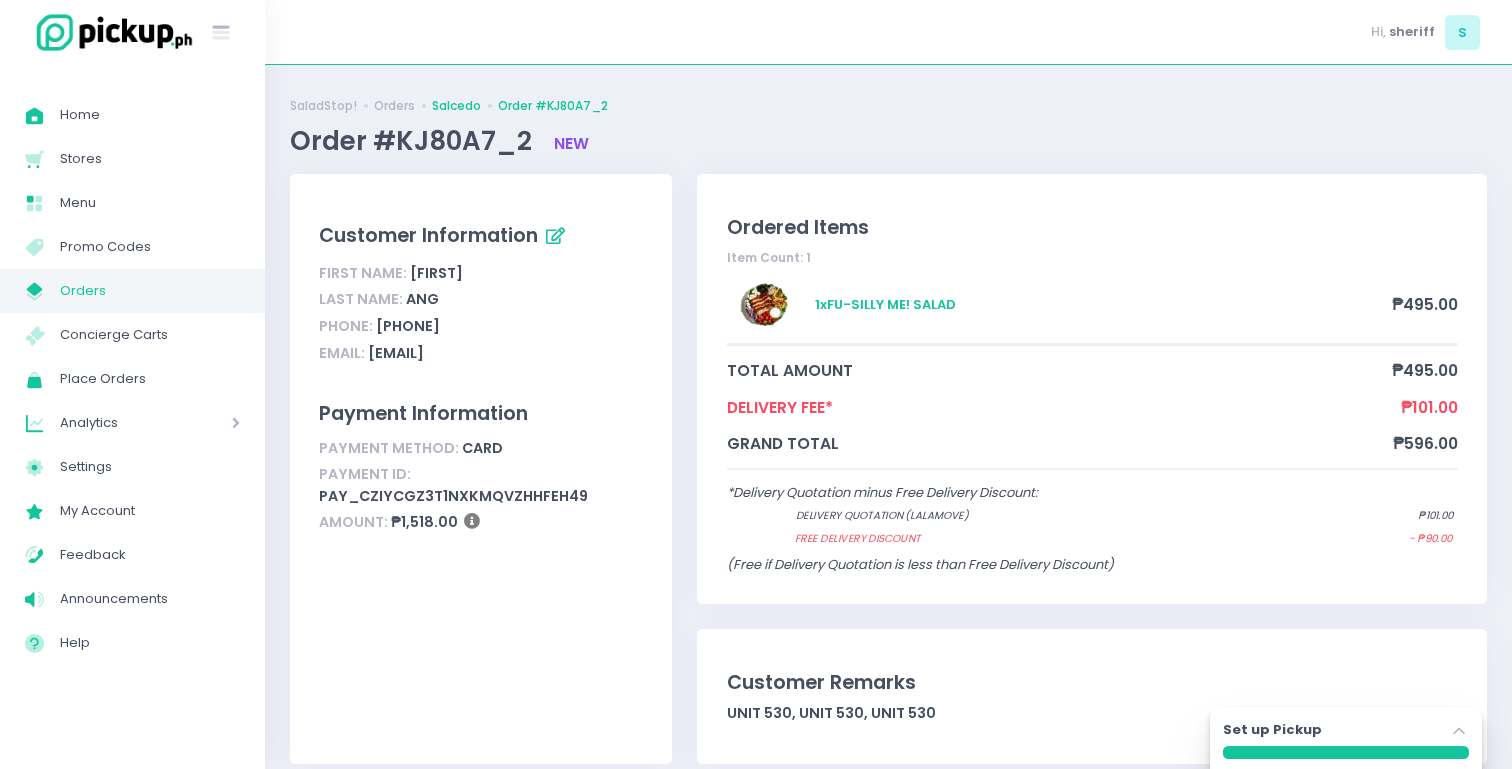 click on "Salcedo" at bounding box center [456, 106] 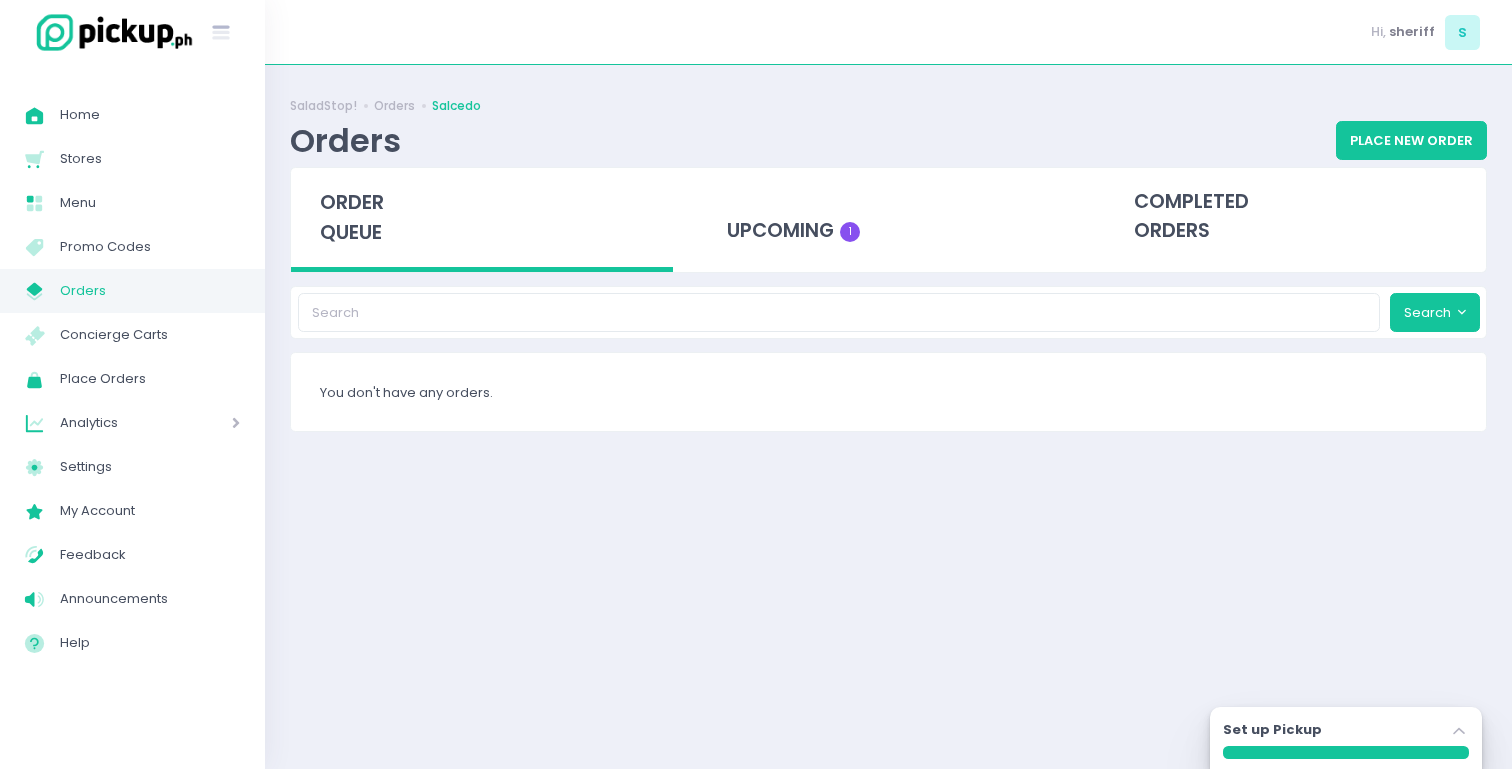 click on "upcoming 1" at bounding box center [888, 220] 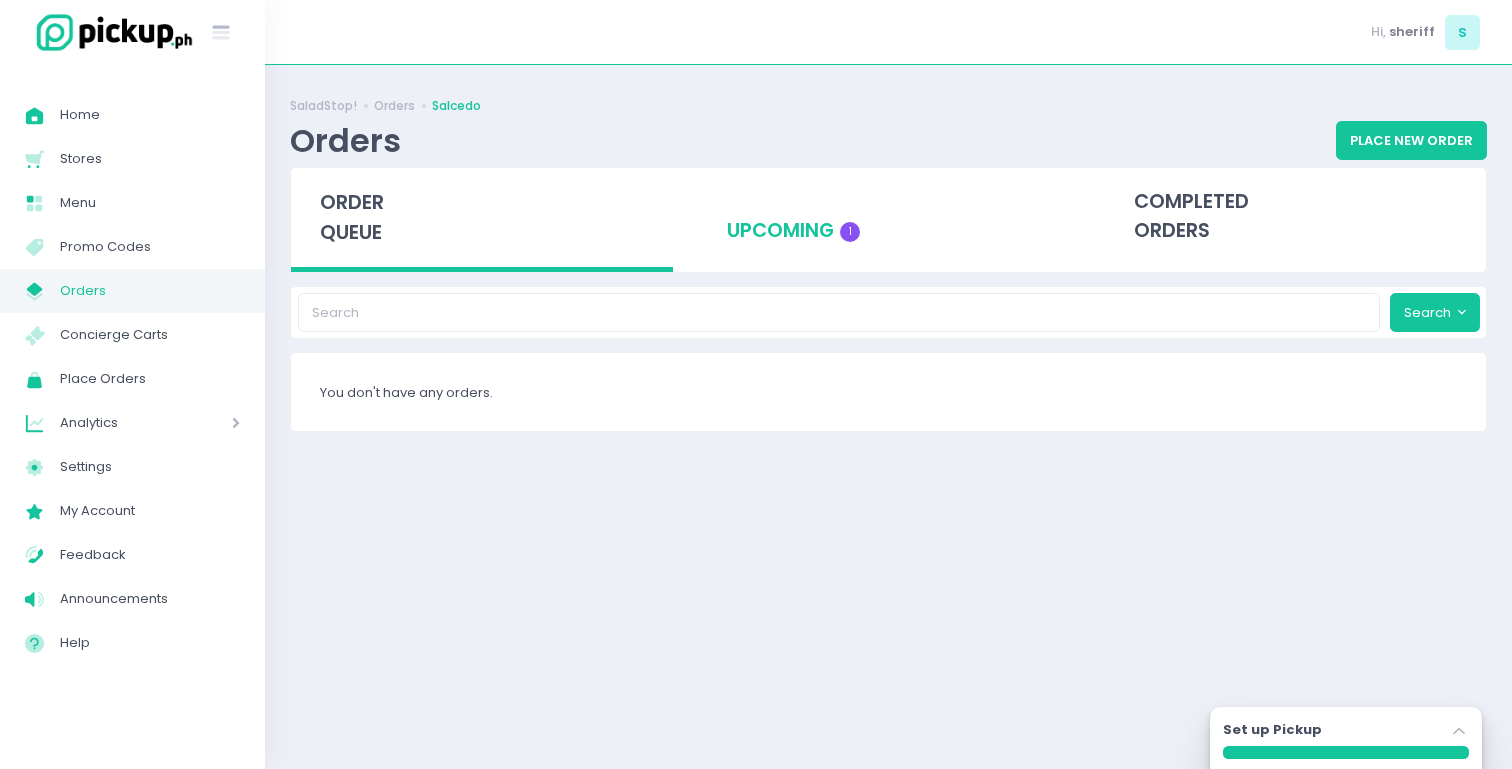 click on "upcoming 1" at bounding box center [889, 217] 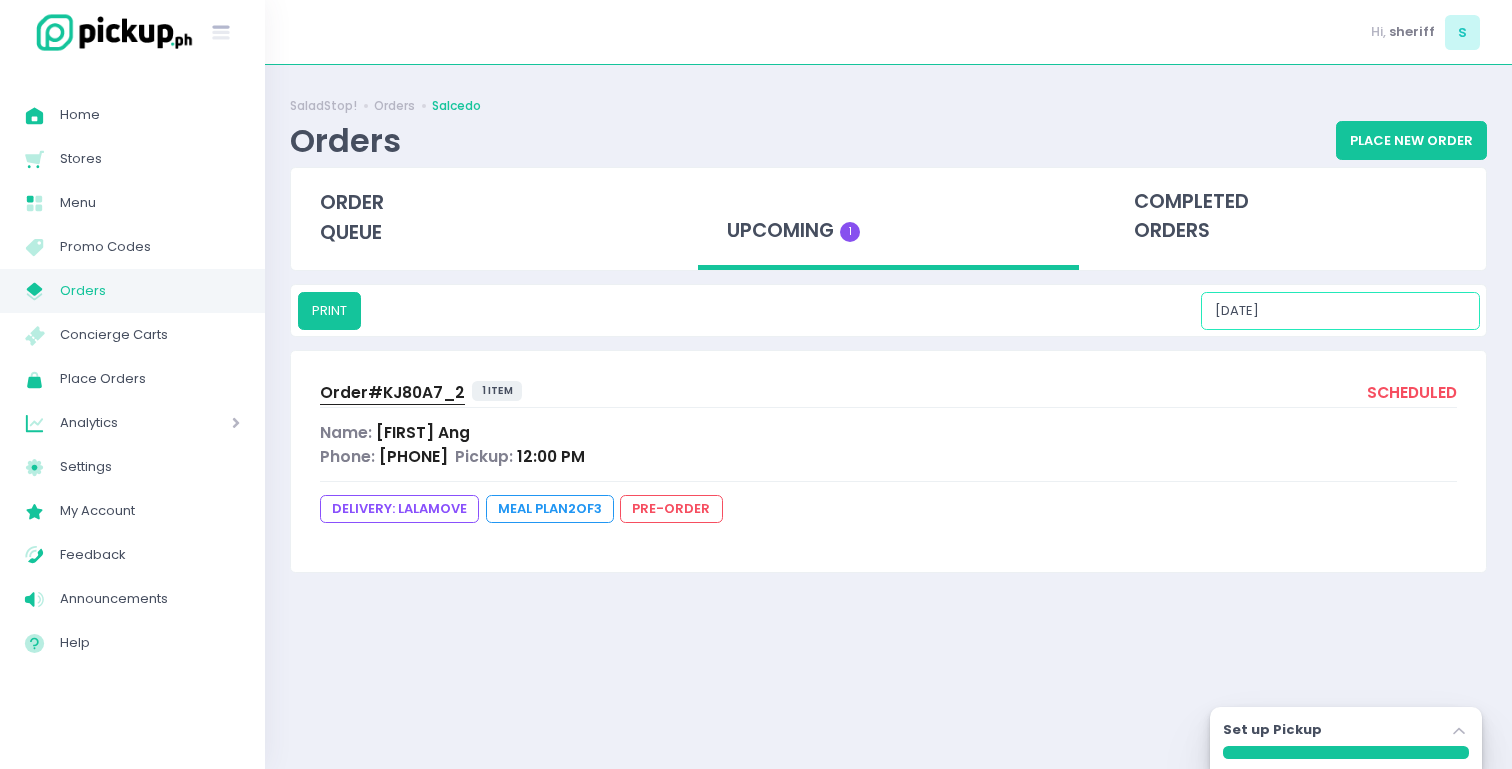 click on "[DATE]" at bounding box center [1340, 311] 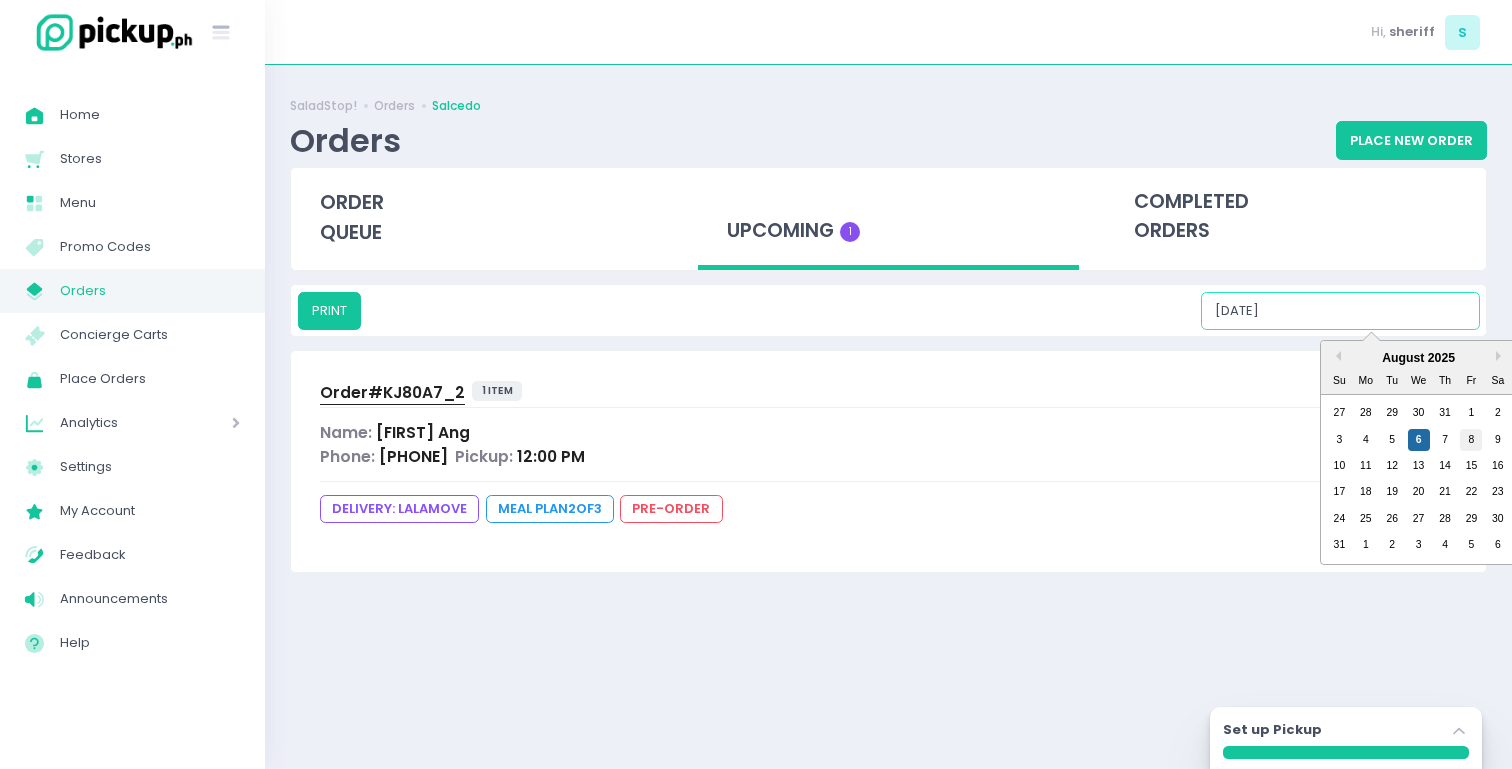 click on "8" at bounding box center (1471, 440) 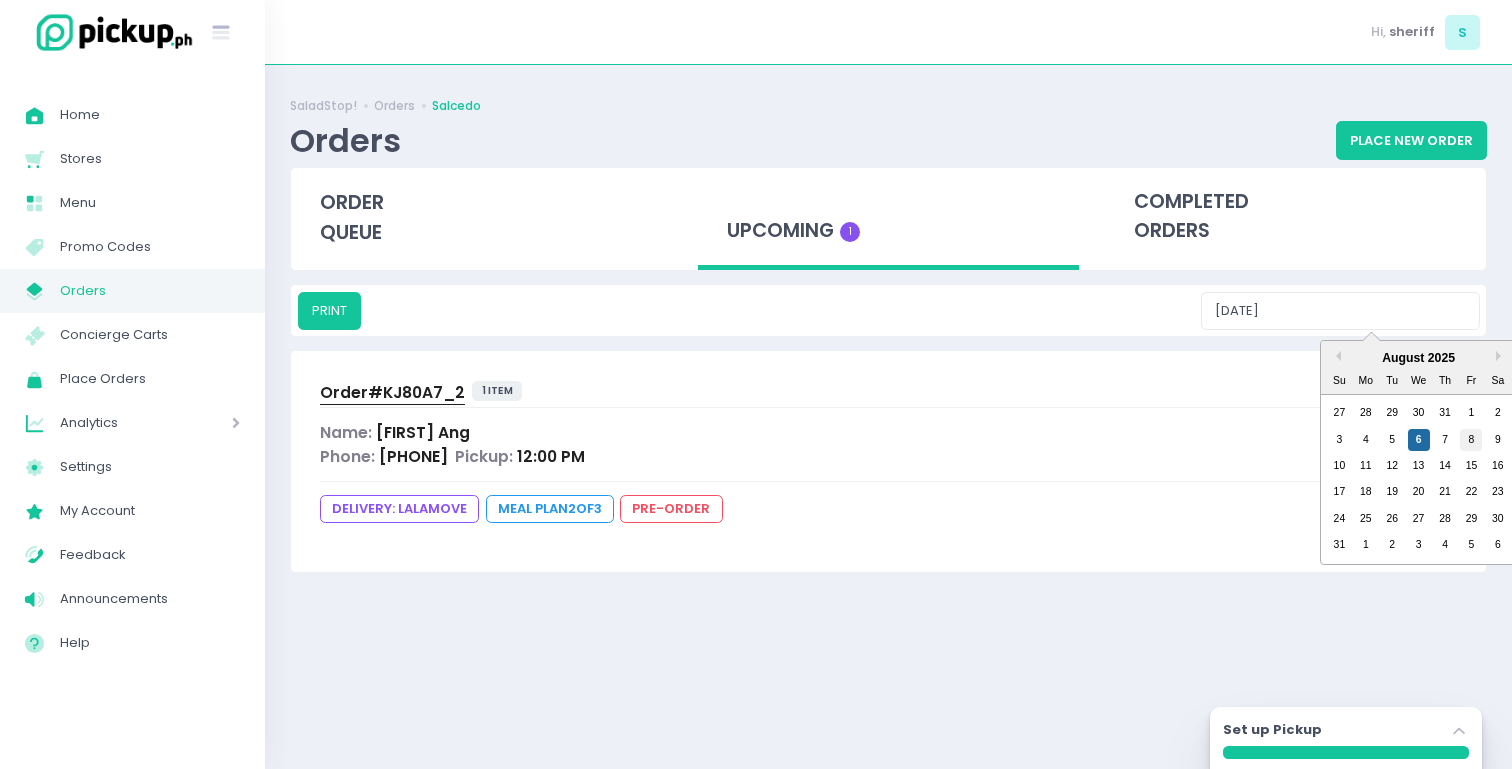 type on "[DATE]" 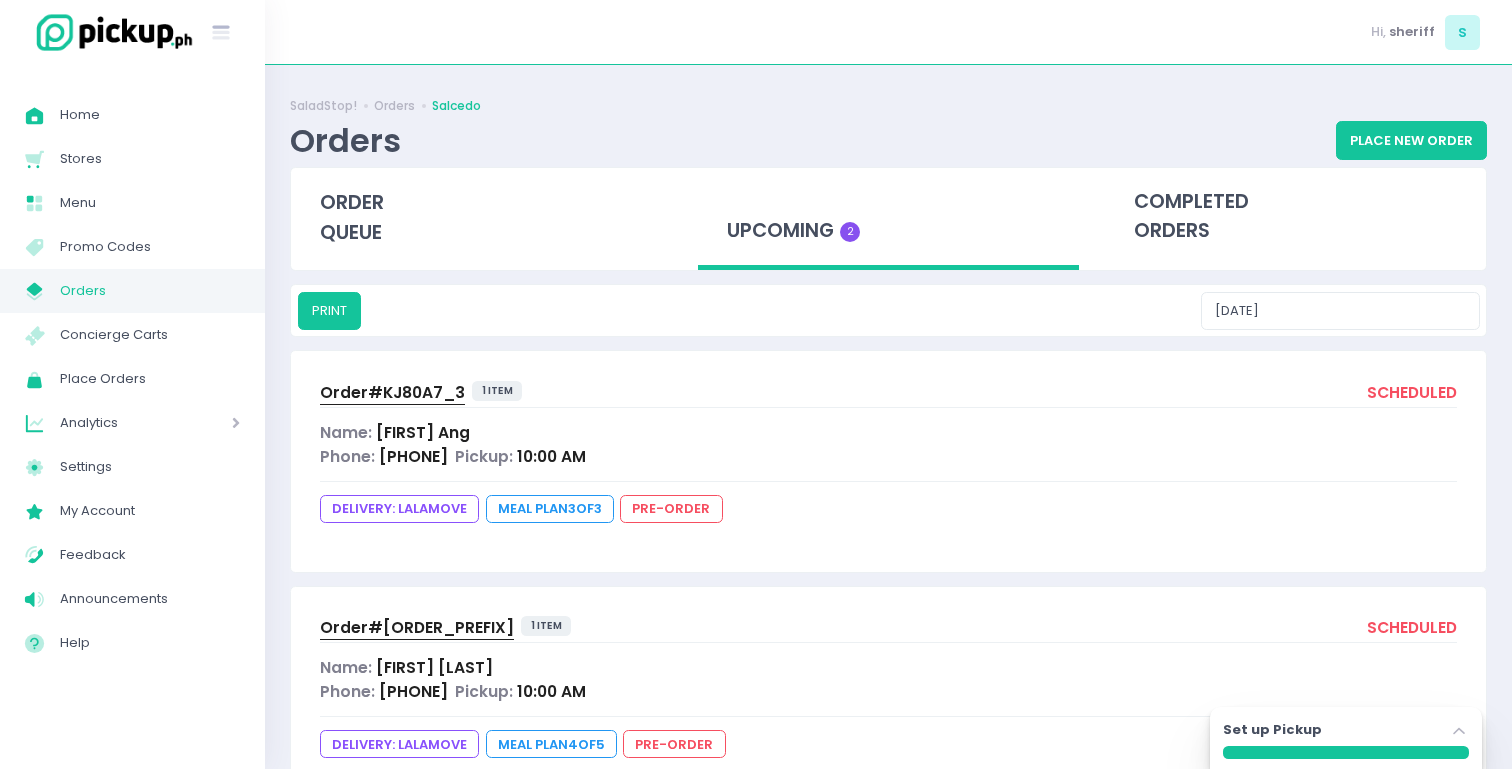 click on "Order# KJ80A7_3" at bounding box center [392, 392] 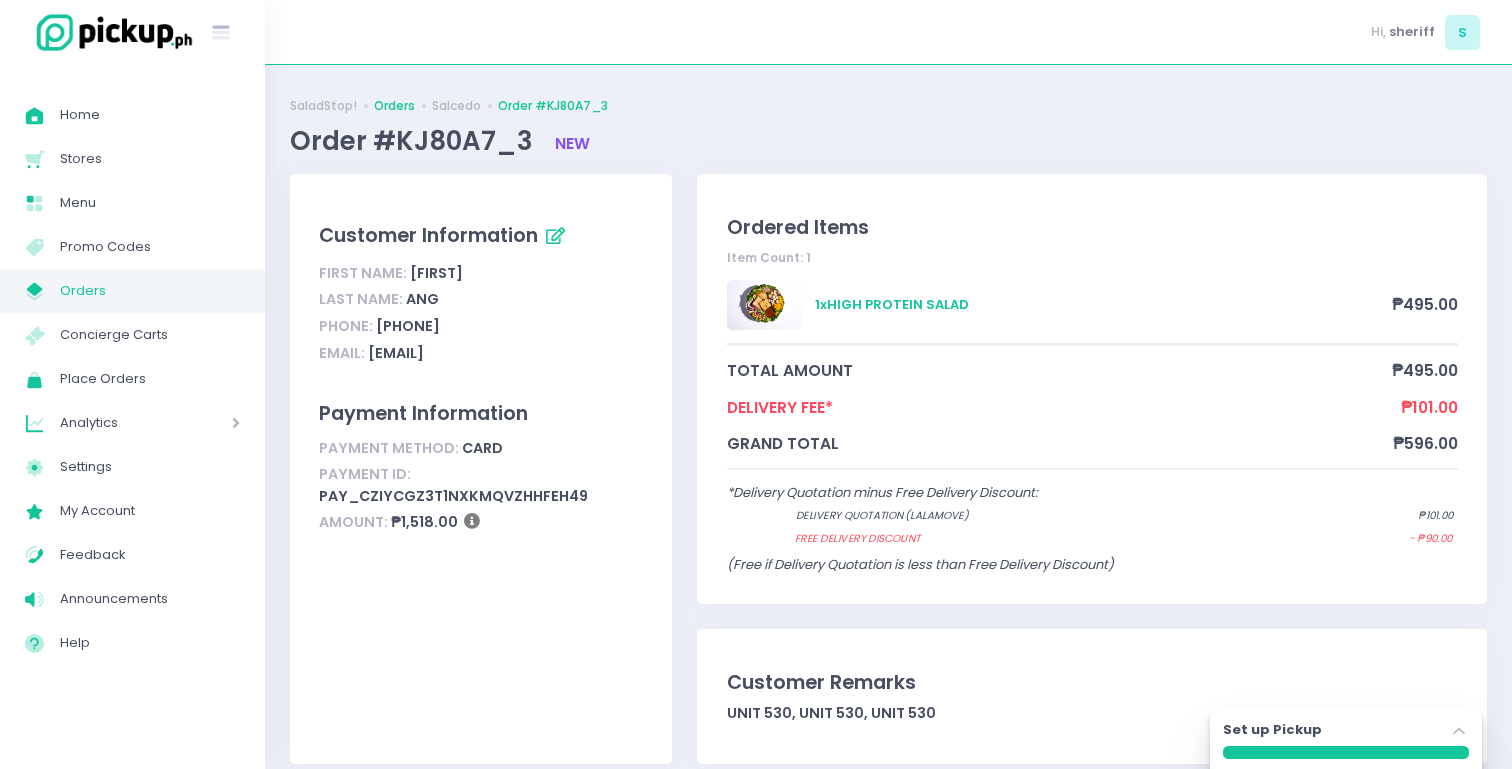 click on "Orders" at bounding box center (394, 106) 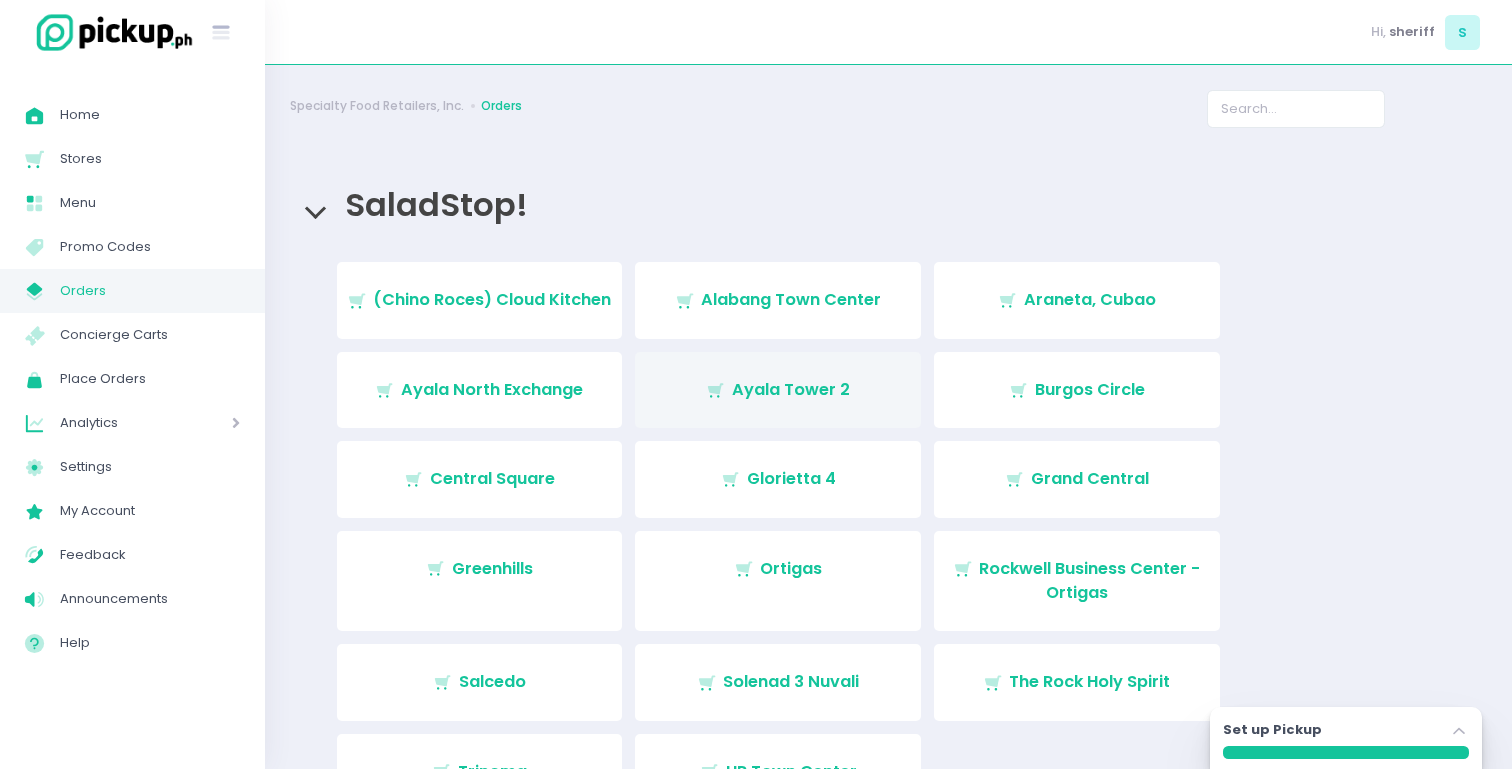 click on "Ayala Tower 2" at bounding box center (791, 389) 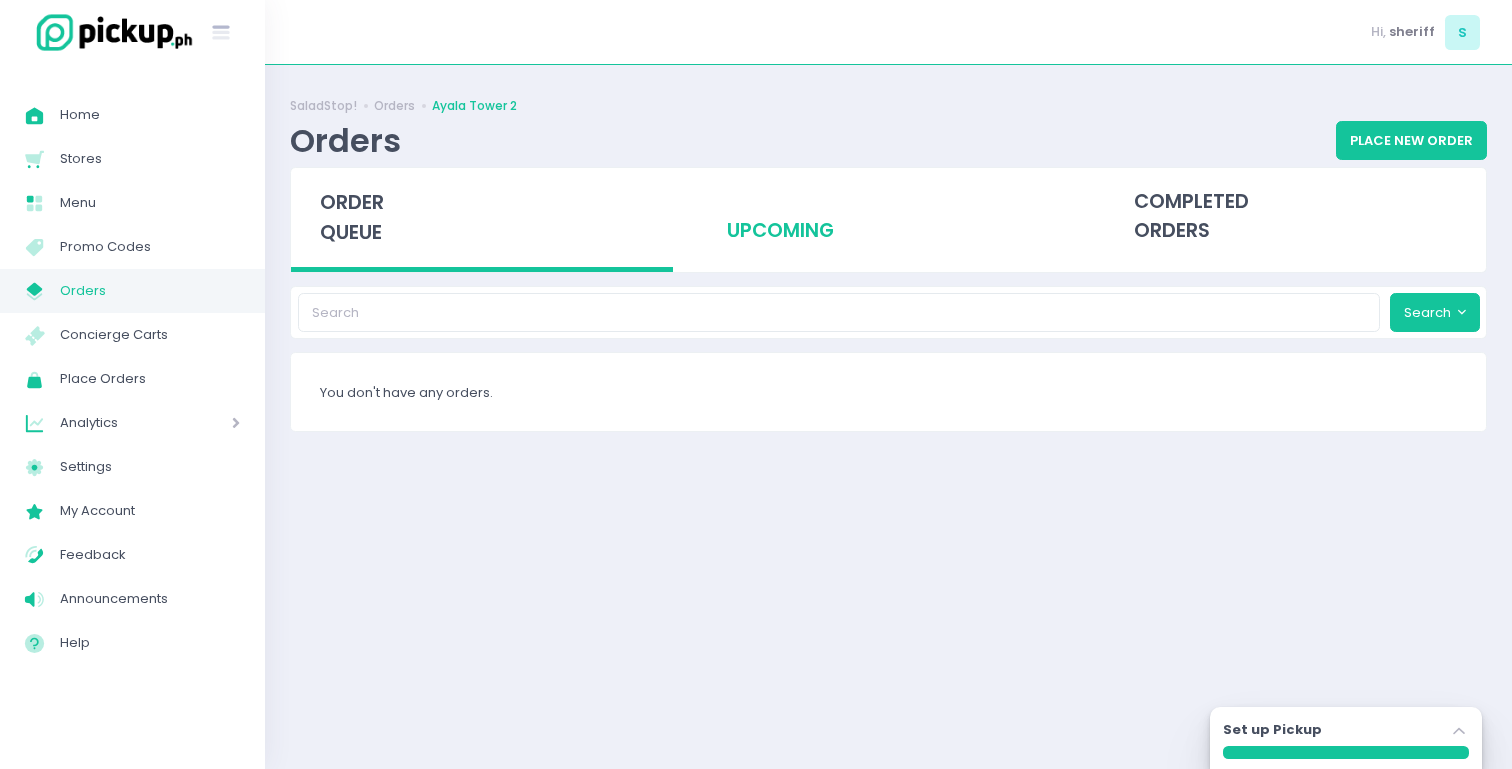 click on "upcoming" at bounding box center [889, 217] 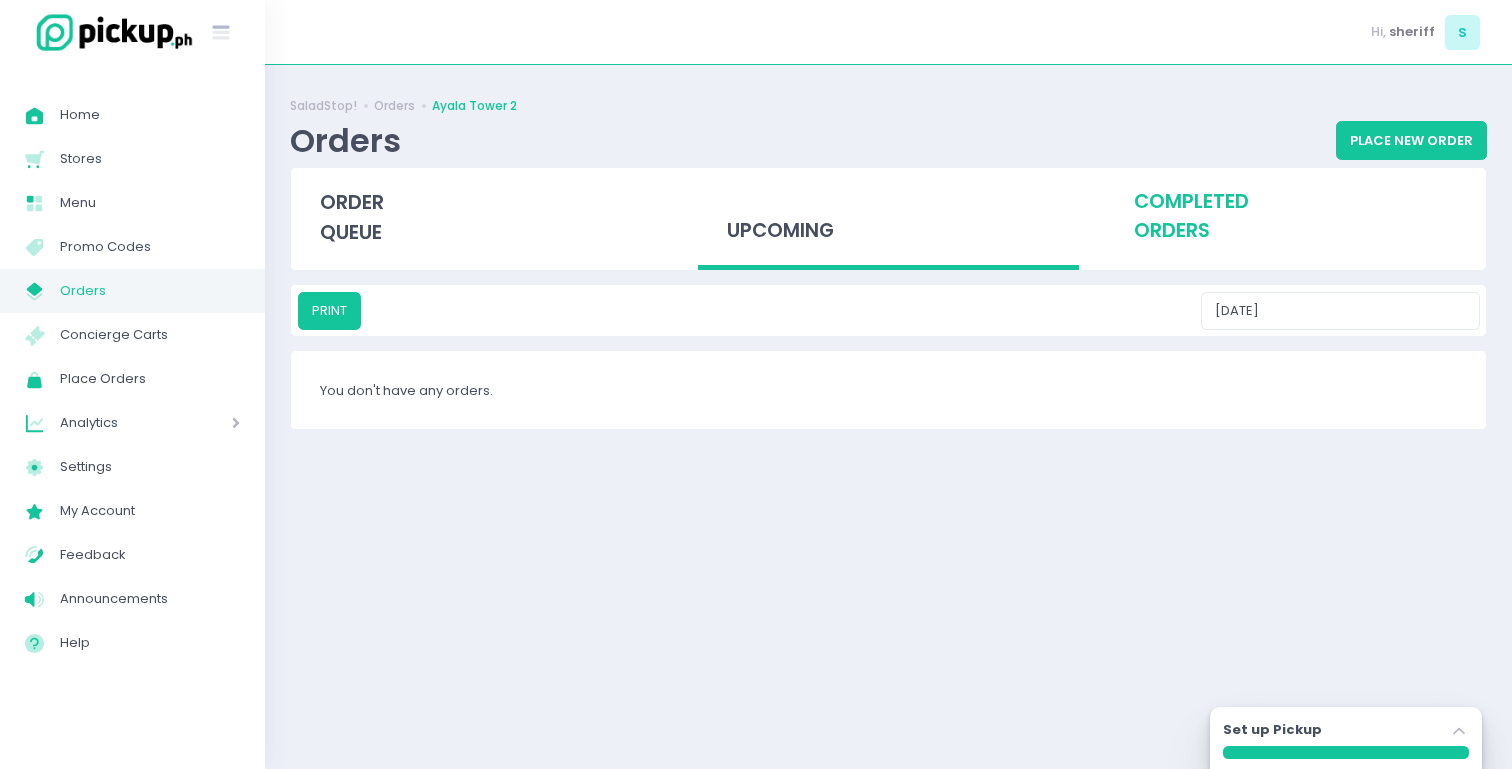 click on "completed  orders" at bounding box center (1295, 217) 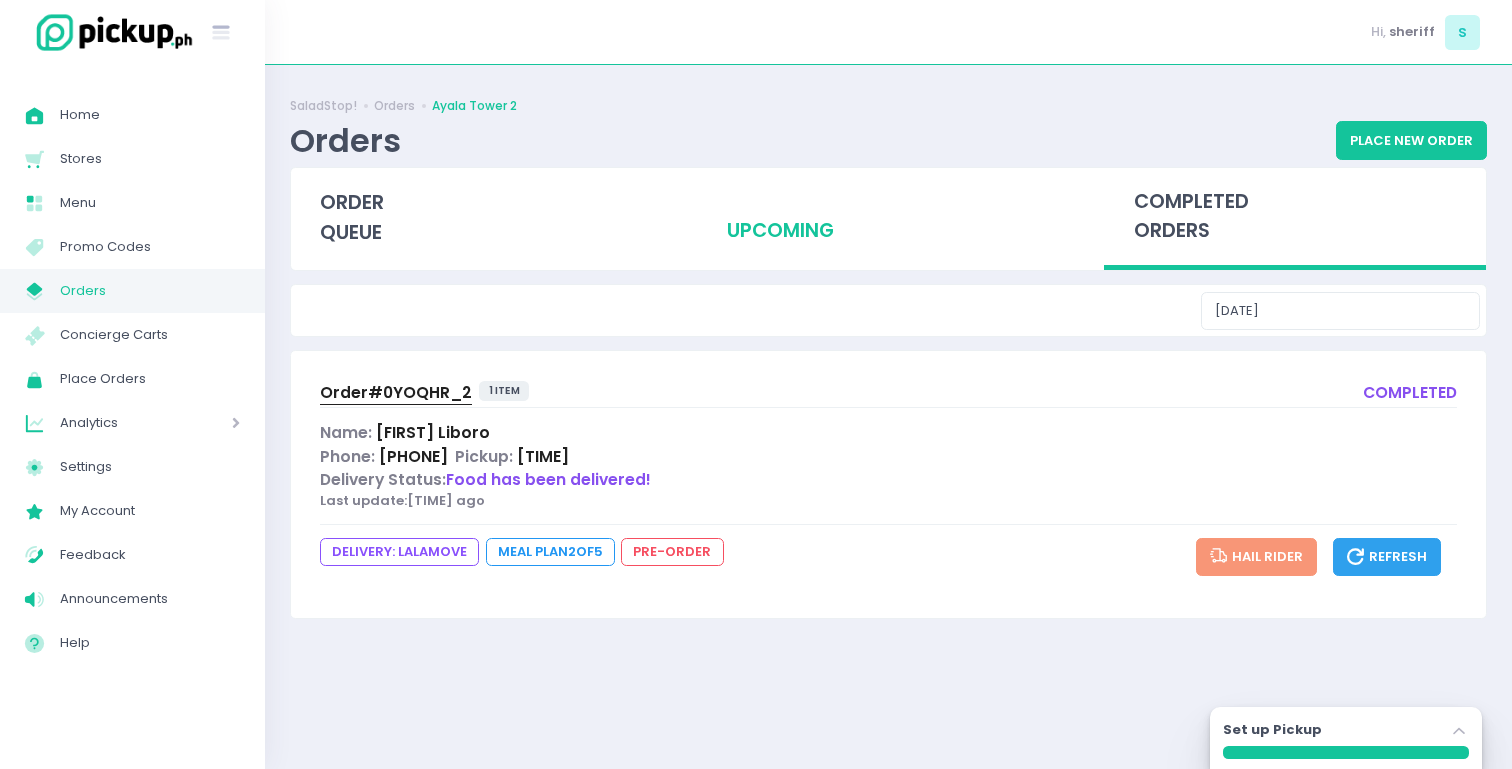 click on "upcoming" at bounding box center [889, 217] 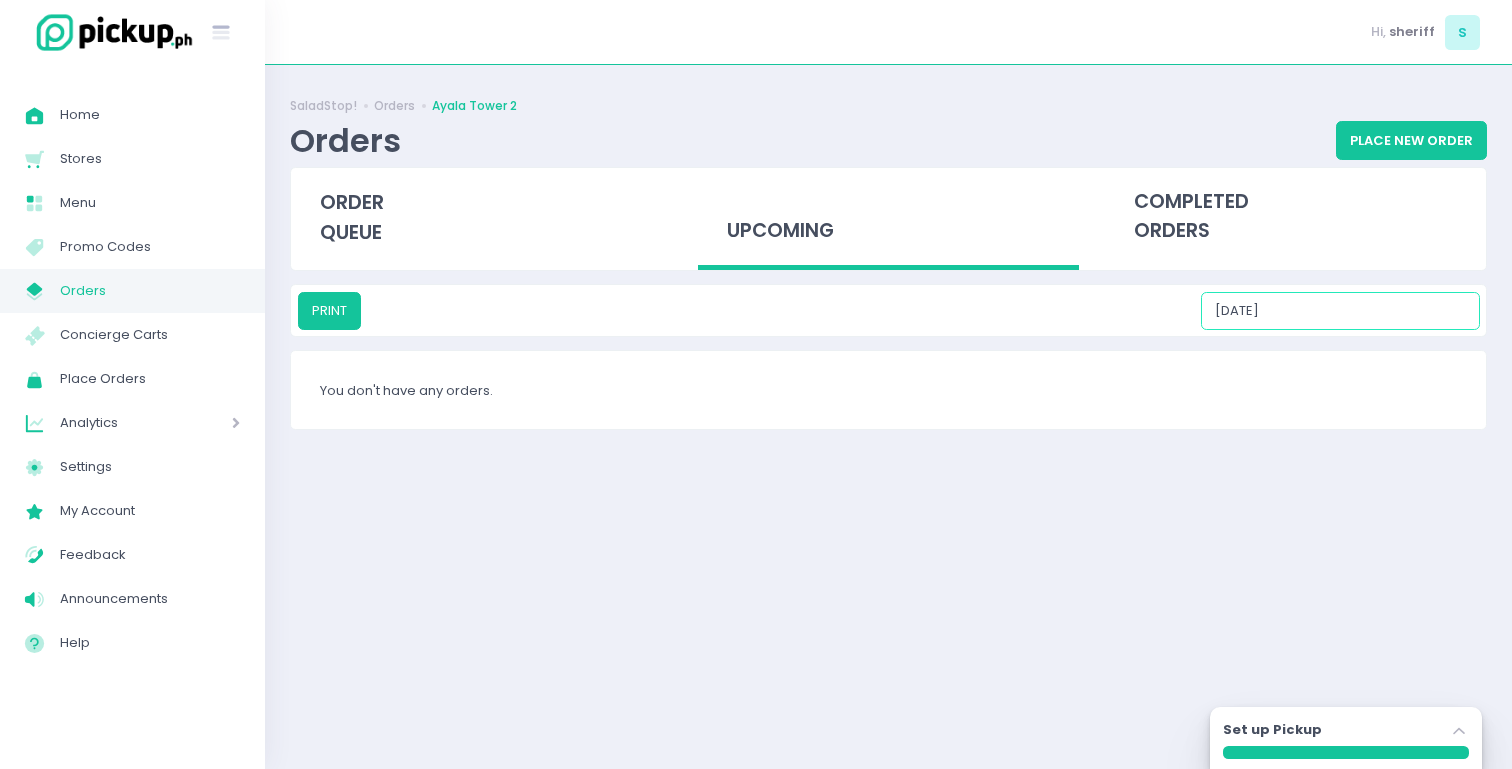 click on "[DATE]" at bounding box center [1340, 311] 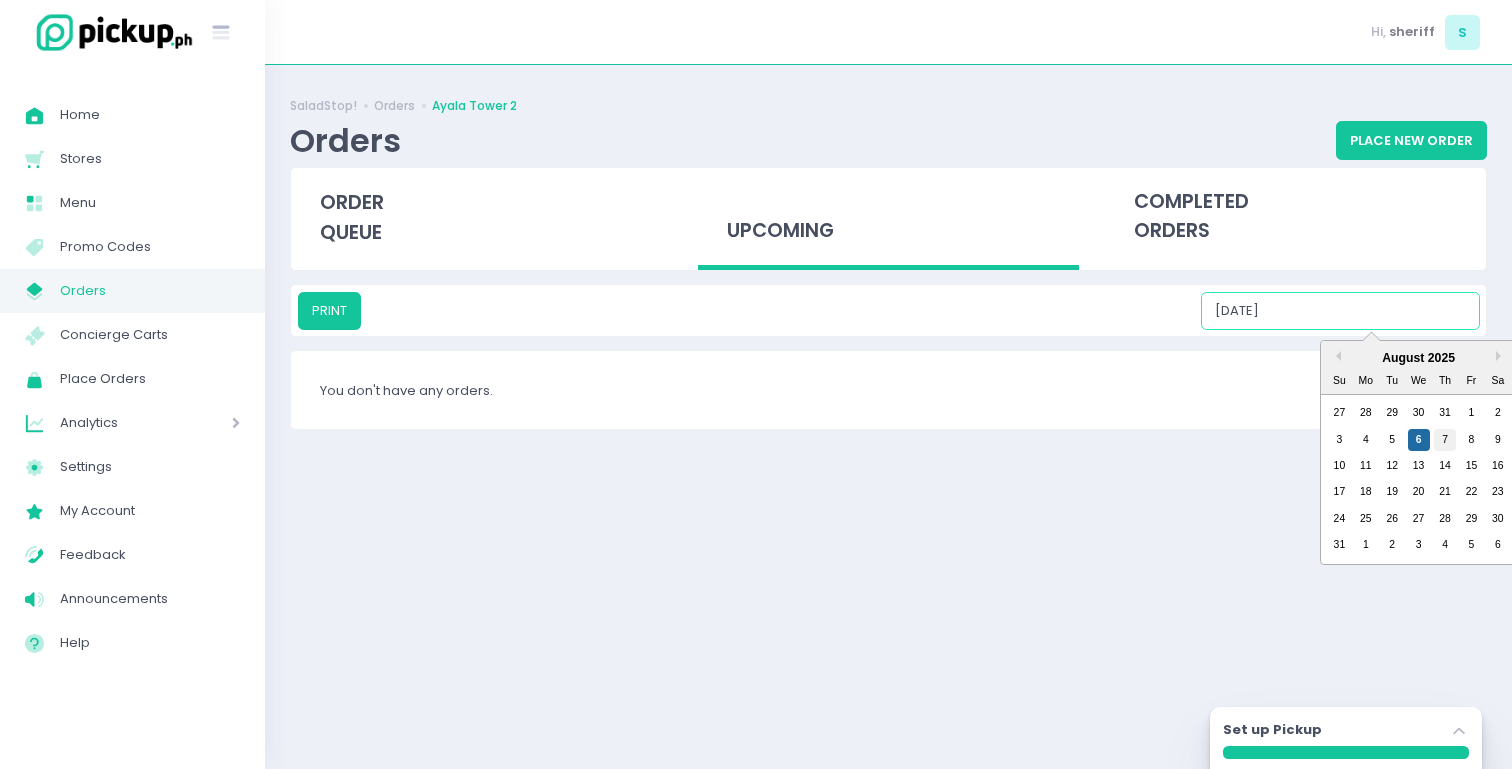 click on "7" at bounding box center (1445, 440) 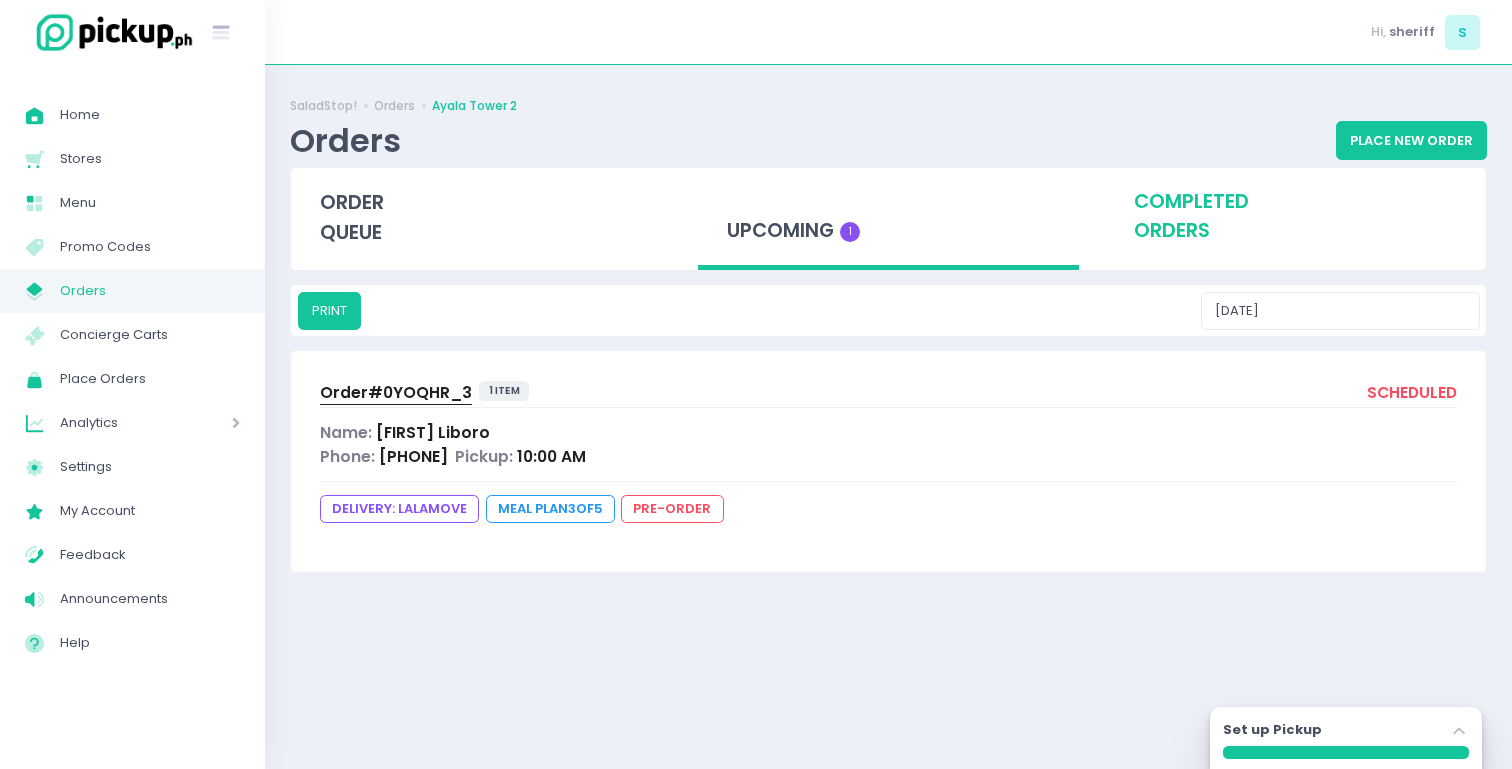click on "completed  orders" at bounding box center (1295, 217) 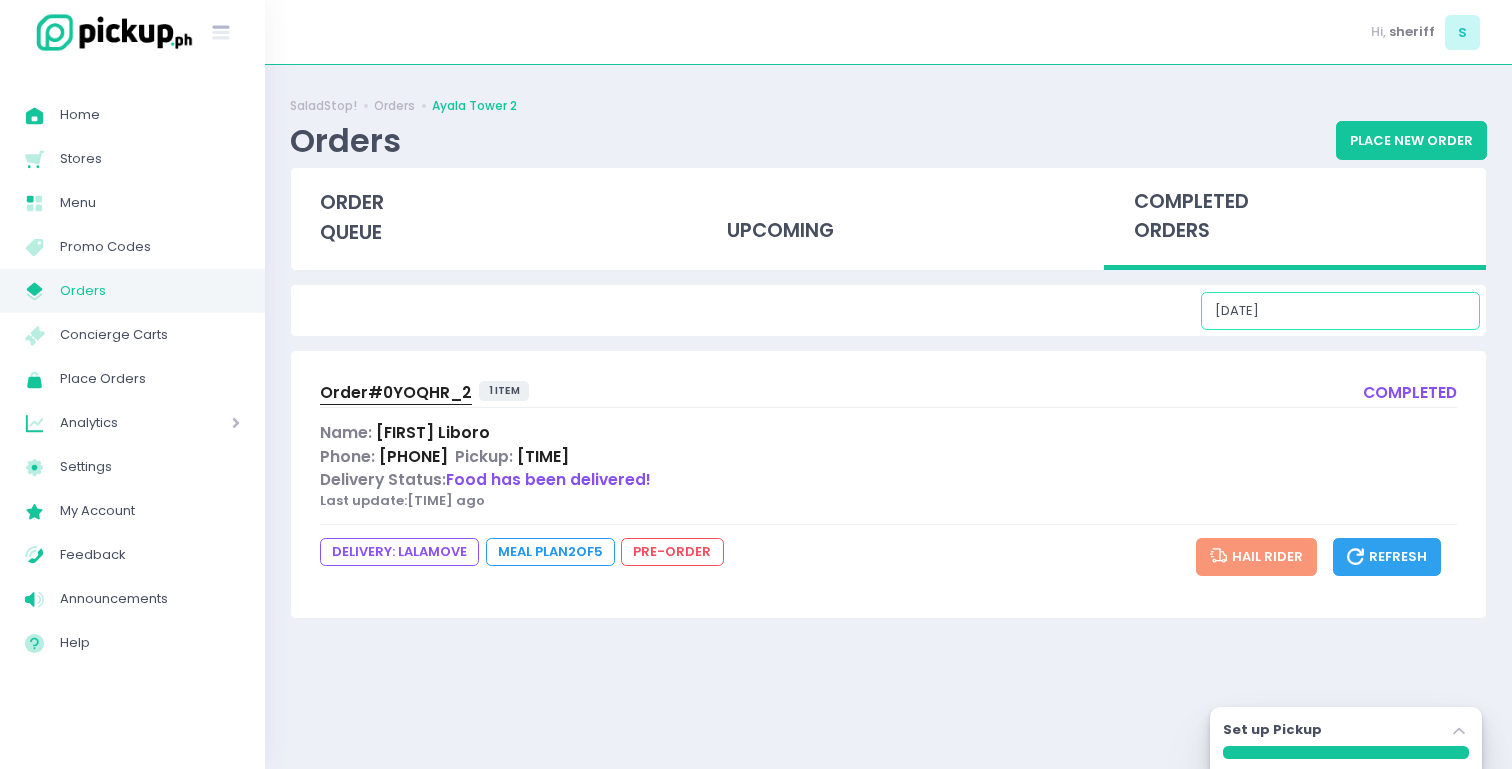 click on "[DATE]" at bounding box center (1340, 311) 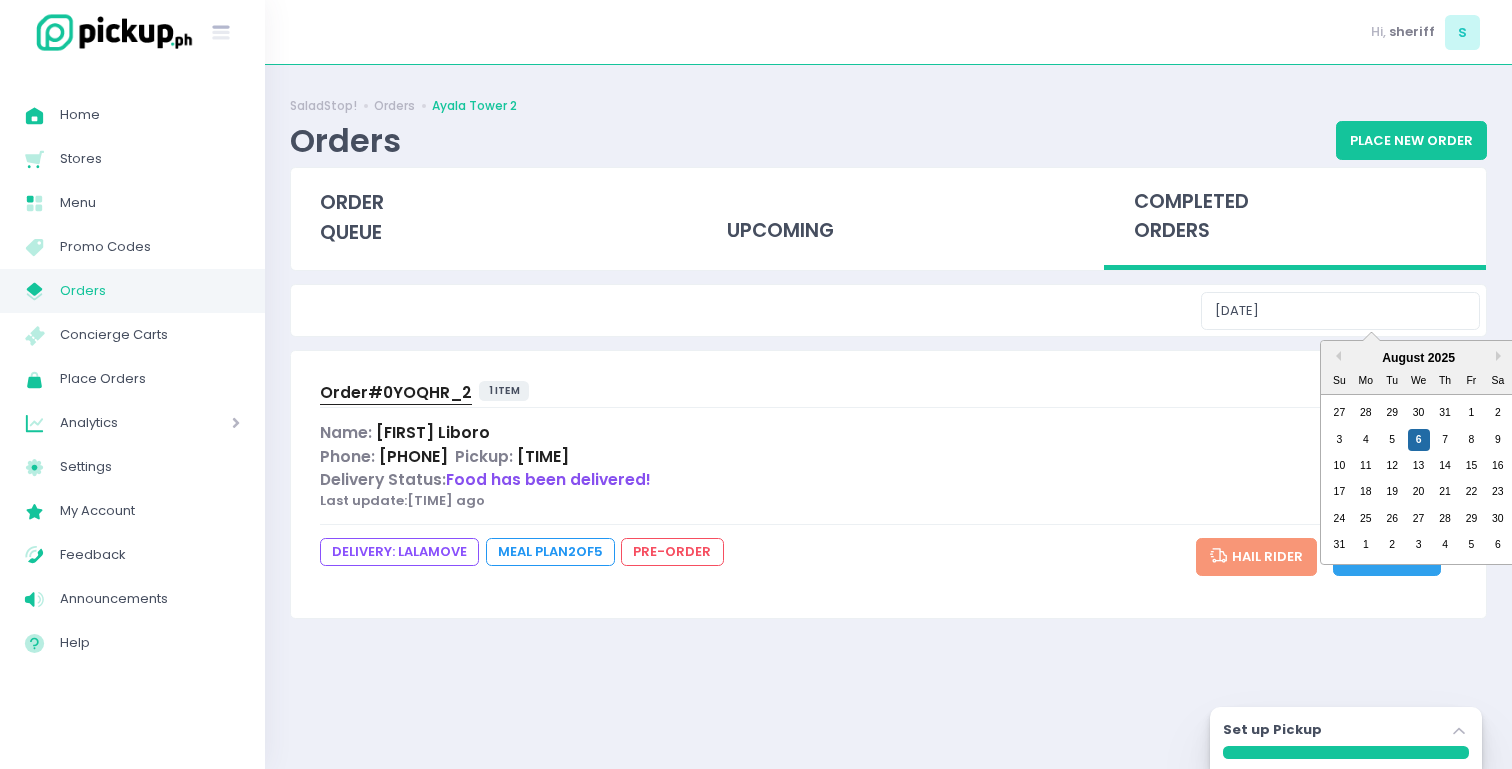 click on "SaladStop! Orders Ayala Tower 2   Orders Place New Order       order   queue    upcoming completed  orders [DATE] Previous Month Next Month [MONTH] [YEAR] Su Mo Tu We Th Fr Sa 27 28 29 30 31 1 2 3 4 5 6 7 8 9 10 11 12 13 14 15 16 17 18 19 20 21 22 23 24 25 26 27 28 29 30 31 1 2 3 4 5 6   Order# [ORDER_ID]   1 item   completed Name:   [NAME]   Phone:   [PHONE] Pickup:   [TIME] Delivery Status:  Food has been delivered! Last update:  [TIME] ago DELIVERY: lalamove Meal Plan  2  of   5 pre-order  Hail Rider  Refresh Set up Pickup Stockholm-icons / Navigation / Angle-up Created with Sketch." at bounding box center [888, 417] 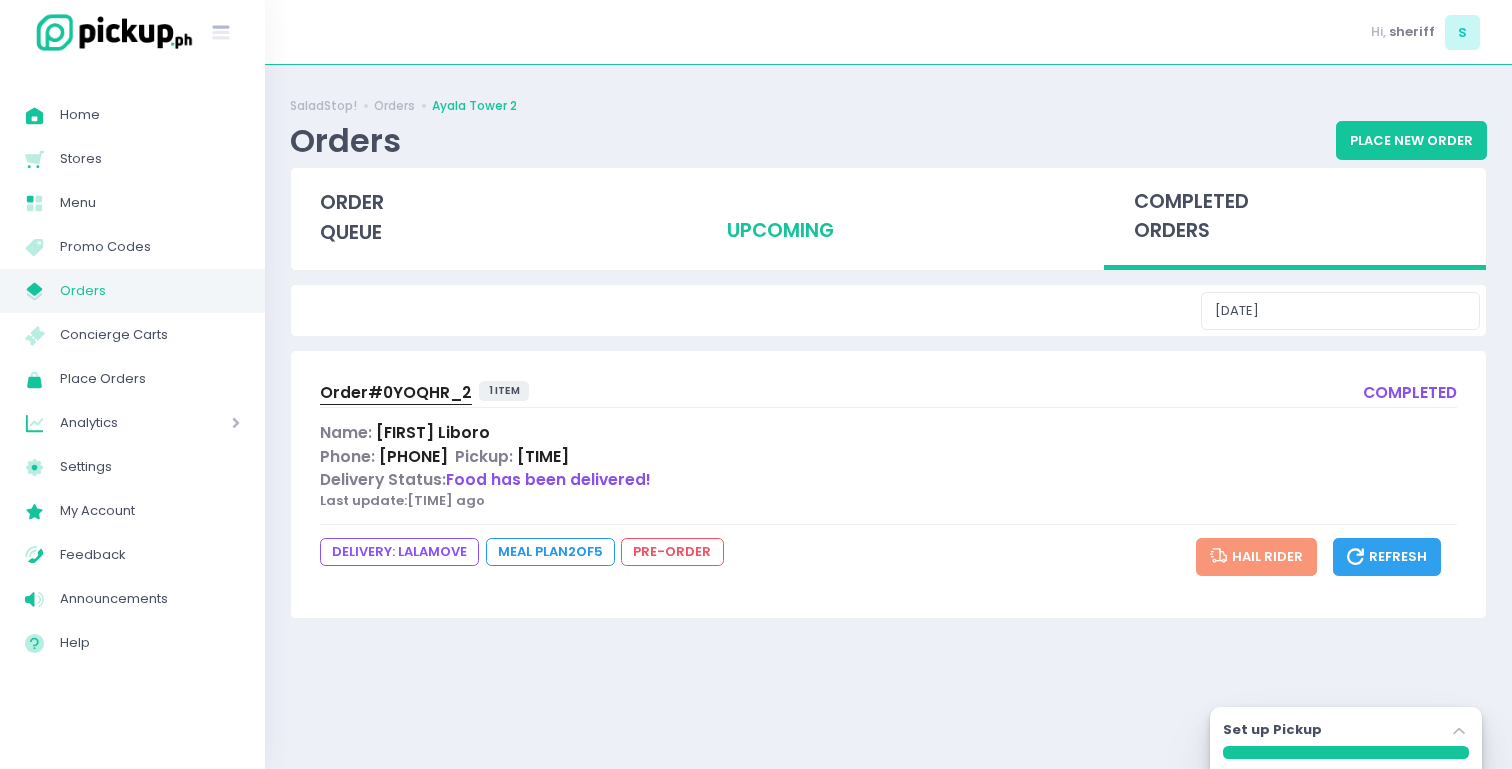 click on "upcoming" at bounding box center [889, 217] 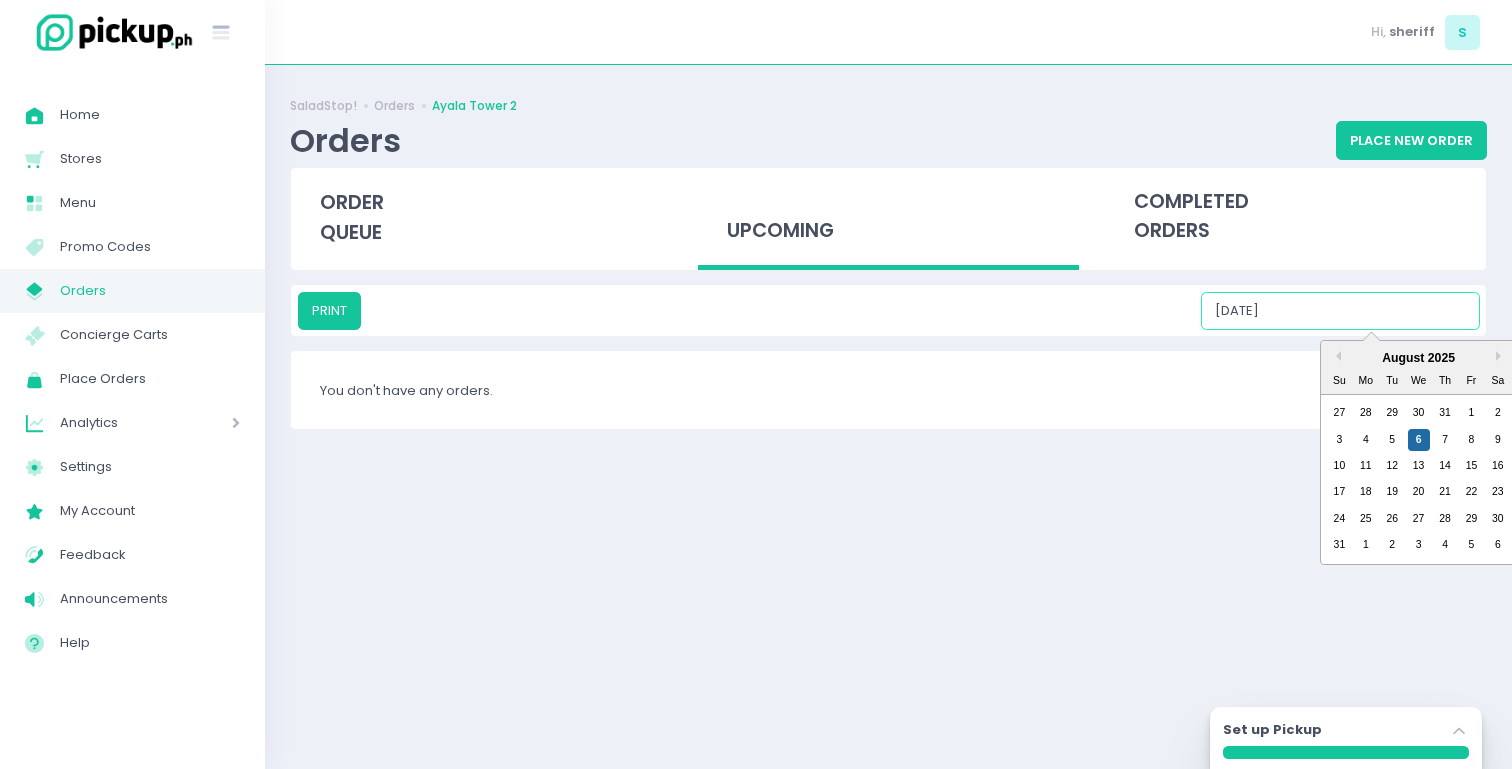 click on "[DATE]" at bounding box center [1340, 311] 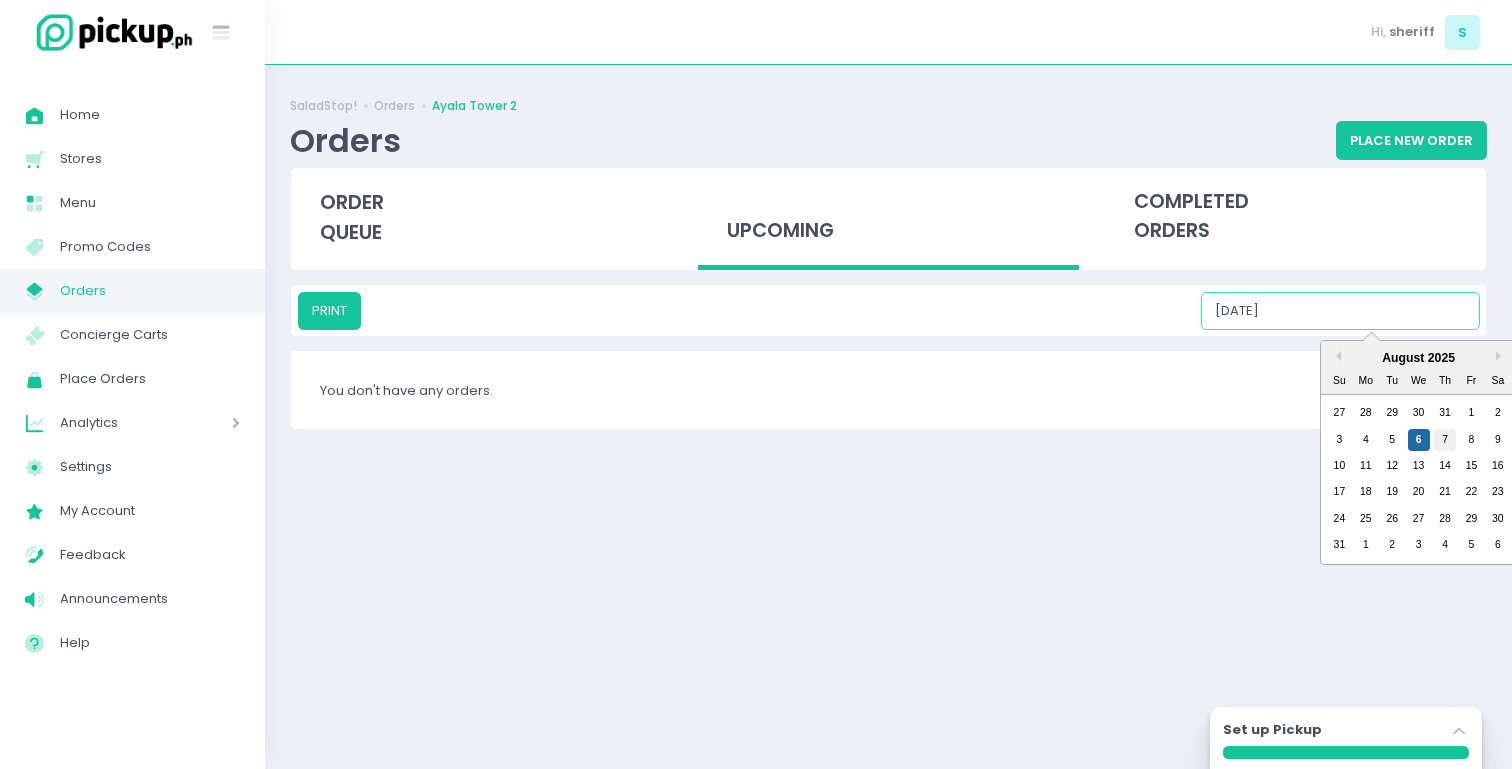 click on "7" at bounding box center (1445, 440) 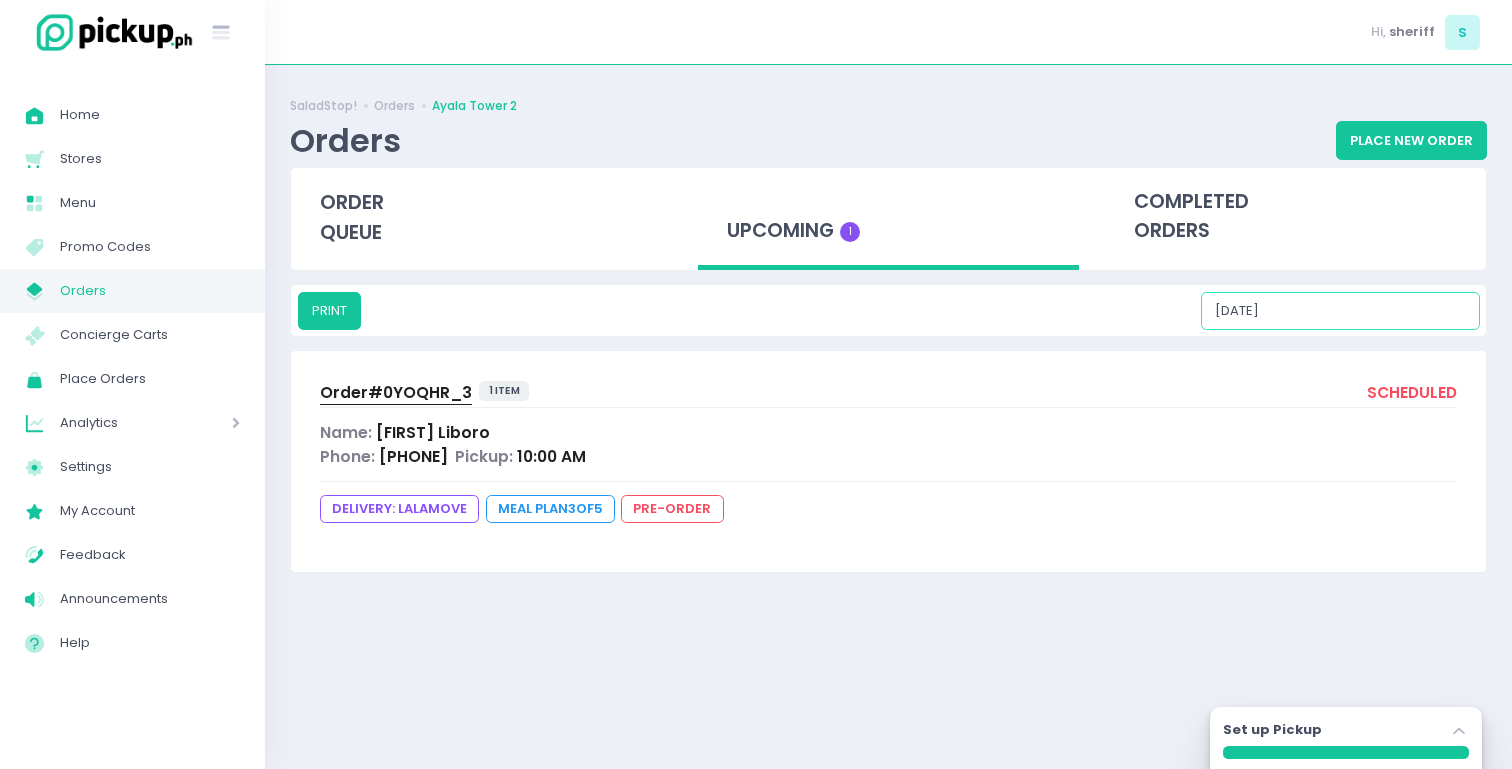 click on "[DATE]" at bounding box center [1340, 311] 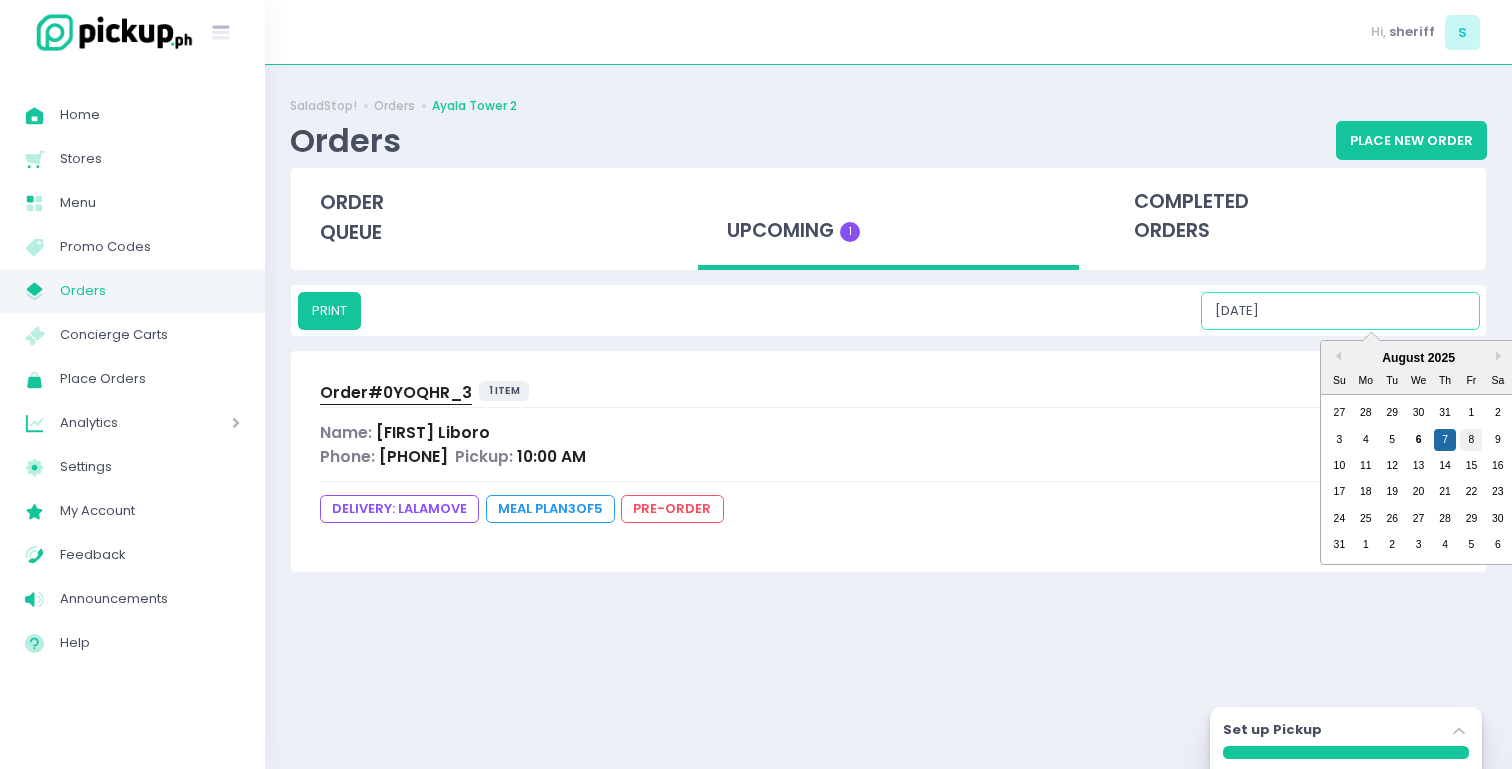 click on "8" at bounding box center (1471, 440) 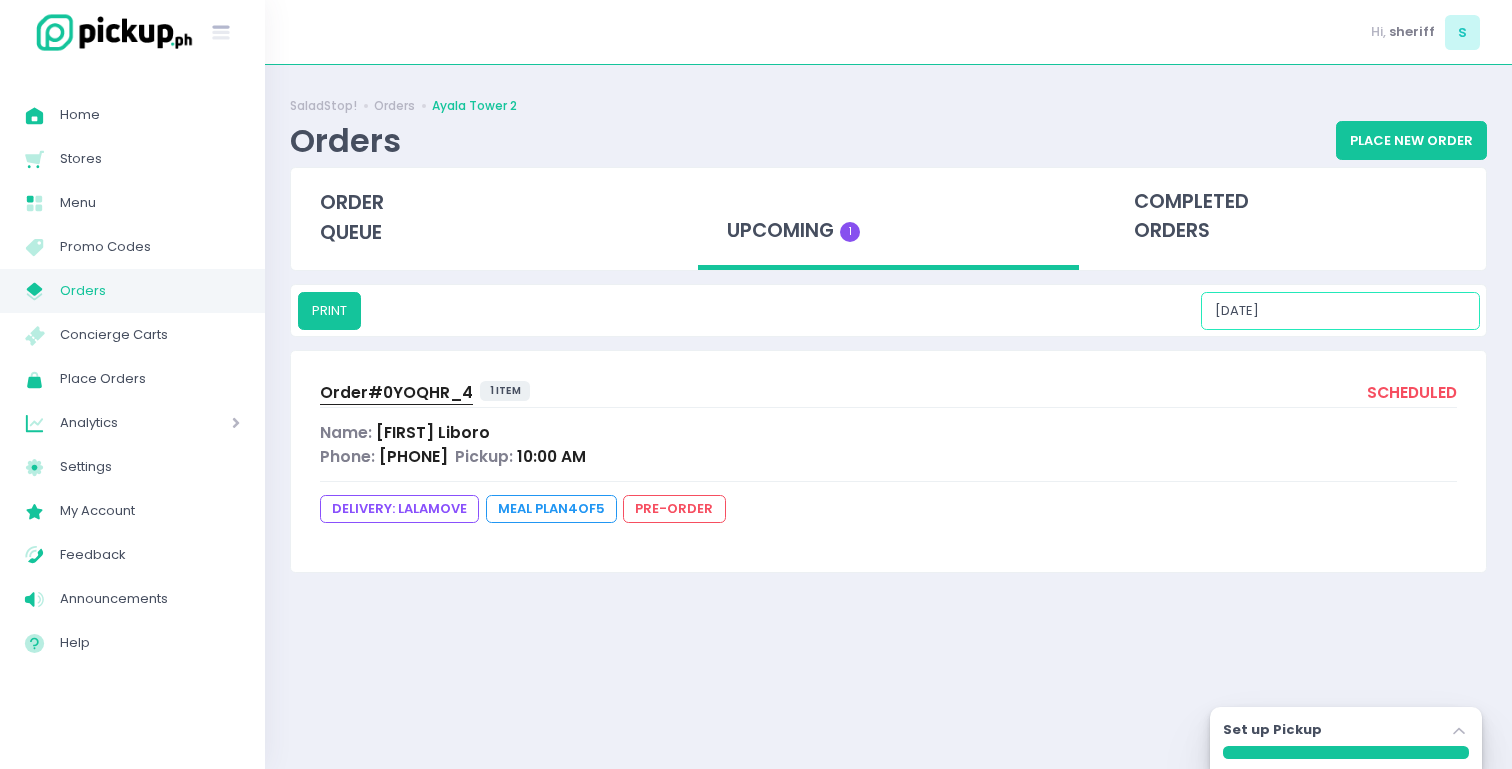click on "[DATE]" at bounding box center [1340, 311] 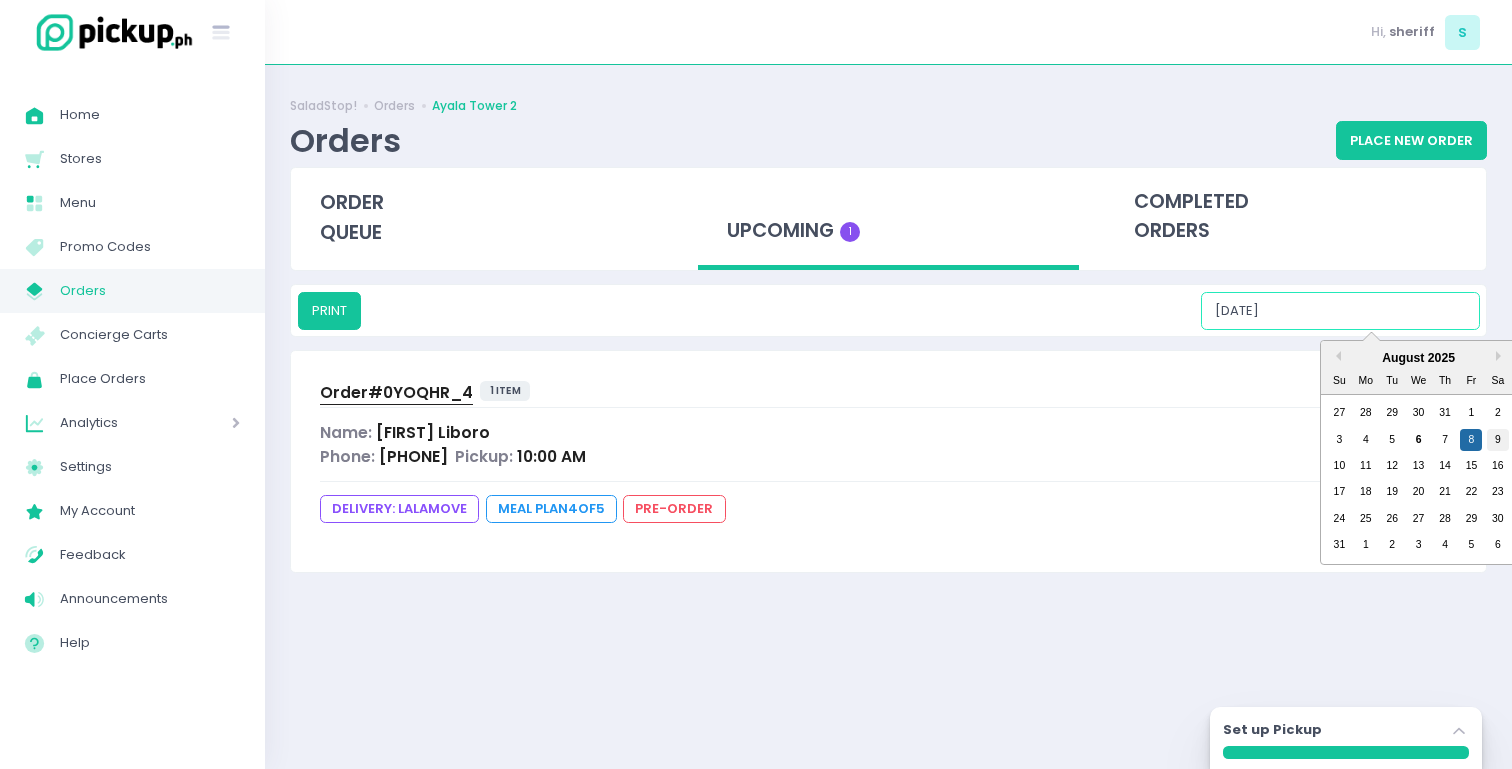 click on "9" at bounding box center [1498, 440] 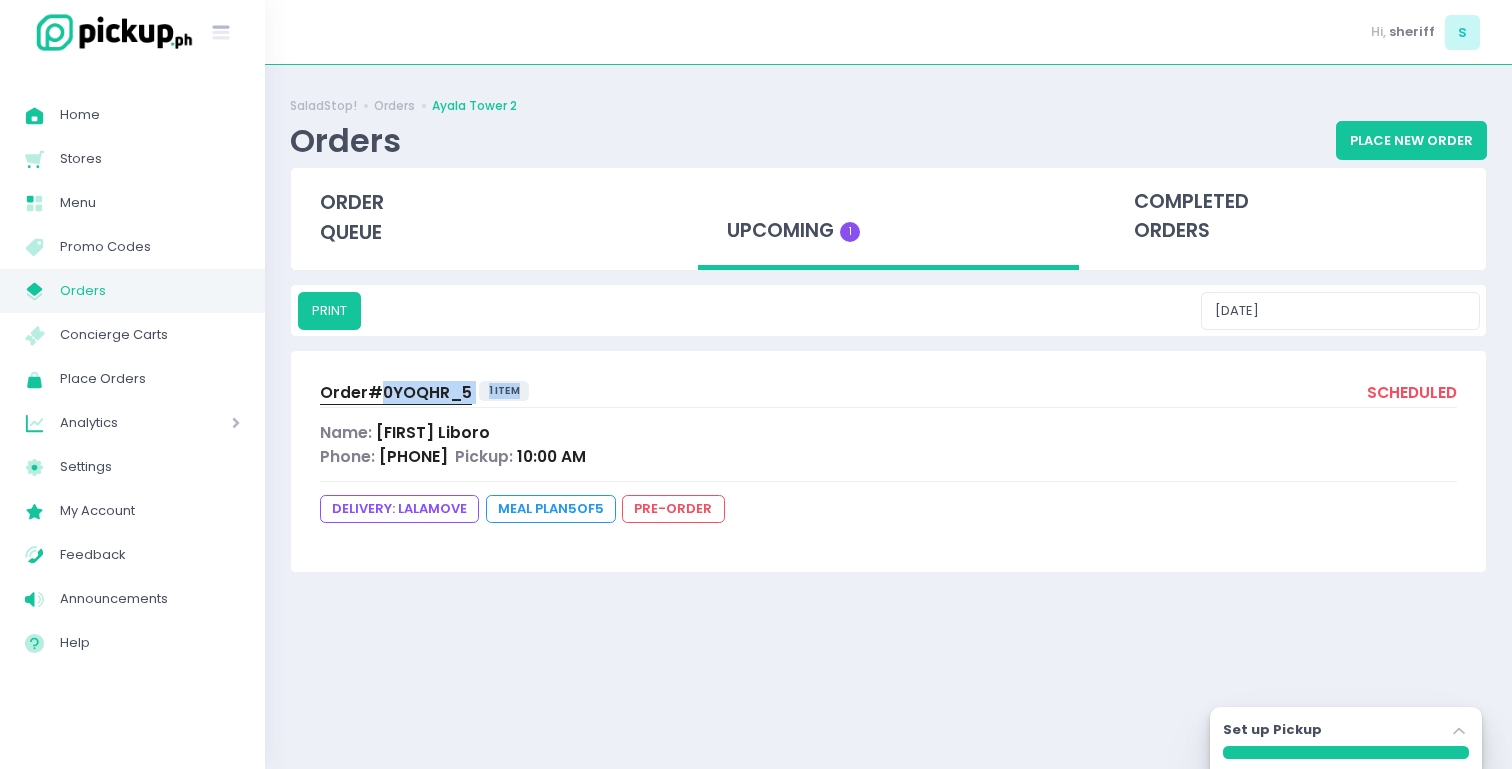 drag, startPoint x: 530, startPoint y: 394, endPoint x: 375, endPoint y: 396, distance: 155.01291 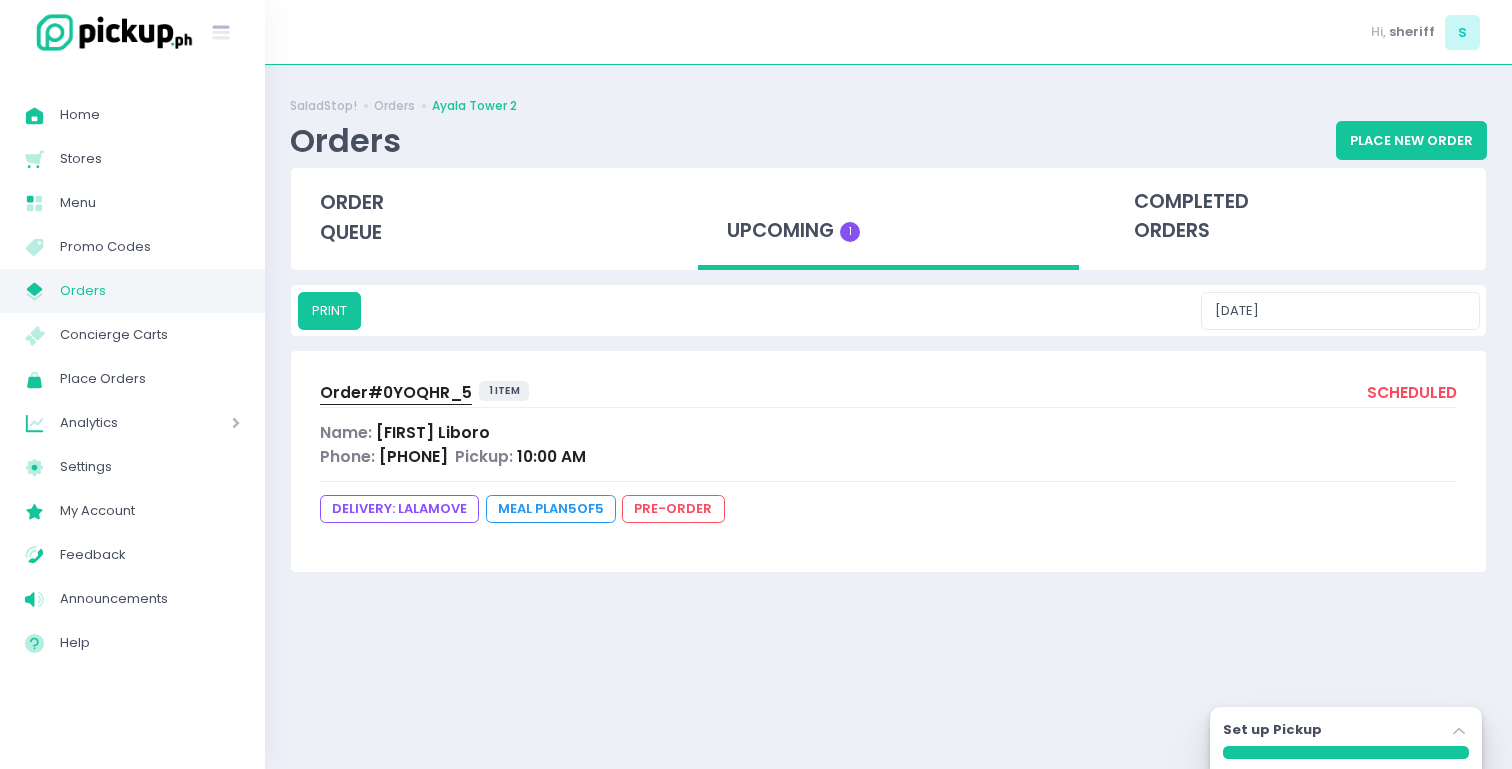 click on "upcoming 1" at bounding box center [889, 219] 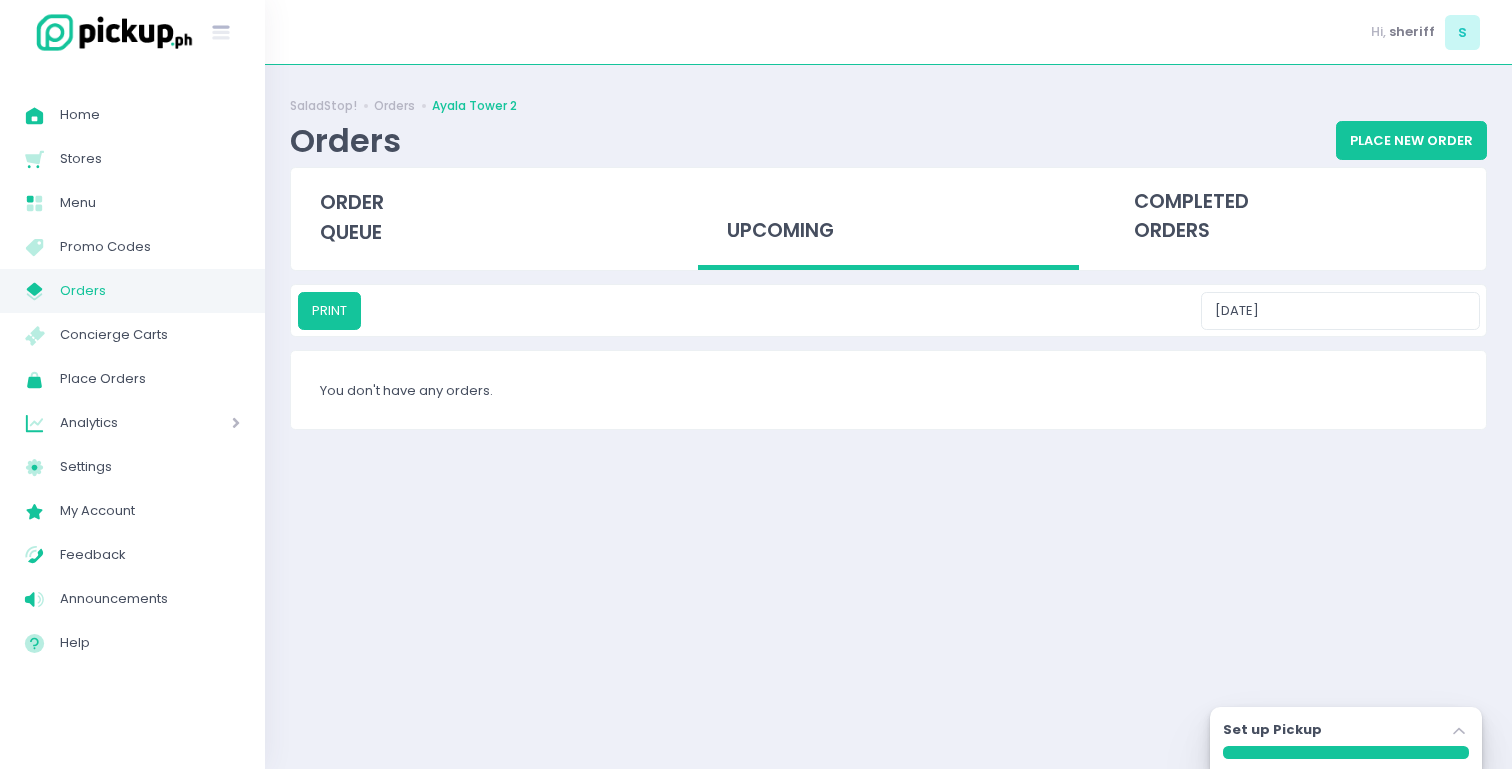 click on "upcoming" at bounding box center (889, 219) 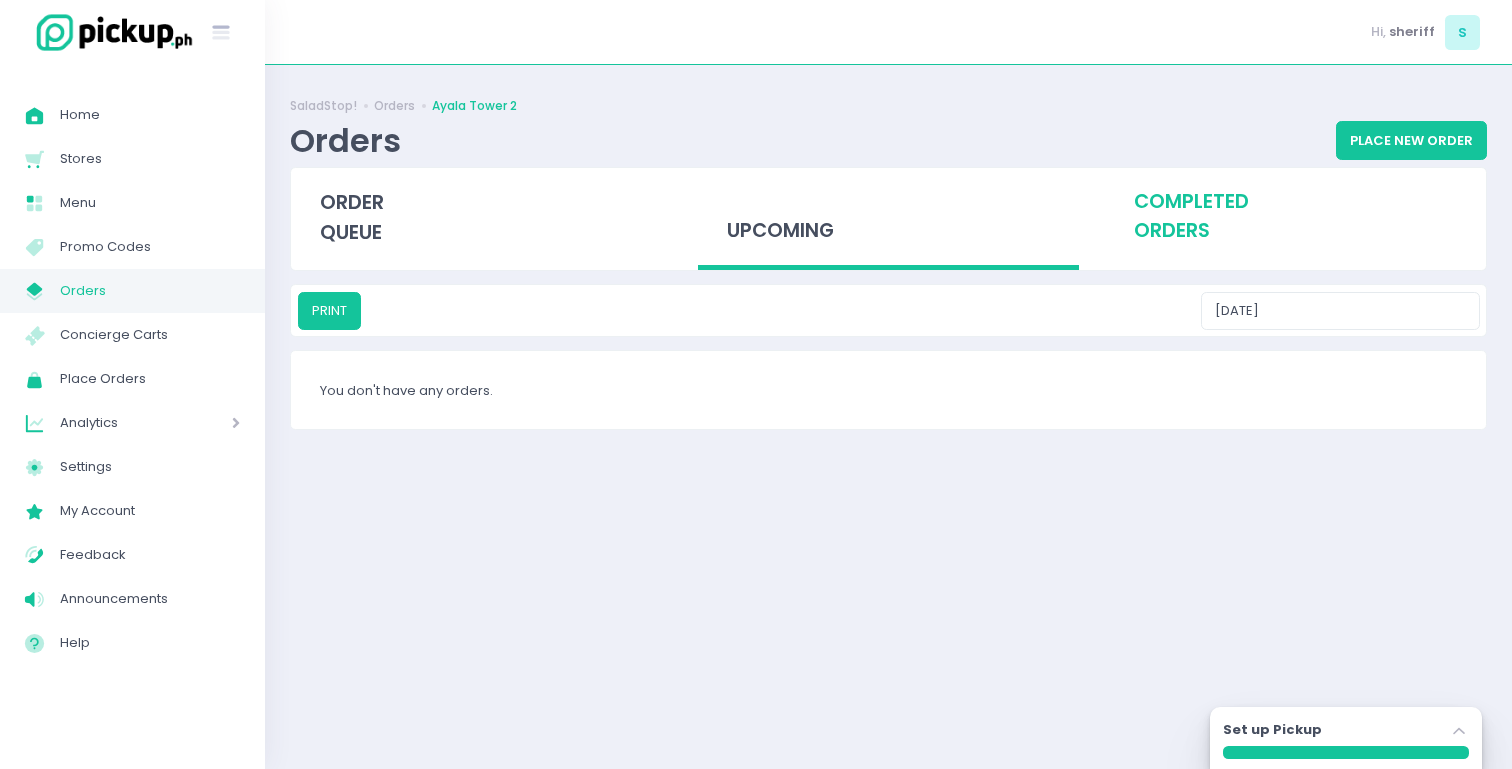 click on "completed  orders" at bounding box center (1295, 217) 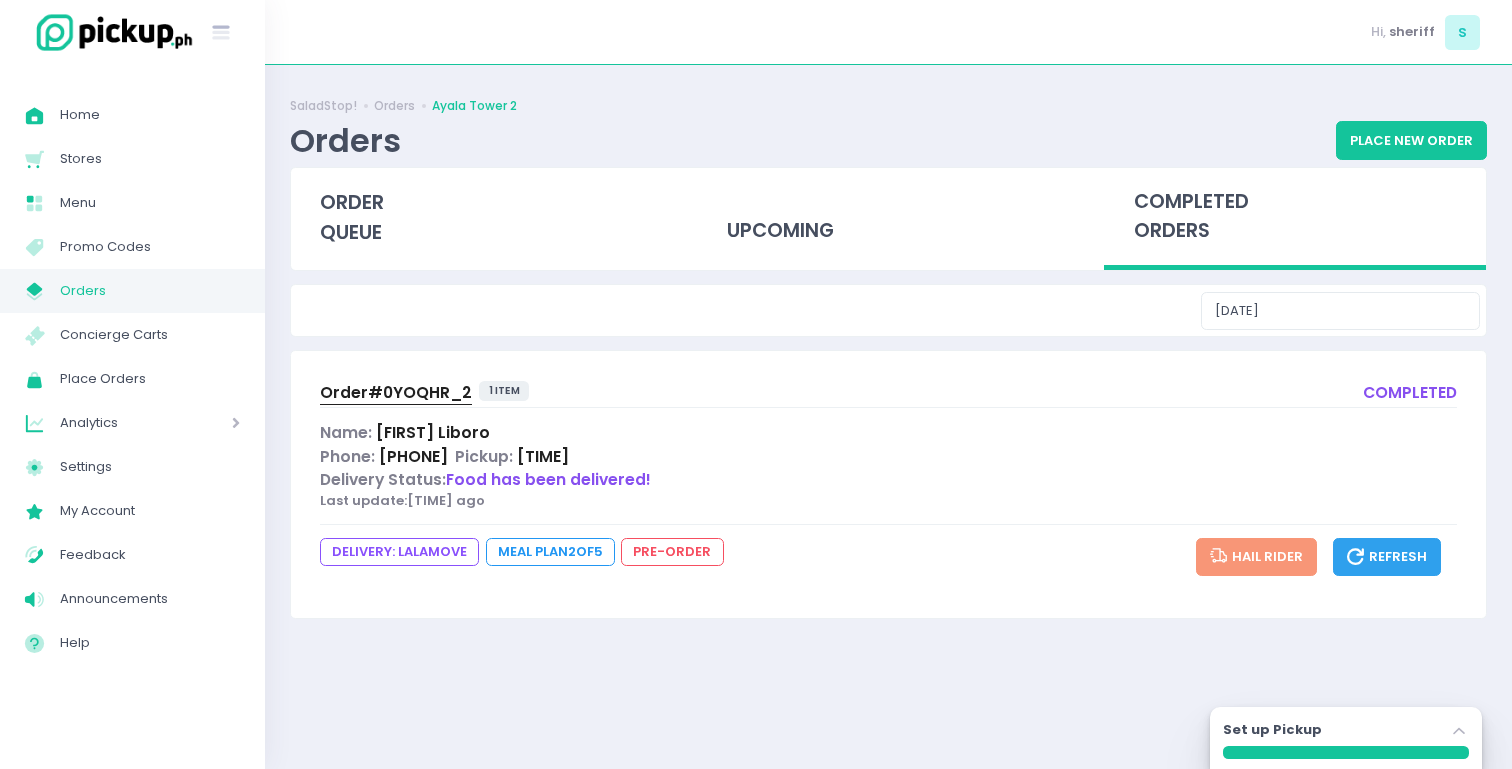 click on "[DATE]" at bounding box center [888, 310] 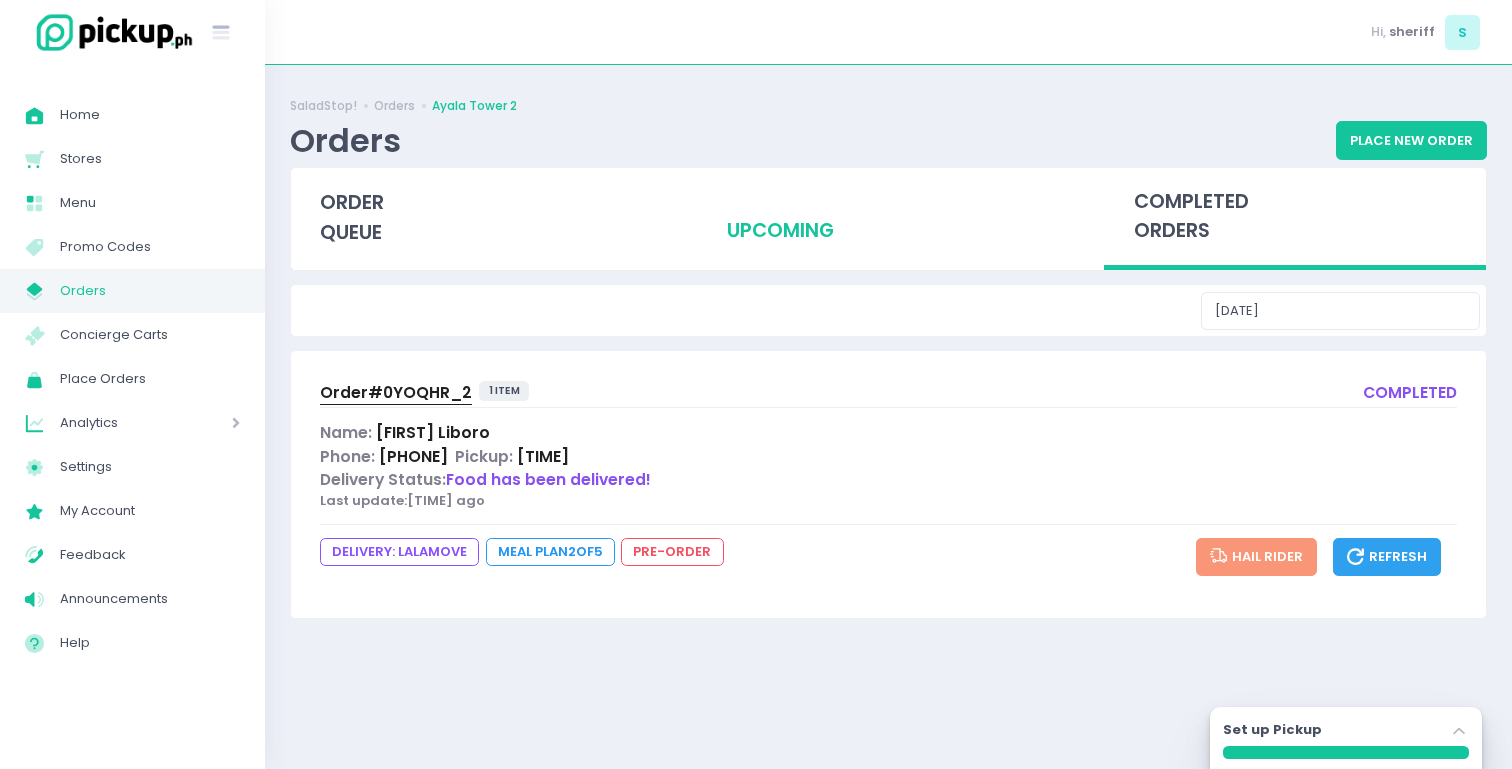 click on "upcoming" at bounding box center (889, 217) 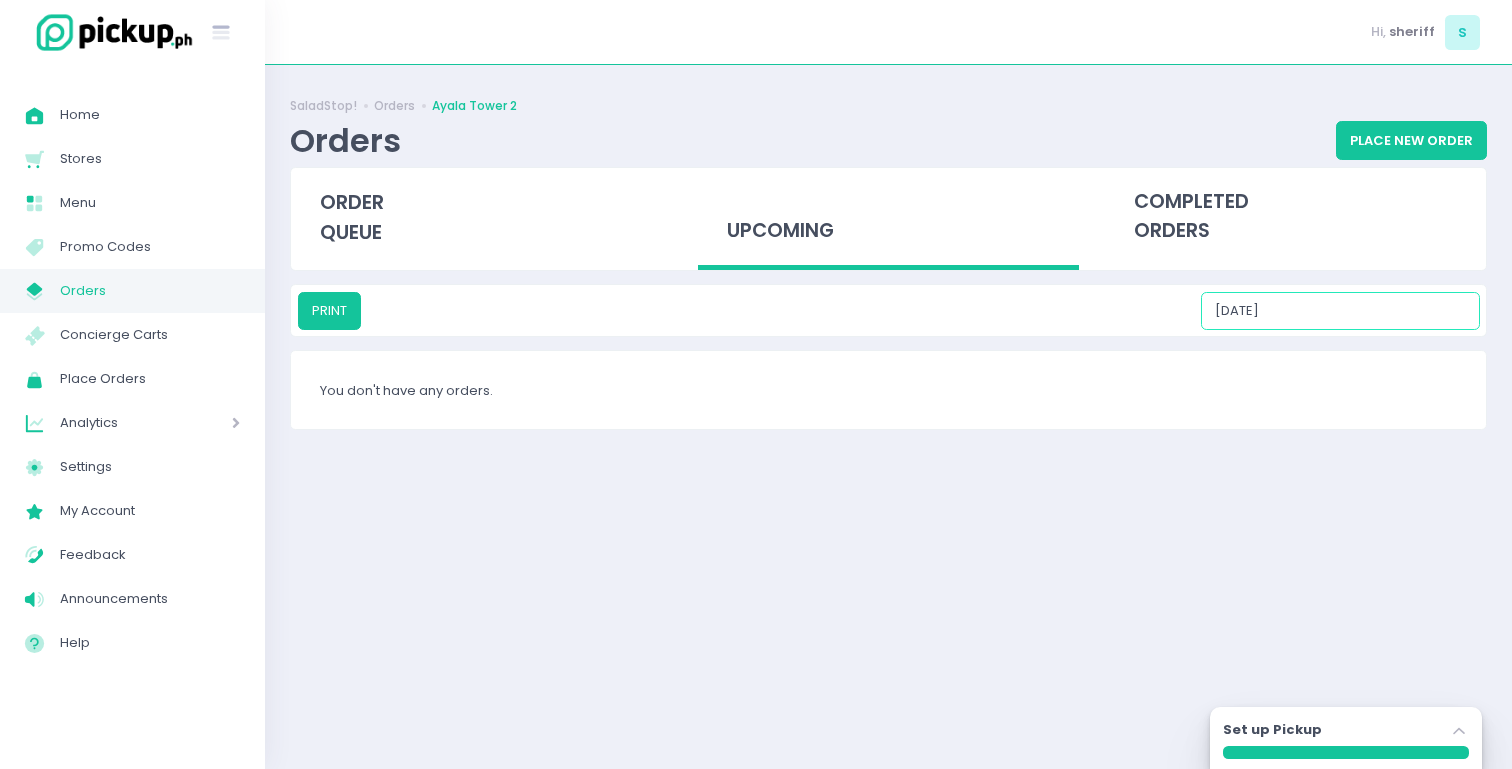 click on "[DATE]" at bounding box center (1340, 311) 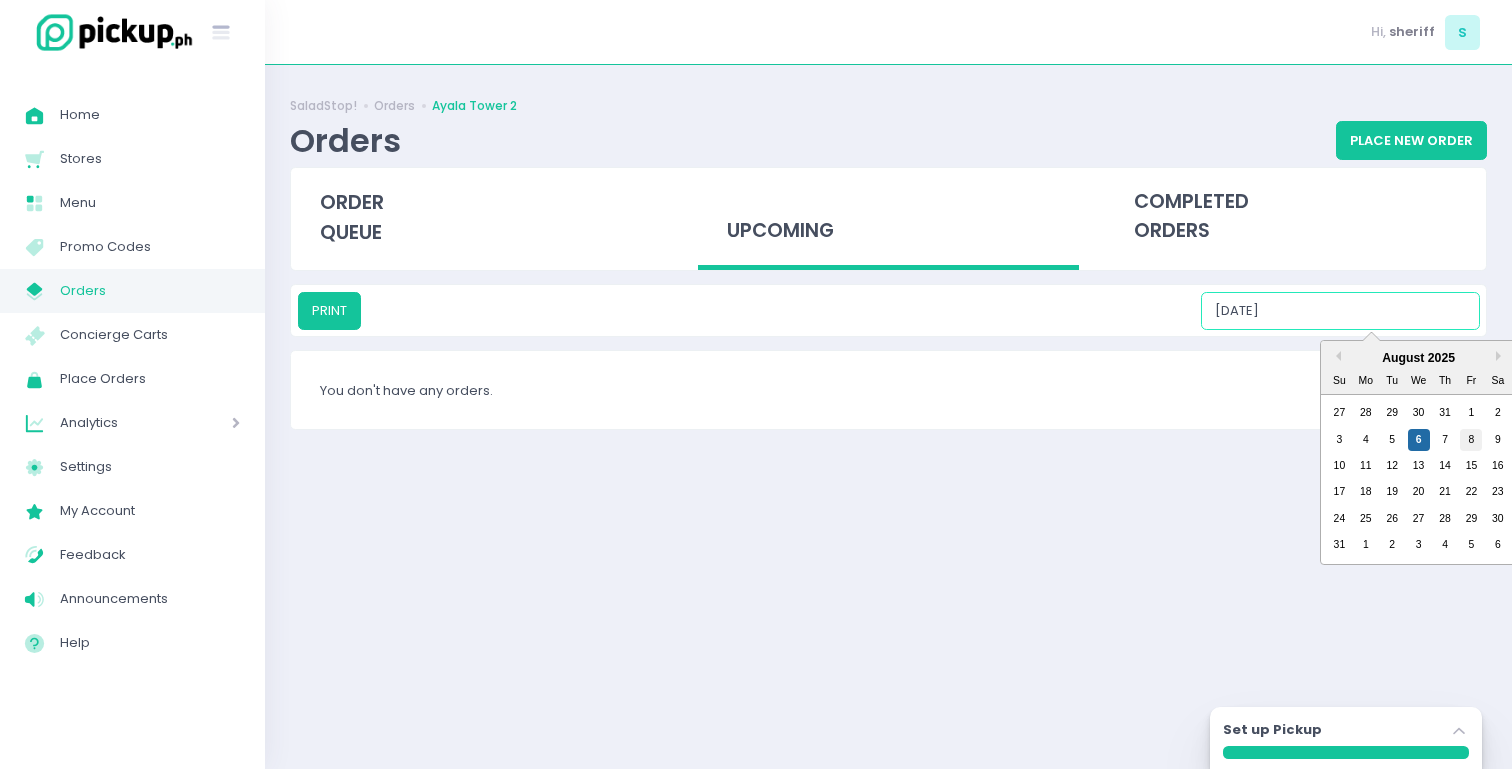 click on "8" at bounding box center (1471, 440) 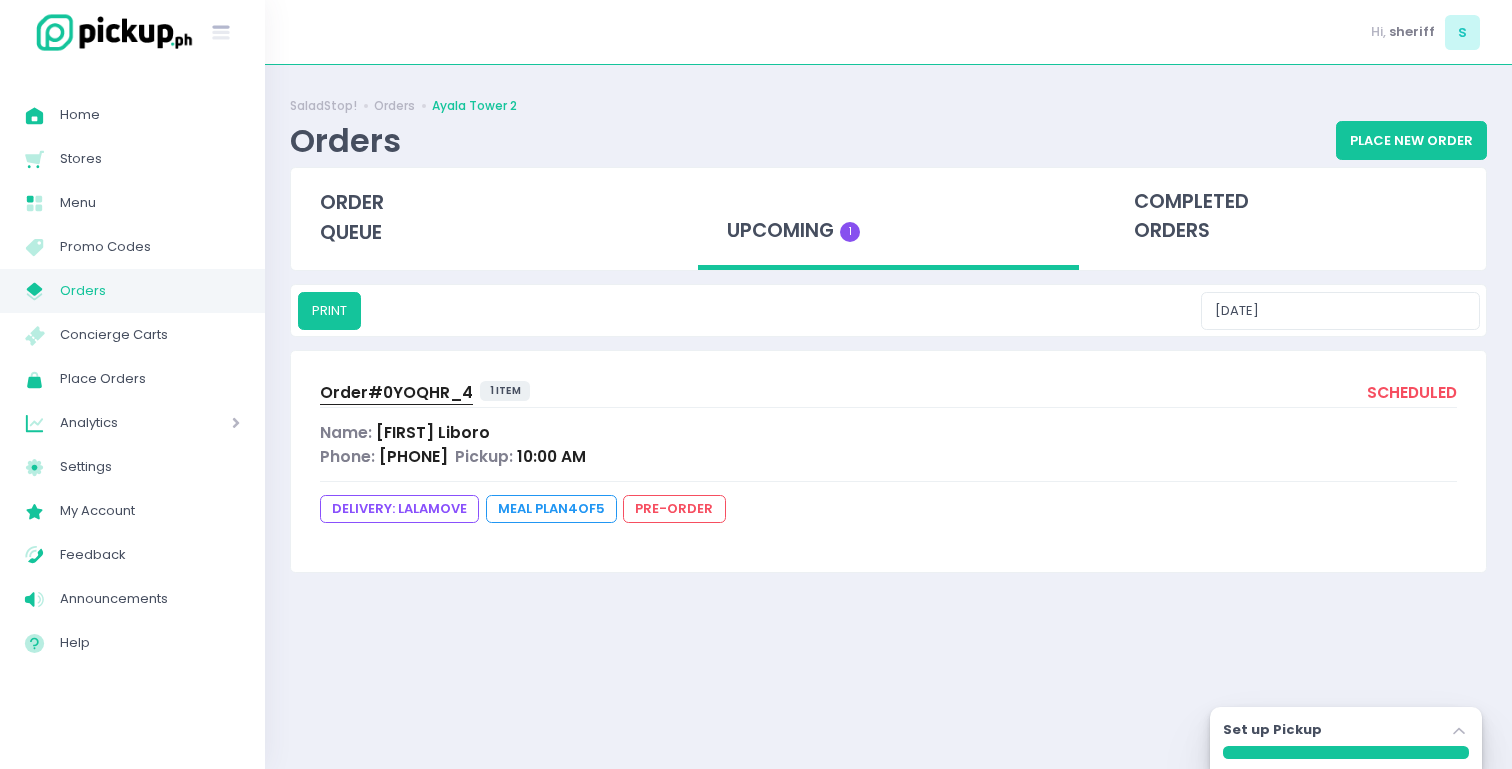 click on "upcoming 1" at bounding box center [889, 219] 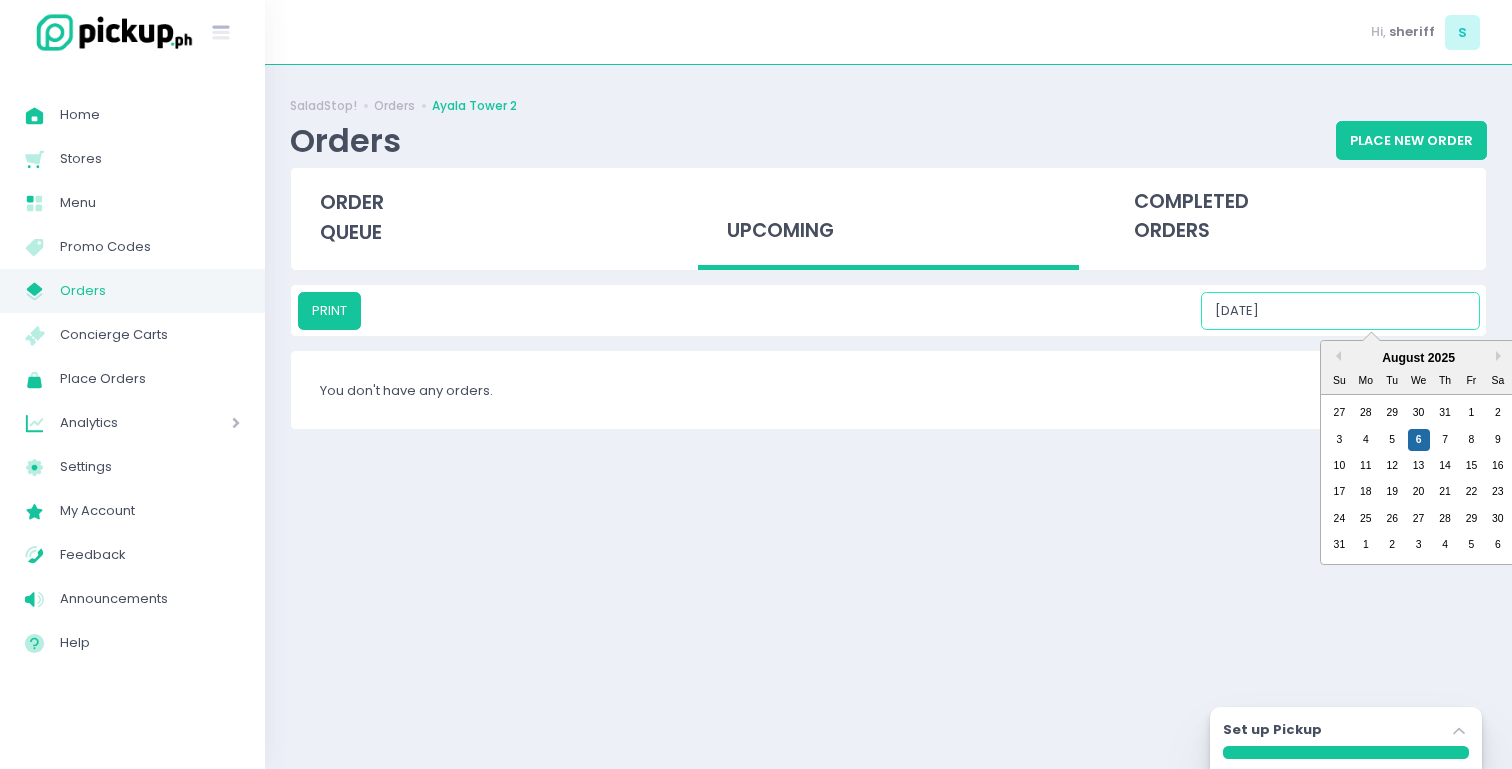 click on "[DATE]" at bounding box center [1340, 311] 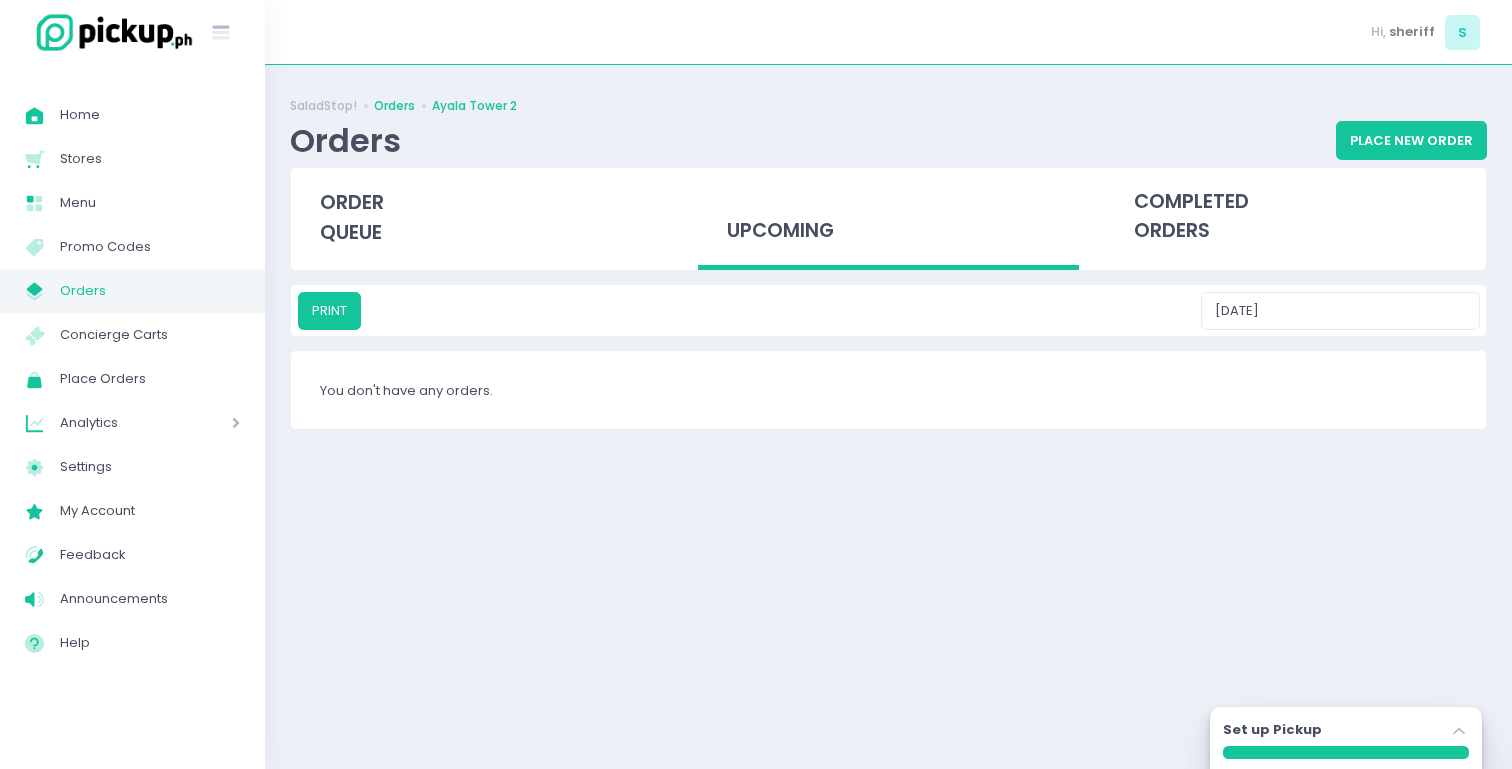 click on "Orders" at bounding box center [394, 106] 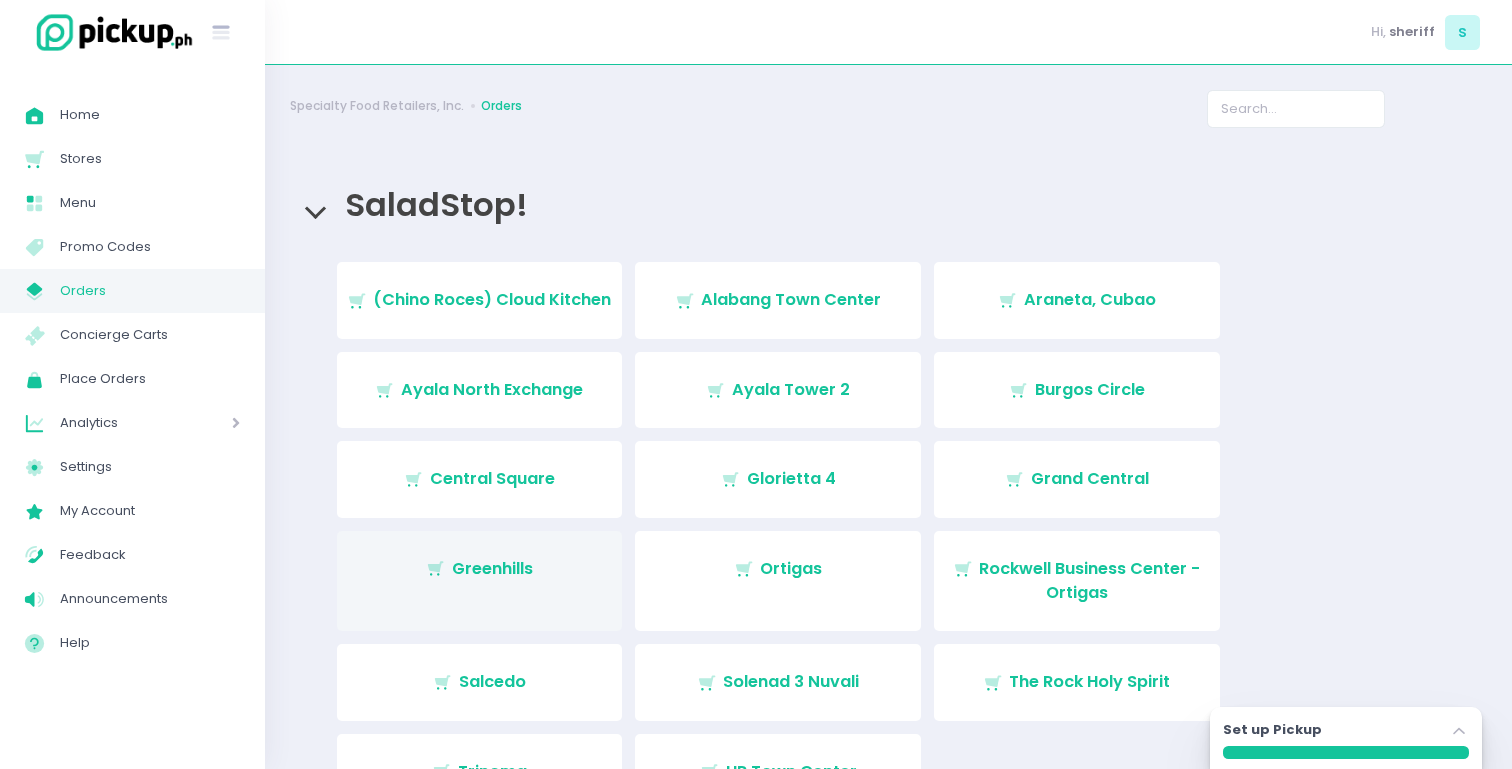 click on "Stockholm-icons / Shopping / Cart1 Created with Sketch. [LOCATION]" at bounding box center (480, 581) 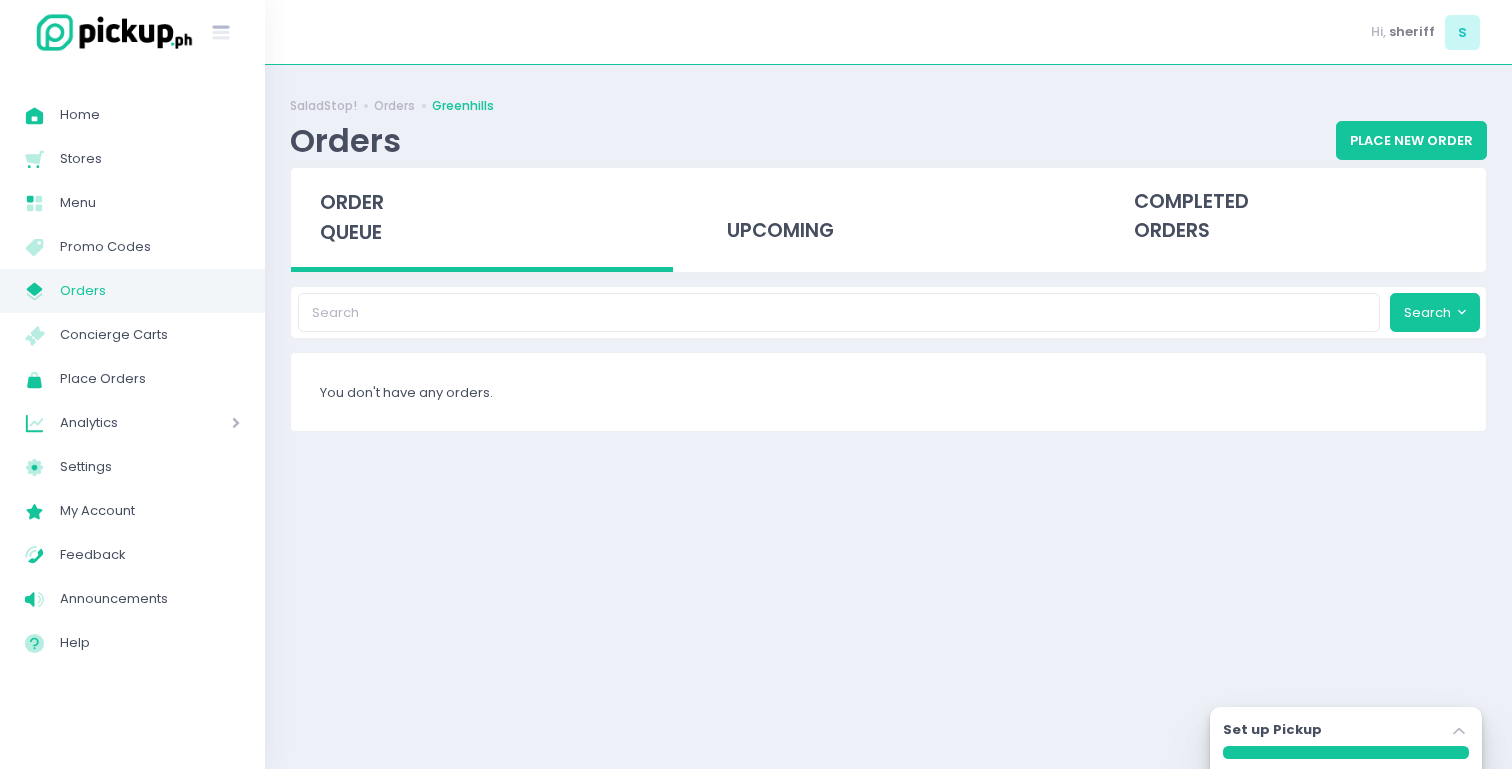 click on "upcoming" at bounding box center [888, 220] 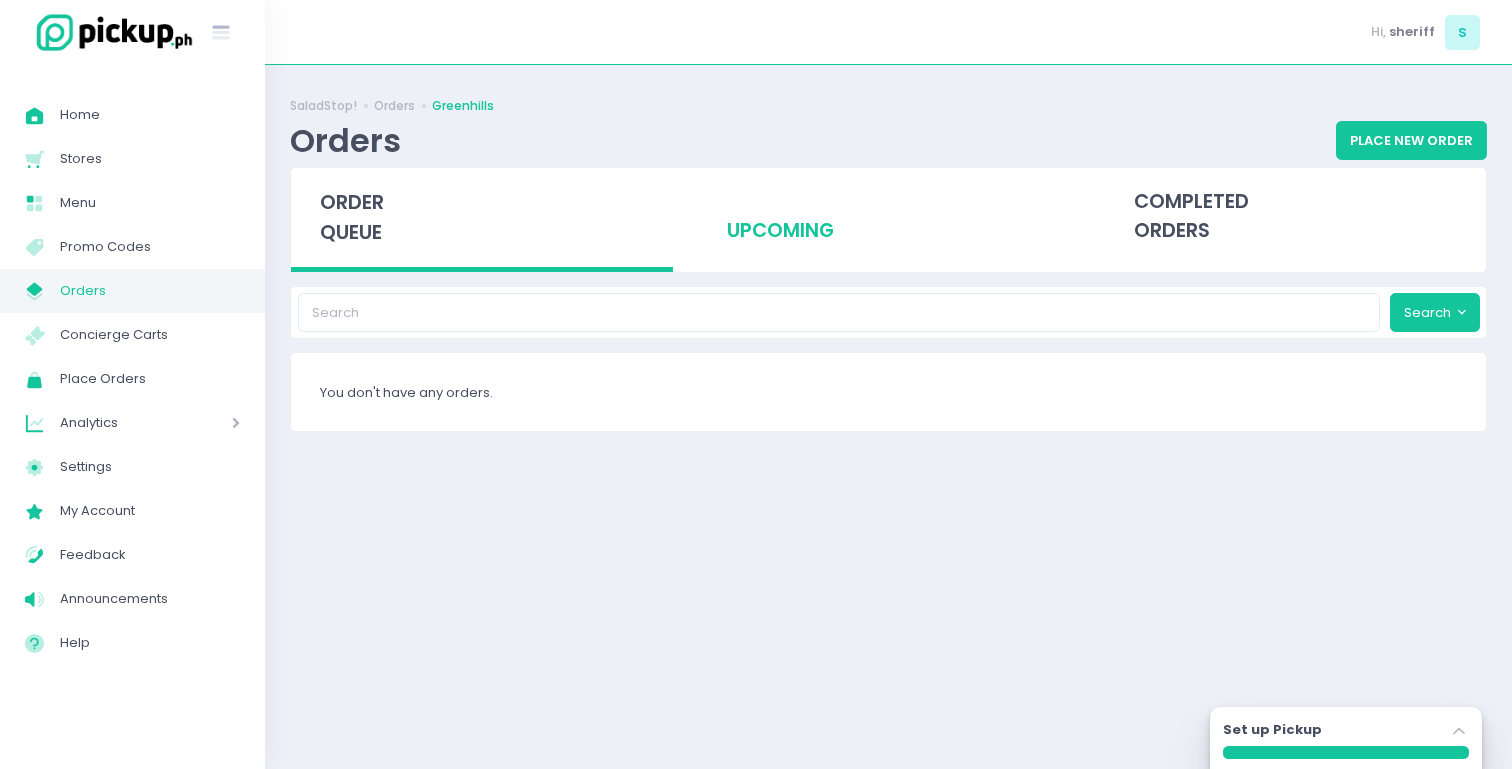 click on "upcoming" at bounding box center [889, 217] 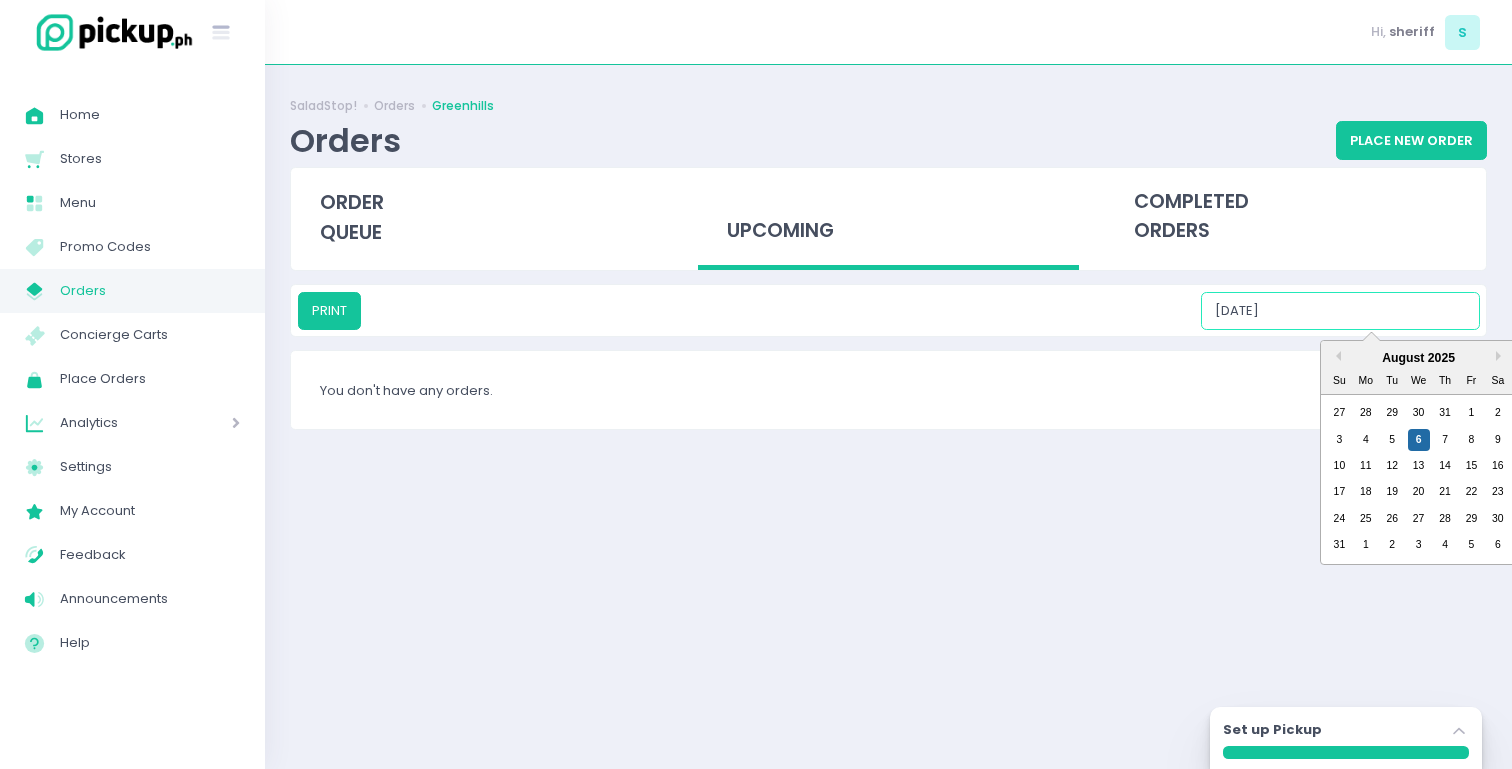 click on "[DATE]" at bounding box center (1340, 311) 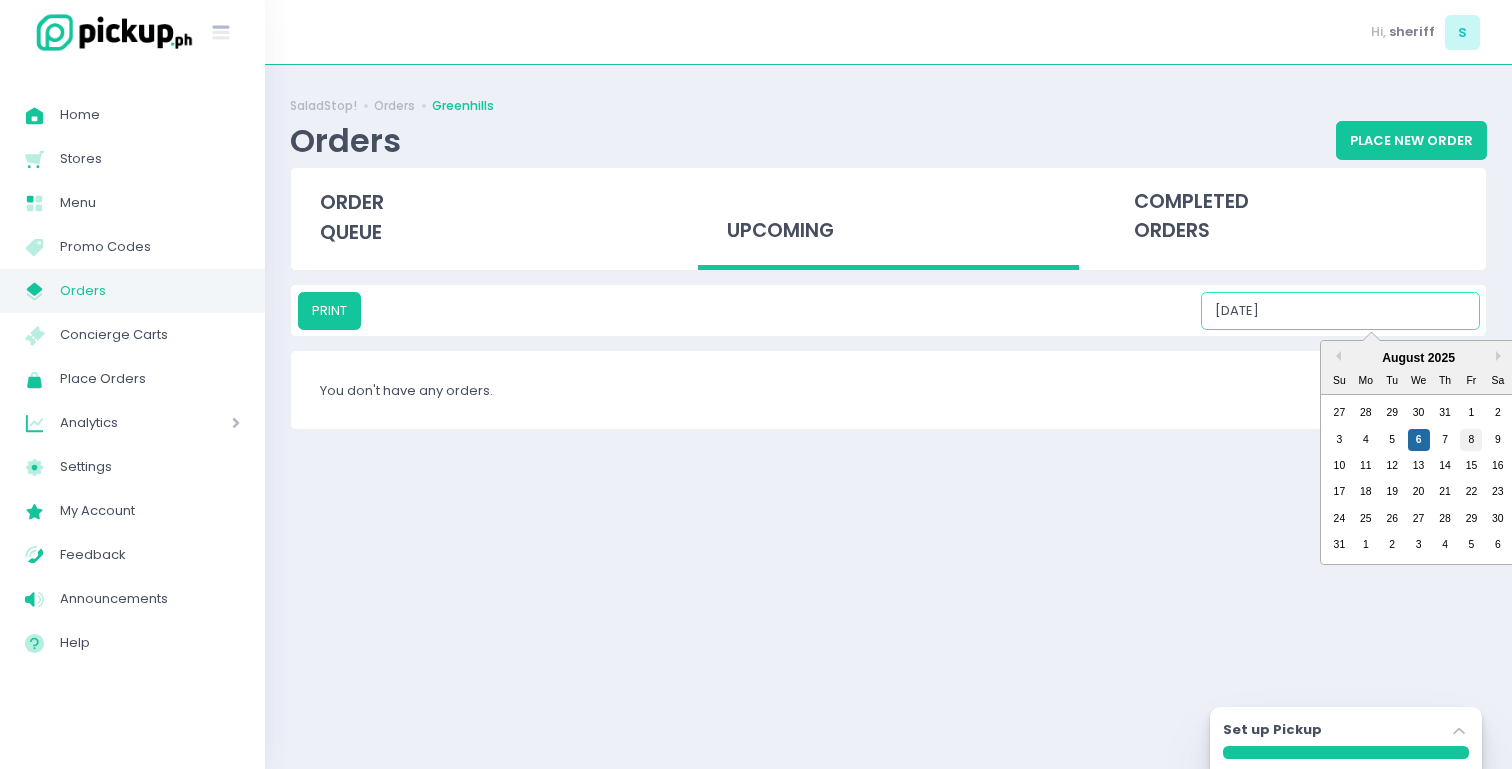 click on "8" at bounding box center [1471, 440] 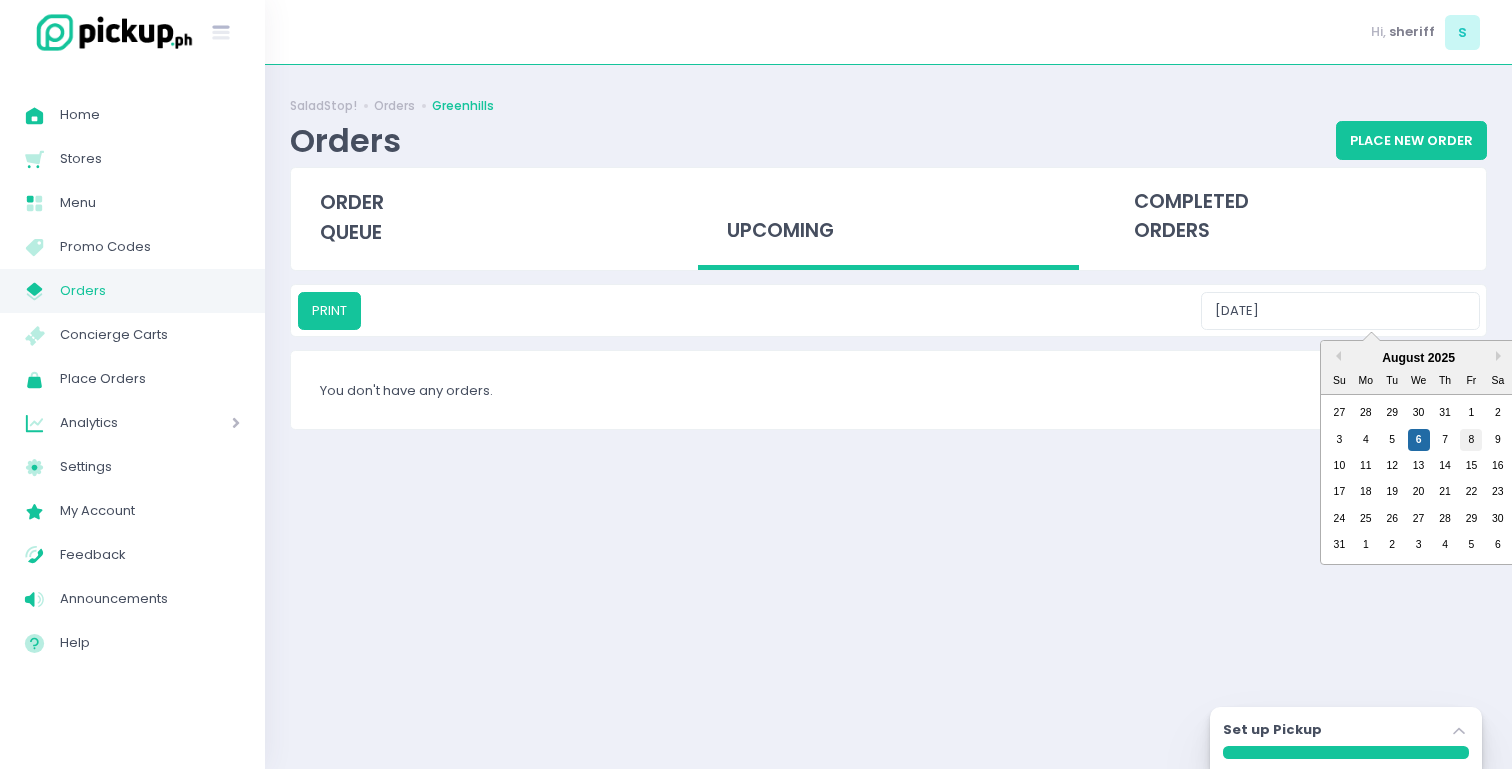 type on "[DATE]" 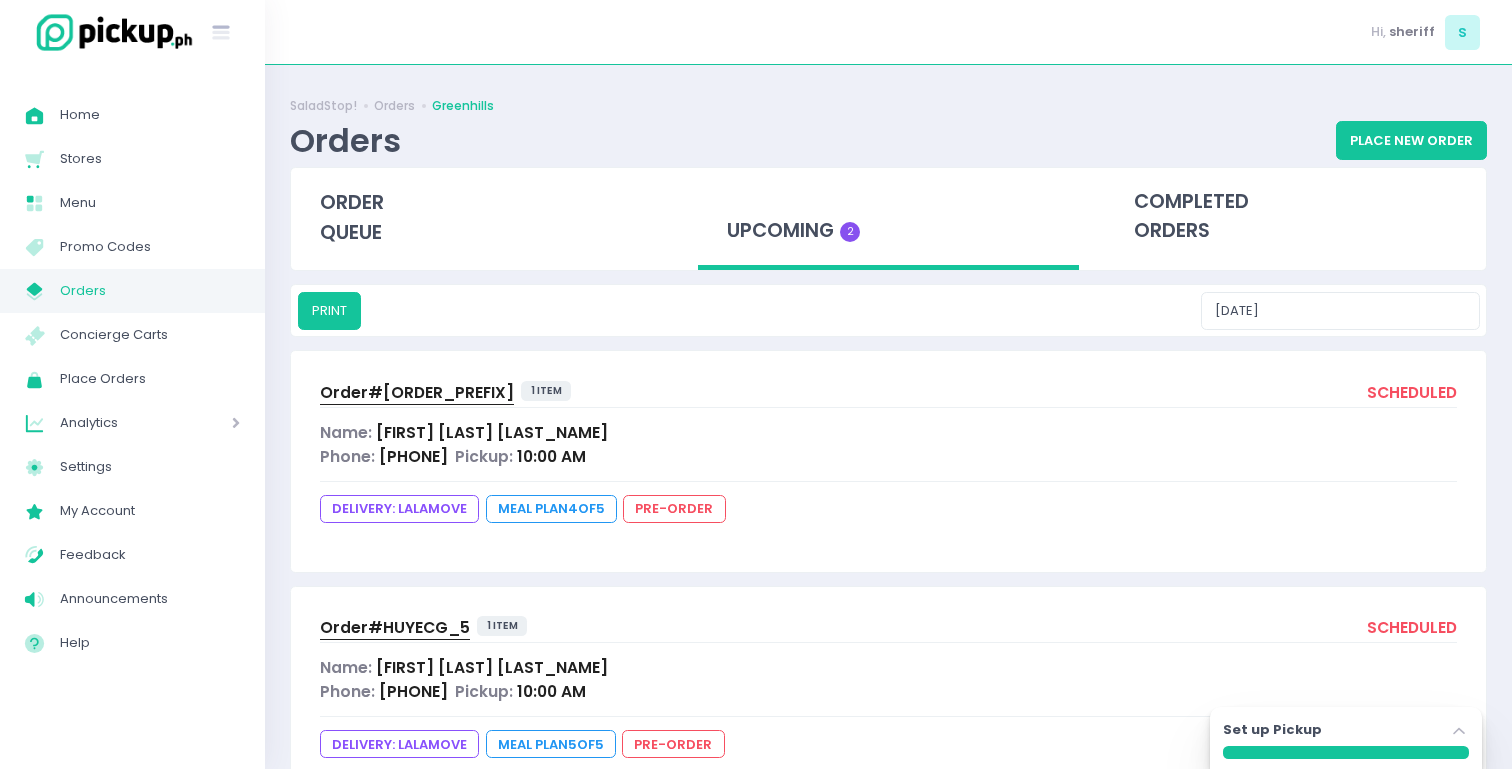 scroll, scrollTop: 77, scrollLeft: 0, axis: vertical 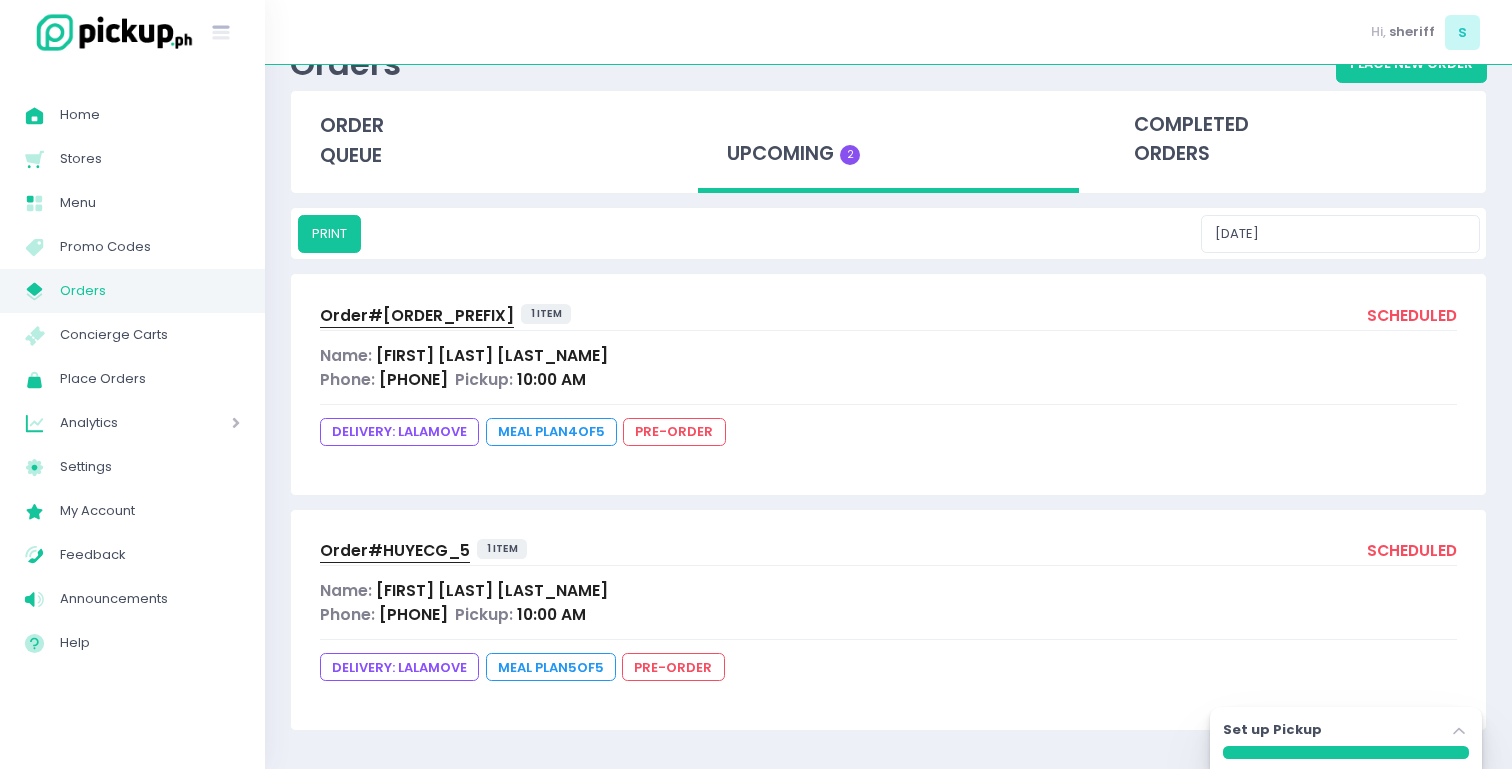 click on "Order# HUYECG_5" at bounding box center (395, 550) 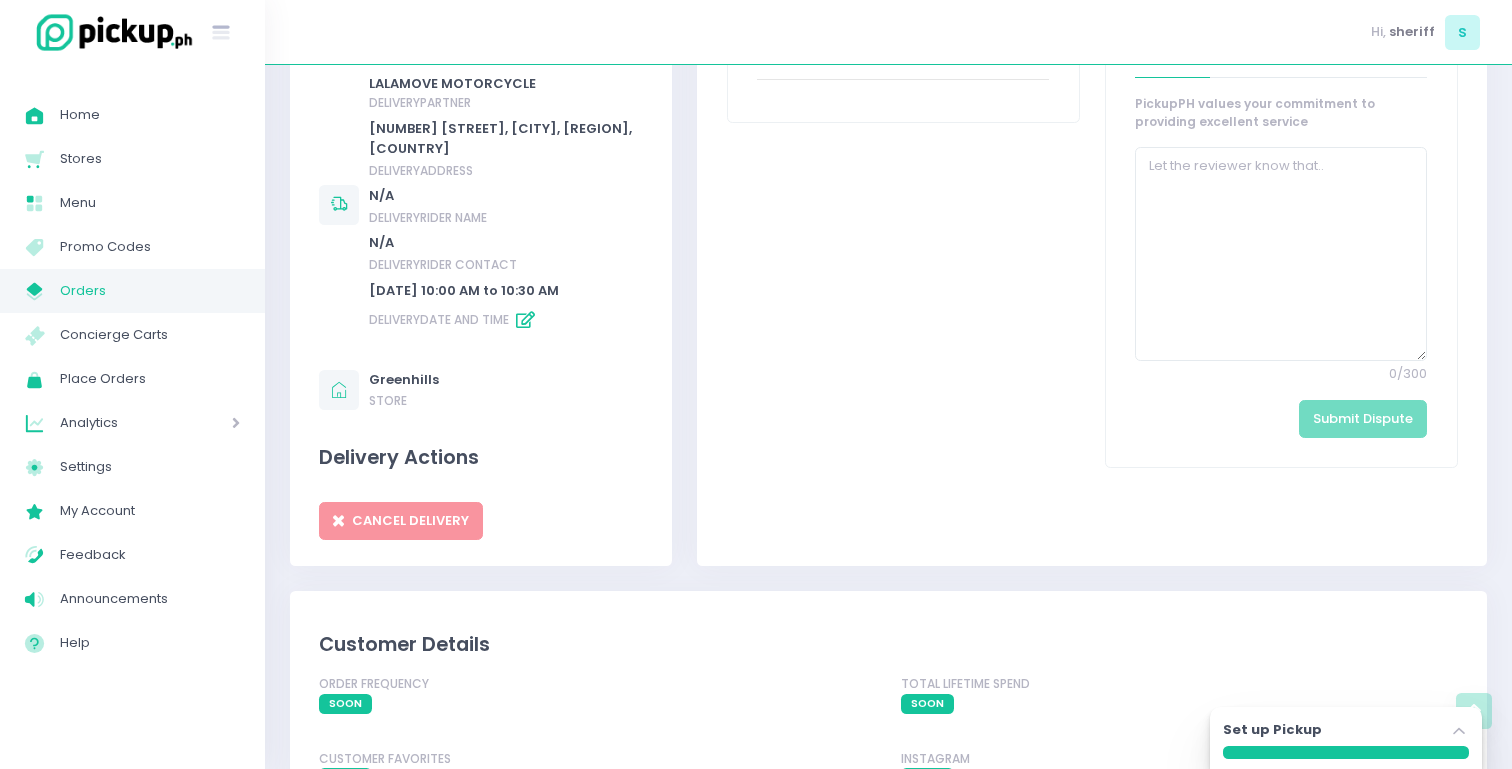 scroll, scrollTop: 889, scrollLeft: 0, axis: vertical 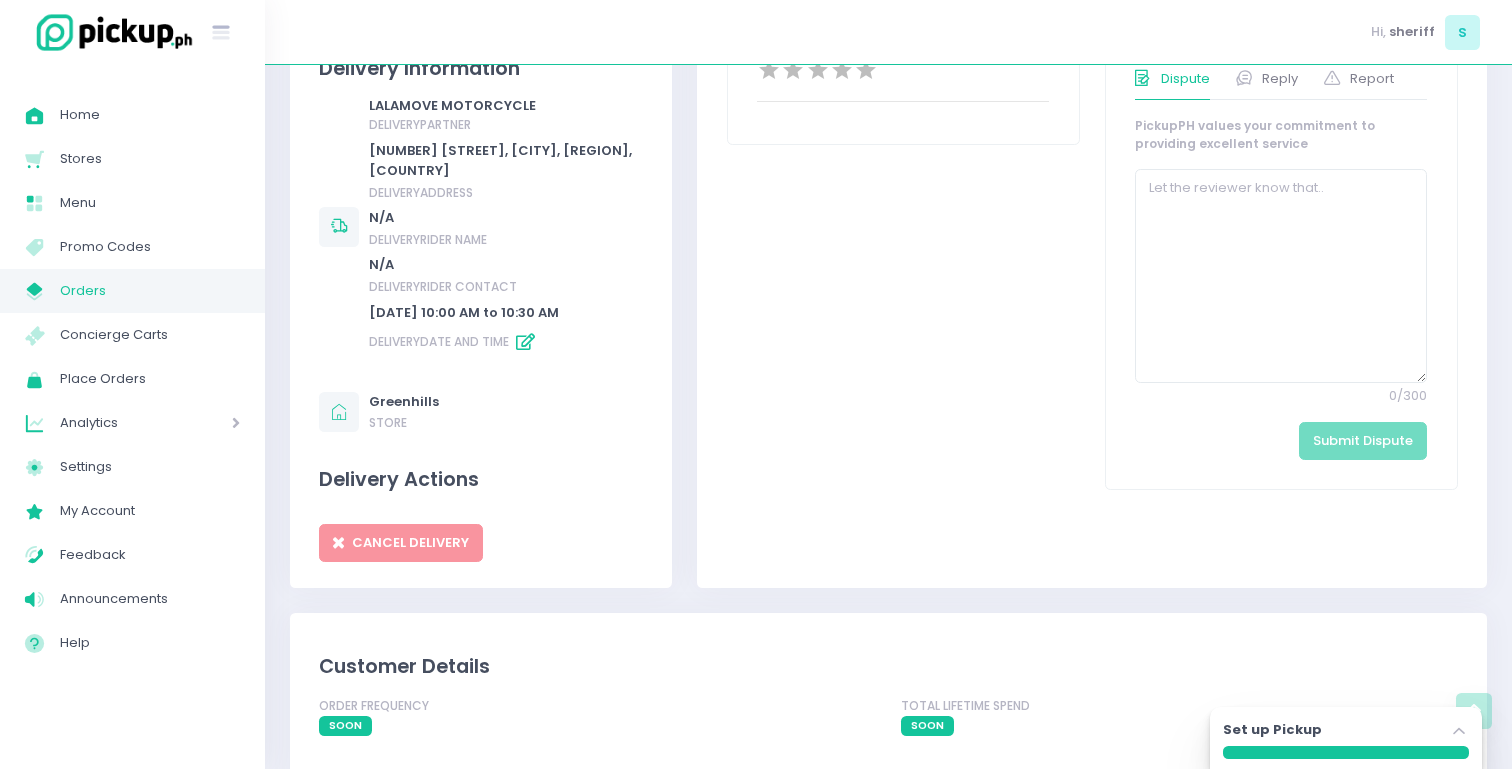 click at bounding box center (525, 342) 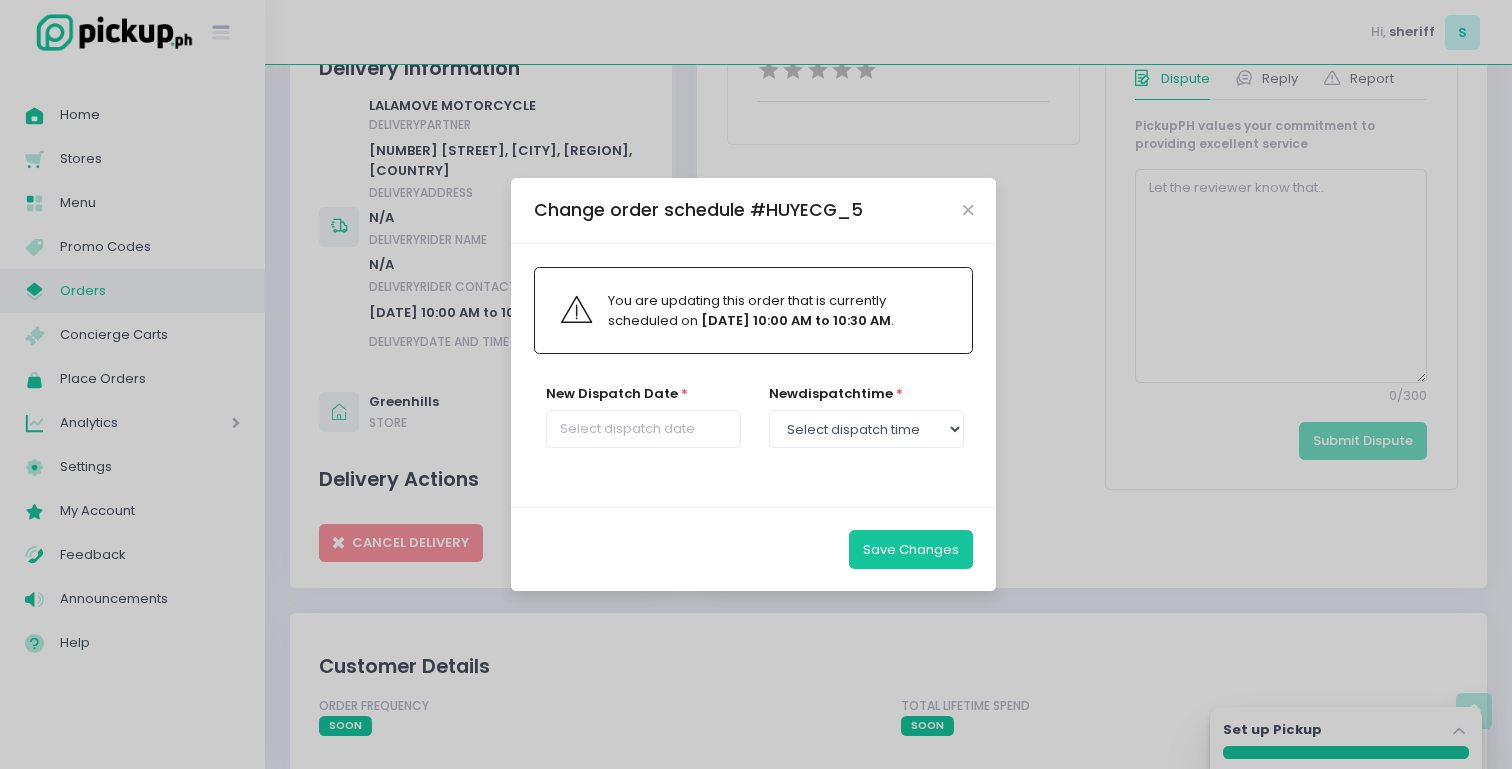 click on "new   dispatch   date   *" at bounding box center (644, 427) 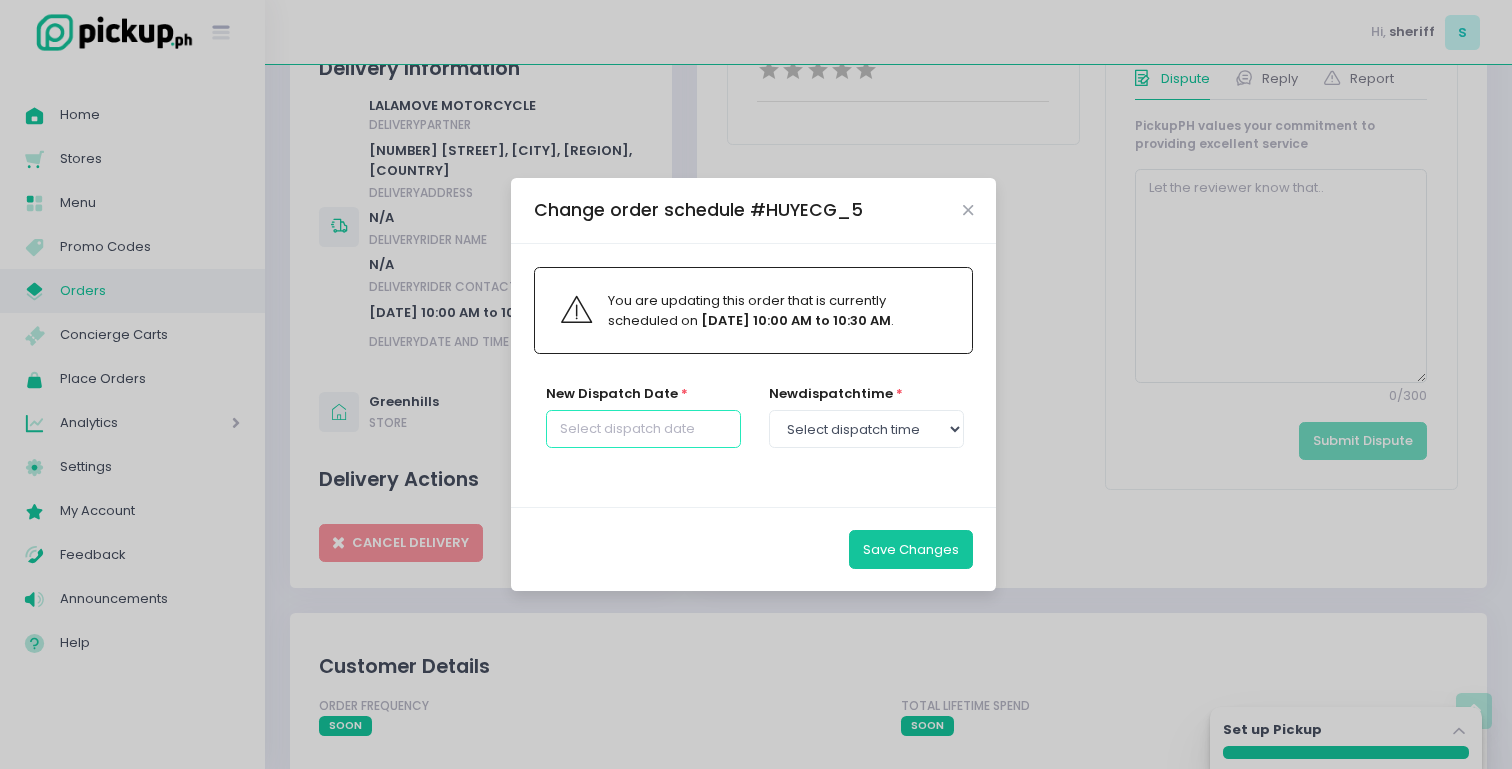 click at bounding box center (643, 429) 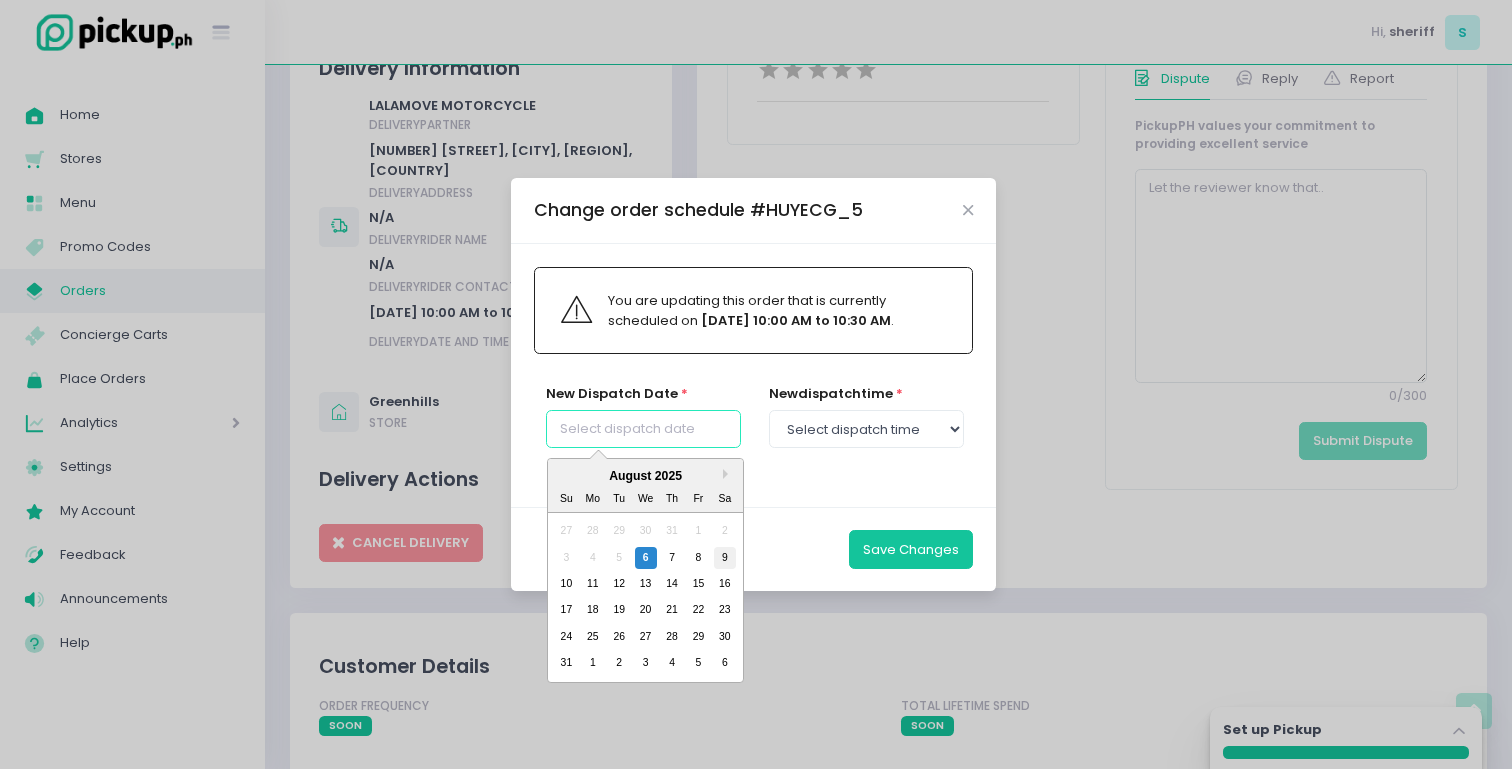 click on "9" at bounding box center [725, 557] 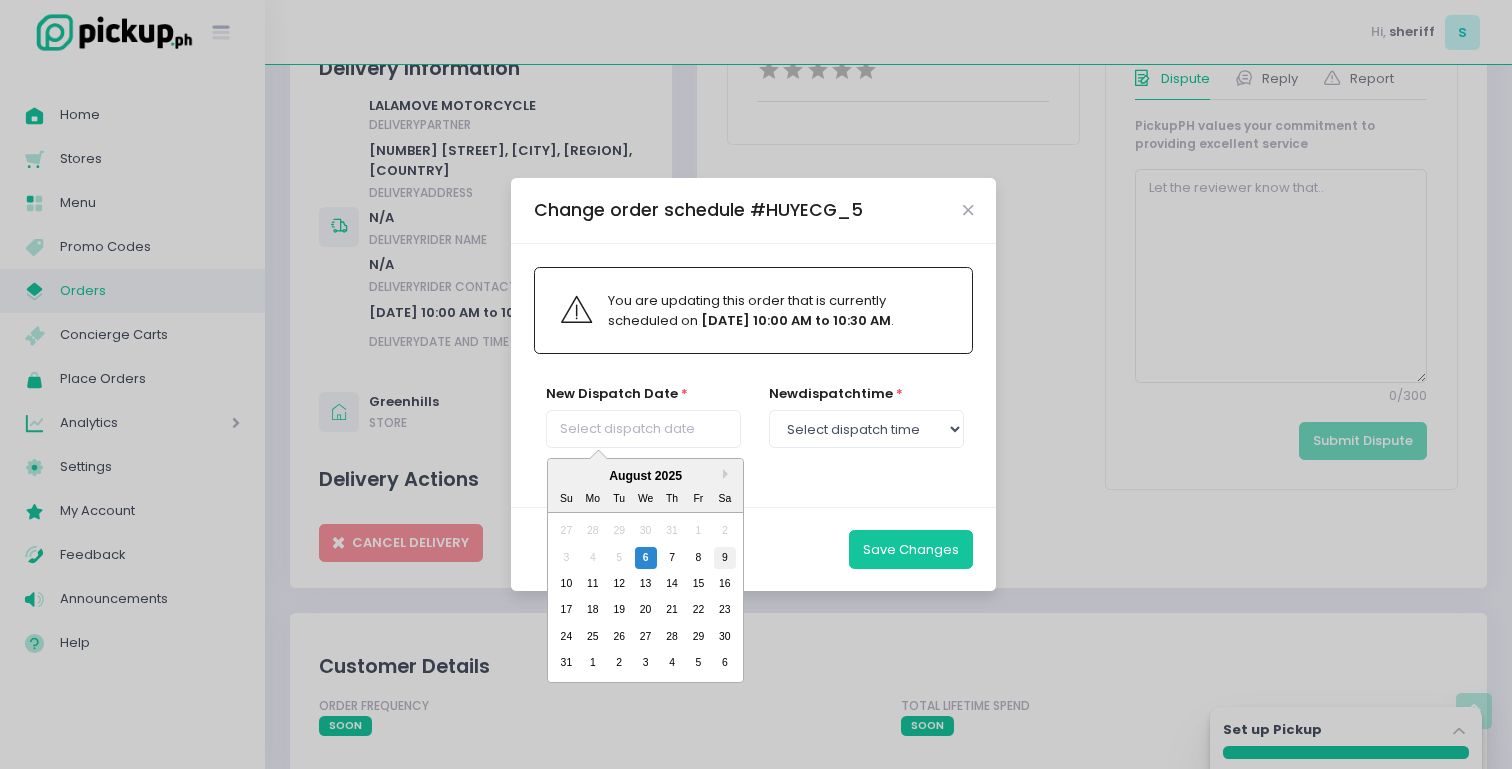 type on "[DAY_OF_WEEK], [MONTH] [DAY]" 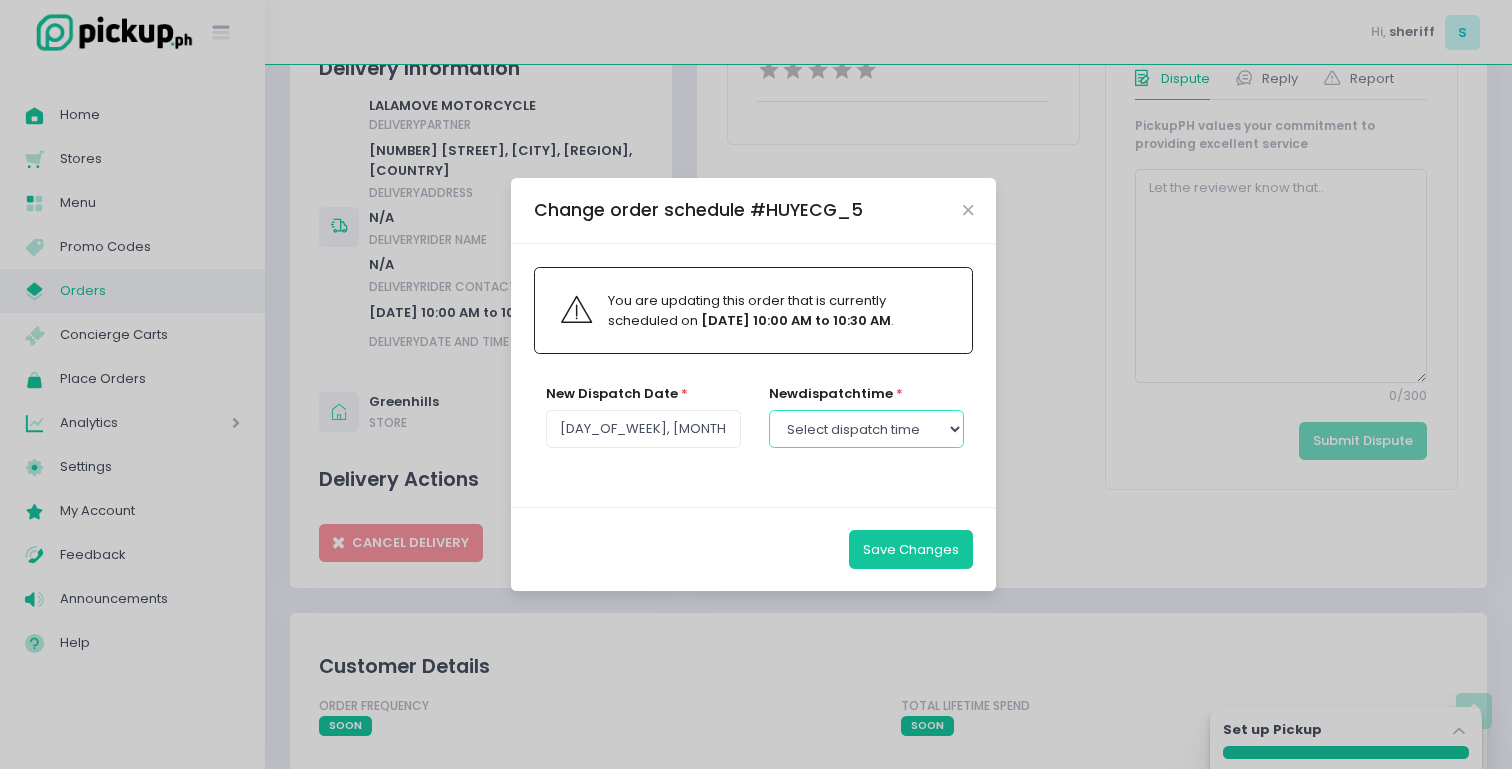 click on "Select dispatch time [TIME] - [TIME] [TIME] - [TIME] [TIME] - [TIME] [TIME] - [TIME] [TIME] - [TIME] [TIME] - [TIME] [TIME] - [TIME] [TIME] - [TIME] [TIME] - [TIME] [TIME] - [TIME] [TIME] - [TIME] [TIME] - [TIME] [TIME] - [TIME] [TIME] - [TIME] [TIME] - [TIME] [TIME] - [TIME] [TIME] - [TIME] [TIME] - [TIME] [TIME] - [TIME] [TIME] - [TIME] [TIME] - [TIME] [TIME] - [TIME] [TIME] - [TIME] [TIME] - [TIME] [TIME] - [TIME] [TIME] - [TIME] [TIME] - [TIME] [TIME] - [TIME] [TIME] - [TIME] [TIME] - [TIME] [TIME] - [TIME] [TIME] - [TIME] [TIME] - [TIME] [TIME] - [TIME] [TIME] - [TIME] [TIME] - [TIME] [TIME] - [TIME] [TIME] - [TIME] [TIME] - [TIME] [TIME] - [TIME] [TIME] - [TIME] [TIME] - [TIME] [TIME] - [TIME]" at bounding box center [866, 429] 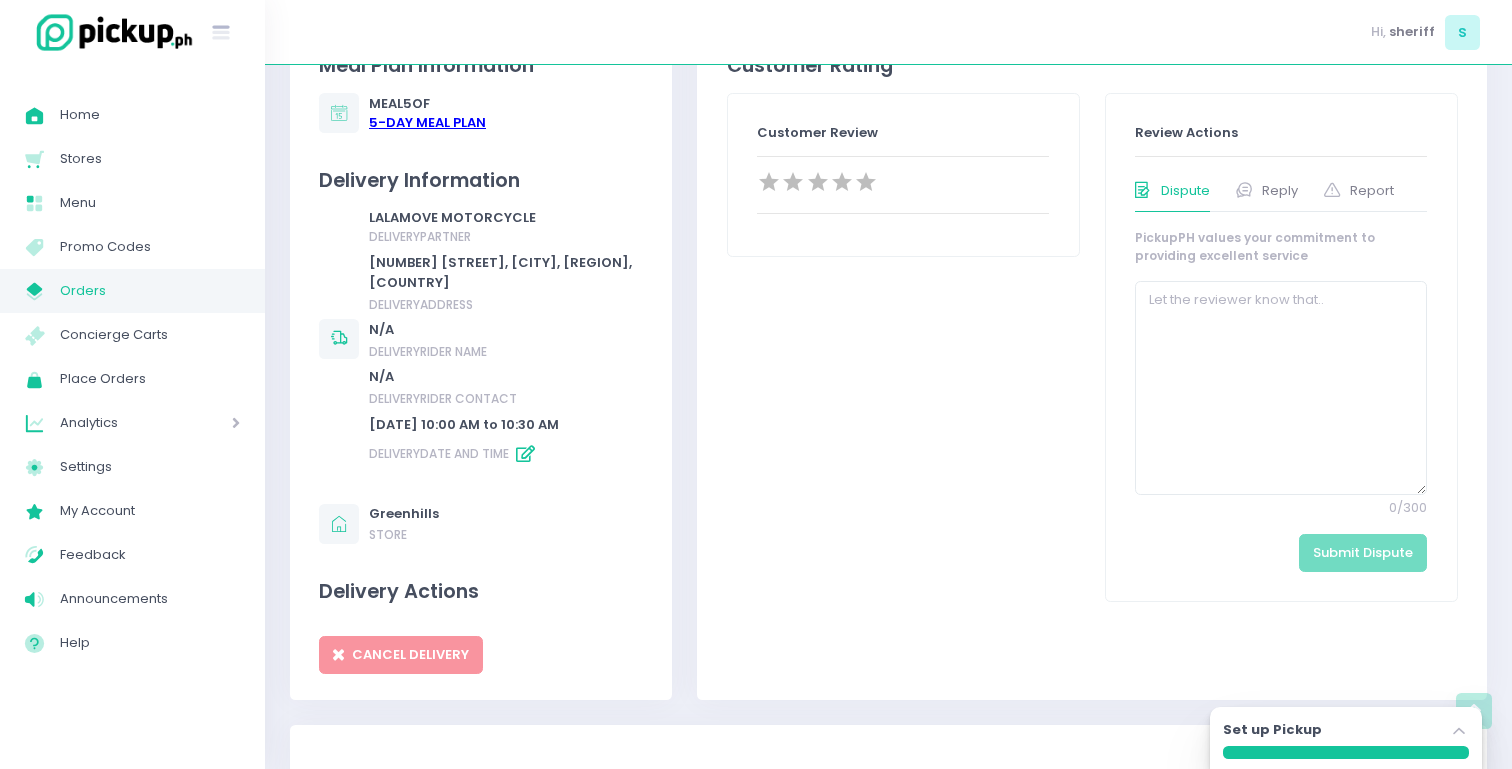 scroll, scrollTop: 765, scrollLeft: 0, axis: vertical 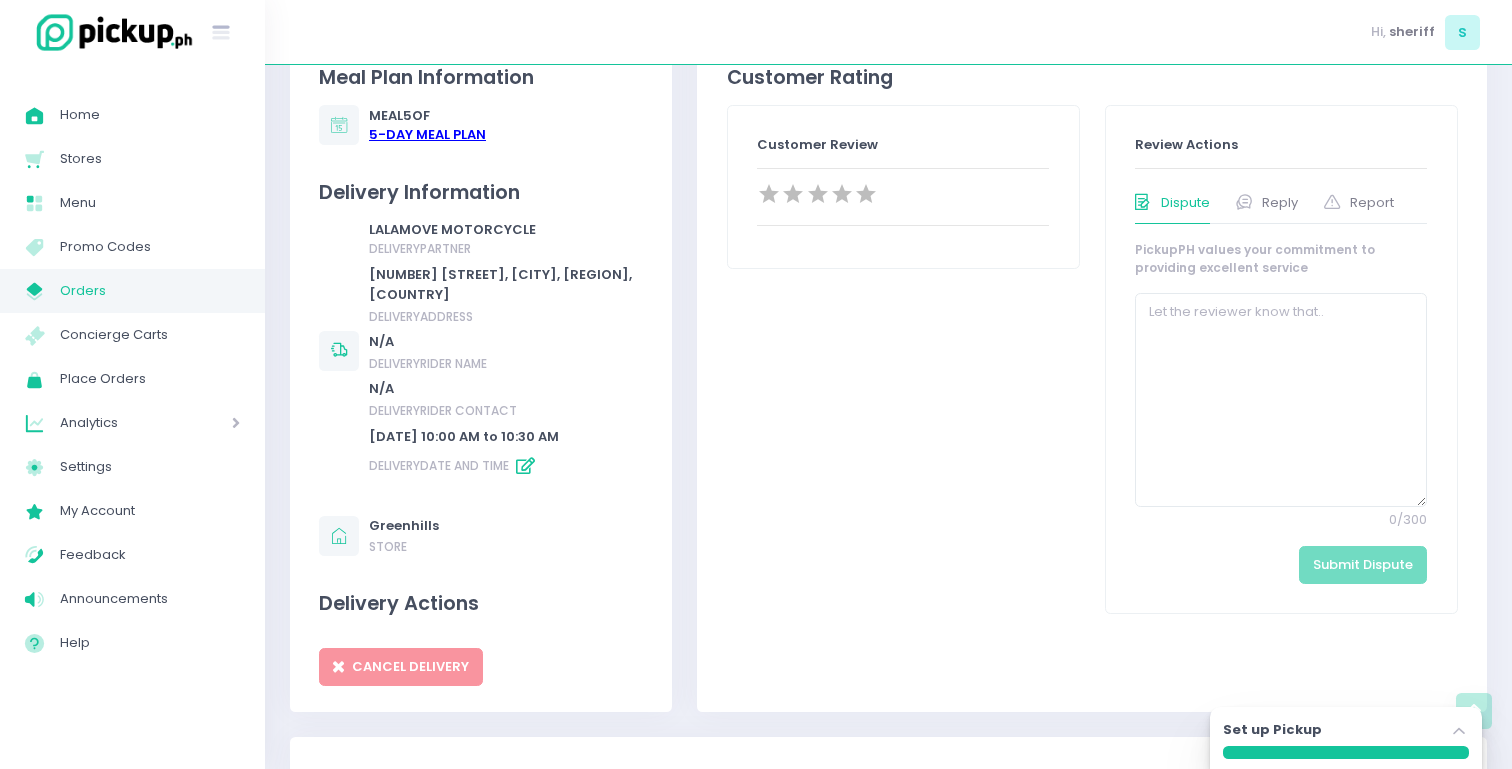 click at bounding box center (525, 466) 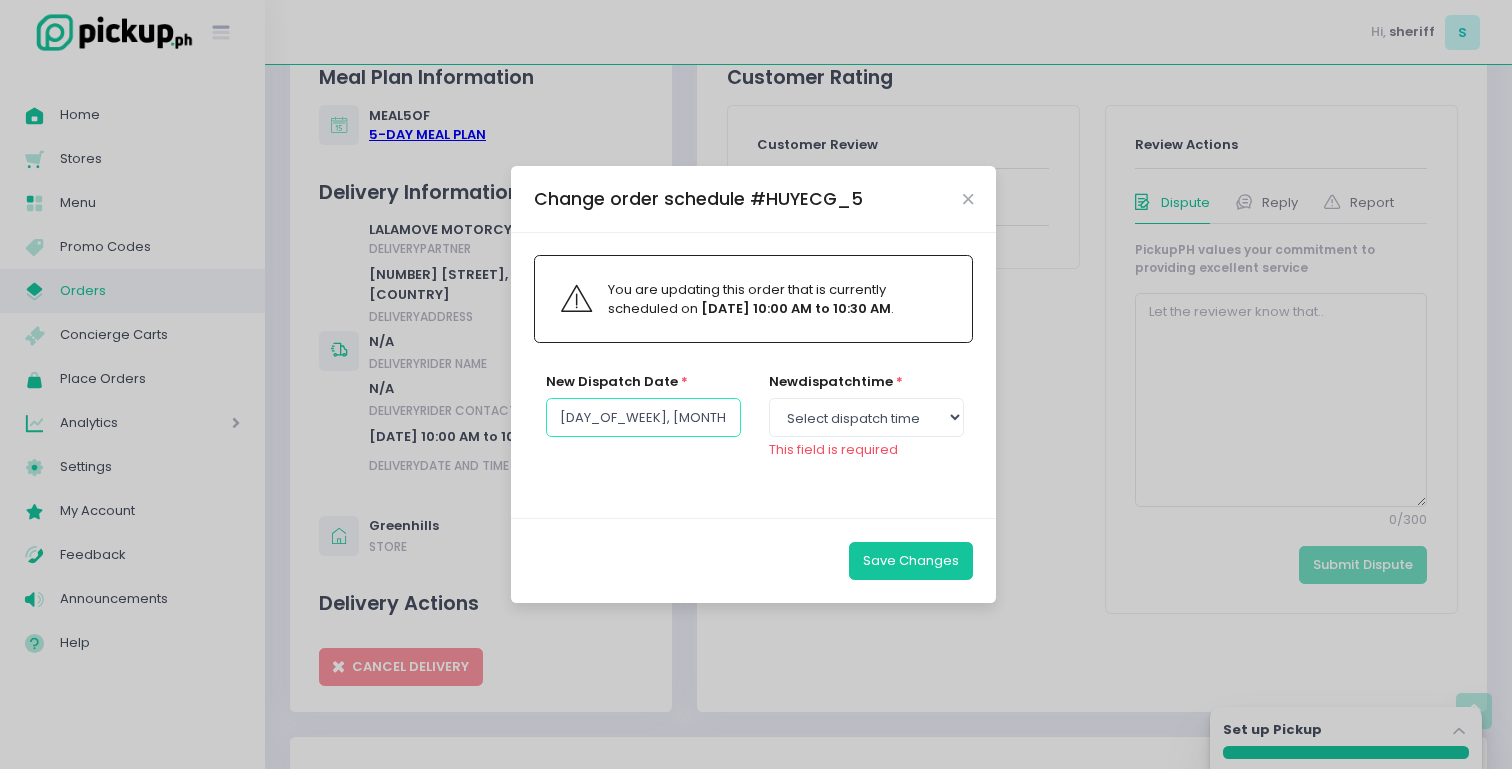 click on "[DAY_OF_WEEK], [MONTH] [DAY]" at bounding box center (643, 417) 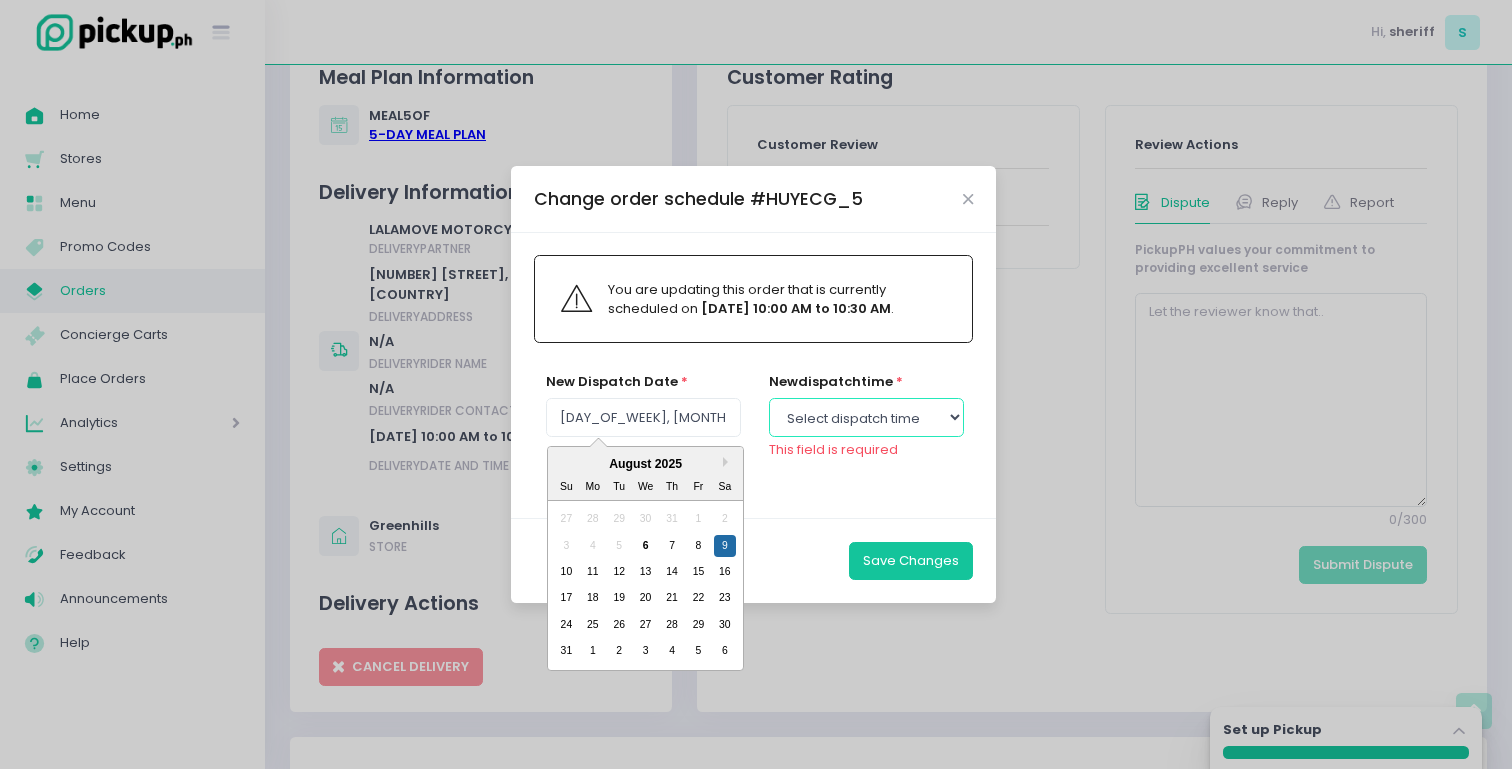 click on "Select dispatch time [TIME] - [TIME] [TIME] - [TIME] [TIME] - [TIME] [TIME] - [TIME] [TIME] - [TIME] [TIME] - [TIME] [TIME] - [TIME] [TIME] - [TIME] [TIME] - [TIME] [TIME] - [TIME] [TIME] - [TIME] [TIME] - [TIME] [TIME] - [TIME] [TIME] - [TIME] [TIME] - [TIME] [TIME] - [TIME] [TIME] - [TIME] [TIME] - [TIME] [TIME] - [TIME] [TIME] - [TIME] [TIME] - [TIME] [TIME] - [TIME] [TIME] - [TIME] [TIME] - [TIME] [TIME] - [TIME] [TIME] - [TIME] [TIME] - [TIME] [TIME] - [TIME] [TIME] - [TIME] [TIME] - [TIME] [TIME] - [TIME] [TIME] - [TIME] [TIME] - [TIME] [TIME] - [TIME] [TIME] - [TIME] [TIME] - [TIME] [TIME] - [TIME] [TIME] - [TIME] [TIME] - [TIME] [TIME] - [TIME] [TIME] - [TIME] [TIME] - [TIME] [TIME] - [TIME]" at bounding box center (866, 417) 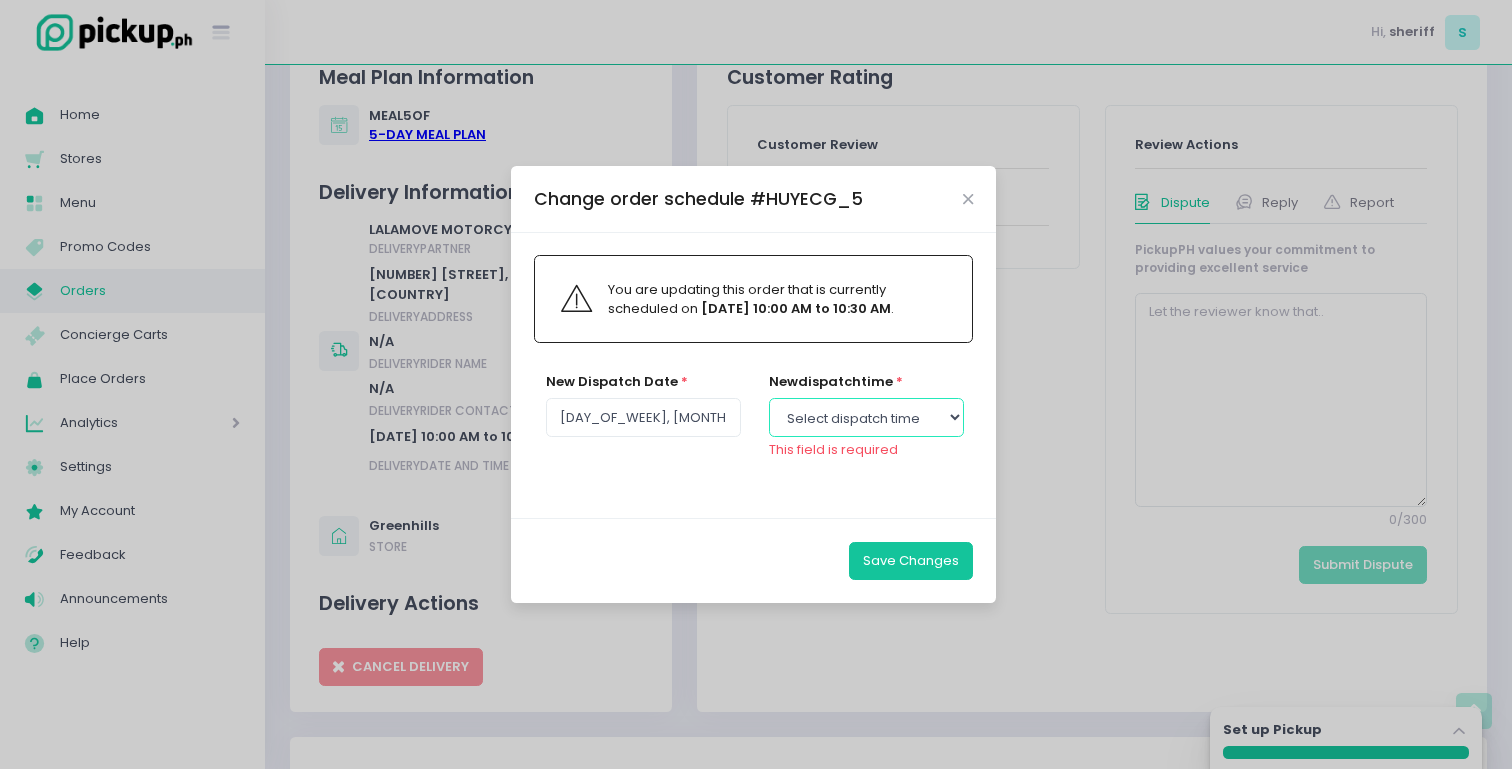 select on "10:00" 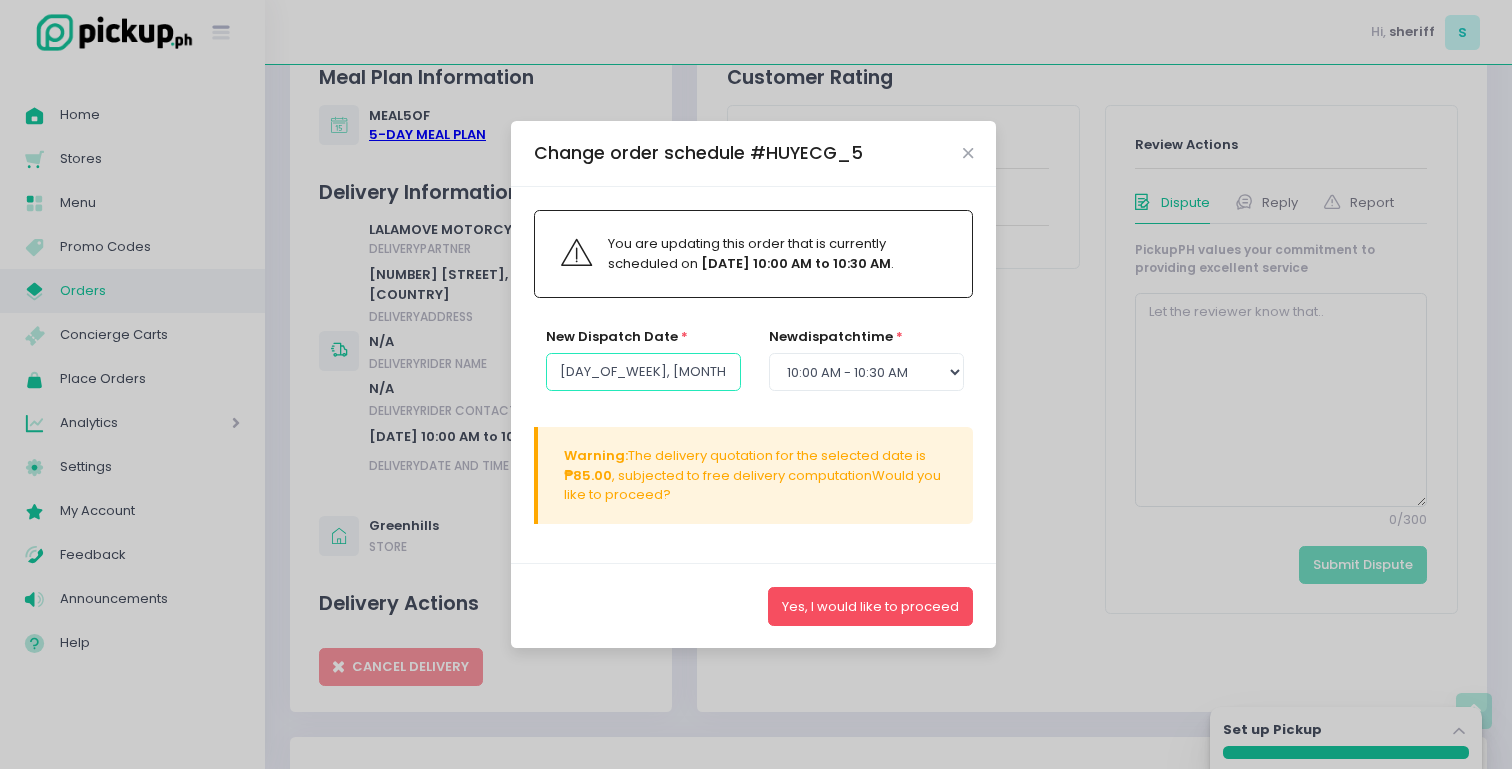 click on "[DAY_OF_WEEK], [MONTH] [DAY]" at bounding box center (643, 372) 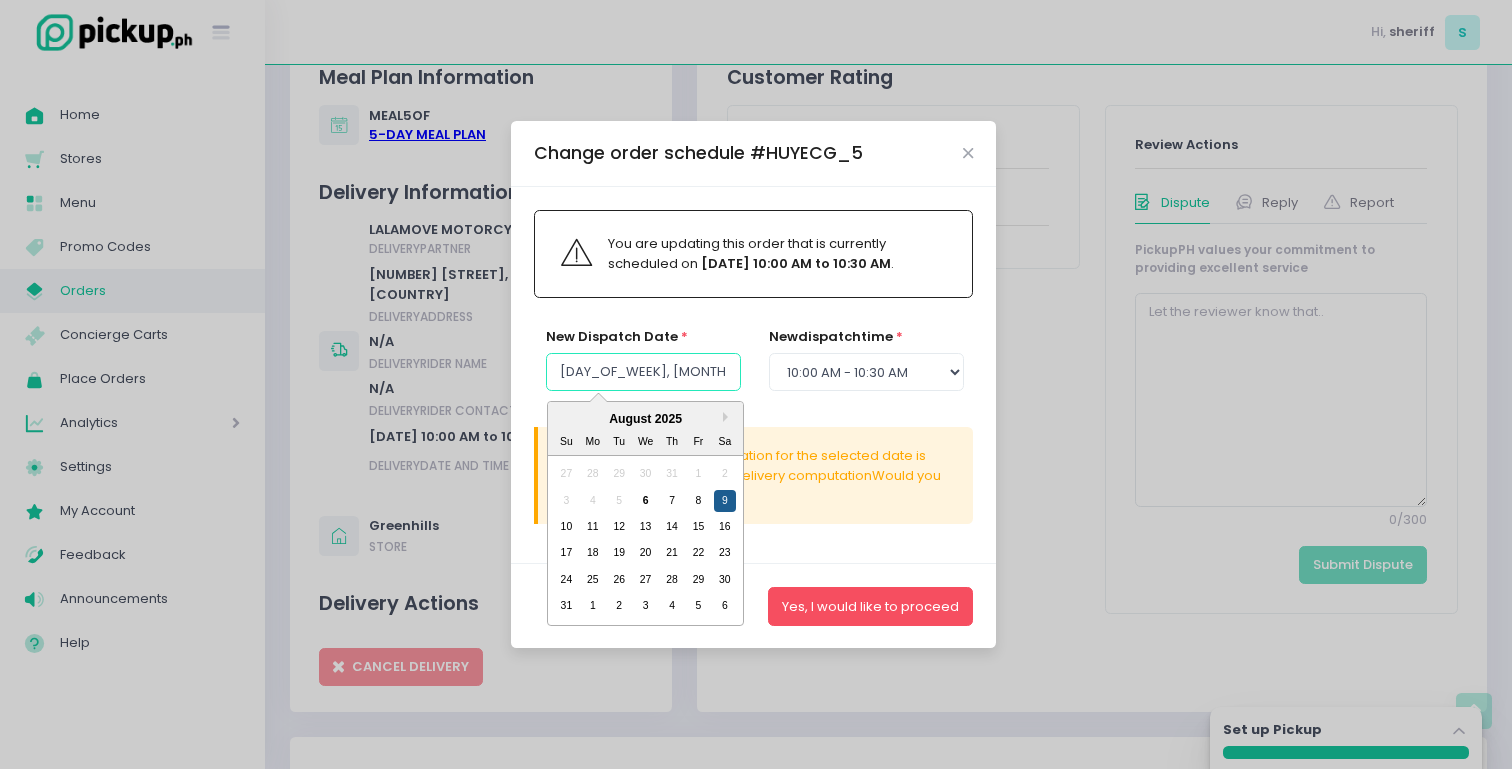 click on "9" at bounding box center (725, 500) 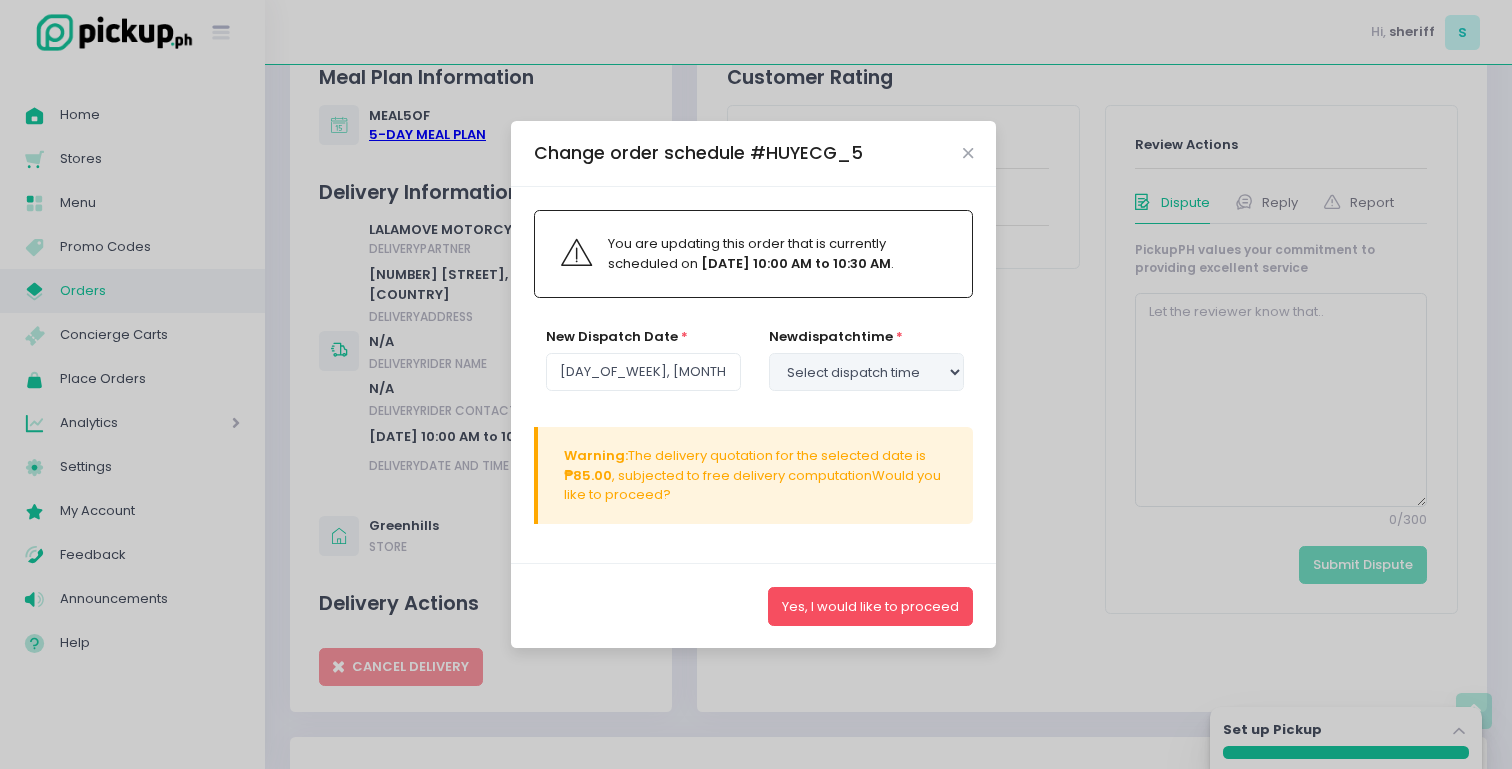 select on "10:00" 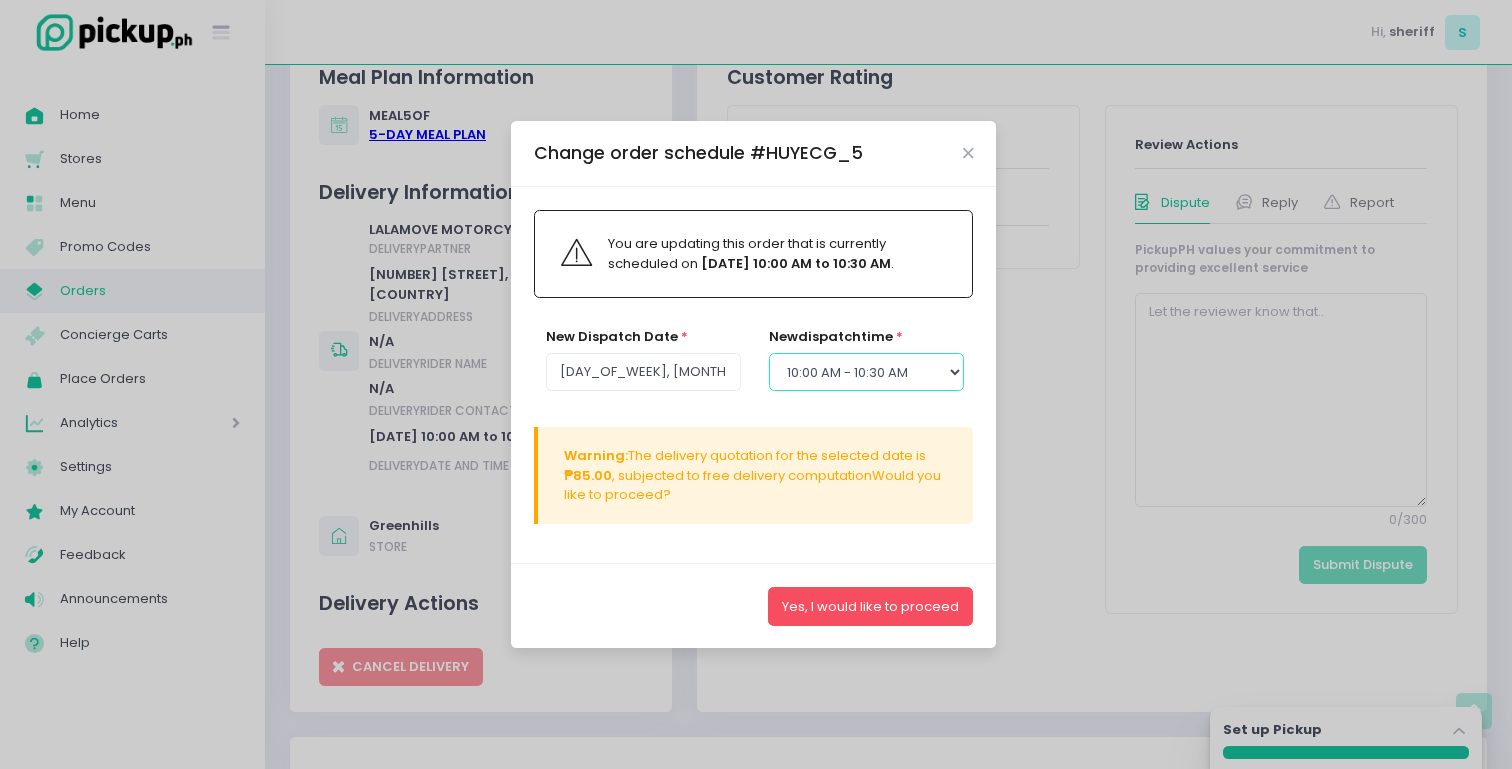 click on "Select dispatch time [TIME] - [TIME] [TIME] - [TIME] [TIME] - [TIME] [TIME] - [TIME] [TIME] - [TIME] [TIME] - [TIME] [TIME] - [TIME] [TIME] - [TIME] [TIME] - [TIME] [TIME] - [TIME] [TIME] - [TIME] [TIME] - [TIME] [TIME] - [TIME] [TIME] - [TIME] [TIME] - [TIME] [TIME] - [TIME] [TIME] - [TIME] [TIME] - [TIME] [TIME] - [TIME] [TIME] - [TIME] [TIME] - [TIME] [TIME] - [TIME] [TIME] - [TIME] [TIME] - [TIME] [TIME] - [TIME] [TIME] - [TIME] [TIME] - [TIME] [TIME] - [TIME] [TIME] - [TIME] [TIME] - [TIME] [TIME] - [TIME] [TIME] - [TIME] [TIME] - [TIME] [TIME] - [TIME] [TIME] - [TIME] [TIME] - [TIME] [TIME] - [TIME] [TIME] - [TIME] [TIME] - [TIME] [TIME] - [TIME] [TIME] - [TIME] [TIME] - [TIME] [TIME] - [TIME]" at bounding box center [866, 372] 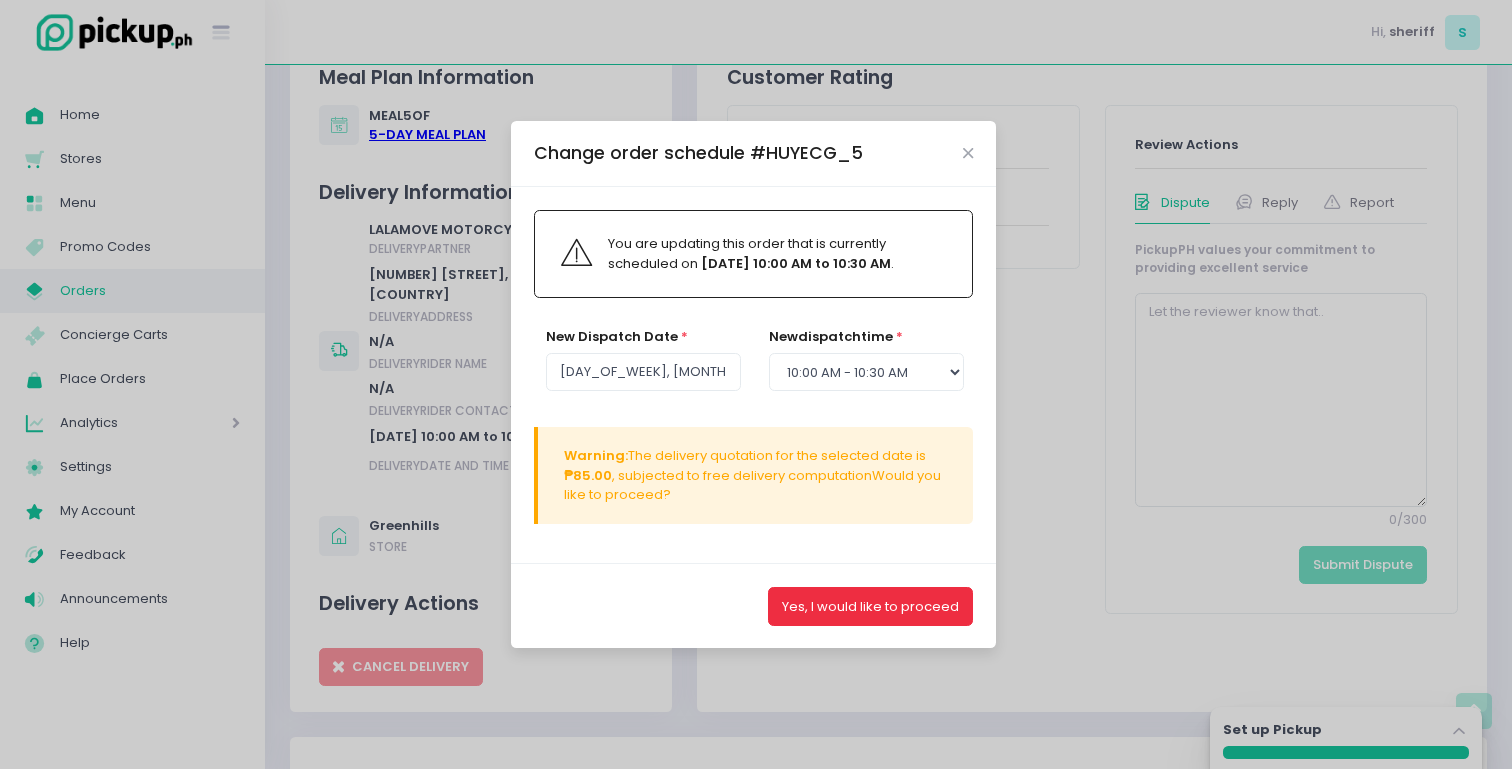 click on "Yes, I would like to proceed" at bounding box center (870, 606) 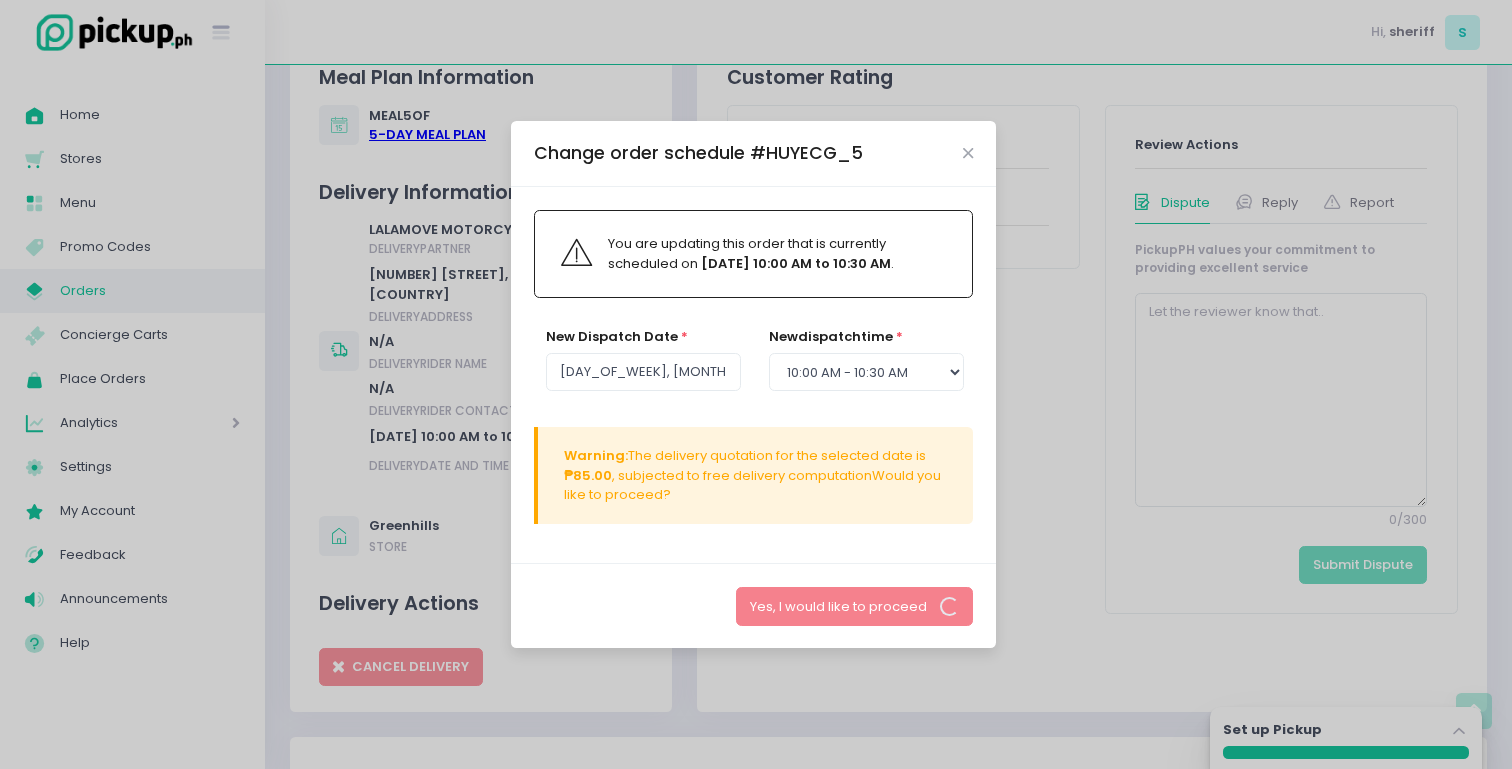 scroll, scrollTop: 0, scrollLeft: 0, axis: both 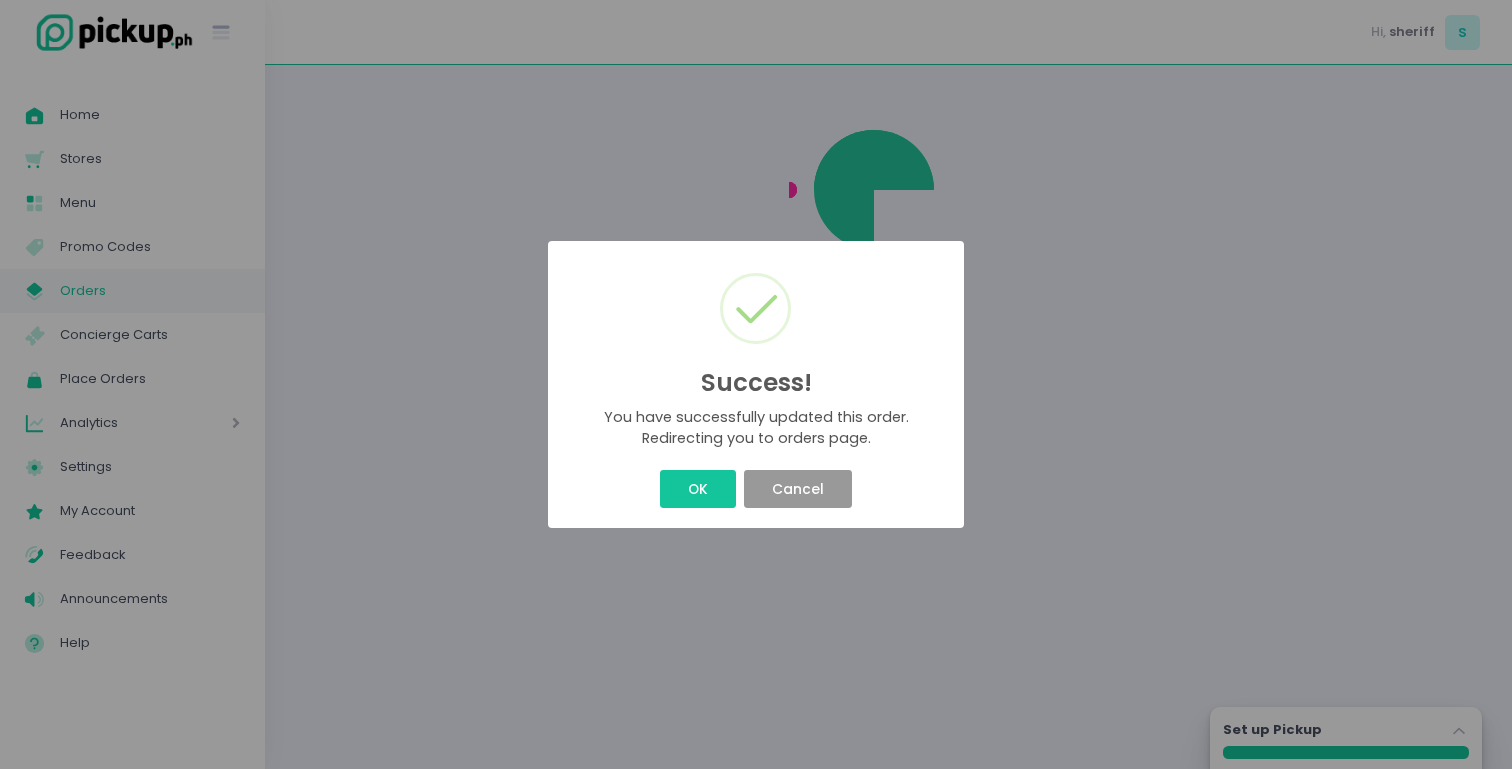 click on "Cancel" at bounding box center (797, 489) 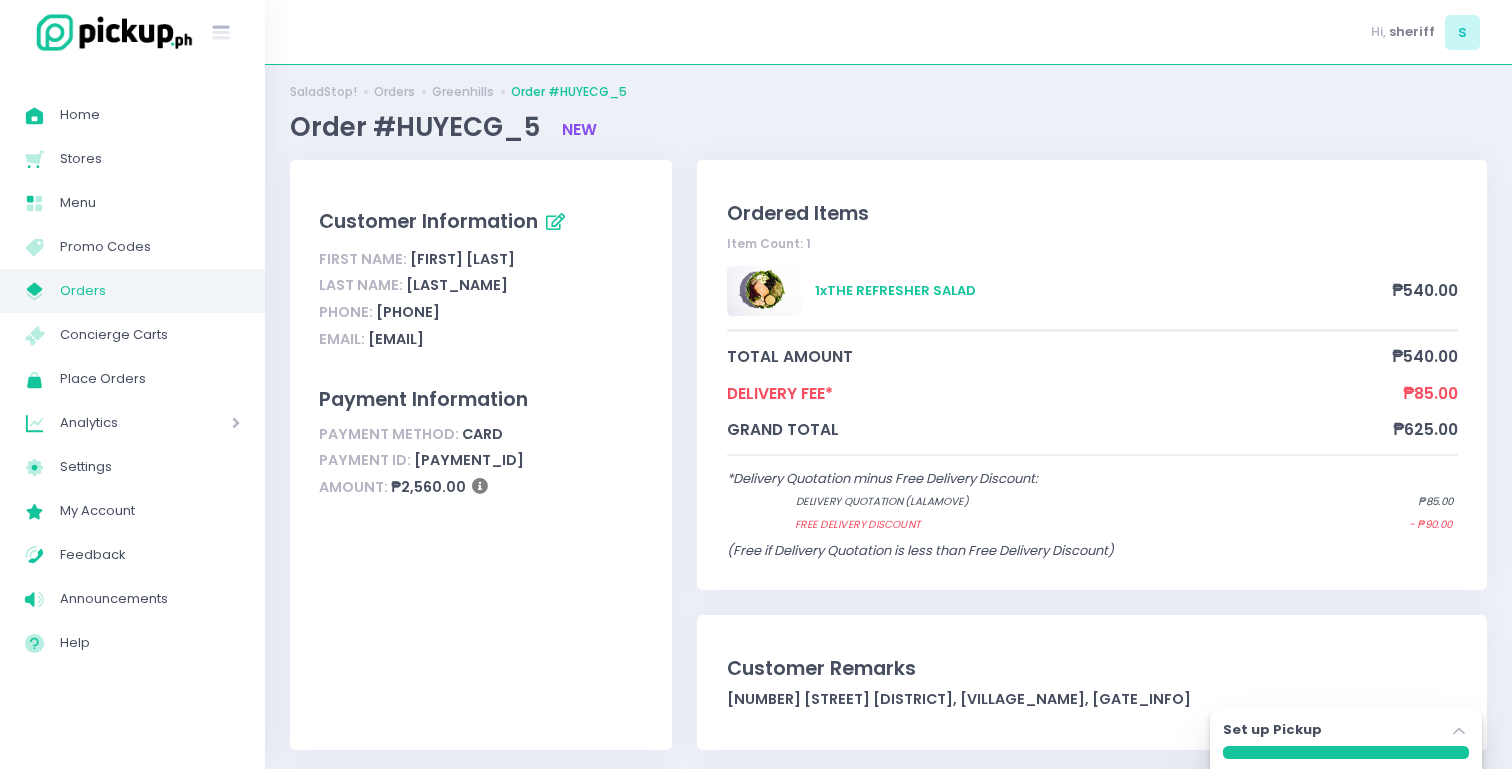 scroll, scrollTop: 0, scrollLeft: 0, axis: both 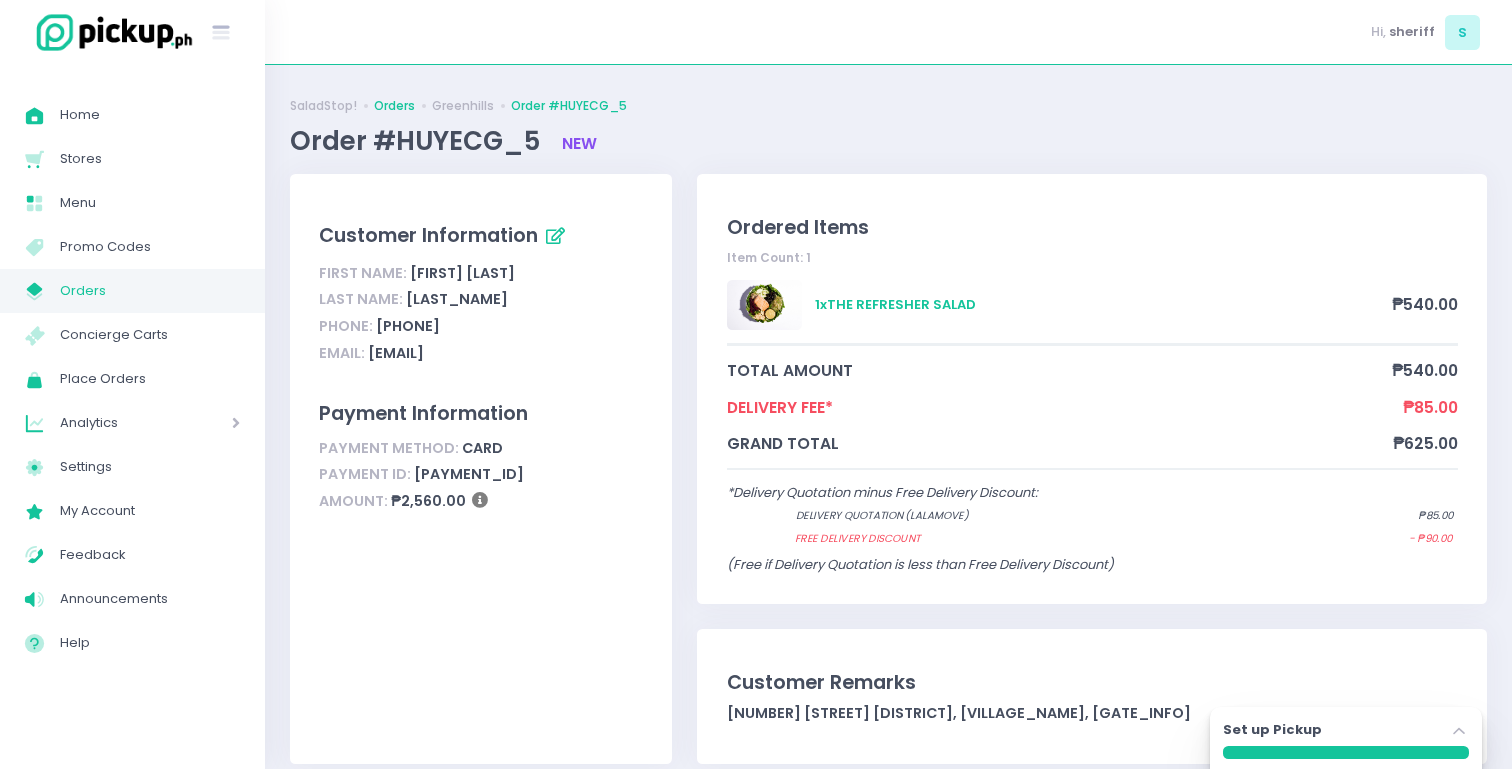 click on "Orders" at bounding box center [394, 106] 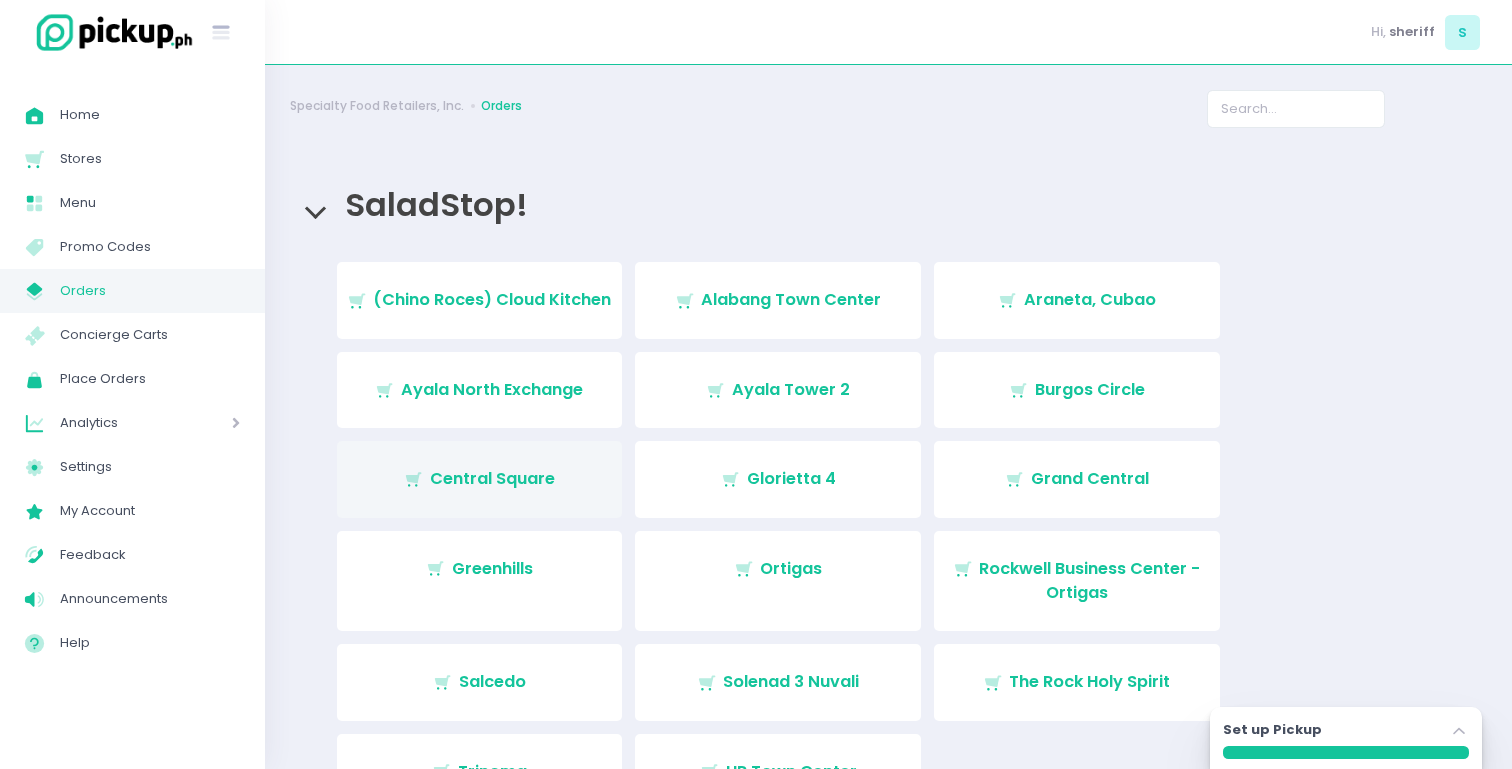click on "Central Square" at bounding box center [492, 478] 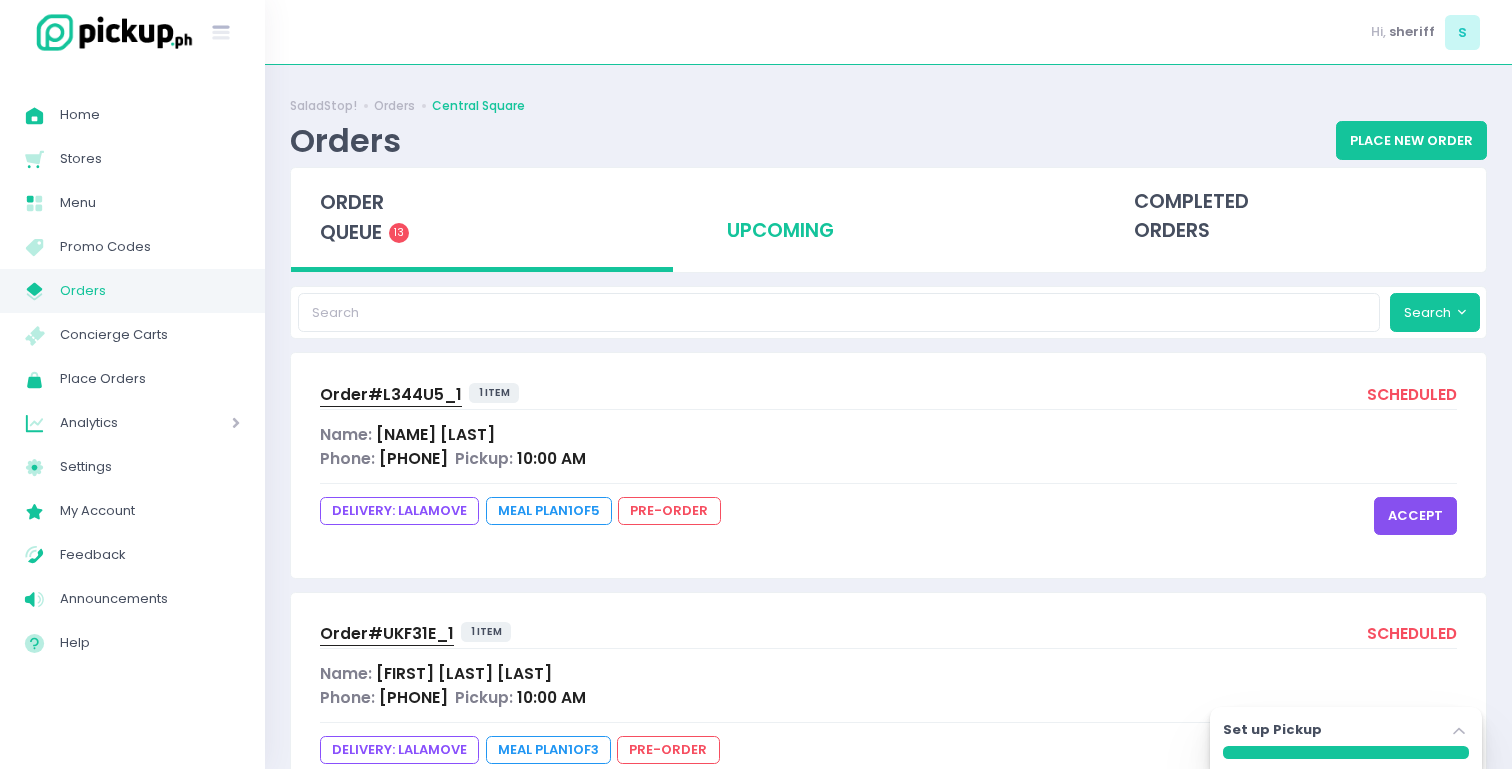click on "upcoming" at bounding box center [889, 217] 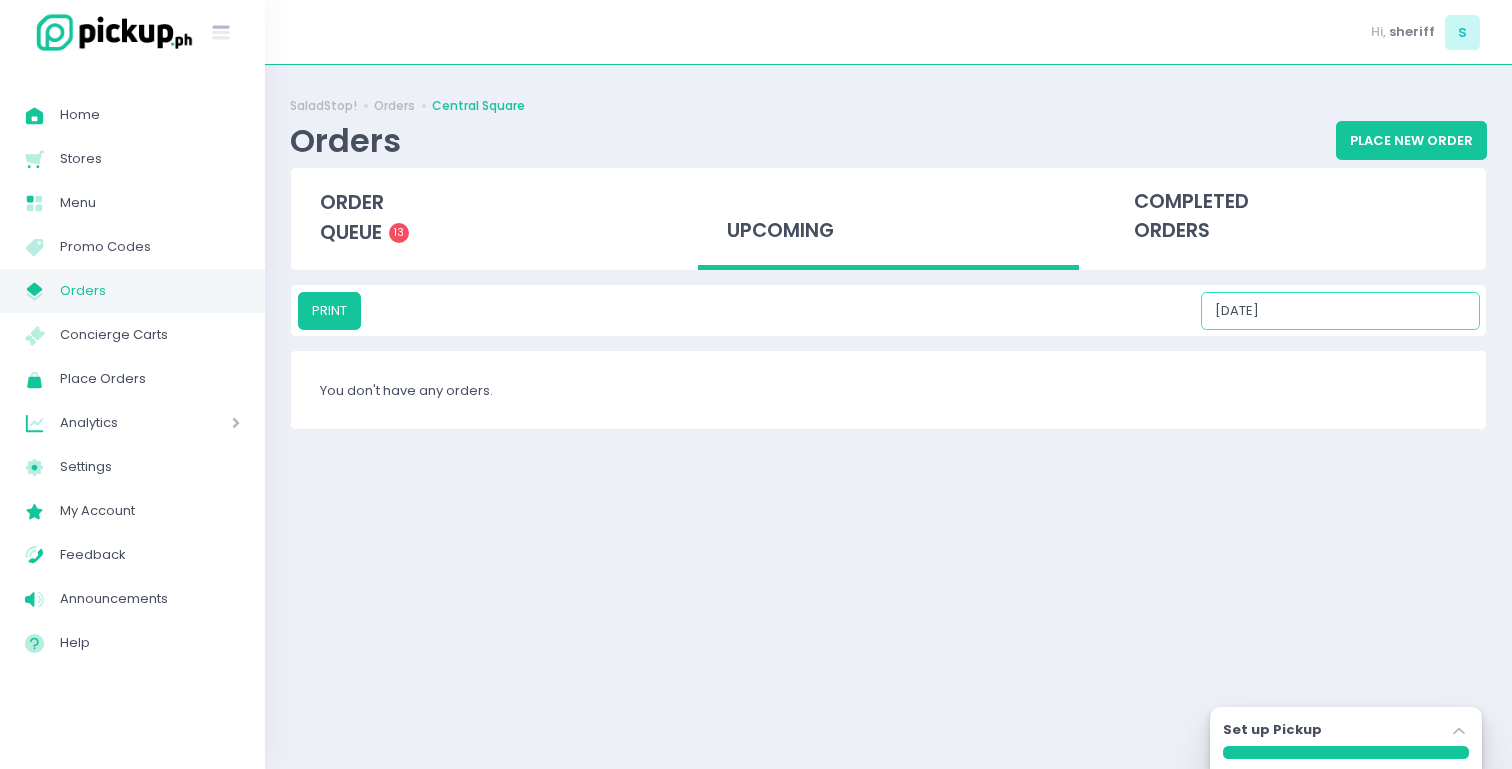 click on "[DATE]" at bounding box center [1340, 311] 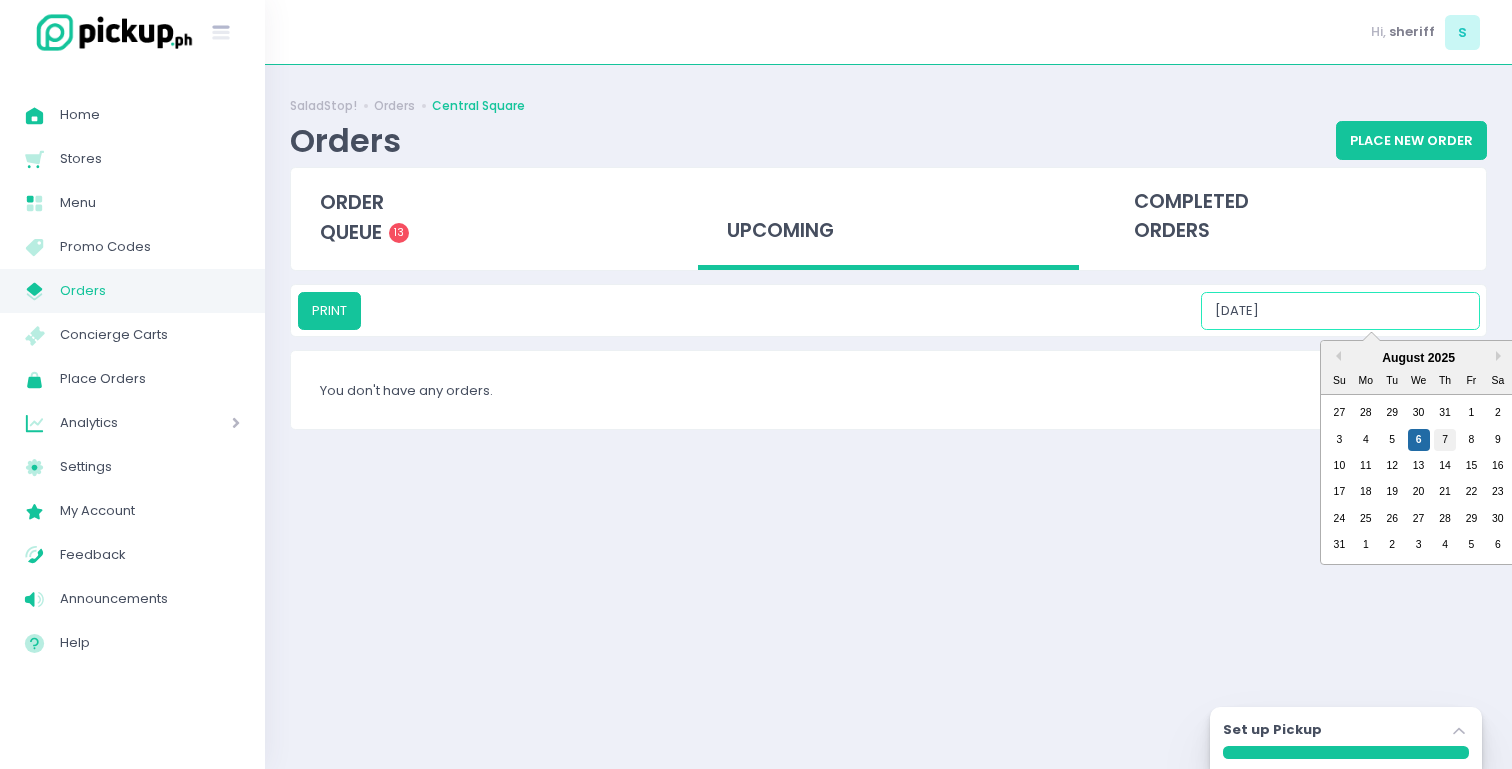 click on "7" at bounding box center (1445, 440) 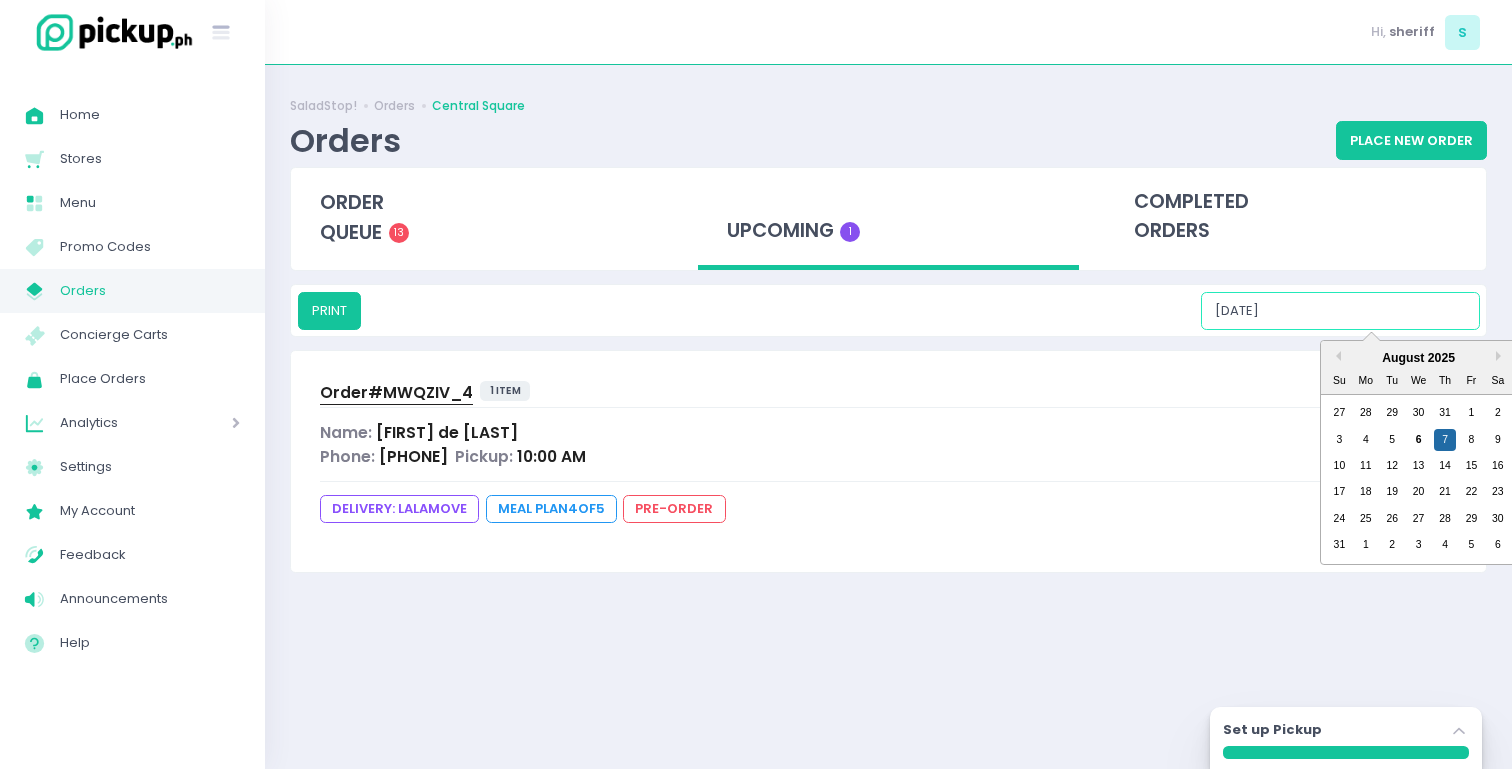 click on "[DATE]" at bounding box center (1340, 311) 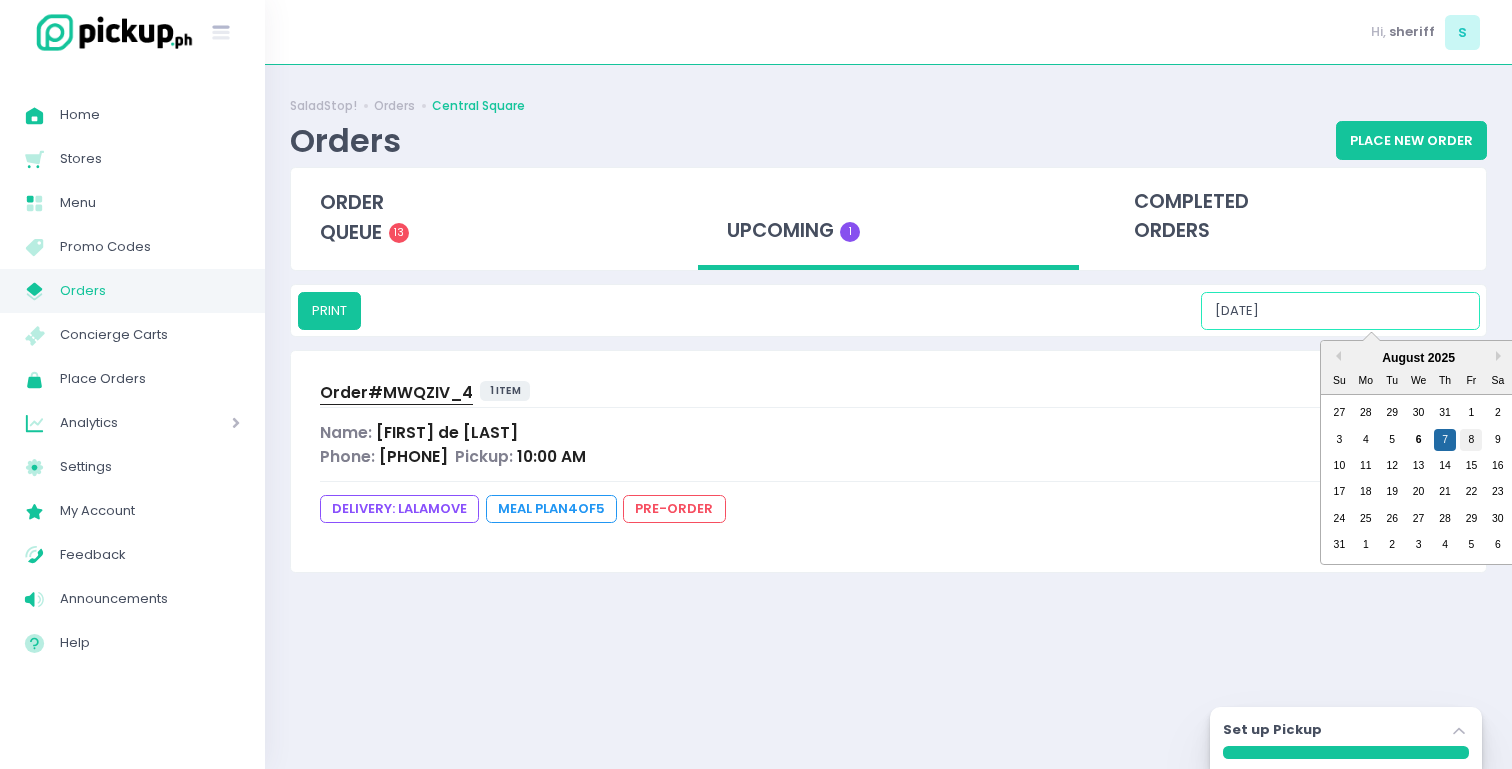 click on "8" at bounding box center (1471, 440) 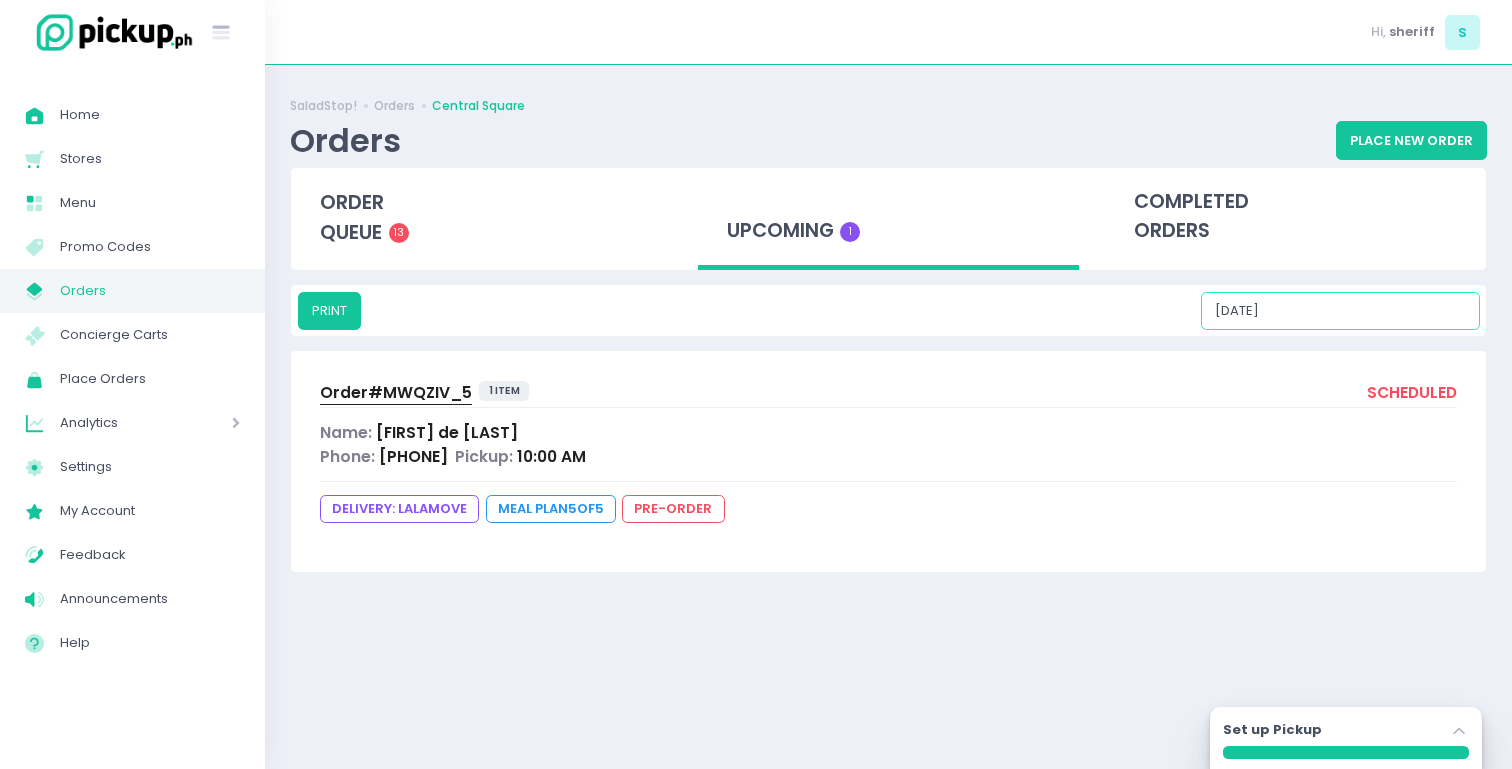 click on "[DATE]" at bounding box center (1340, 311) 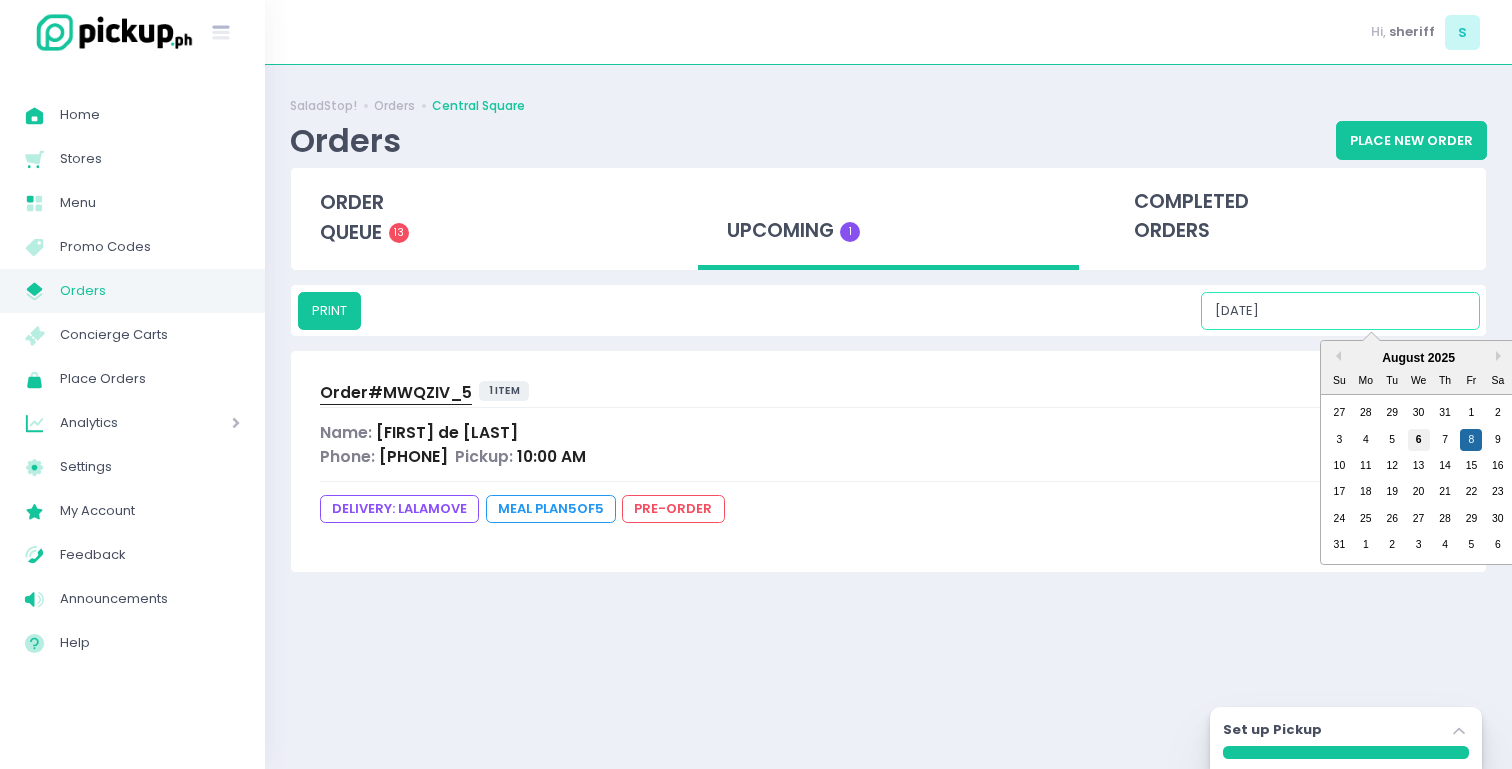 click on "6" at bounding box center (1419, 440) 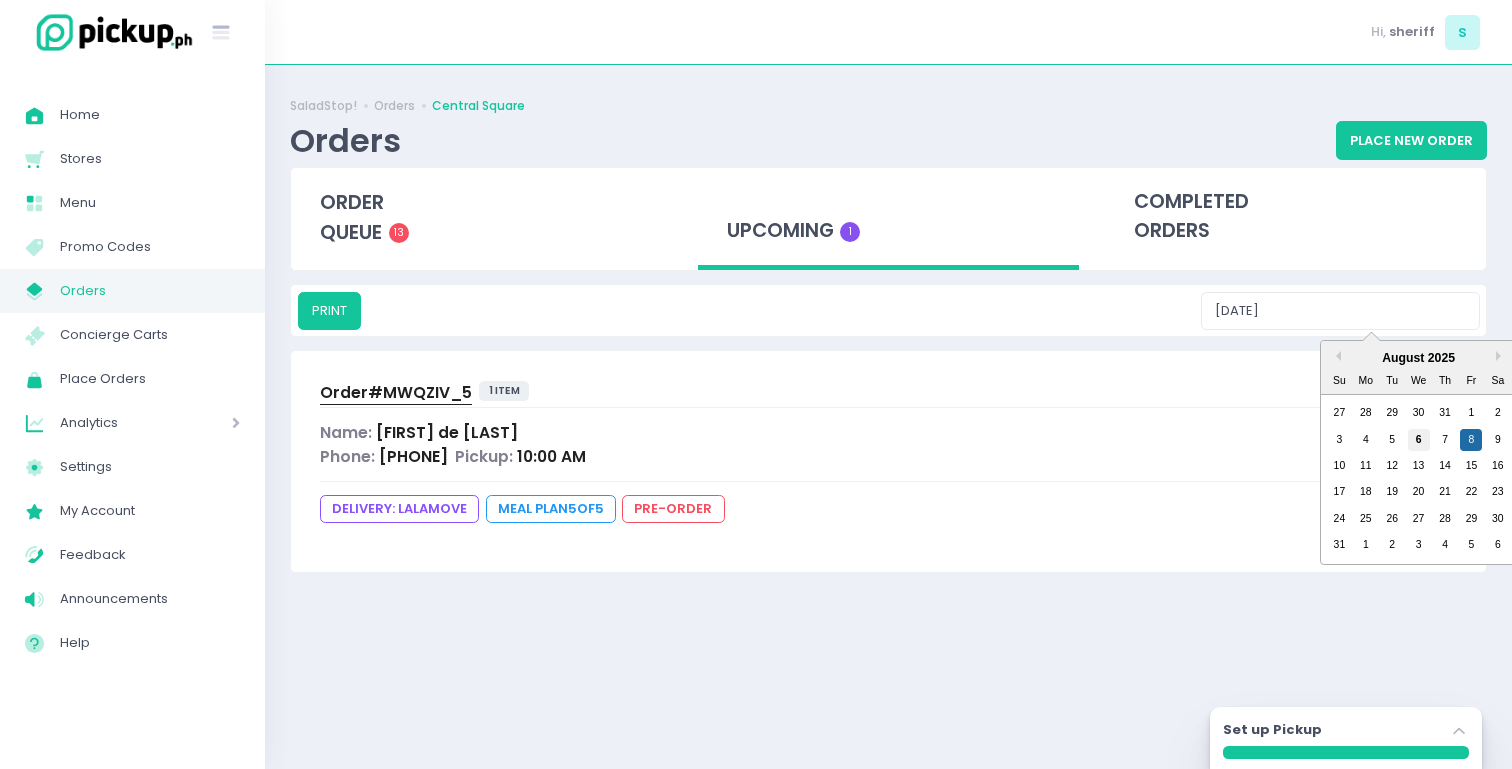 type on "[DATE]" 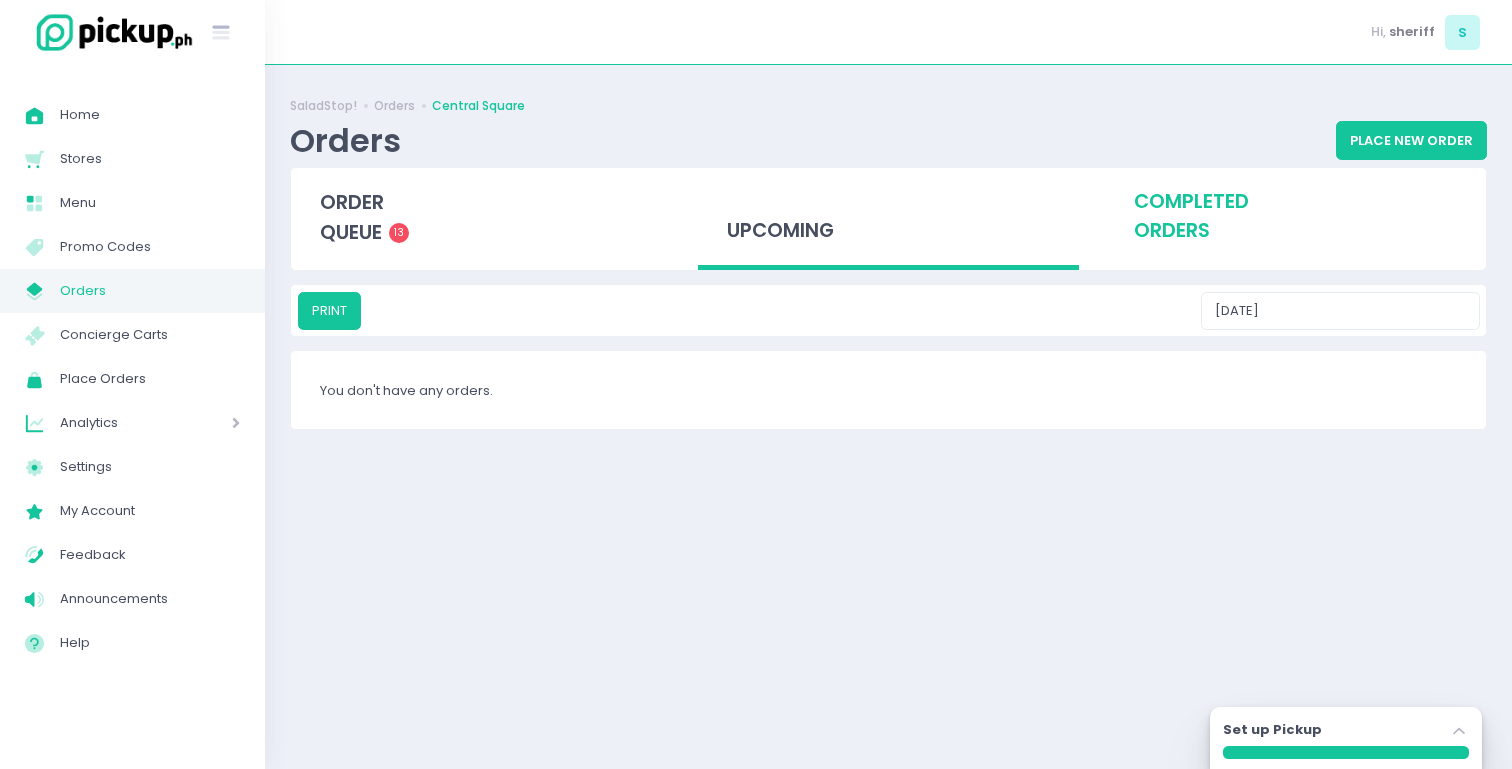 click on "completed  orders" at bounding box center [1295, 217] 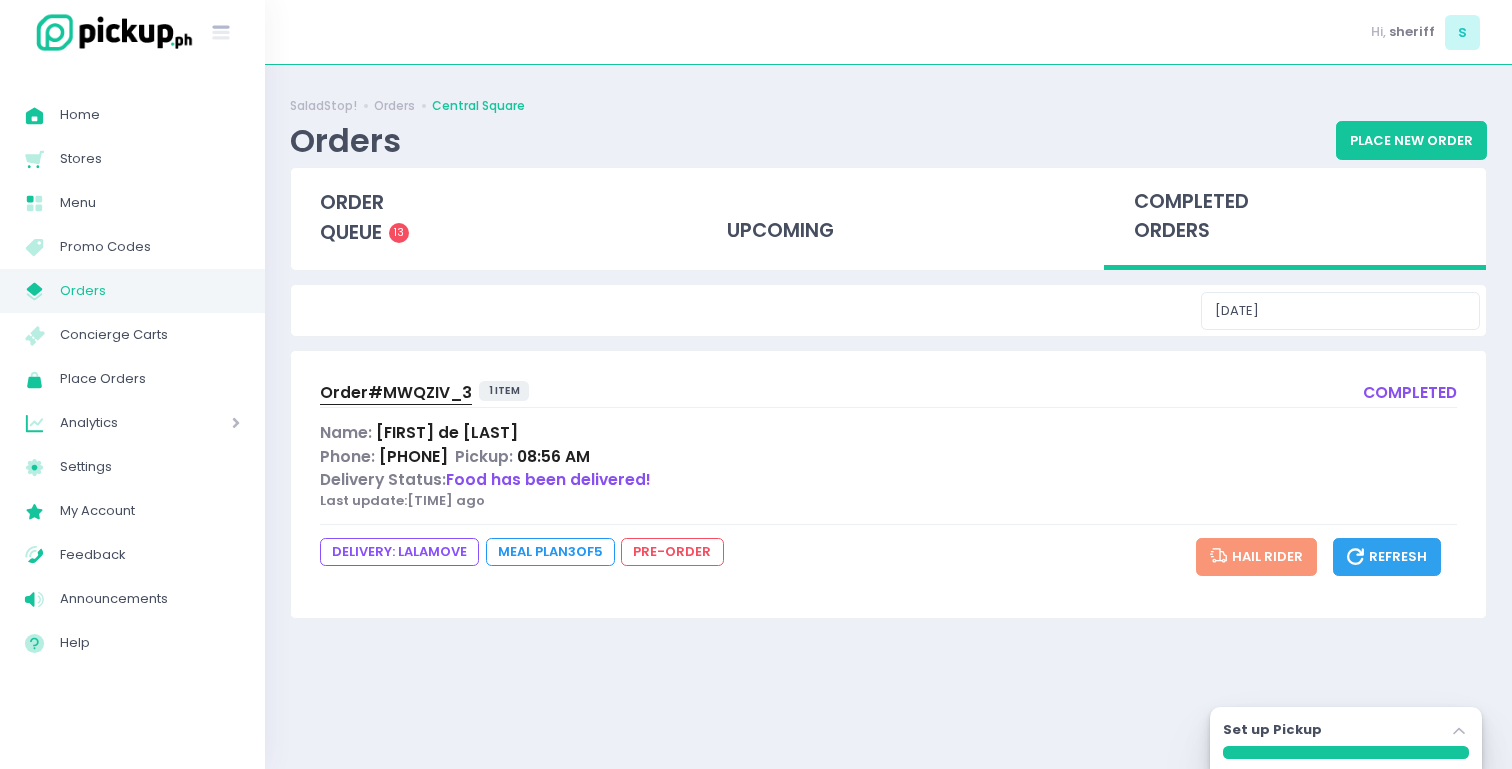 click on "[WEBSITE] Orders [LOCATION]   Orders Place New Order       order   queue [NUMBER]    upcoming completed  orders [DATE]   Order# [ORDER_ID]   1 item   completed Name:   [FIRST]   [LAST] Phone:   [PHONE] Pickup:   [TIME] Delivery Status:  Food has been delivered! Last update:  [TIME_AGO] DELIVERY: [DELIVERY_SERVICE] Meal Plan  [NUMBER]  of   [NUMBER] pre-order  Hail Rider  Refresh Set up Pickup [ICON_INFO] [SECTION_NAME] Created with Sketch." at bounding box center (888, 417) 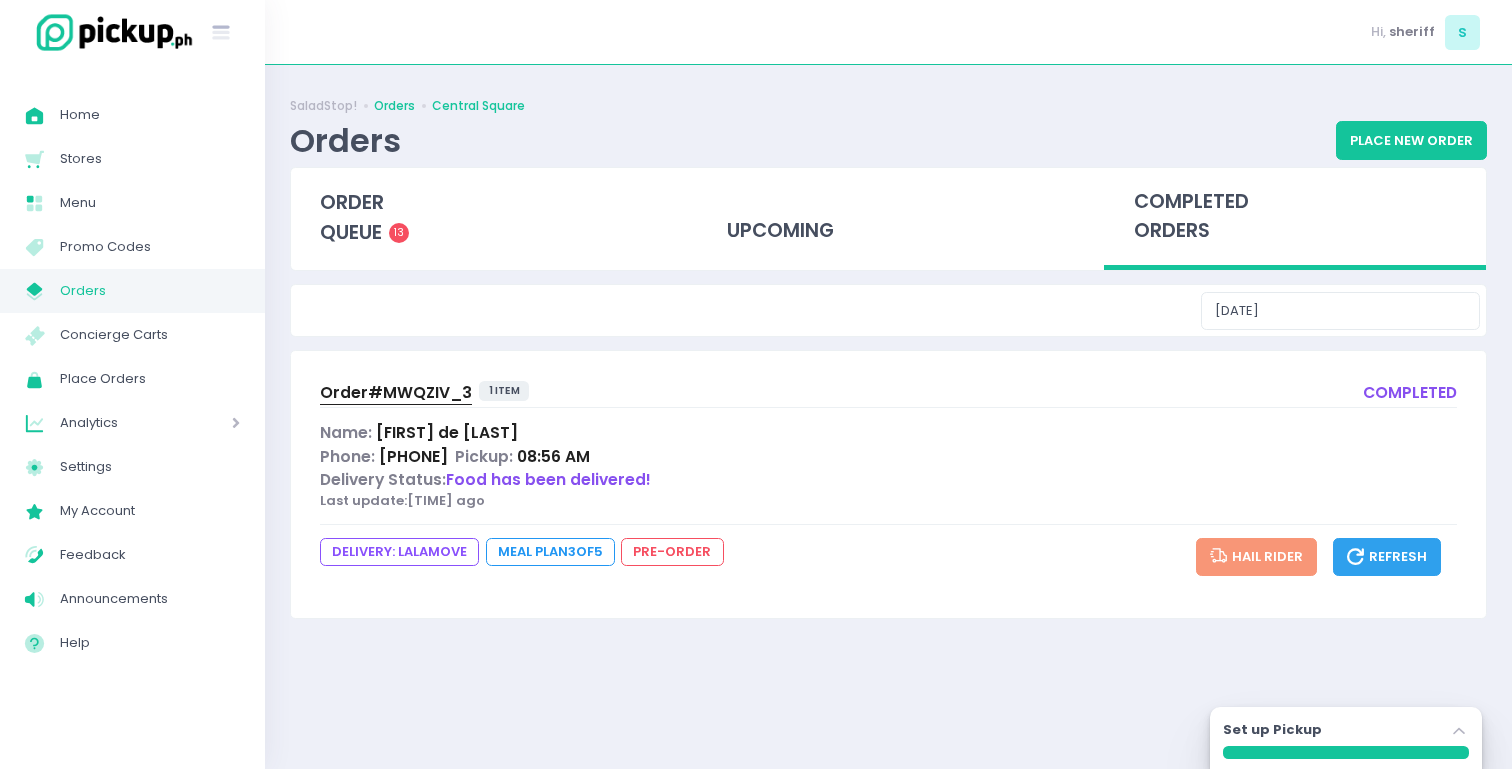 click on "Orders" at bounding box center (394, 106) 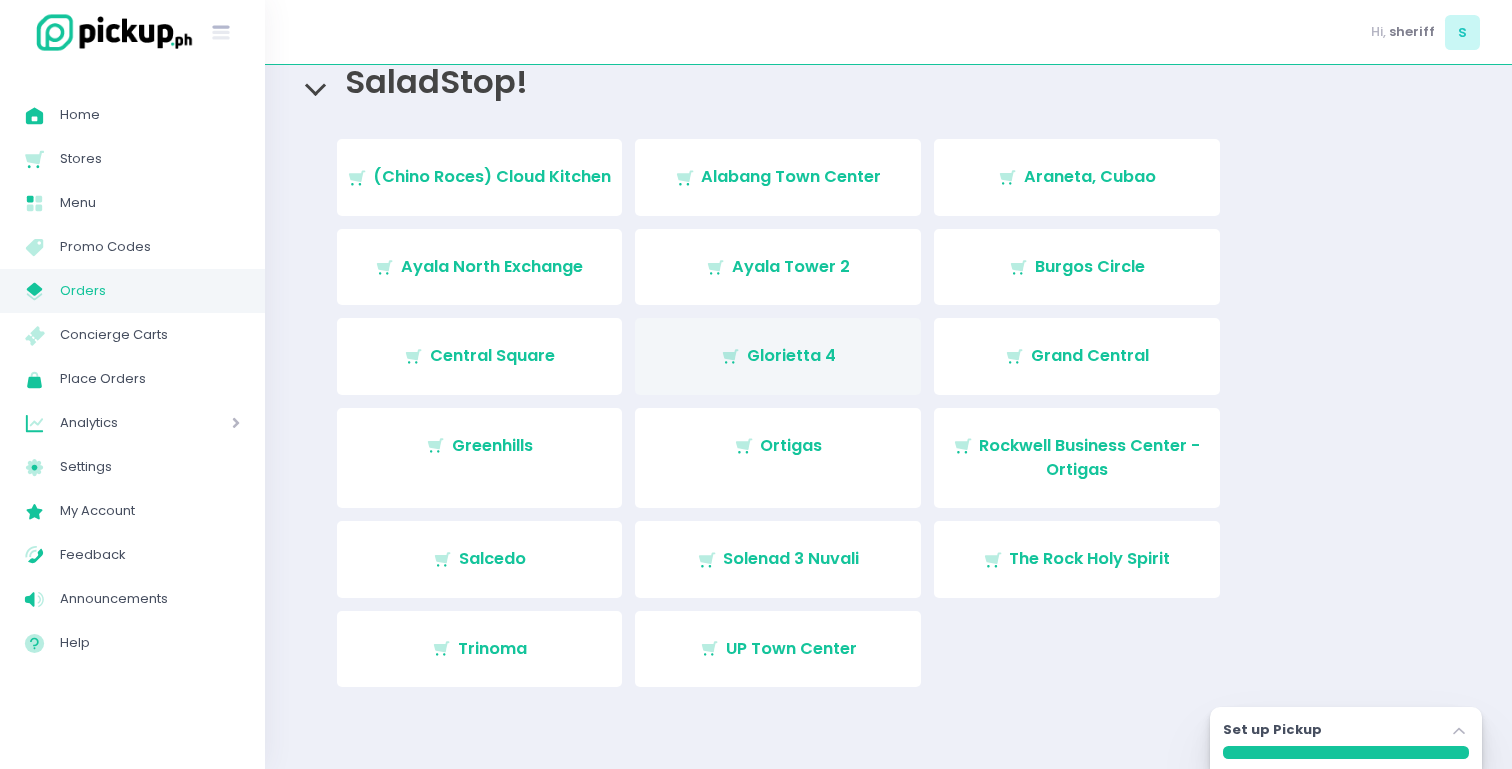 scroll, scrollTop: 138, scrollLeft: 0, axis: vertical 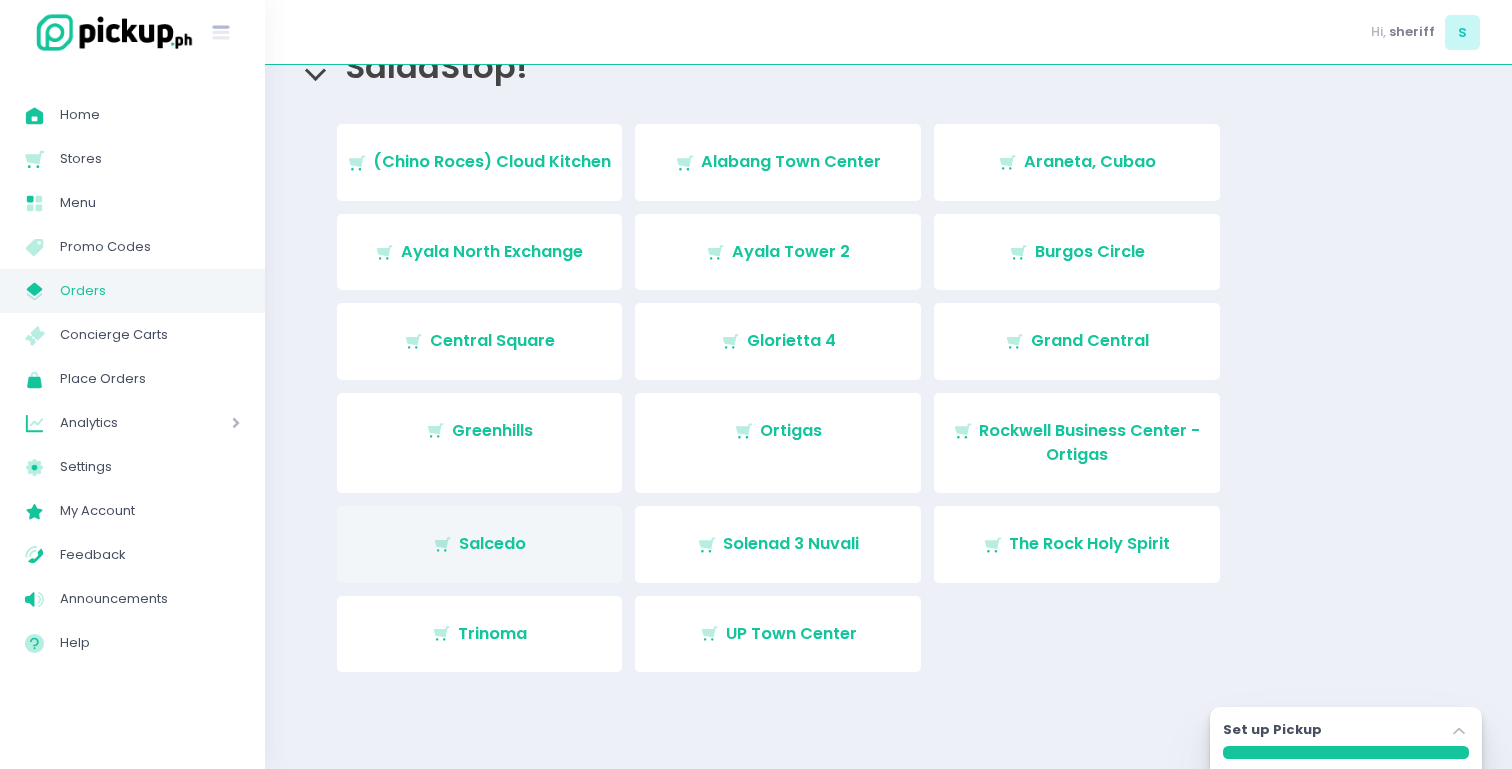 click on "Stockholm-icons / Shopping / Cart1 Created with Sketch. [LOCATION]" at bounding box center (480, 544) 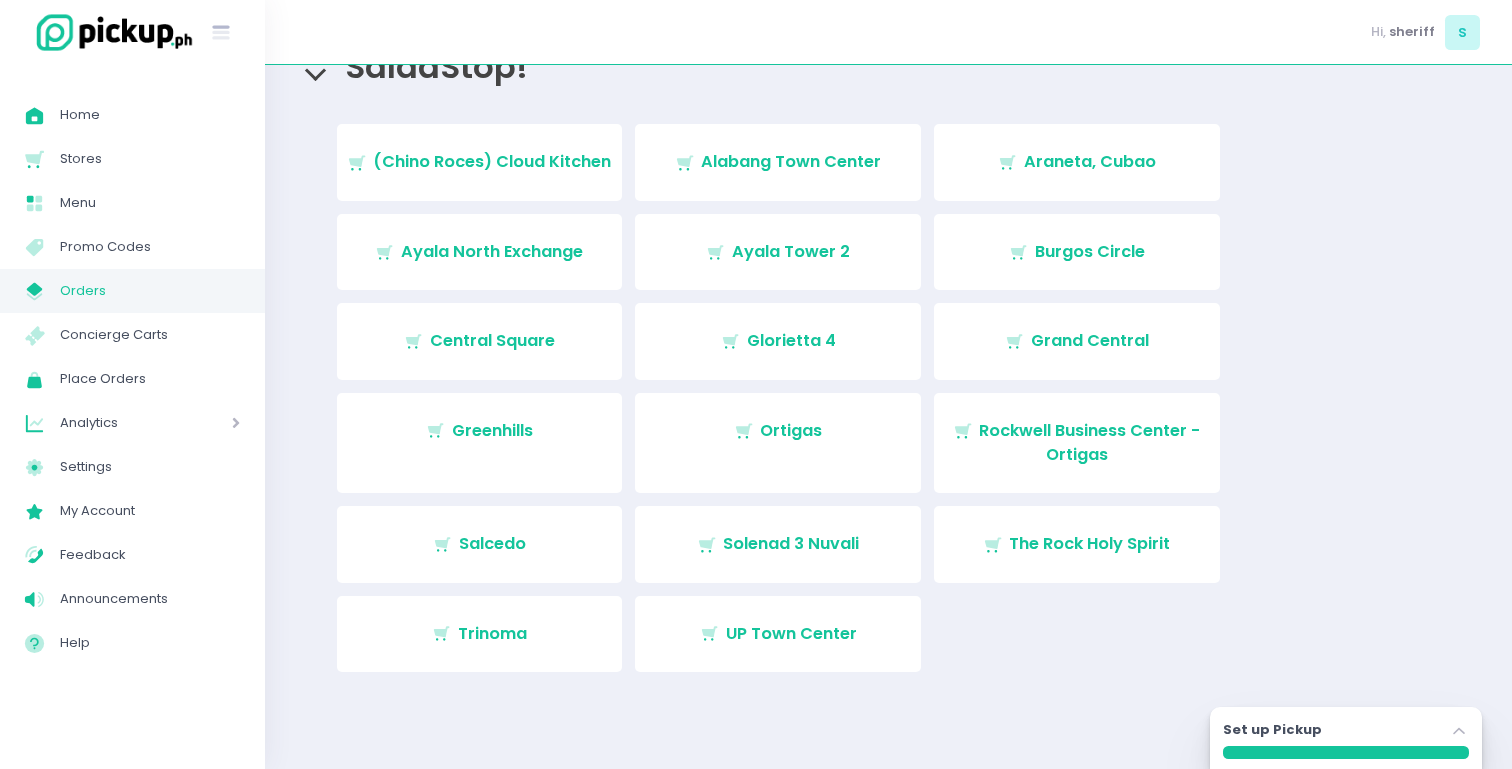 scroll, scrollTop: 0, scrollLeft: 0, axis: both 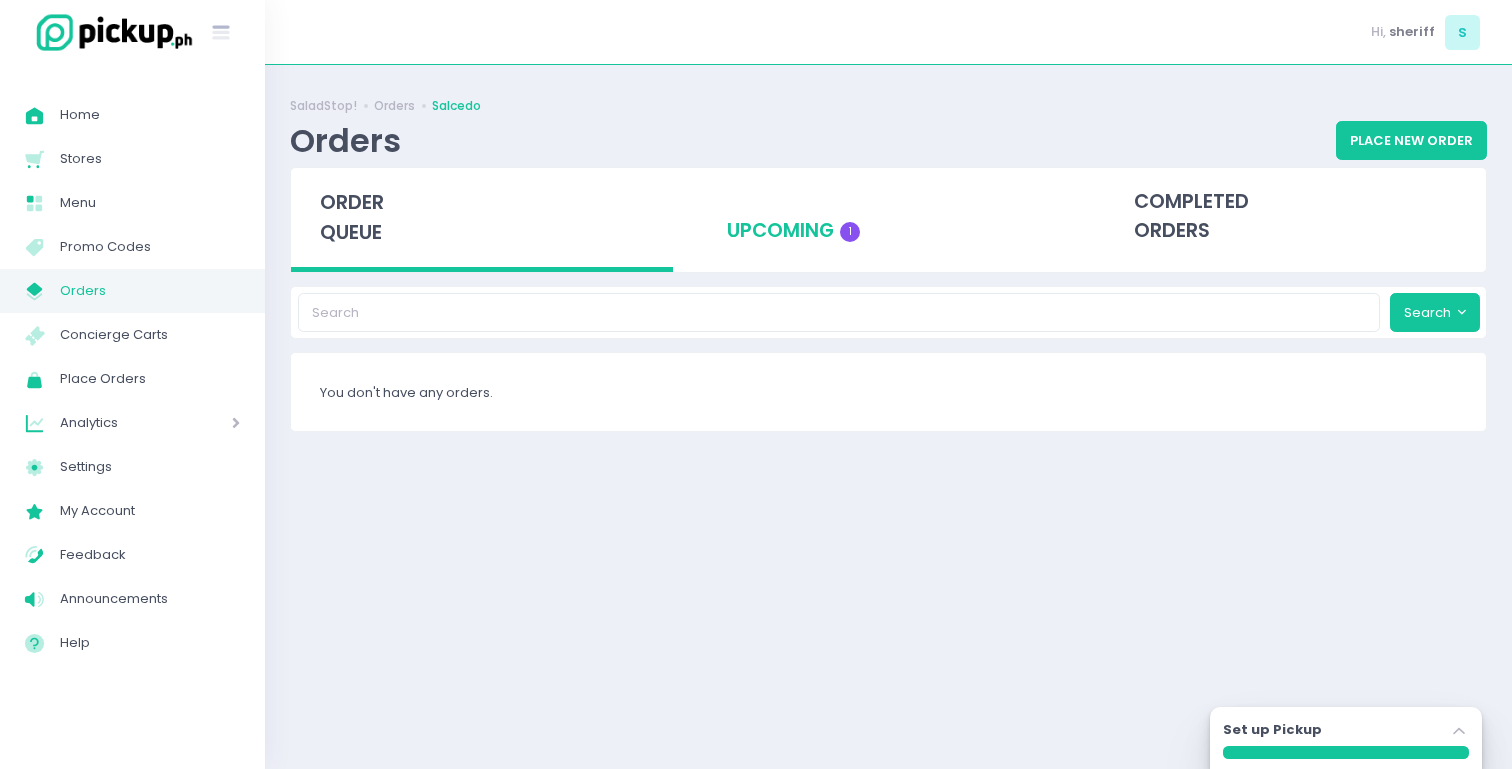 click on "upcoming 1" at bounding box center (889, 217) 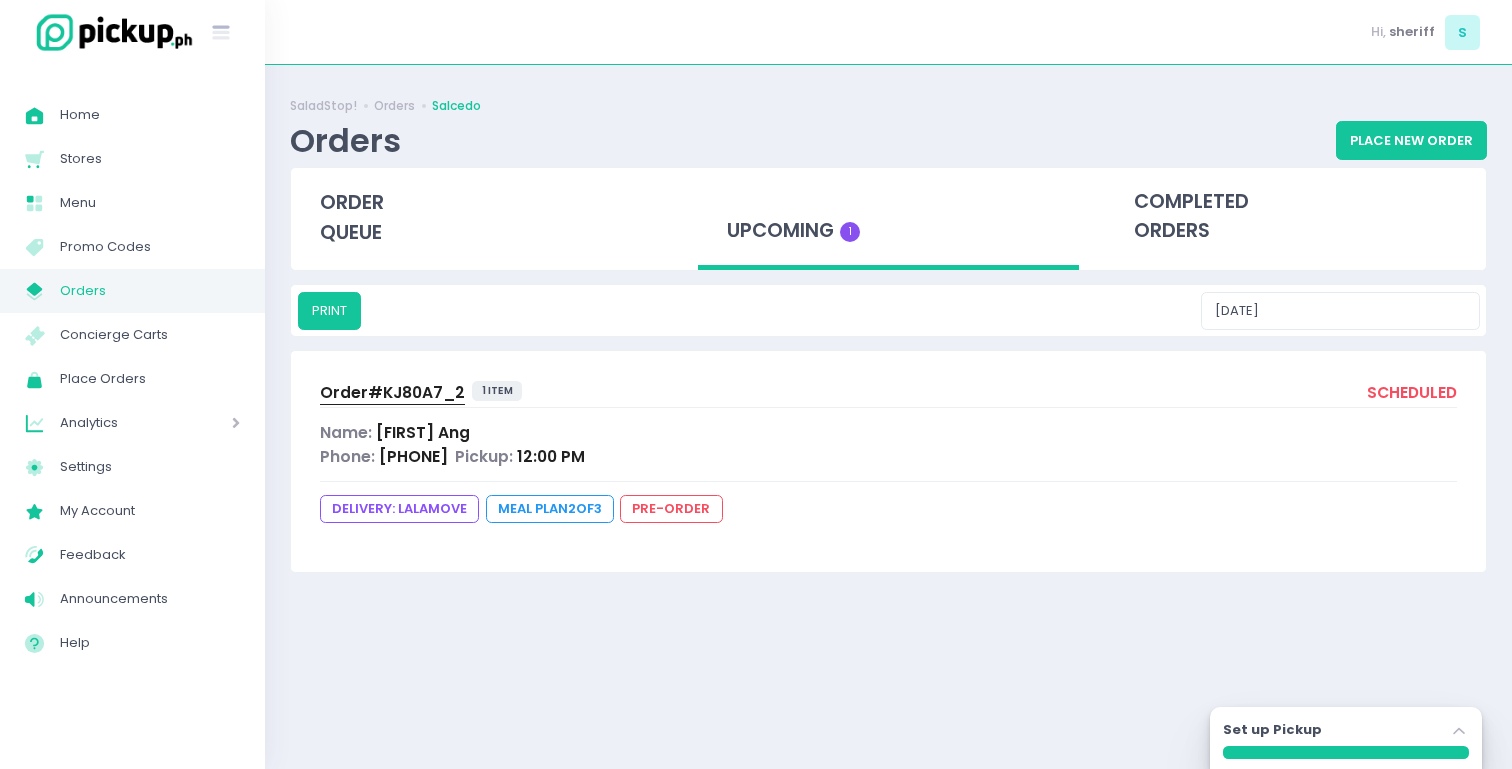 click on "Order# [ORDER_ID]" at bounding box center [392, 392] 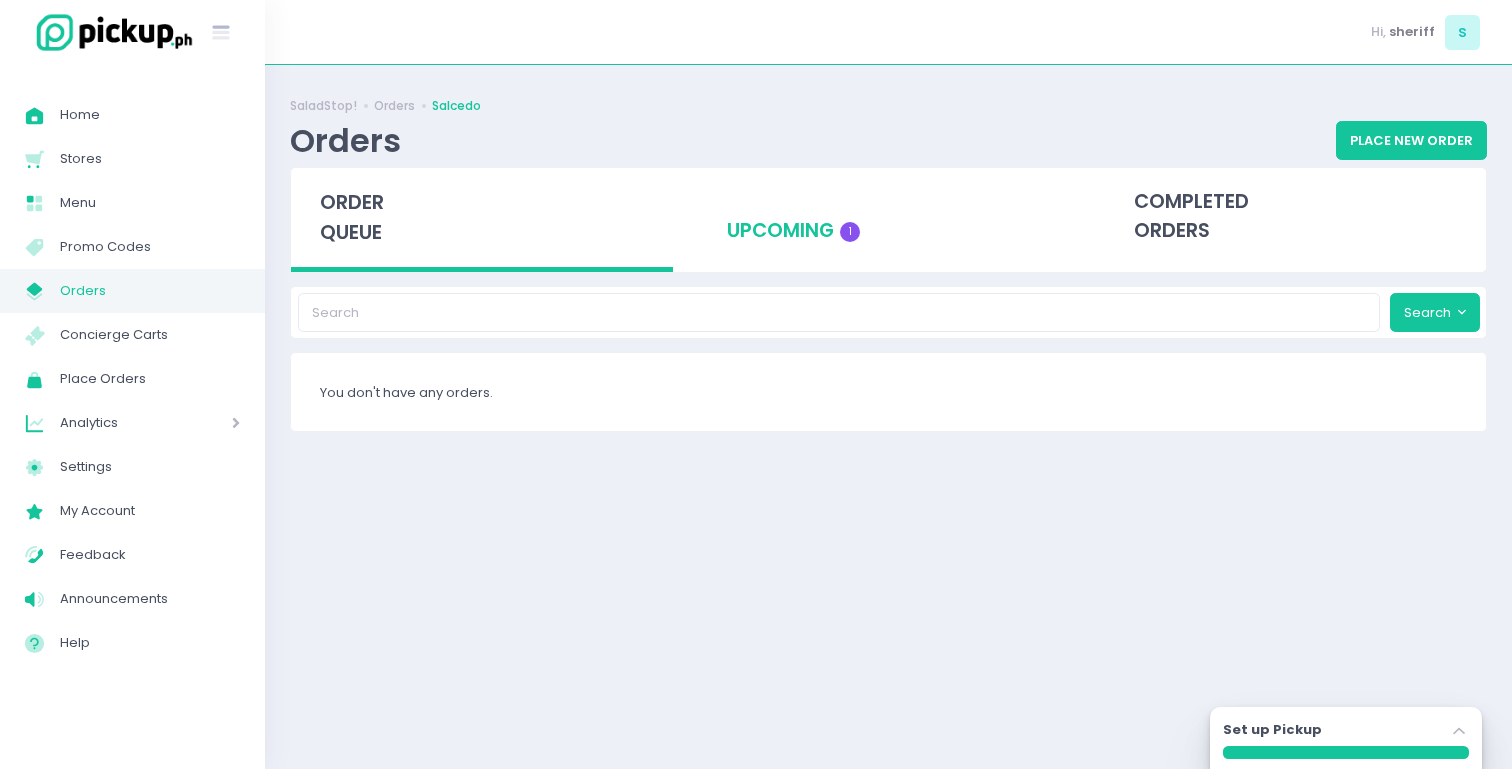 click on "upcoming 1" at bounding box center [889, 217] 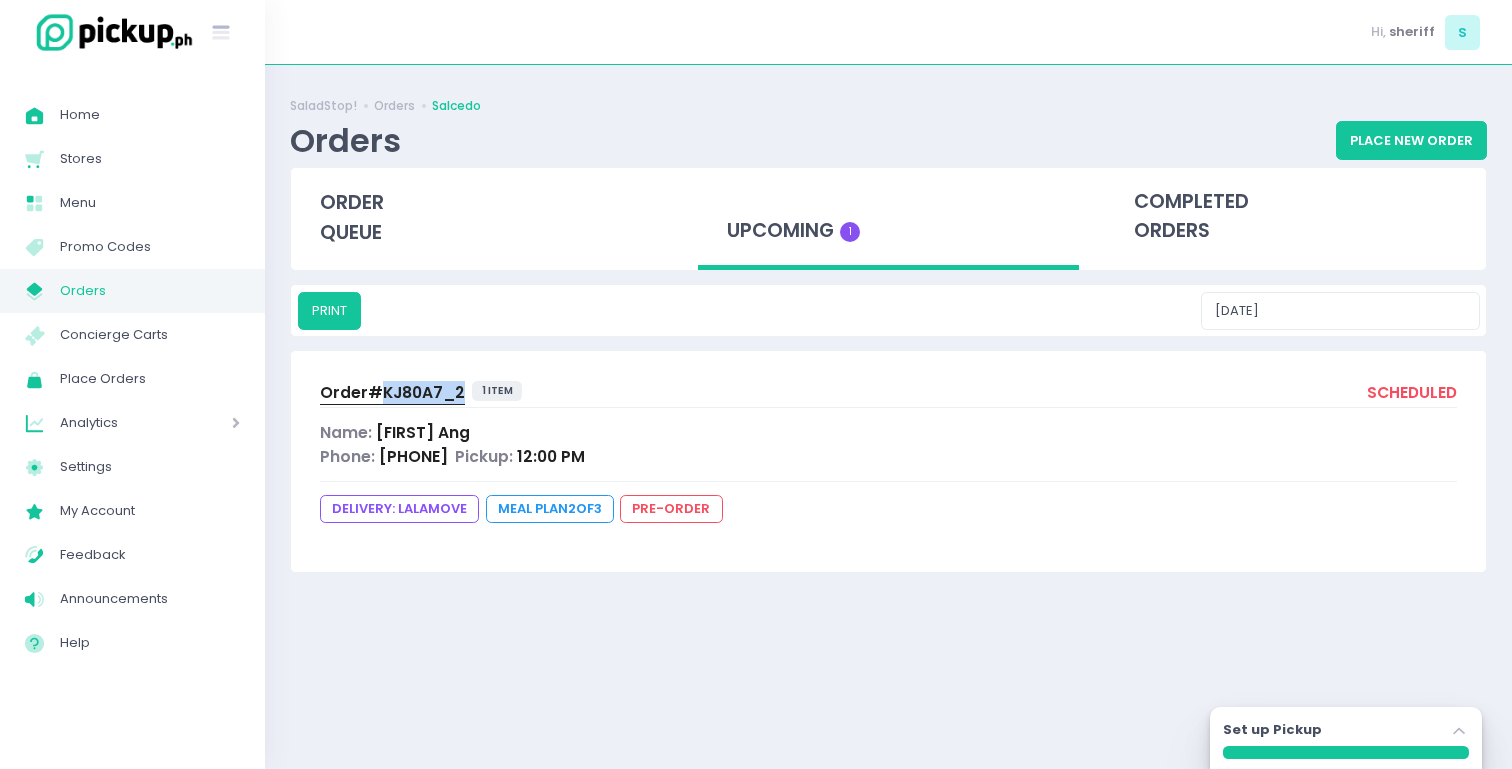 drag, startPoint x: 460, startPoint y: 394, endPoint x: 381, endPoint y: 394, distance: 79 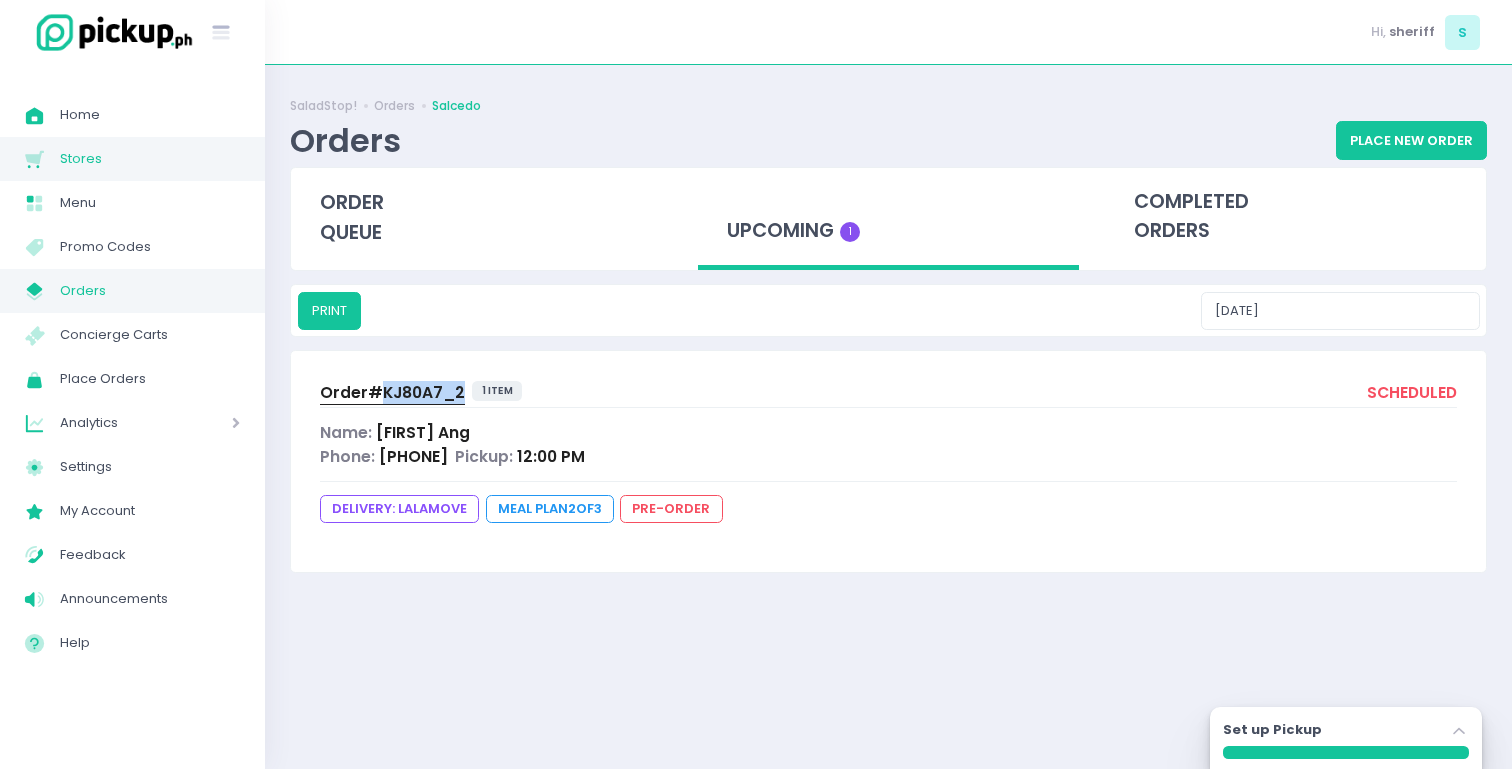 click on "Stores" at bounding box center (150, 159) 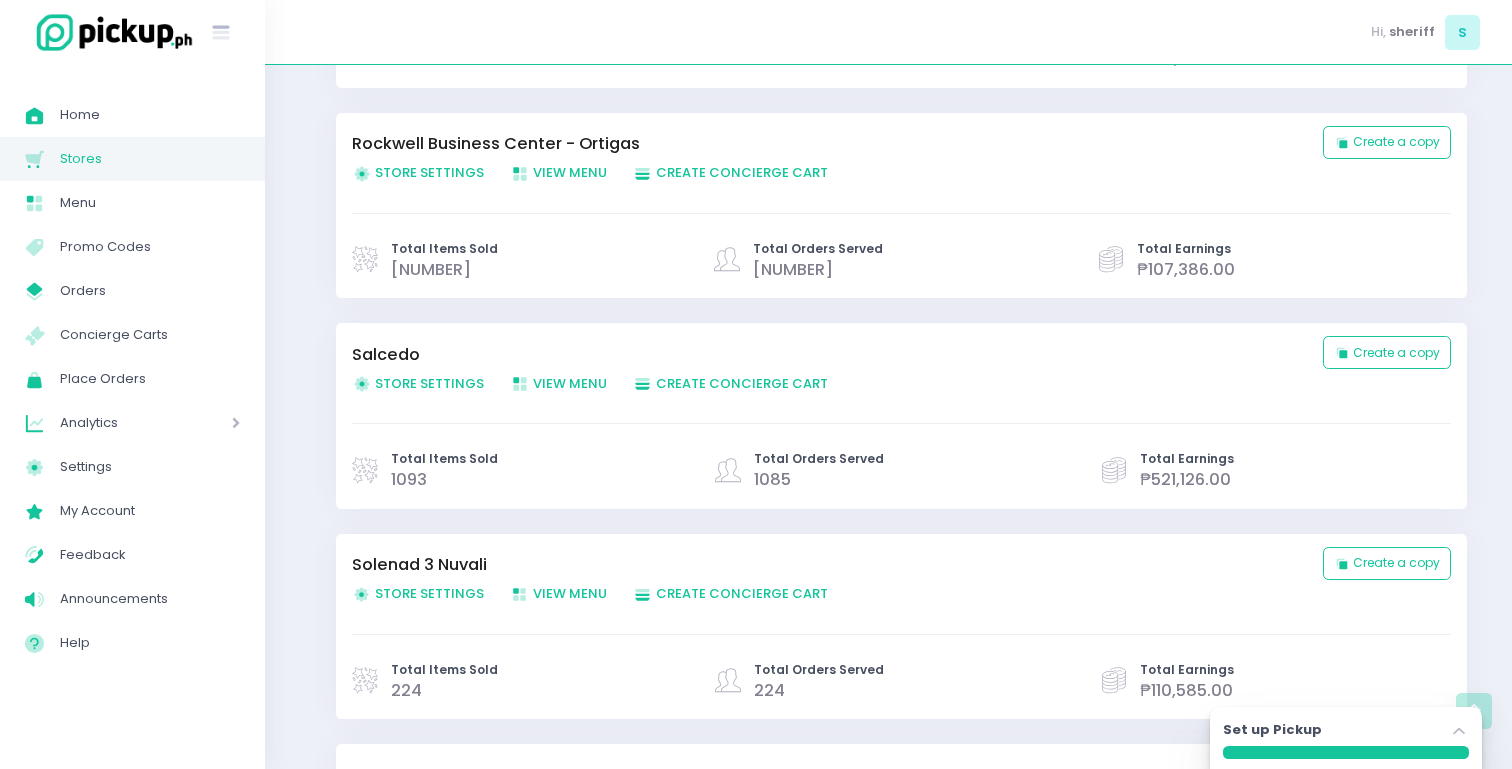 scroll, scrollTop: 2495, scrollLeft: 0, axis: vertical 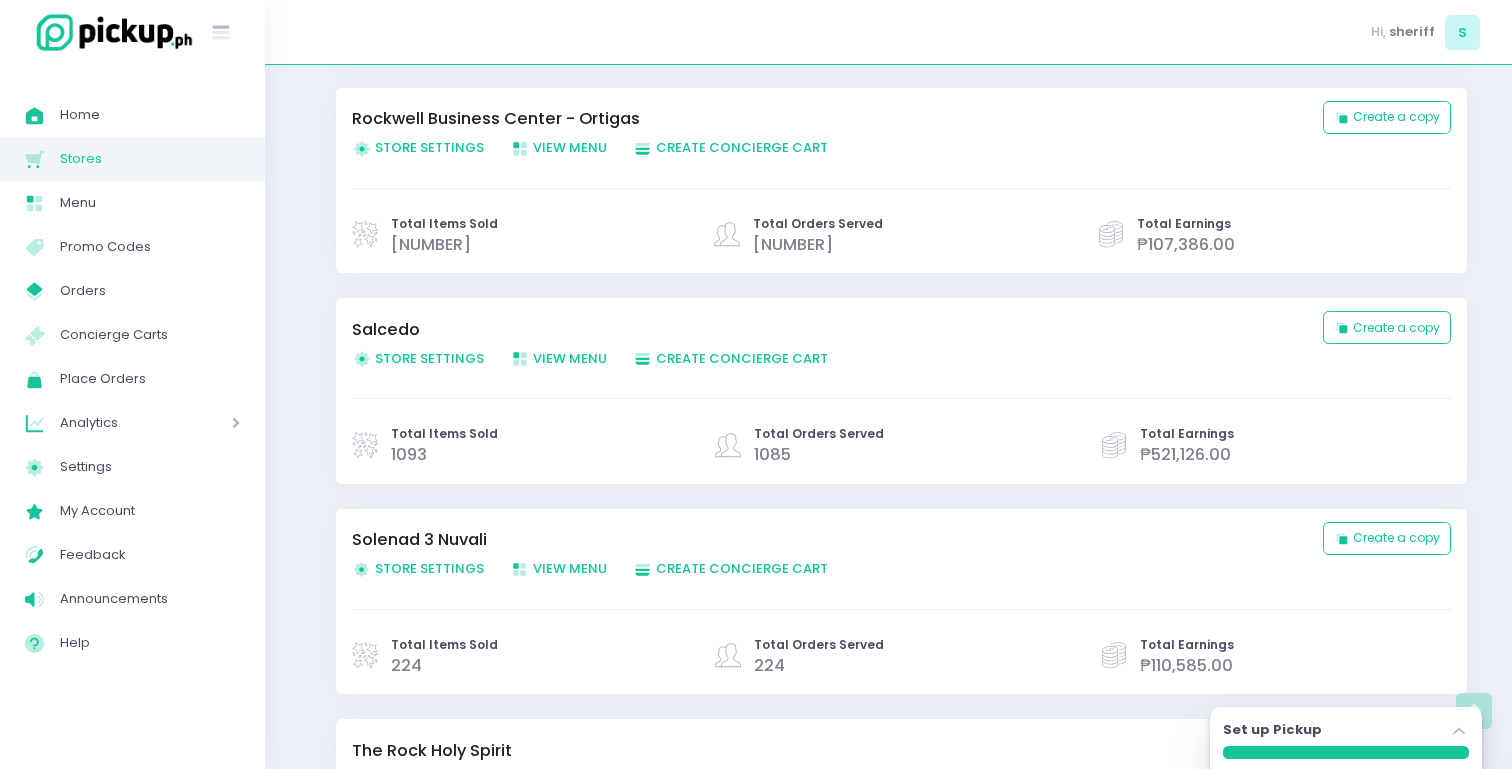 click on "Store Settings Created with Sketch. Store Settings" at bounding box center [418, 358] 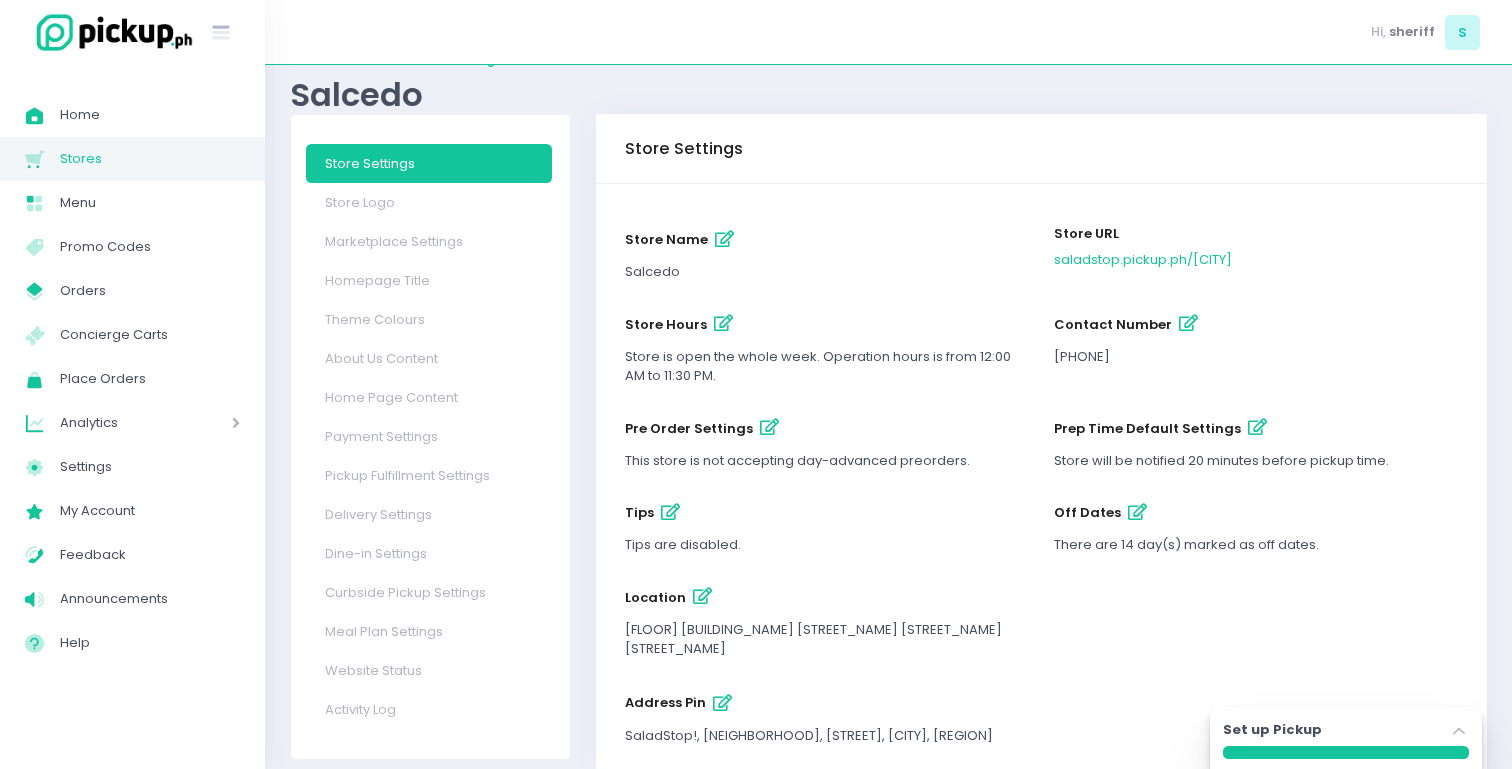 scroll, scrollTop: 78, scrollLeft: 0, axis: vertical 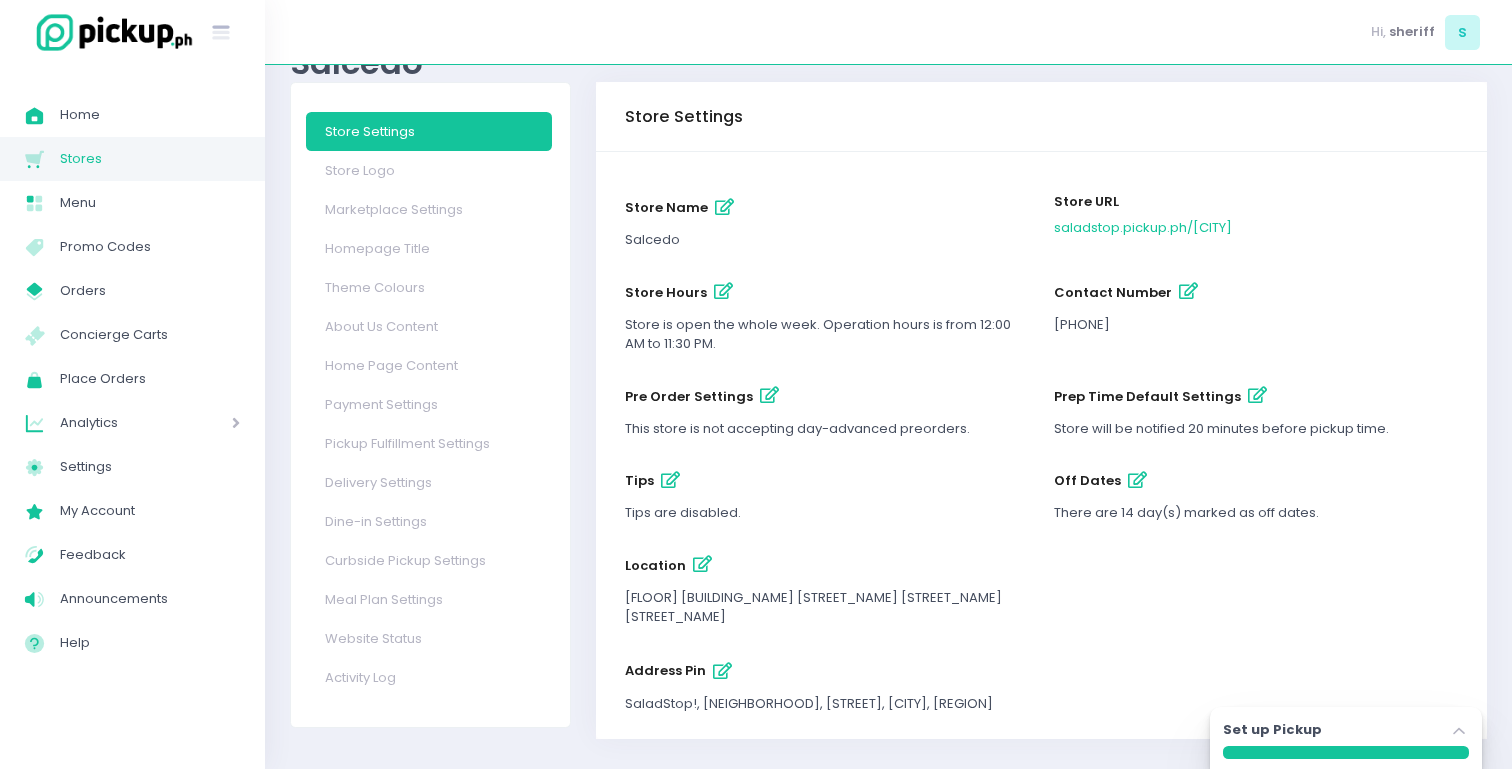 click at bounding box center (769, 395) 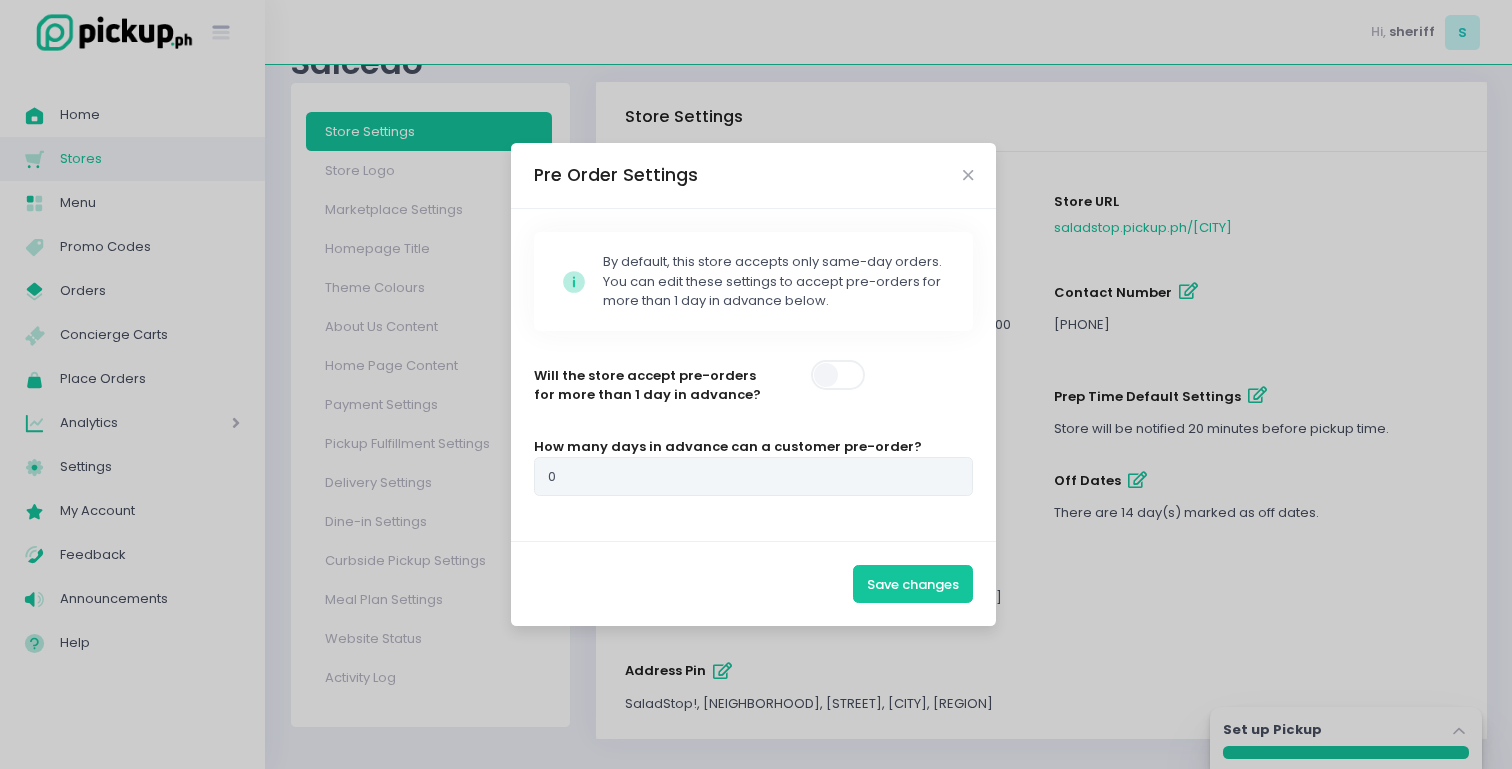 type 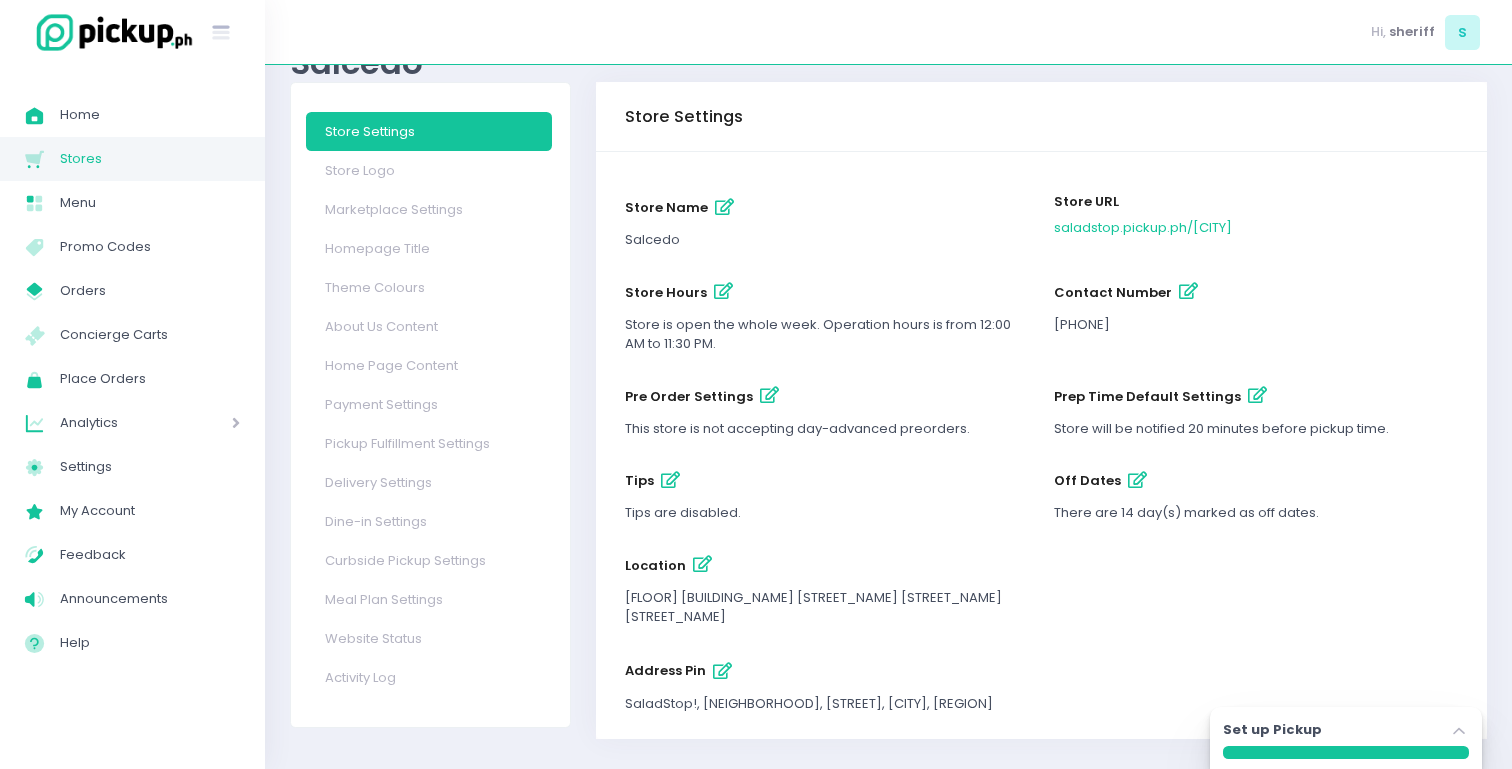 click on "Stores" at bounding box center [150, 159] 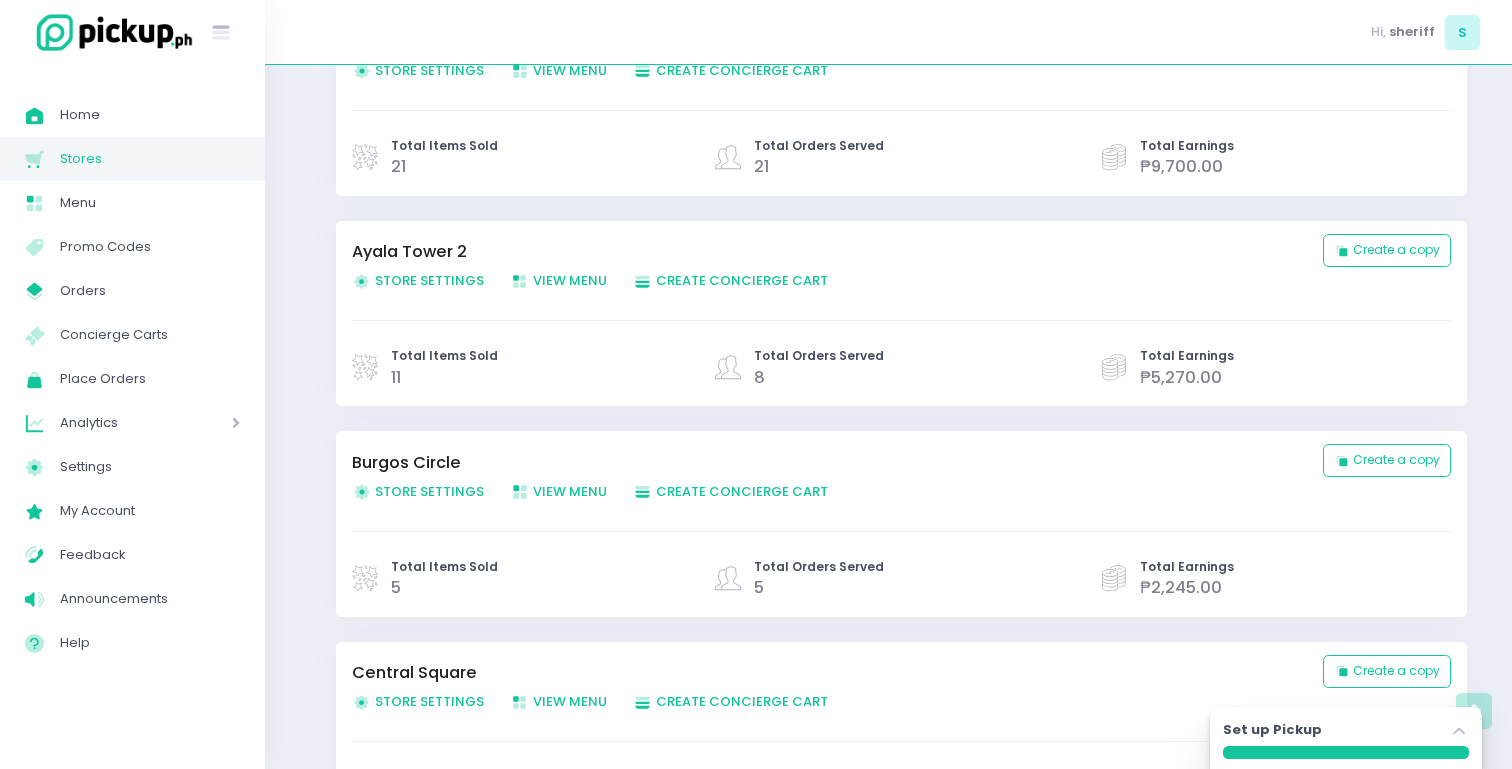 scroll, scrollTop: 766, scrollLeft: 0, axis: vertical 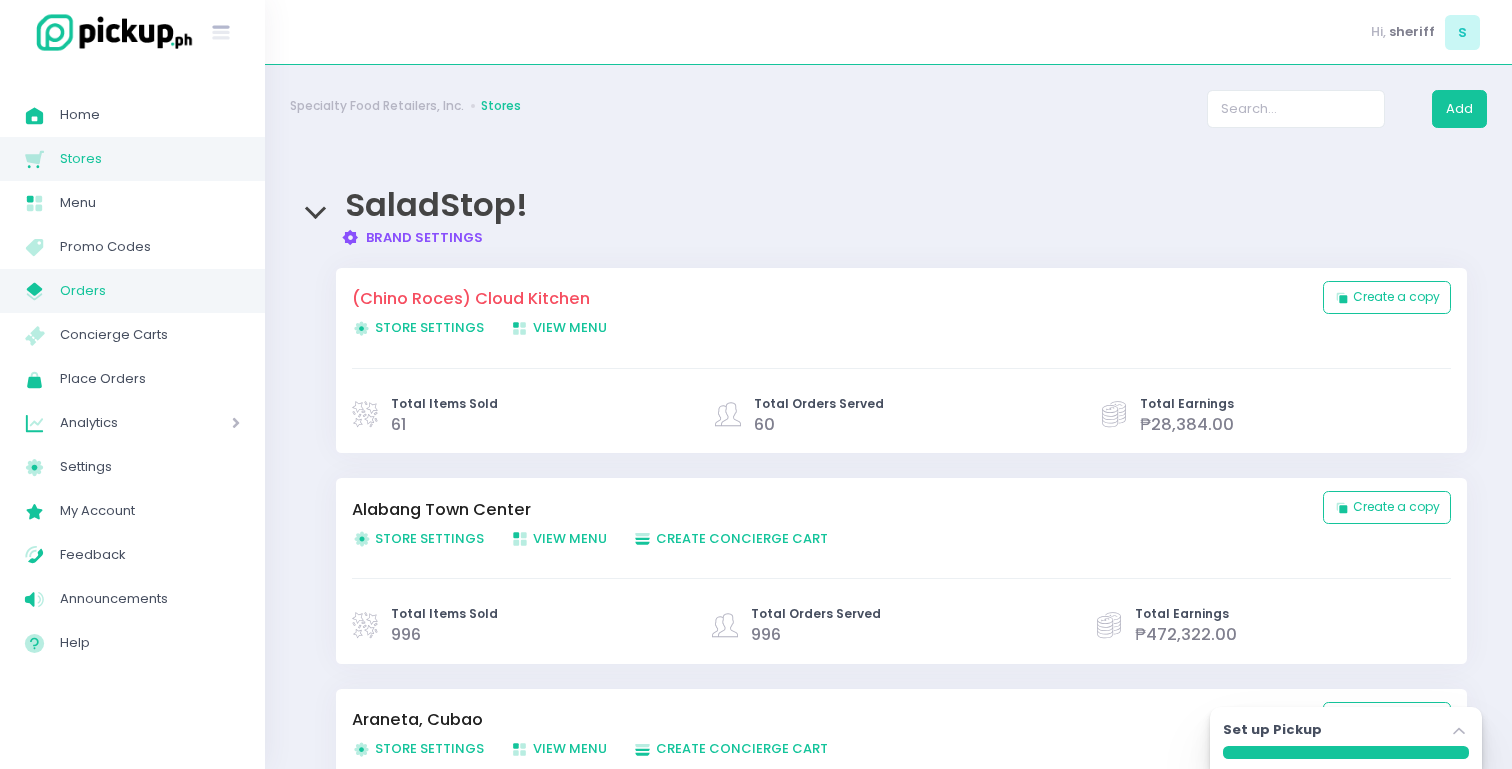 click on "Orders" at bounding box center (150, 291) 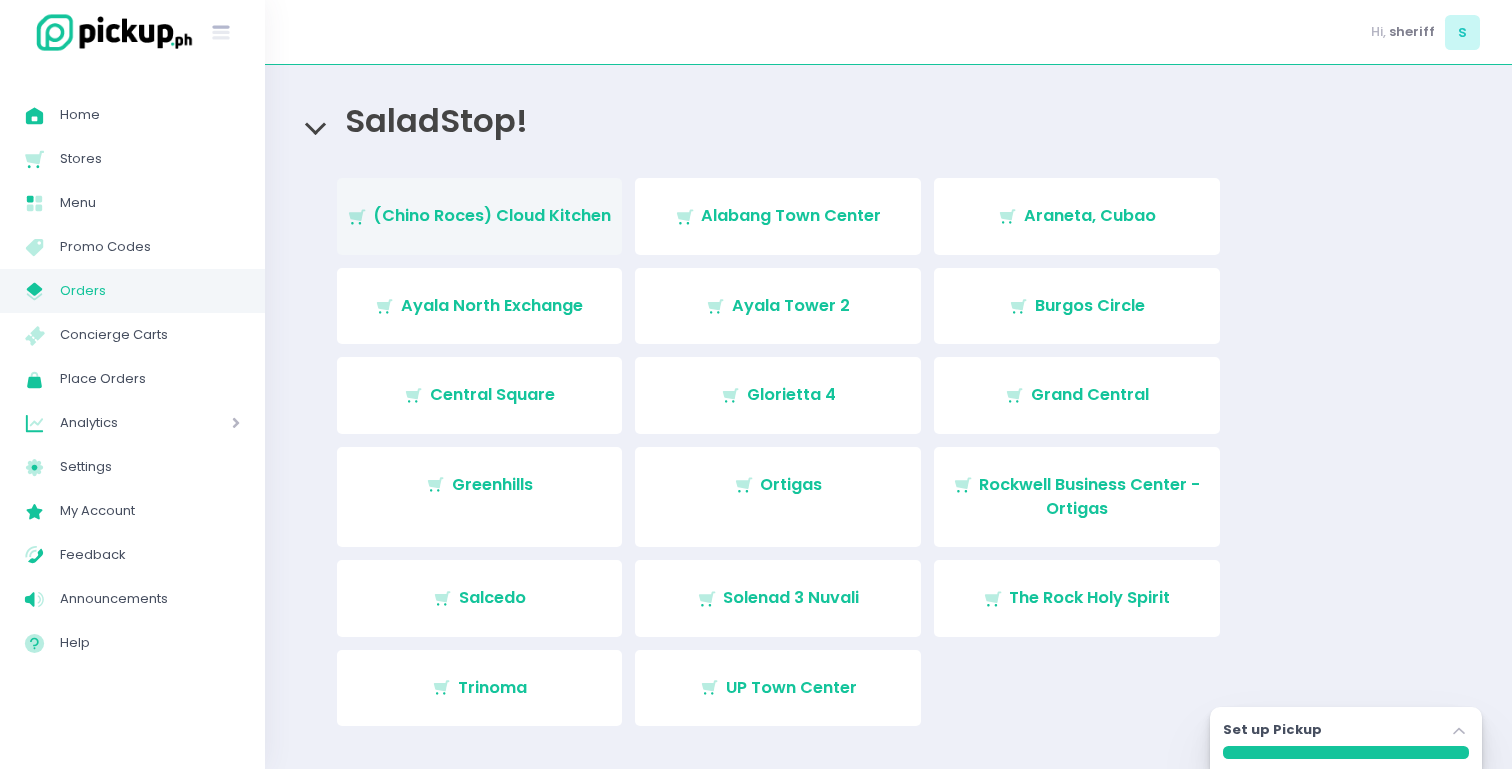 scroll, scrollTop: 138, scrollLeft: 0, axis: vertical 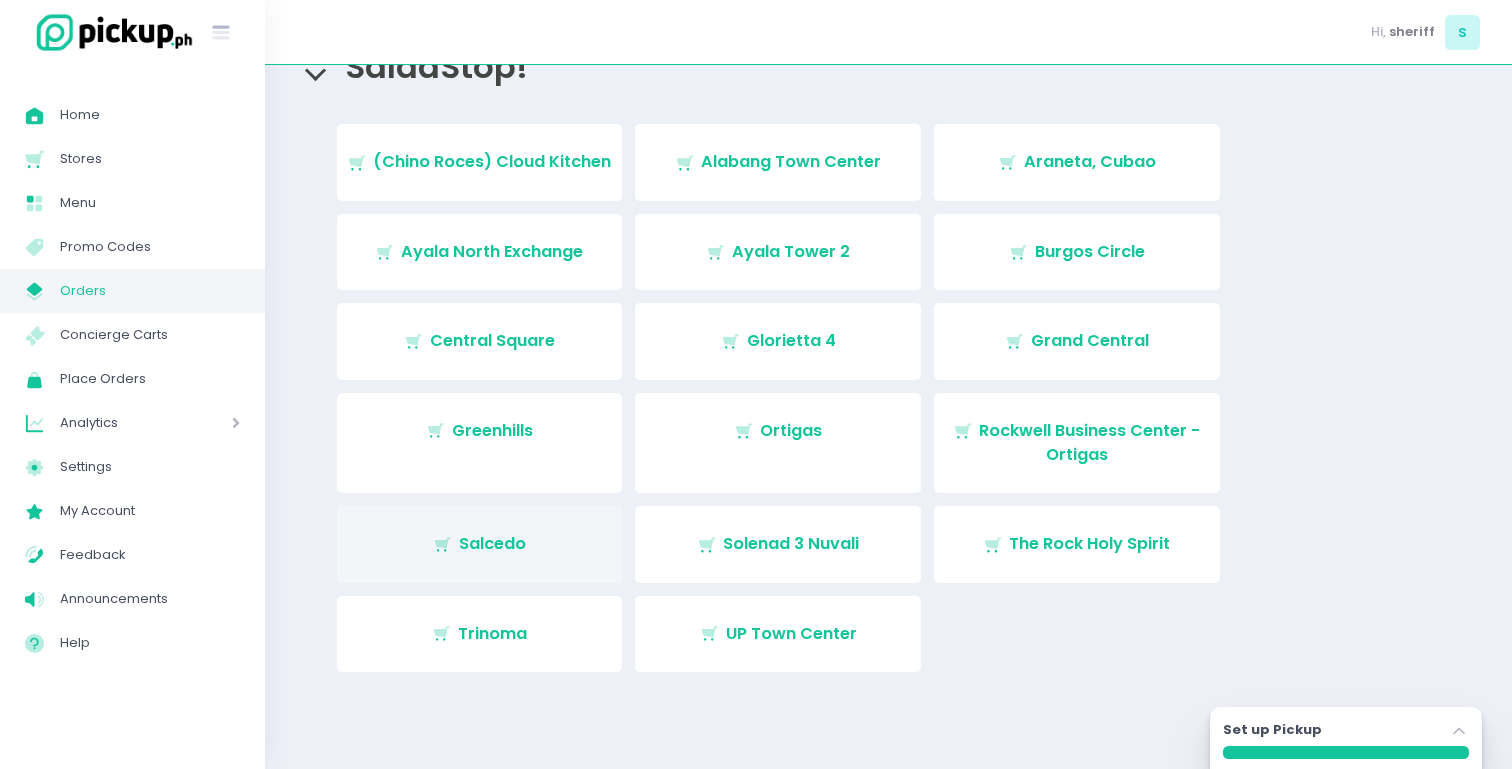 click on "Stockholm-icons / Shopping / Cart1 Created with Sketch. [LOCATION]" at bounding box center [480, 544] 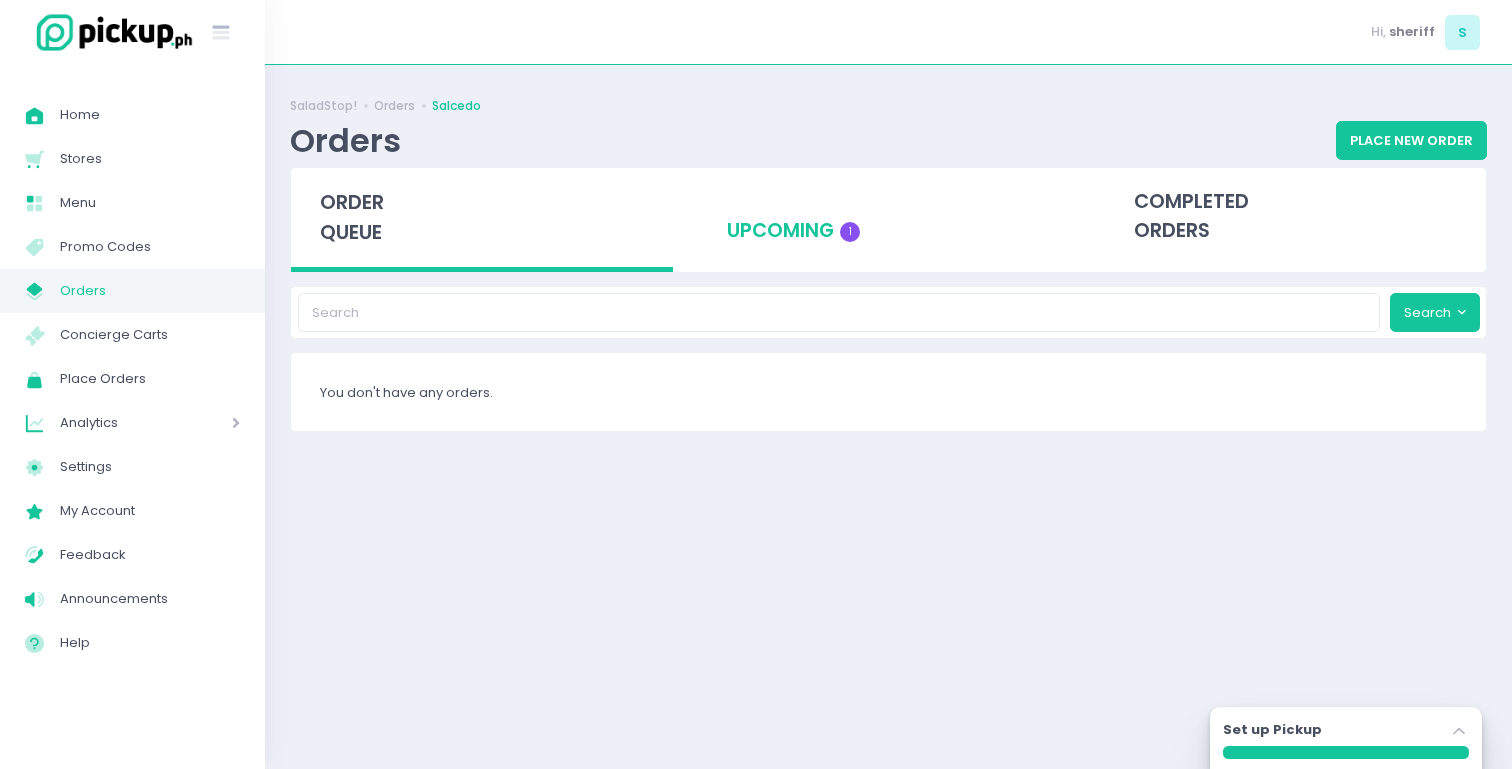 click on "upcoming 1" at bounding box center [889, 217] 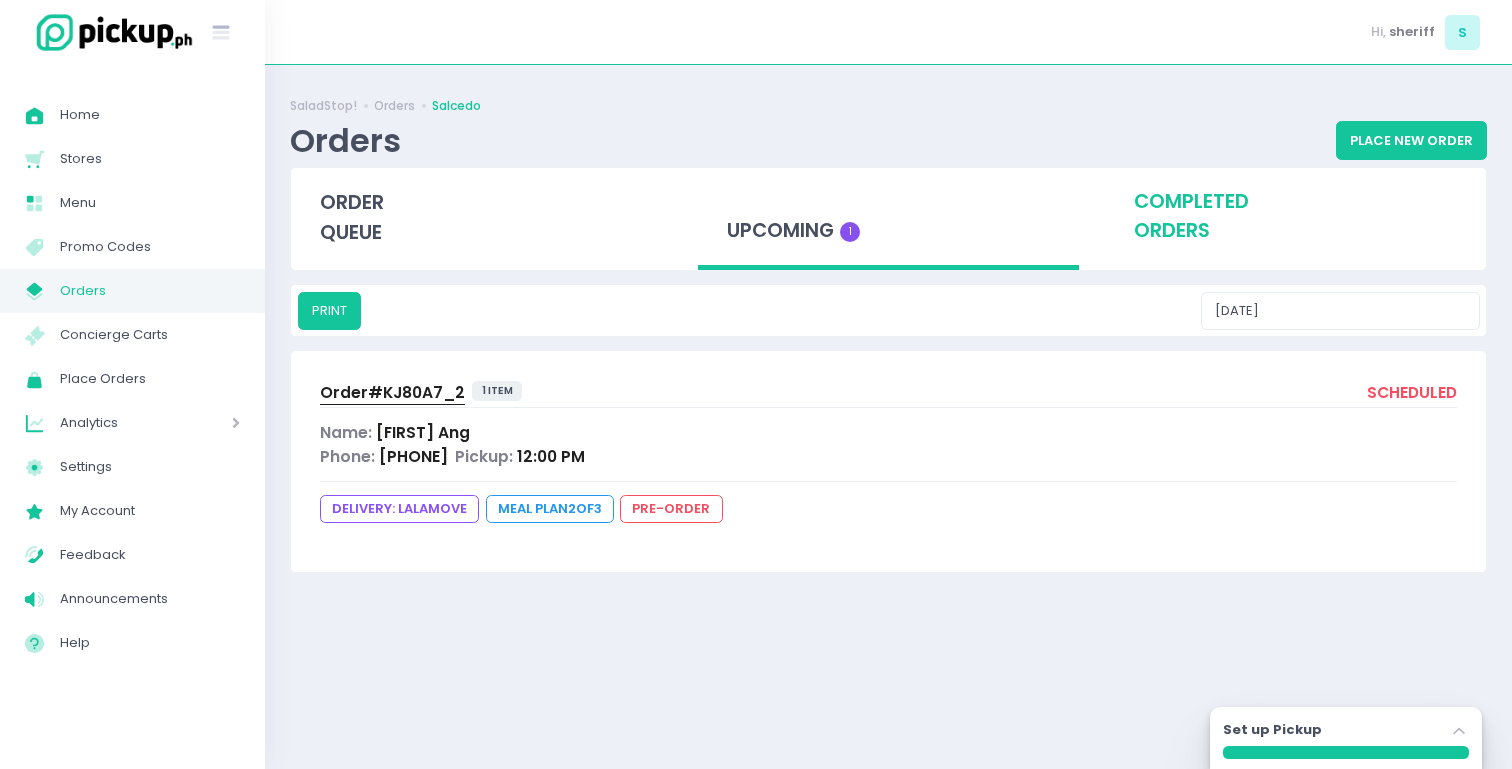 click on "completed  orders" at bounding box center [1295, 217] 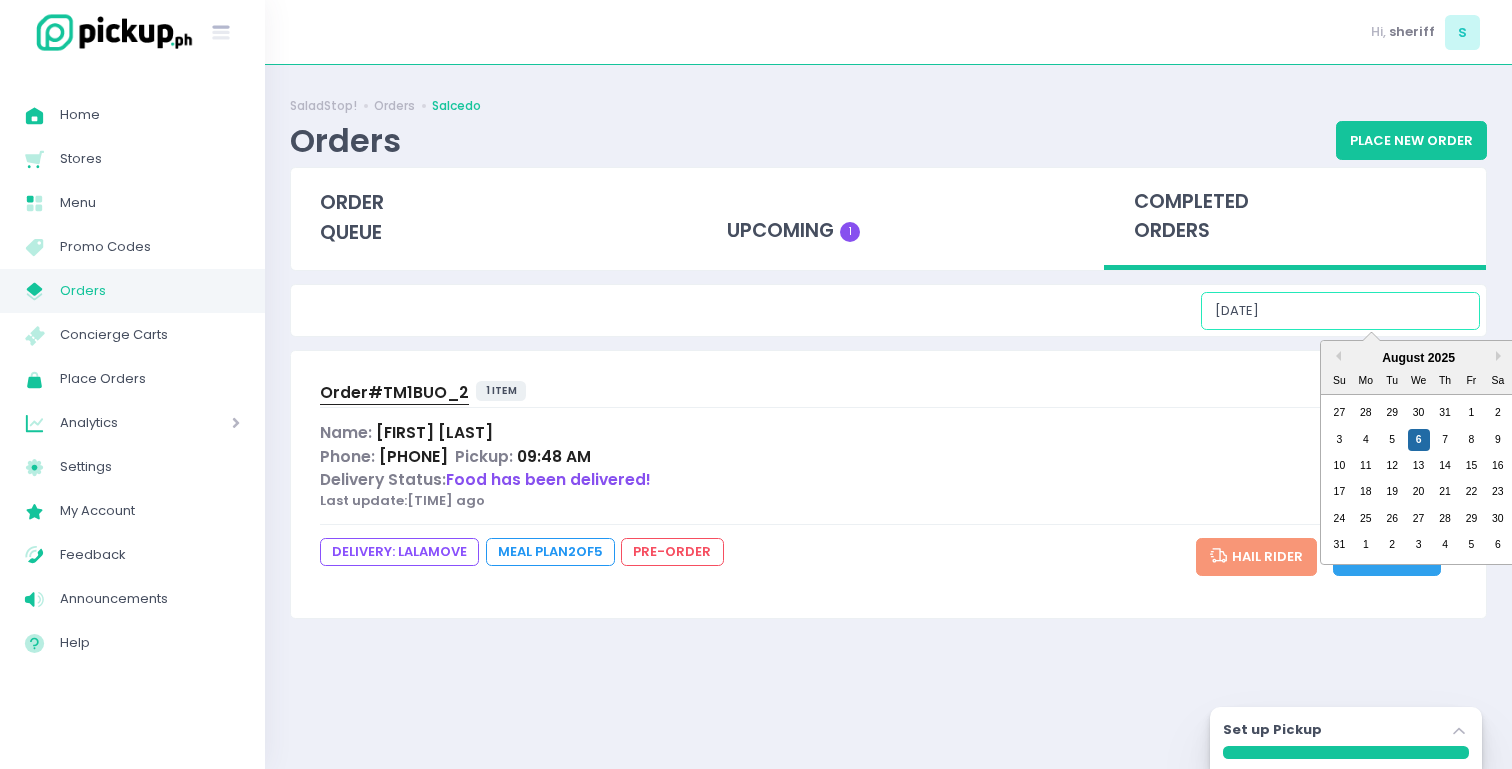click on "[DATE]" at bounding box center (1340, 311) 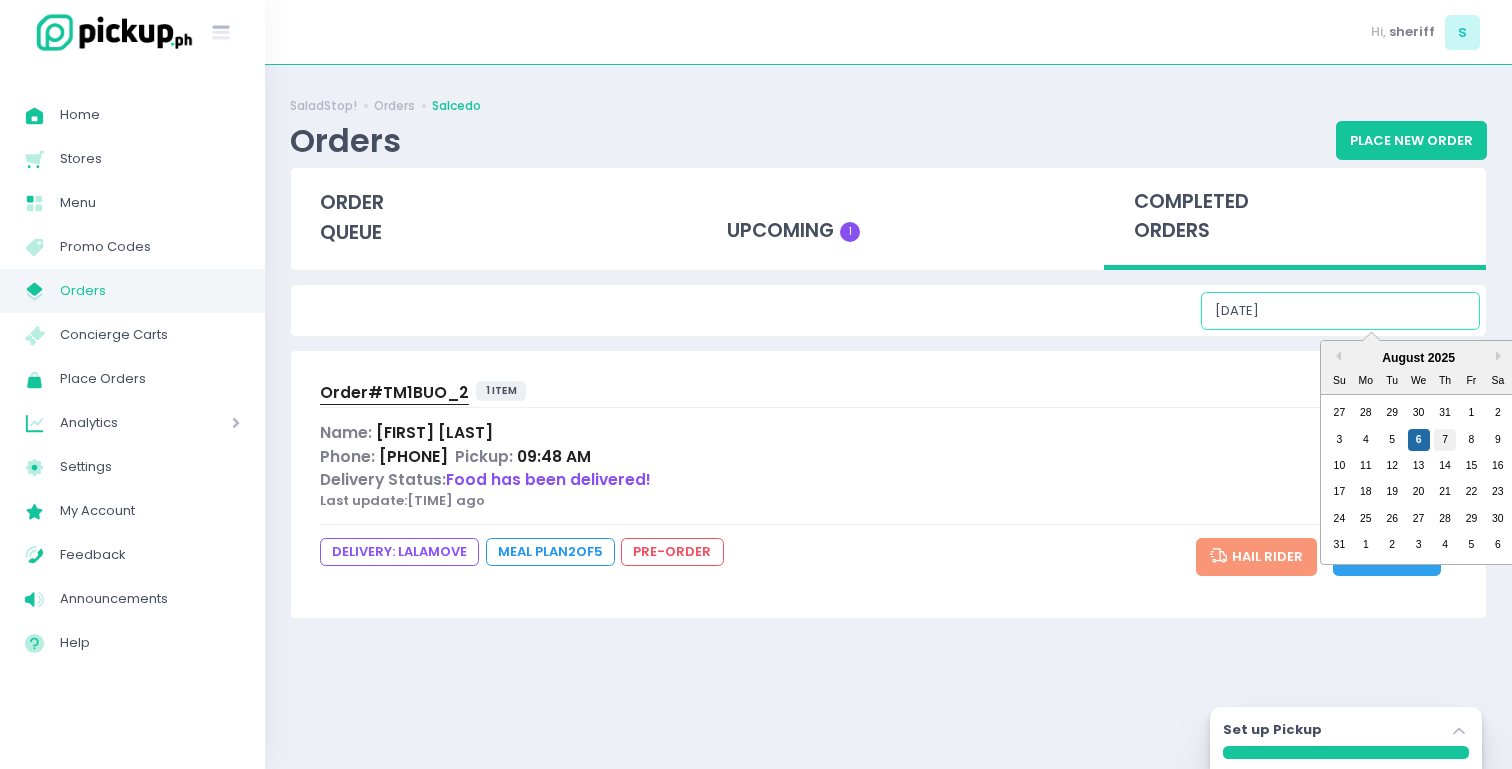 click on "7" at bounding box center (1445, 440) 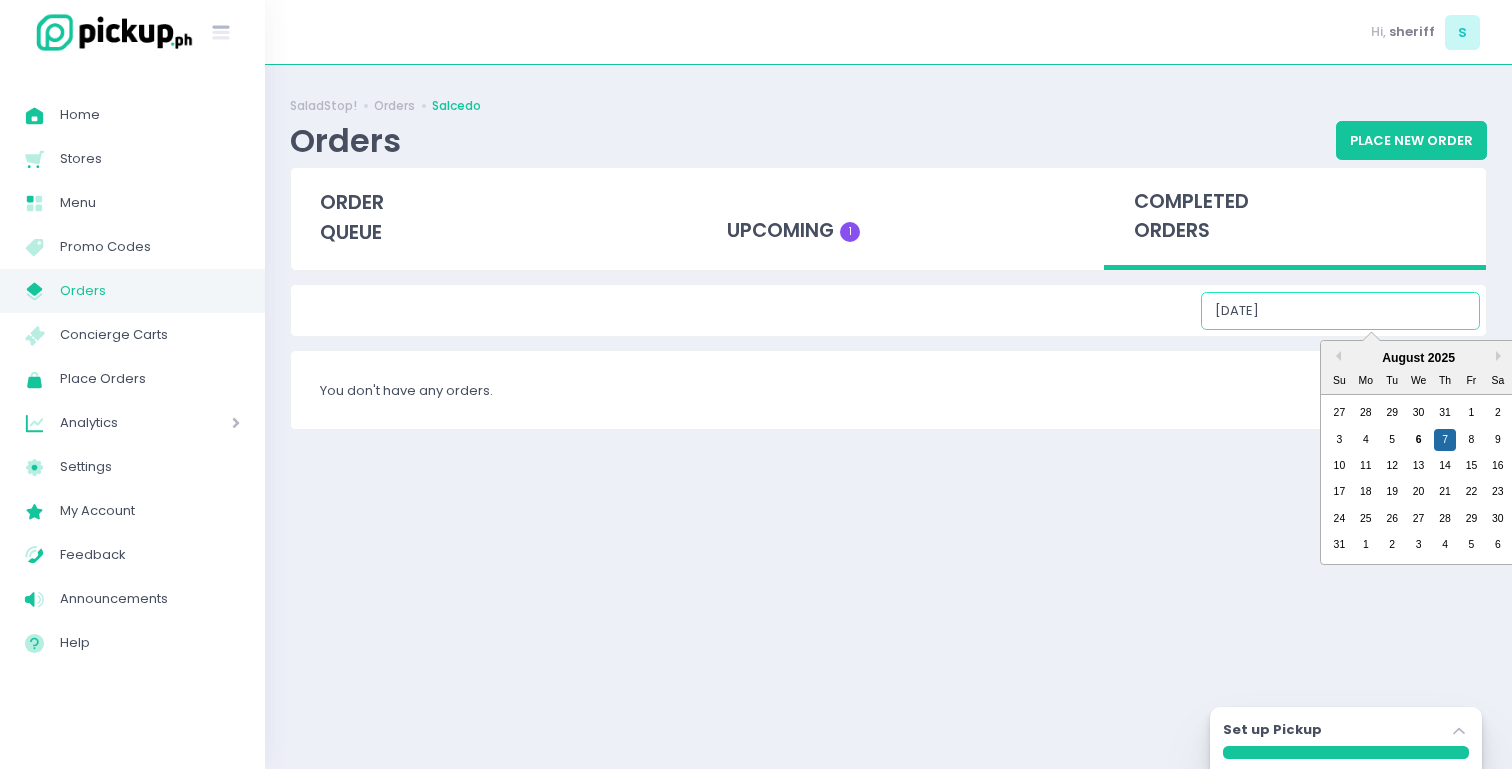 click on "[DATE]" at bounding box center [1340, 311] 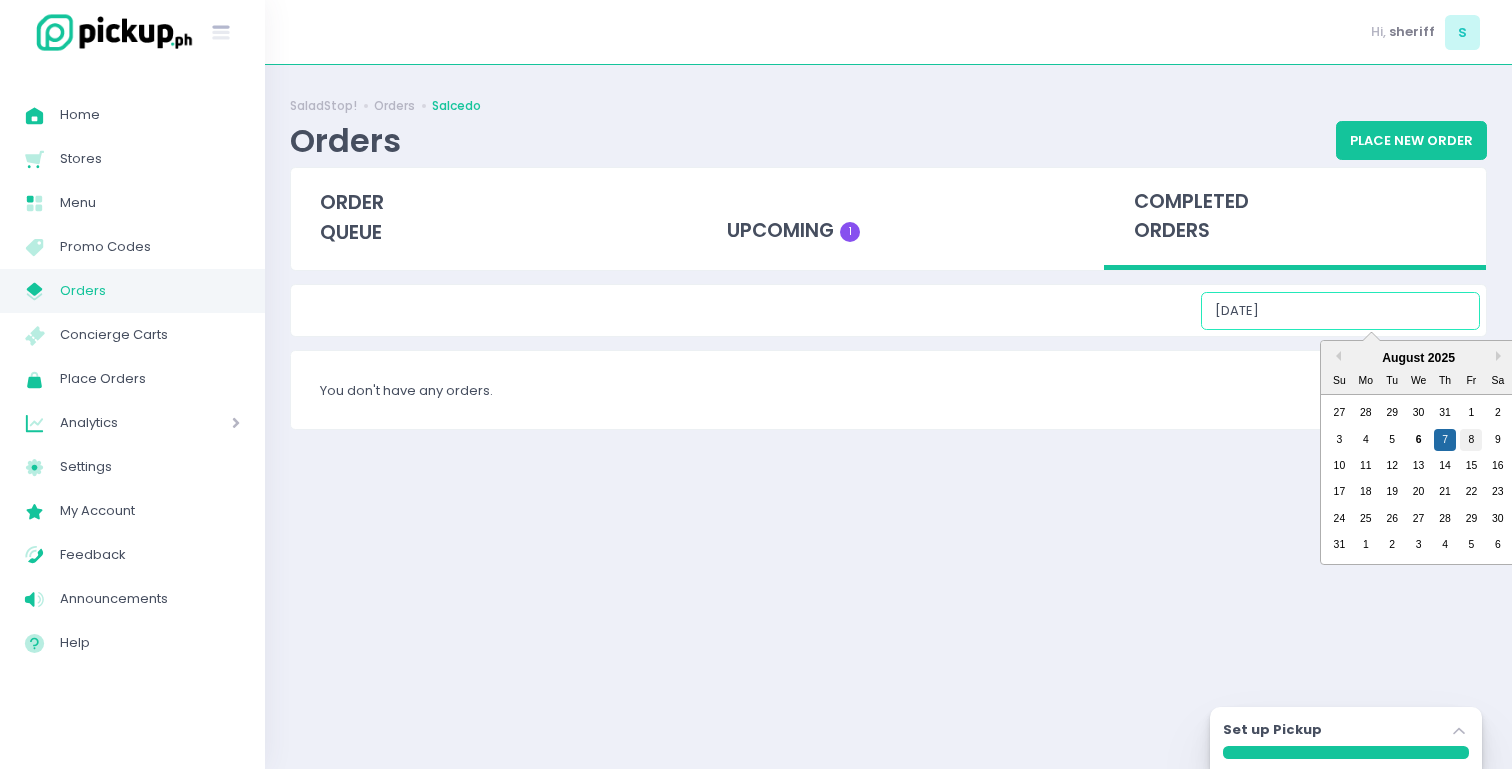 click on "8" at bounding box center [1471, 440] 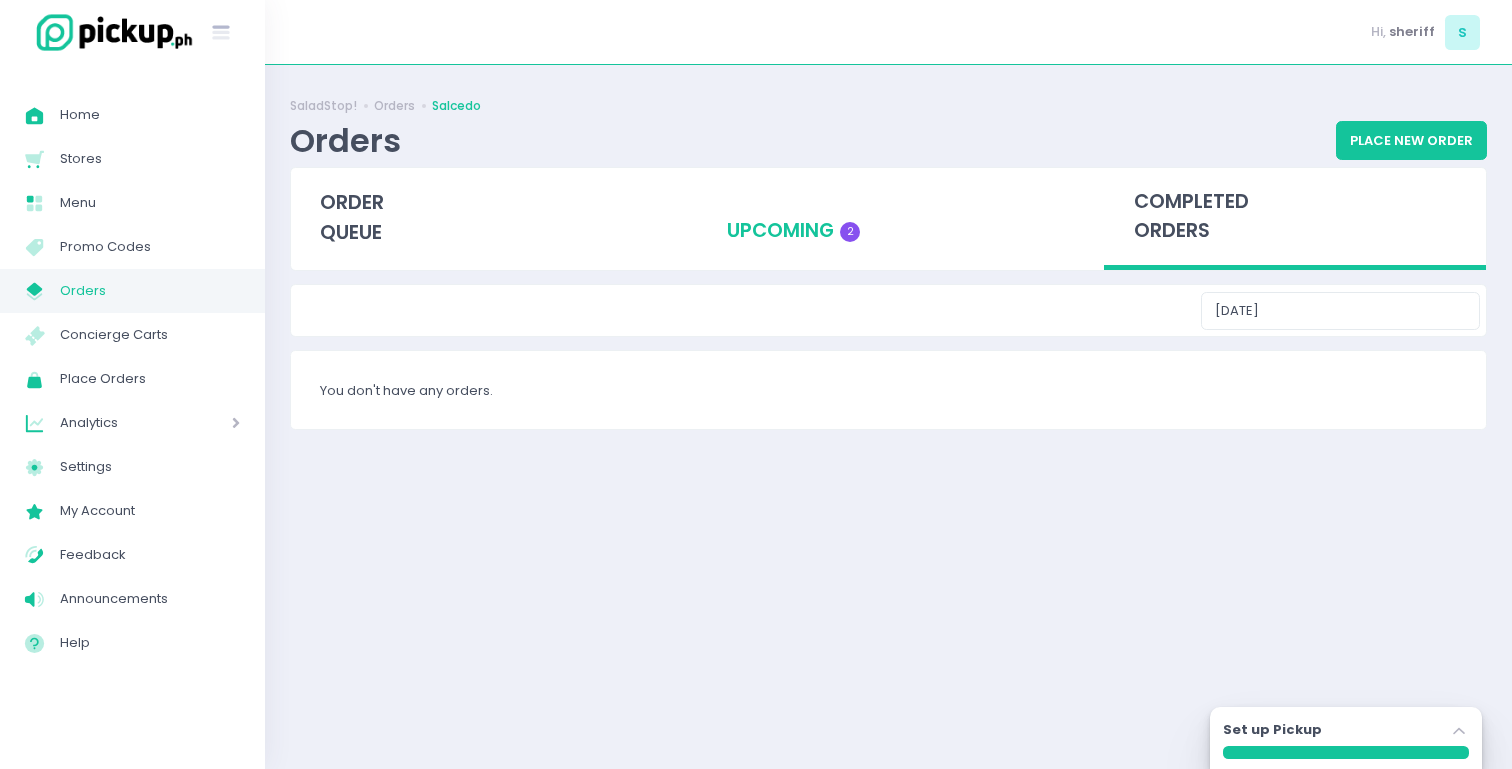 click on "upcoming 2" at bounding box center (889, 217) 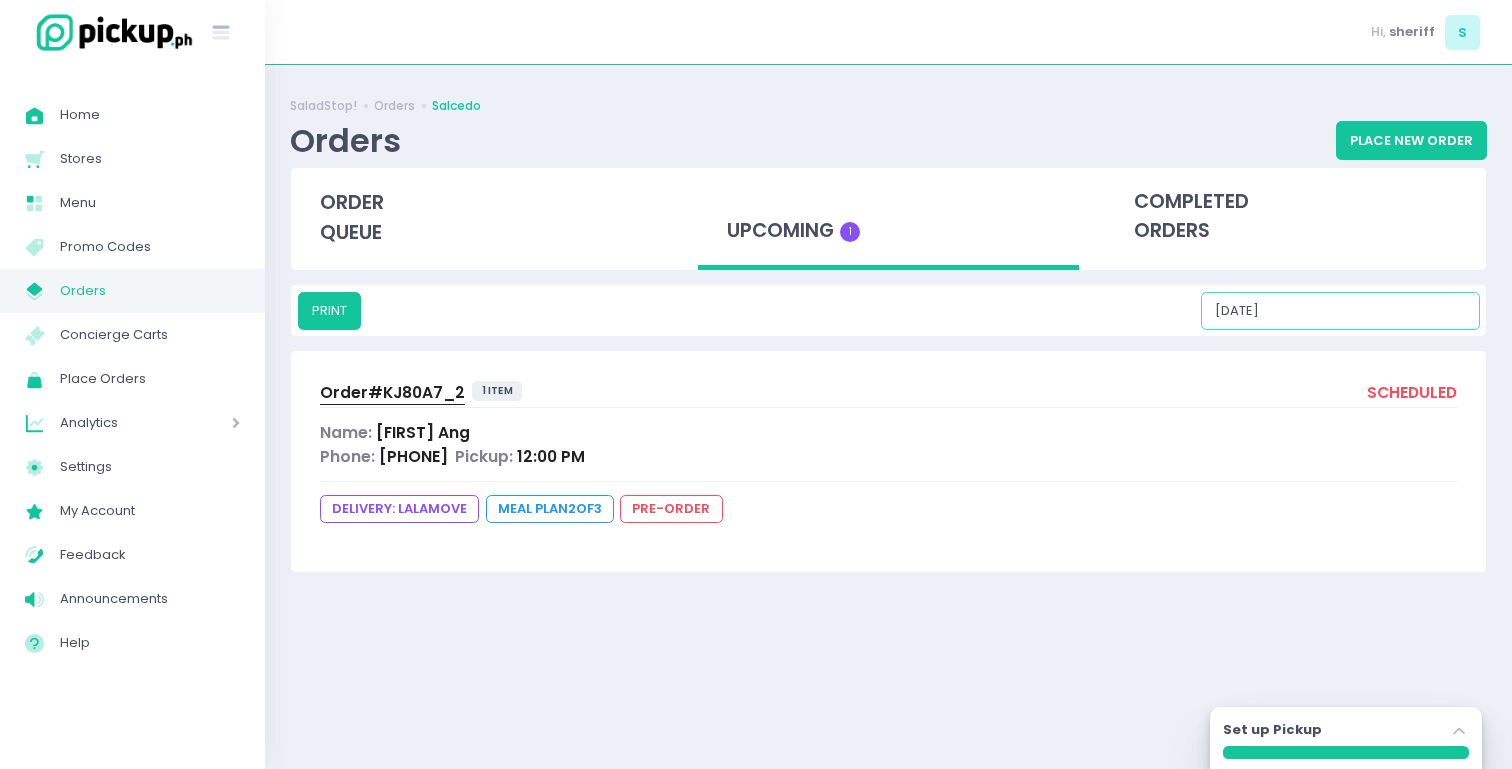 click on "[DATE]" at bounding box center [1340, 311] 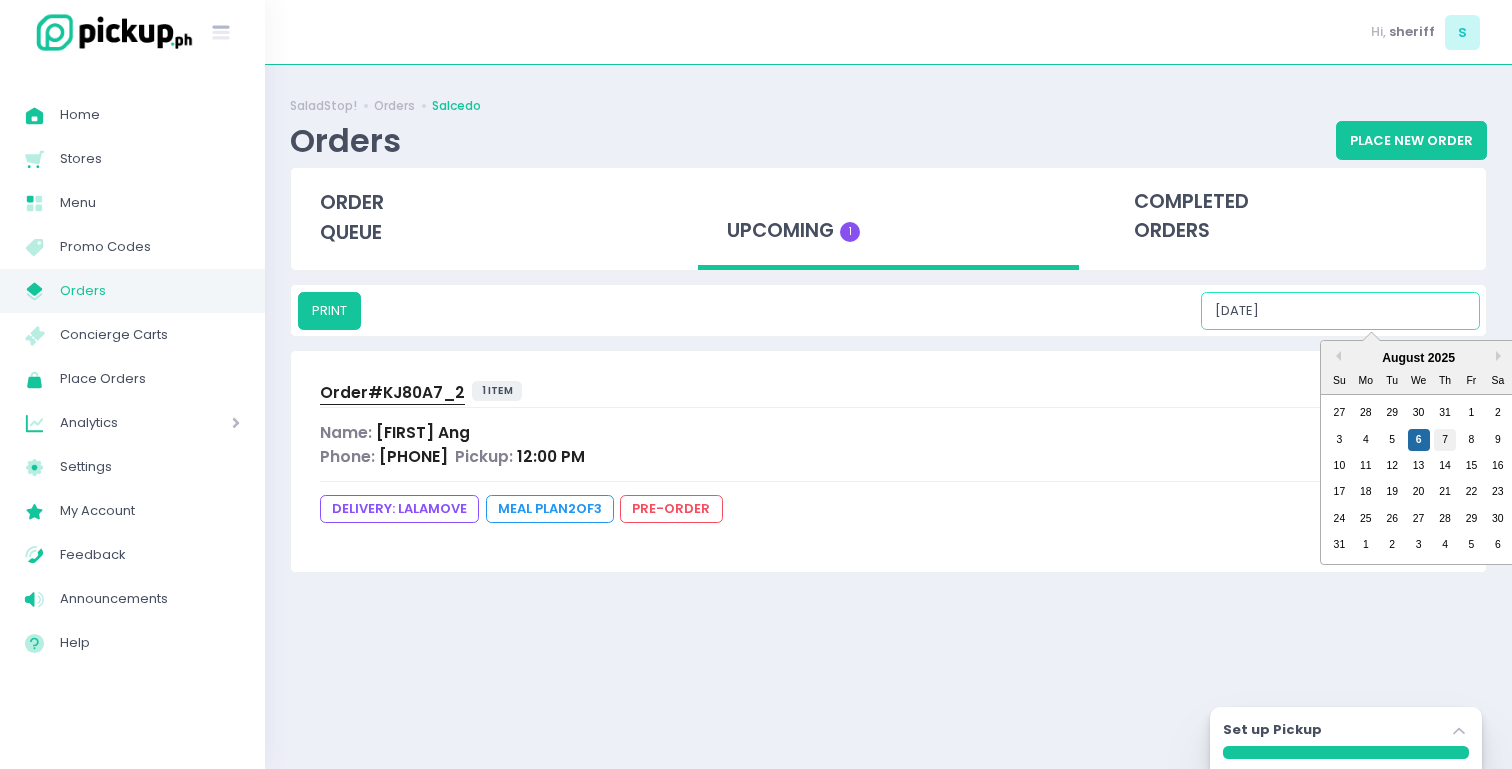click on "7" at bounding box center (1445, 440) 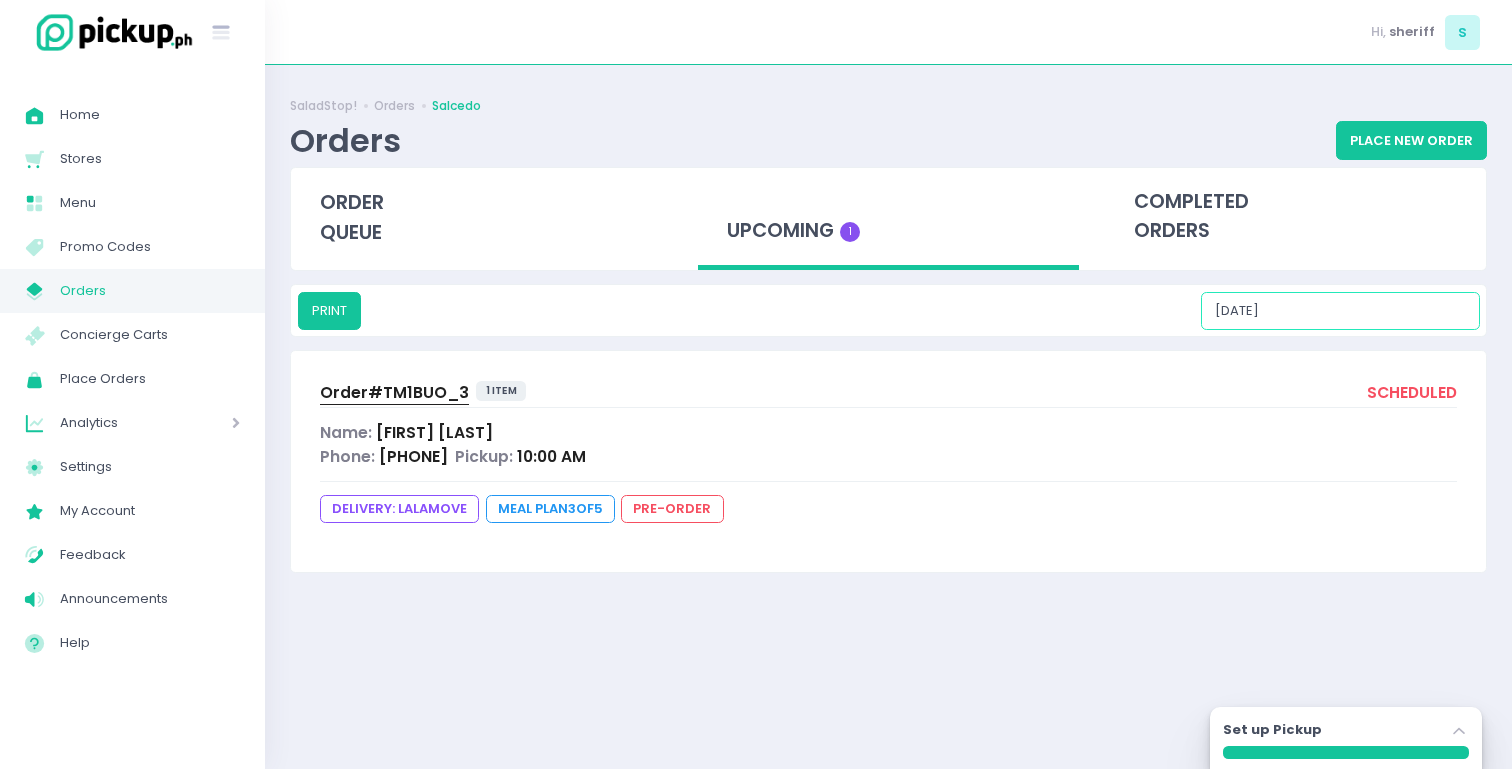 click on "[DATE]" at bounding box center (1340, 311) 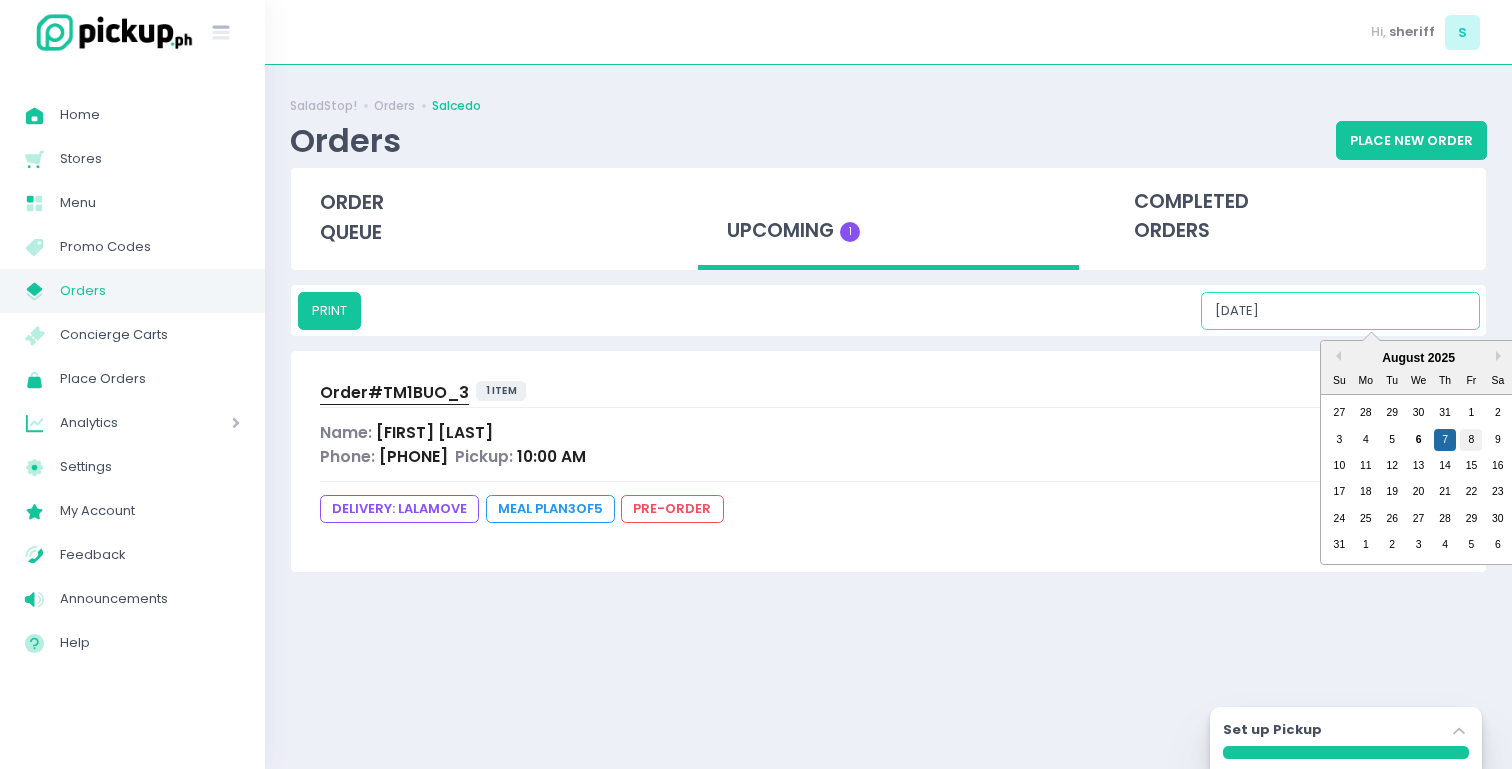 click on "8" at bounding box center (1471, 440) 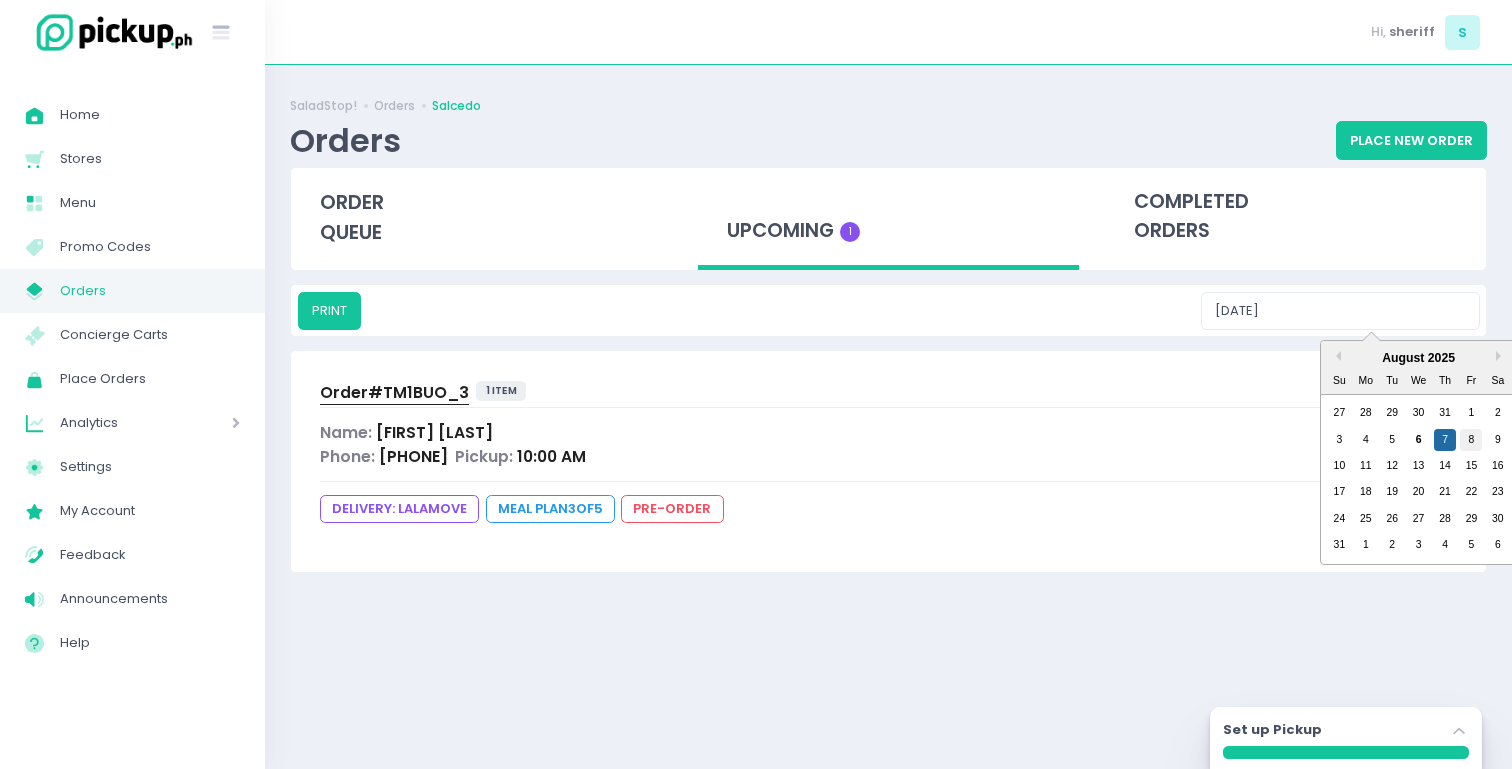 type on "[DATE]" 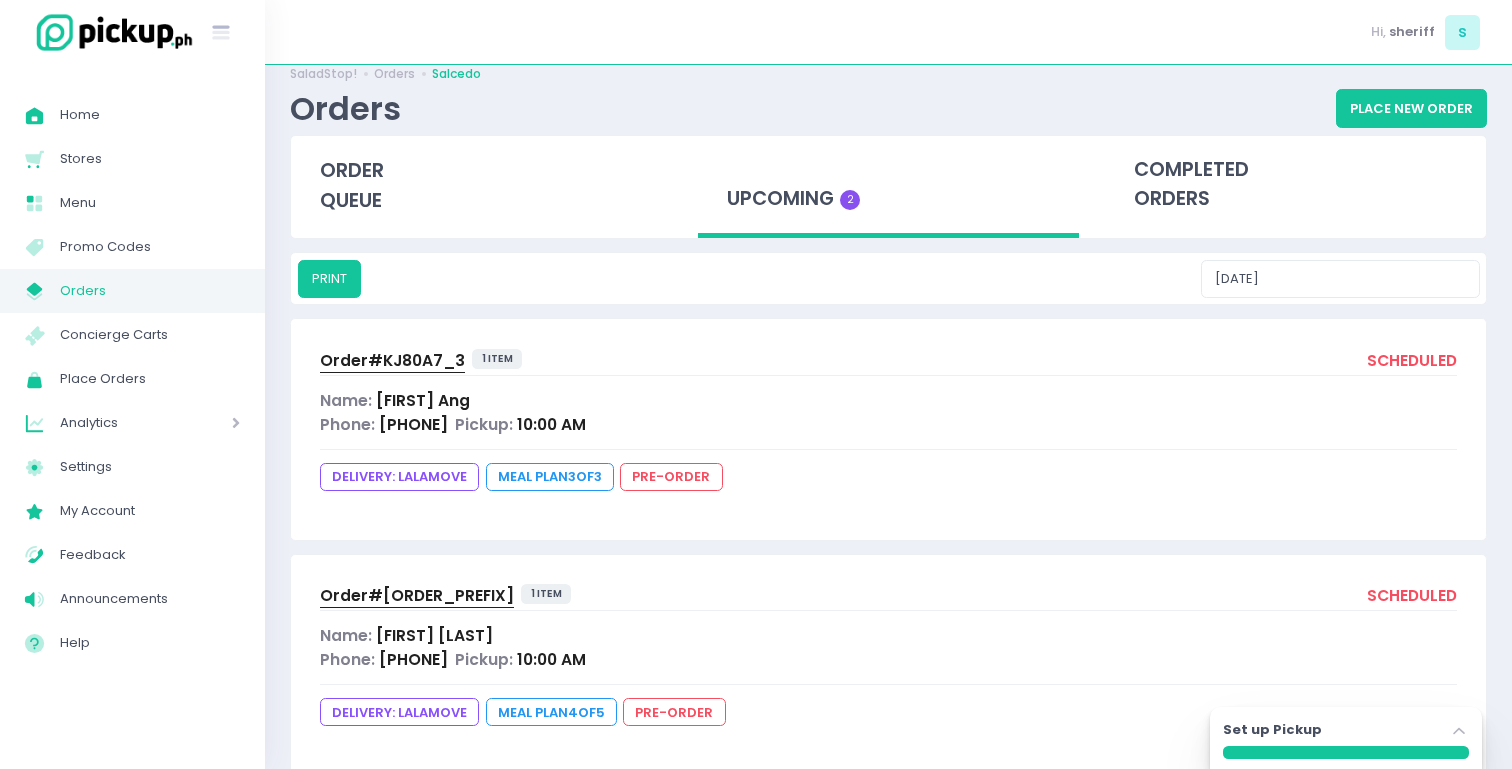 scroll, scrollTop: 24, scrollLeft: 0, axis: vertical 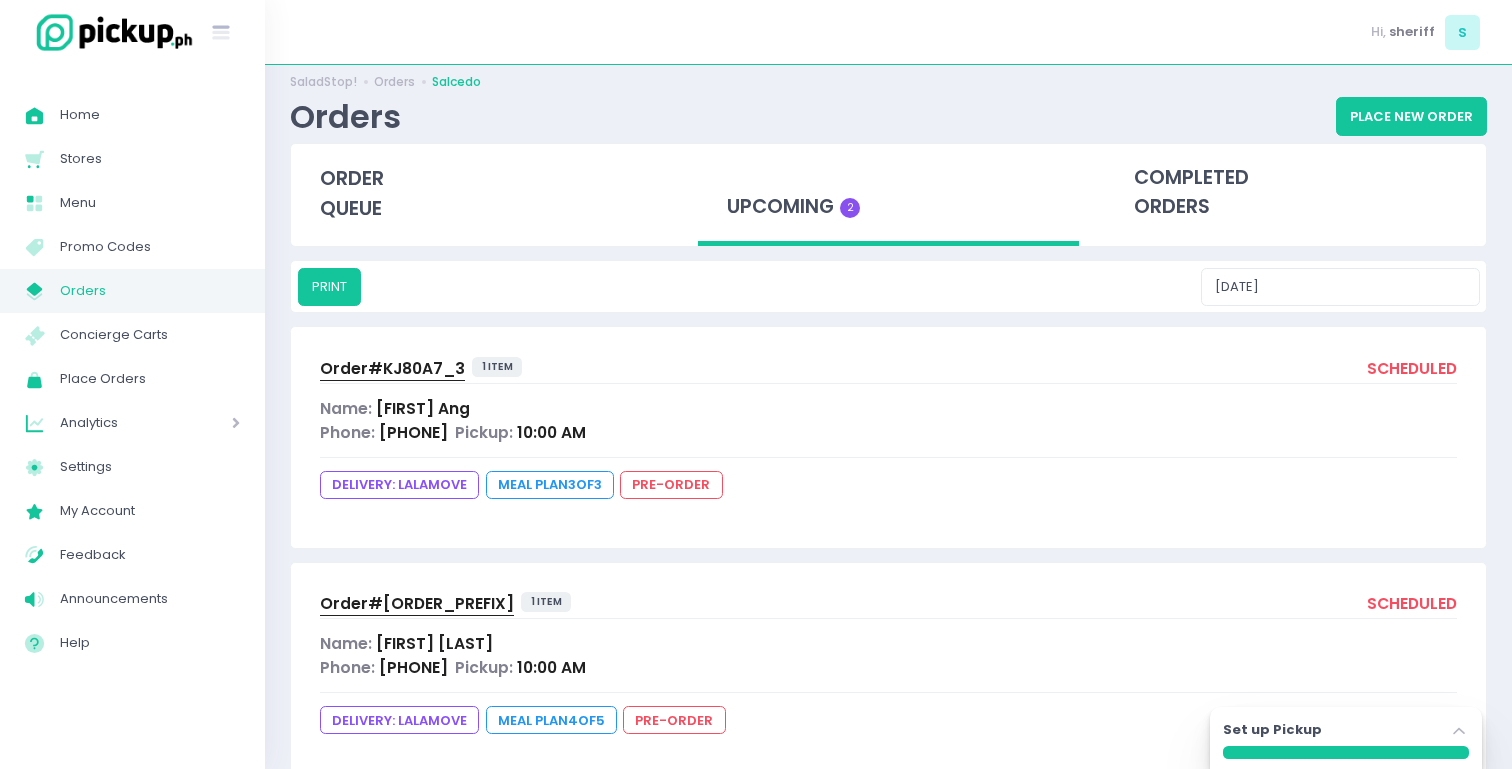 click on "[WEBSITE] Orders [LOCATION]   Orders Place New Order" at bounding box center [888, 104] 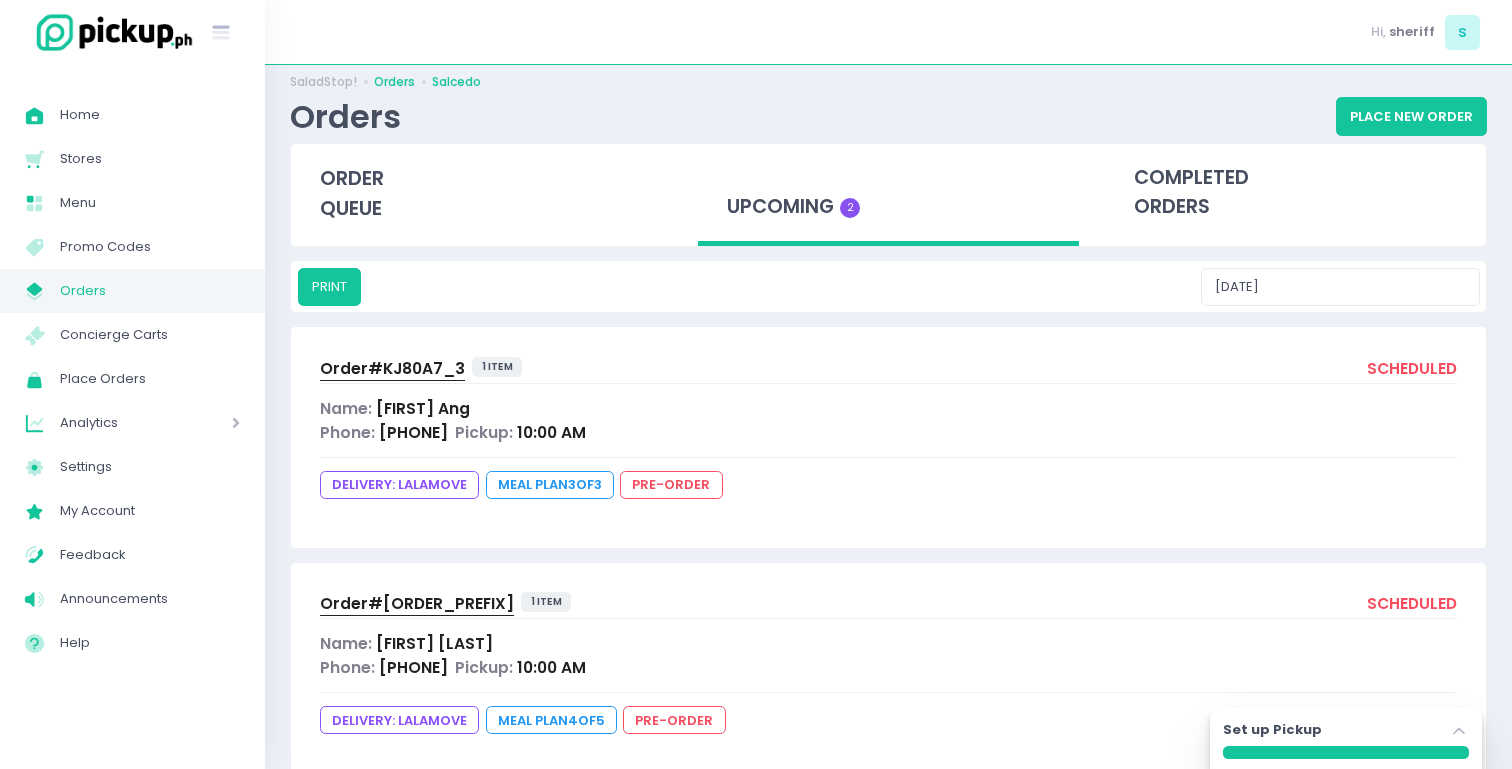 click on "Orders" at bounding box center [394, 82] 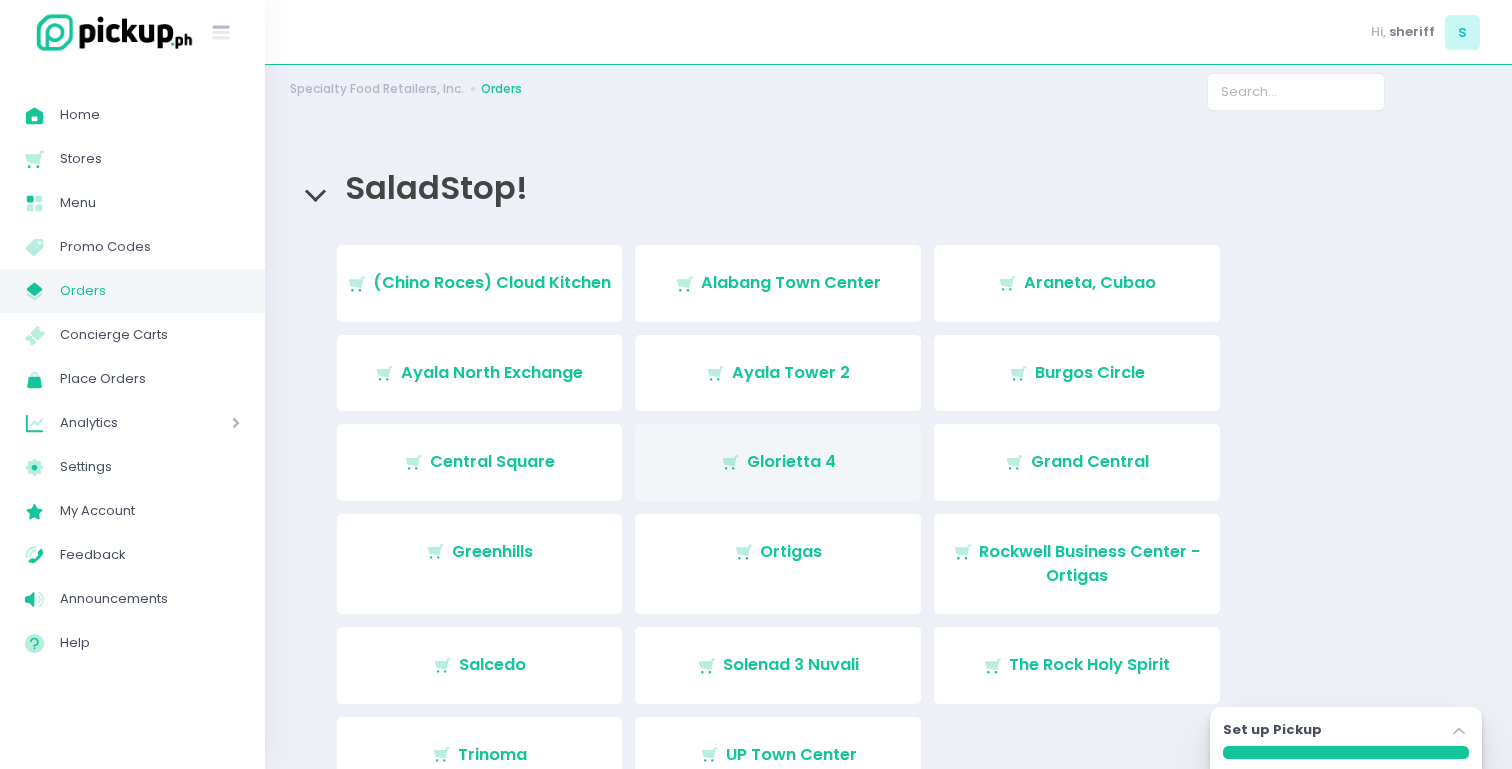 scroll, scrollTop: 16, scrollLeft: 0, axis: vertical 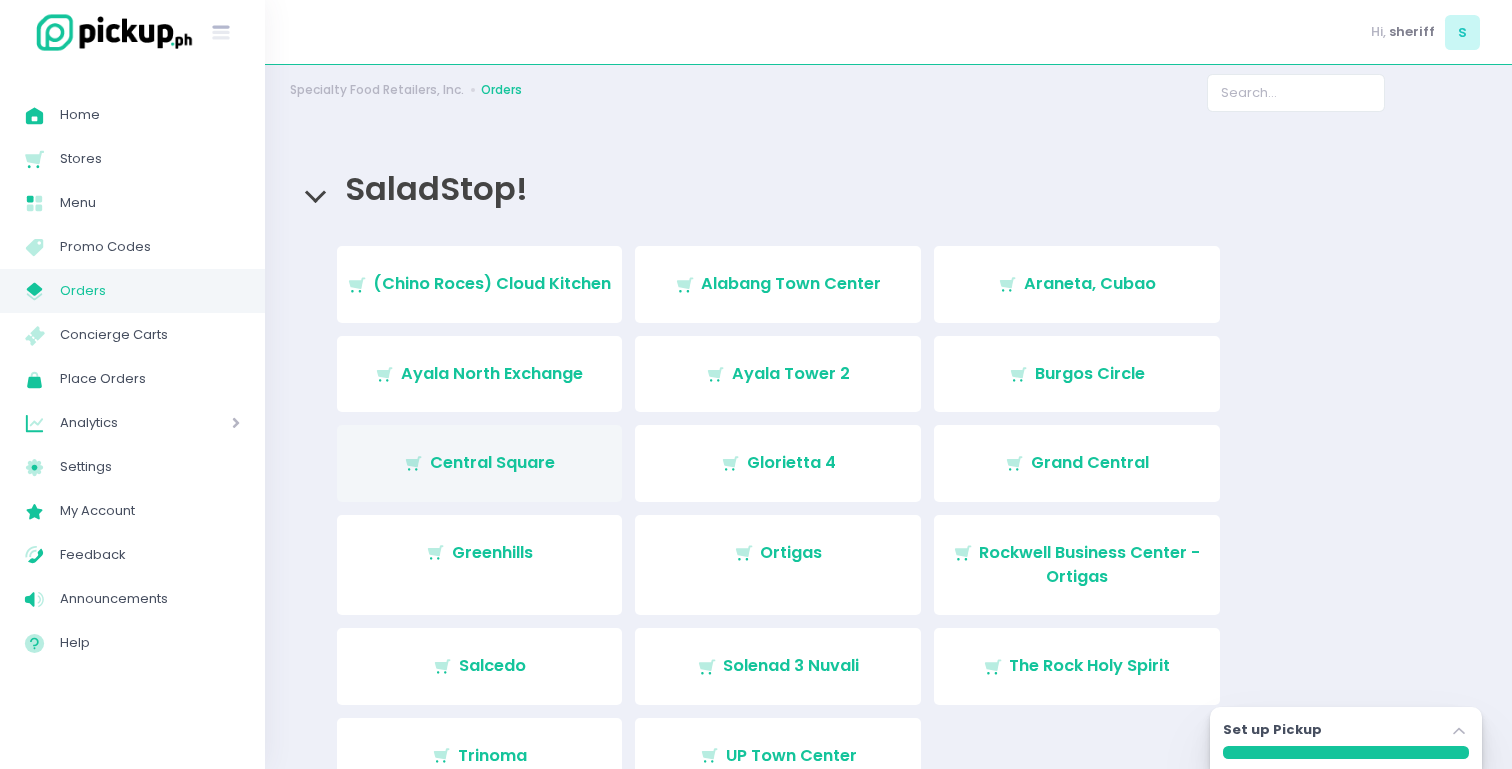click on "Stockholm-icons / Shopping / Cart1 Created with Sketch. Central Square" at bounding box center (480, 463) 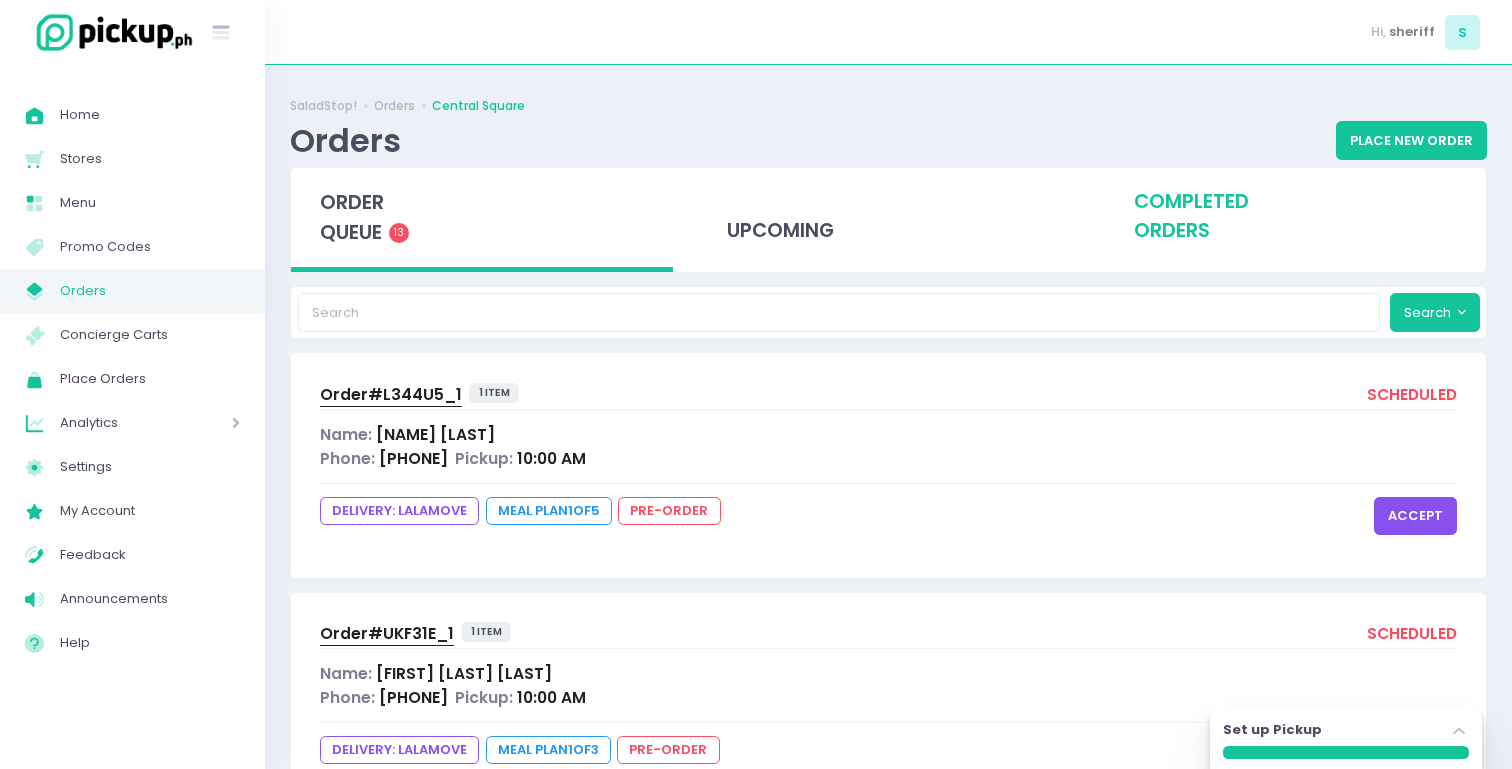 click on "completed  orders" at bounding box center [1295, 217] 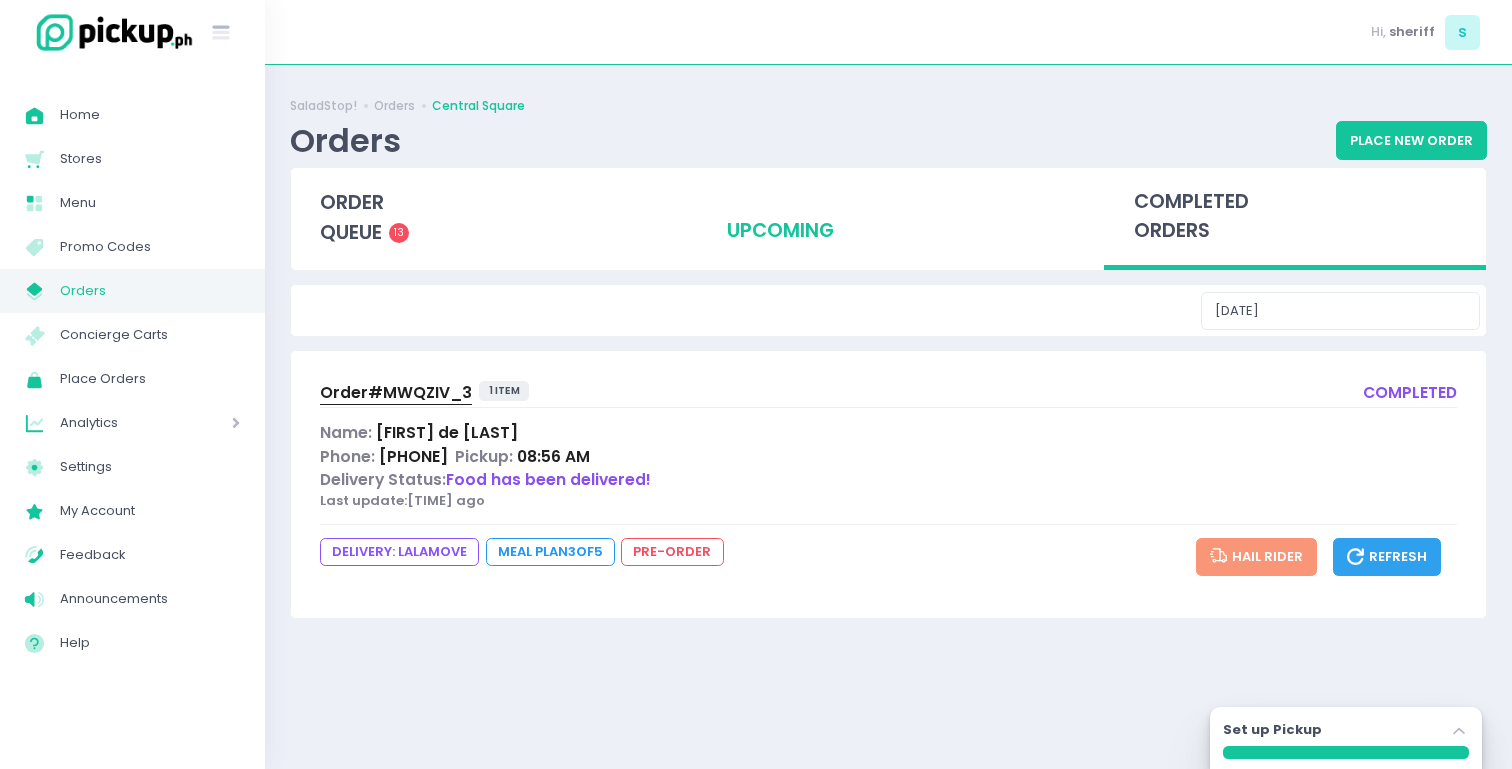 click on "upcoming" at bounding box center [889, 217] 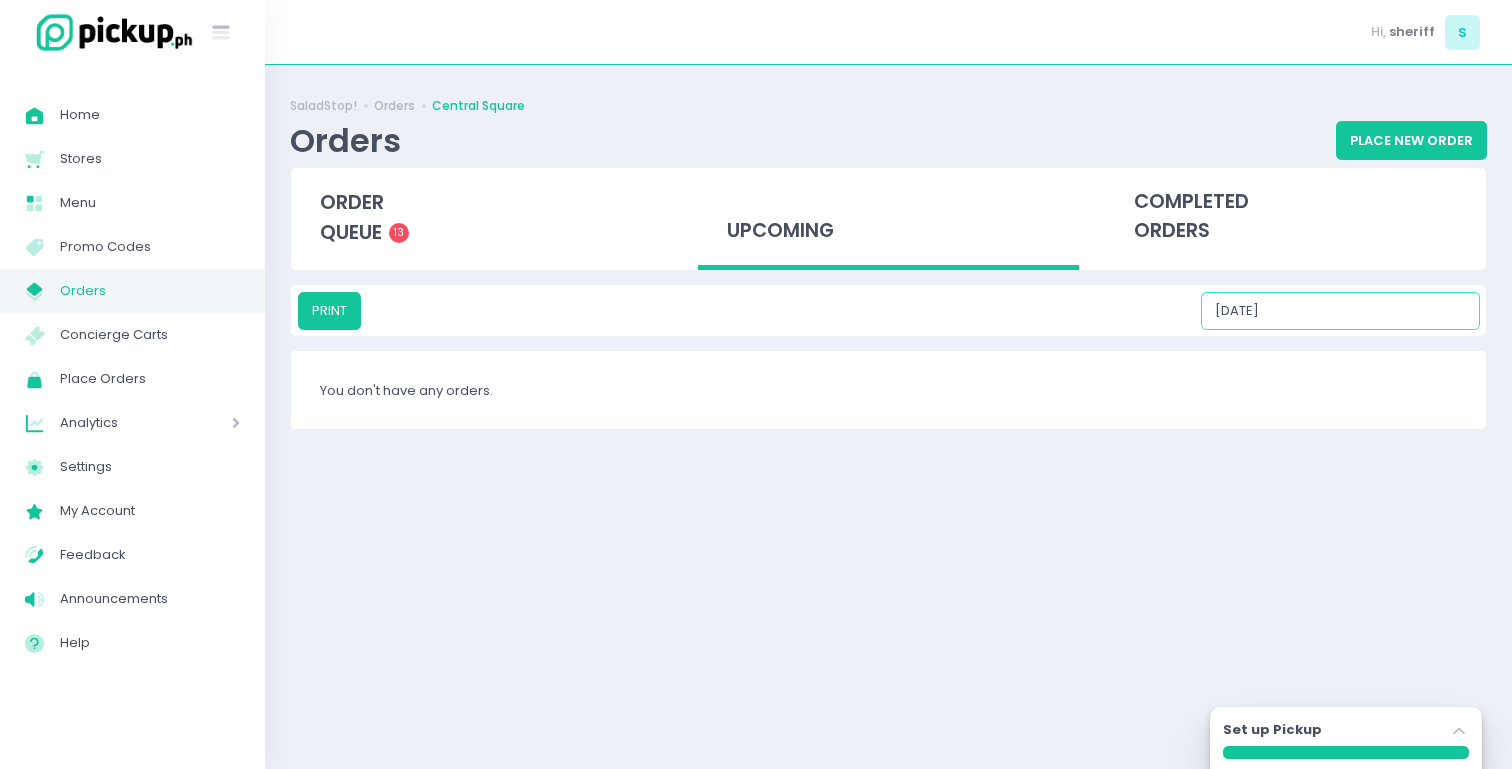 click on "[DATE]" at bounding box center [1340, 311] 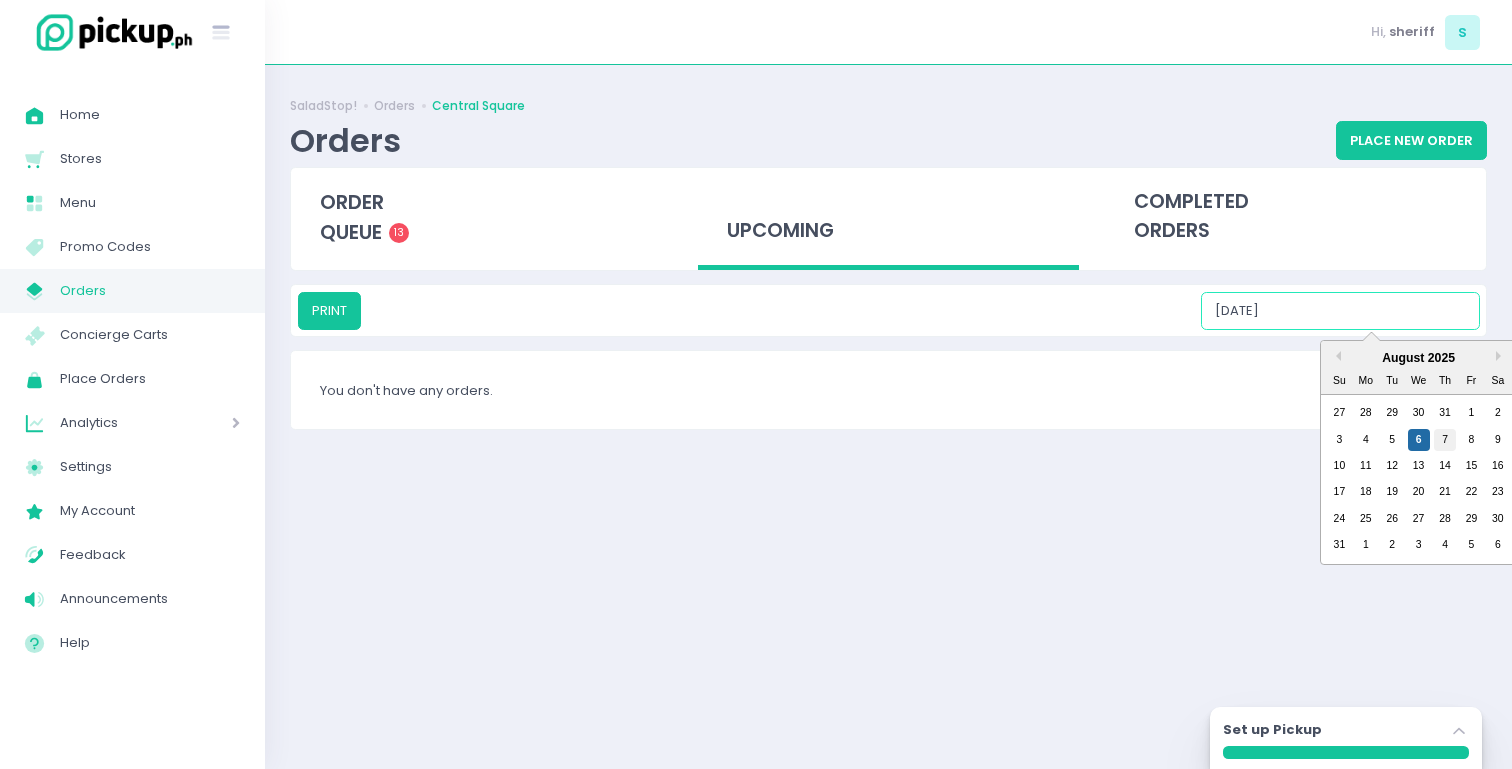 click on "7" at bounding box center (1445, 440) 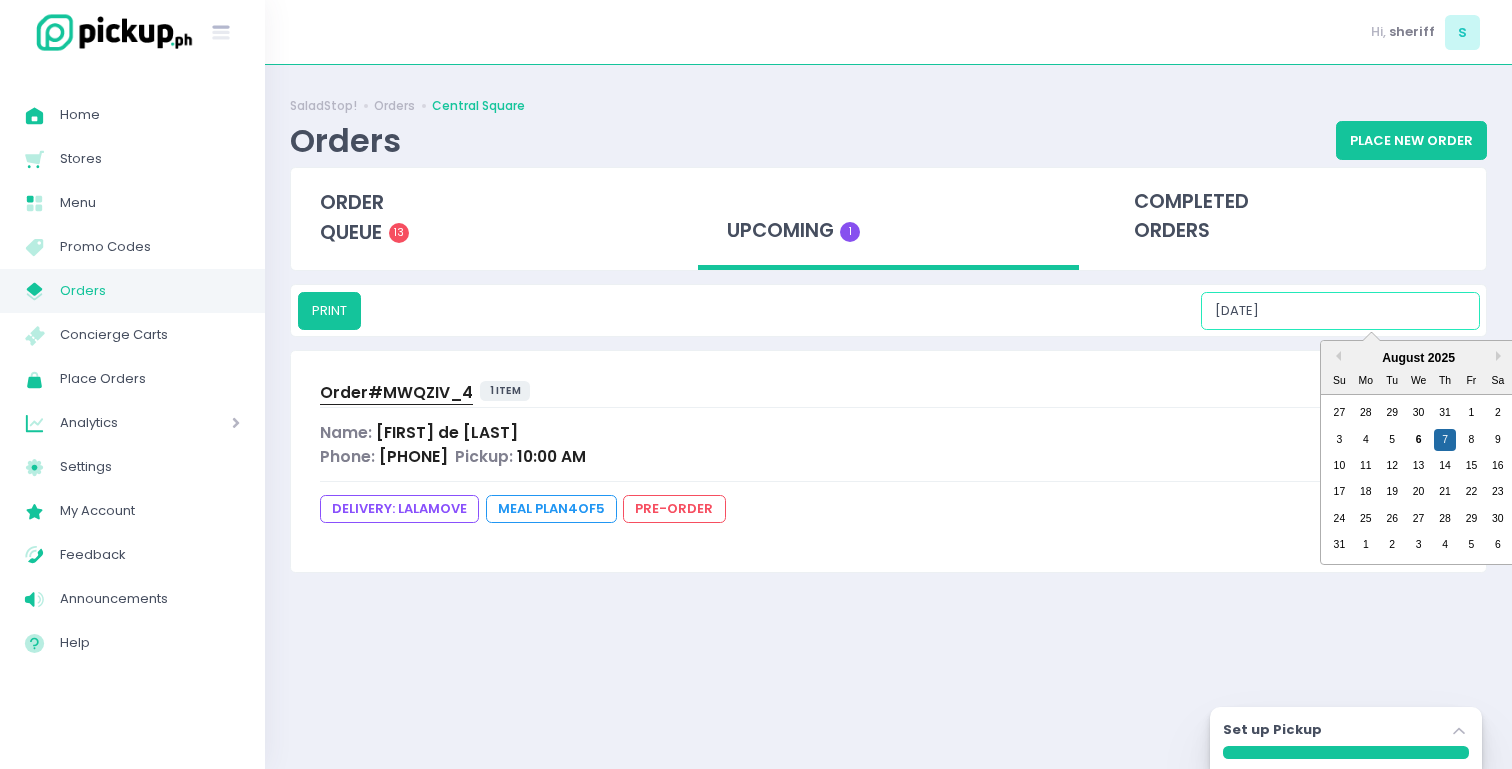 click on "[DATE]" at bounding box center (1340, 311) 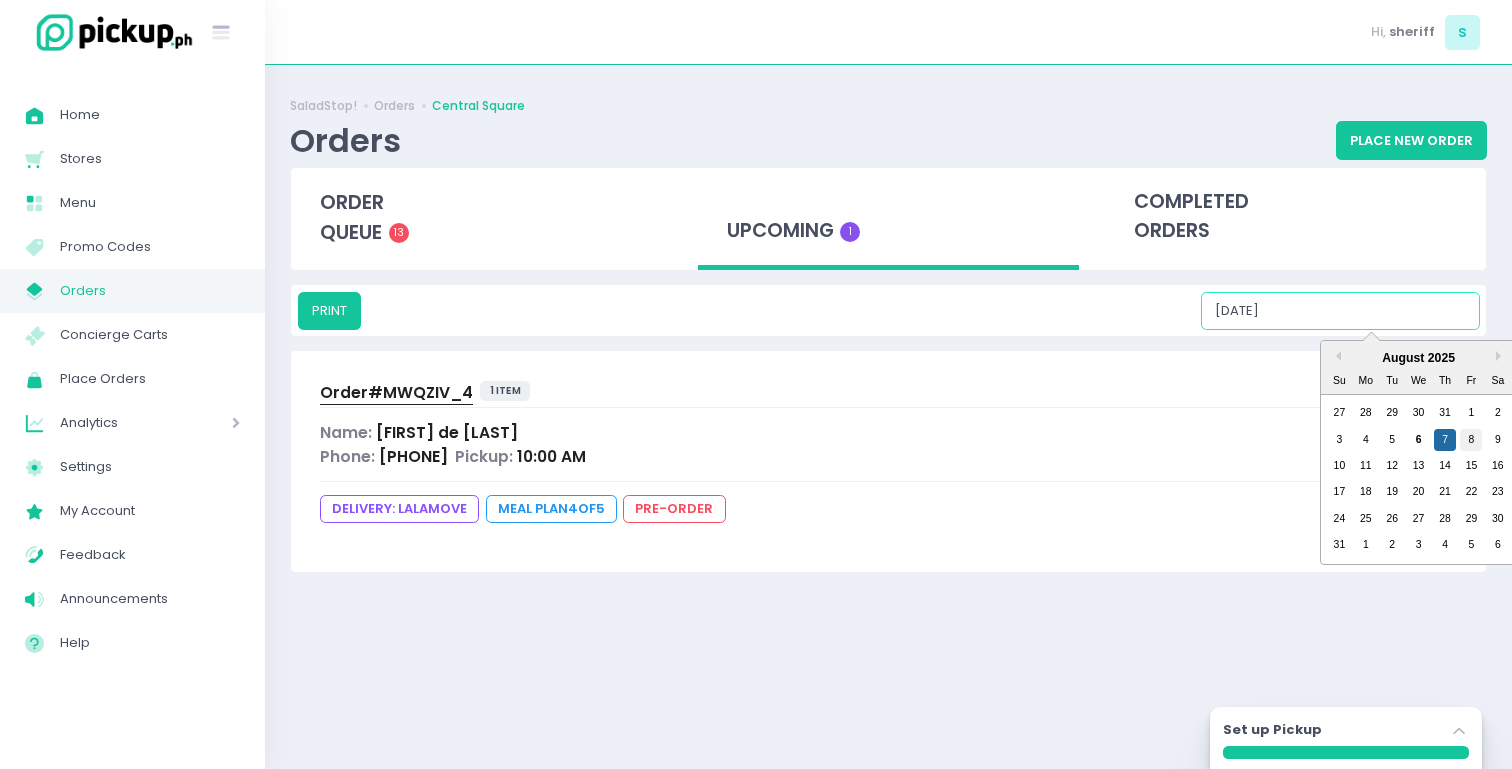 click on "8" at bounding box center [1471, 440] 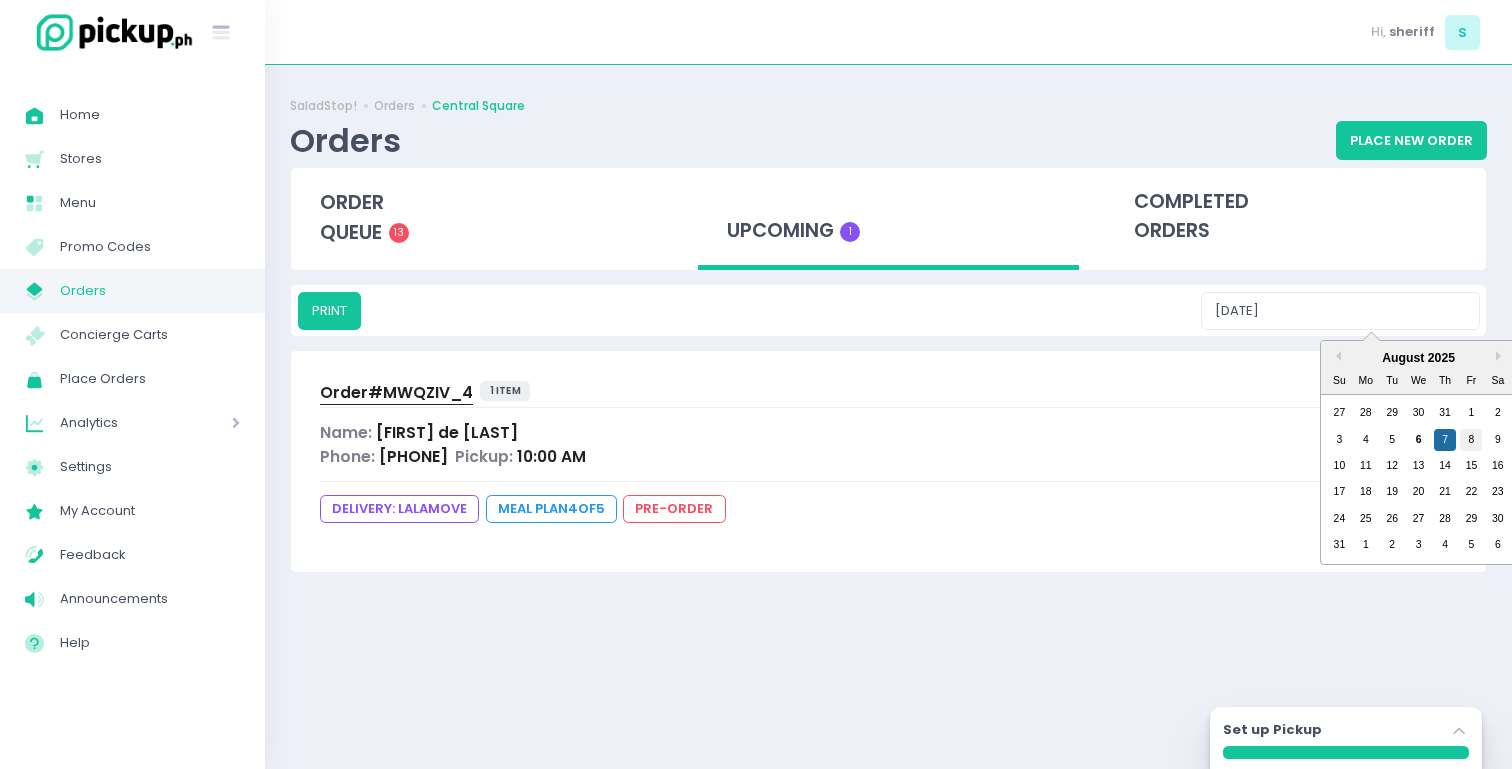 type on "[DATE]" 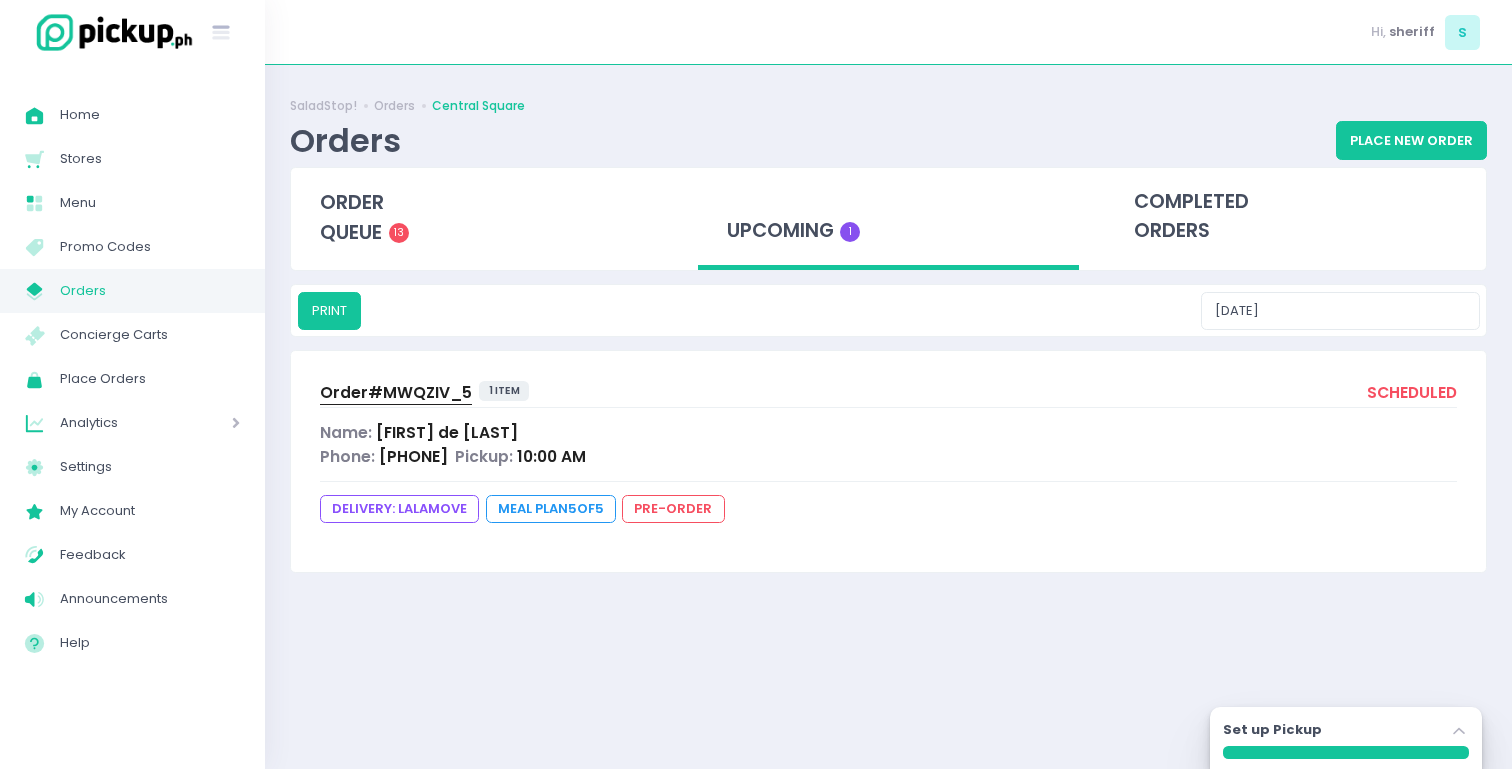 click on "Order# MWQZIV_5" at bounding box center [396, 392] 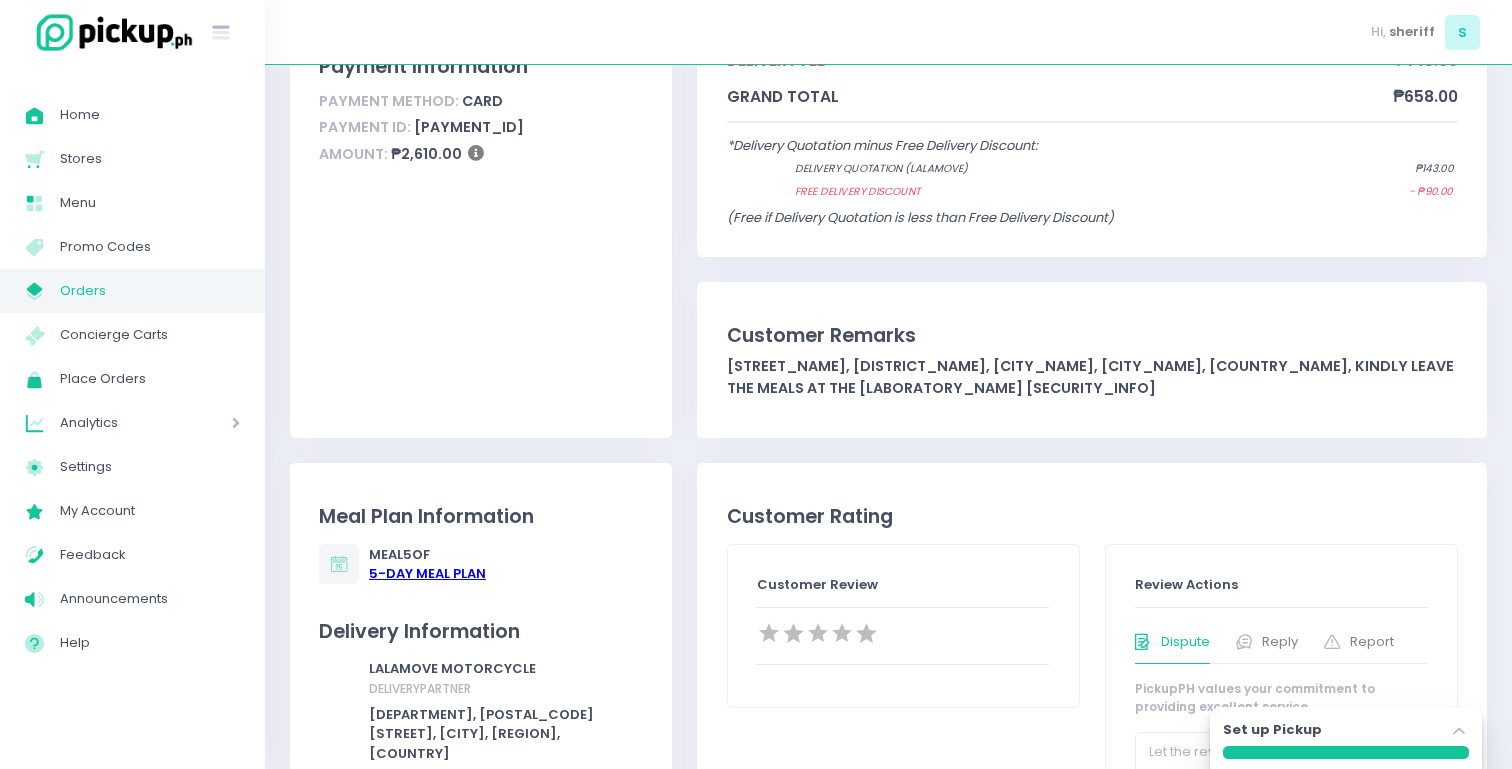 scroll, scrollTop: 0, scrollLeft: 0, axis: both 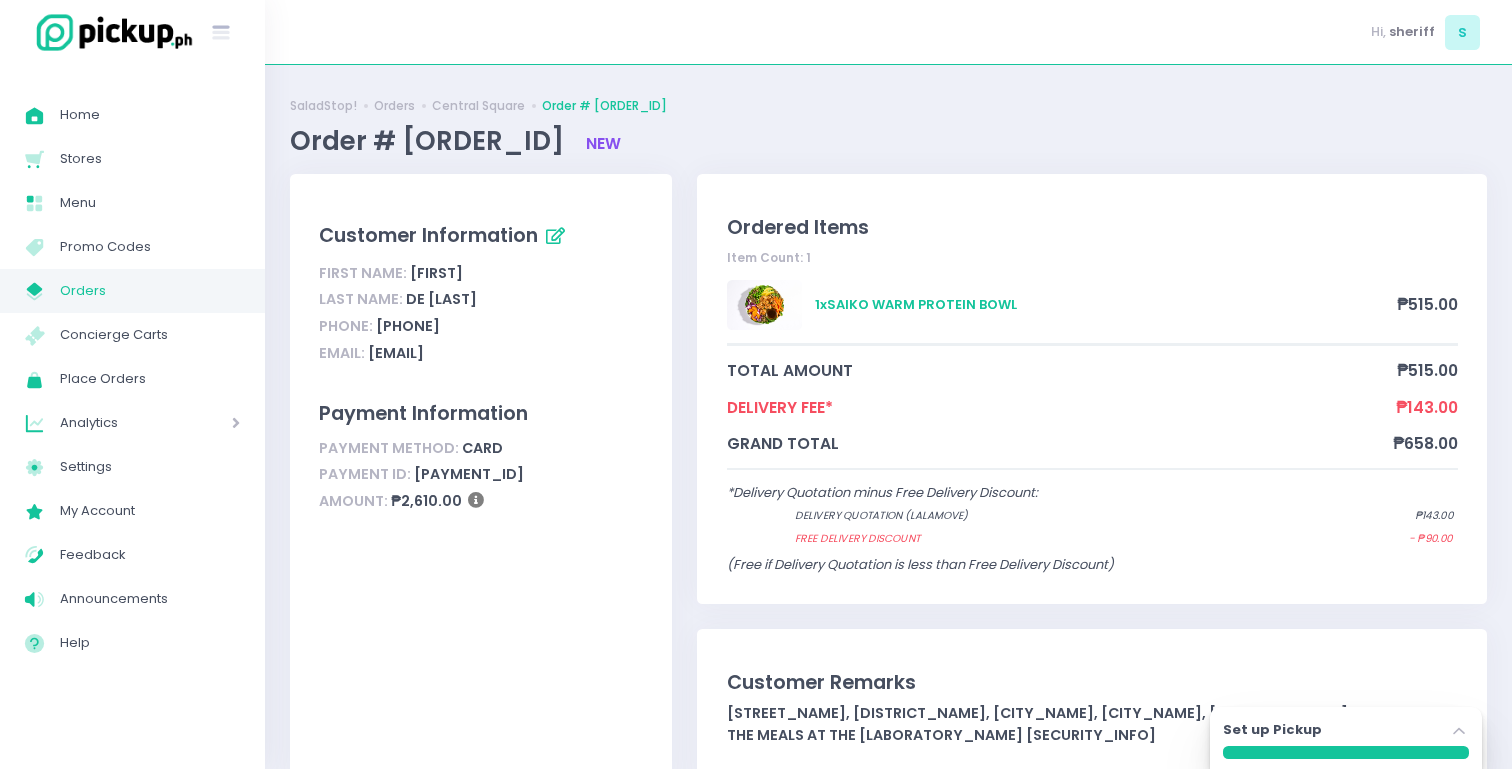 click on "Order # [ORDER_ID]" at bounding box center [430, 141] 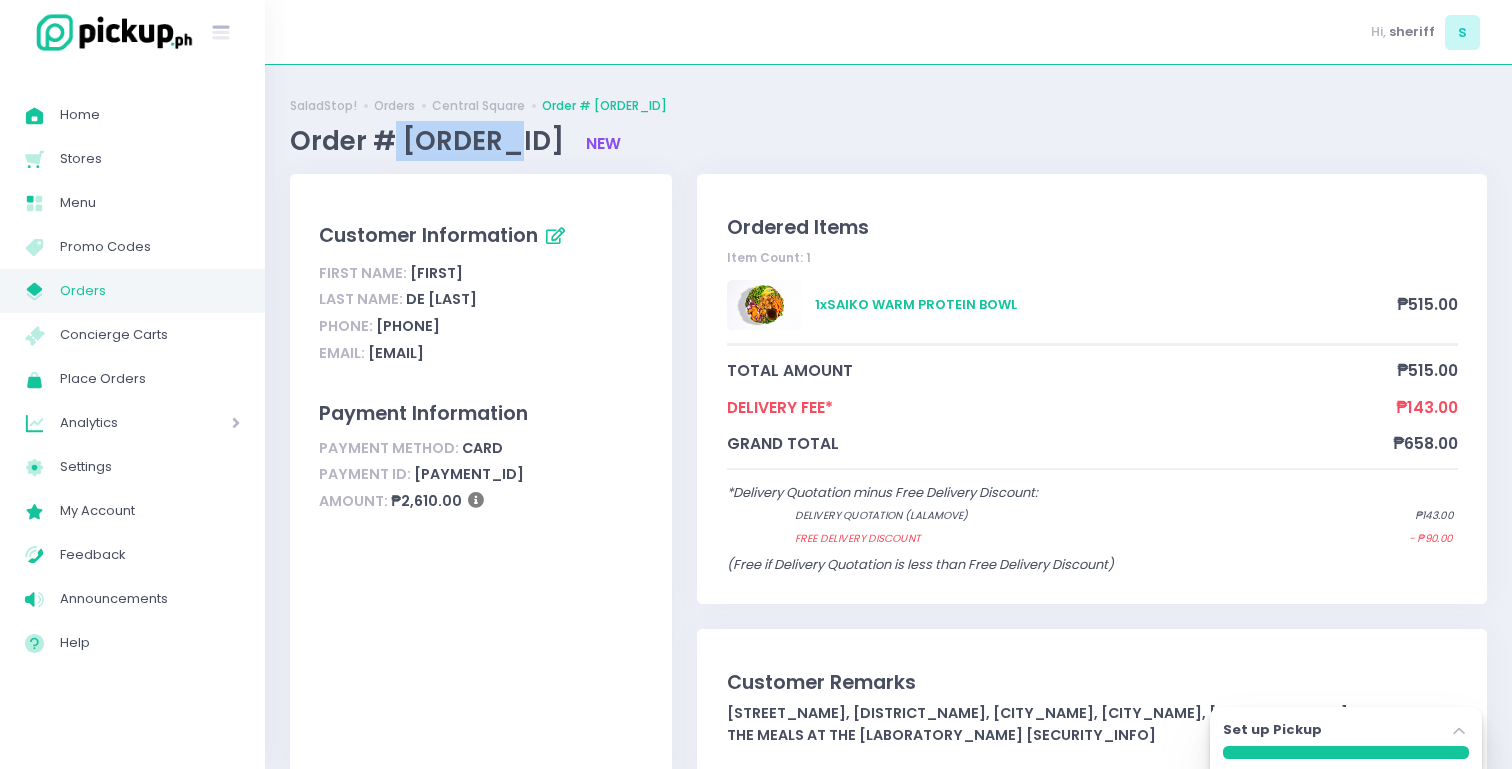 click on "Order # [ORDER_ID]" at bounding box center [430, 141] 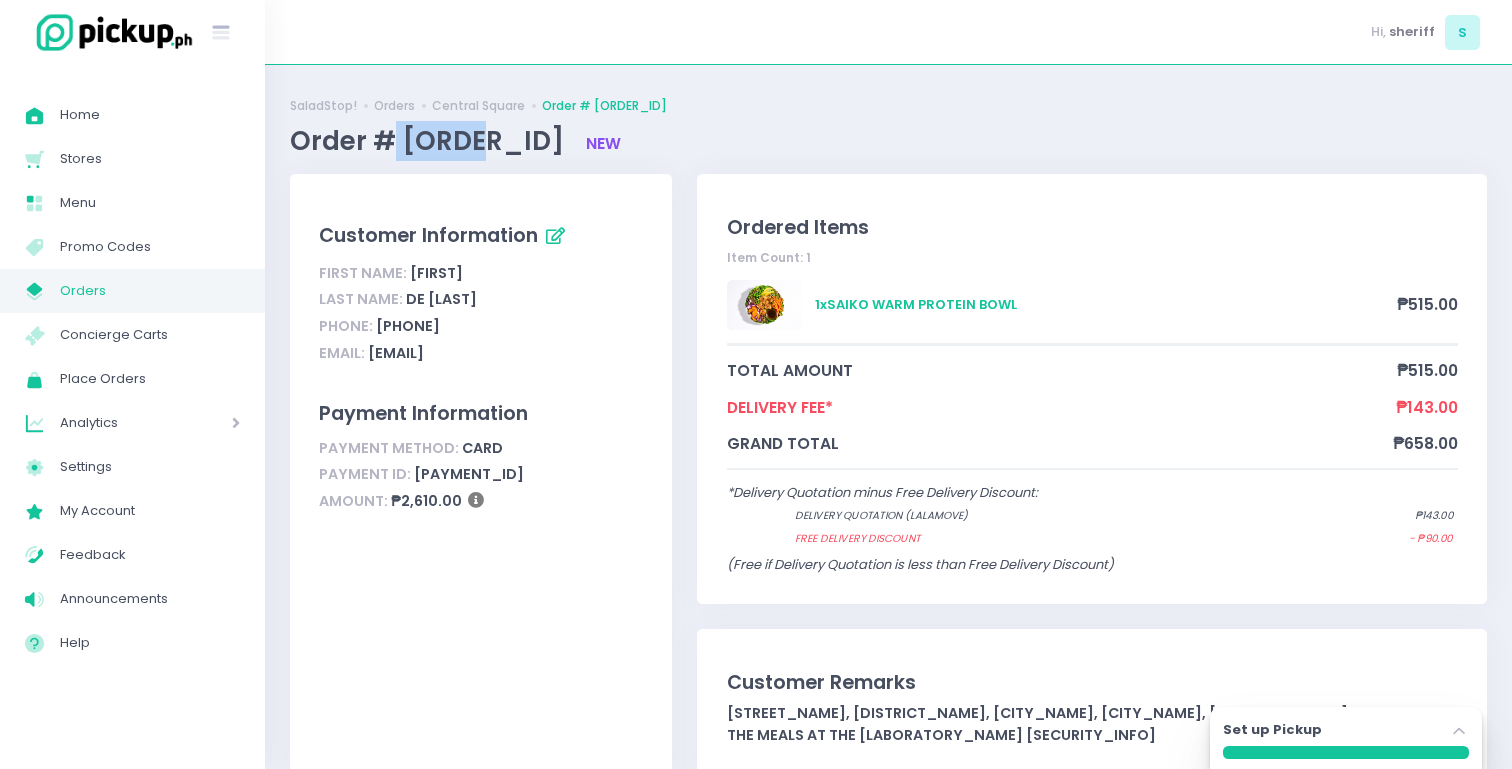 drag, startPoint x: 392, startPoint y: 147, endPoint x: 504, endPoint y: 143, distance: 112.0714 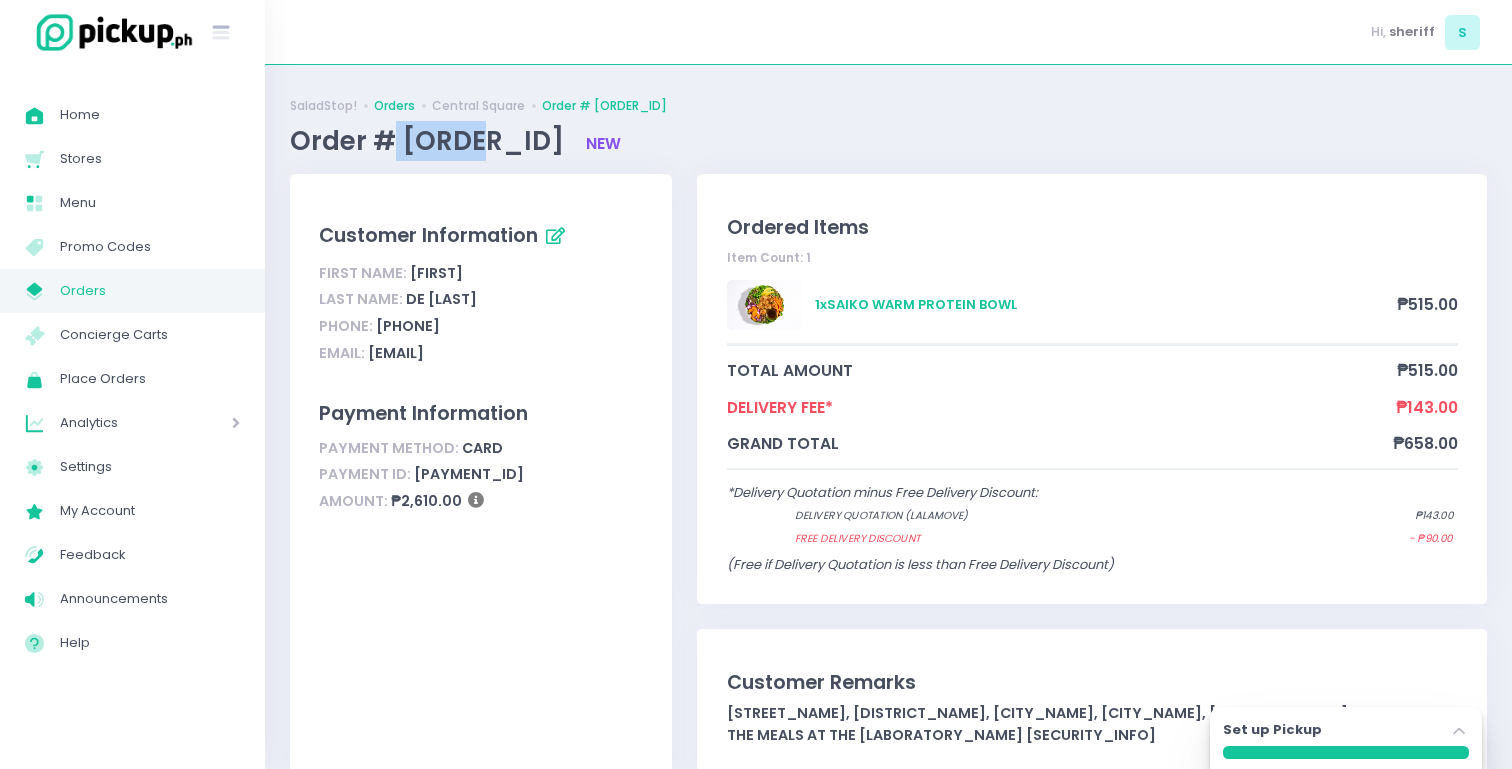 click on "Orders" at bounding box center (394, 106) 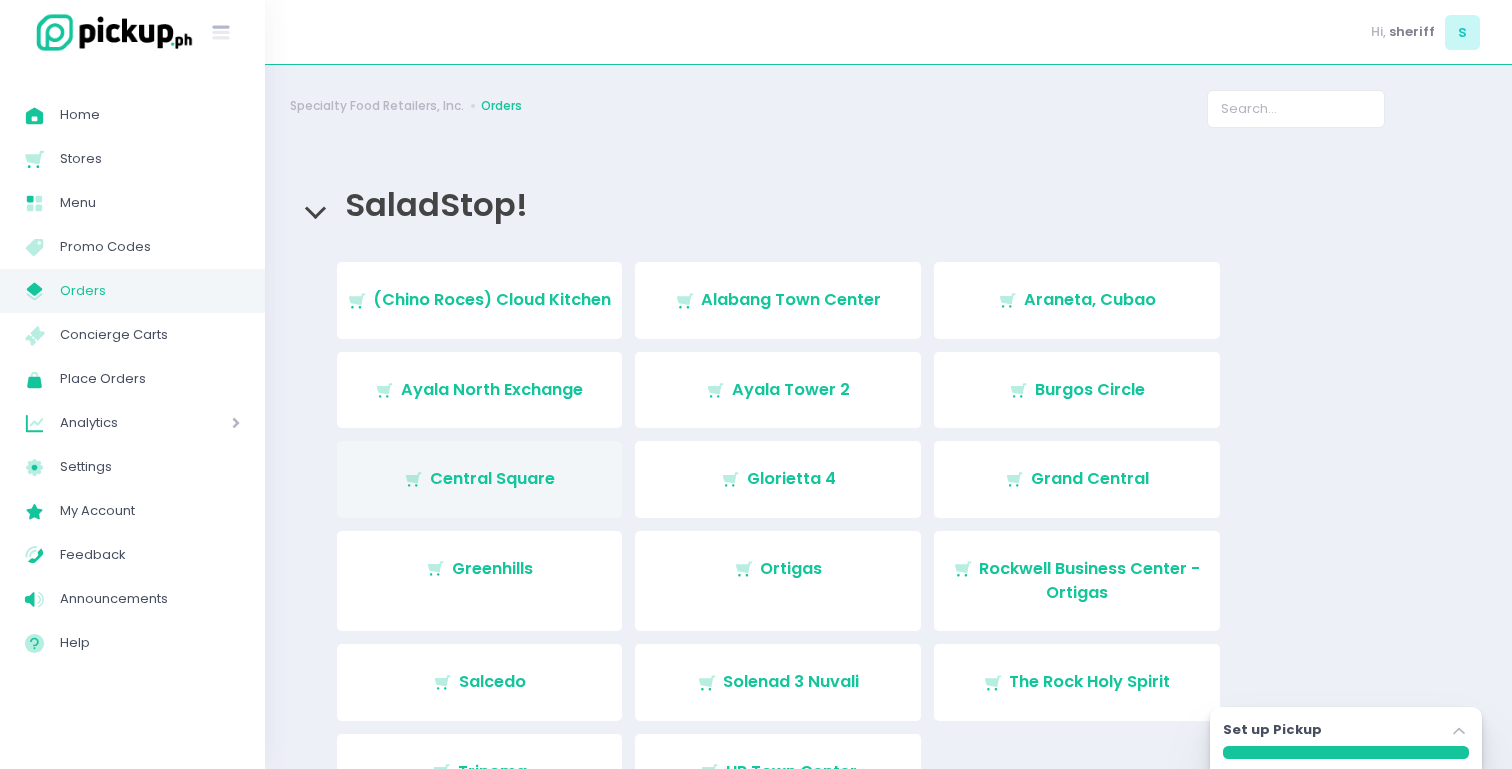 click on "Stockholm-icons / Shopping / Cart1 Created with Sketch. Central Square" at bounding box center (480, 479) 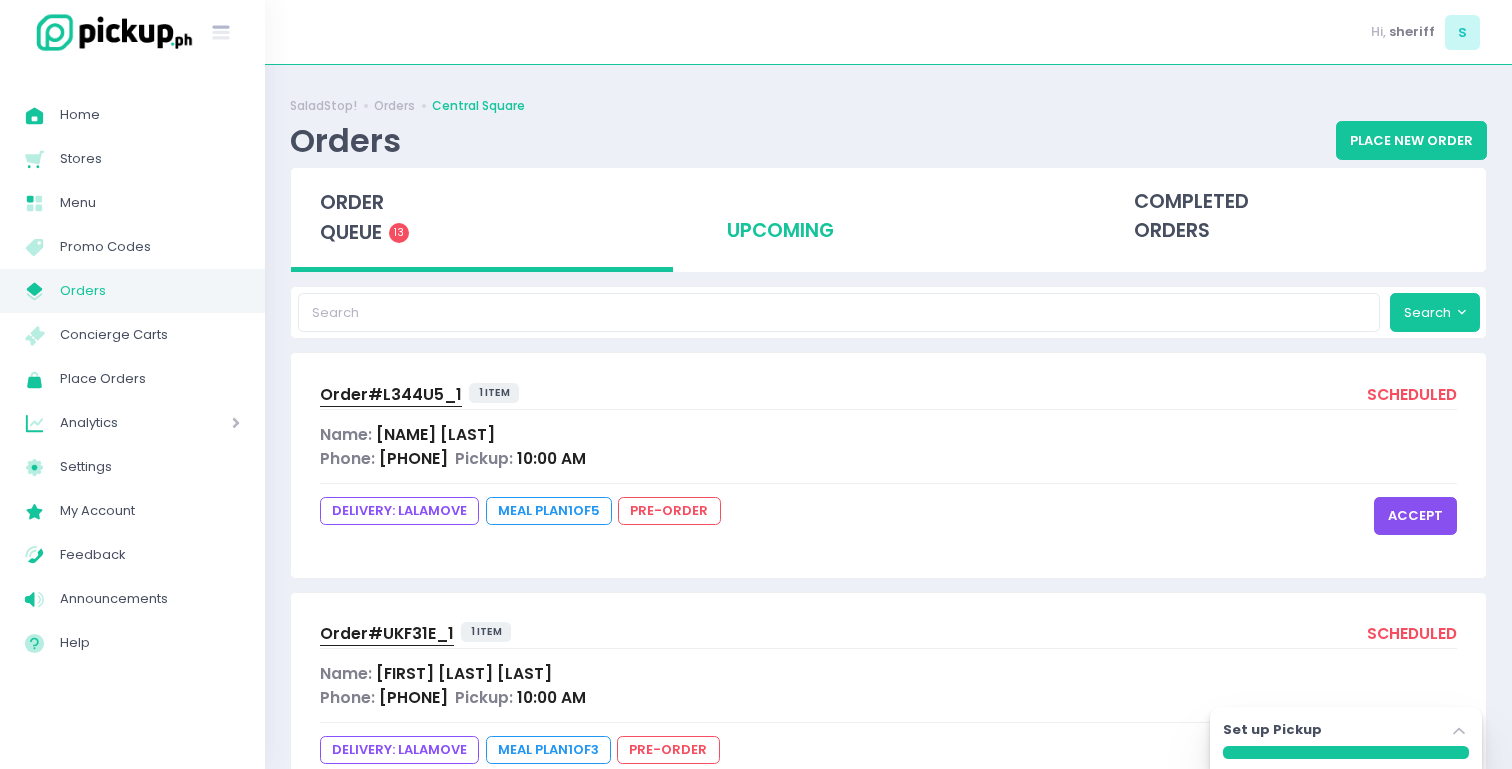 click on "upcoming" at bounding box center [889, 217] 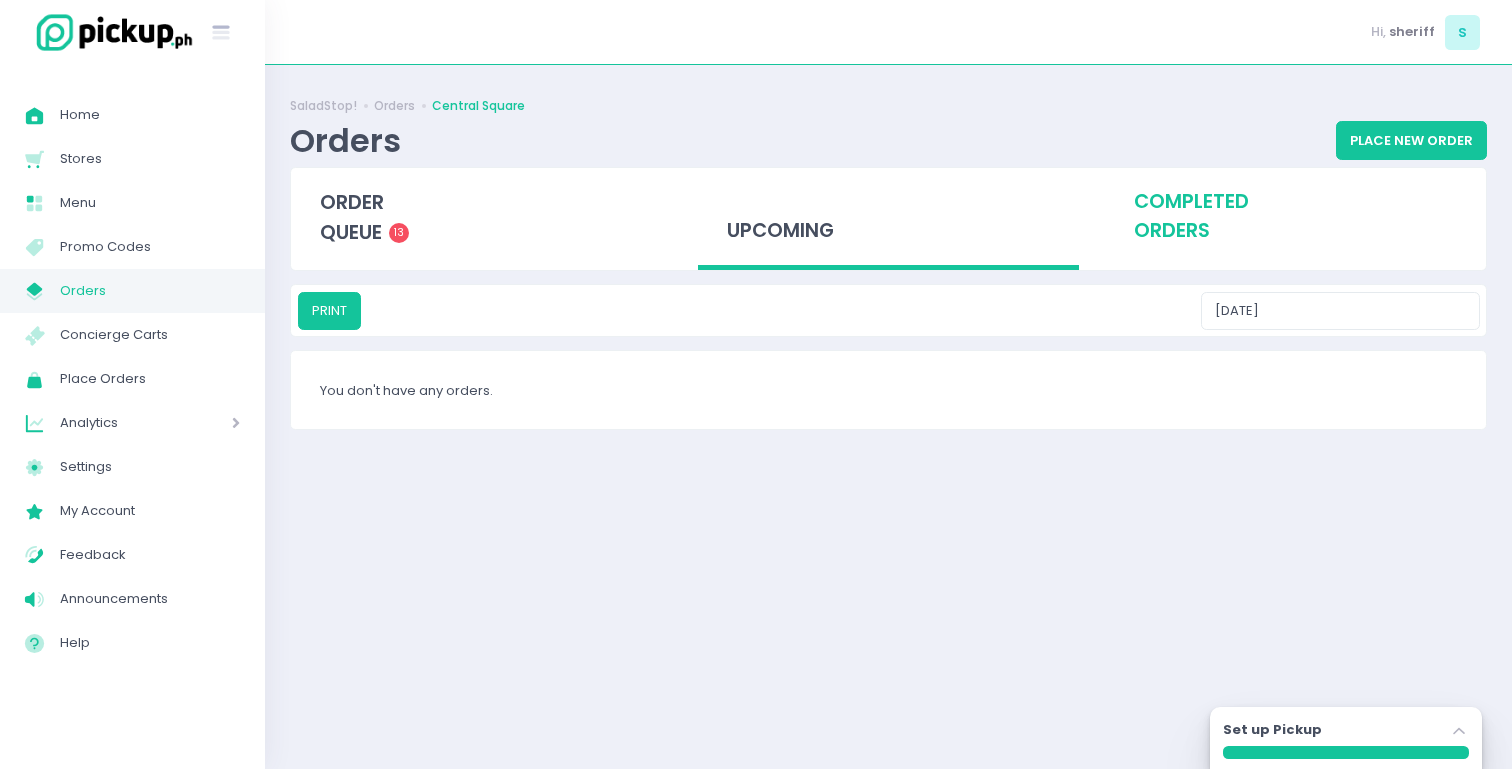 click on "completed  orders" at bounding box center (1295, 217) 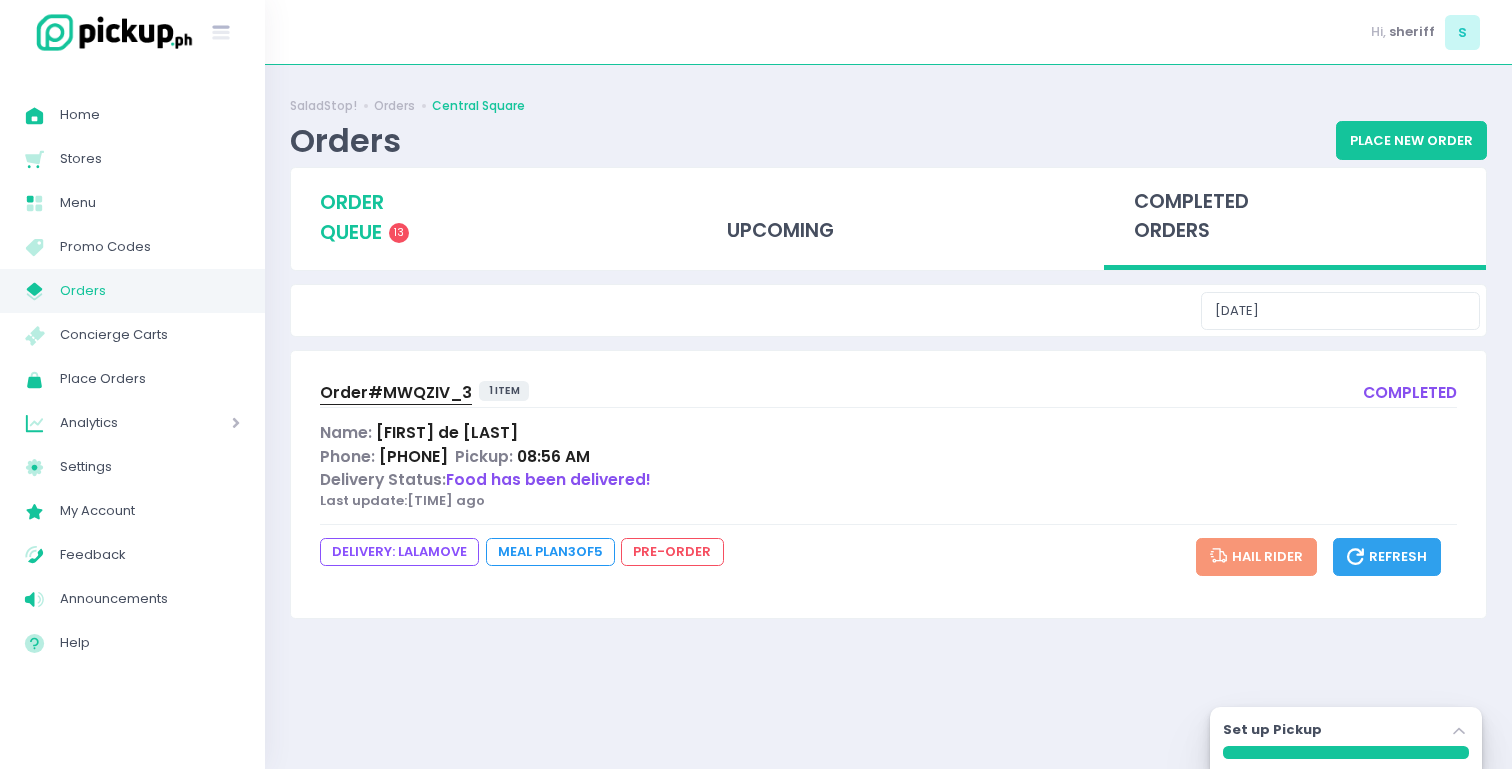 click on "order   queue 13" at bounding box center [482, 217] 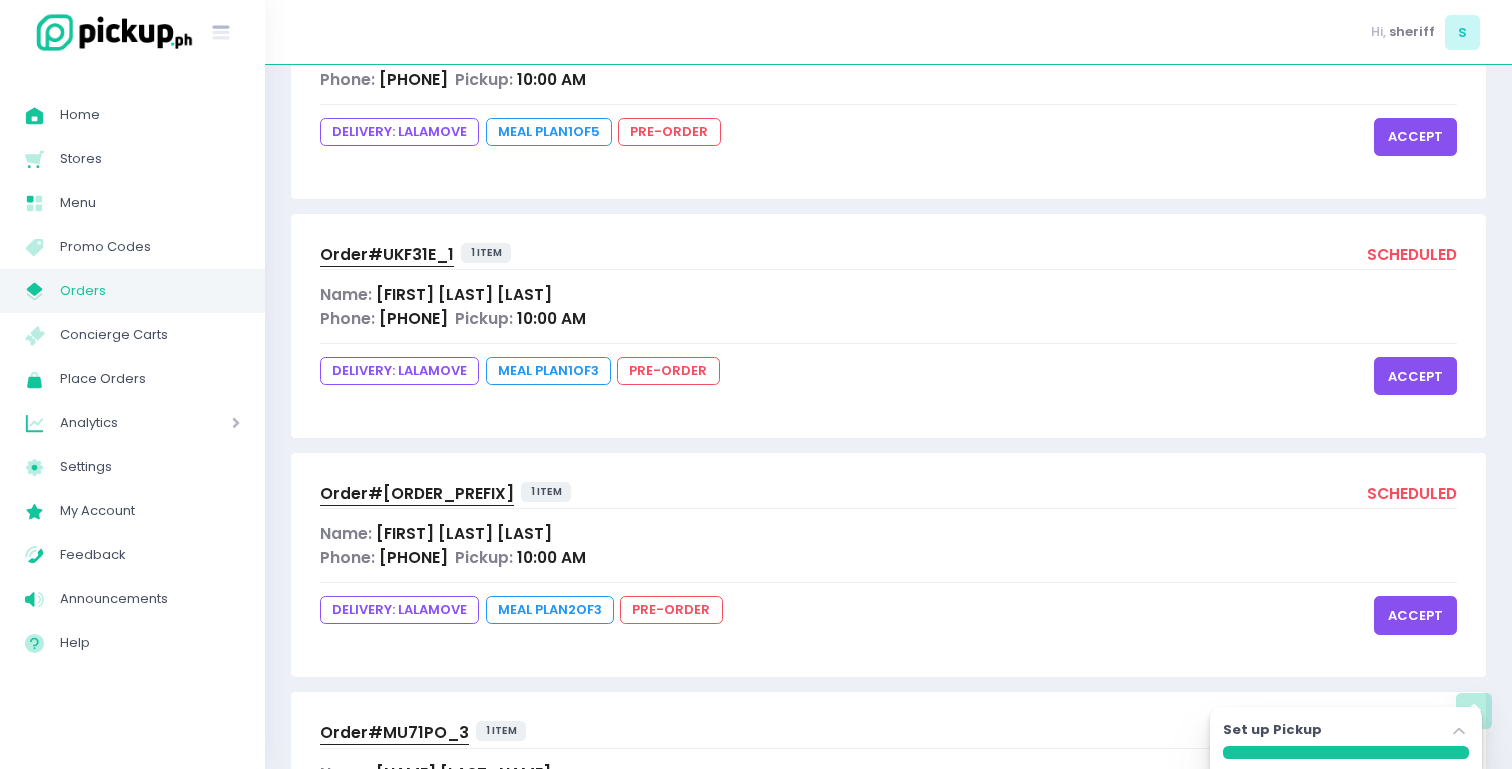 scroll, scrollTop: 0, scrollLeft: 0, axis: both 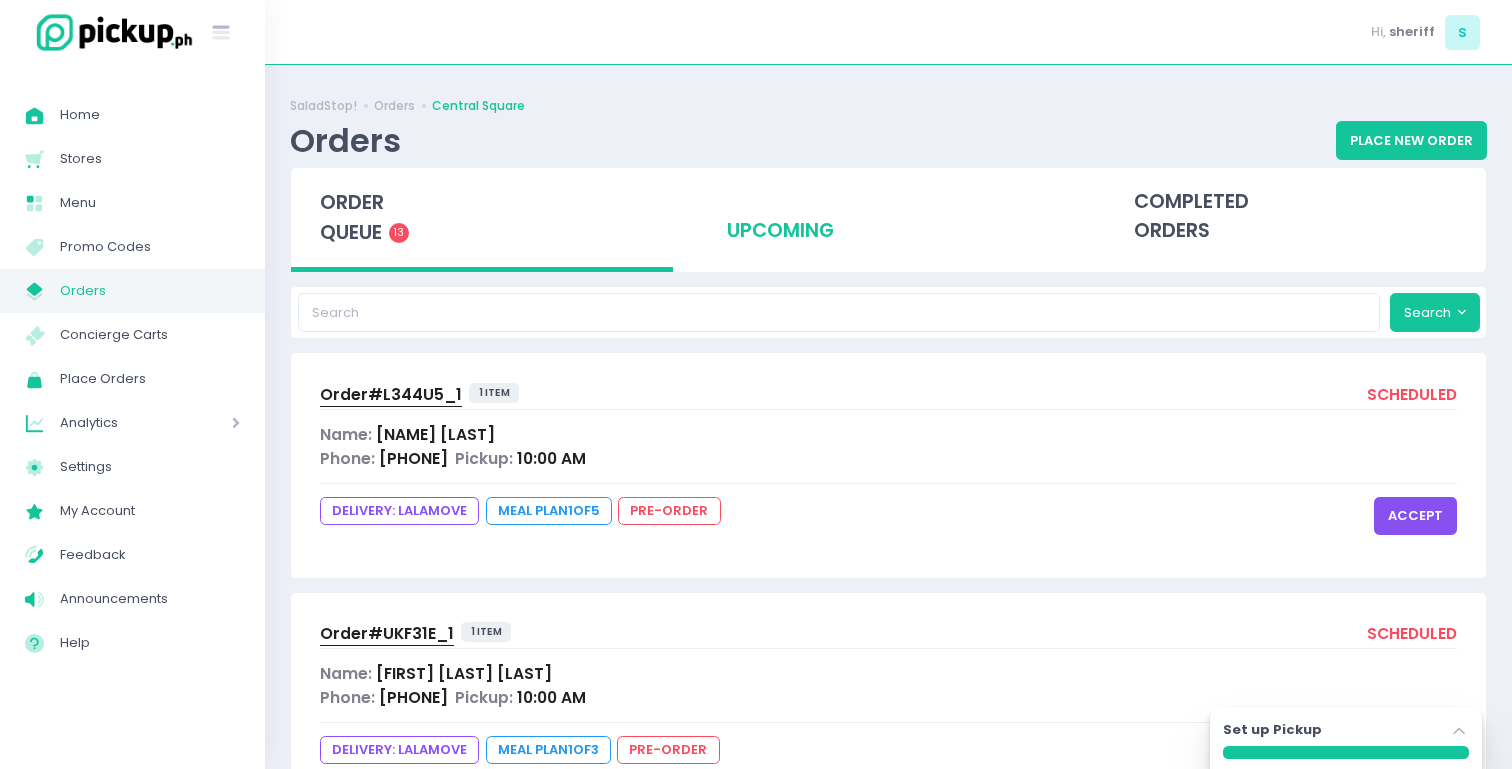 click on "upcoming" at bounding box center (889, 217) 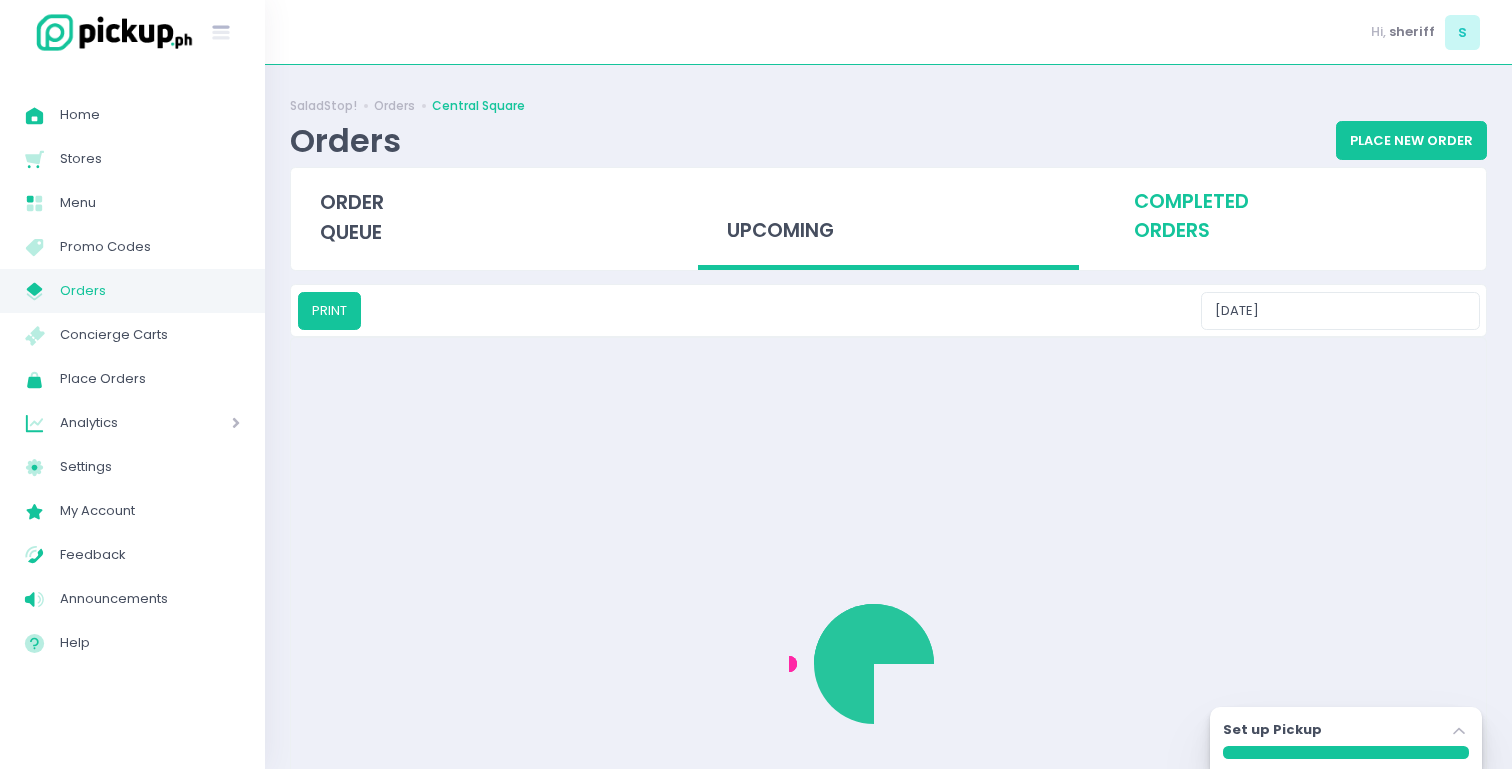 click on "completed  orders" at bounding box center (1295, 217) 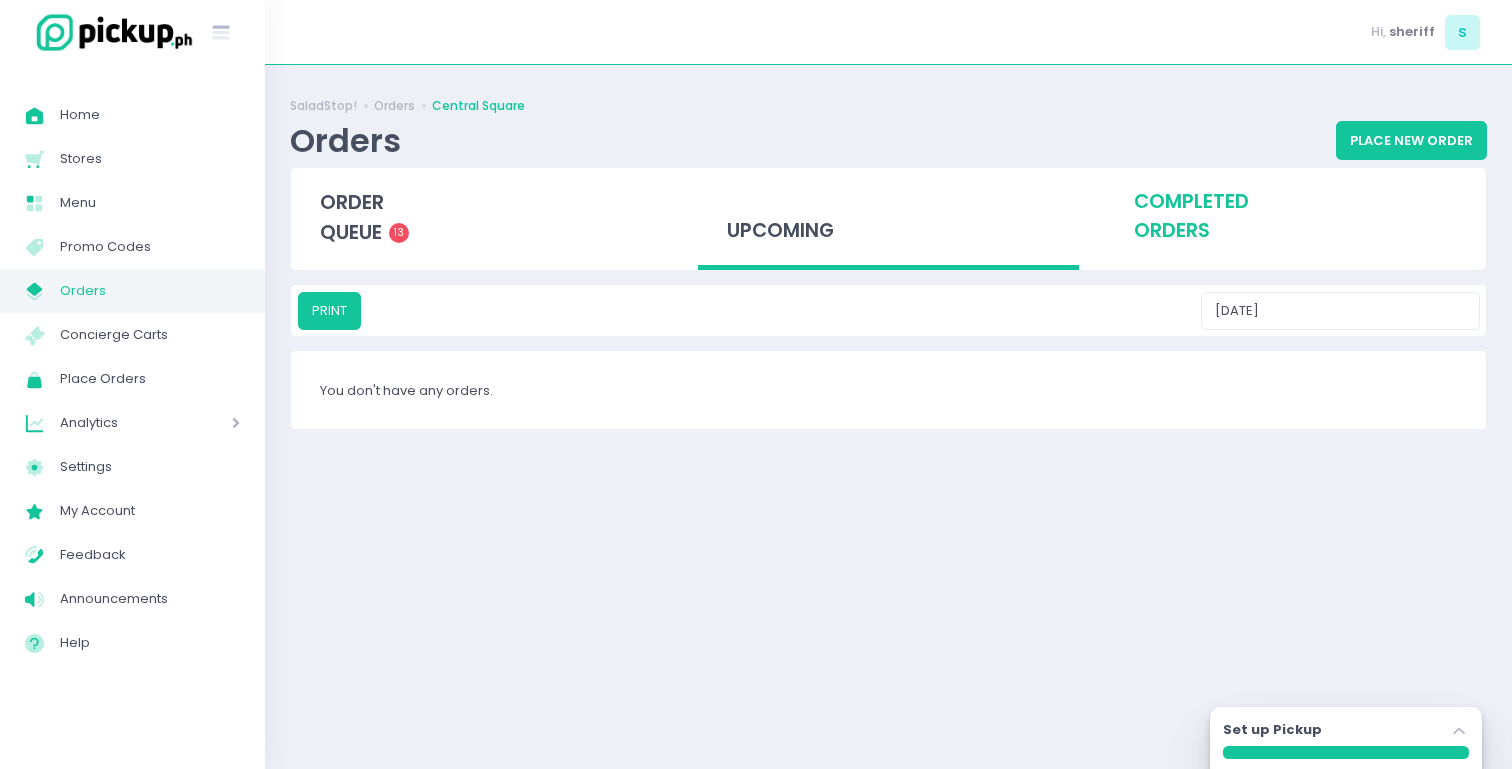 click on "completed  orders" at bounding box center (1295, 217) 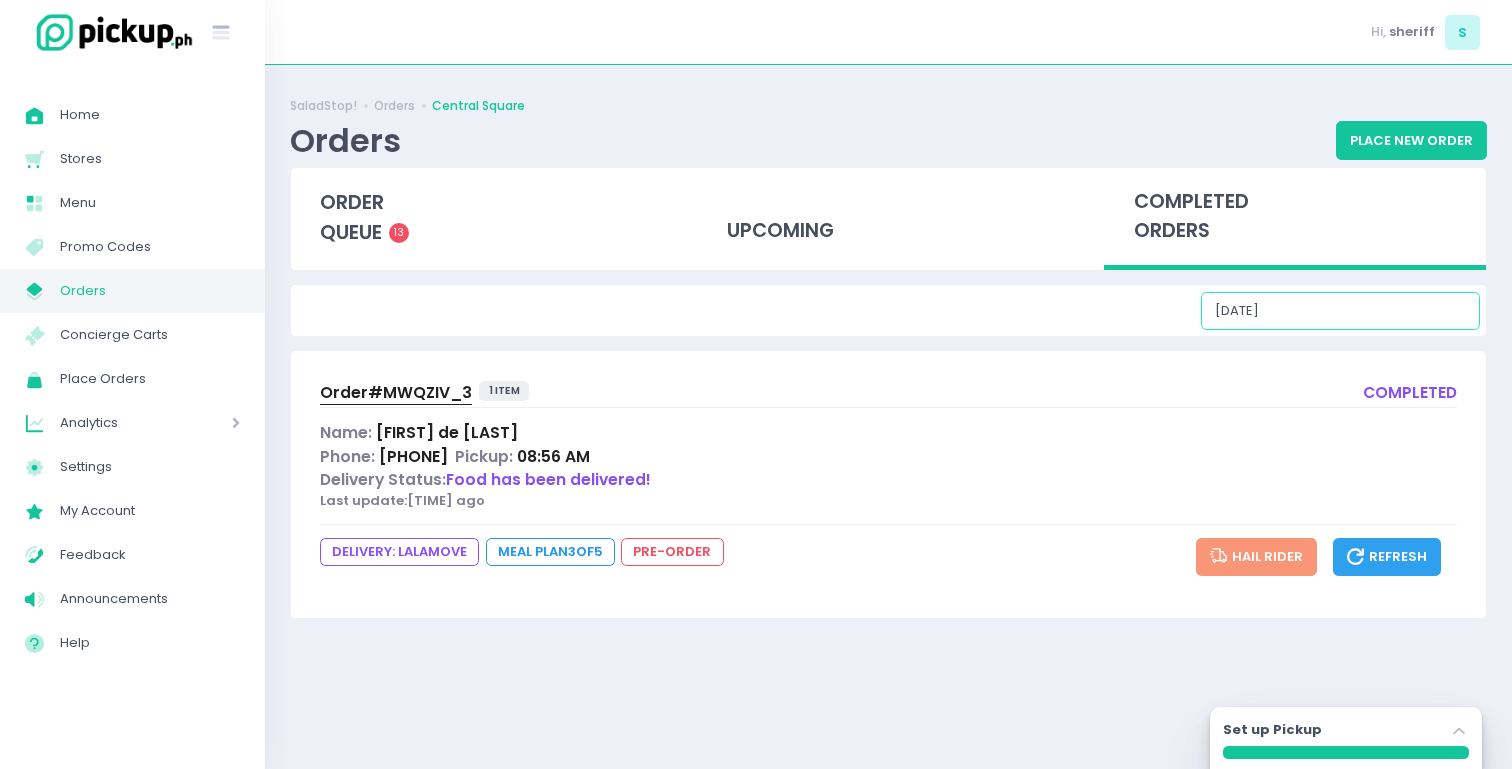 click on "[DATE]" at bounding box center (1340, 311) 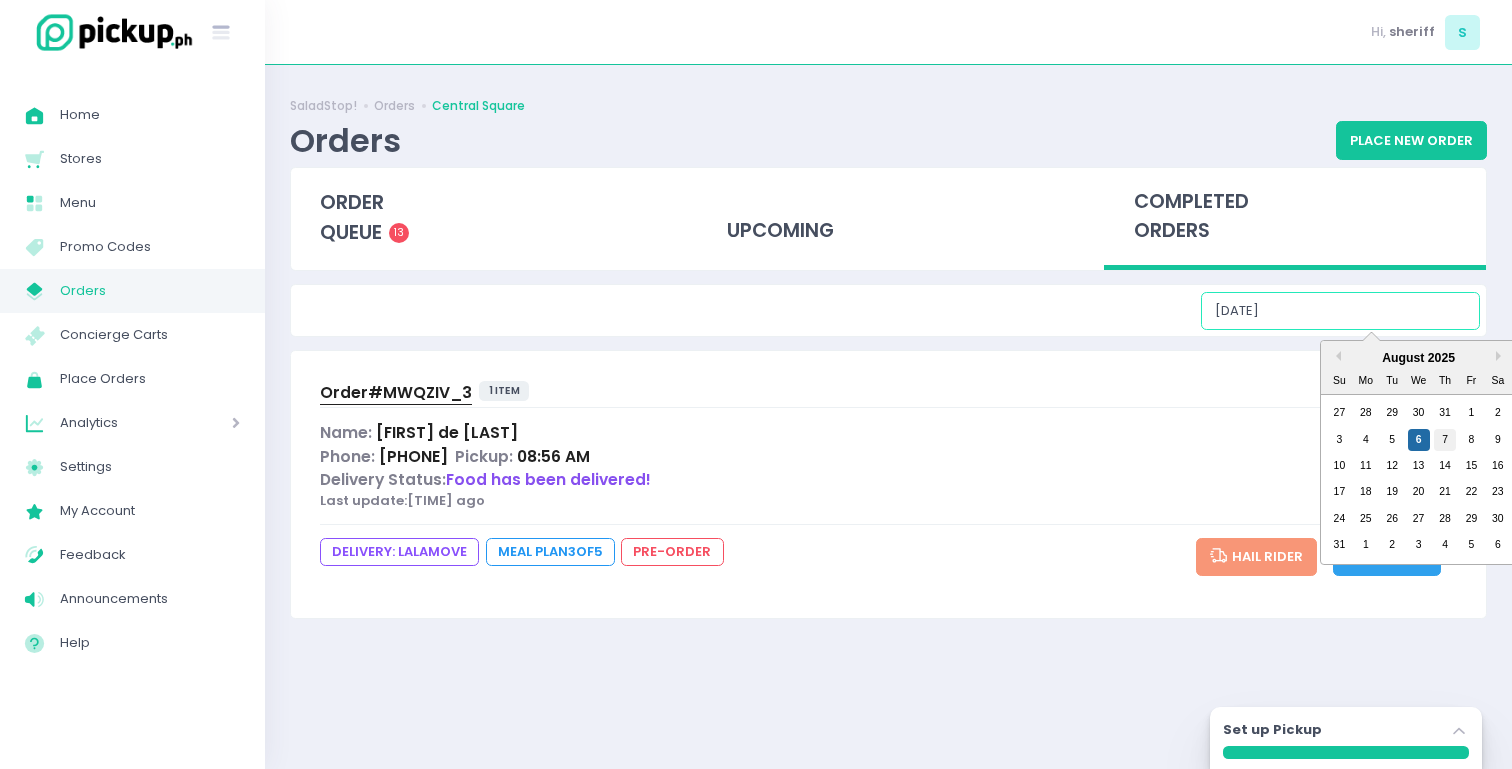click on "7" at bounding box center [1445, 440] 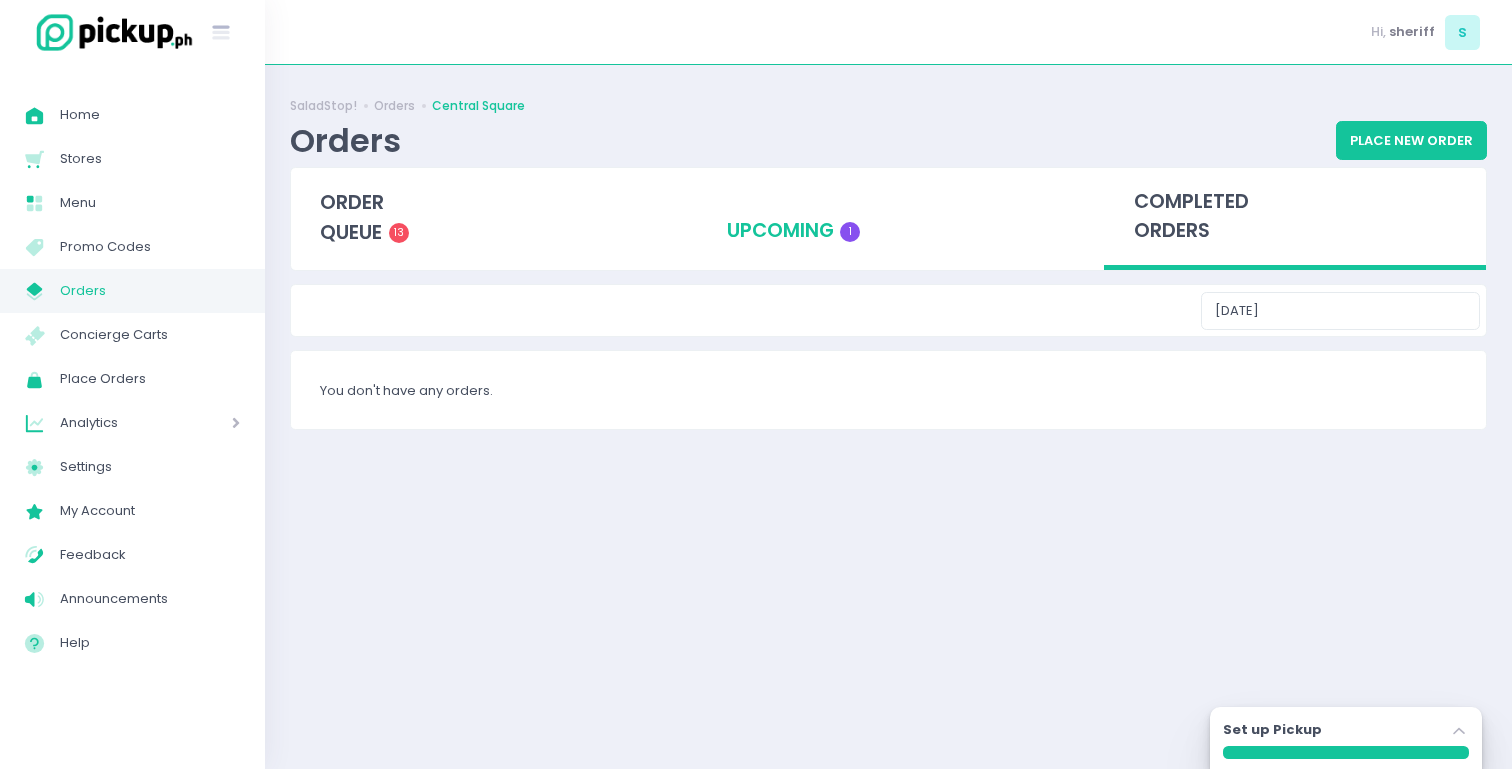 click on "upcoming 1" at bounding box center (889, 217) 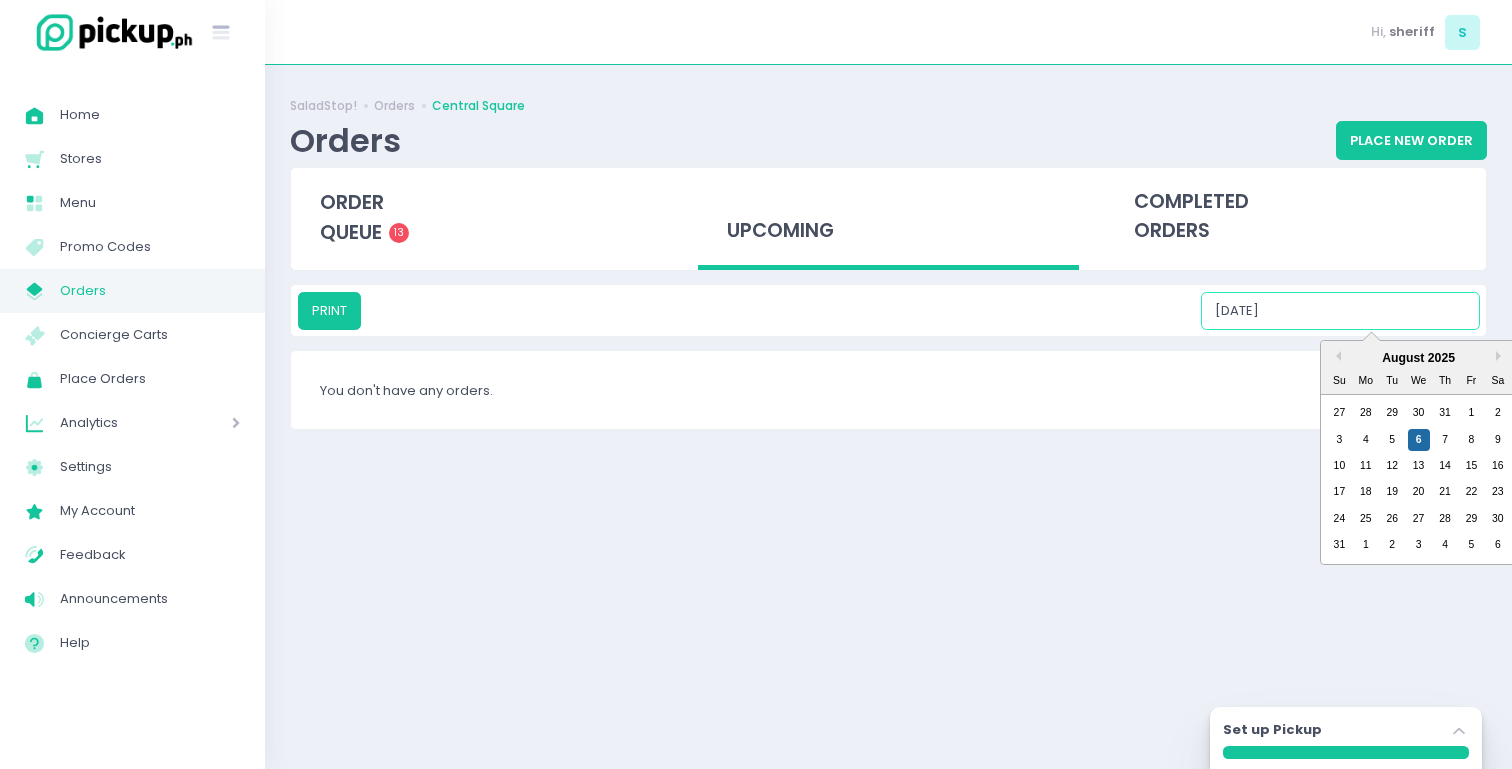 click on "[DATE]" at bounding box center (1340, 311) 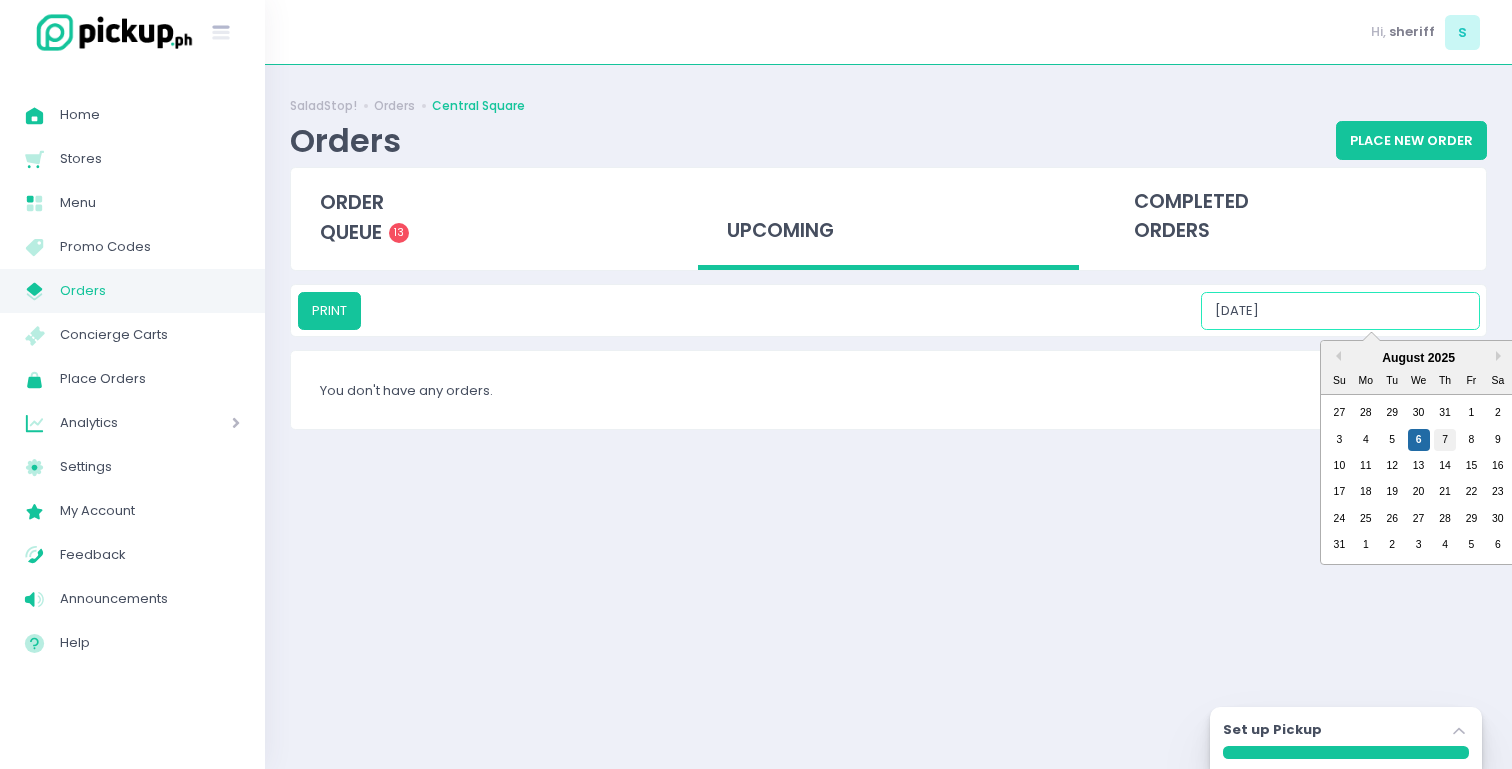 click on "7" at bounding box center [1445, 440] 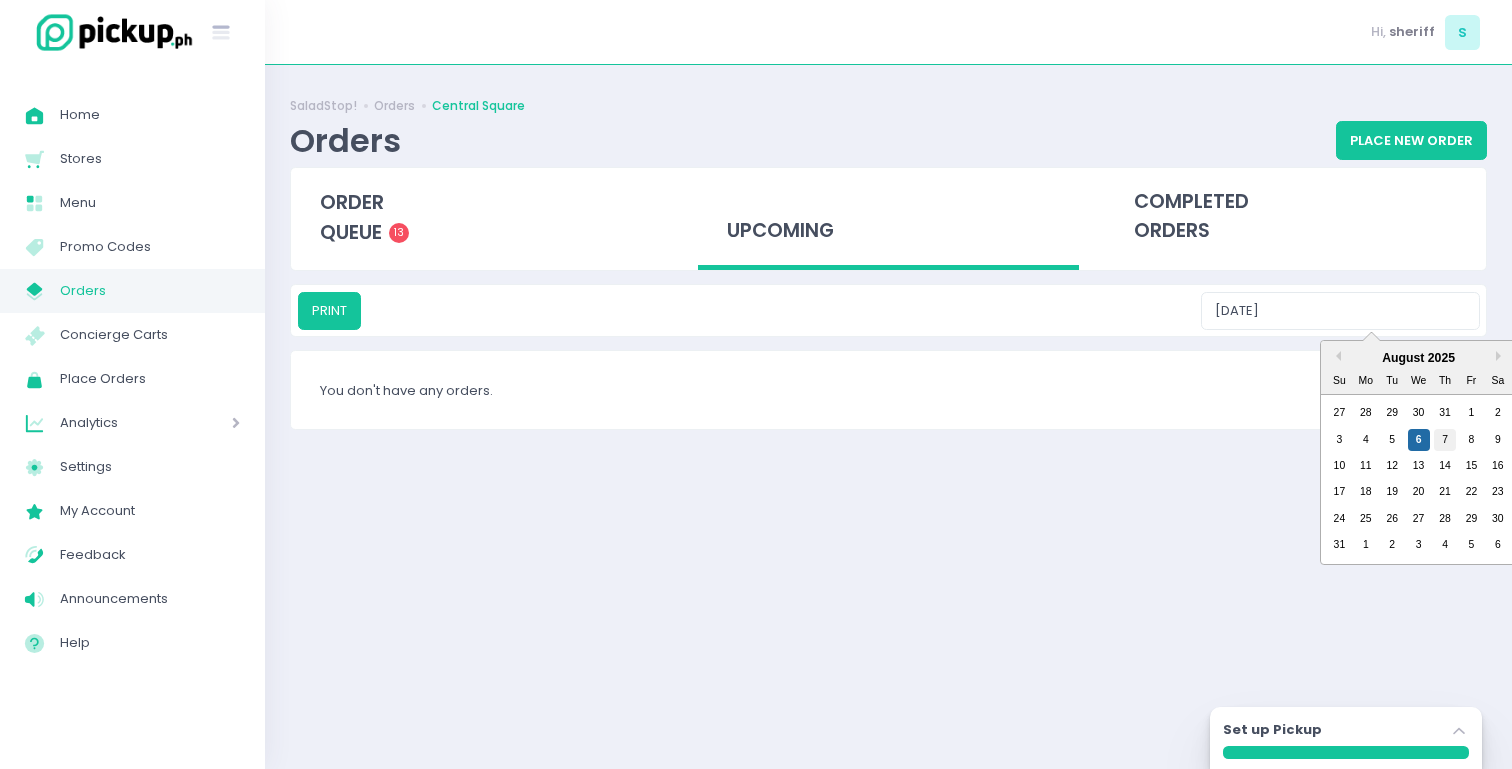 type on "[DATE]" 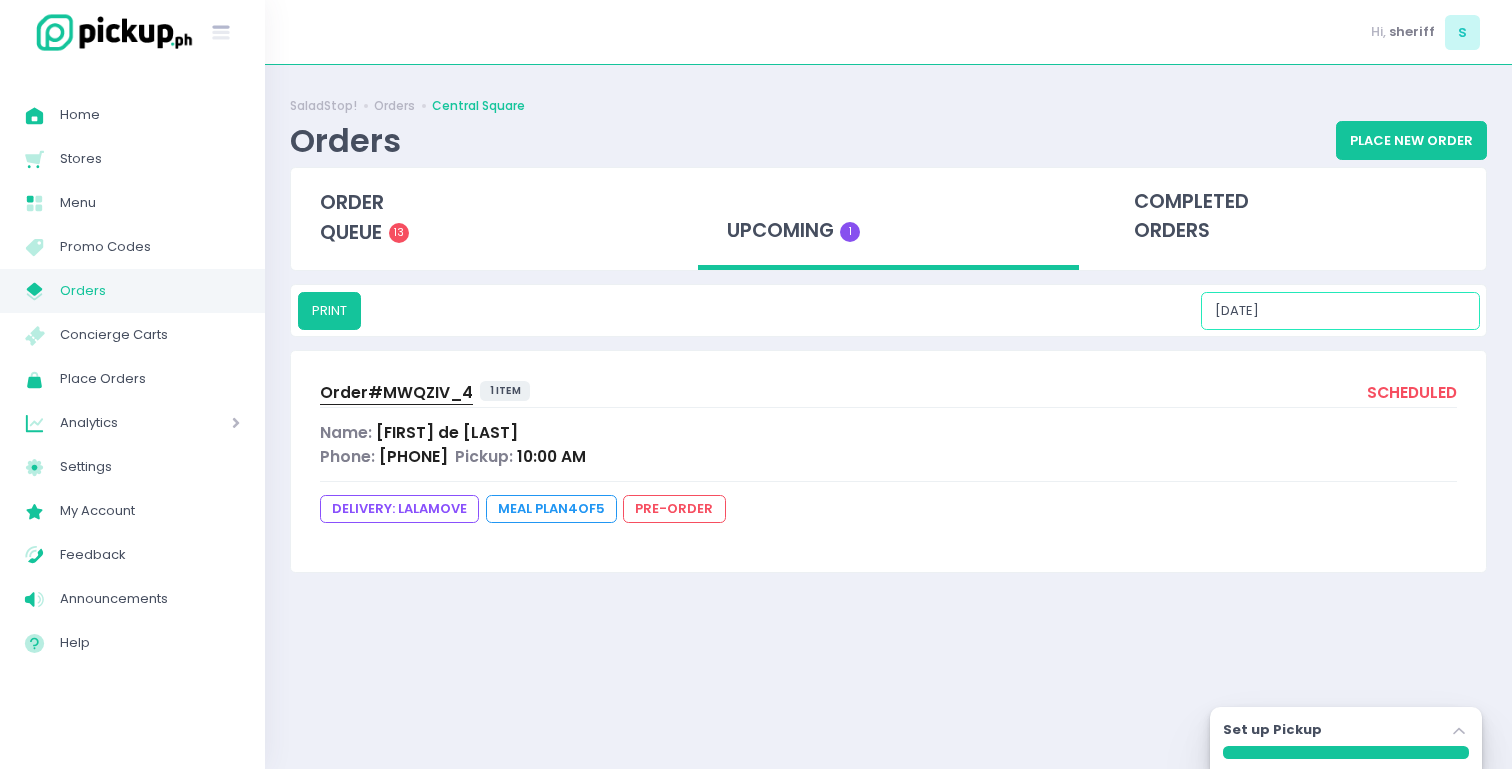 click on "[DATE]" at bounding box center (1340, 311) 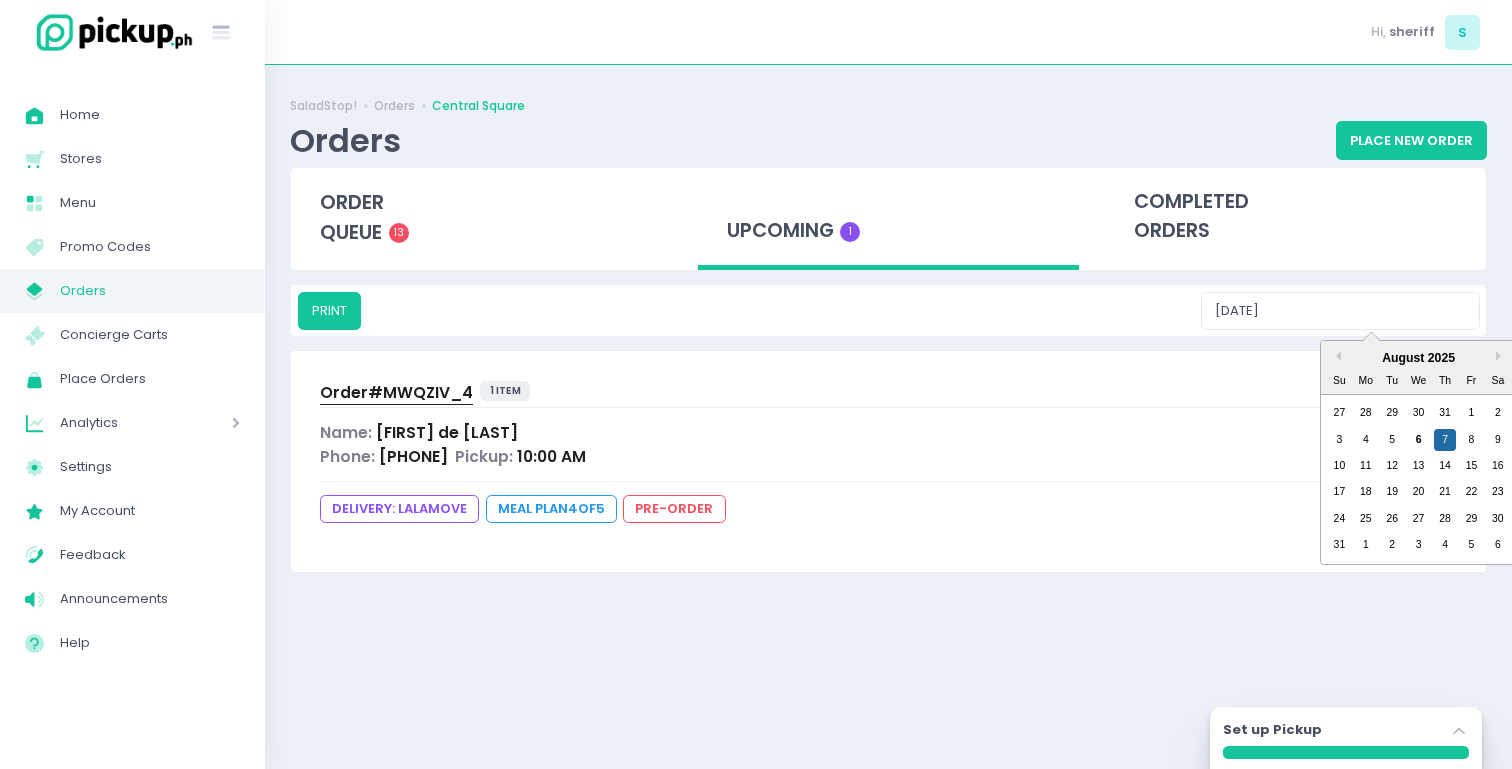 click on "Order# [ORDER_ID]" at bounding box center (396, 392) 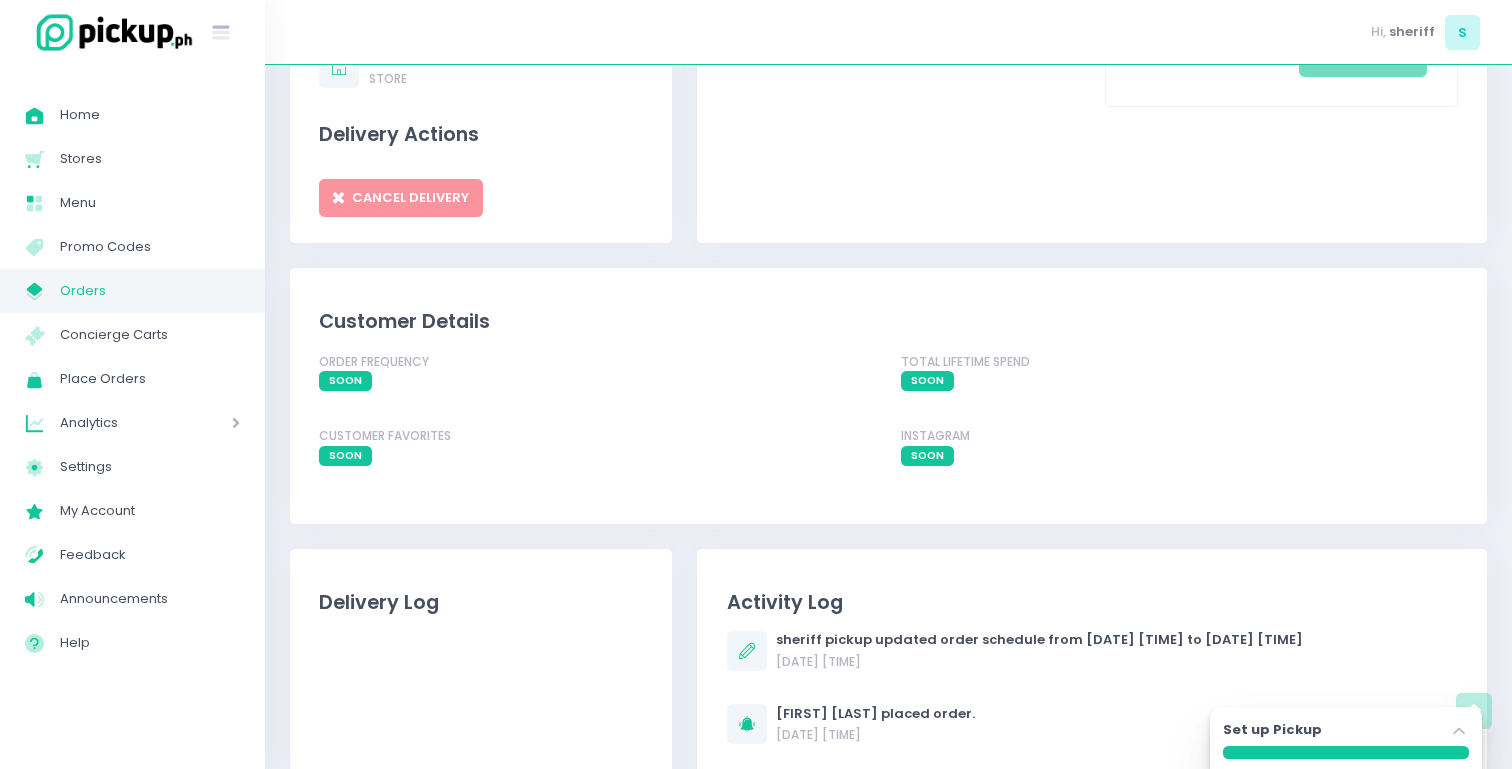 scroll, scrollTop: 1580, scrollLeft: 0, axis: vertical 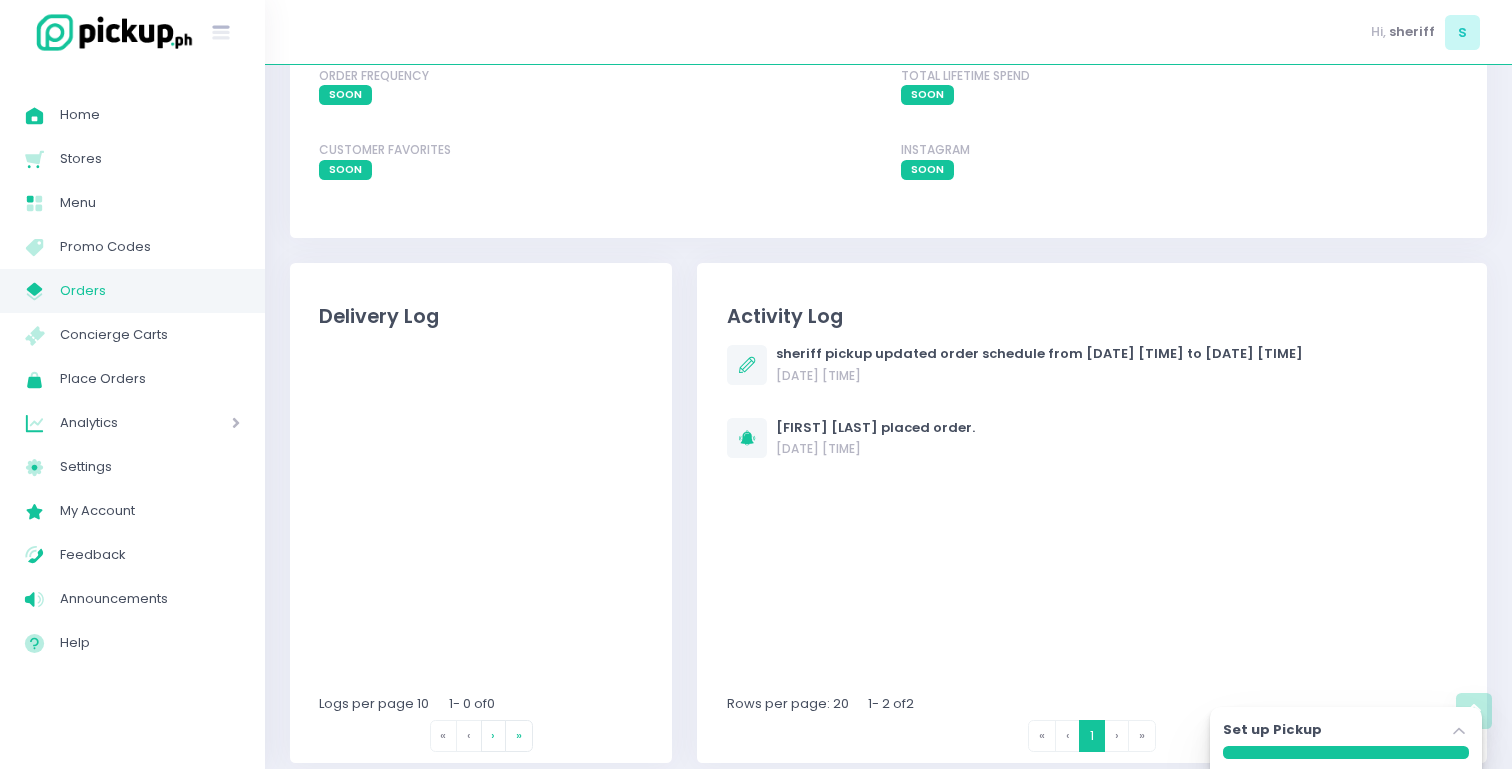 click on "Delivery Log Logs per page   10 1  -   0   of  0 « First ‹ Previous › Next » Last" at bounding box center (481, 513) 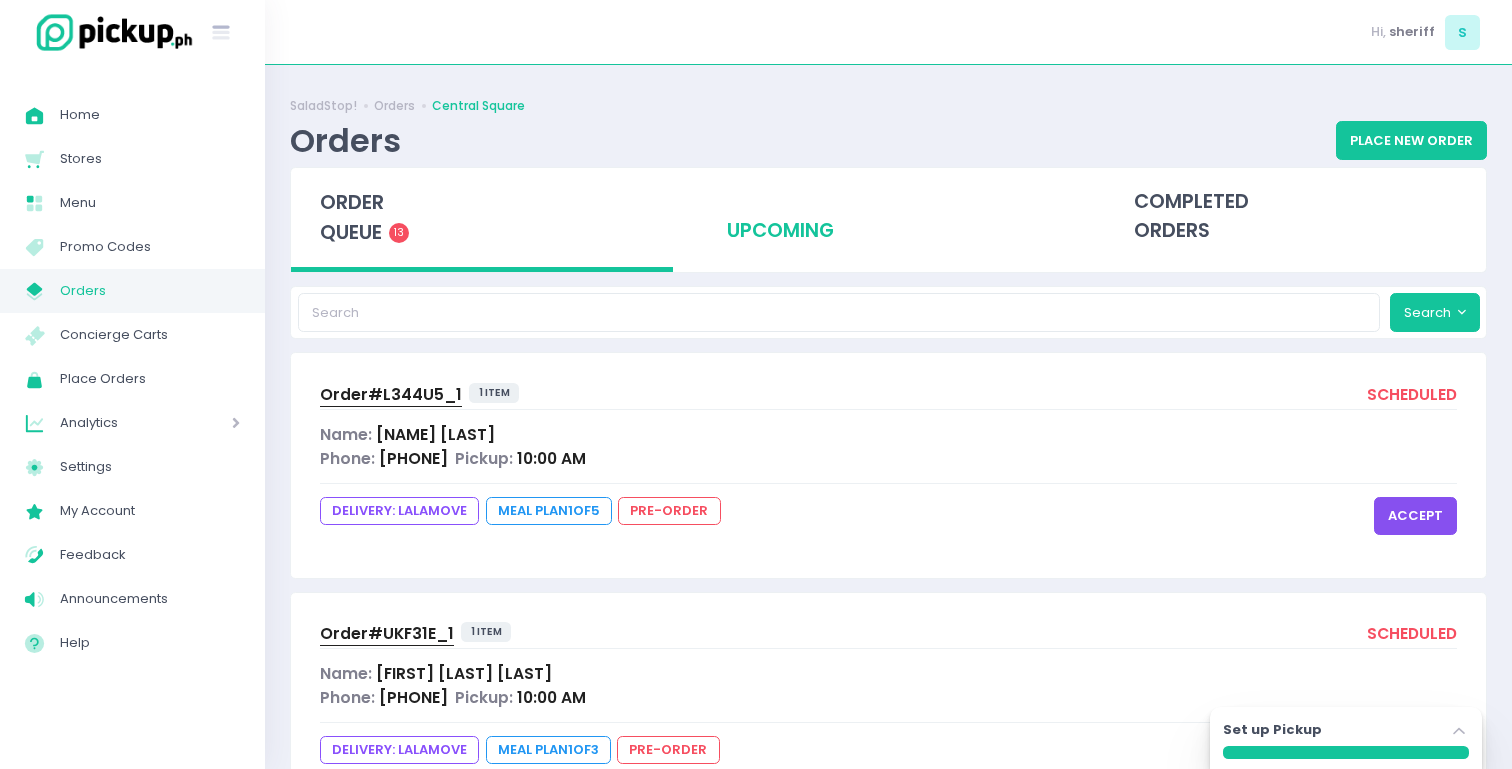click on "upcoming" at bounding box center [889, 217] 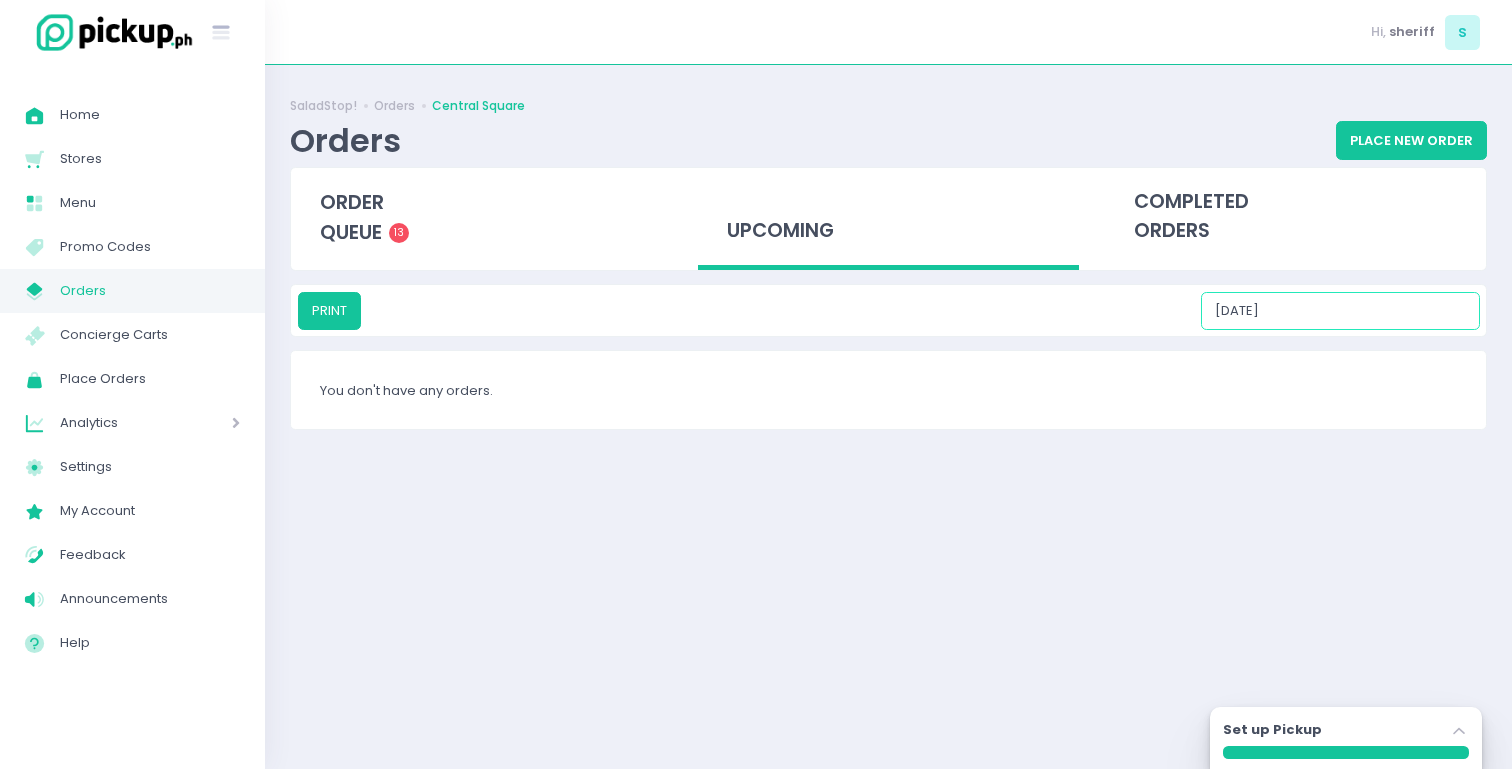 click on "[DATE]" at bounding box center (1340, 311) 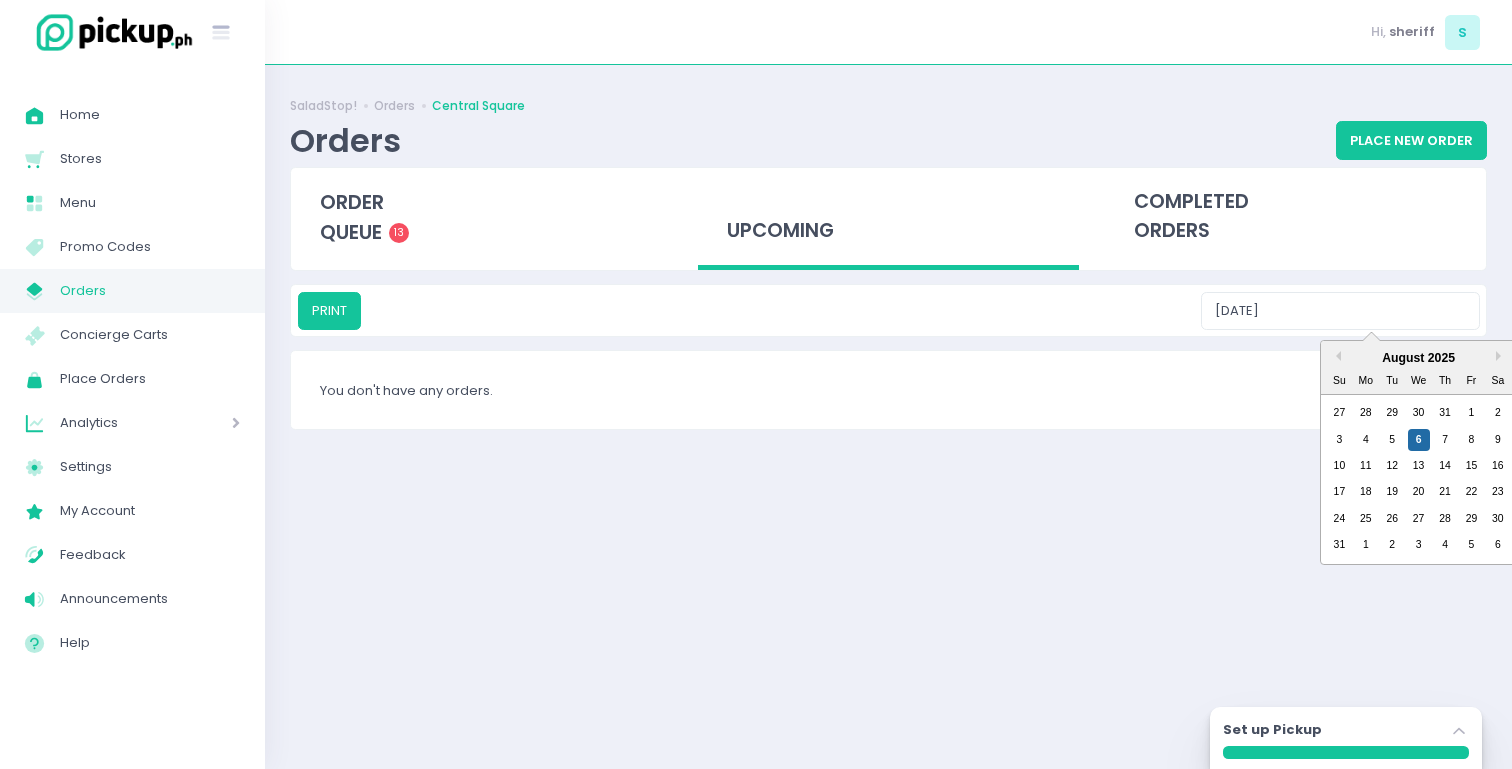 click on "You don't have any orders." at bounding box center (888, 390) 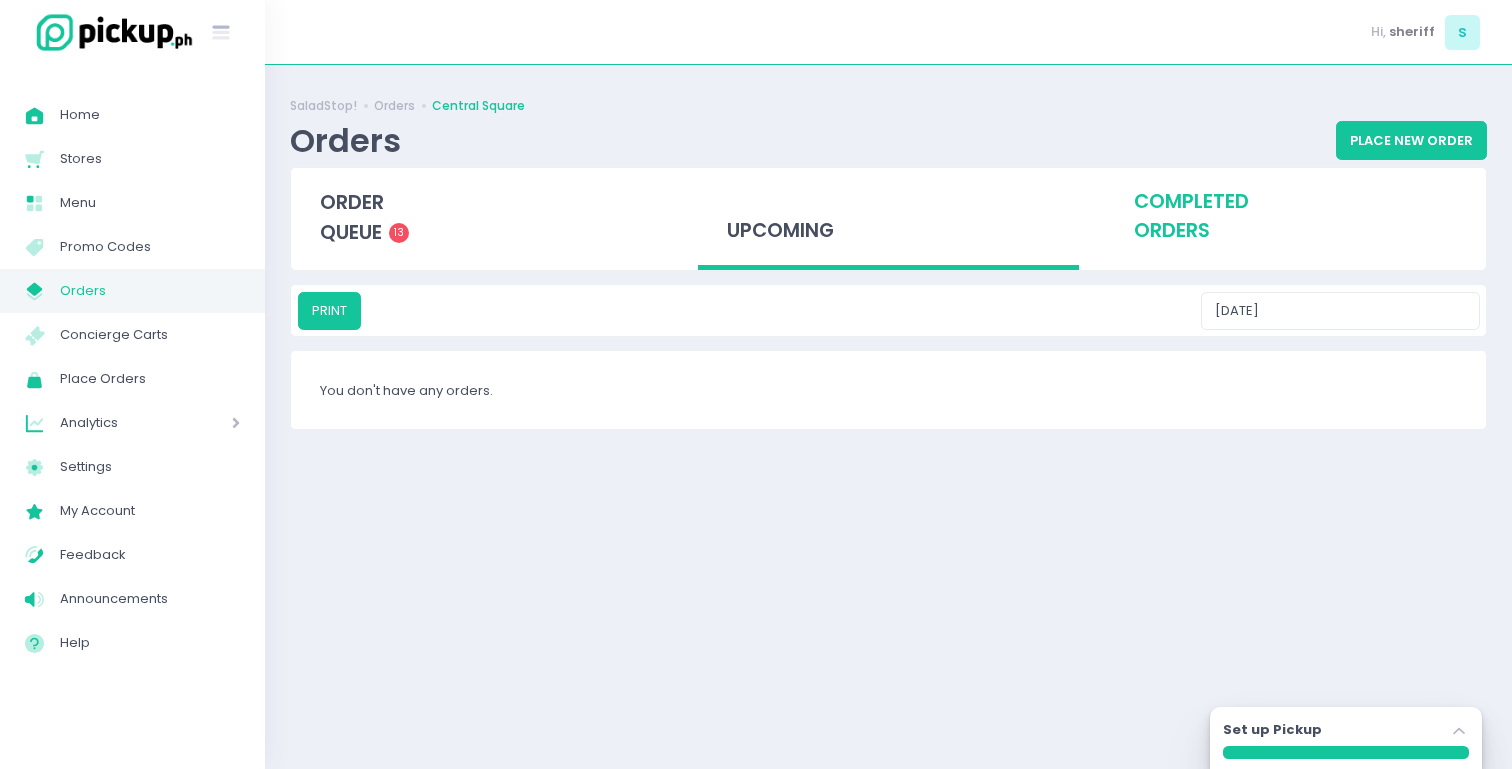 click on "completed  orders" at bounding box center [1295, 217] 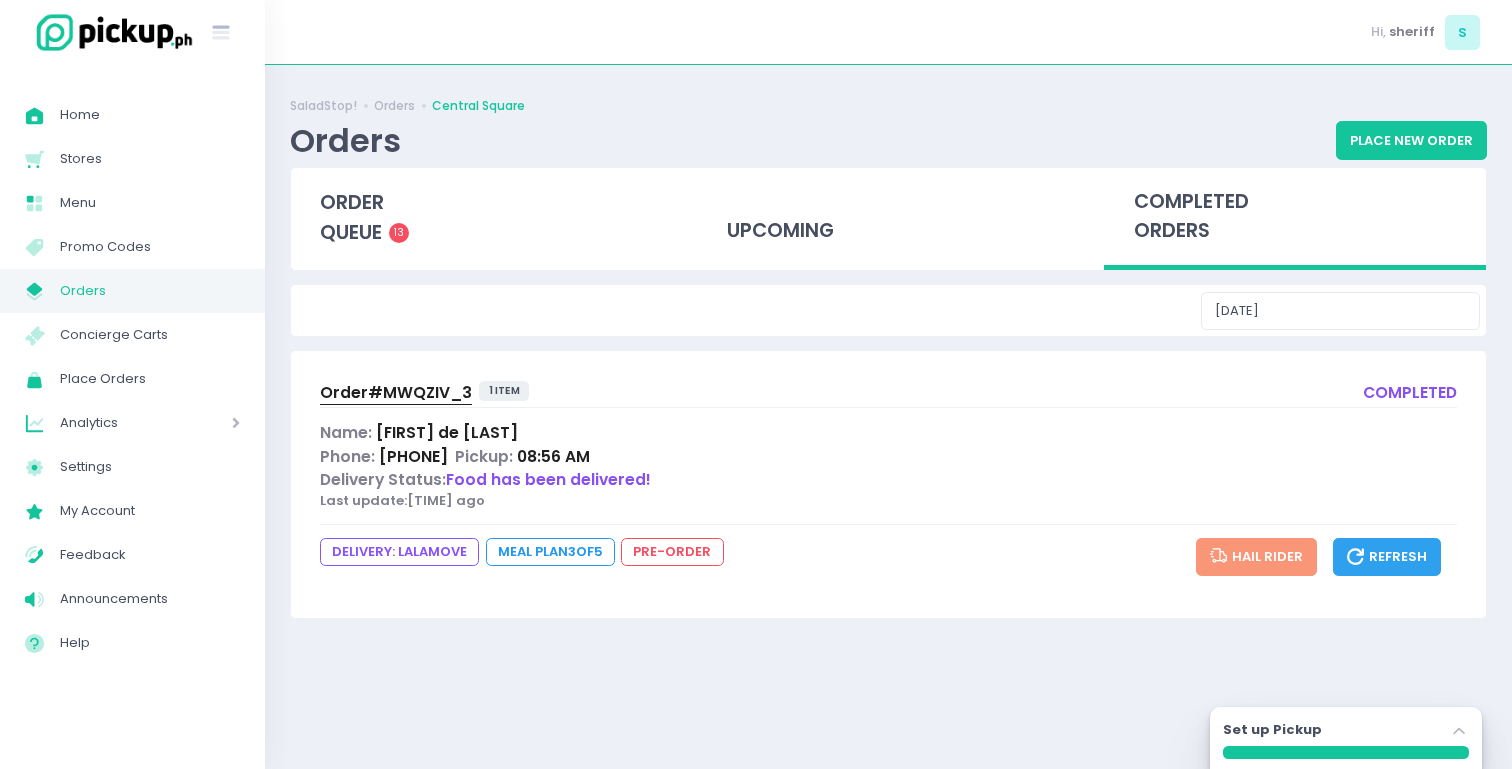 click on "Order# MWQZIV_3" at bounding box center [396, 392] 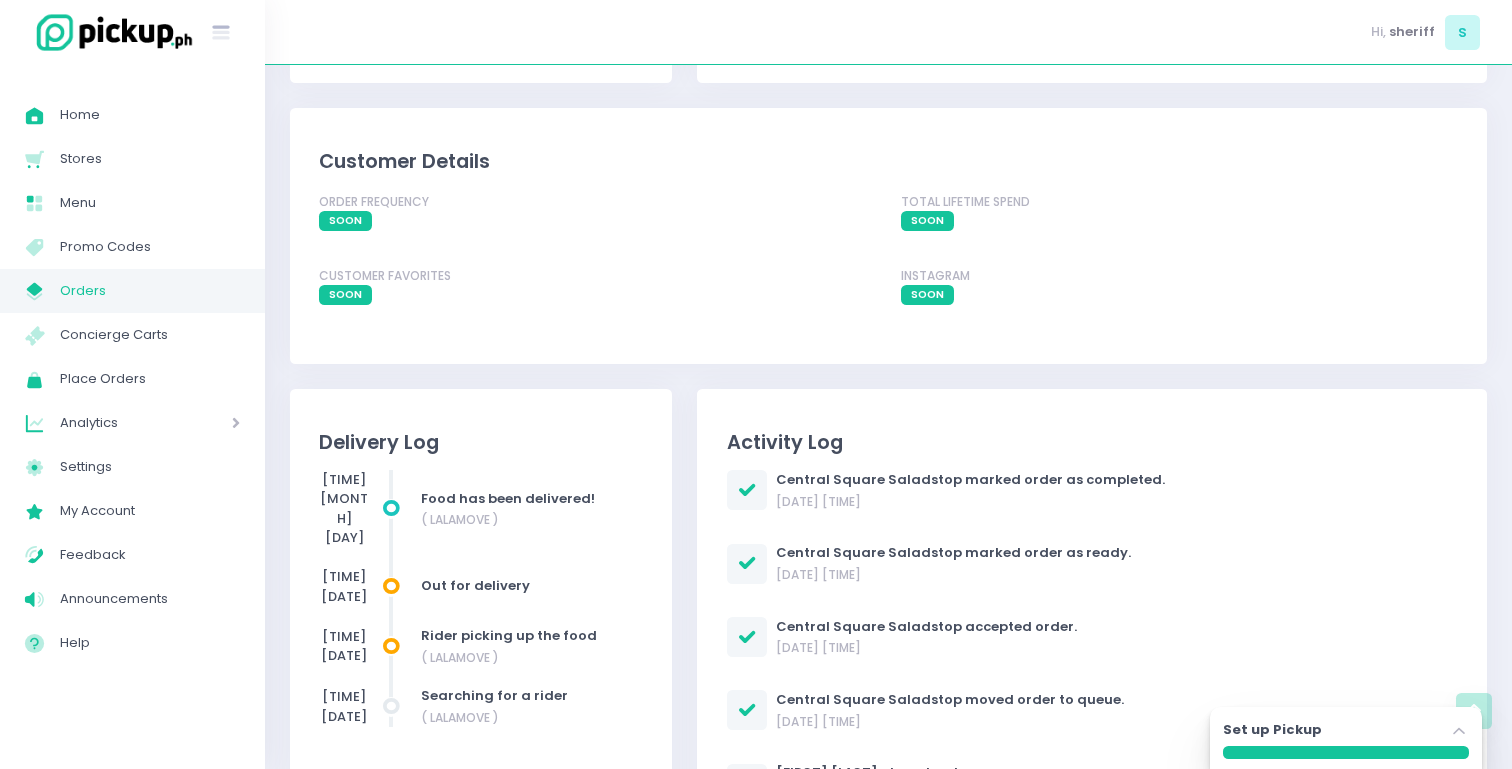 scroll, scrollTop: 1789, scrollLeft: 0, axis: vertical 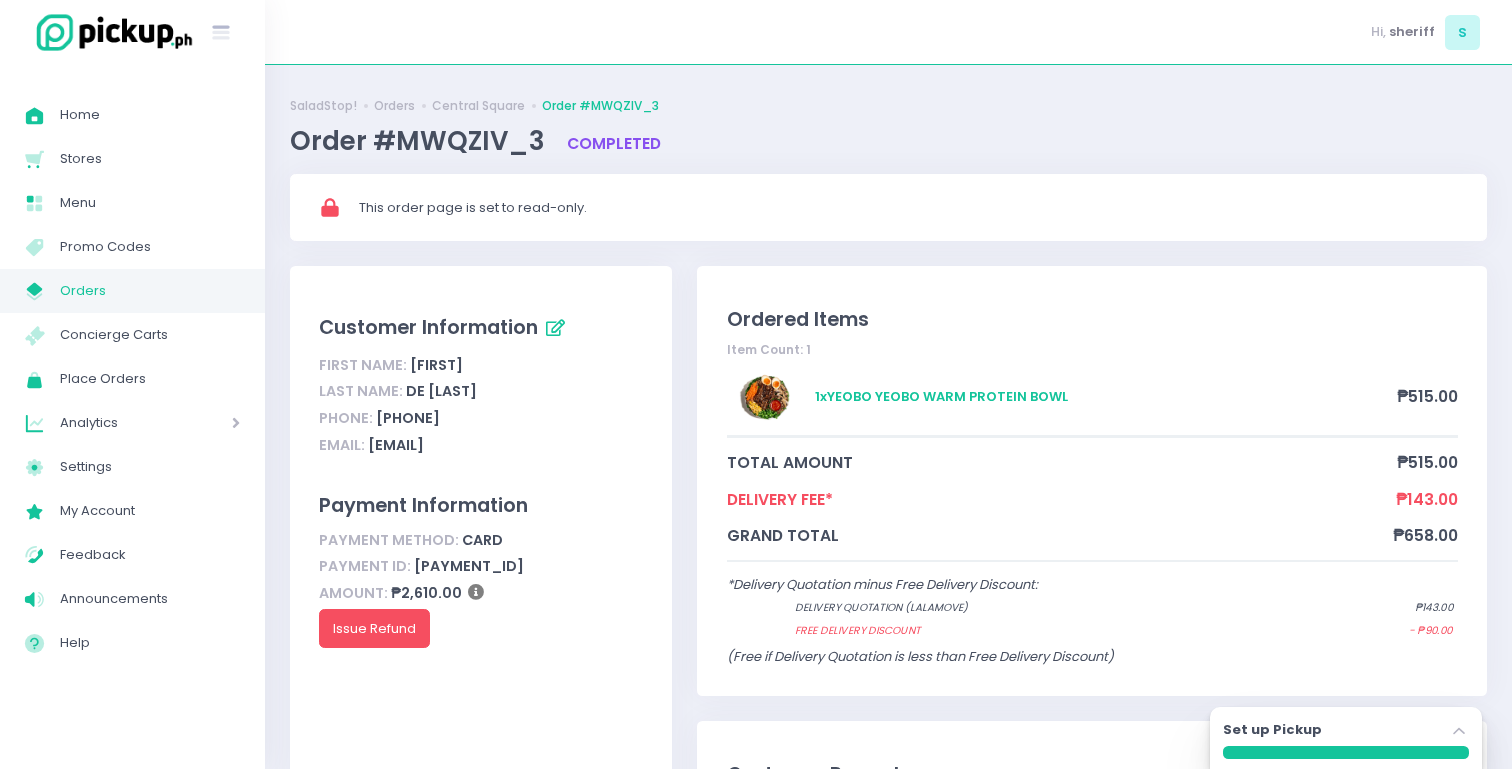 click on "Order #MWQZIV_3" at bounding box center (420, 141) 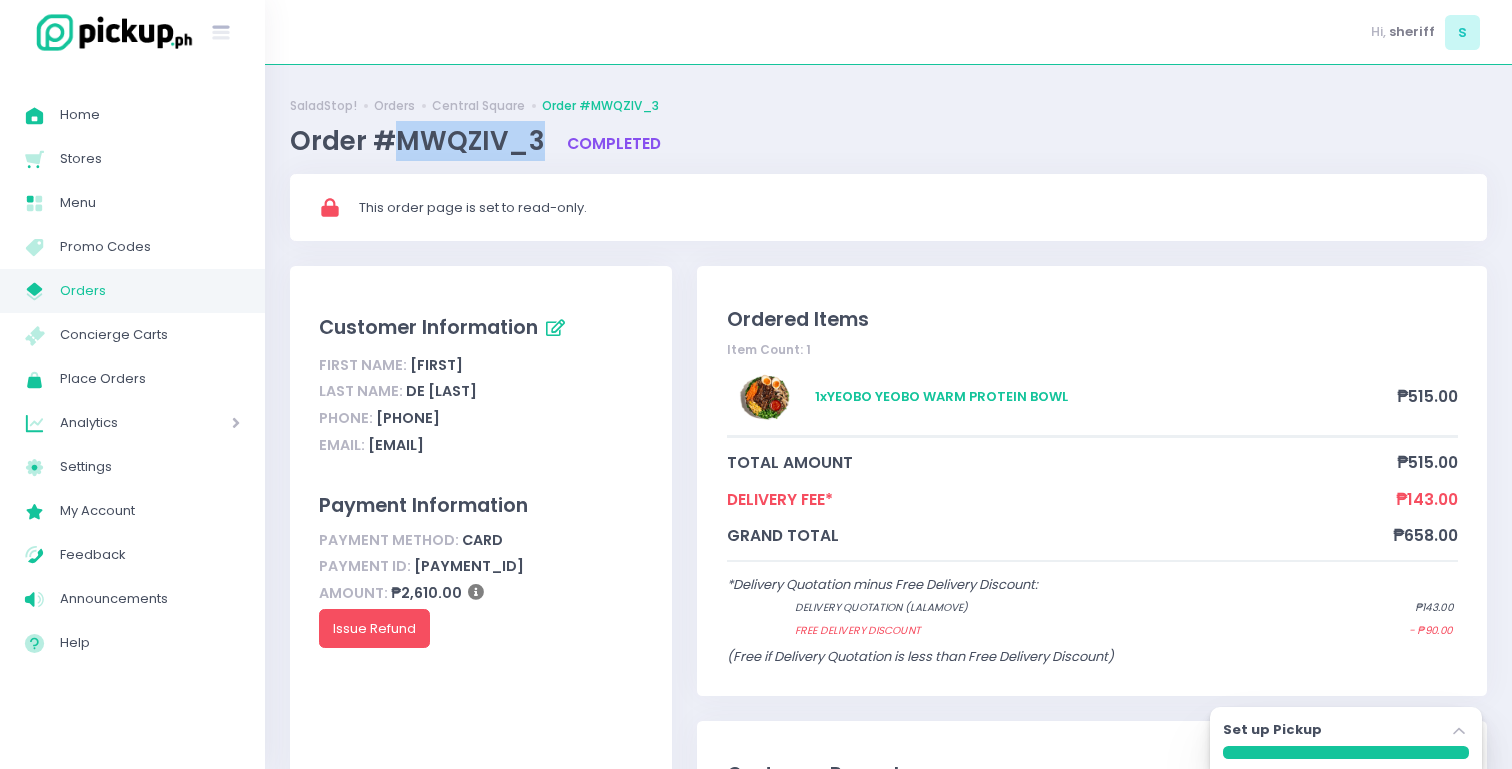 click on "Order #MWQZIV_3" at bounding box center [420, 141] 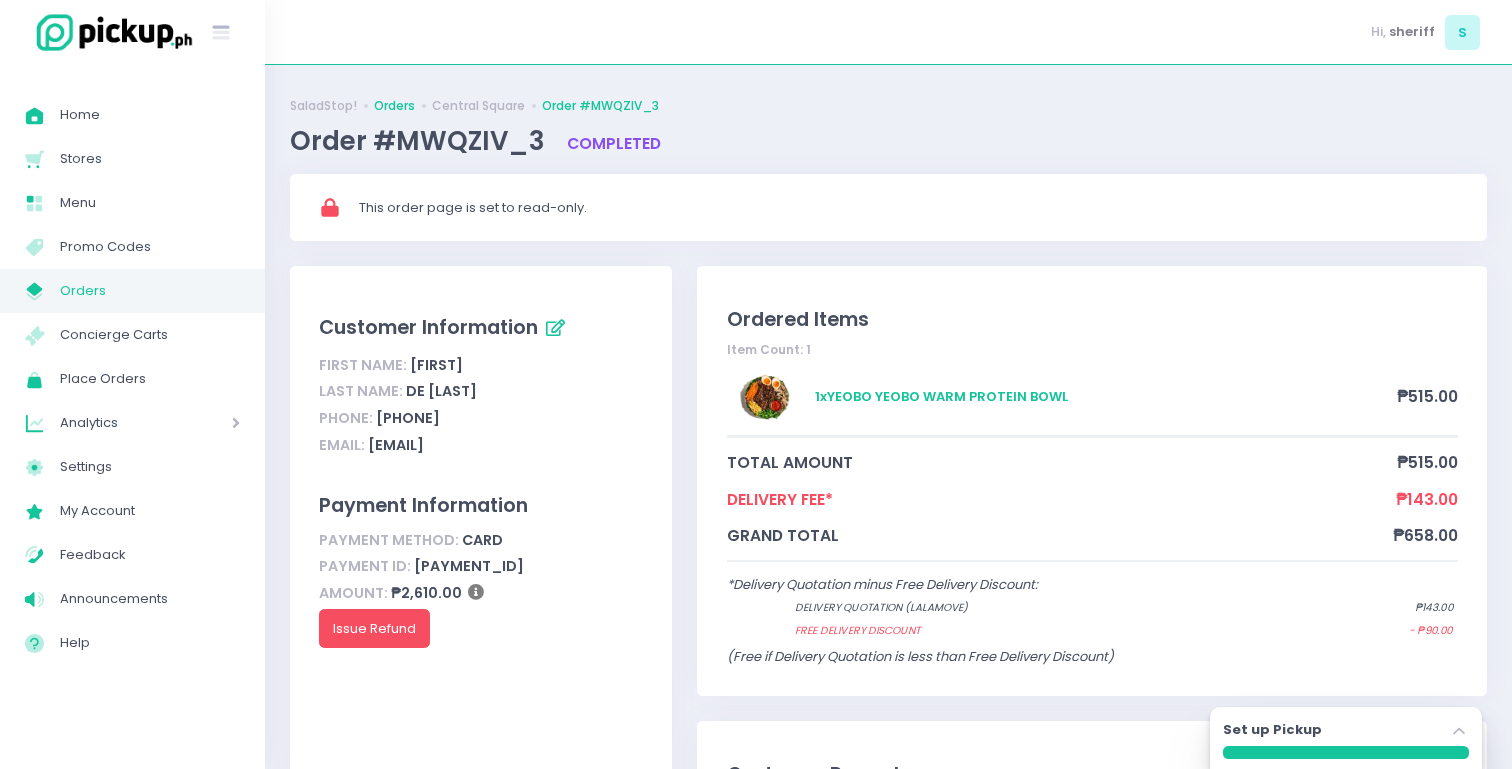 click on "Orders" at bounding box center [397, 106] 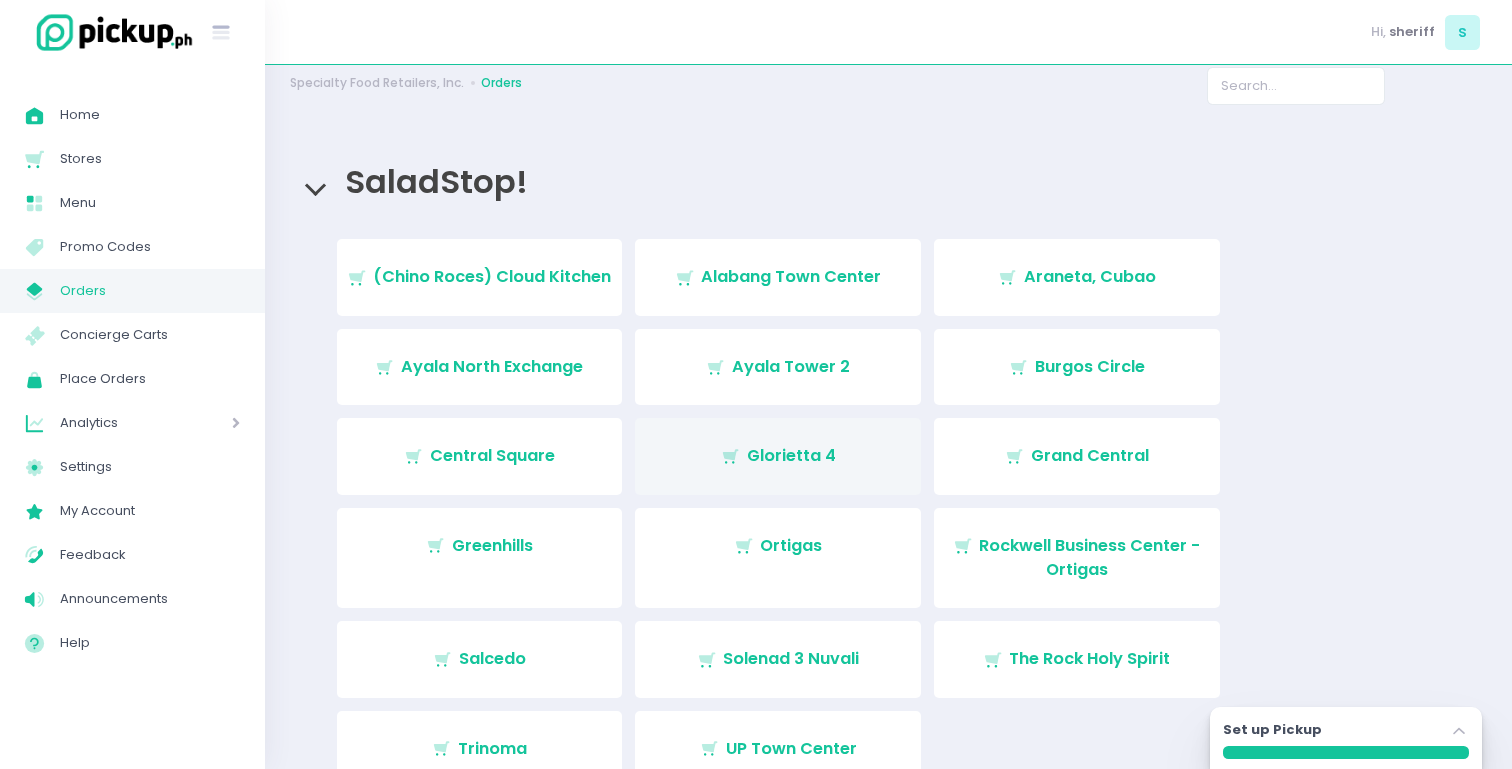 scroll, scrollTop: 35, scrollLeft: 0, axis: vertical 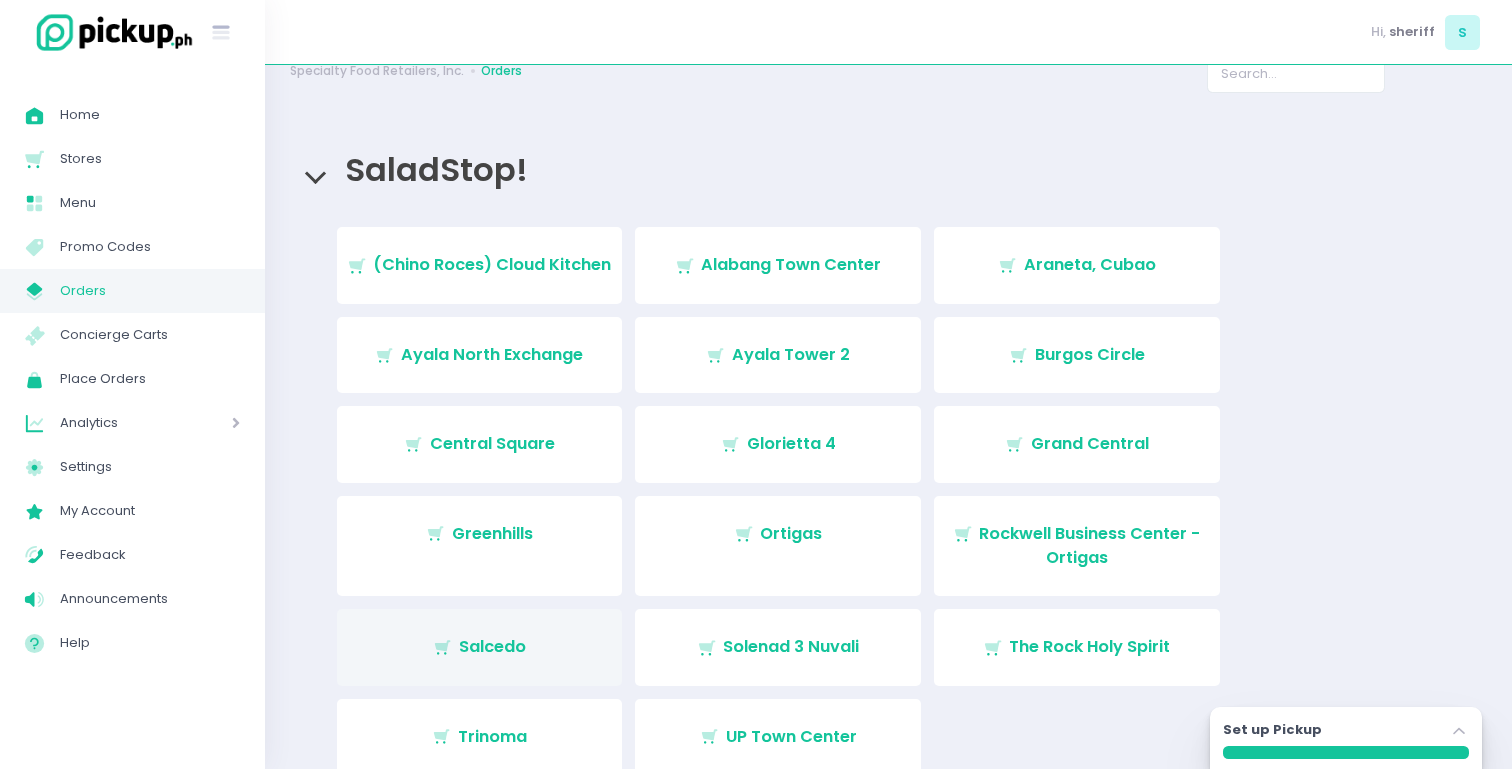 click on "Stockholm-icons / Shopping / Cart1 Created with Sketch. [LOCATION]" at bounding box center [480, 647] 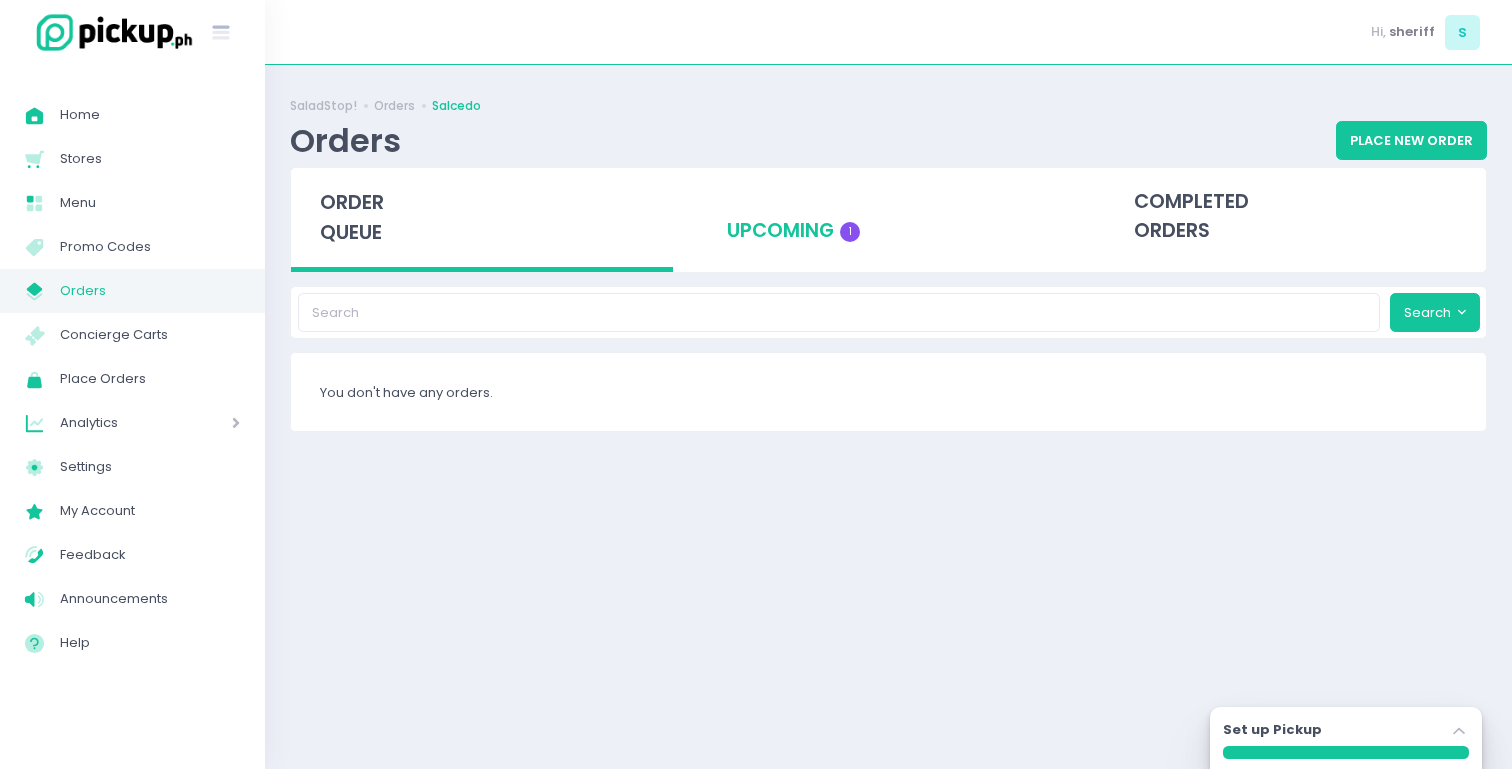click on "upcoming 1" at bounding box center [889, 217] 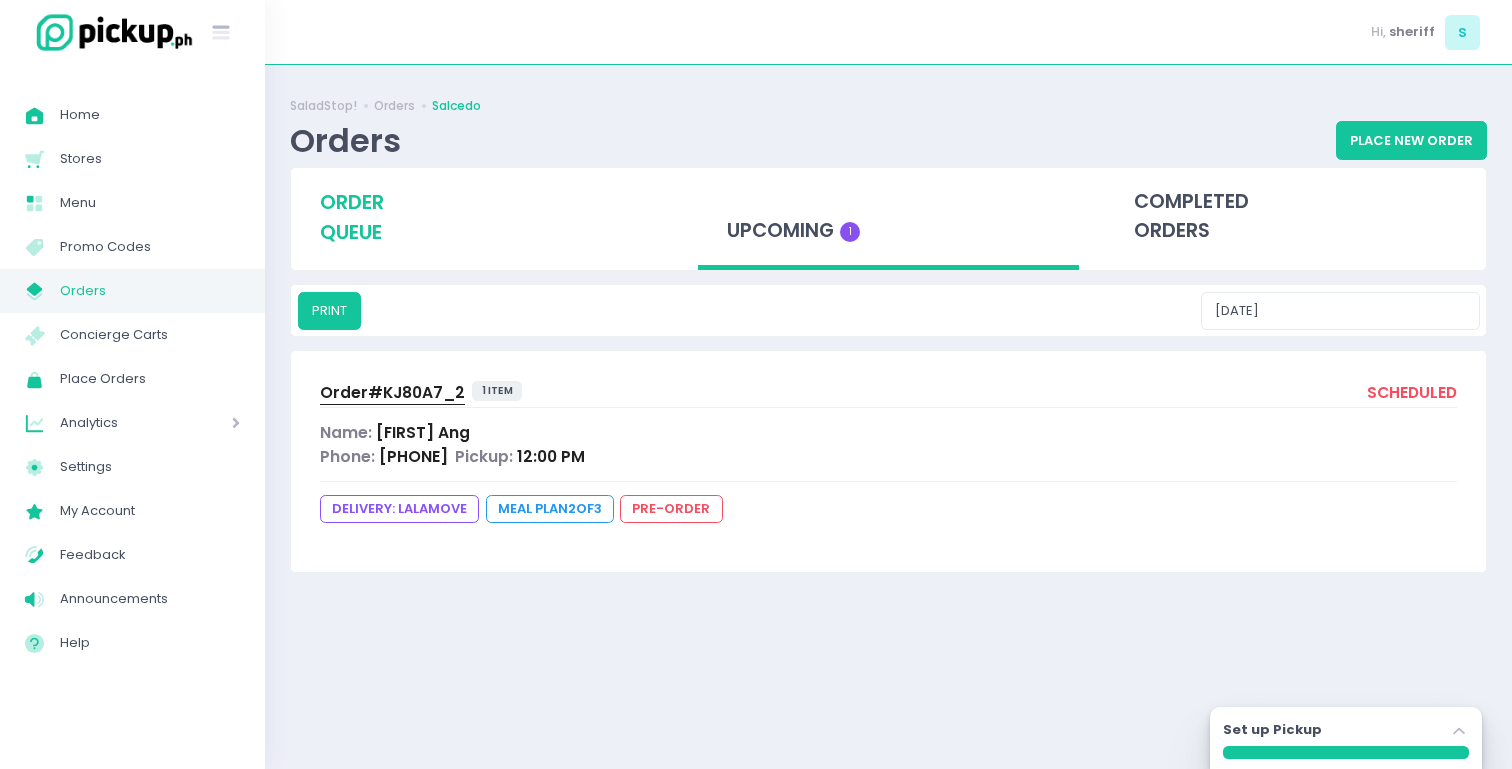 click on "order   queue" at bounding box center (482, 217) 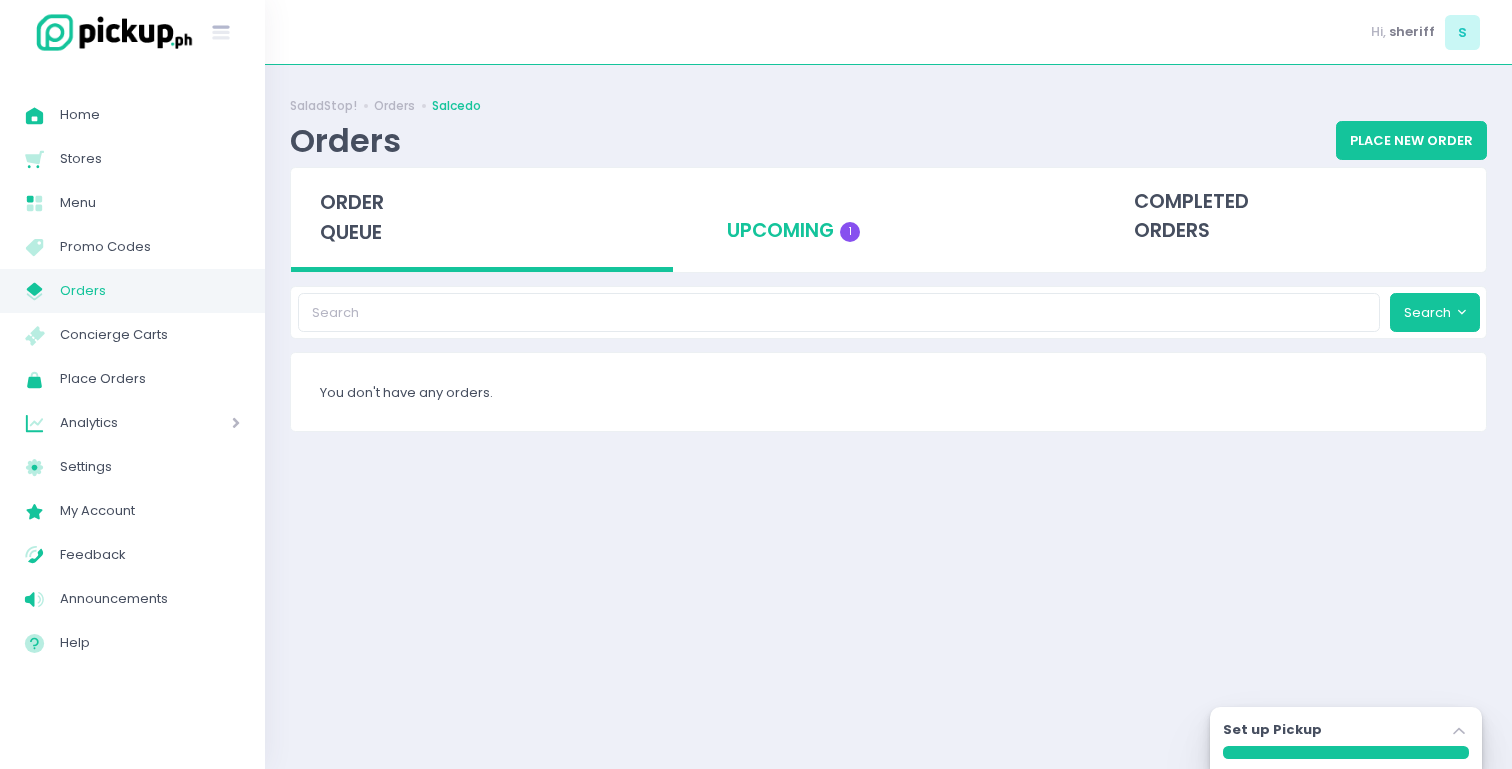 click on "upcoming 1" at bounding box center (889, 217) 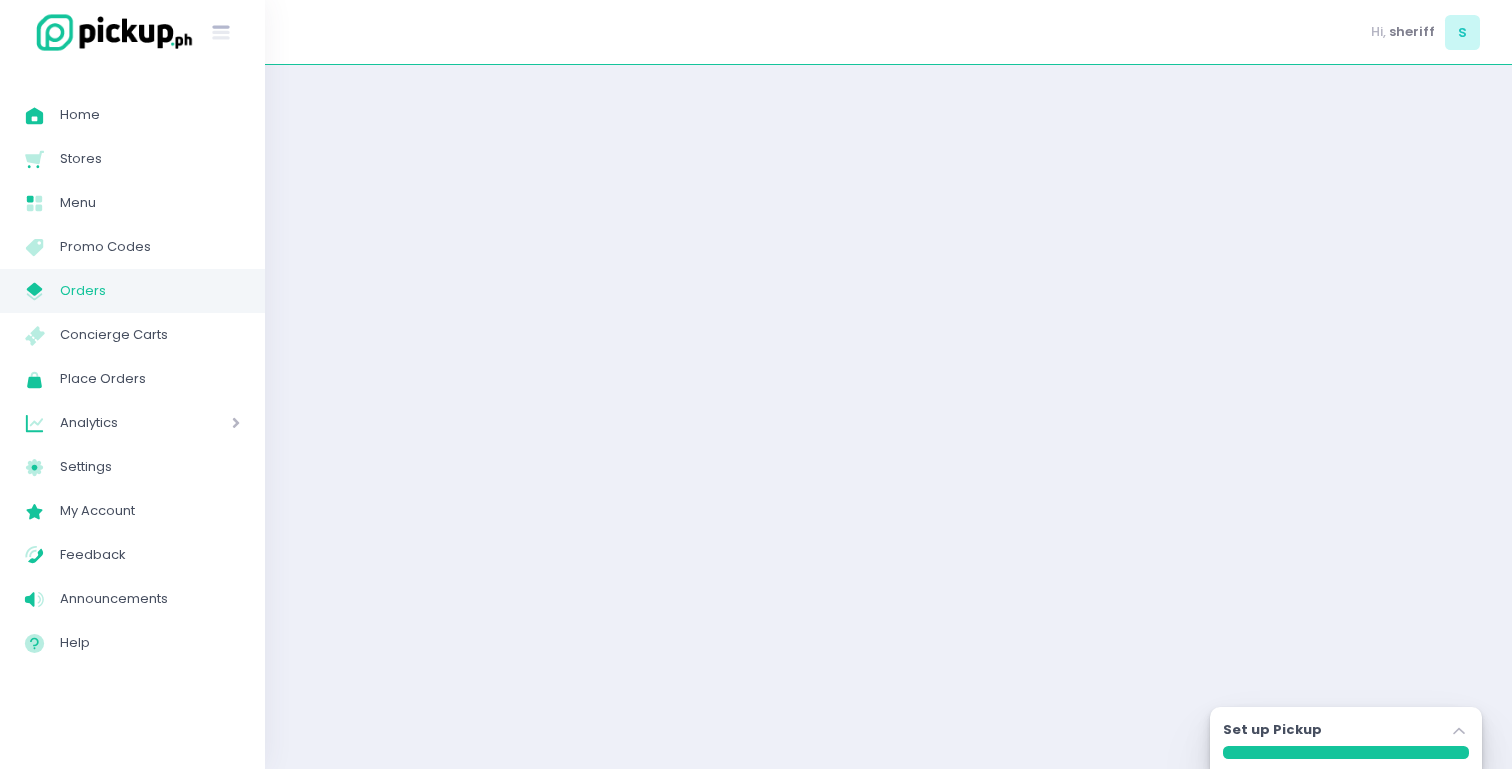 scroll, scrollTop: 0, scrollLeft: 0, axis: both 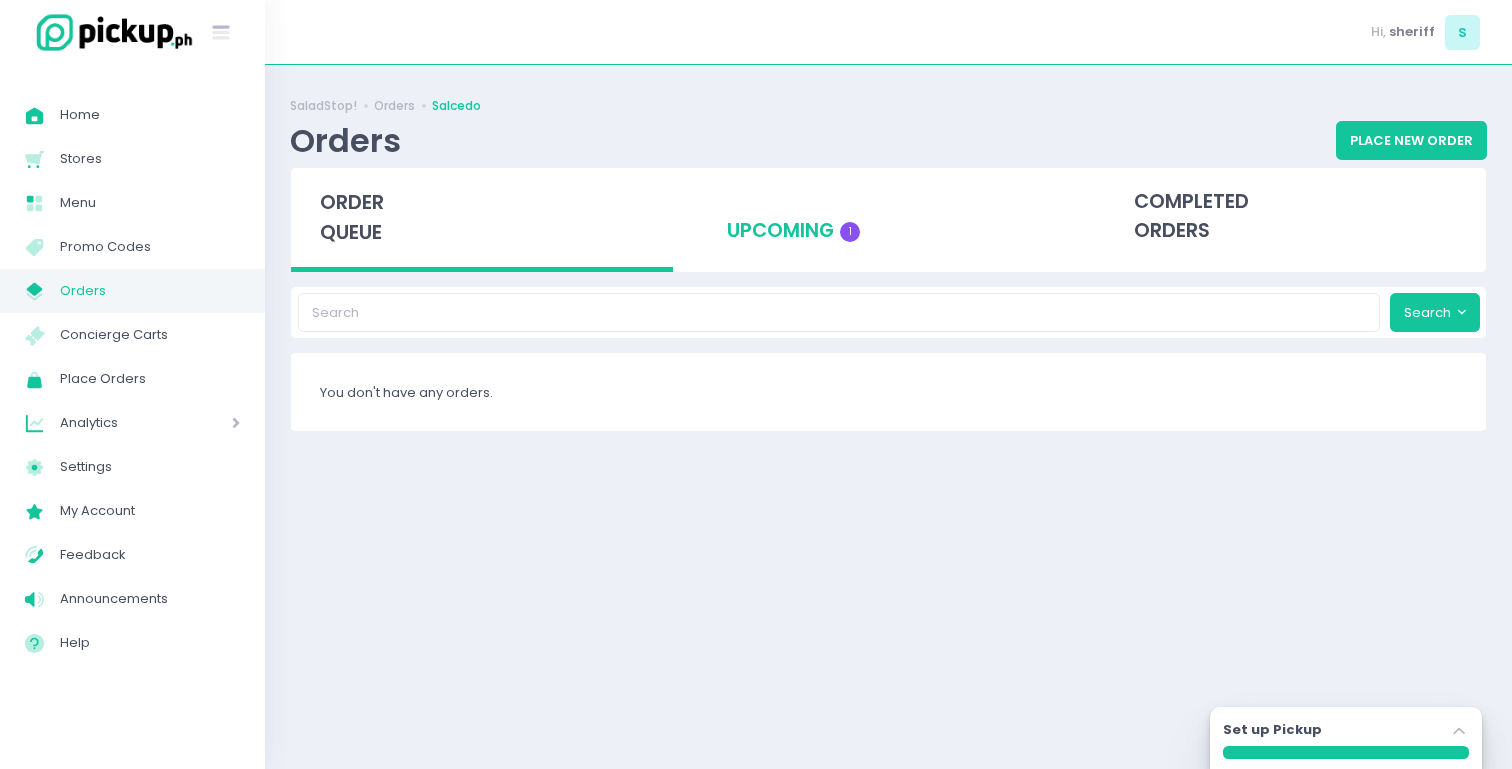 click on "upcoming 1" at bounding box center (889, 217) 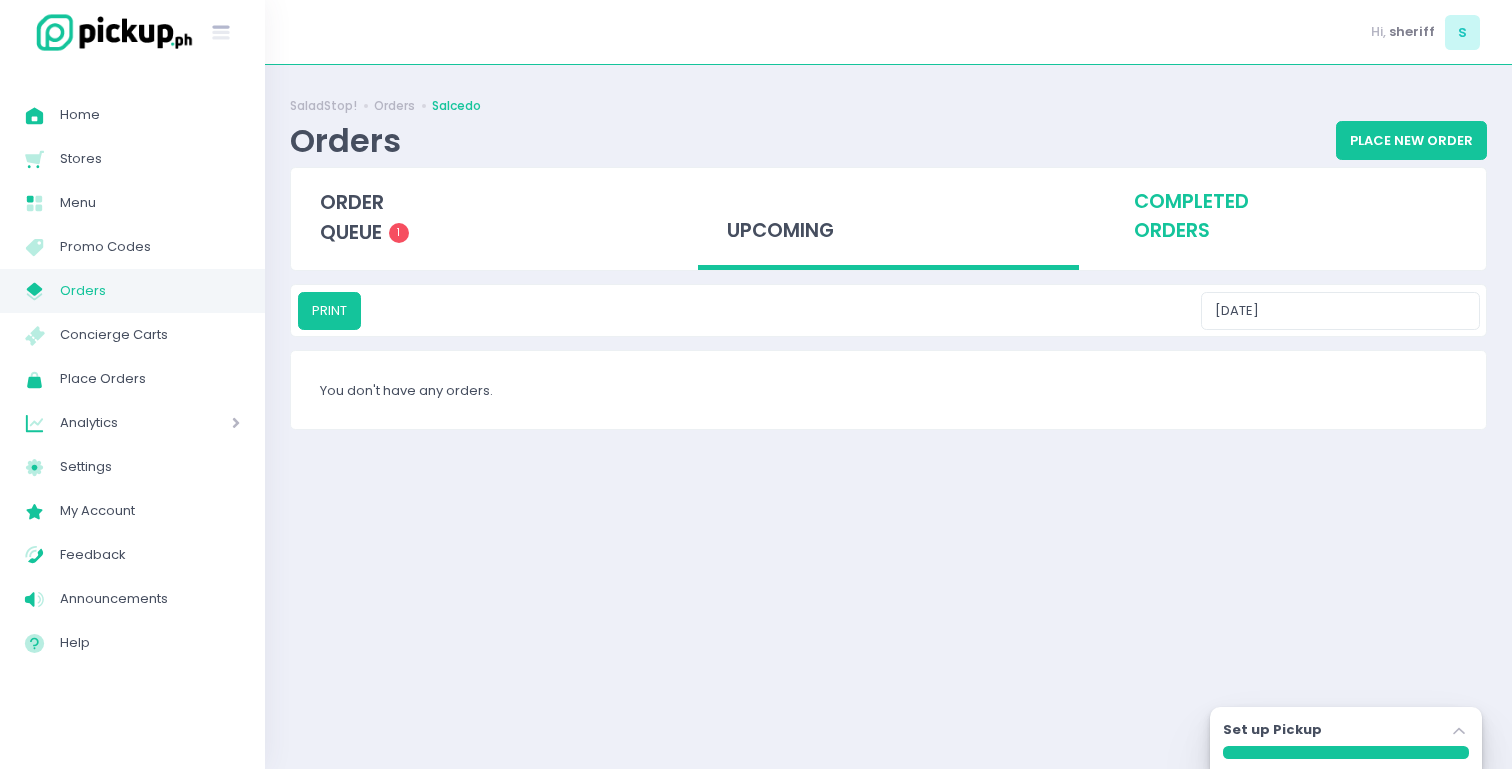 click on "completed  orders" at bounding box center (1295, 217) 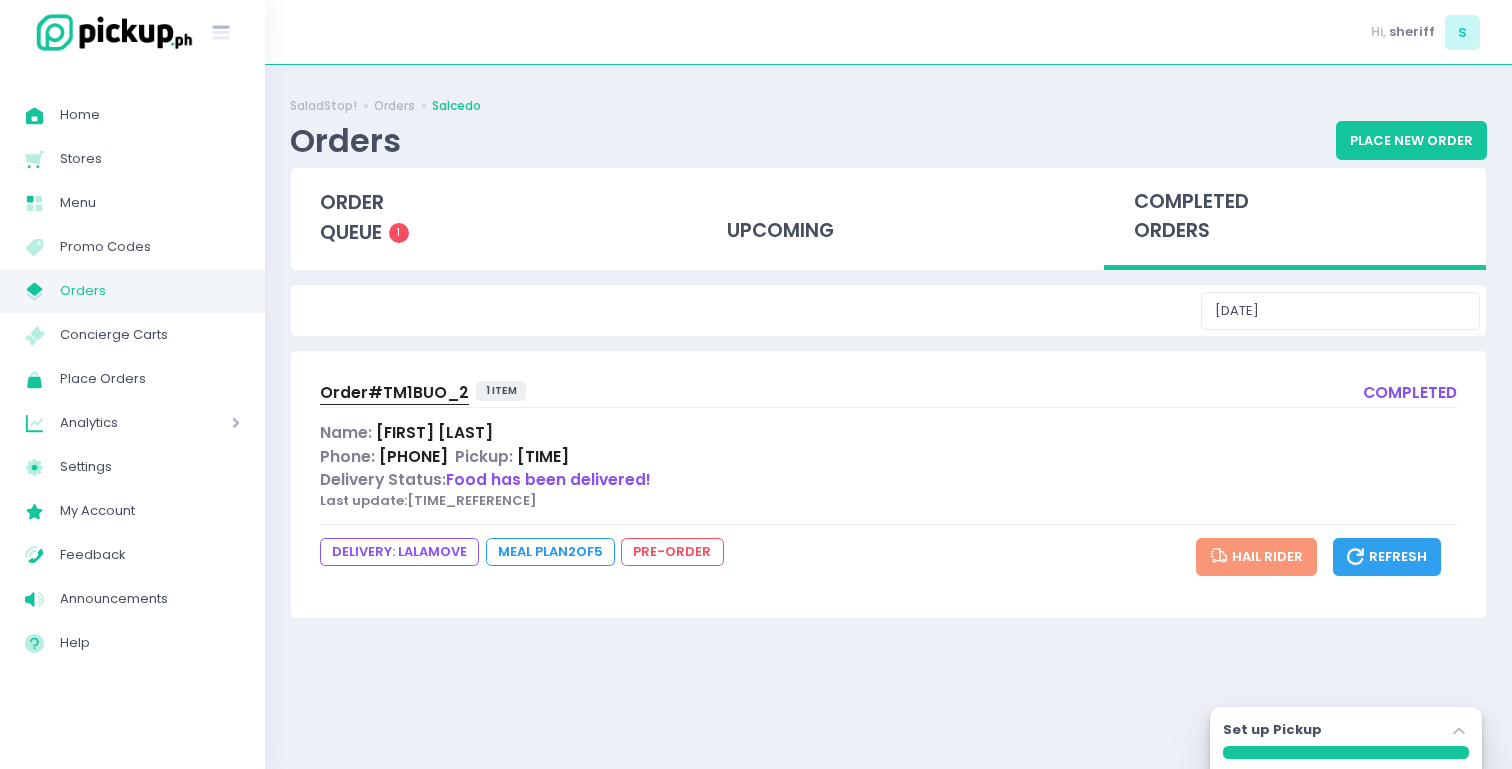 click on "Order# TM1BUO_2" at bounding box center (394, 392) 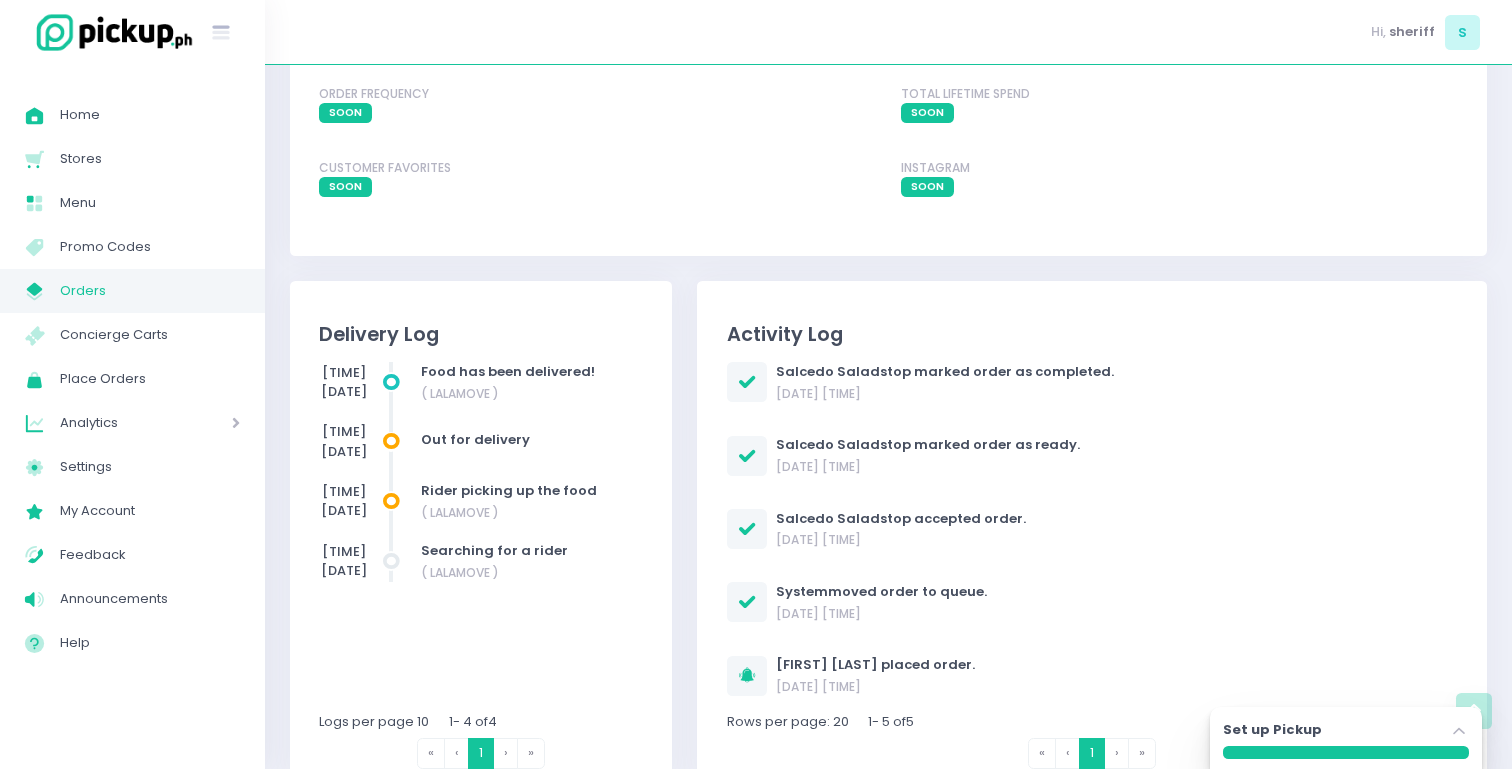 scroll, scrollTop: 1748, scrollLeft: 0, axis: vertical 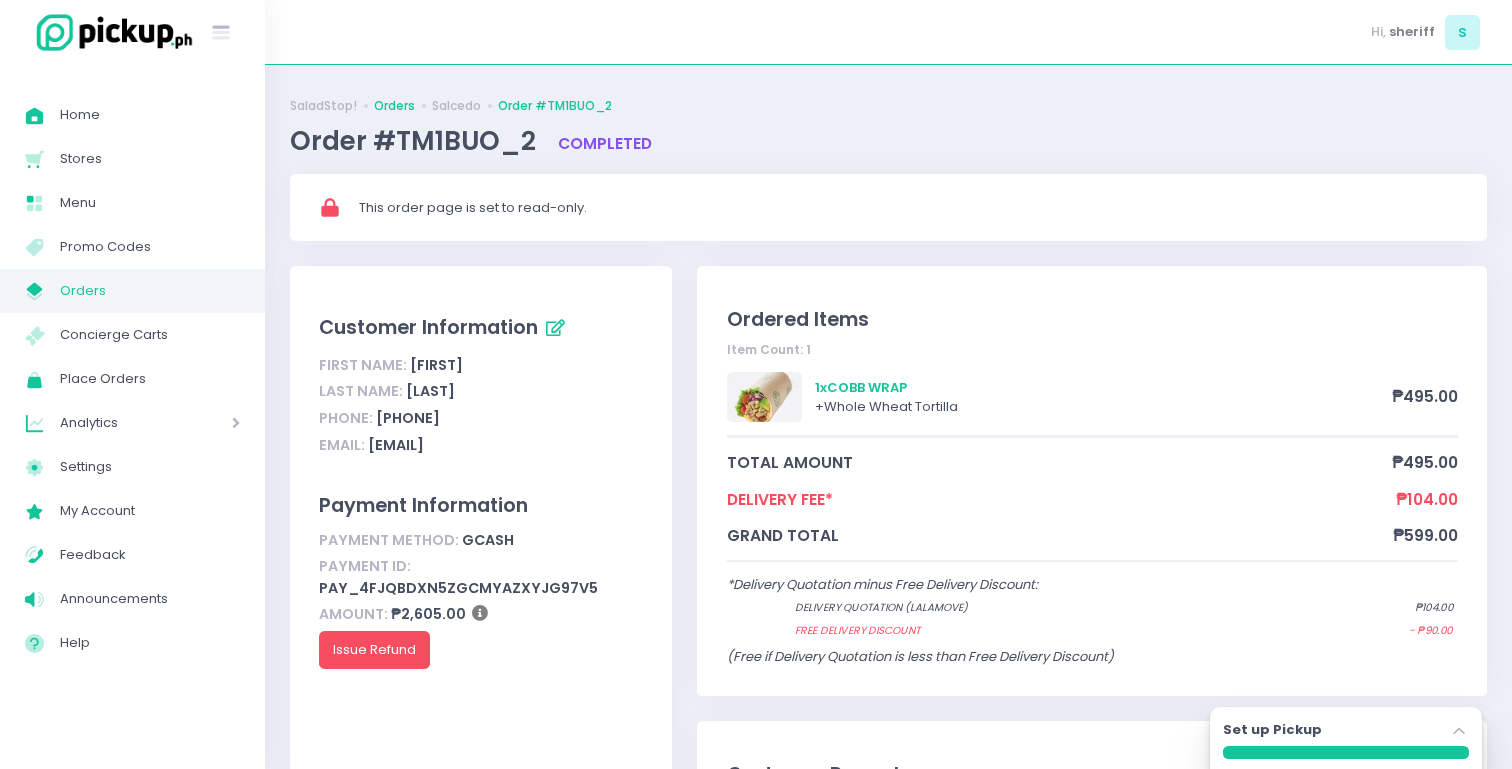click on "Orders" at bounding box center (394, 106) 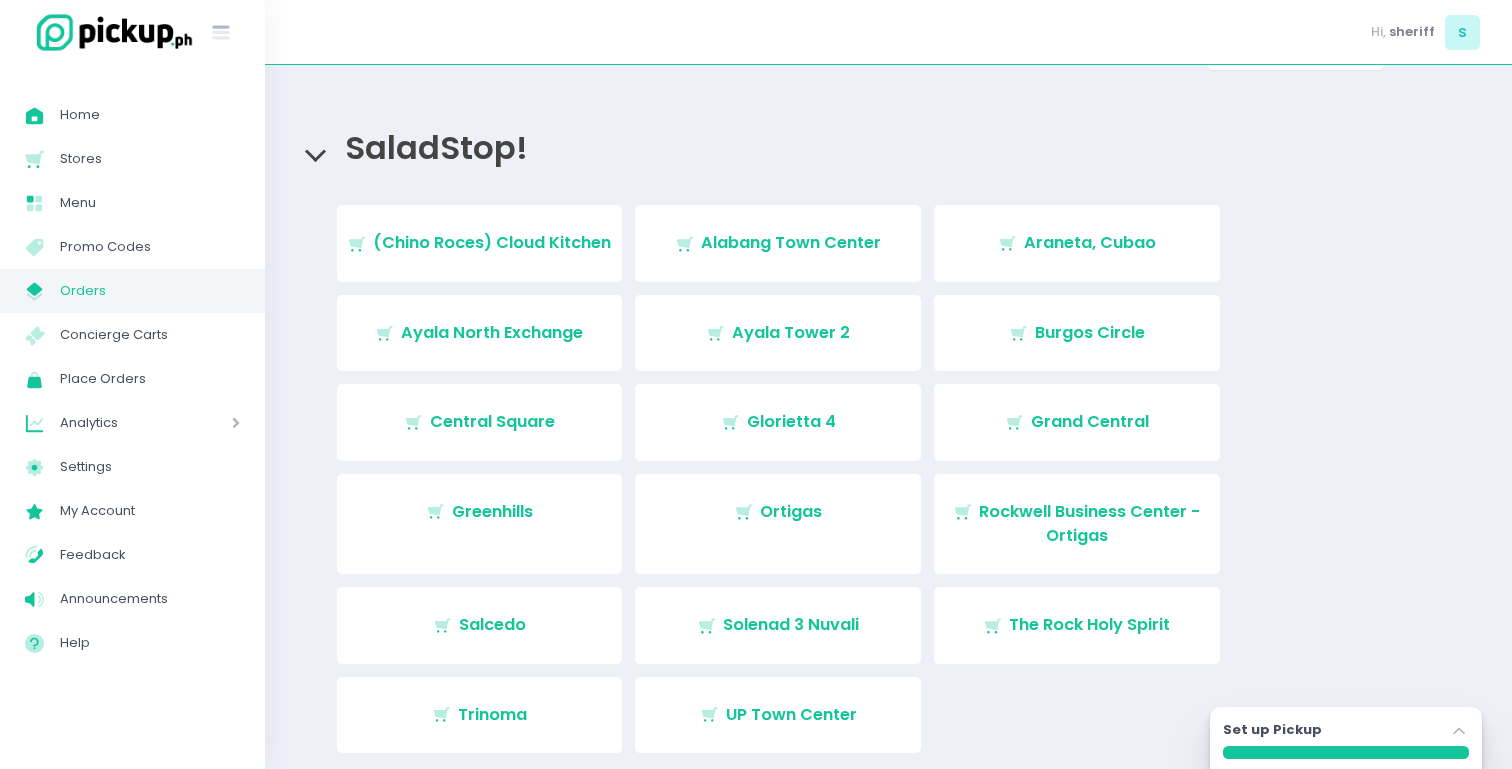 scroll, scrollTop: 44, scrollLeft: 0, axis: vertical 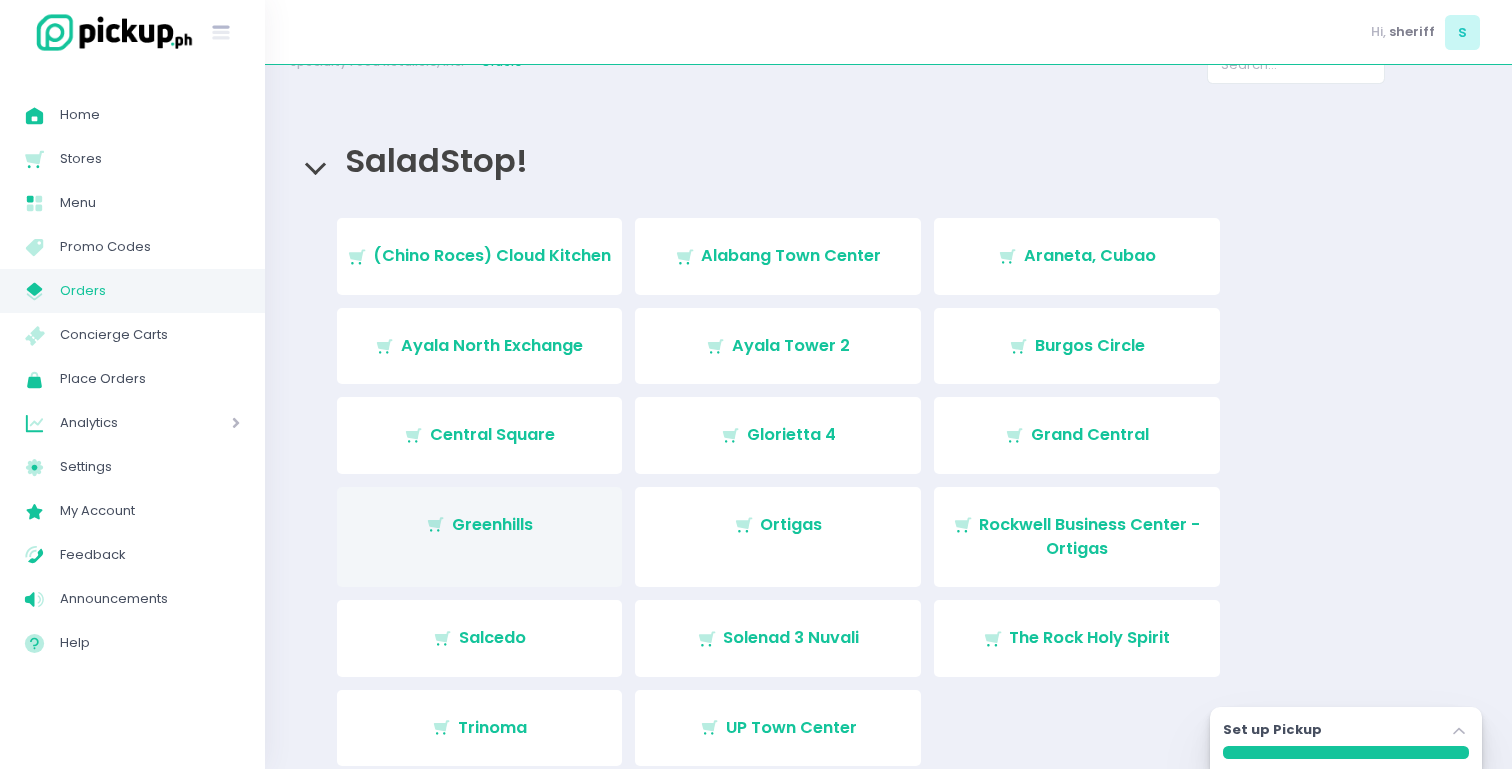 click on "Greenhills" at bounding box center [492, 524] 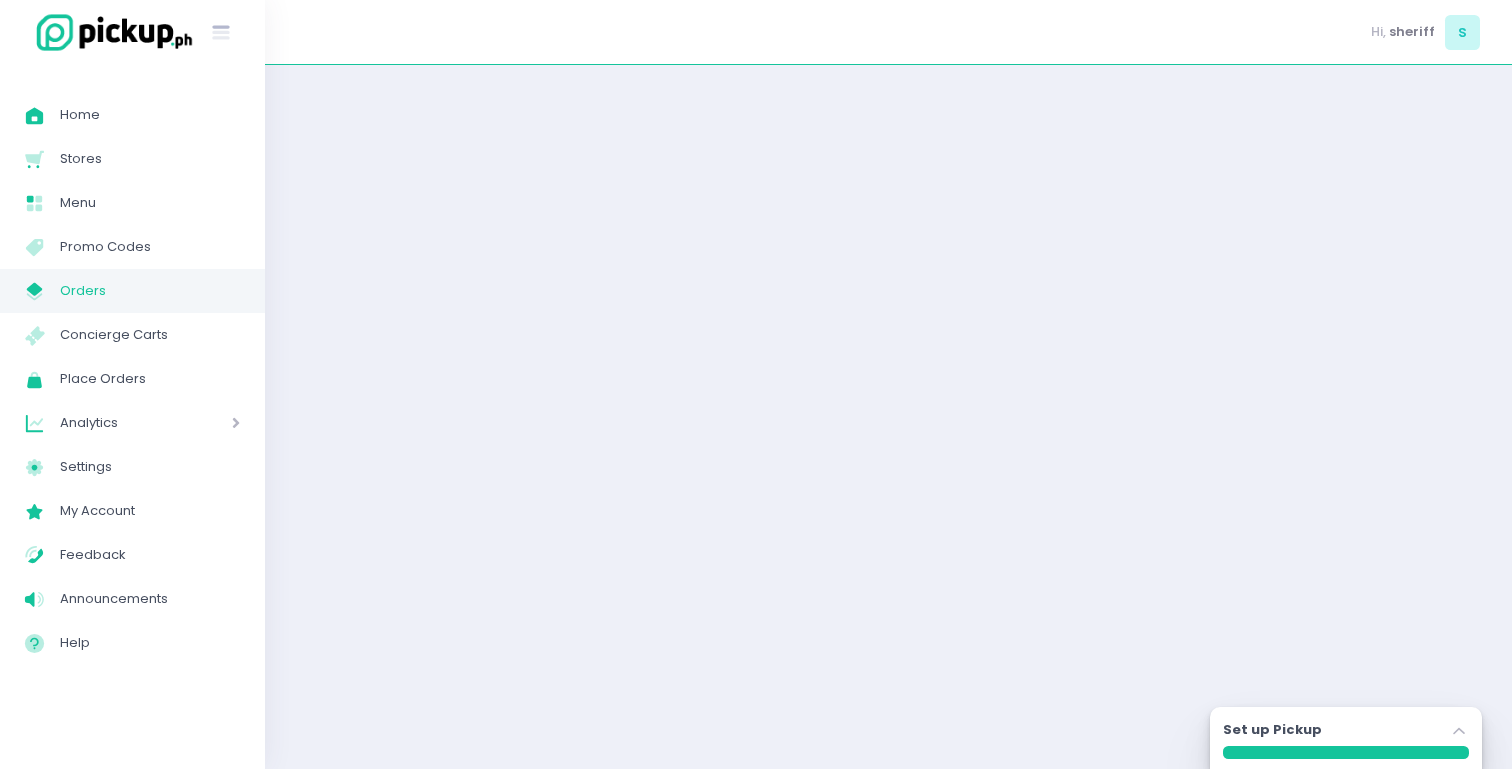 scroll, scrollTop: 0, scrollLeft: 0, axis: both 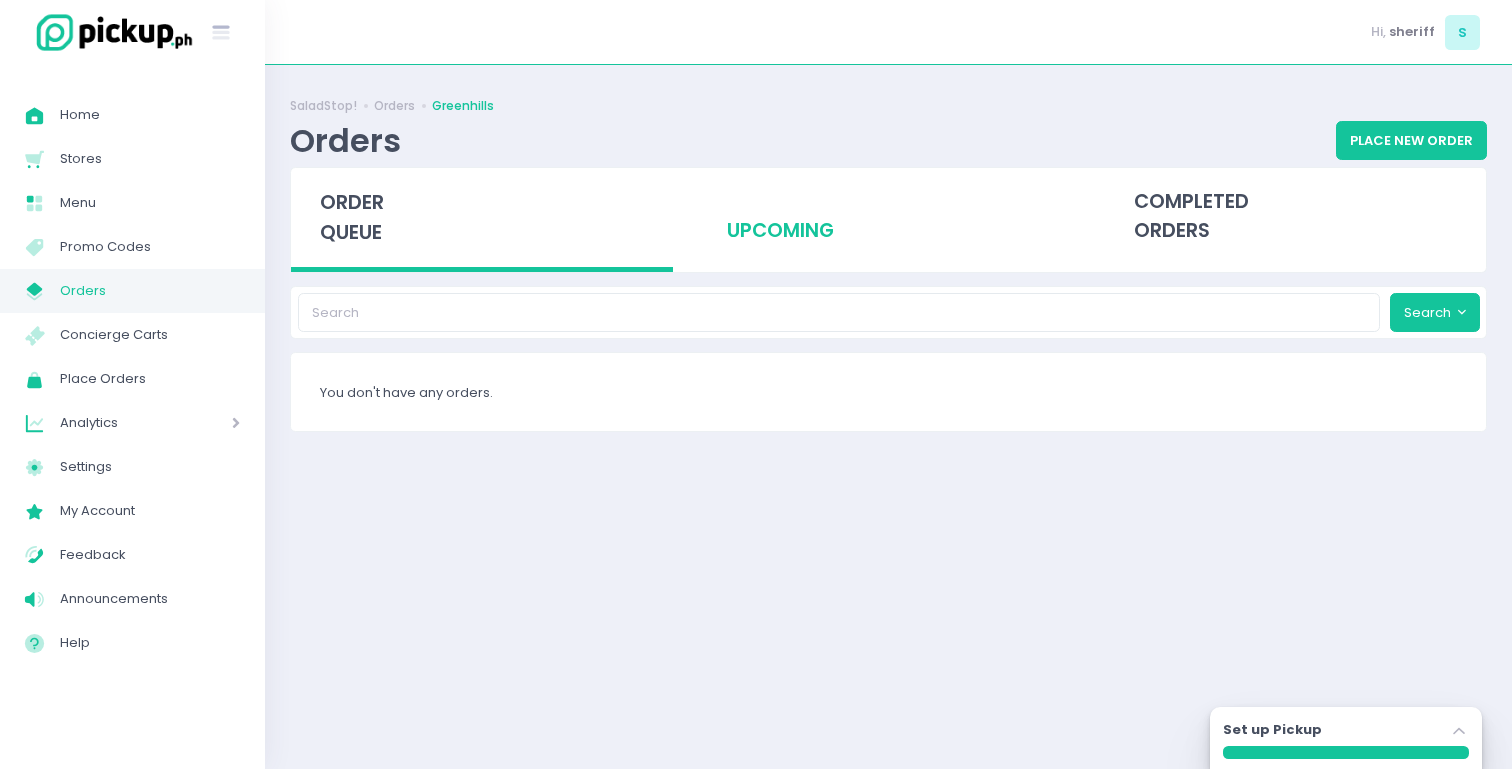 click on "upcoming" at bounding box center [889, 217] 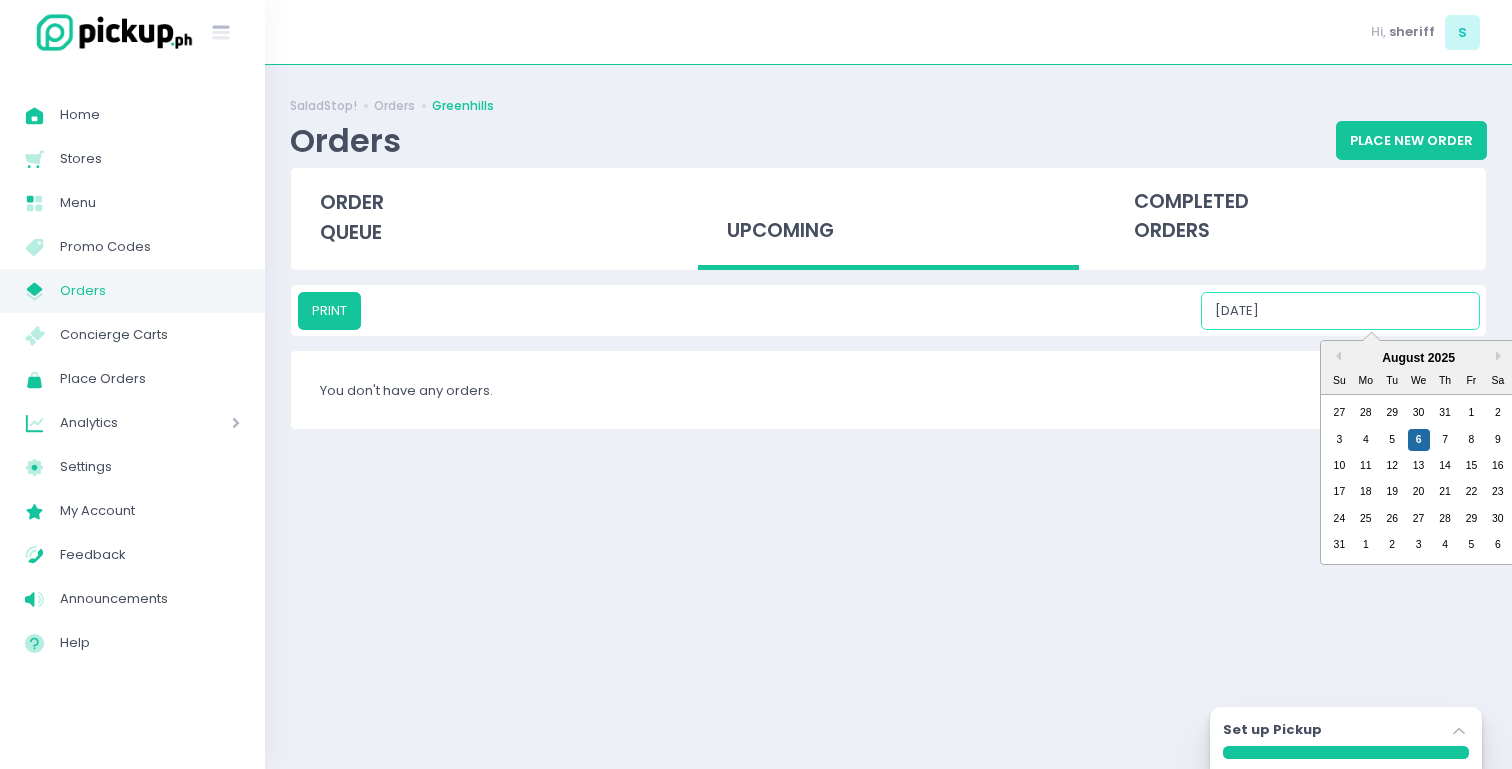 click on "[DATE]" at bounding box center [1340, 311] 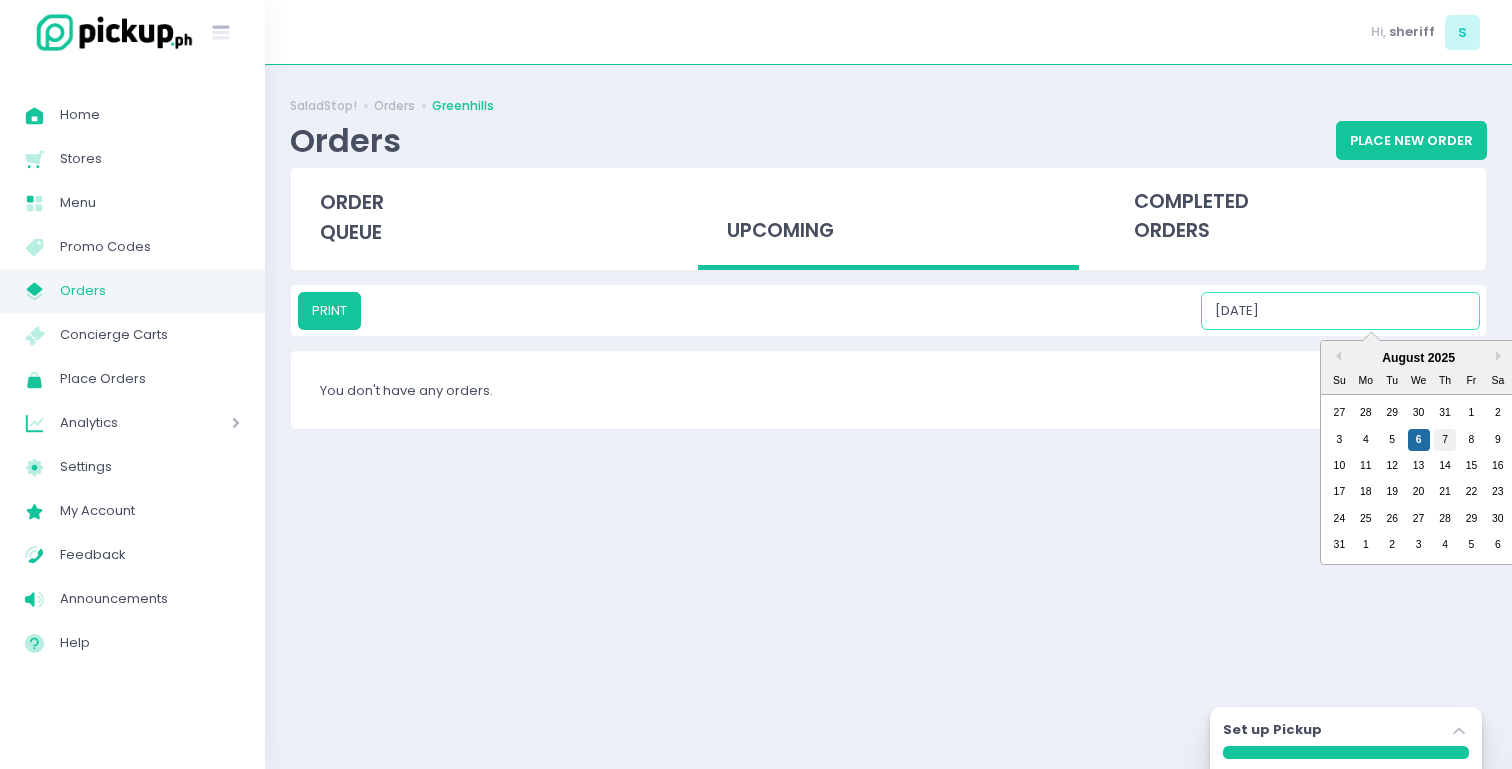 click on "7" at bounding box center [1445, 440] 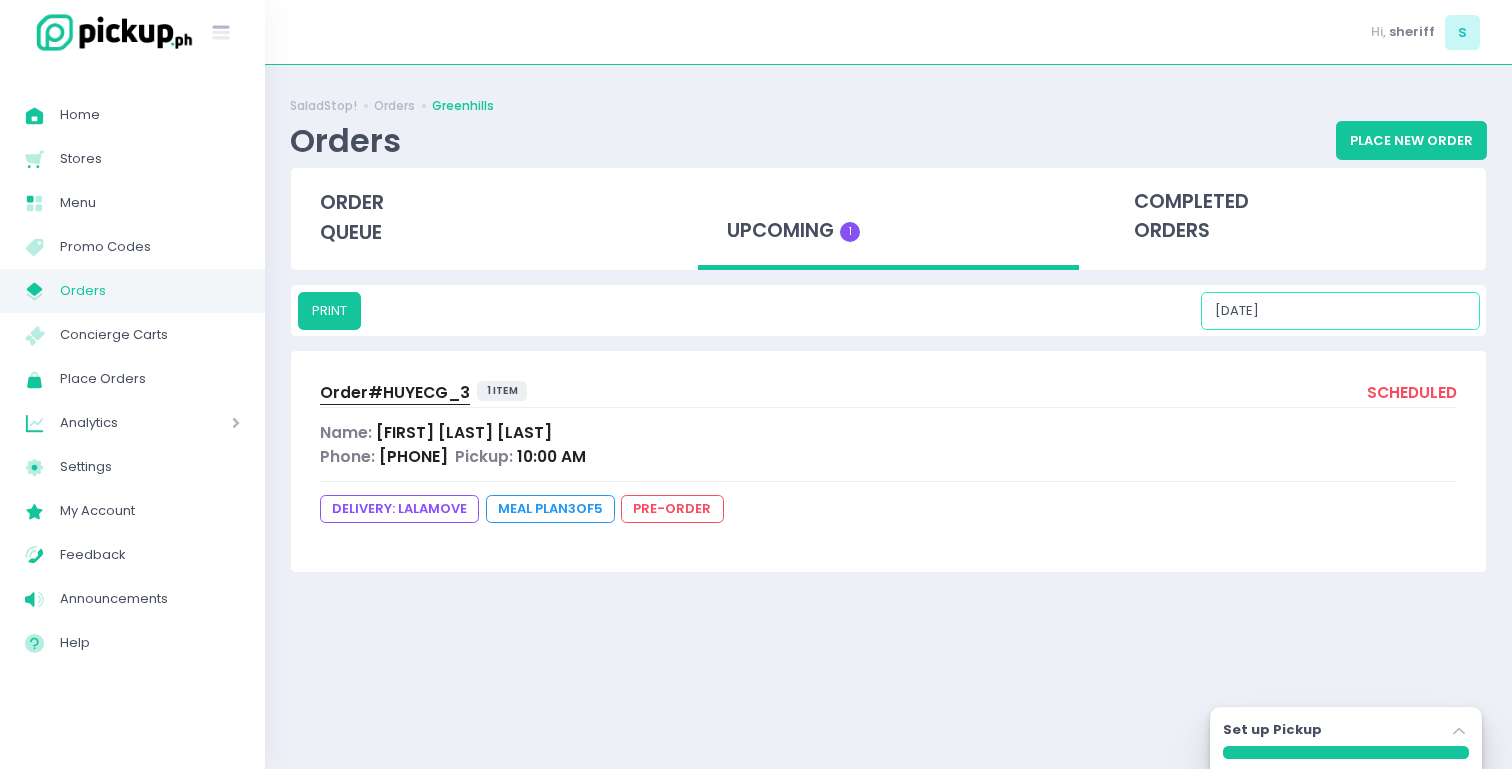 click on "[DATE]" at bounding box center (1340, 311) 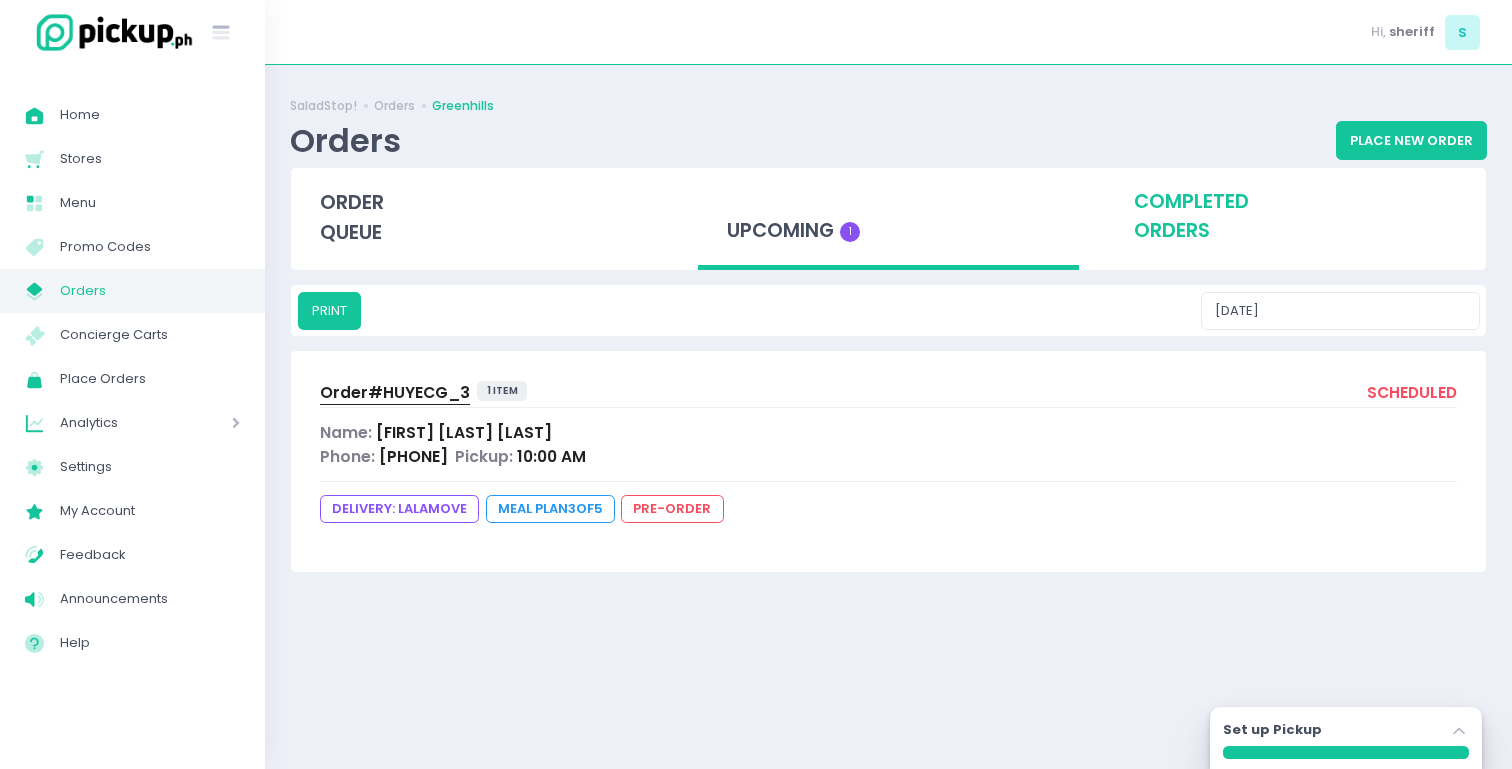 click on "completed  orders" at bounding box center [1295, 217] 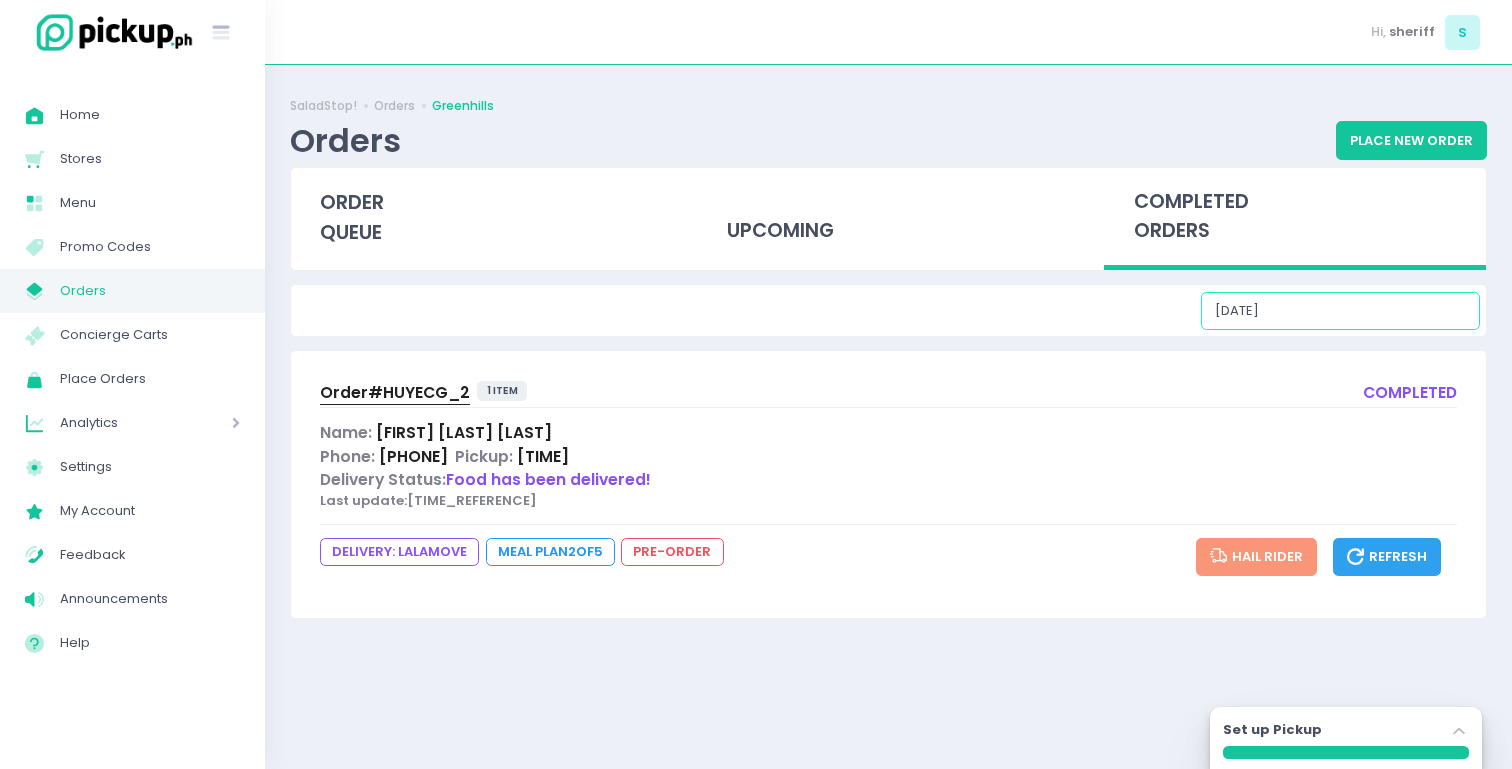 click on "[DATE]" at bounding box center [1340, 311] 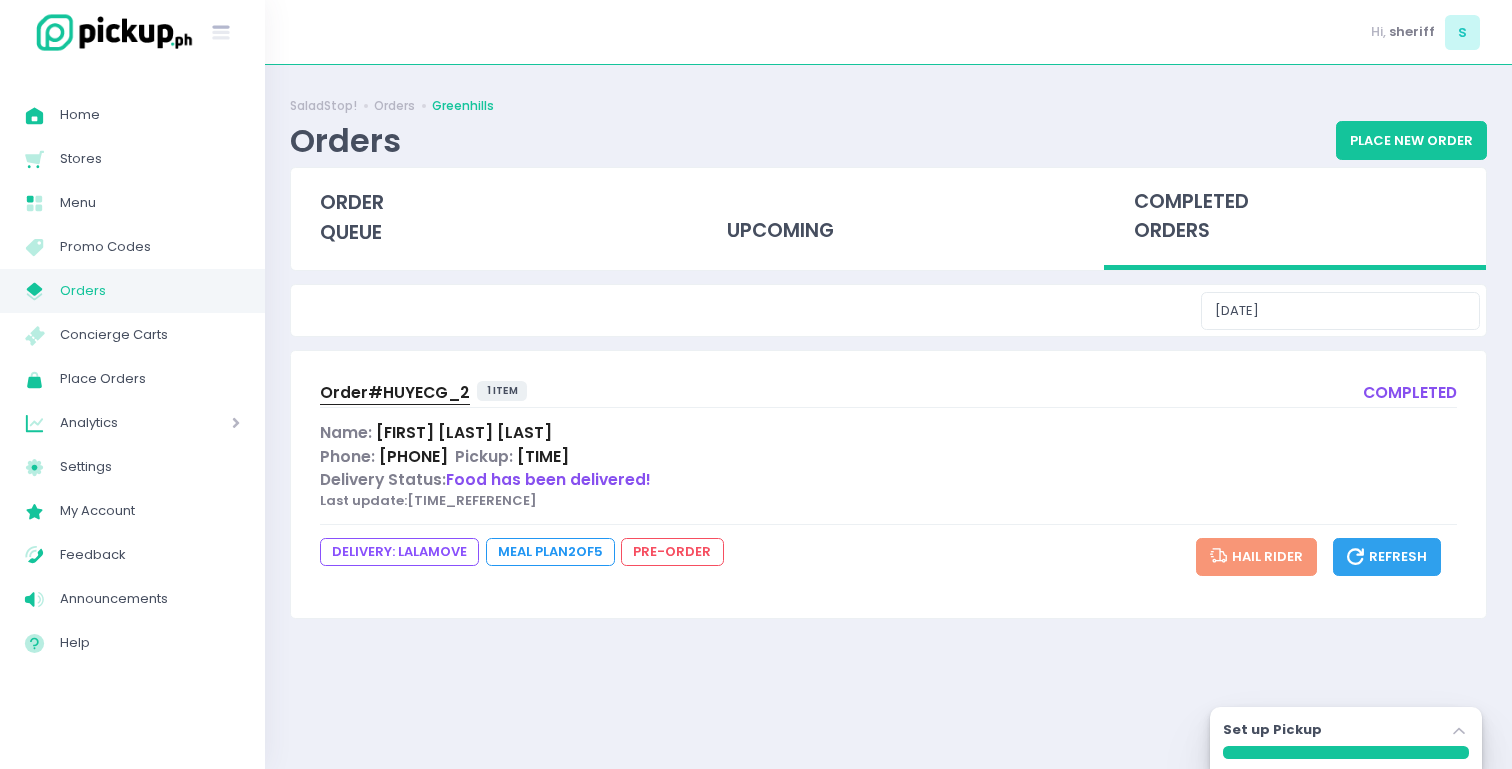 click on "Order# HUYECG_2   1 item   completed" at bounding box center (888, 394) 